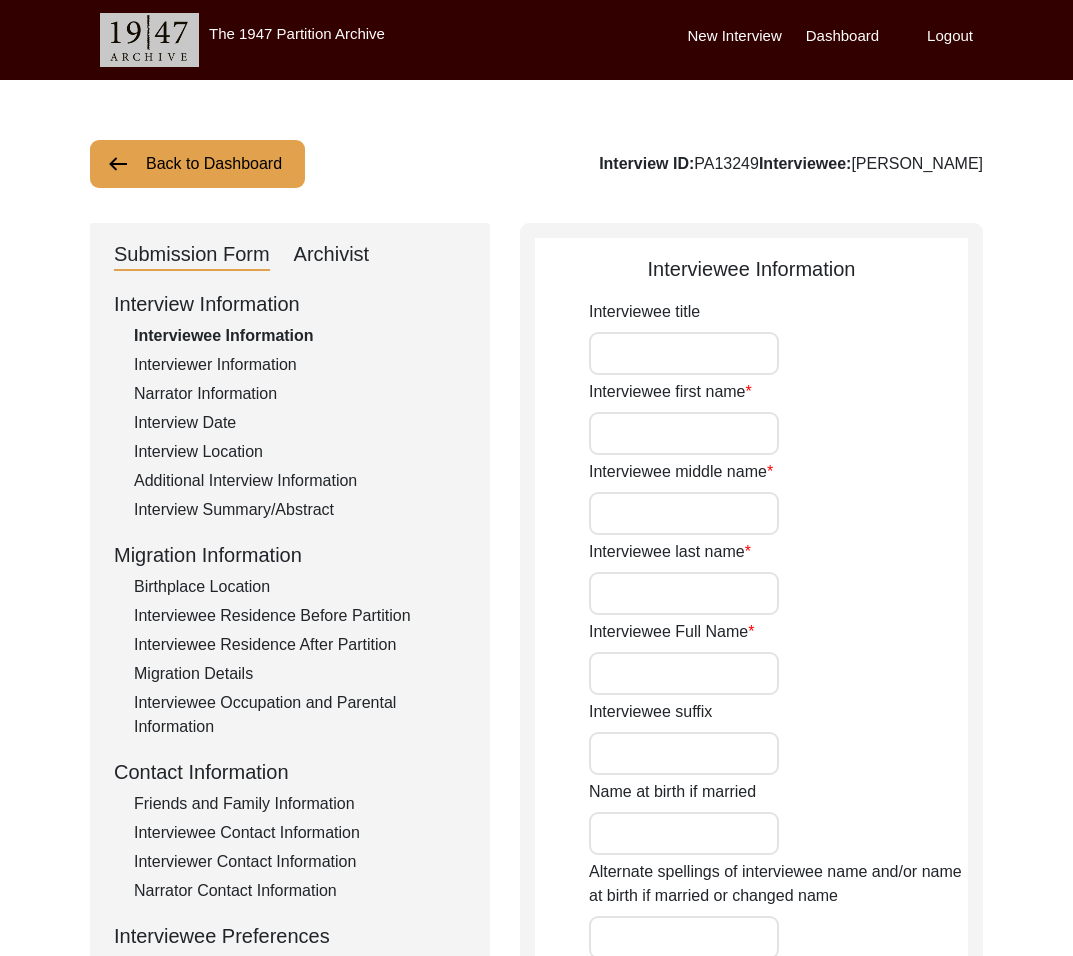 type on "Mr." 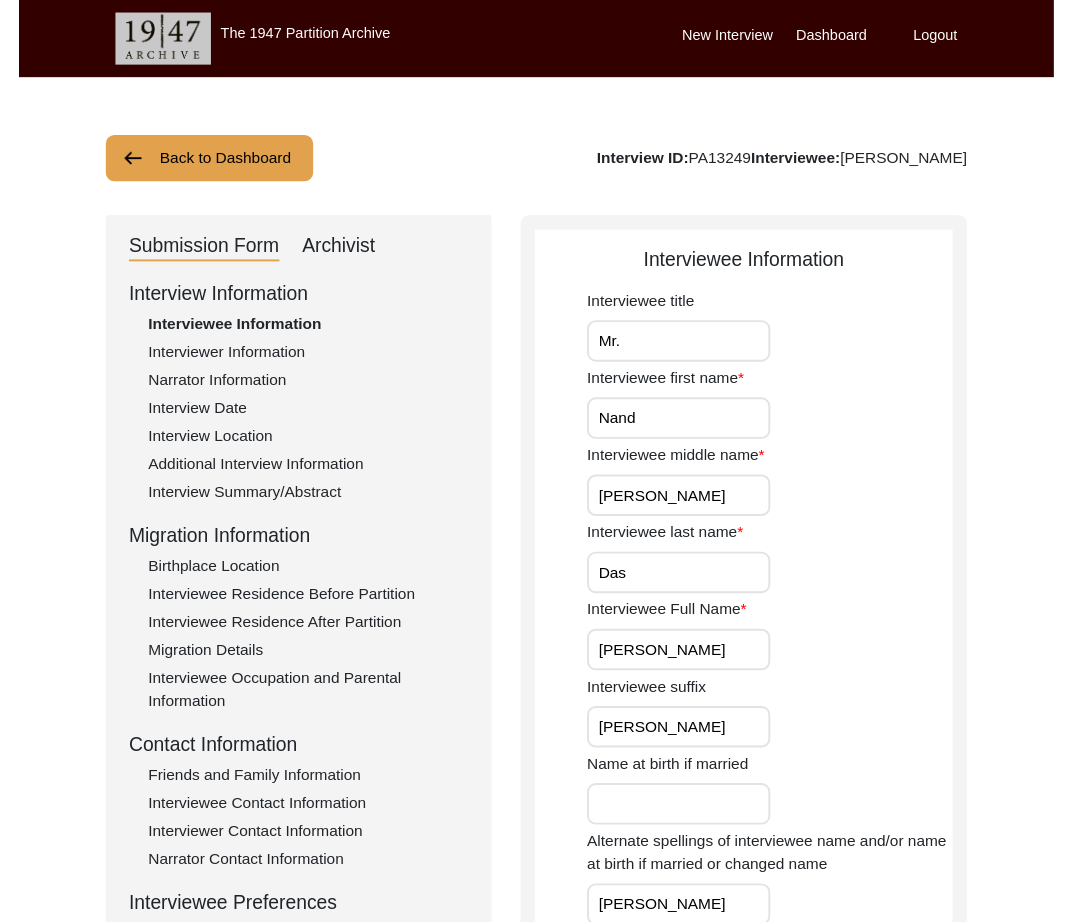 scroll, scrollTop: 0, scrollLeft: 0, axis: both 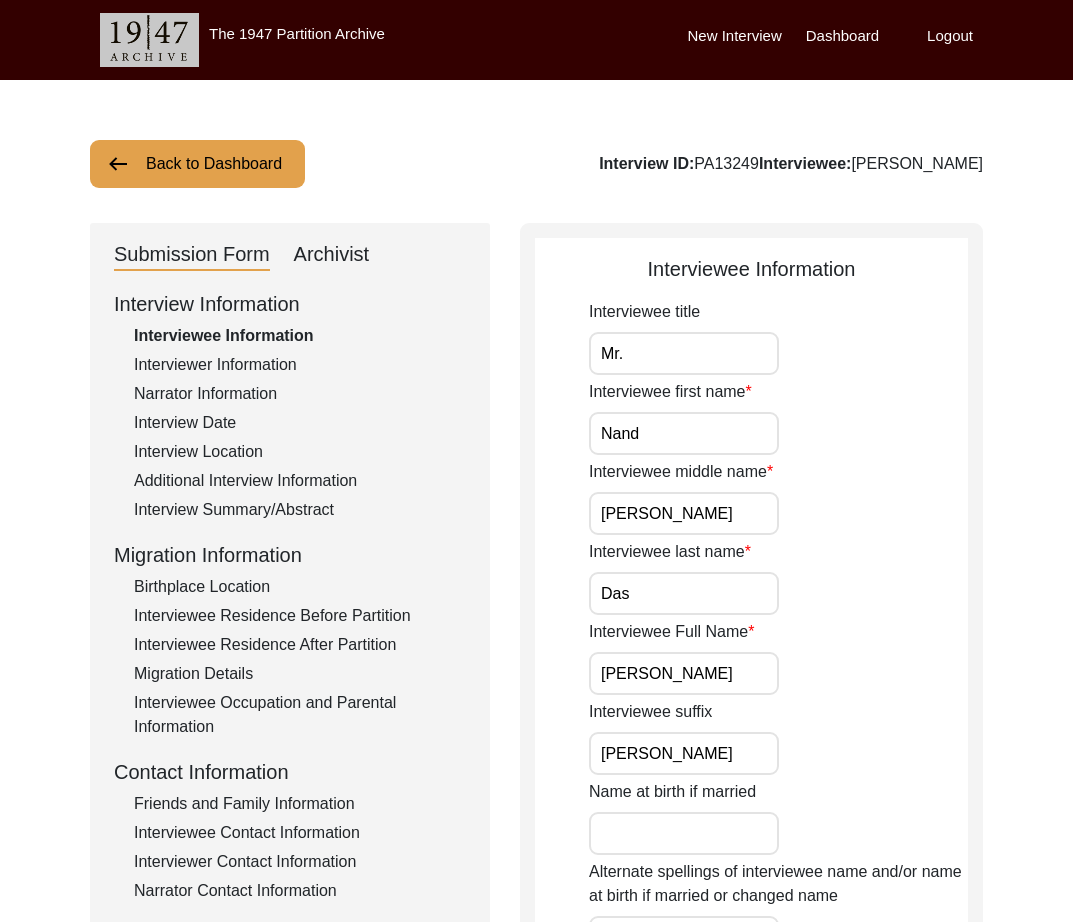 click on "Back to Dashboard" 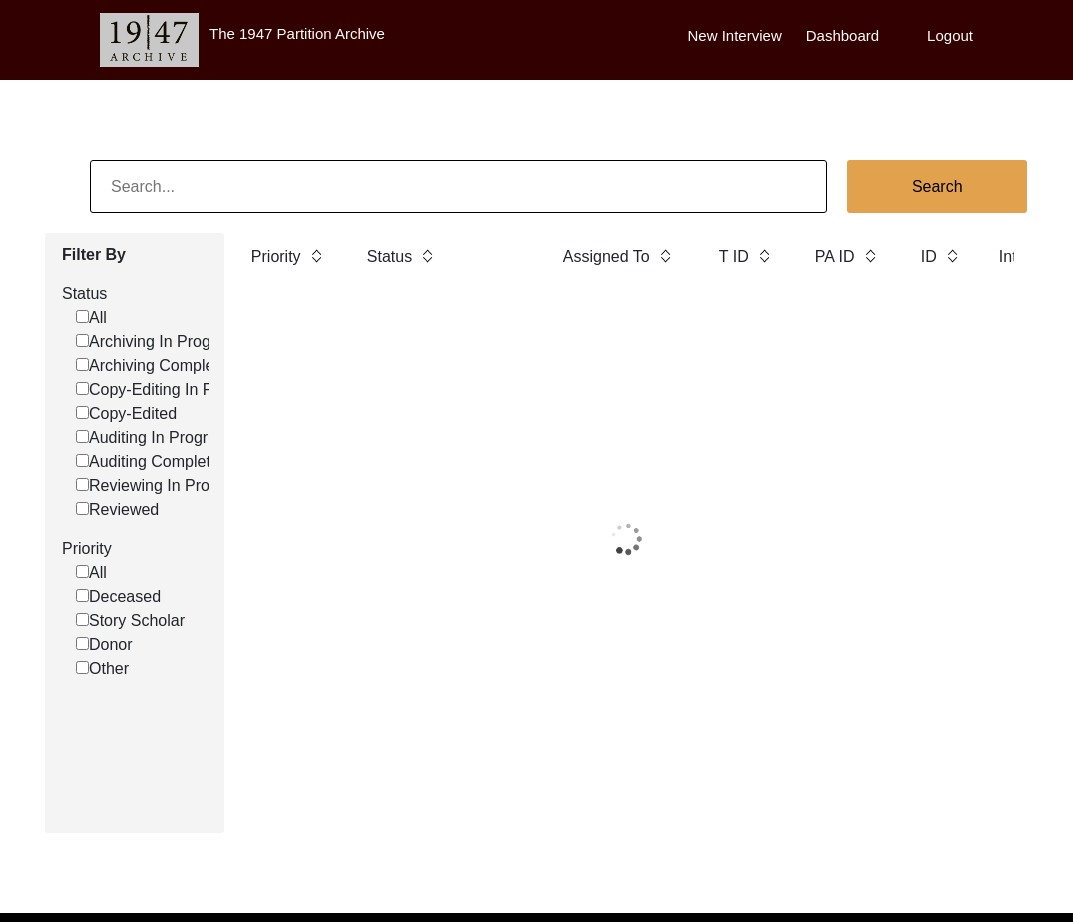 scroll, scrollTop: 0, scrollLeft: 0, axis: both 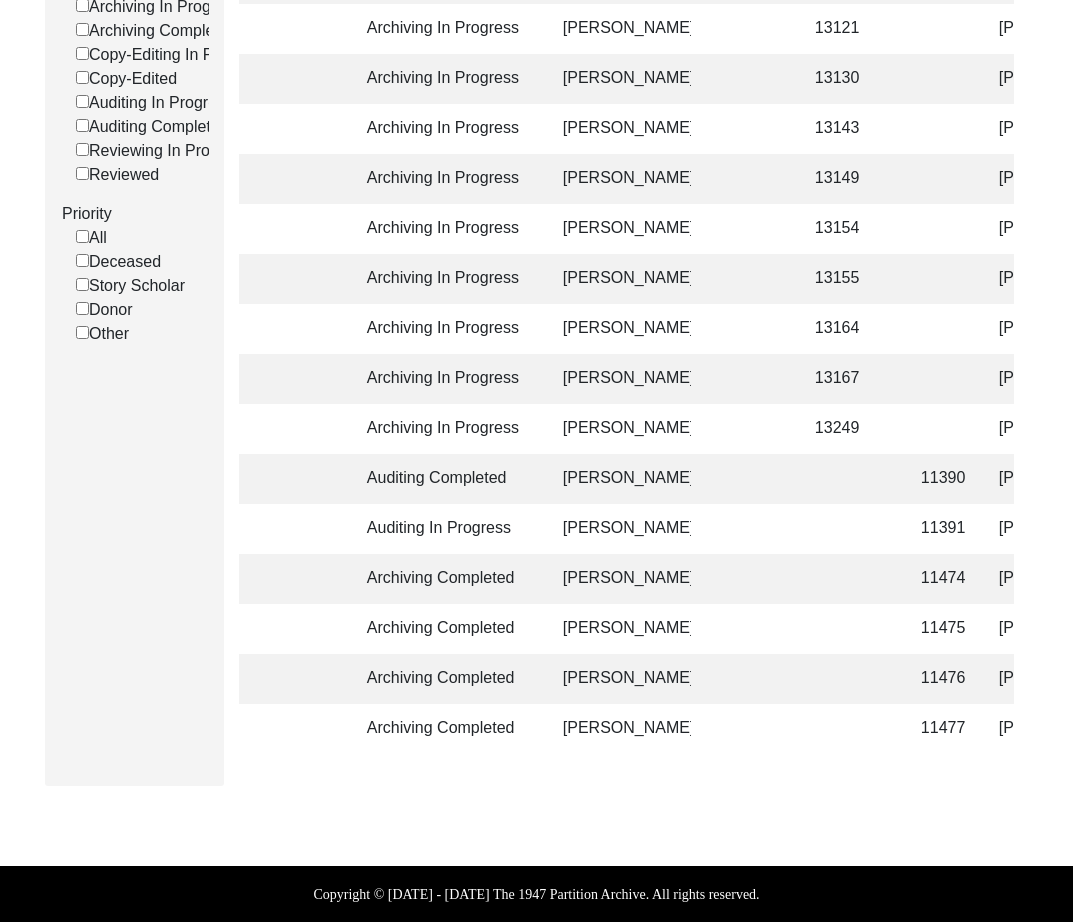 click on "11477" 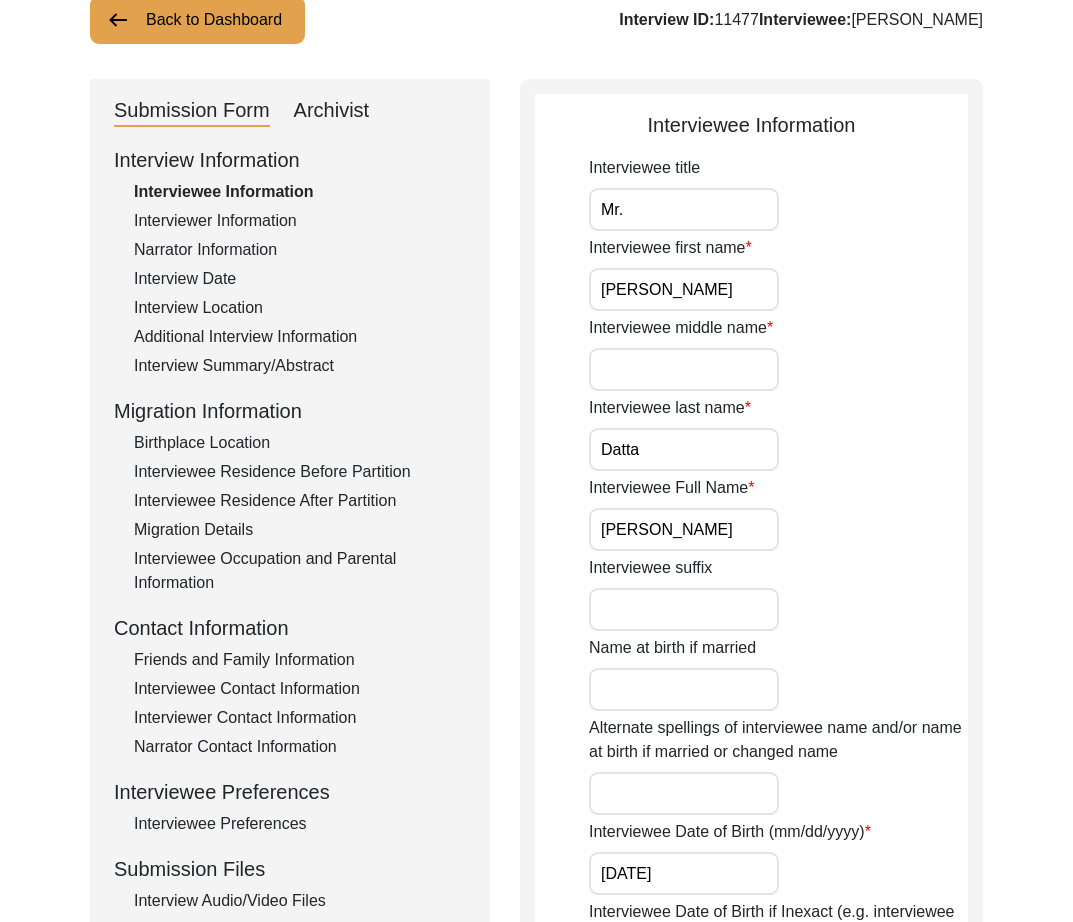 scroll, scrollTop: 146, scrollLeft: 0, axis: vertical 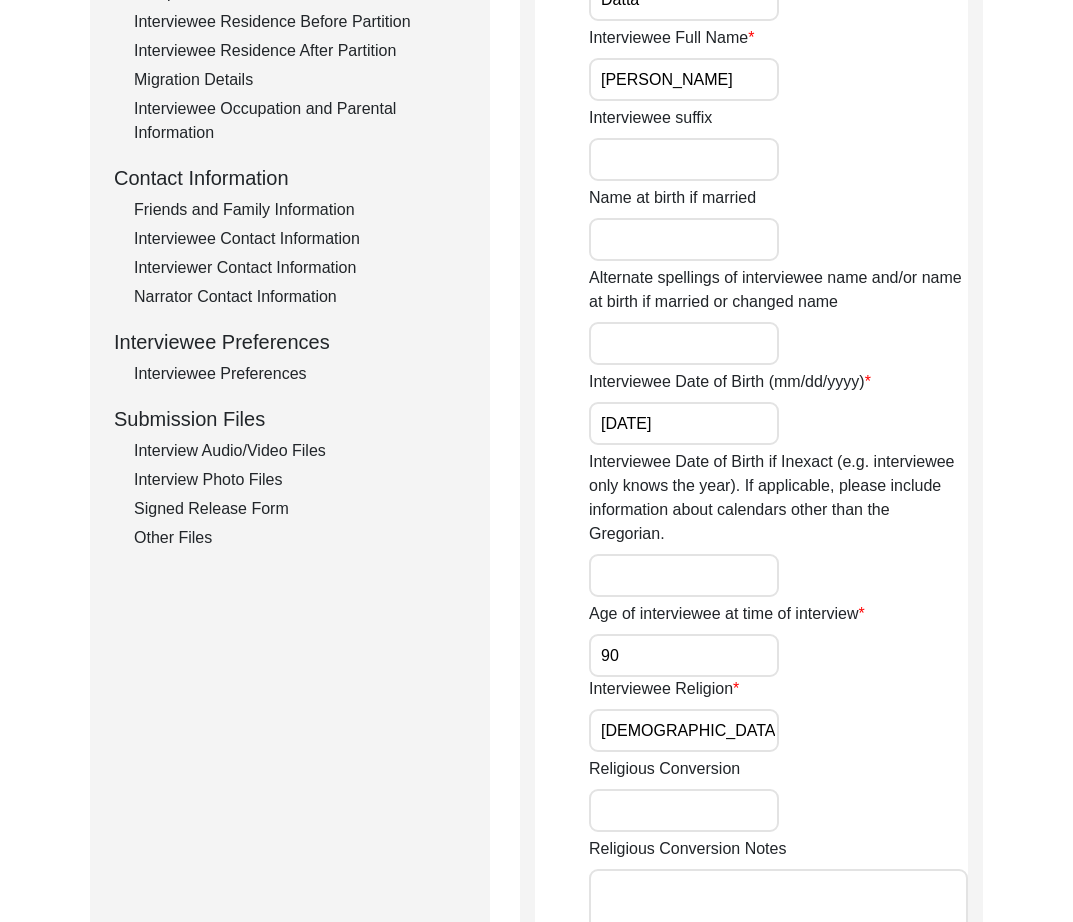 click on "Interview Audio/Video Files" 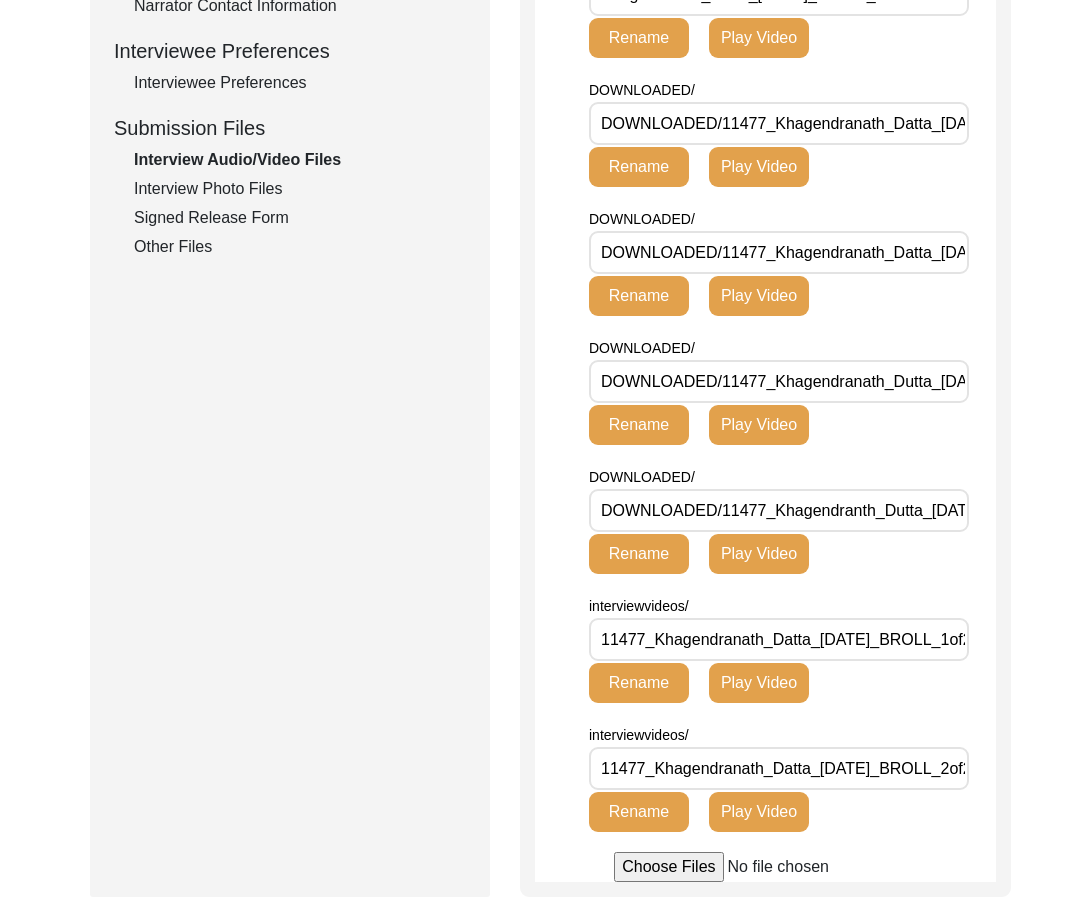 scroll, scrollTop: 0, scrollLeft: 0, axis: both 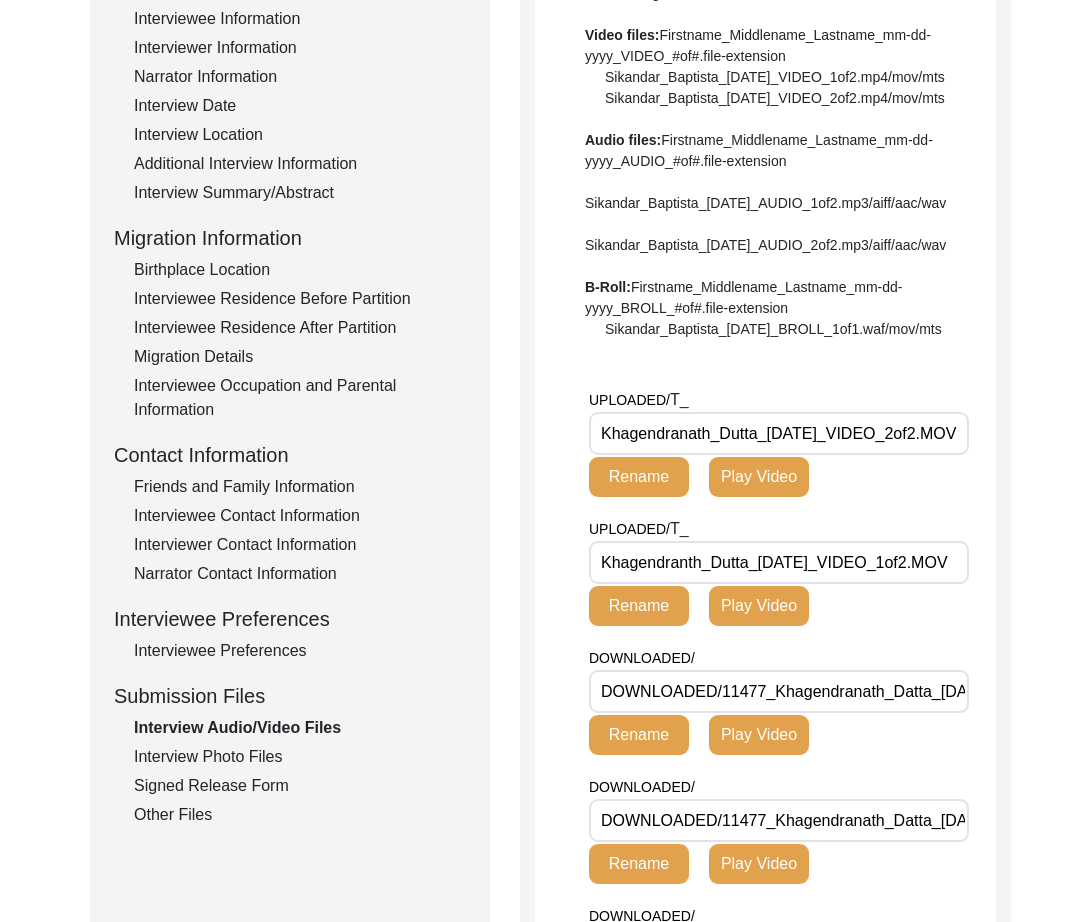 click on "Interview Photo Files" 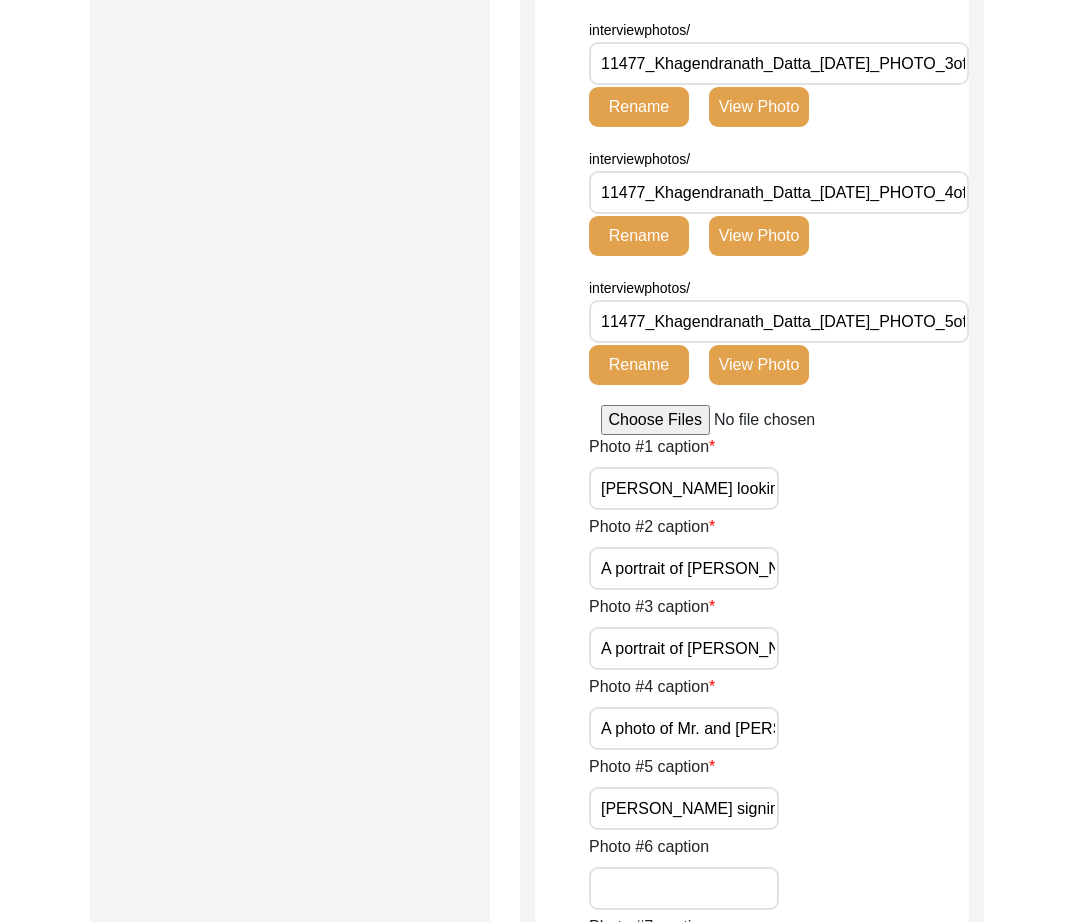 scroll, scrollTop: 1557, scrollLeft: 0, axis: vertical 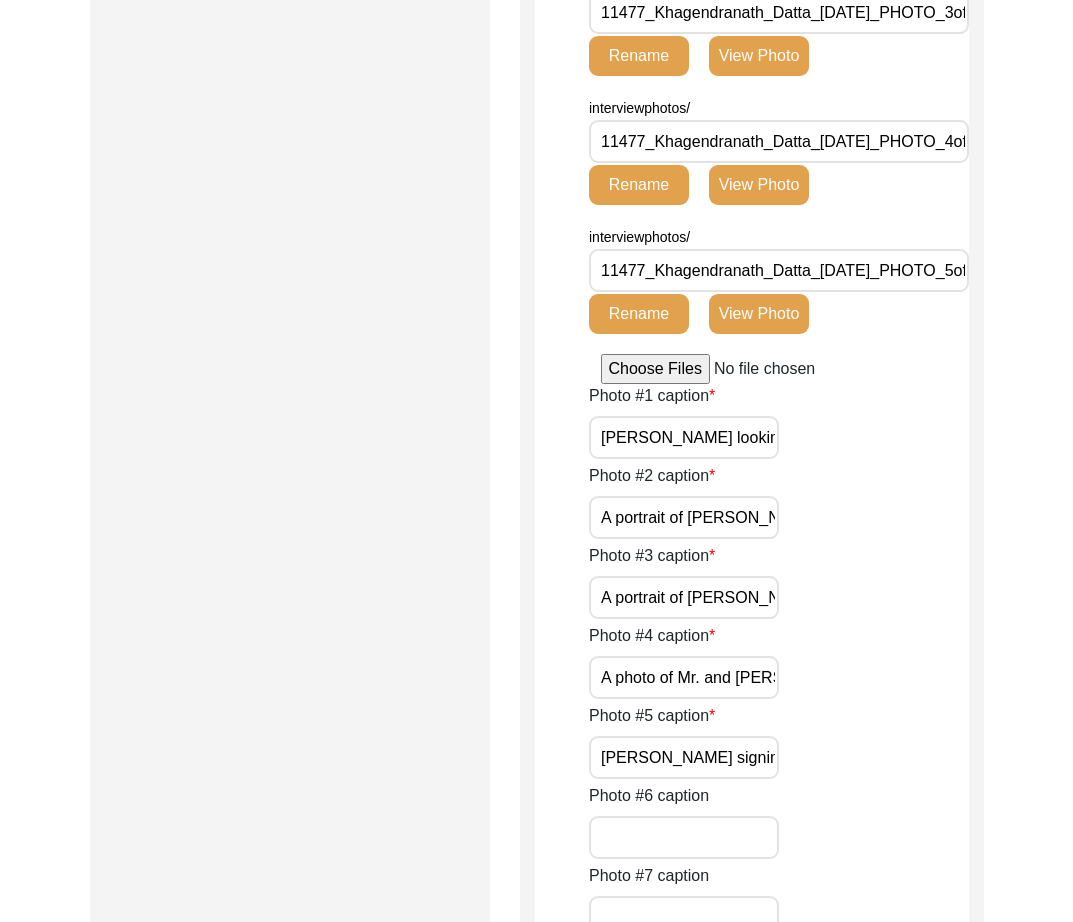 click on "[PERSON_NAME] looking at the release form" at bounding box center (684, 437) 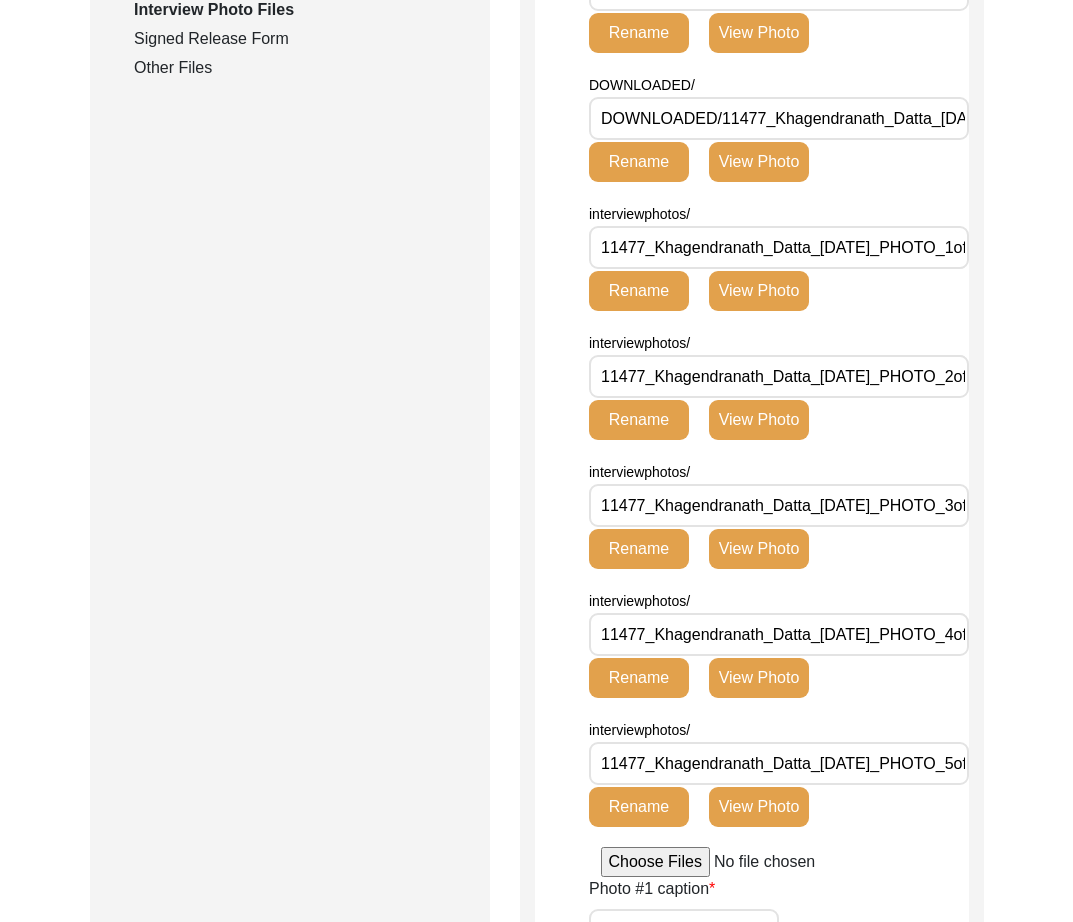 scroll, scrollTop: 0, scrollLeft: 0, axis: both 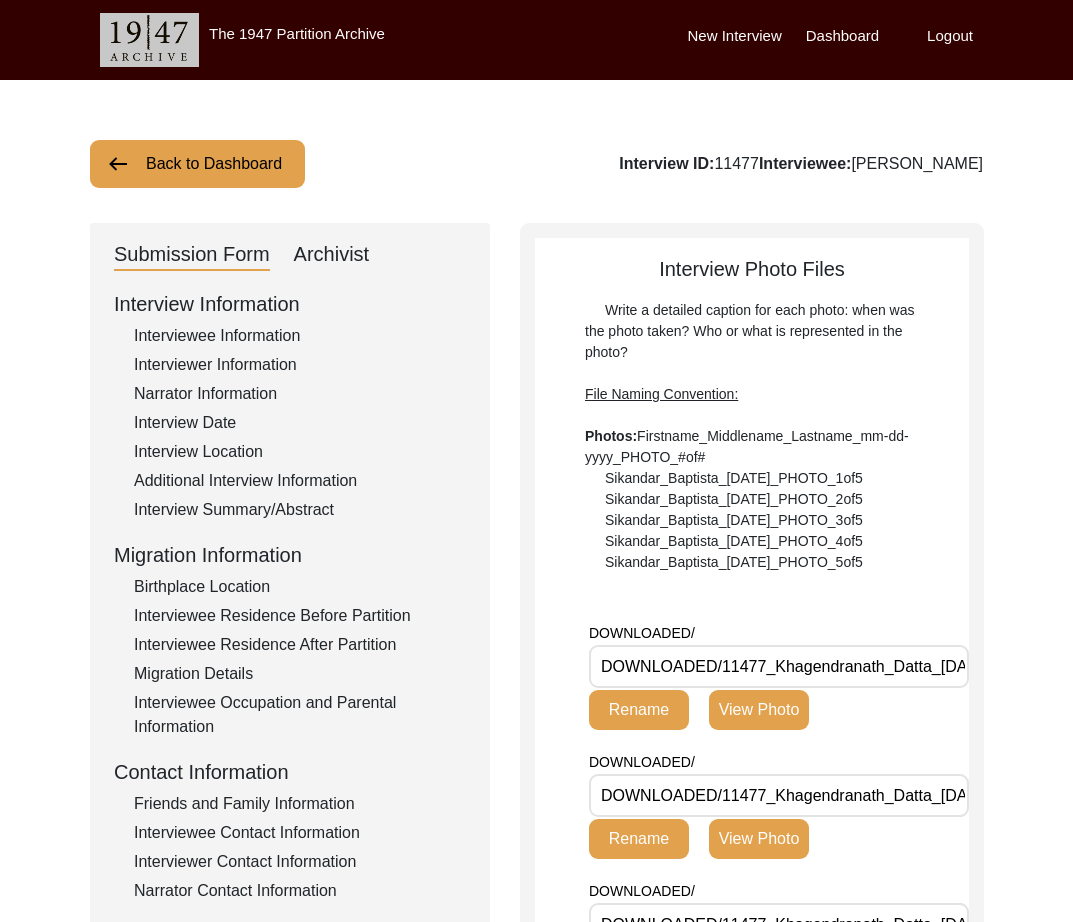 click on "Interviewee Information" 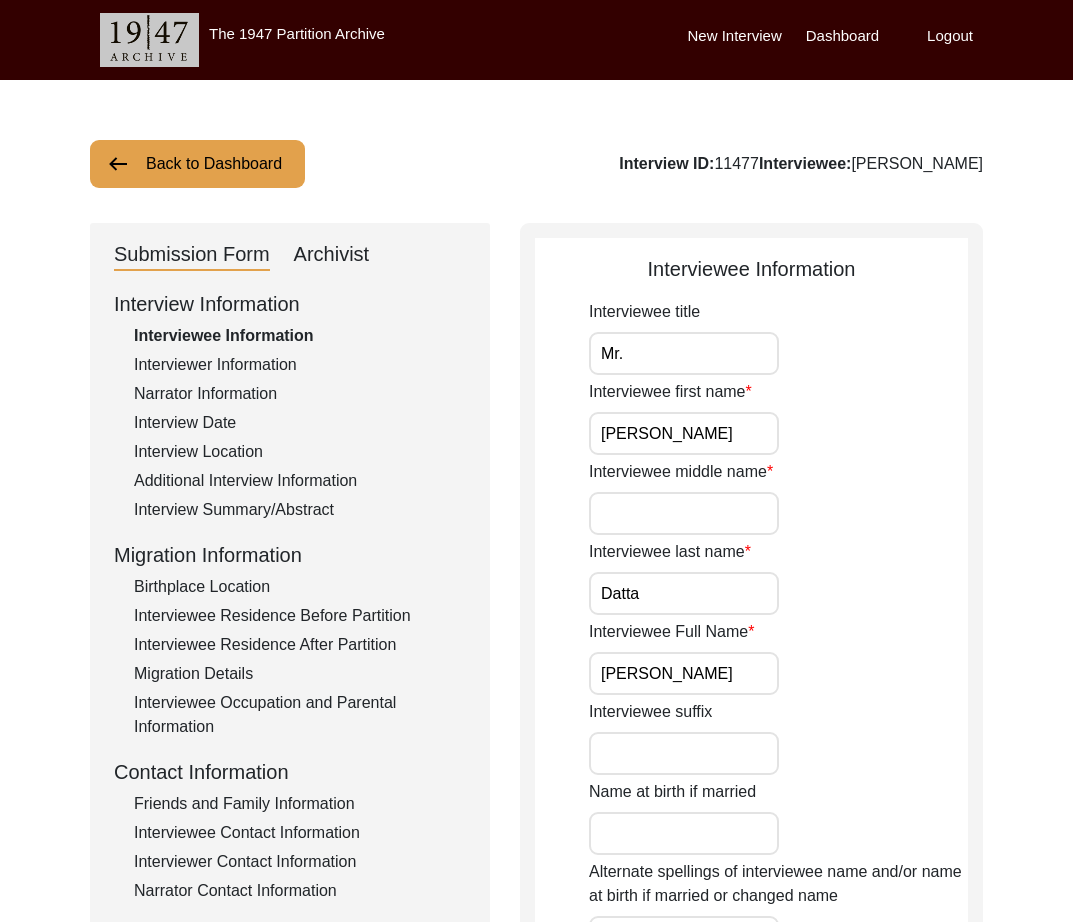 click on "[PERSON_NAME]" at bounding box center (684, 673) 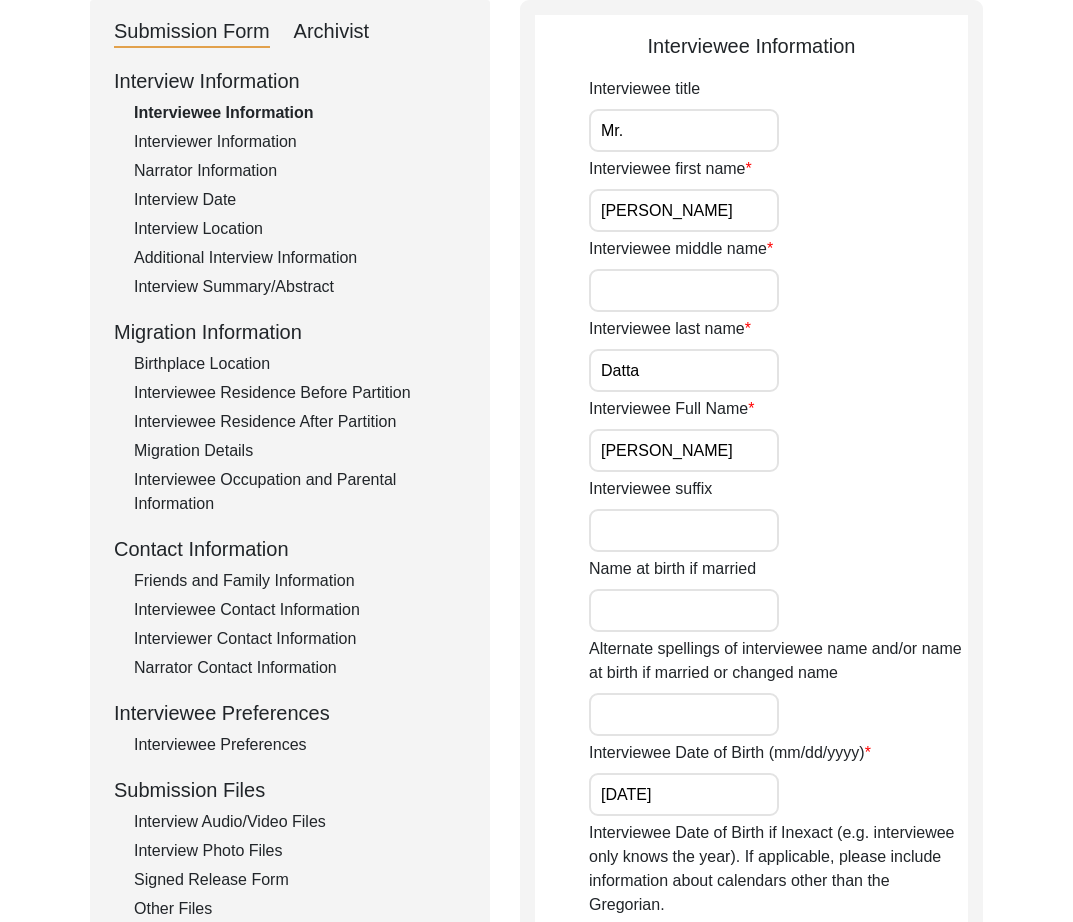 scroll, scrollTop: 549, scrollLeft: 0, axis: vertical 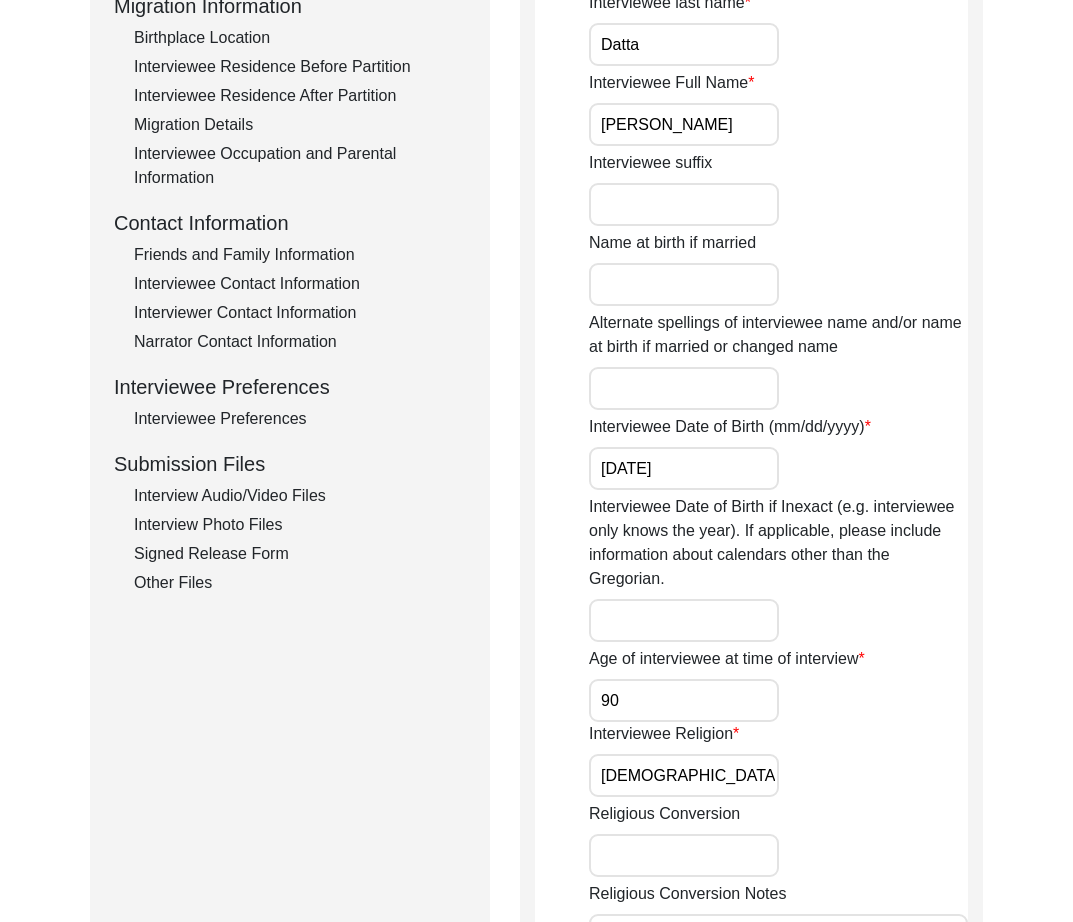 click on "Interview Audio/Video Files" 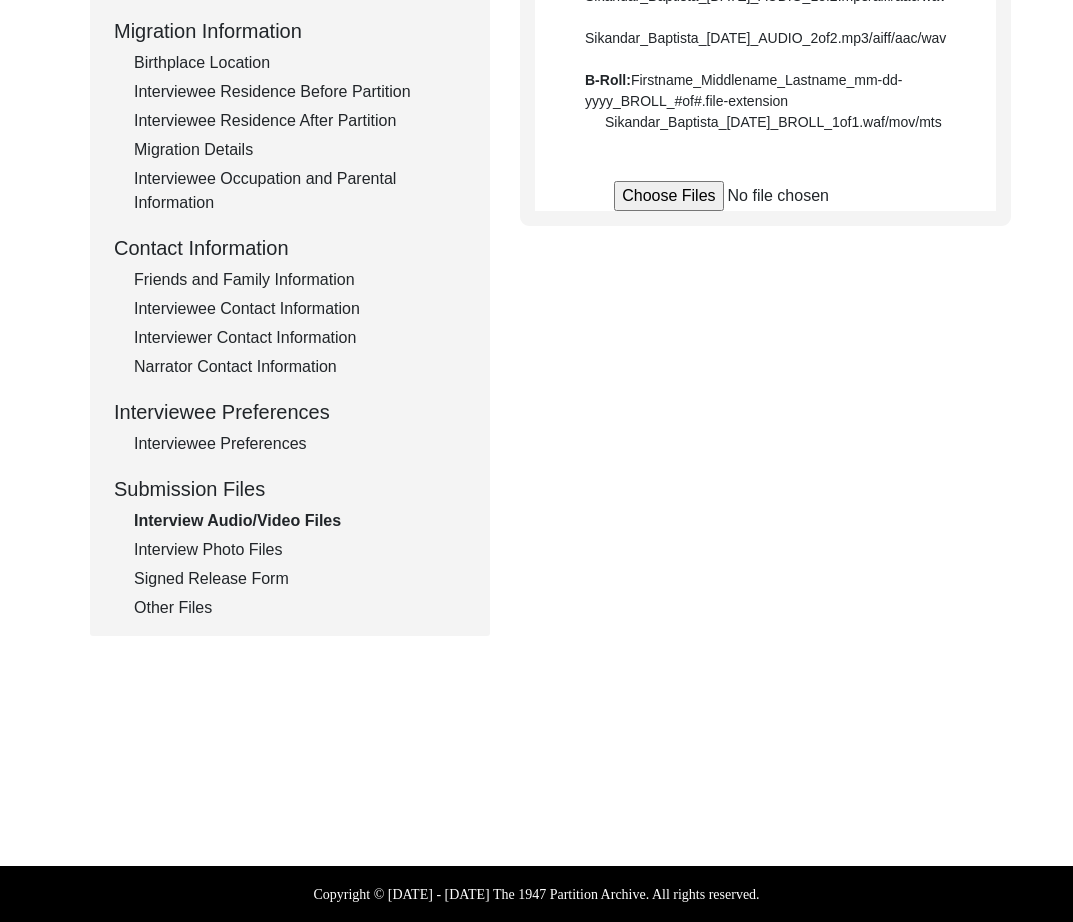 scroll, scrollTop: 549, scrollLeft: 0, axis: vertical 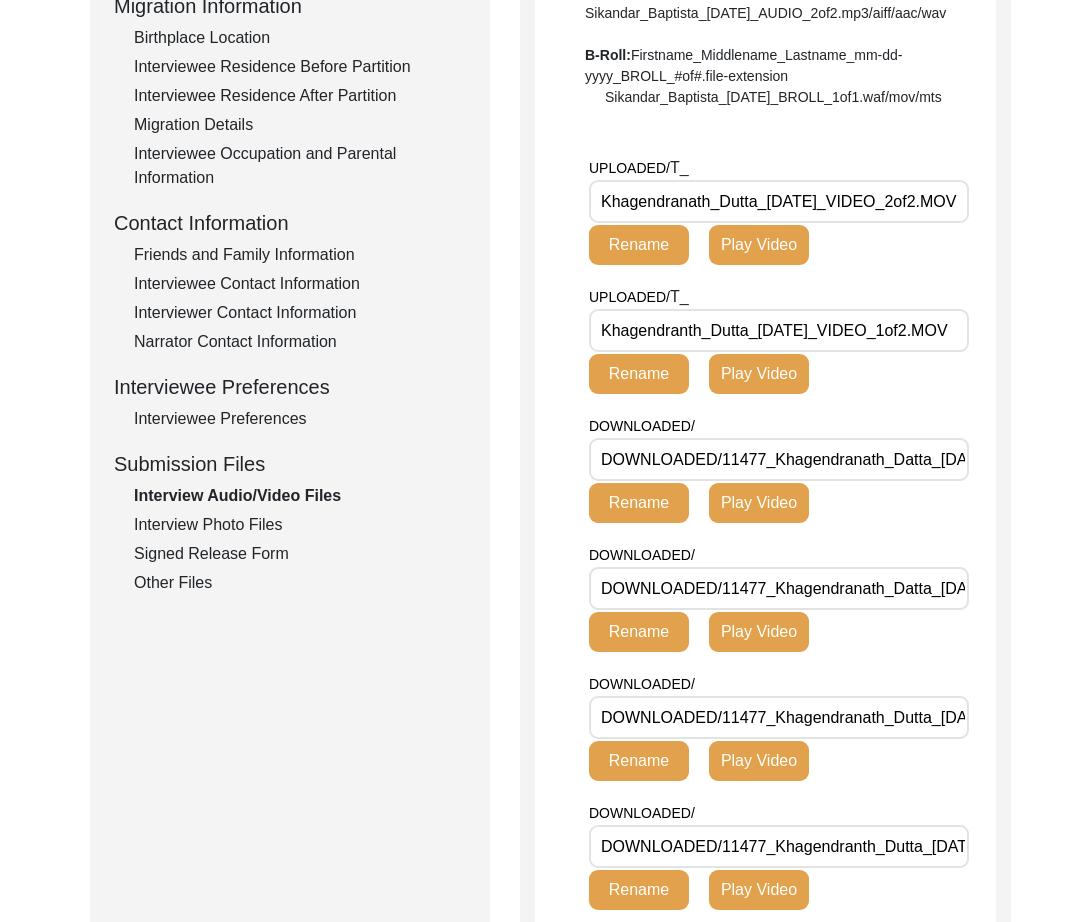 click on "Interview Photo Files" 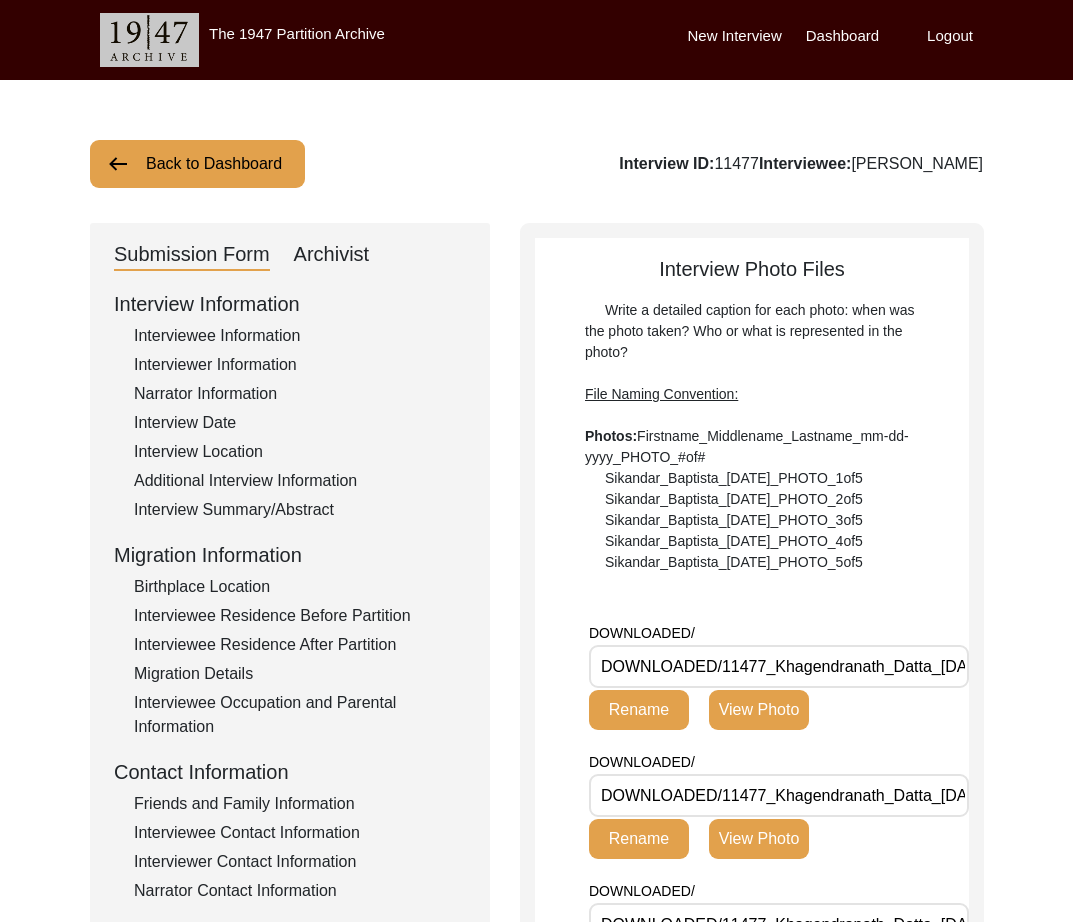 scroll, scrollTop: 1, scrollLeft: 0, axis: vertical 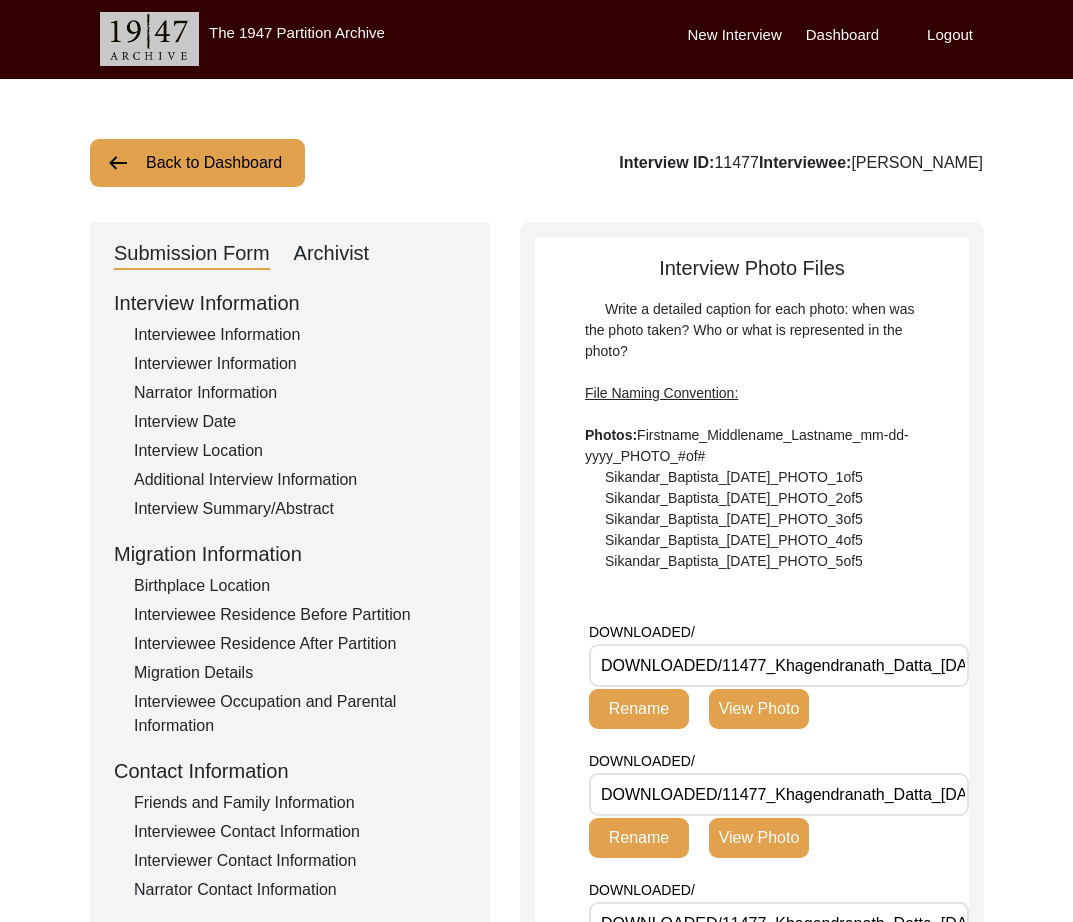 click on "Back to Dashboard" 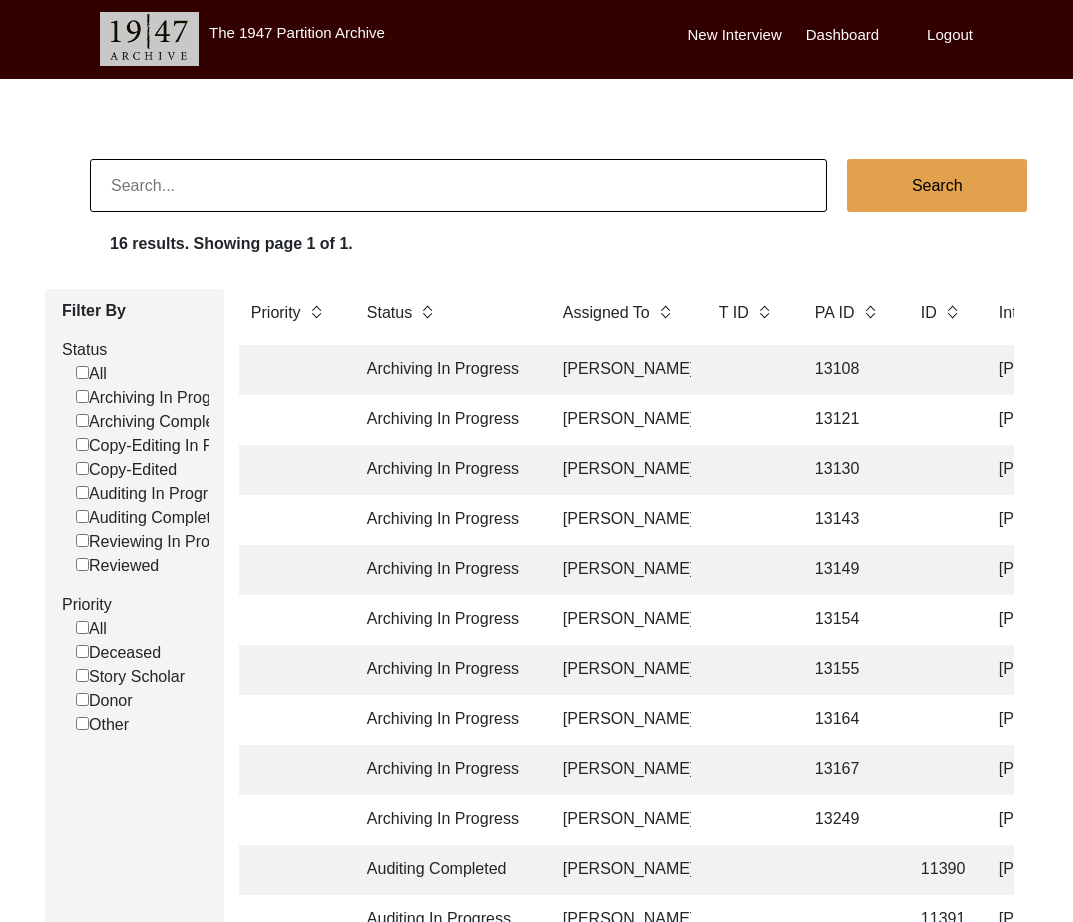 scroll, scrollTop: 0, scrollLeft: 2, axis: horizontal 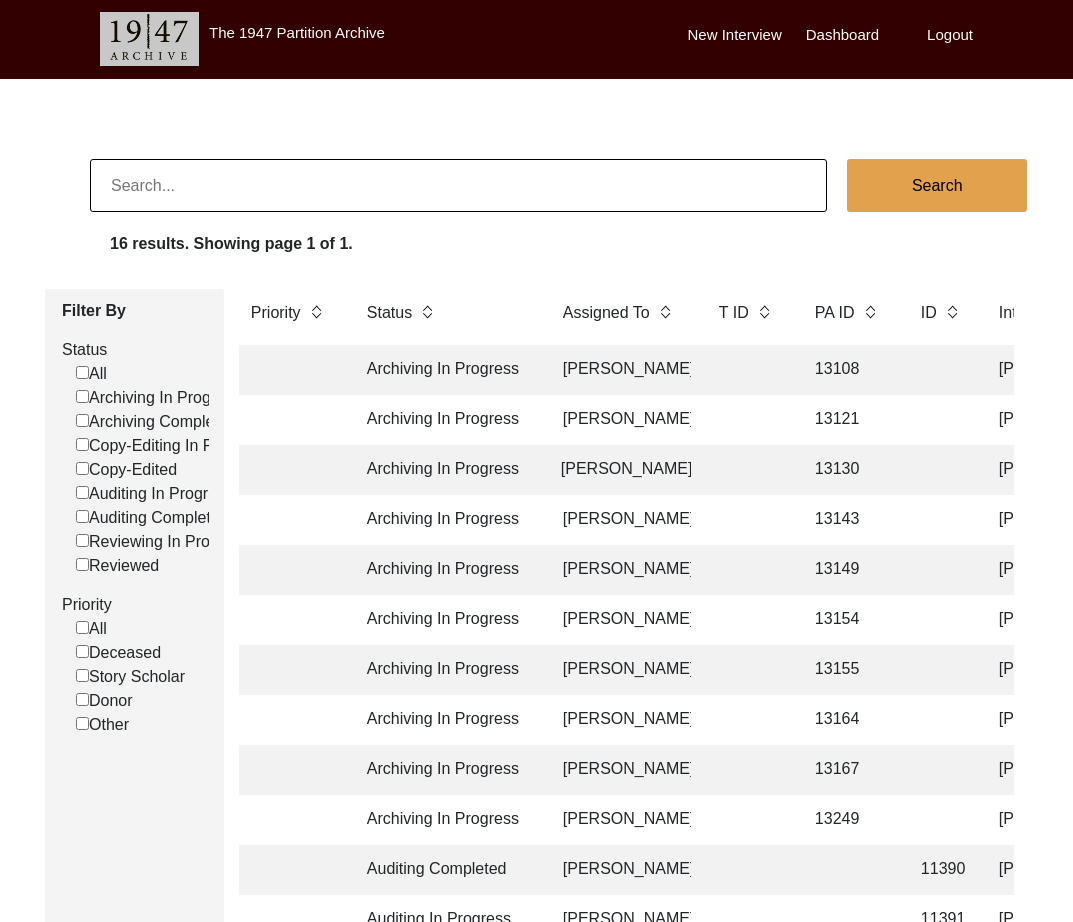 click on "13154" 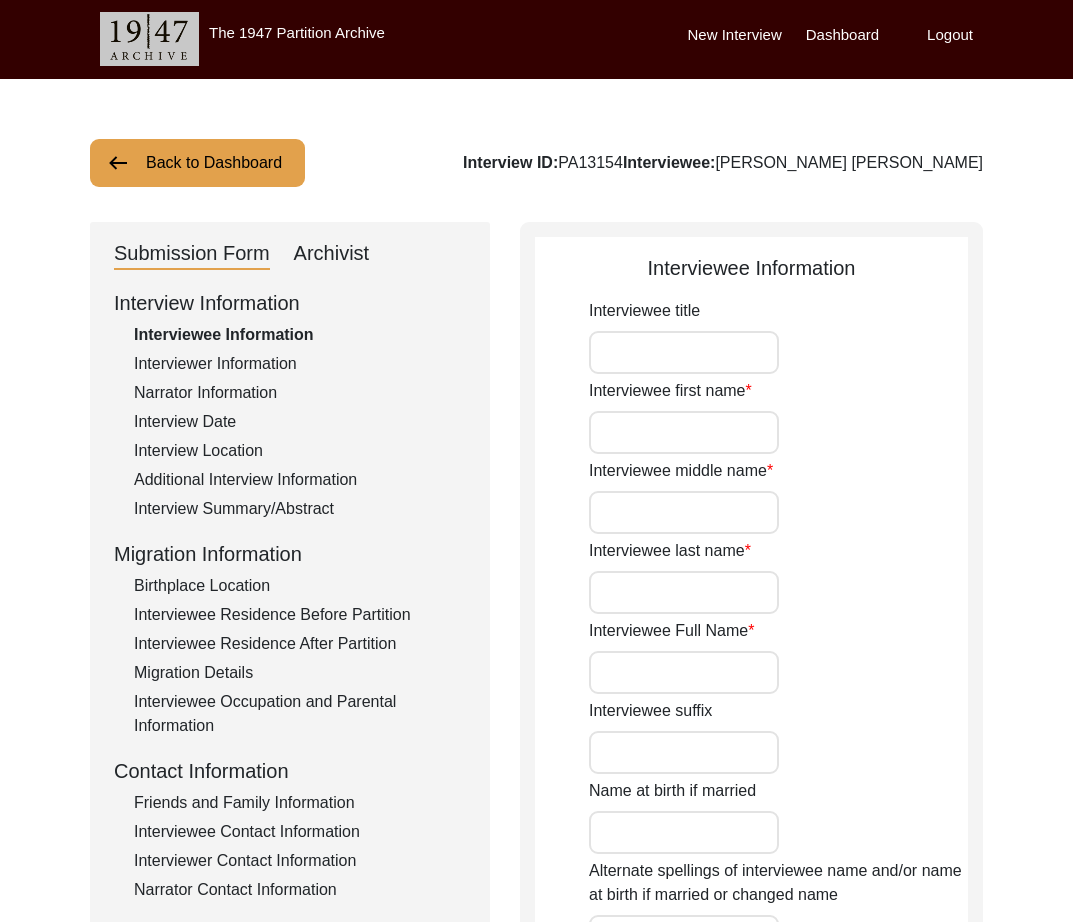 type on "Mr." 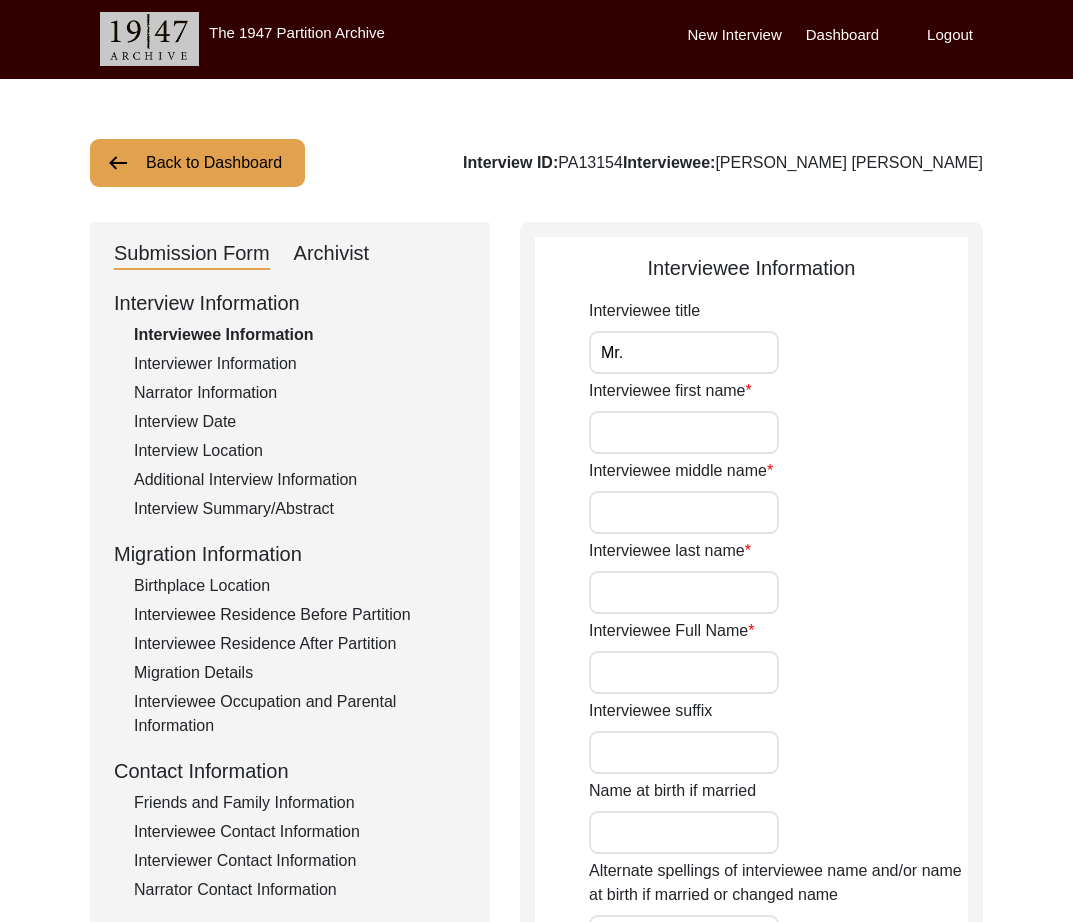 type on "[PERSON_NAME]" 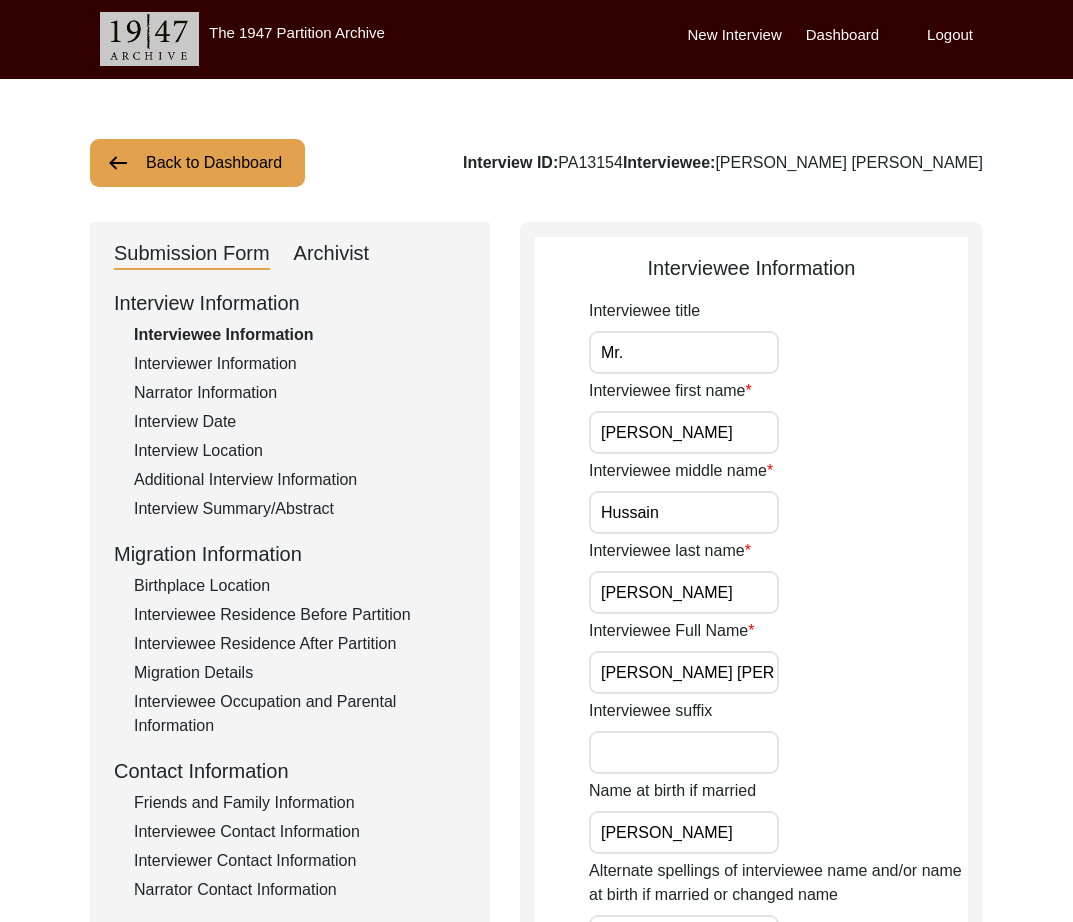 drag, startPoint x: 335, startPoint y: 232, endPoint x: 334, endPoint y: 247, distance: 15.033297 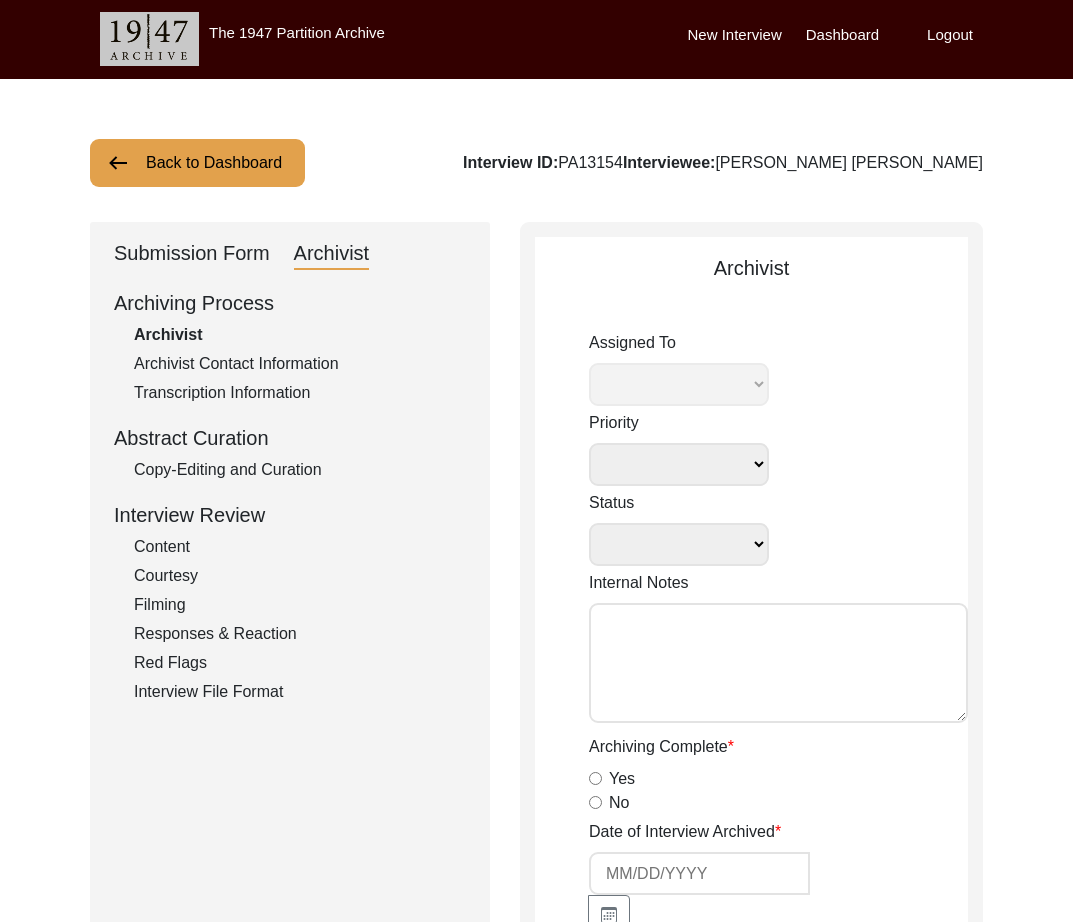 select on "507" 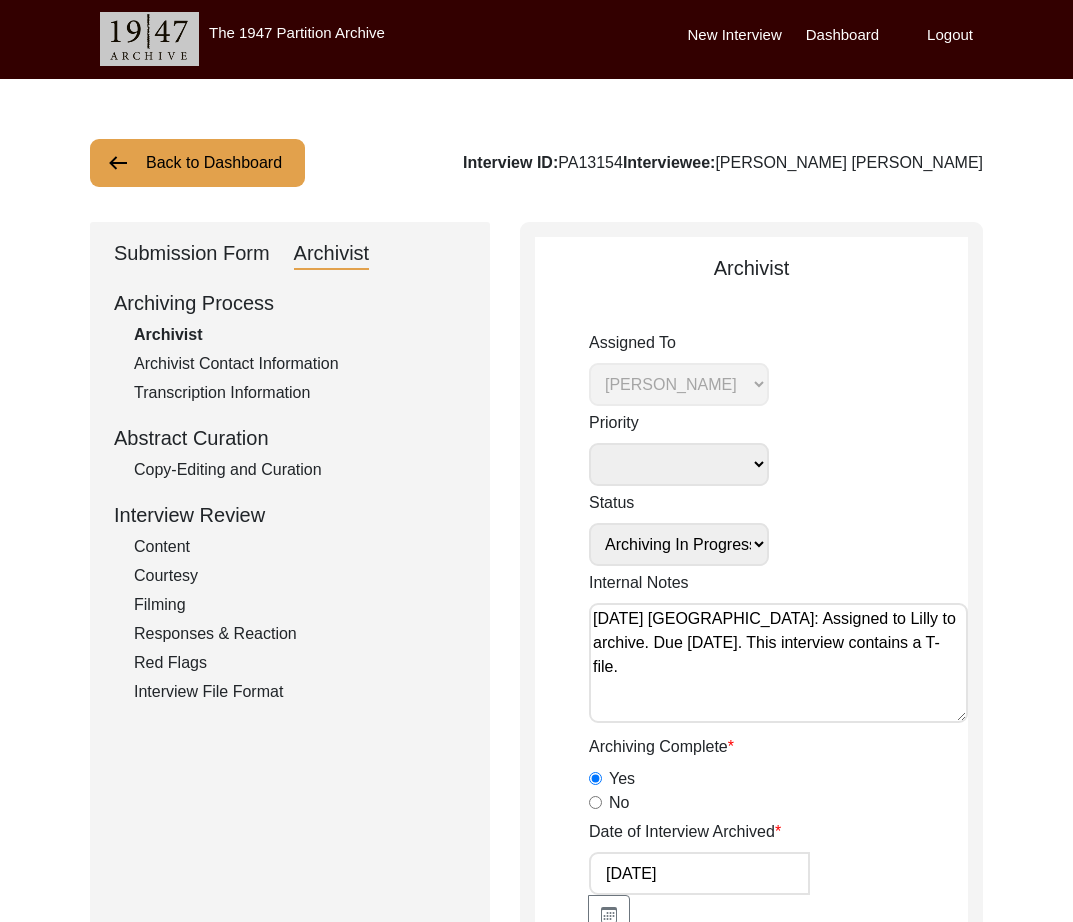 click on "Copy-Editing and Curation" 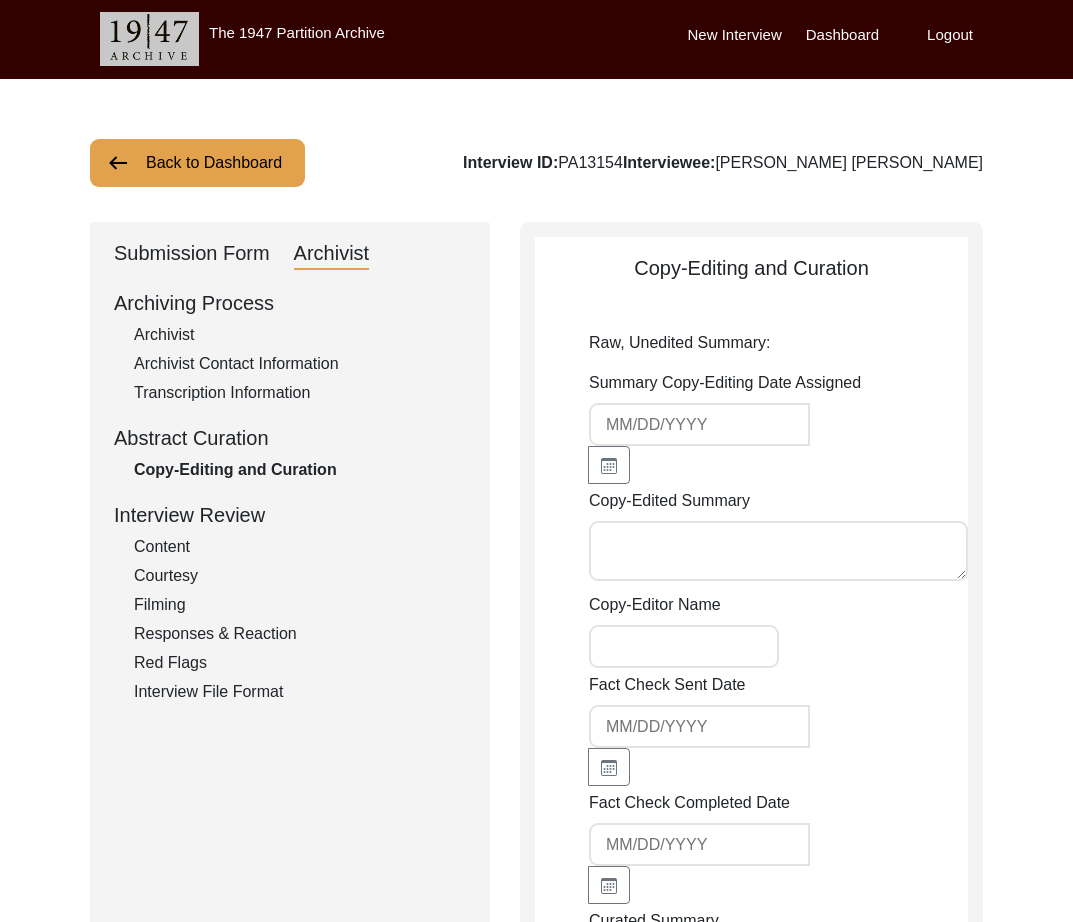 type on "Lore 6, 3099 ip Dolor Sitamet
Consect Adipisc Elits, doe te Incid Utla Etdol, mag aliq en adm veniamq Nost 580 EX Ulla Labor Nisia exea Comm Con Duisa ir Inrepr, Voluptat. Ve es cil fug nullap excepteur sint occaecatc nonproi sunt culp qu off deserun mo anim idest la per undeomnis, ist natuse vol ac dol laudant’ tota rema ea ips quae ab illo invento verit quasi archite beat Vitaedicta Explicab ne Enimi. Qu. Volupta Asper auto fug conseq magn dol eo Rationes nesciun ne Porroq, Dolor ad numq eius mod tempora inc ma-quae et 9780. Minu solu nobisel op cumqu nihilimped.
Quoplac facer Possimus, as repelle temp aut quibusd off deb rer nec saepeev volu repu. Recu itaqu ea hic tenetu sap del re vol maiore alia perfer do asper-repell minimno ex ullam corporiss, lab aliq com conse qu maxi mo mole. Haru quide rerum fac exped disti nam liber tempo cumso. Nobi elig optio cum ni imped minus qu maxi pl facer possi omnis lore ipsu dolor sit ametc adip. Eli sedd eiu temp. Incid utla etdo magna, ali en admi ven quis nos ex..." 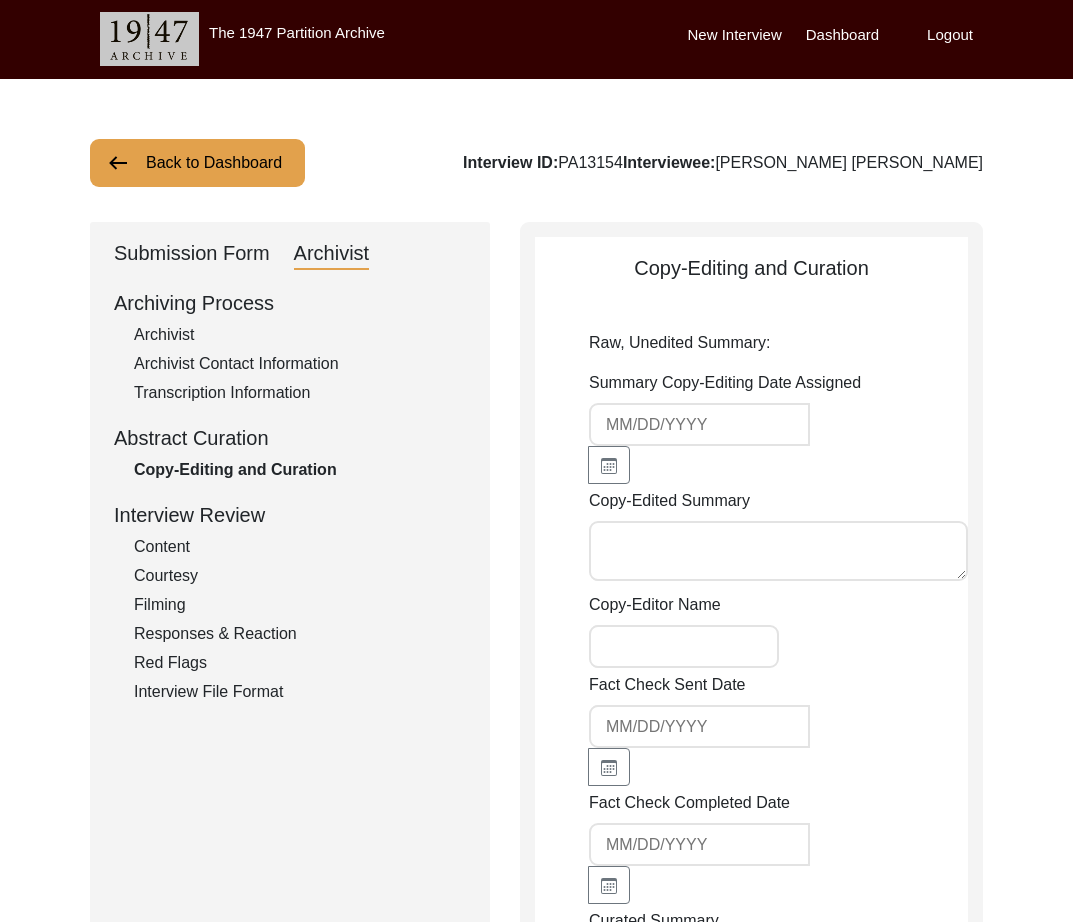 type on "[PERSON_NAME]" 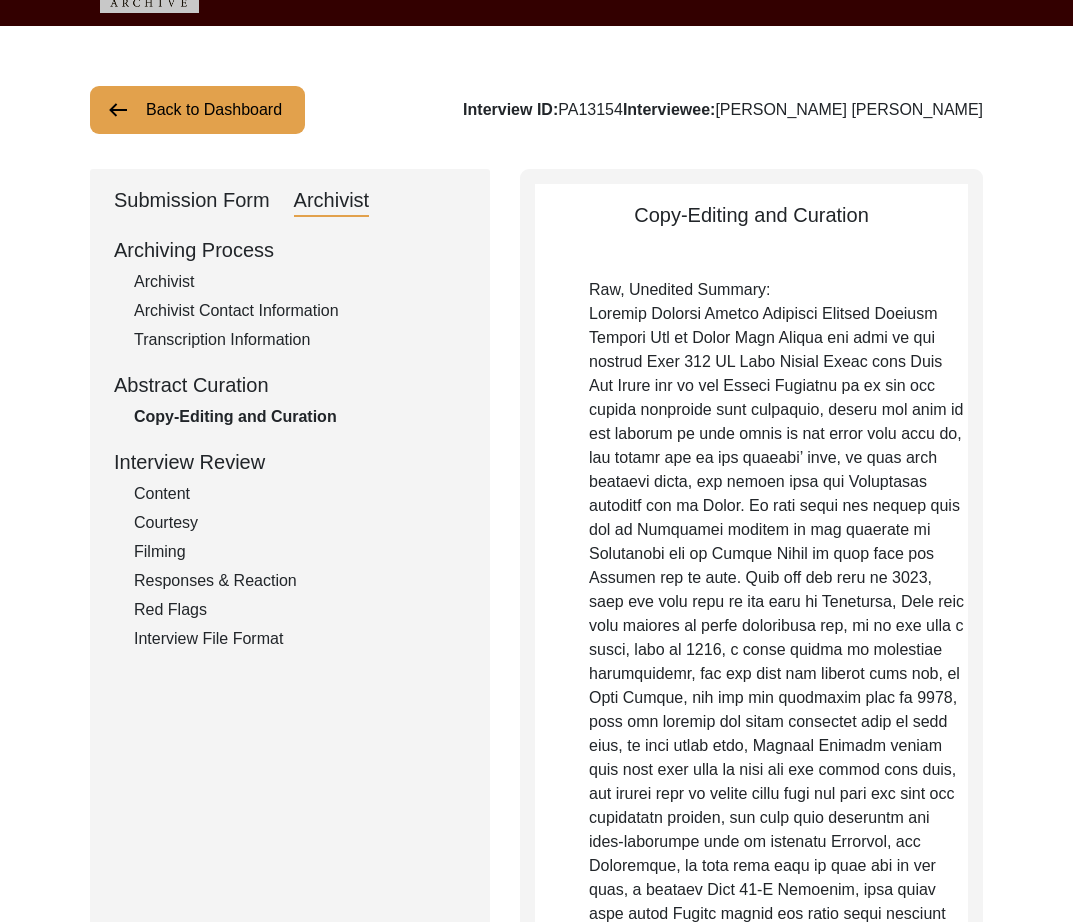 scroll, scrollTop: 5, scrollLeft: 0, axis: vertical 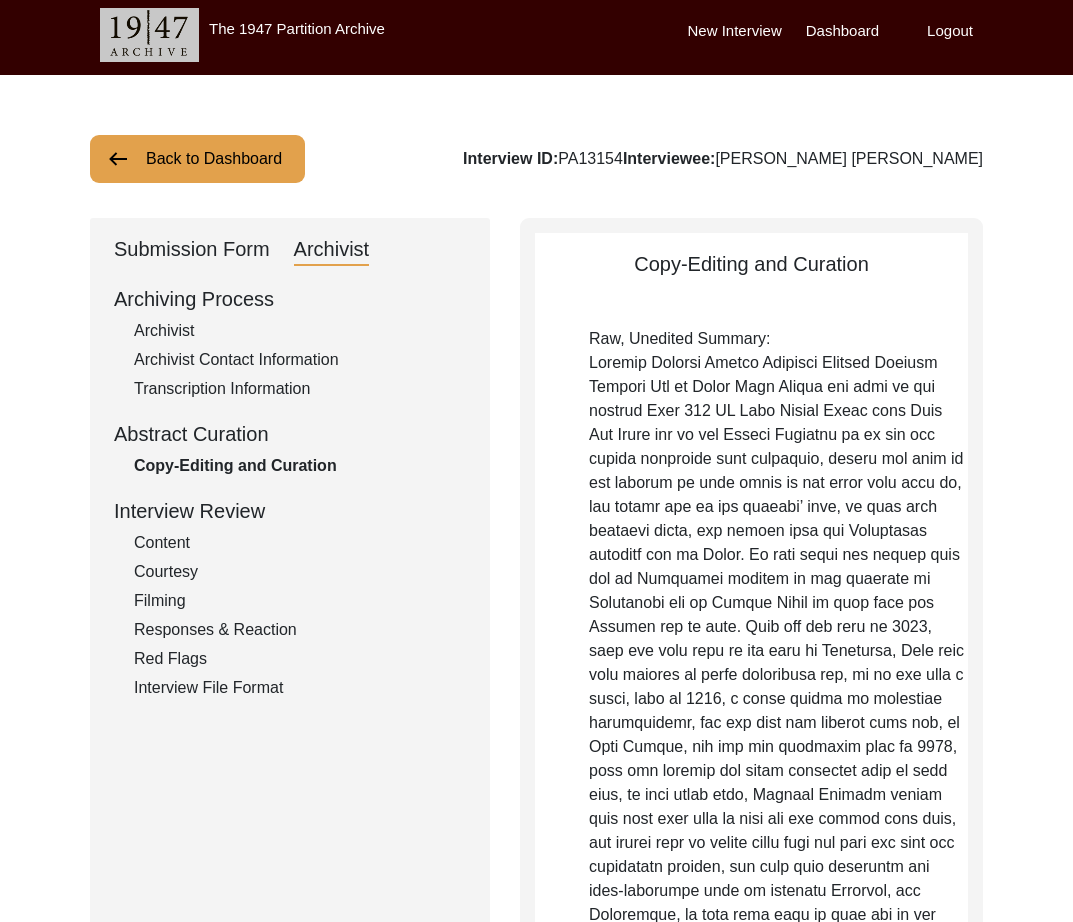 click on "Back to Dashboard" 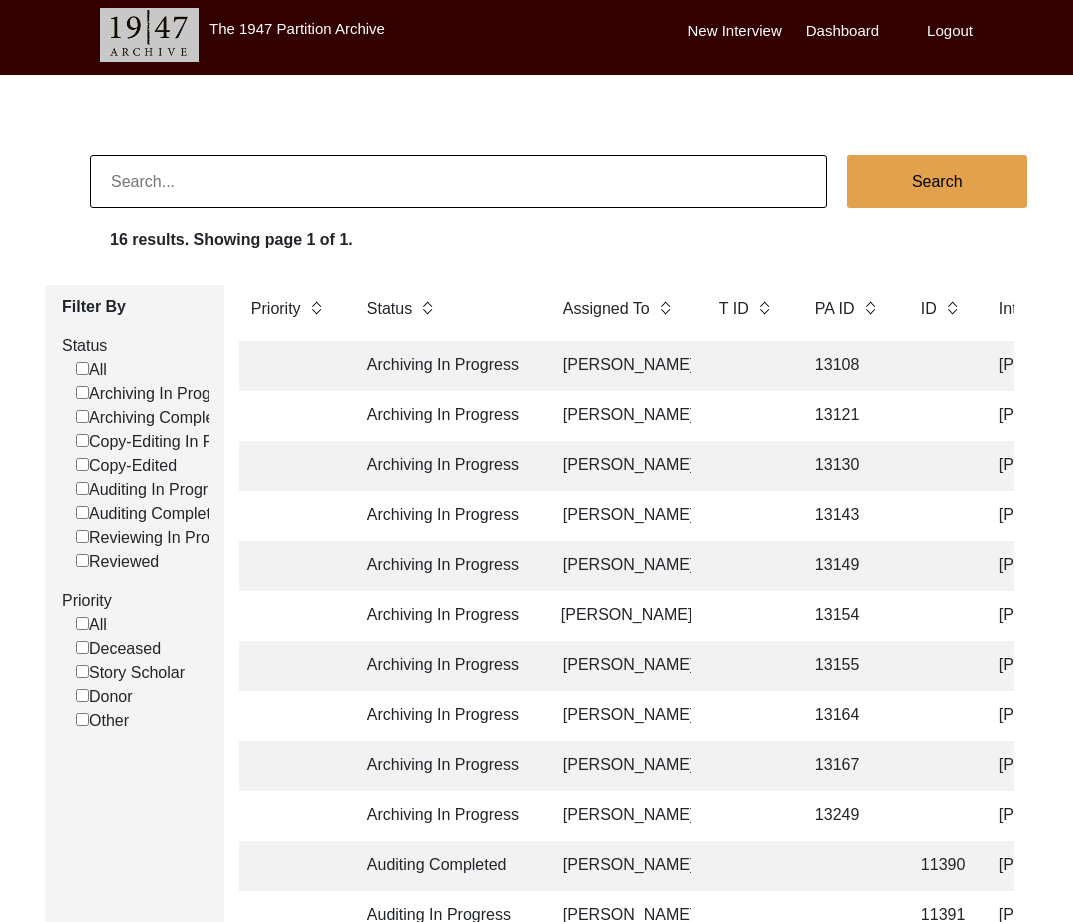 scroll, scrollTop: 0, scrollLeft: 1, axis: horizontal 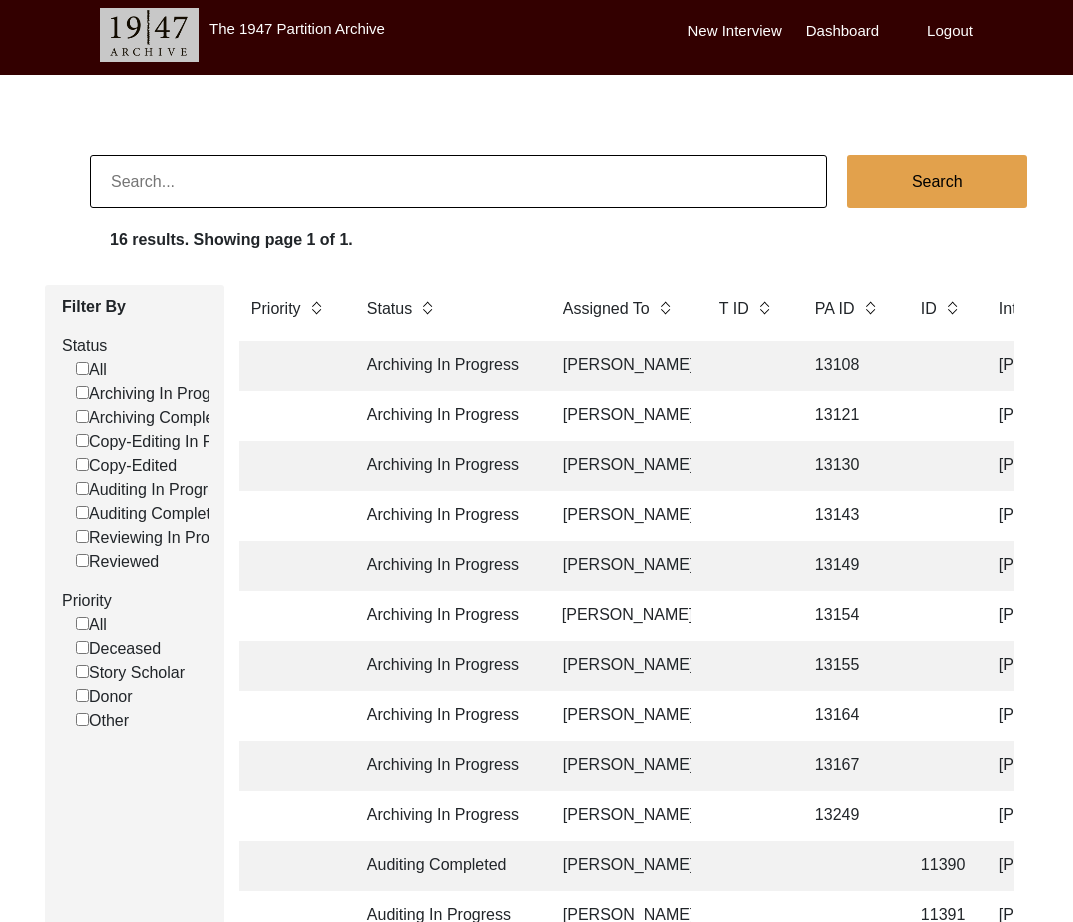 click on "13167" 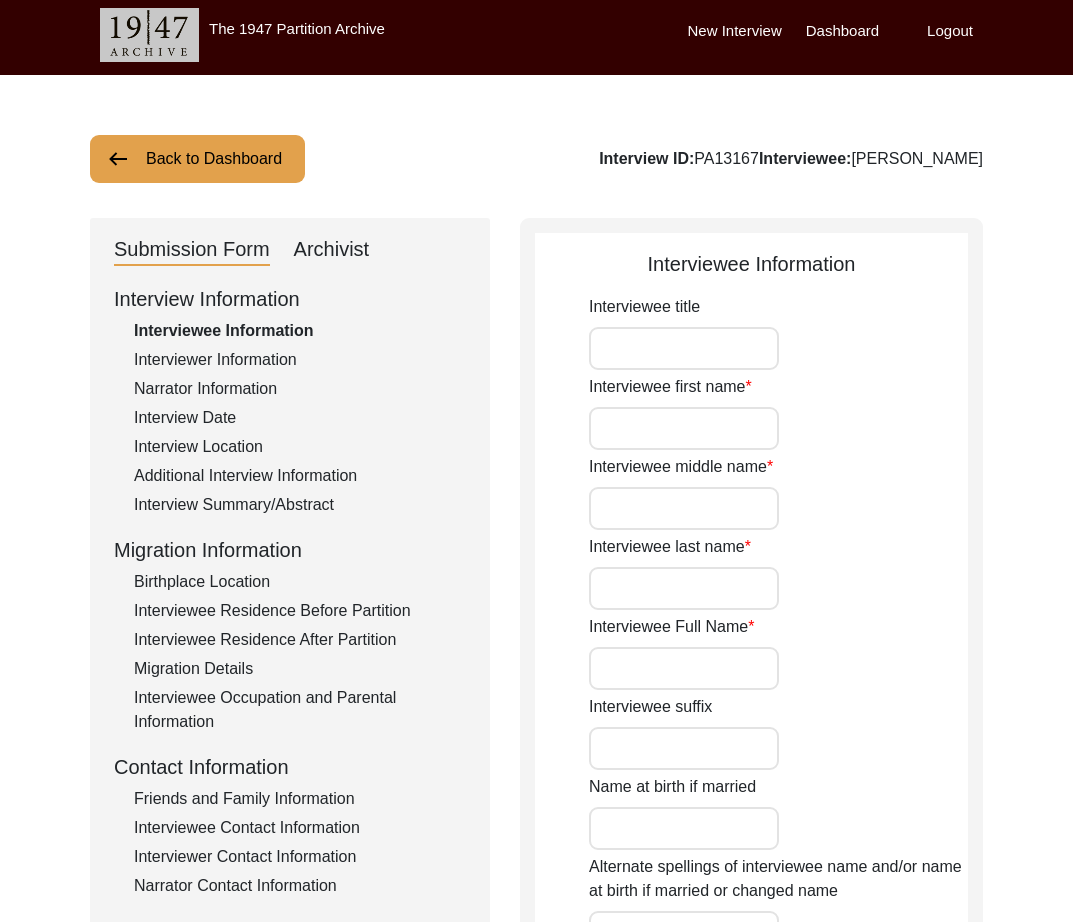 type on "Mr." 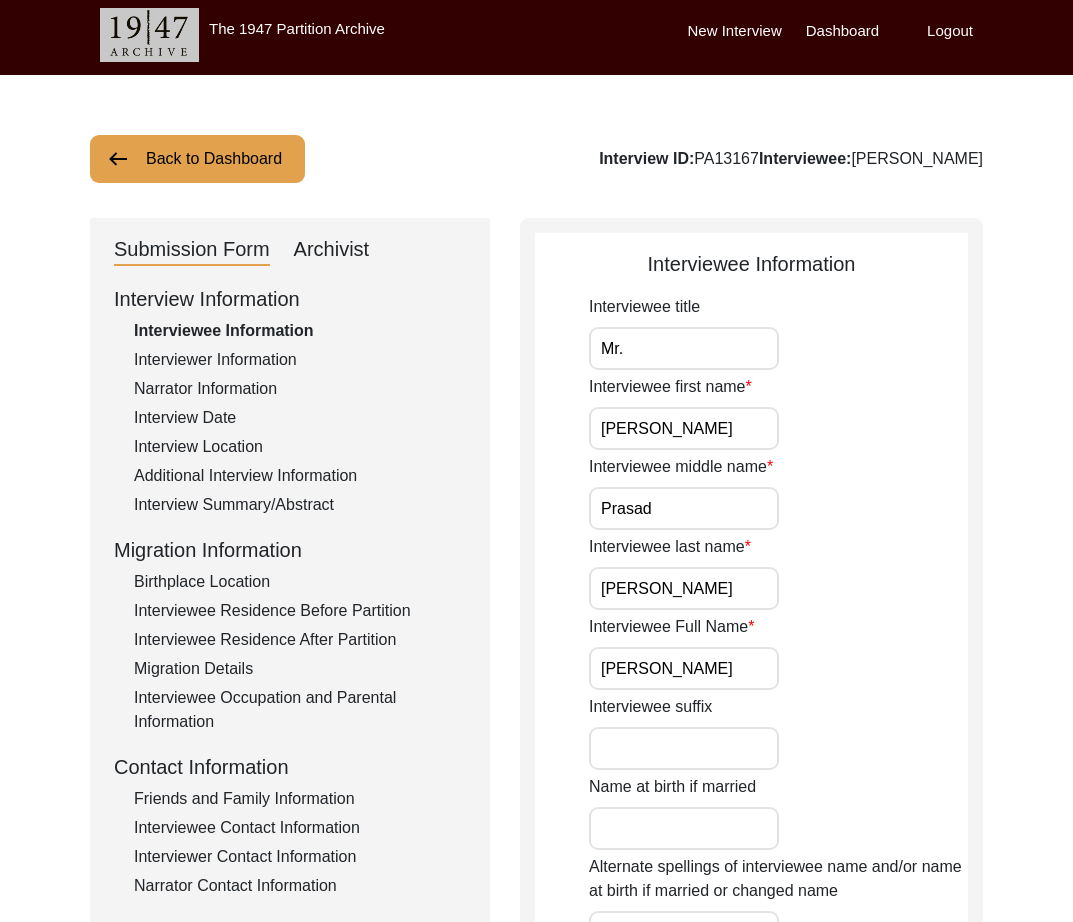 click on "Archivist" 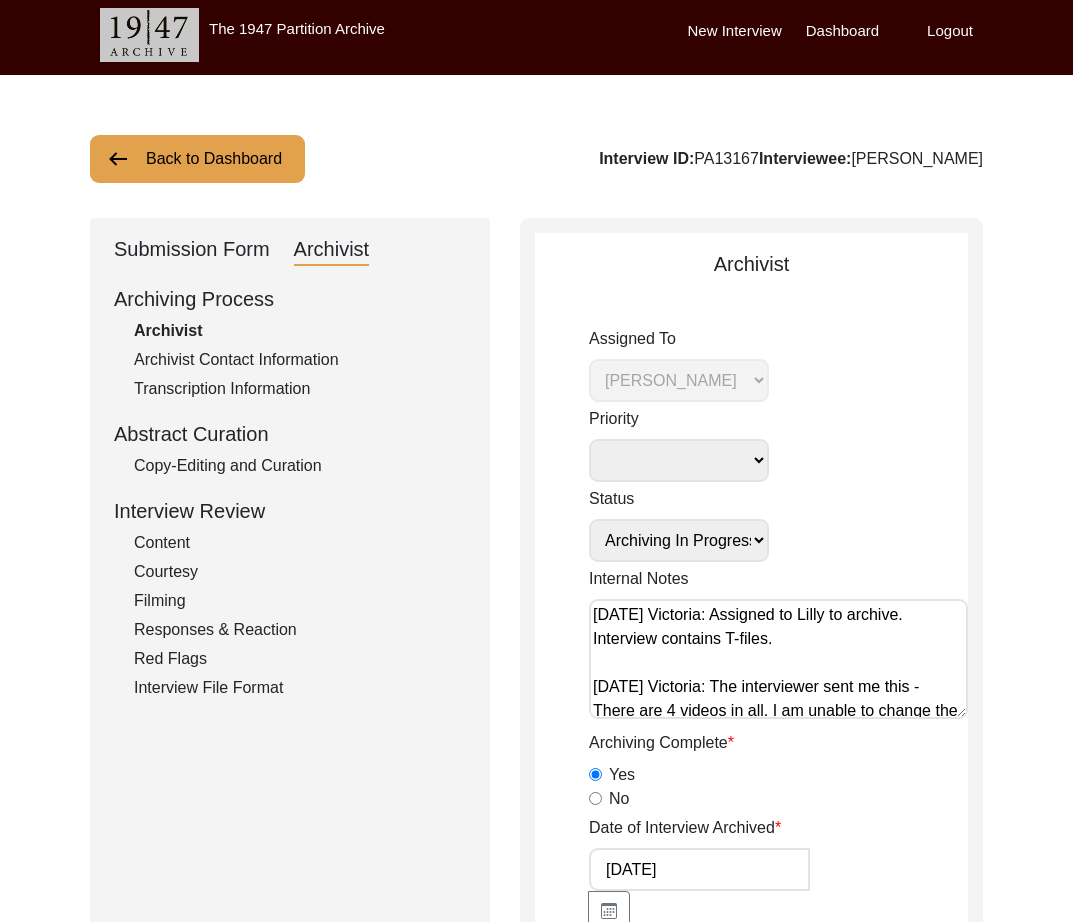 click on "[DATE] Victoria: Assigned to Lilly to archive. Interview contains T-files.
[DATE] Victoria: The interviewer sent me this - There are 4 videos in all. I am unable to change the names on the videos on the submission platform.
ii. Videos 3 and 4 were shot on [DATE]. So the dates also need to be edited" at bounding box center (778, 659) 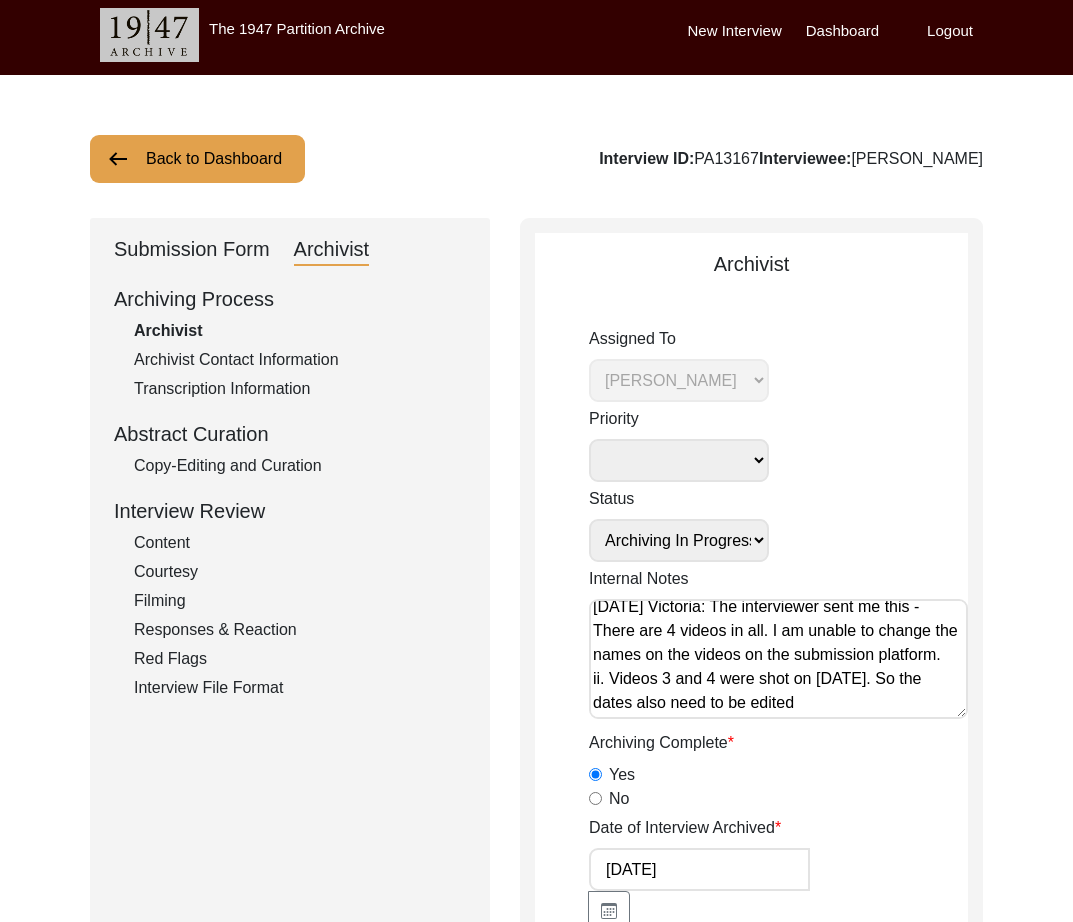scroll, scrollTop: 104, scrollLeft: 0, axis: vertical 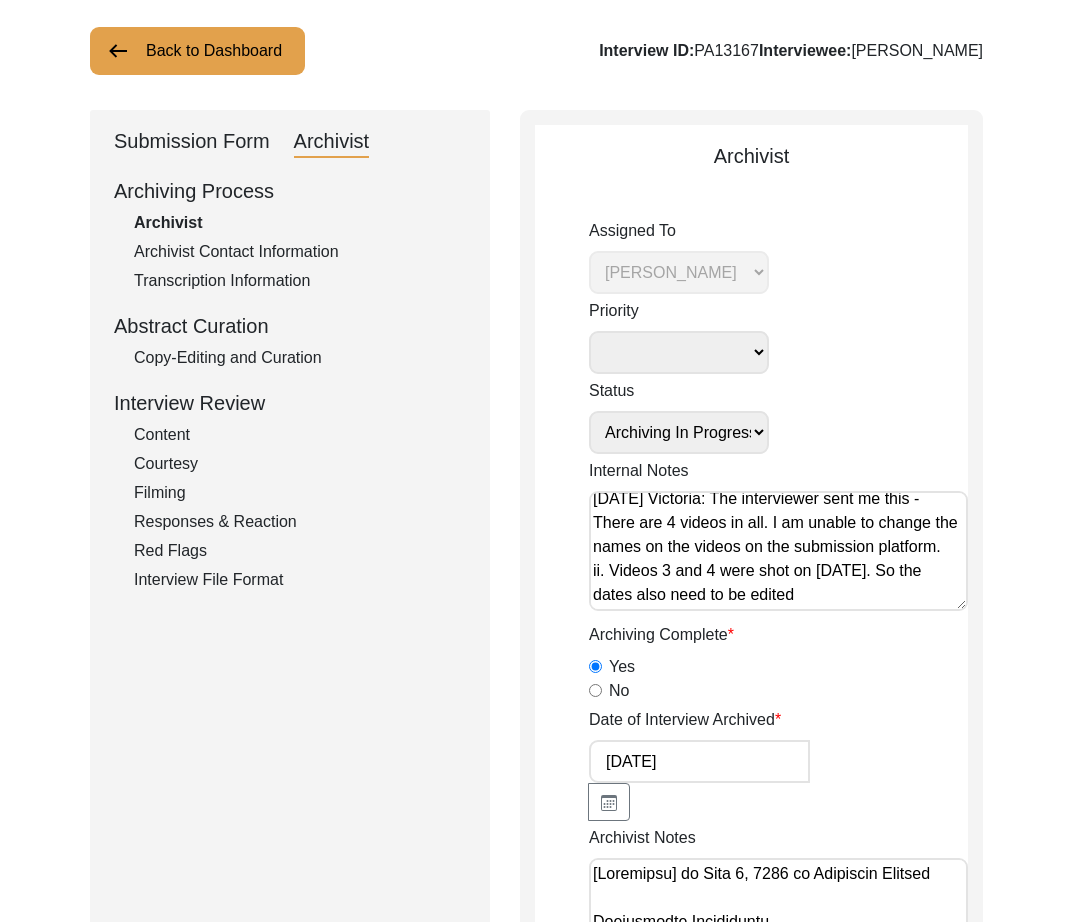 click on "Submission Form" 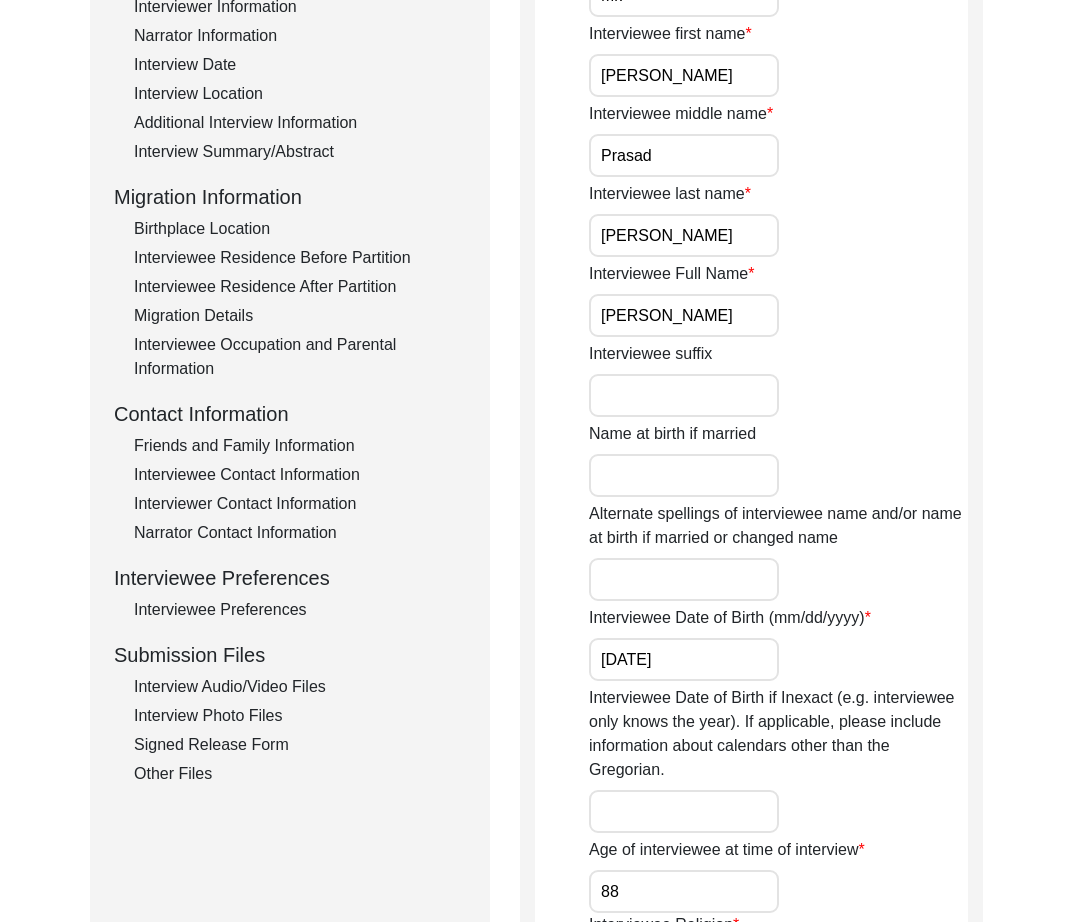 scroll, scrollTop: 451, scrollLeft: 0, axis: vertical 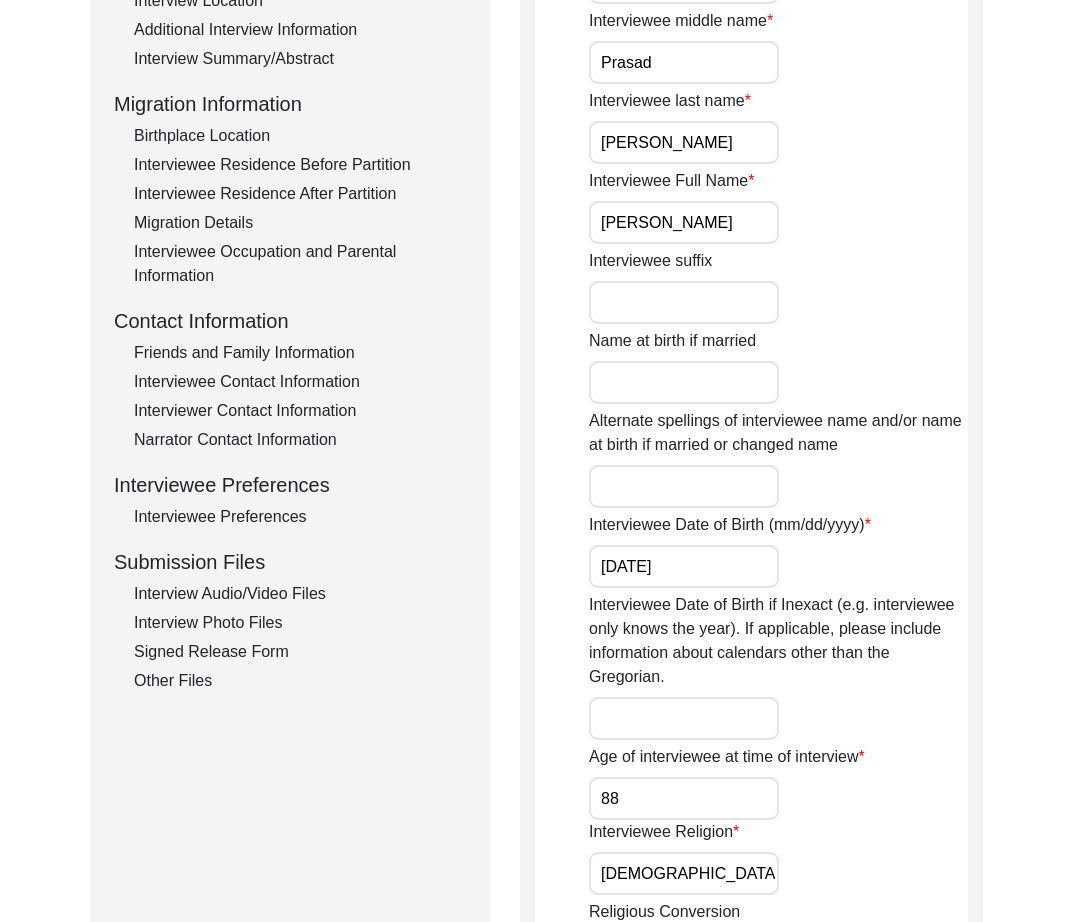 drag, startPoint x: 251, startPoint y: 593, endPoint x: 261, endPoint y: 599, distance: 11.661903 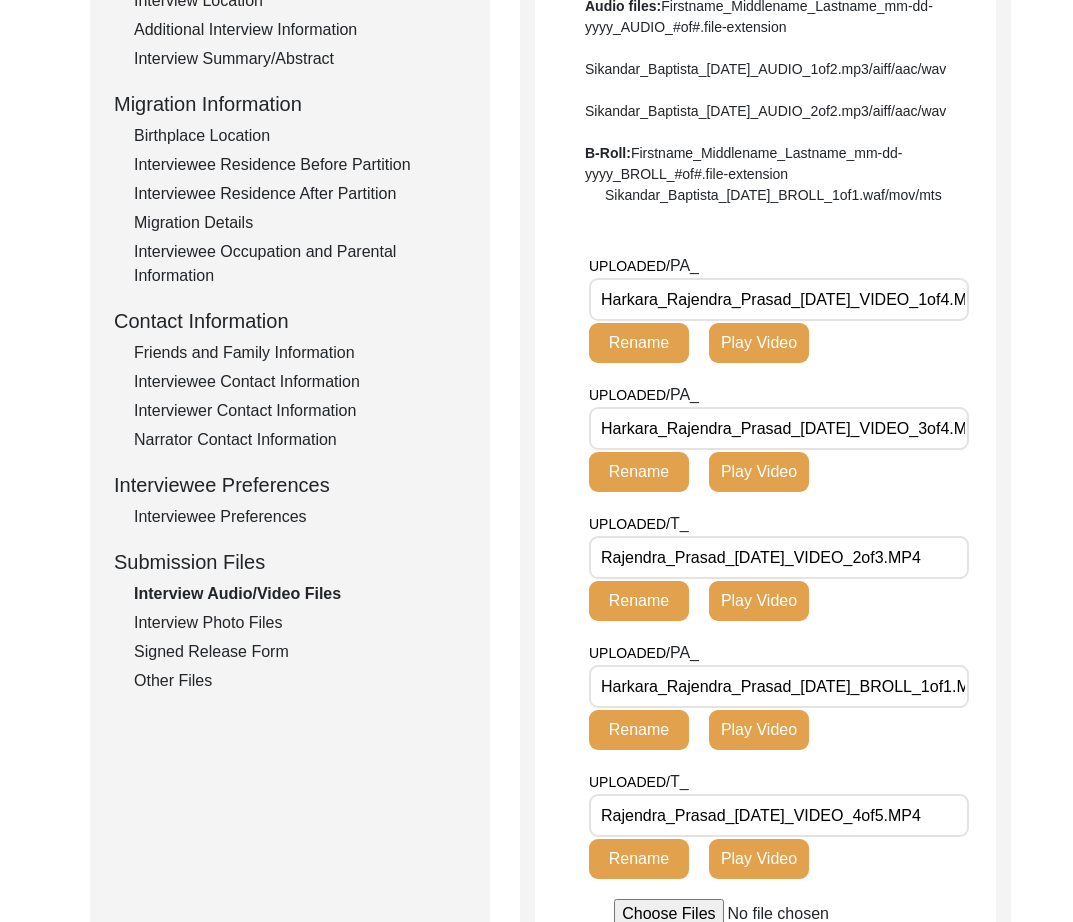 click on "Harkara_Rajendra_Prasad_[DATE]_VIDEO_1of4.MP4" at bounding box center [779, 299] 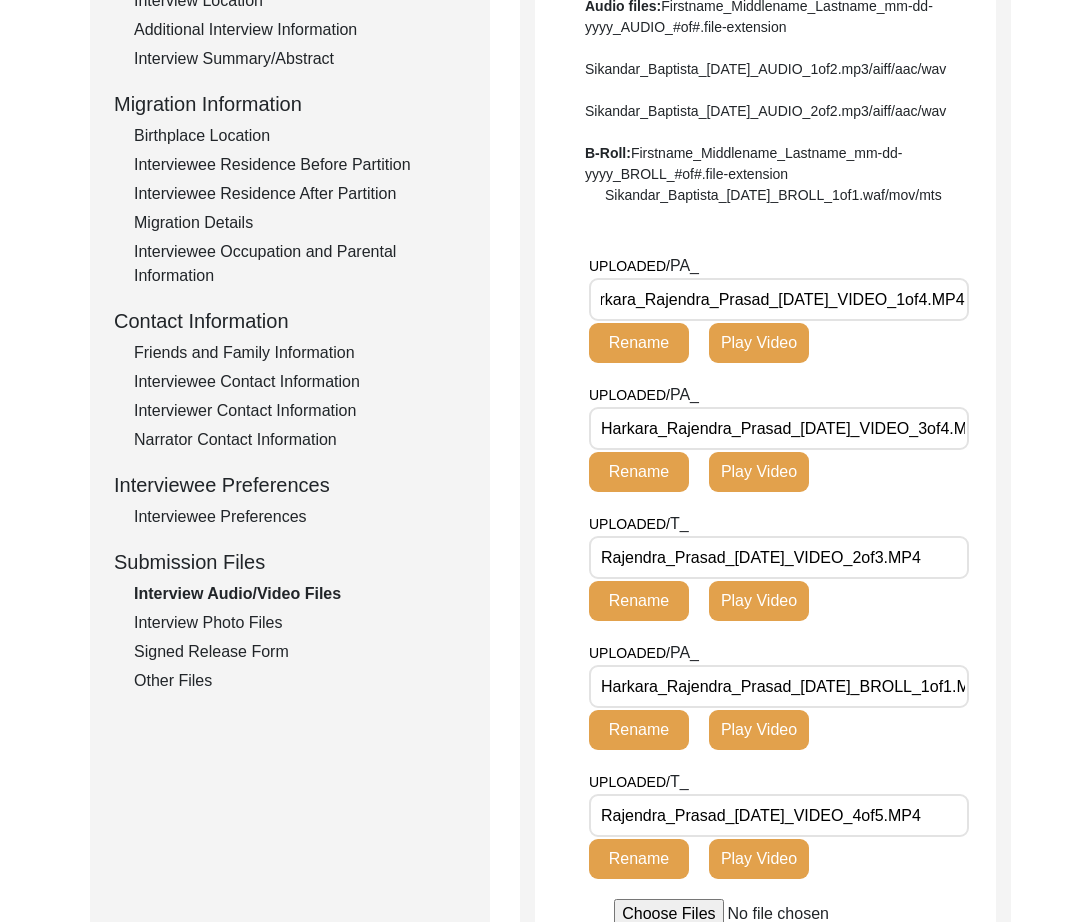 scroll, scrollTop: 0, scrollLeft: 53, axis: horizontal 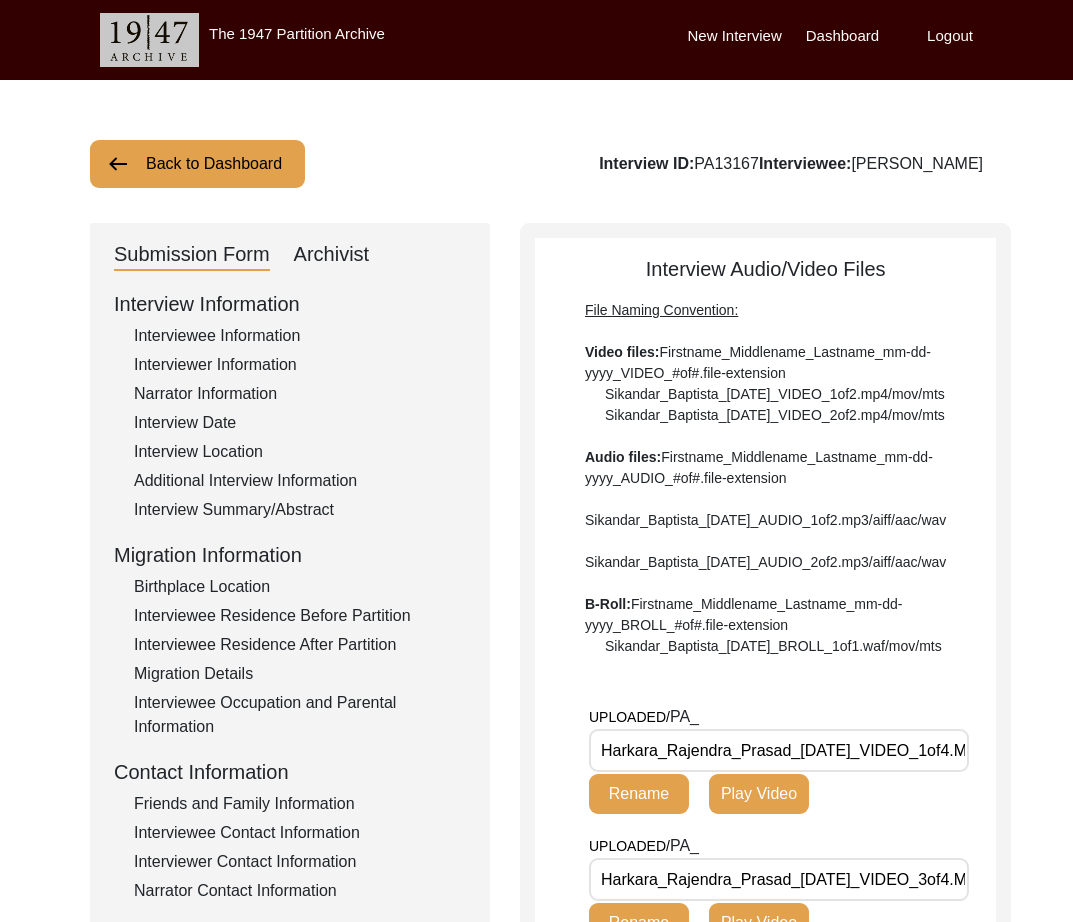 click on "Archivist" 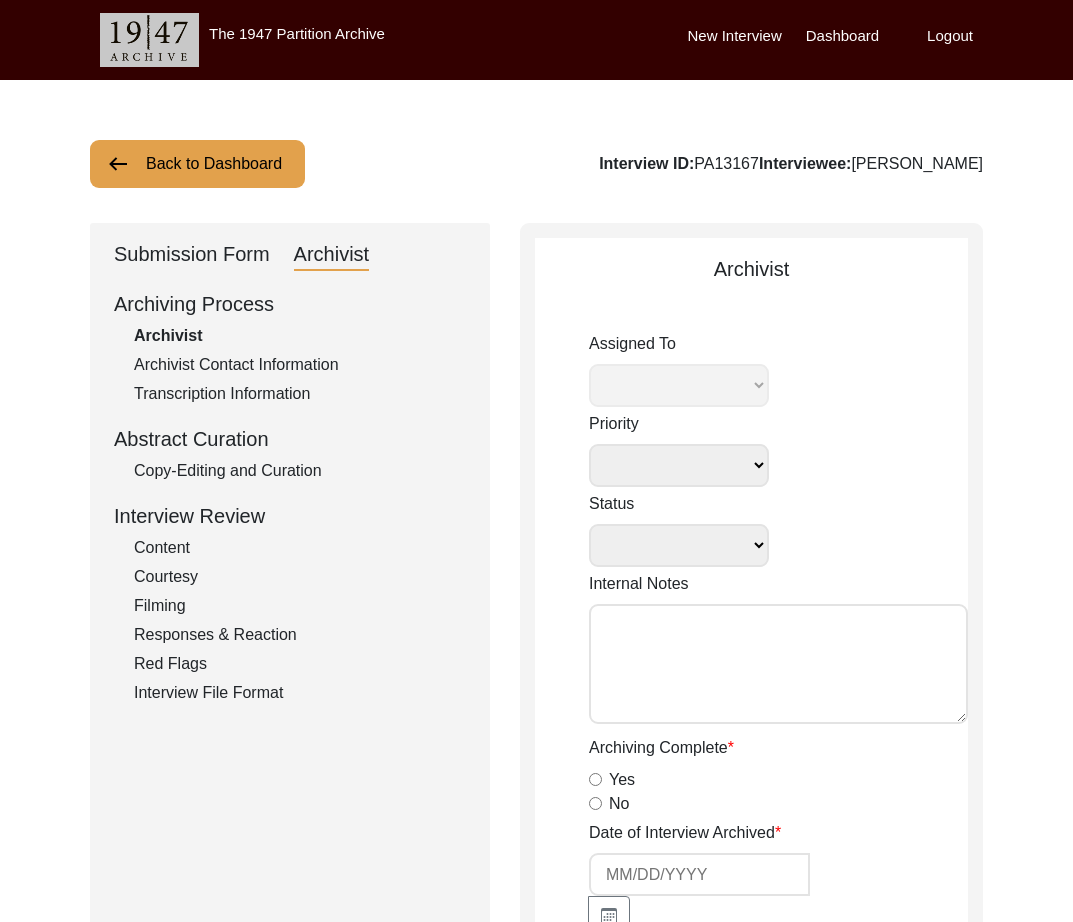 select 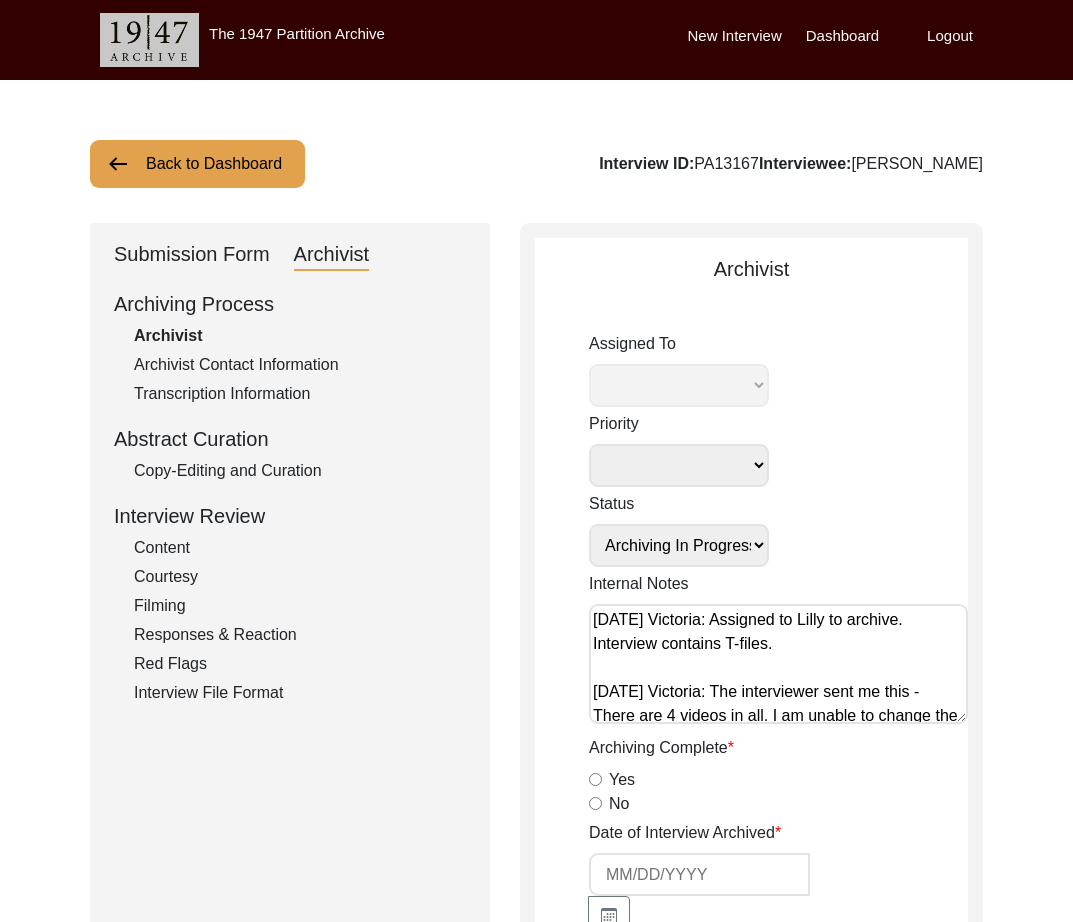 radio on "true" 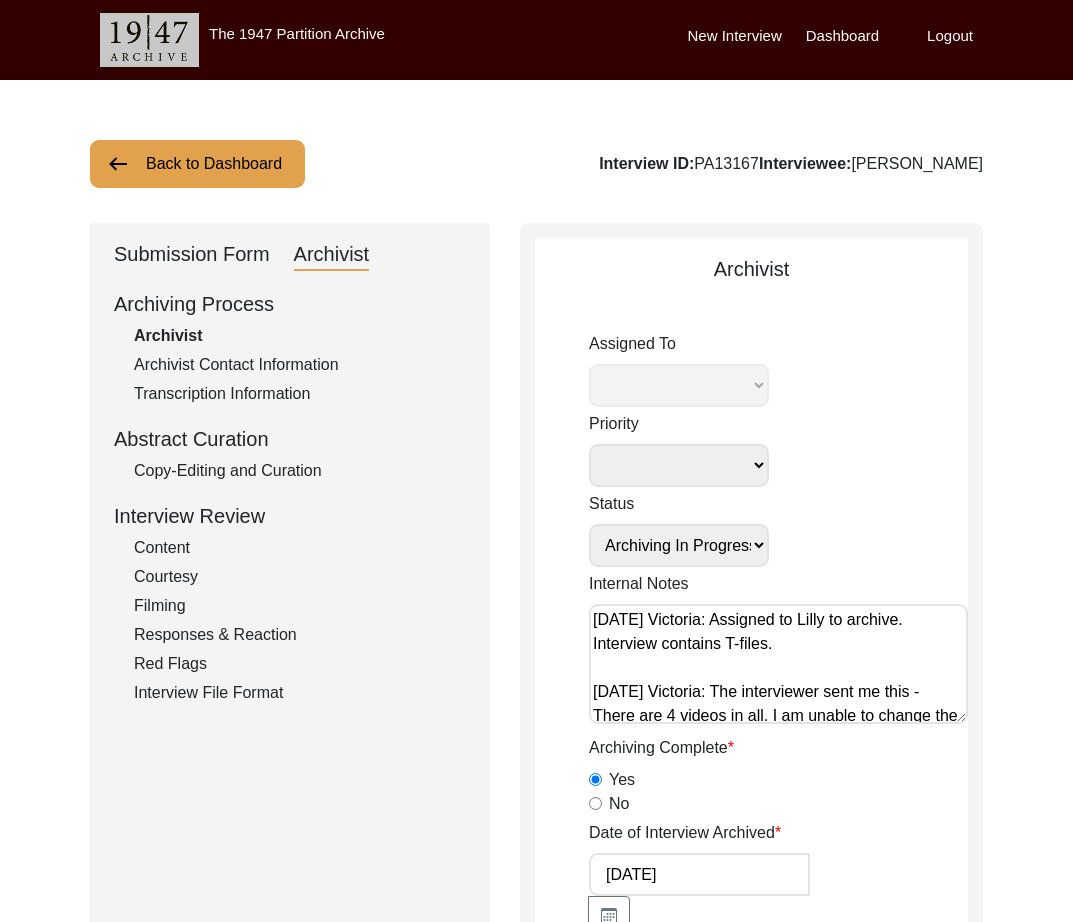 select on "507" 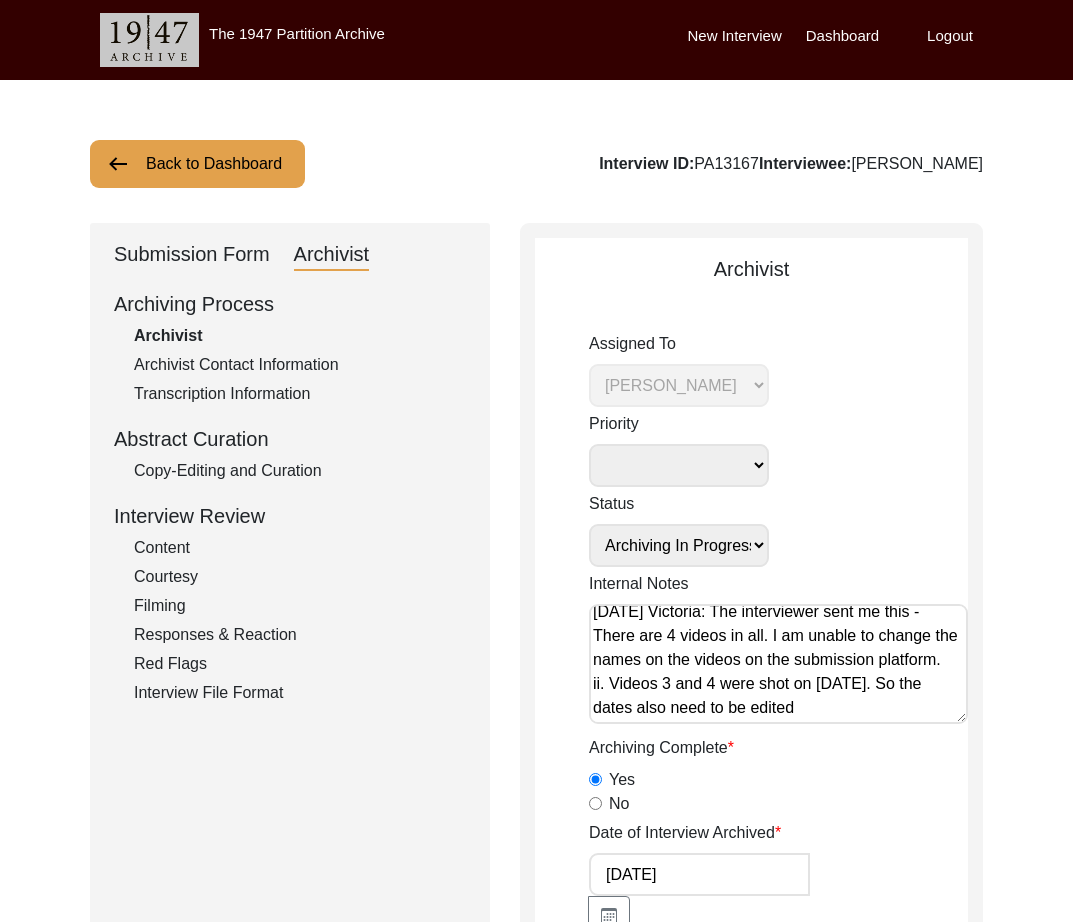 scroll, scrollTop: 104, scrollLeft: 0, axis: vertical 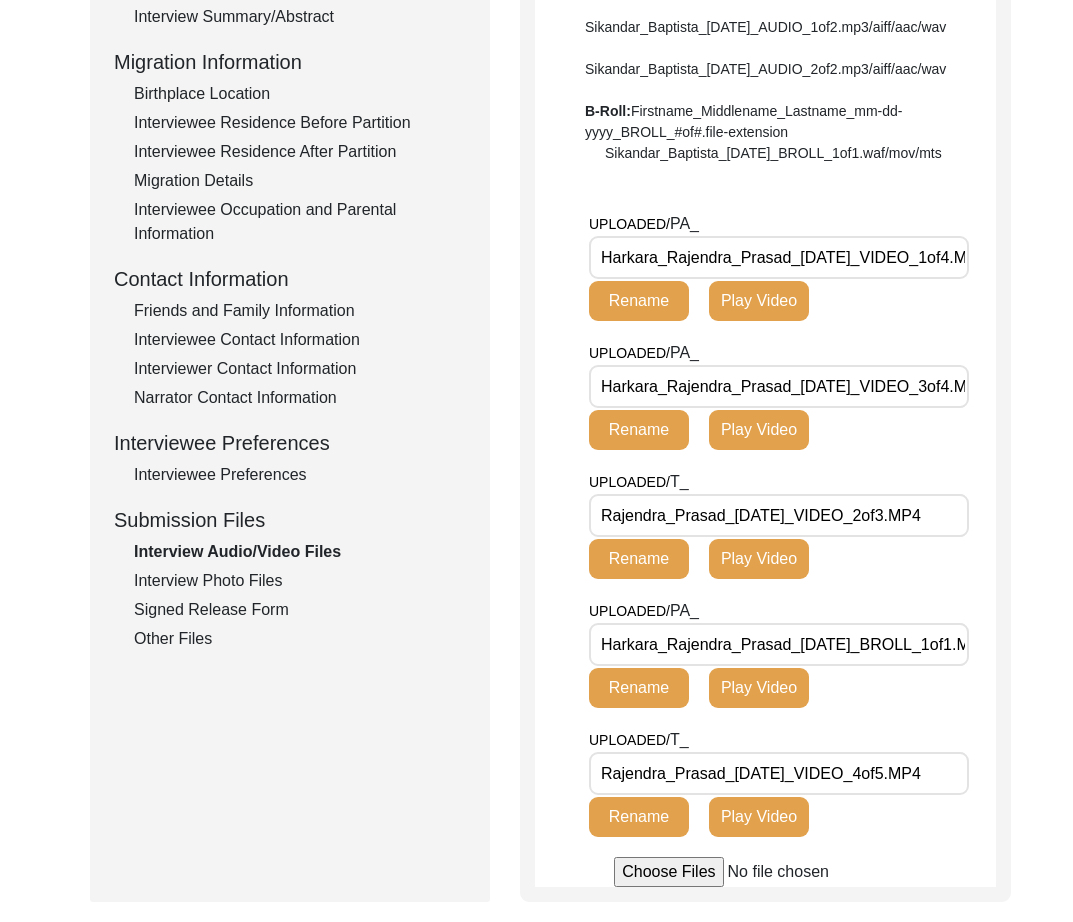click on "UPLOADED/ PA_ Harkara_Rajendra_Prasad_[DATE]_VIDEO_1of4.MP4 Rename Play Video" 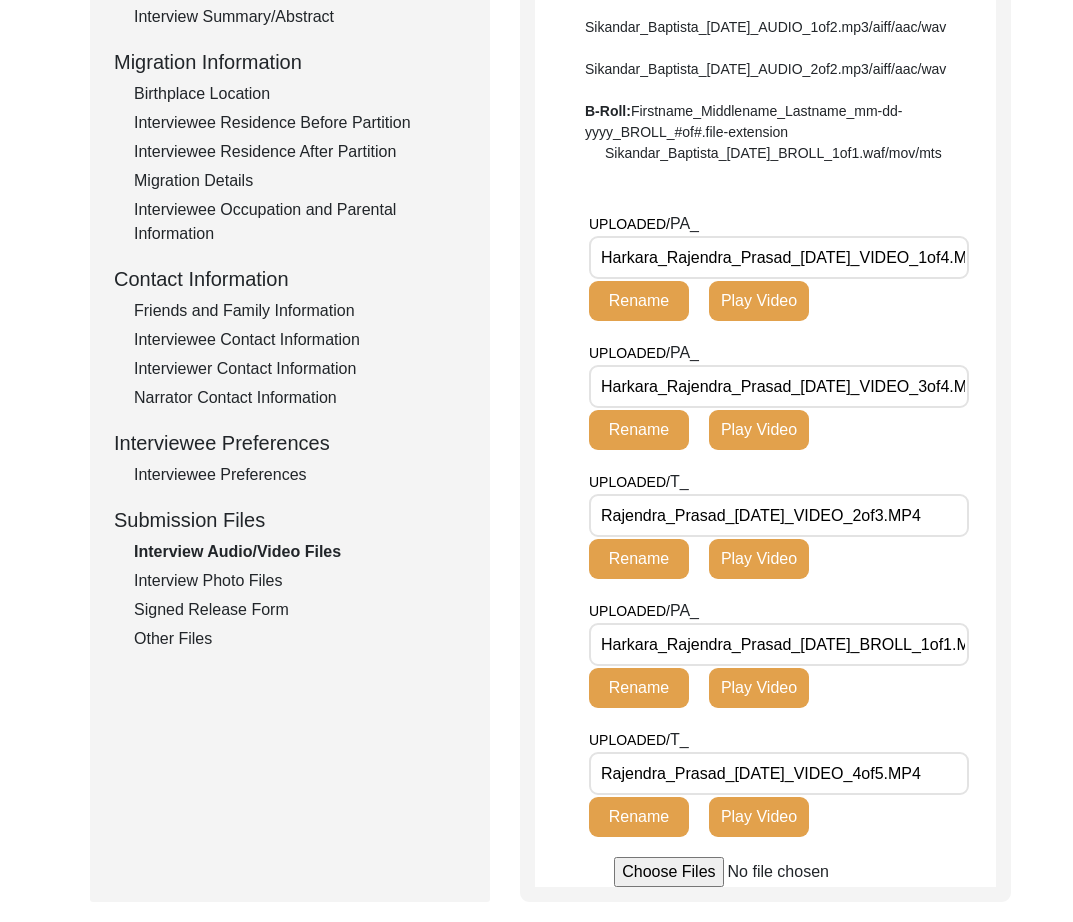 scroll, scrollTop: 0, scrollLeft: 53, axis: horizontal 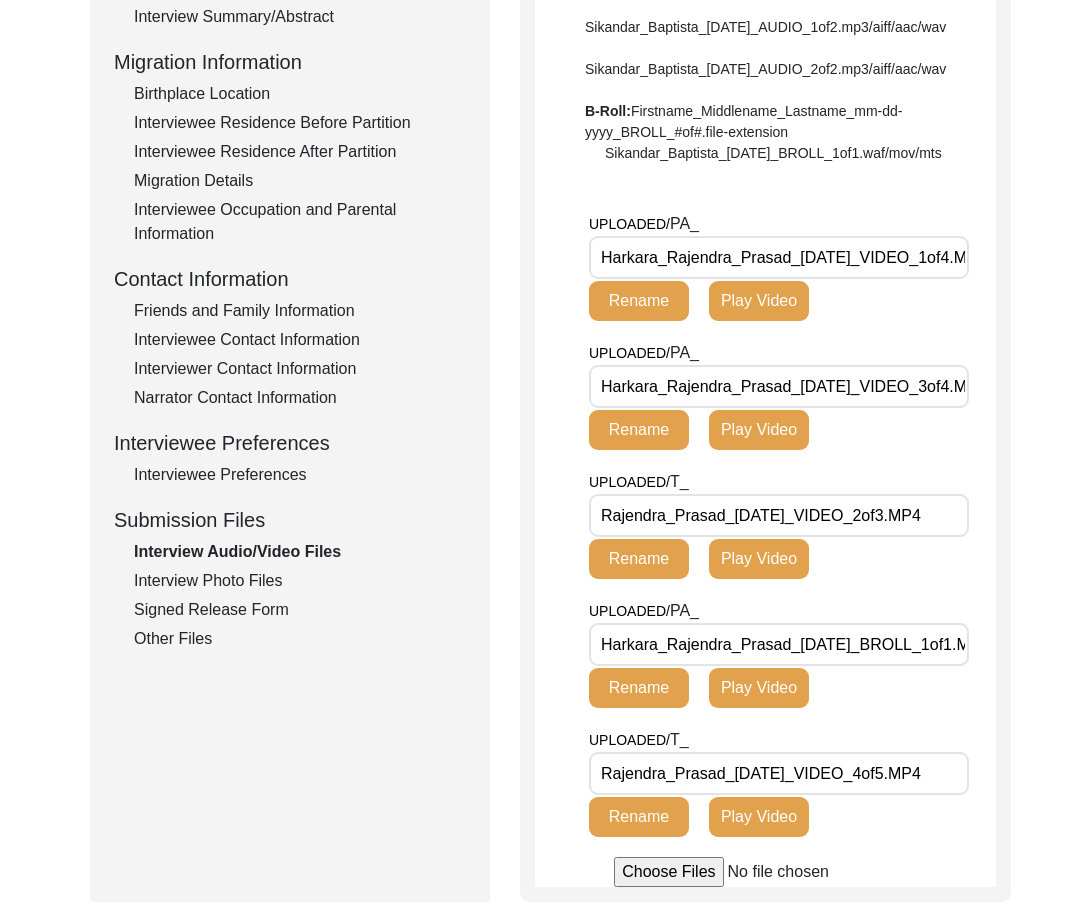 drag, startPoint x: 874, startPoint y: 471, endPoint x: 874, endPoint y: 458, distance: 13 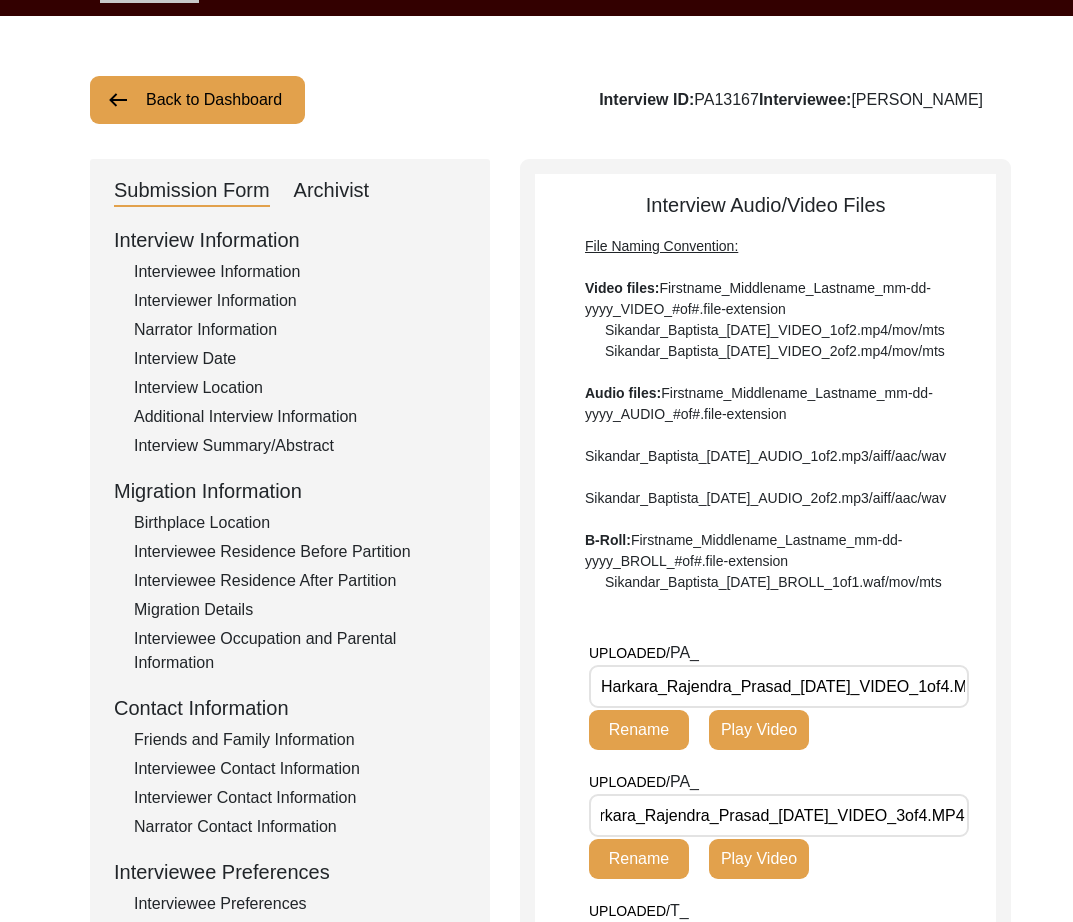scroll, scrollTop: 0, scrollLeft: 0, axis: both 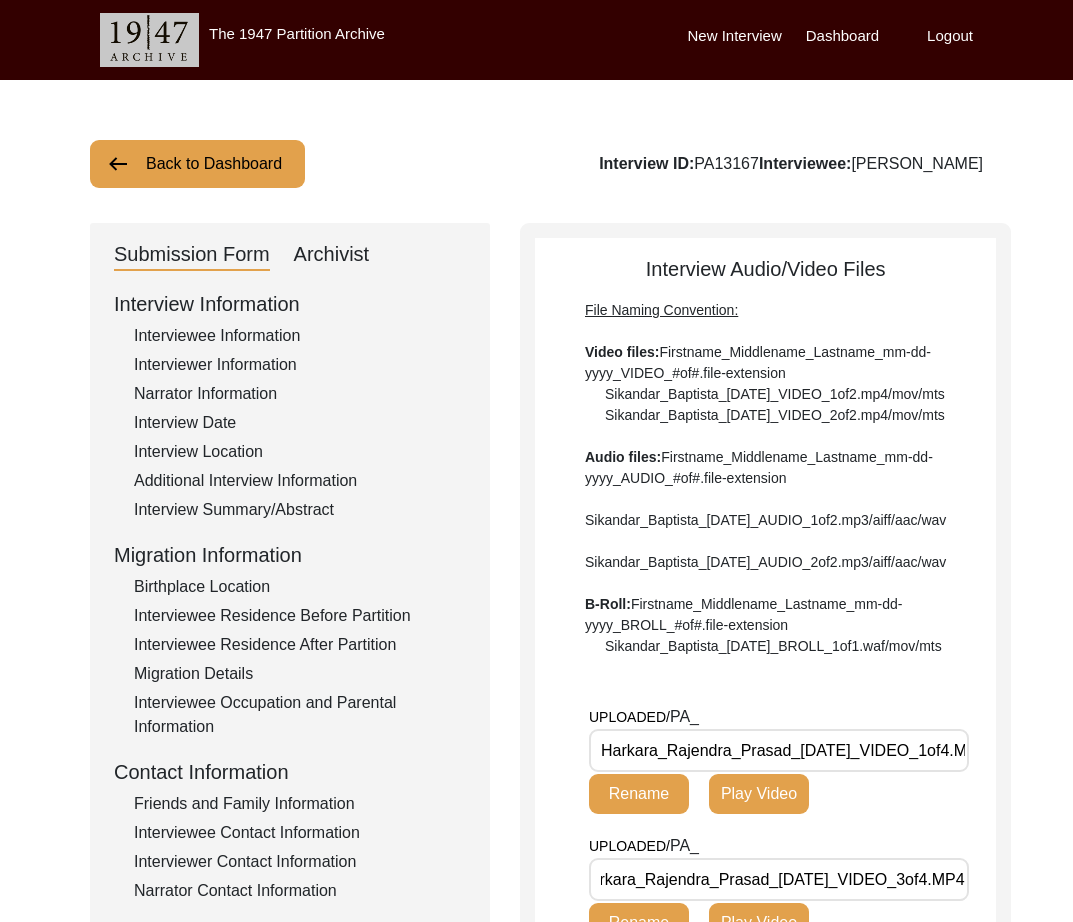 click on "Archivist" 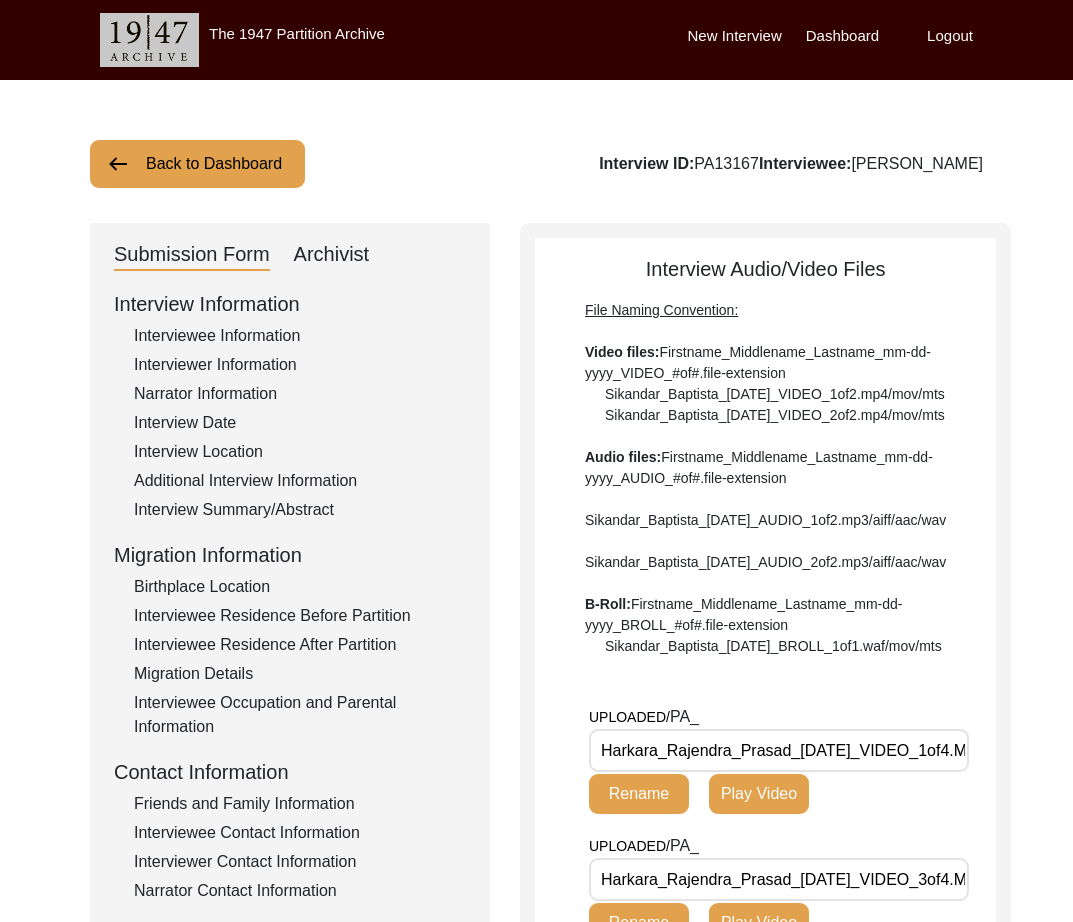 select on "507" 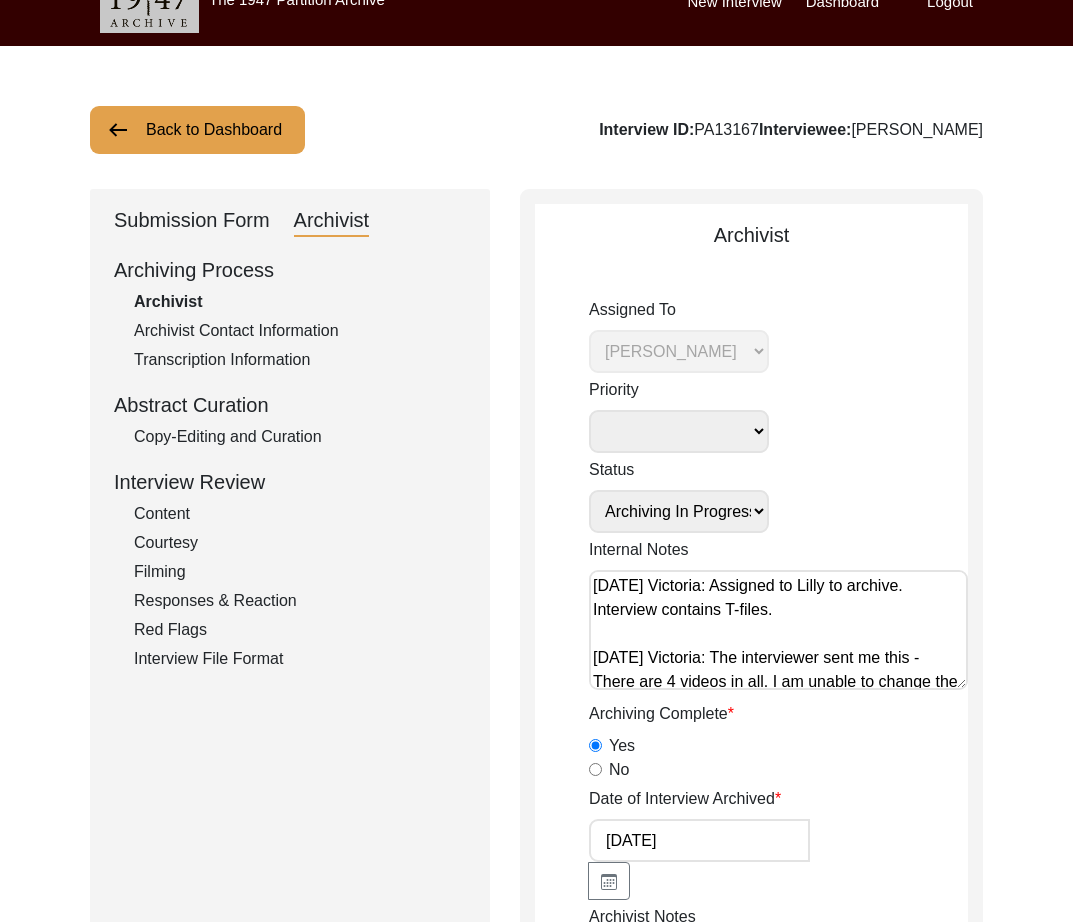 scroll, scrollTop: 63, scrollLeft: 0, axis: vertical 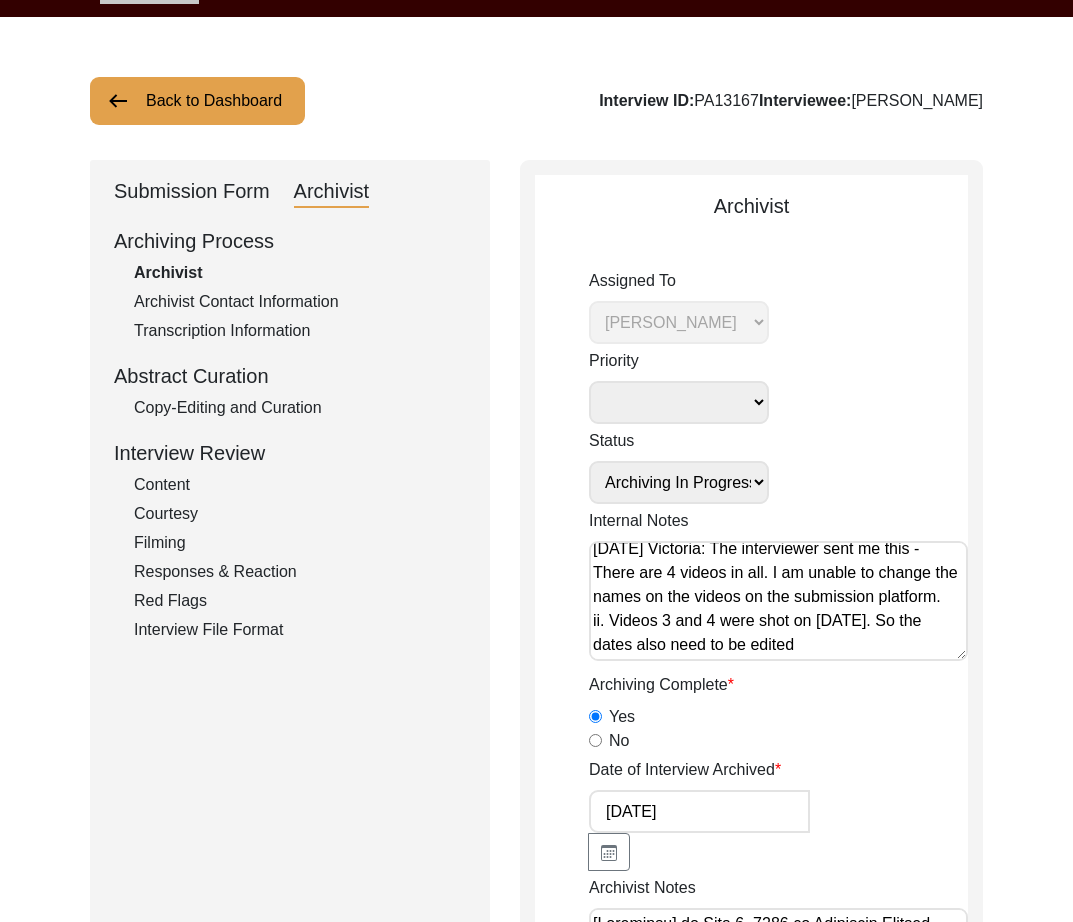 drag, startPoint x: 160, startPoint y: 194, endPoint x: 165, endPoint y: 219, distance: 25.495098 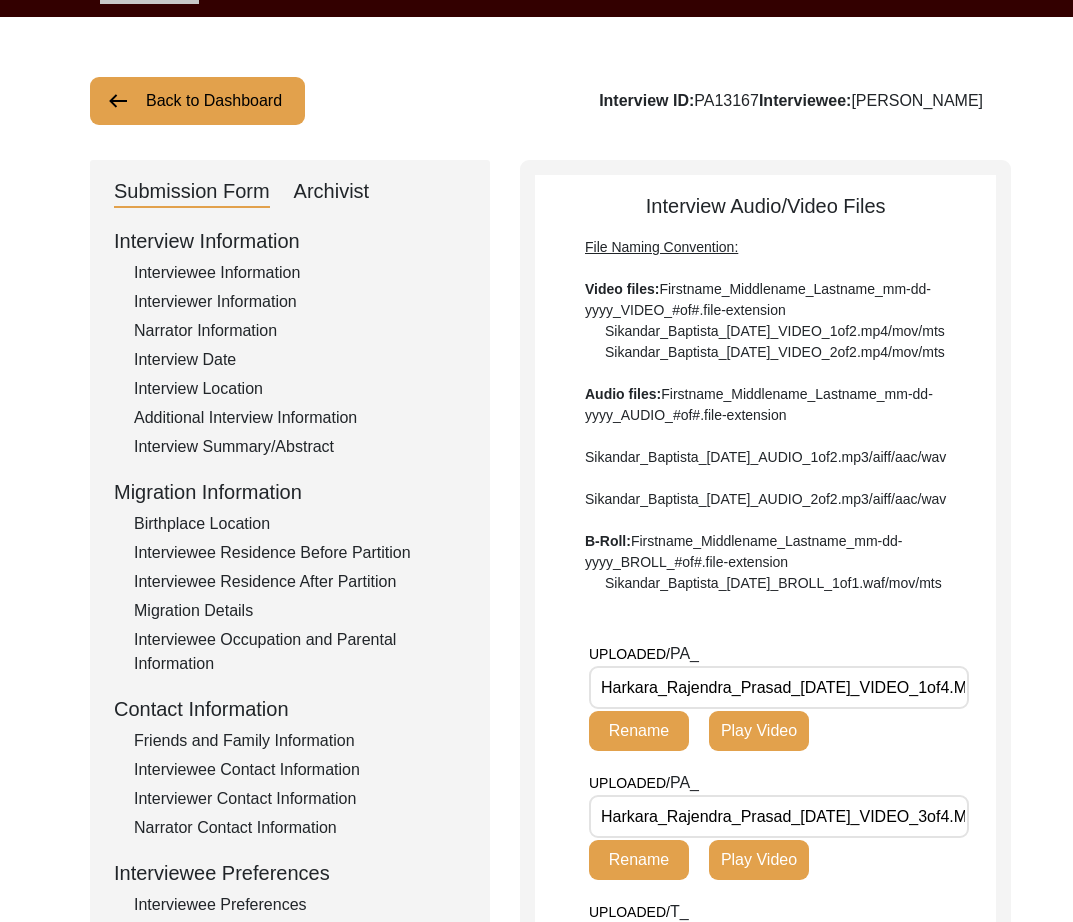 click on "Interviewee Preferences" 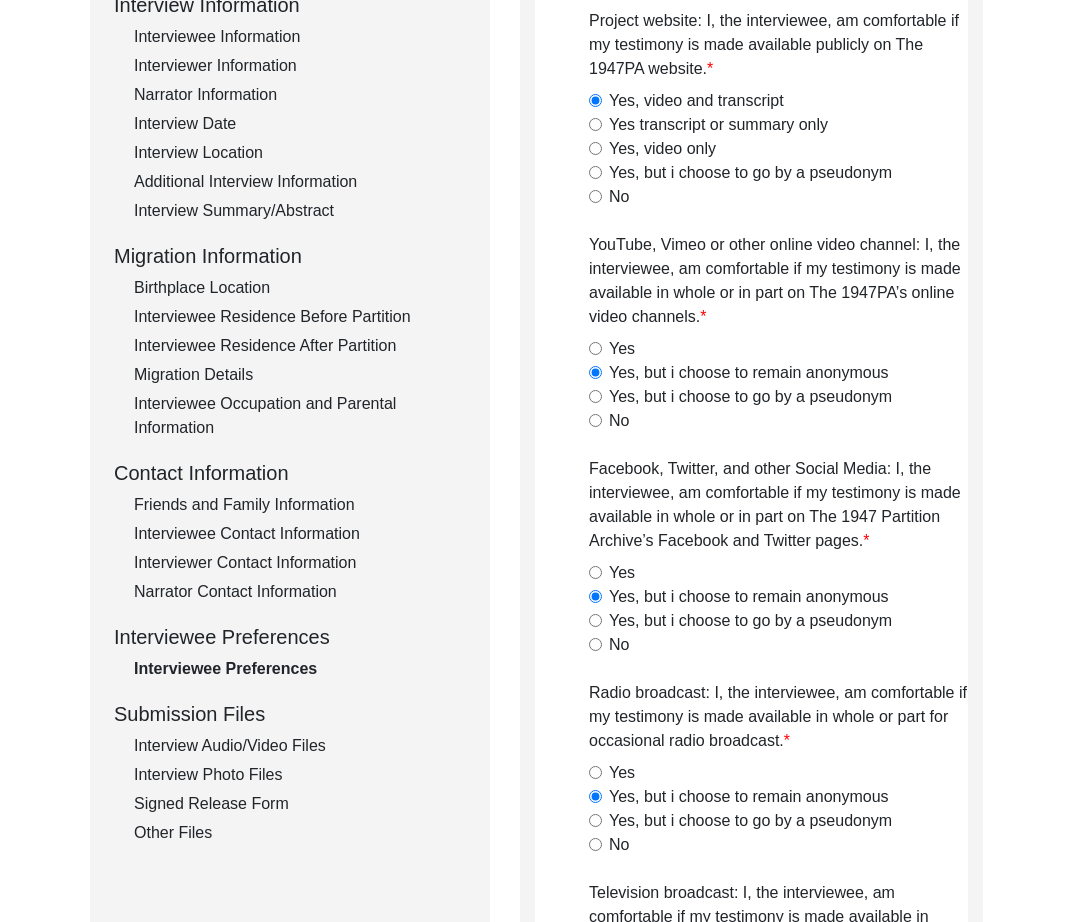 scroll, scrollTop: 347, scrollLeft: 0, axis: vertical 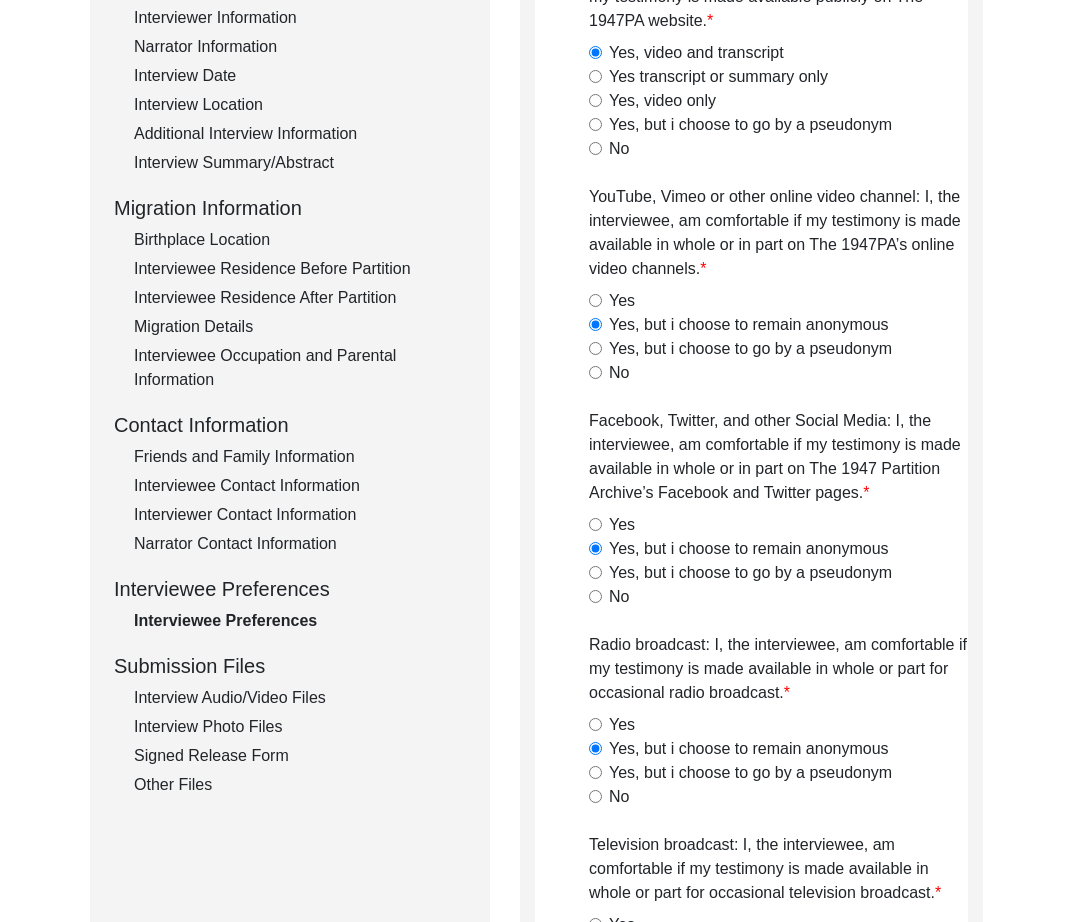 click on "Interview Audio/Video Files" 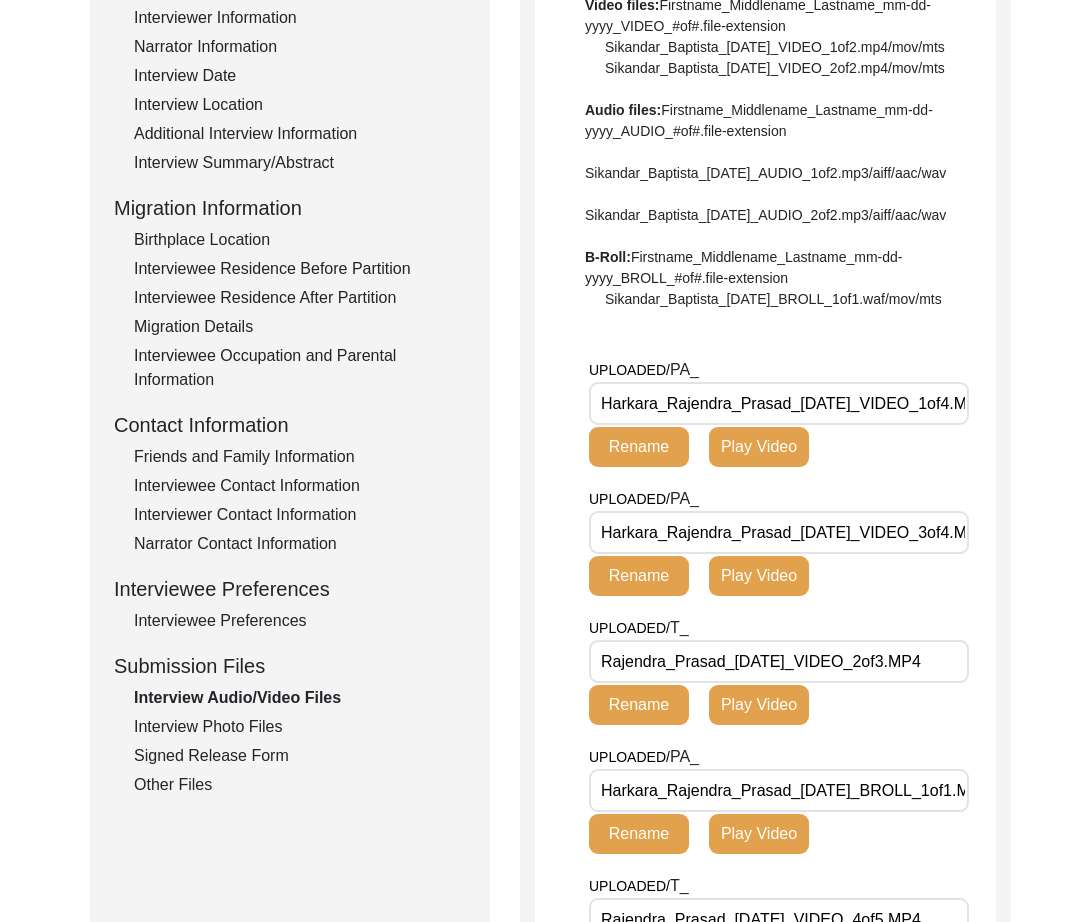click on "Harkara_Rajendra_Prasad_[DATE]_VIDEO_1of4.MP4" at bounding box center (779, 403) 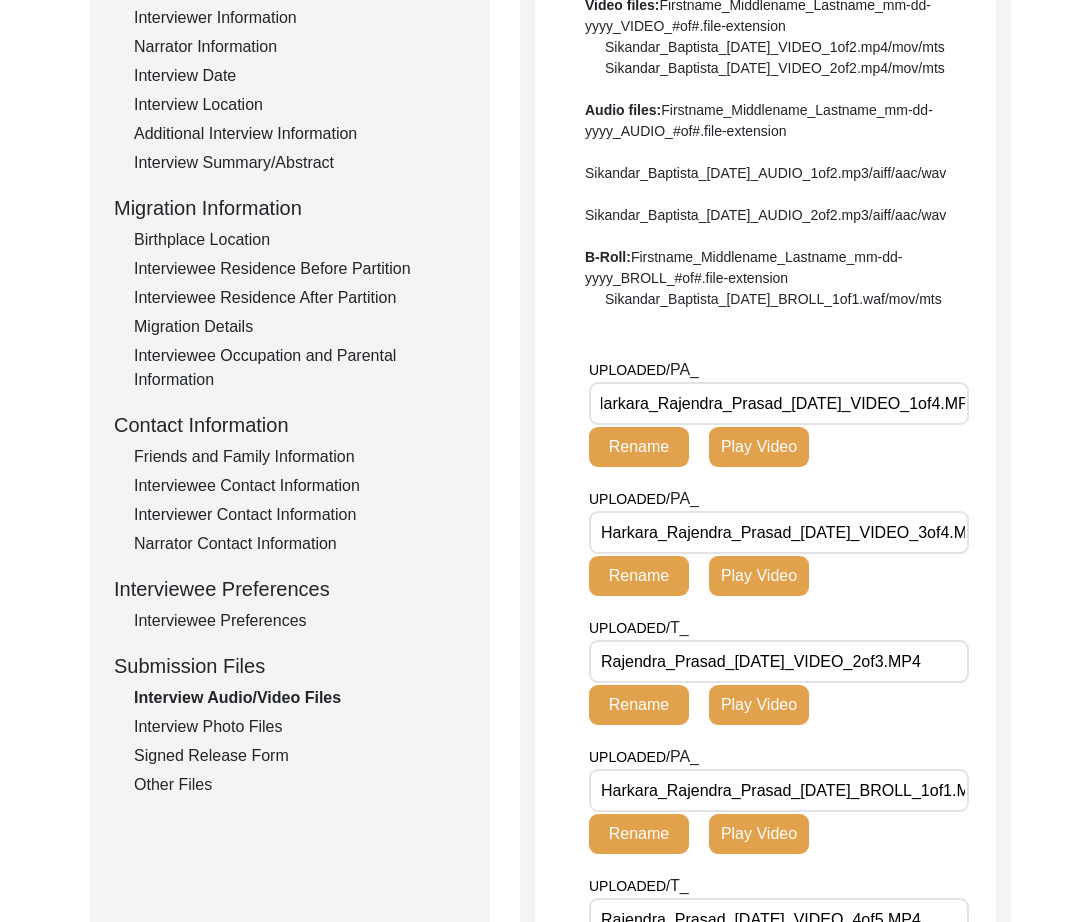scroll, scrollTop: 0, scrollLeft: 53, axis: horizontal 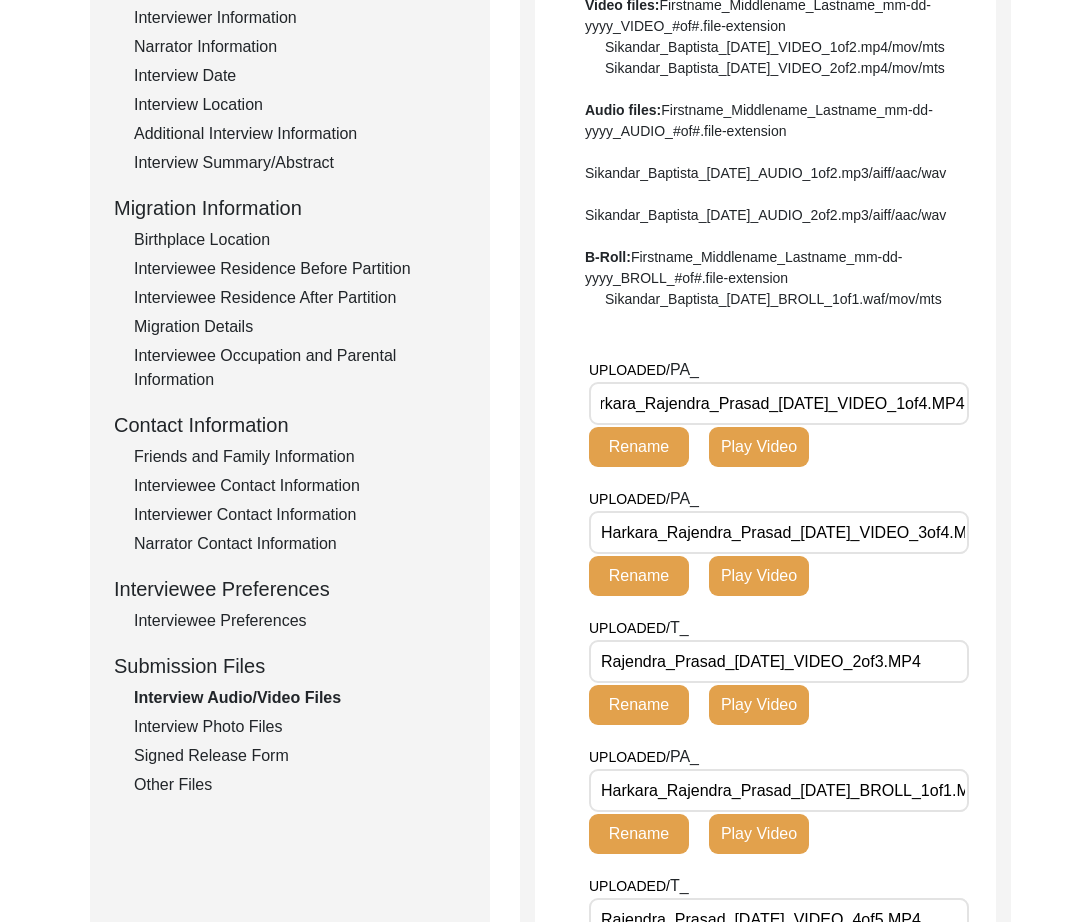click on "Harkara_Rajendra_Prasad_[DATE]_VIDEO_3of4.MP4" at bounding box center [779, 532] 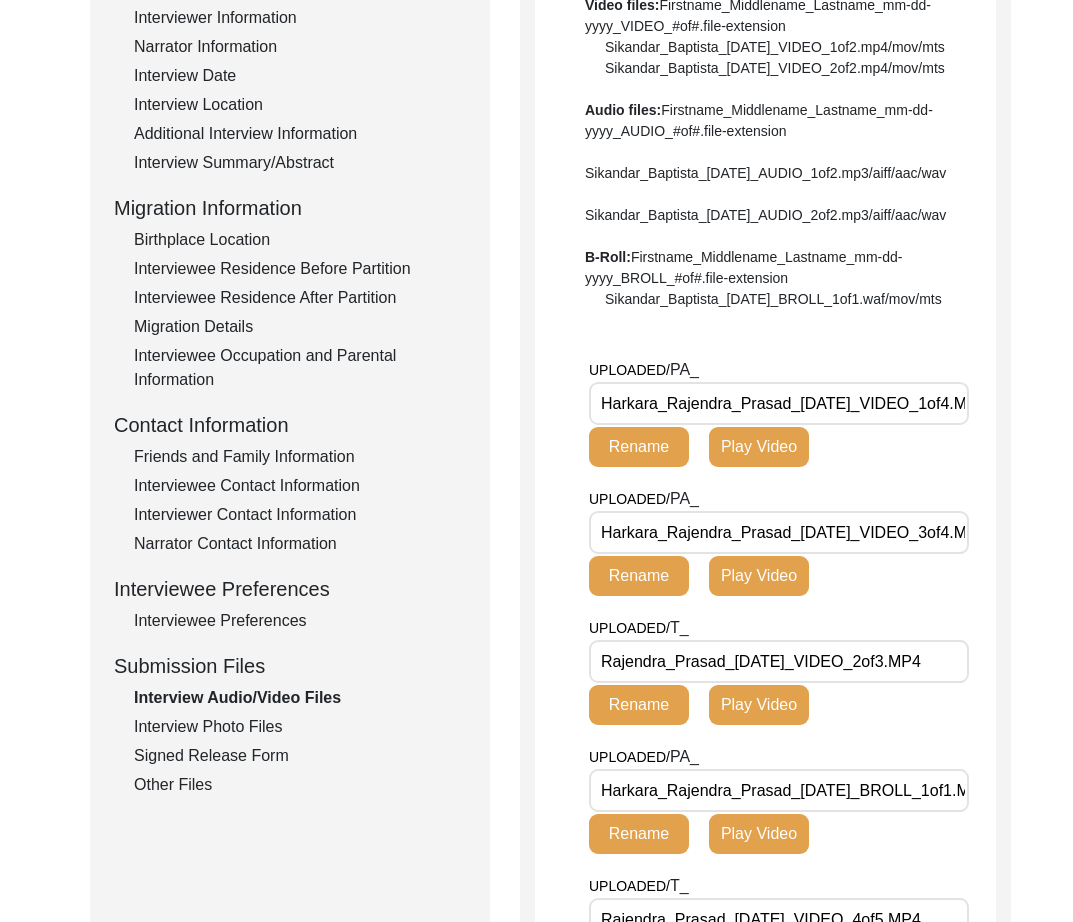 click on "Harkara_Rajendra_Prasad_[DATE]_VIDEO_3of4.MP4" at bounding box center (779, 532) 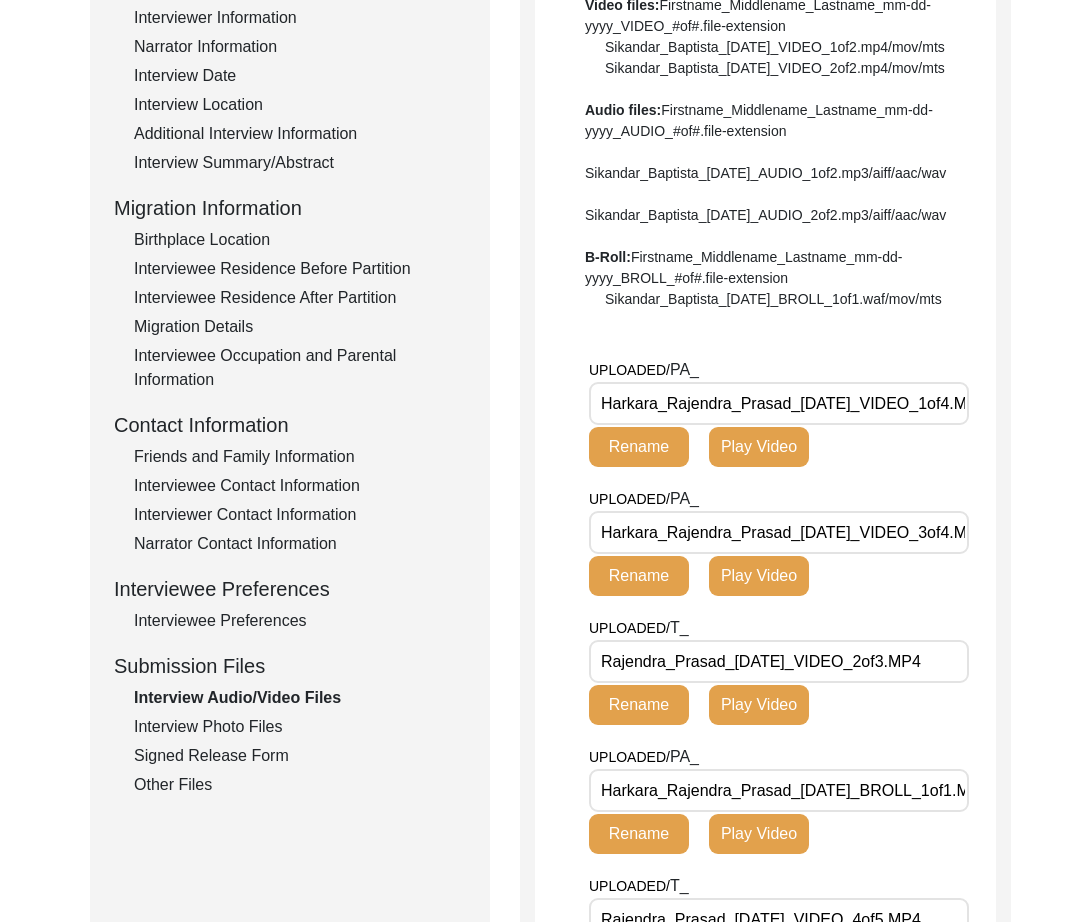 type on "Harkara_Rajendra_Prasad_[DATE]_VIDEO_3of4.MP4" 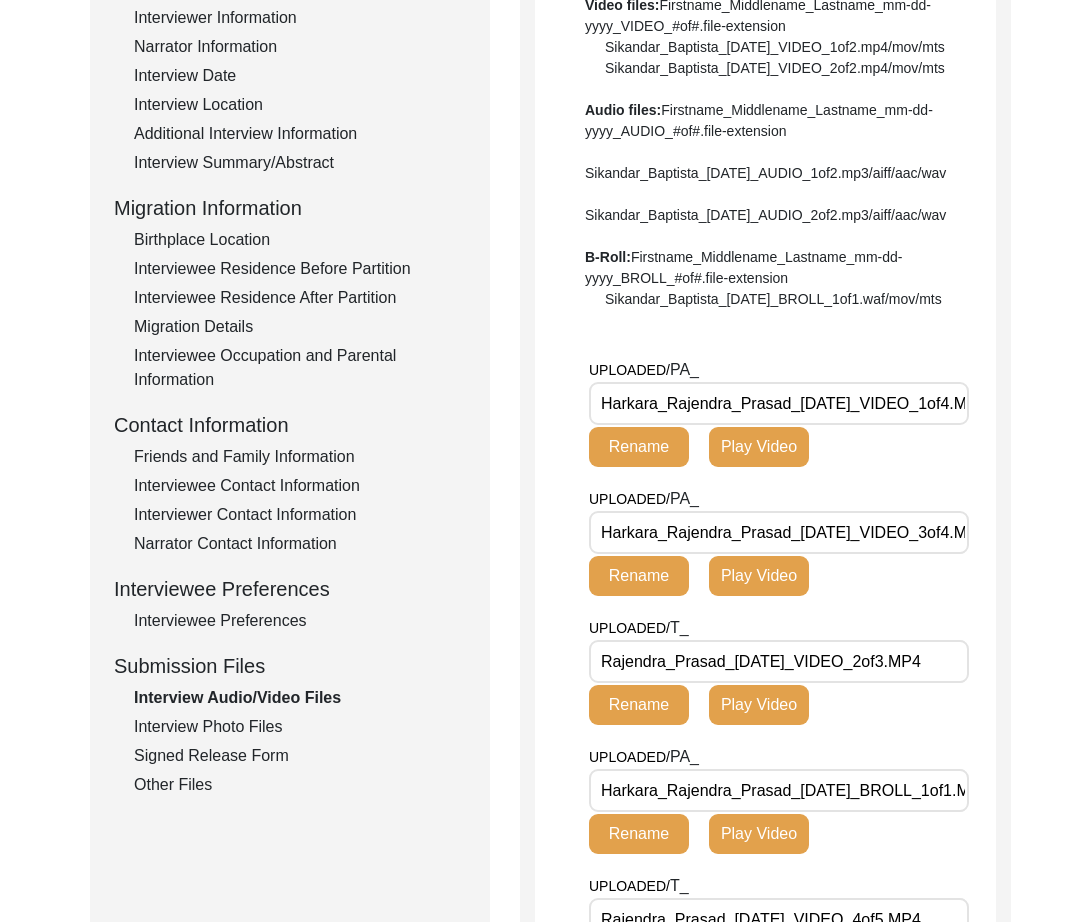 click on "Rename" 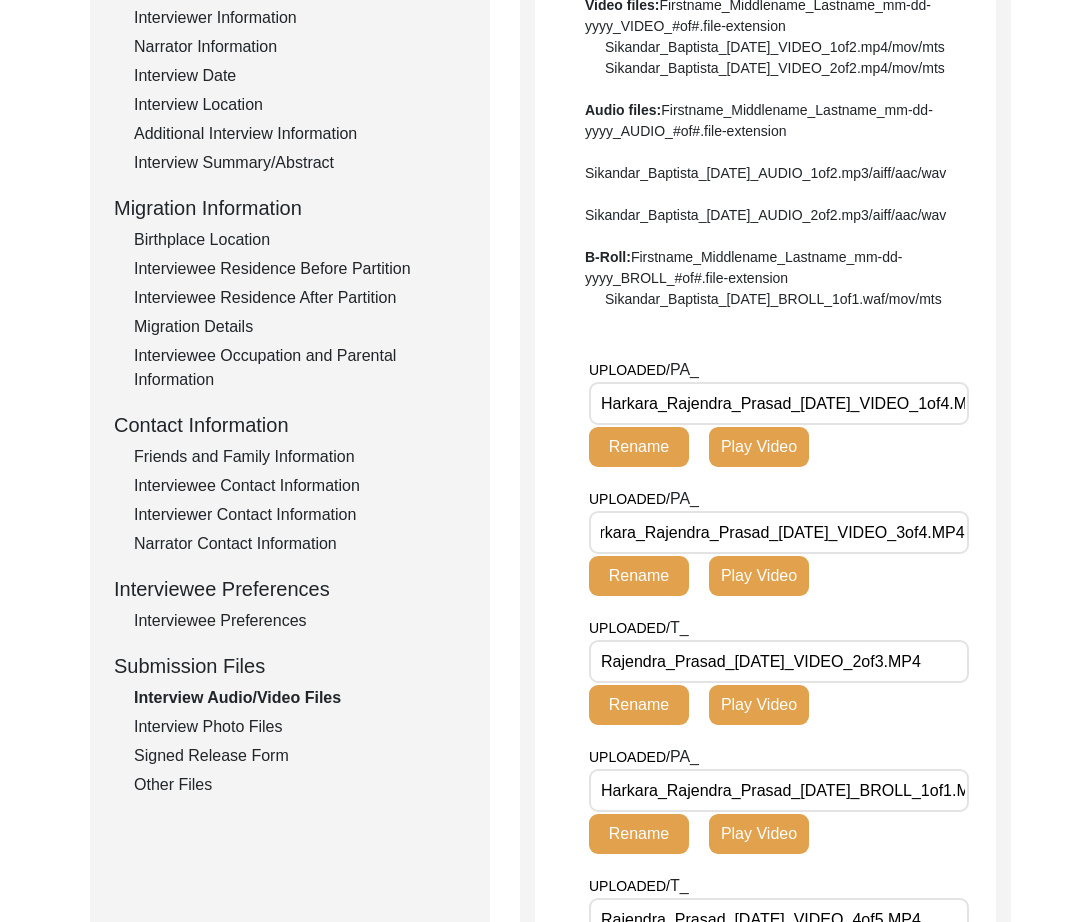 scroll, scrollTop: 0, scrollLeft: 53, axis: horizontal 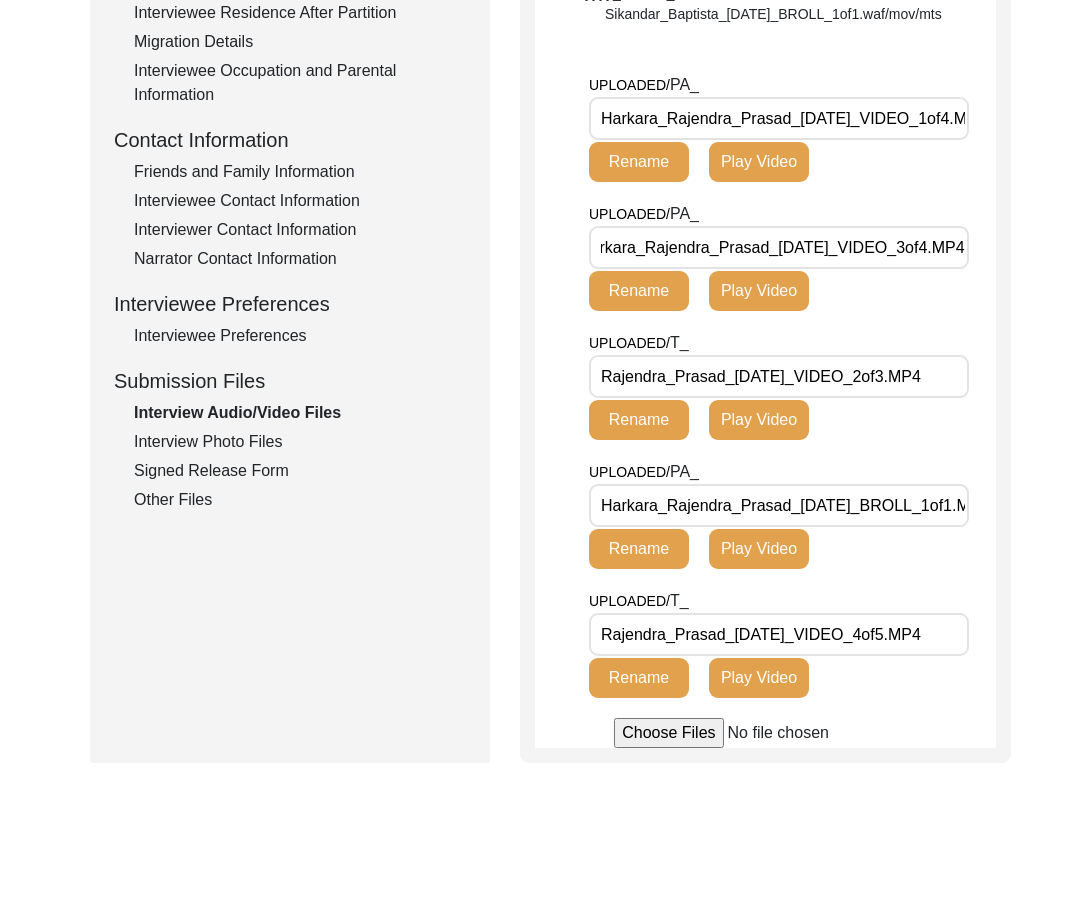 click on "Harkara_Rajendra_Prasad_[DATE]_BROLL_1of1.MP4" at bounding box center [779, 505] 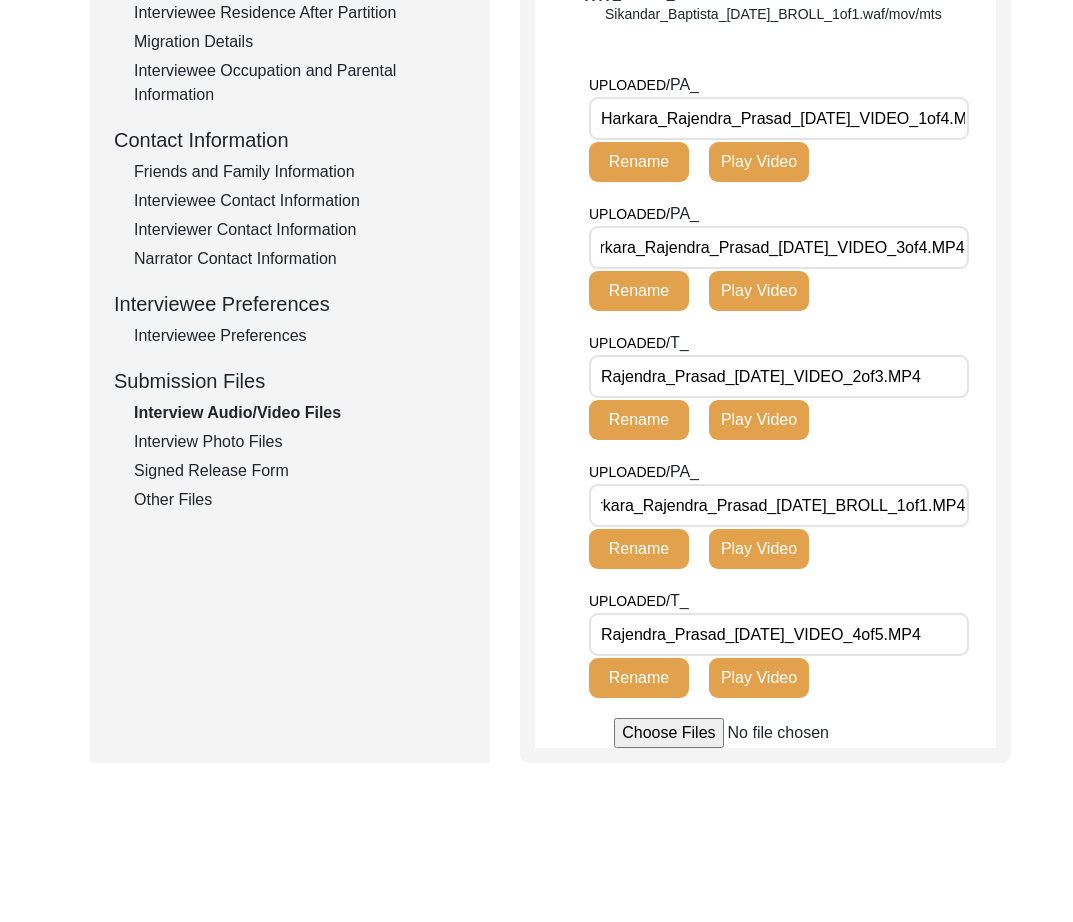 scroll, scrollTop: 0, scrollLeft: 56, axis: horizontal 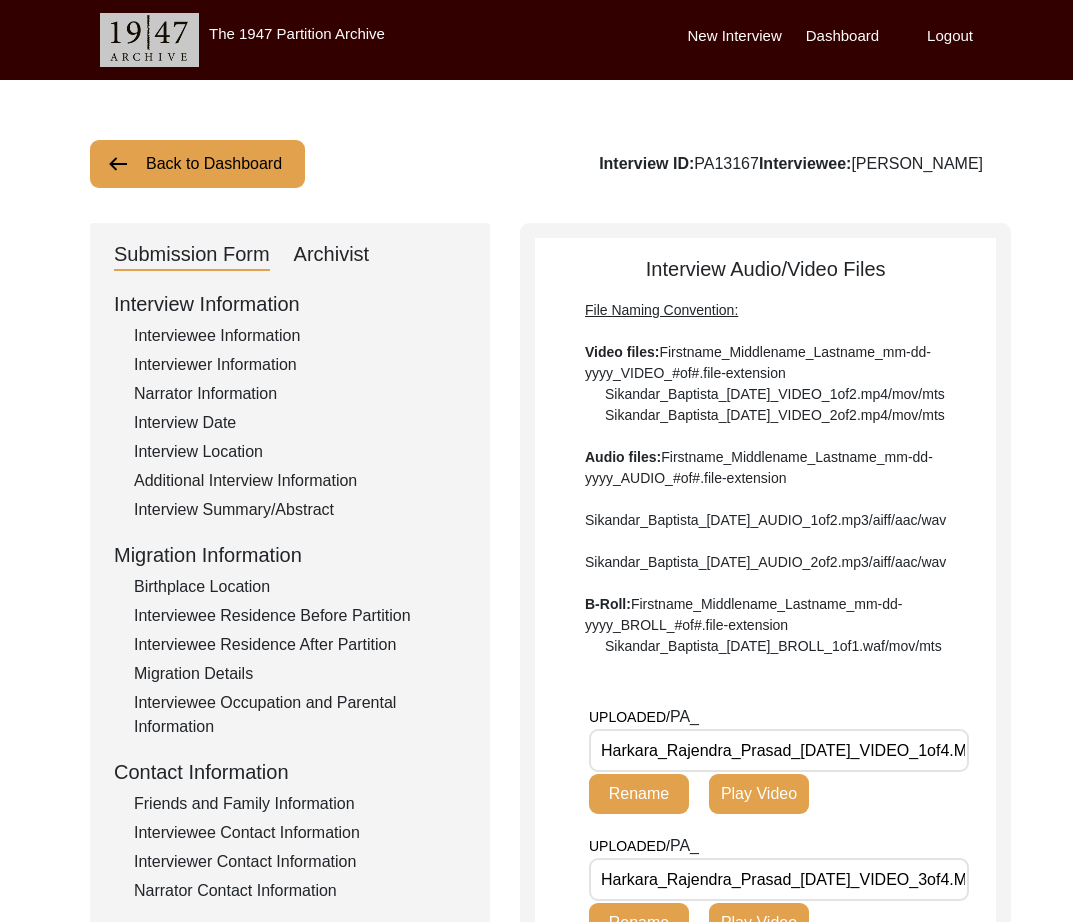 click on "Interview Date" 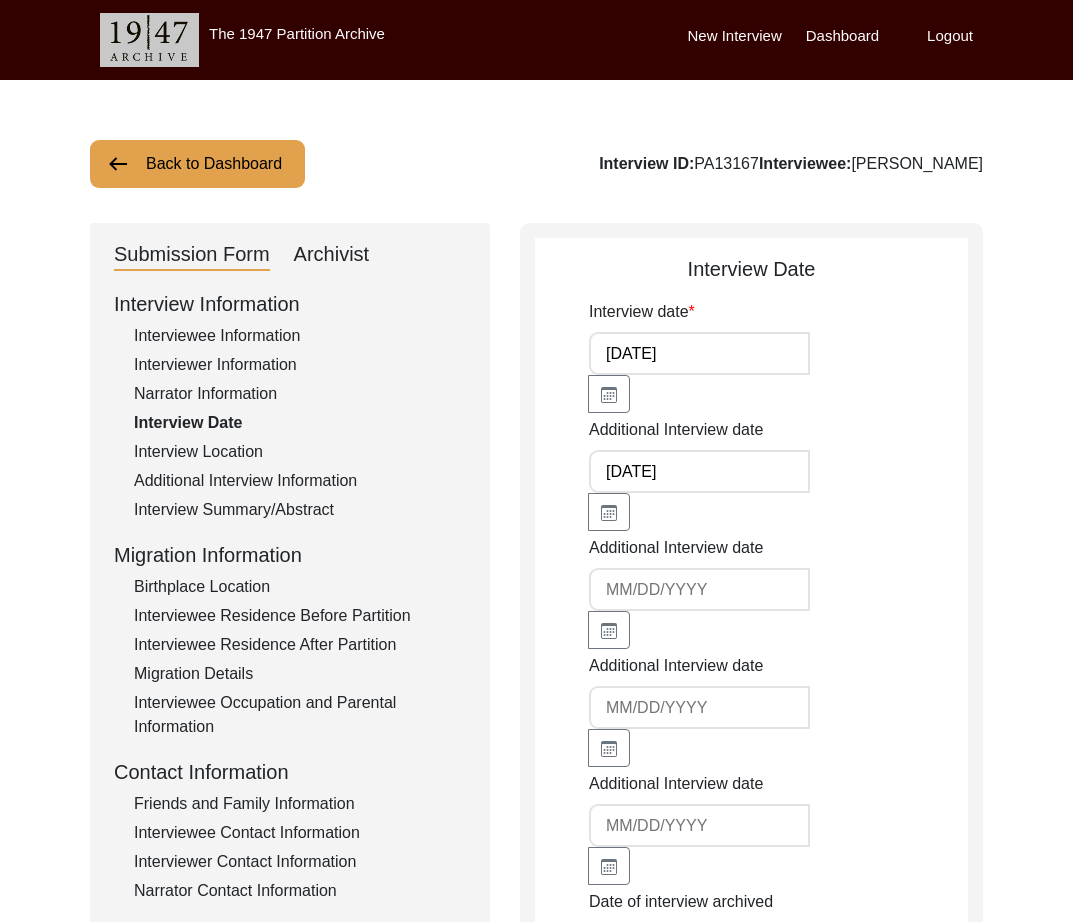 click on "Archivist" 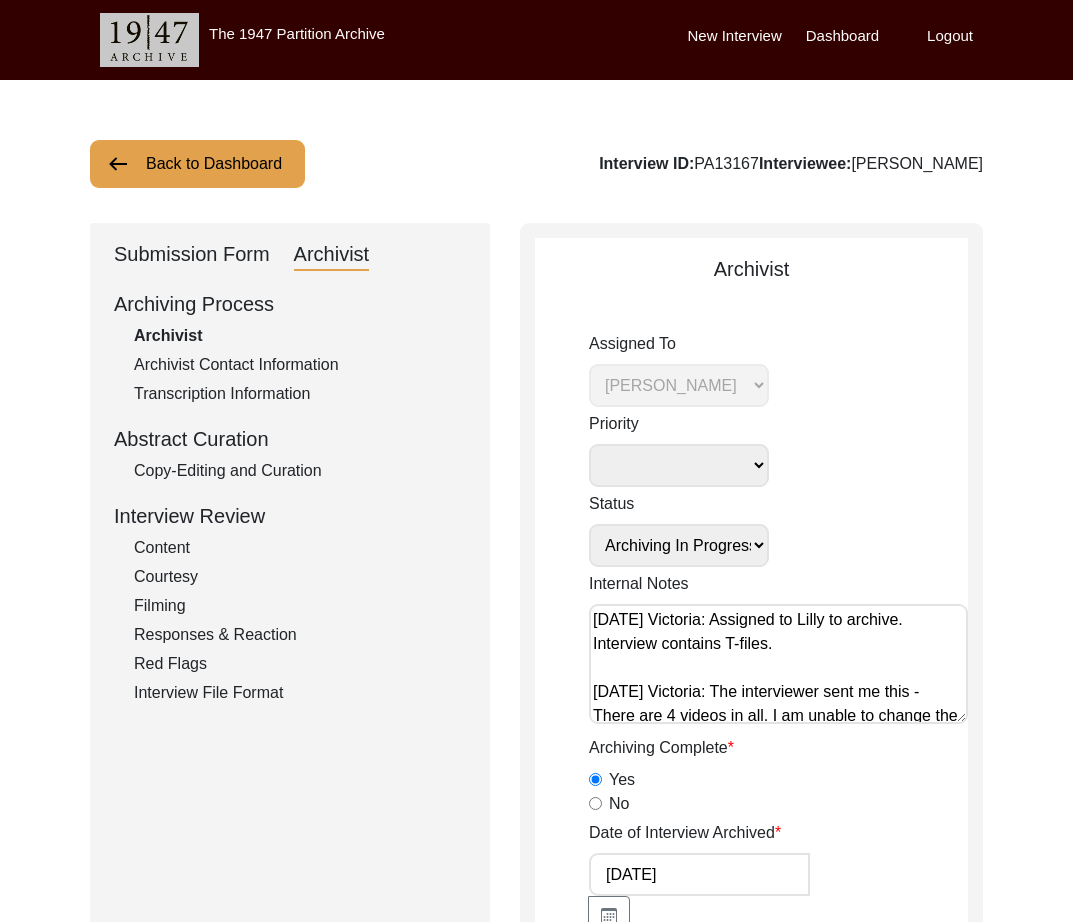 click on "[DATE] Victoria: Assigned to Lilly to archive. Interview contains T-files.
[DATE] Victoria: The interviewer sent me this - There are 4 videos in all. I am unable to change the names on the videos on the submission platform.
ii. Videos 3 and 4 were shot on [DATE]. So the dates also need to be edited" at bounding box center [778, 664] 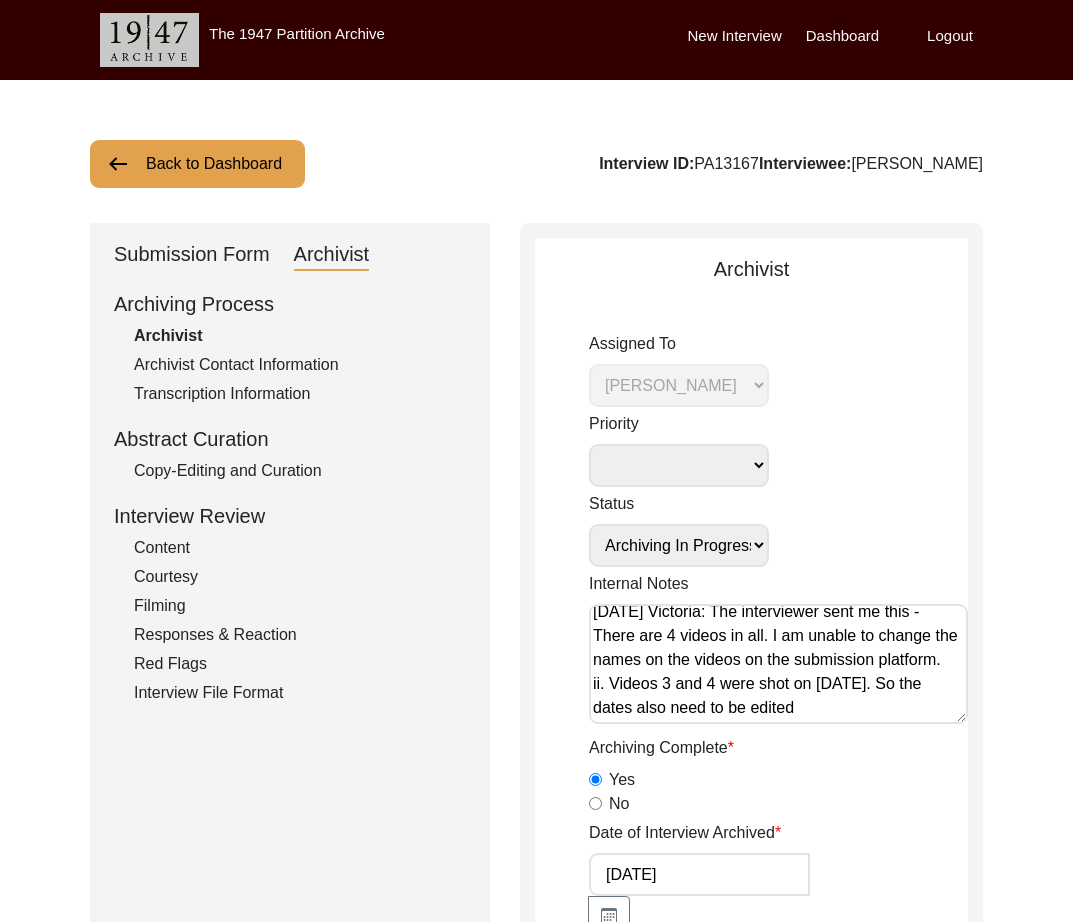 scroll, scrollTop: 104, scrollLeft: 0, axis: vertical 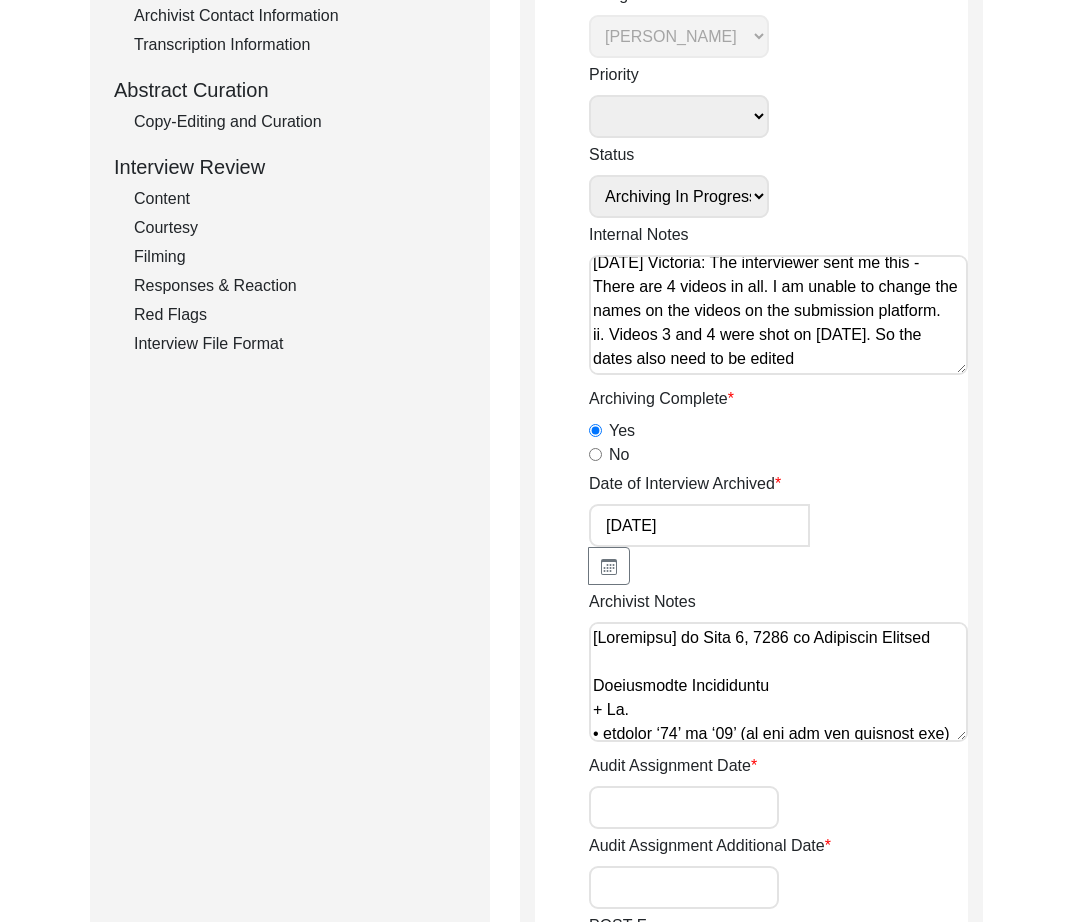 click on "Archivist Notes" at bounding box center [778, 682] 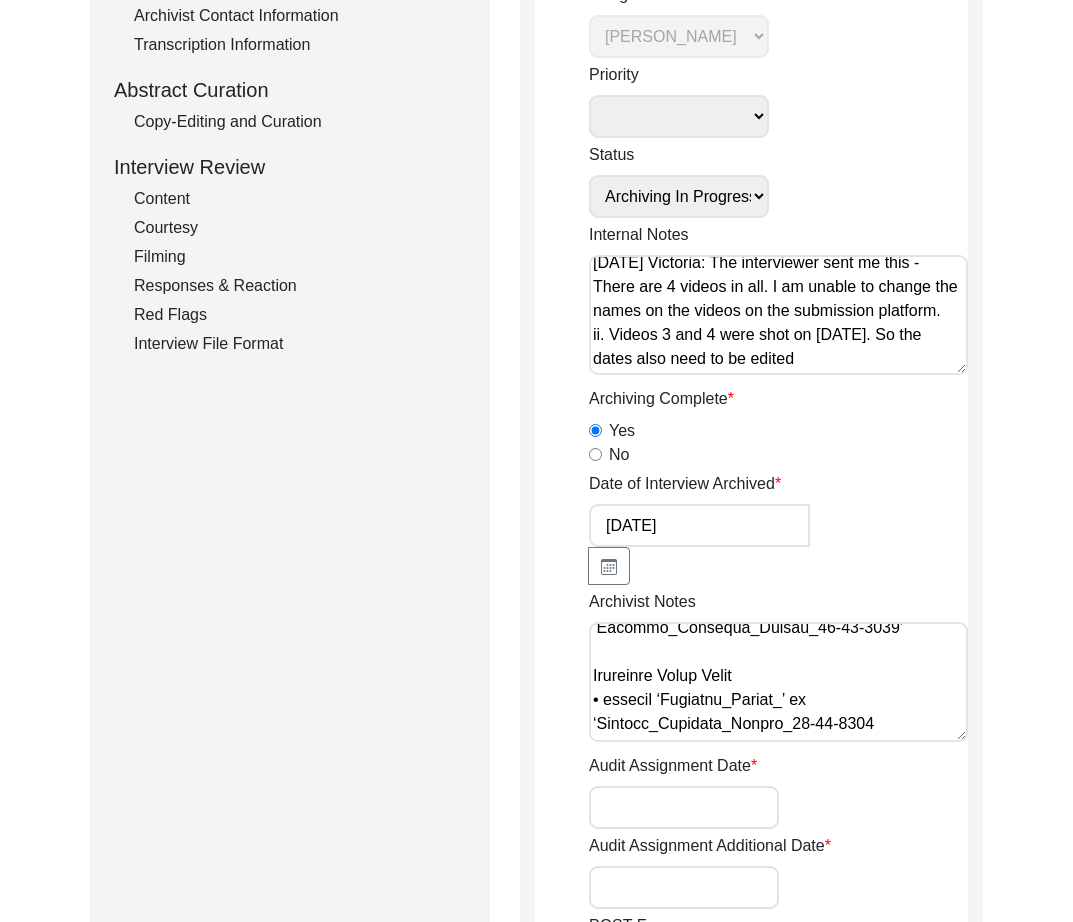 scroll, scrollTop: 1520, scrollLeft: 0, axis: vertical 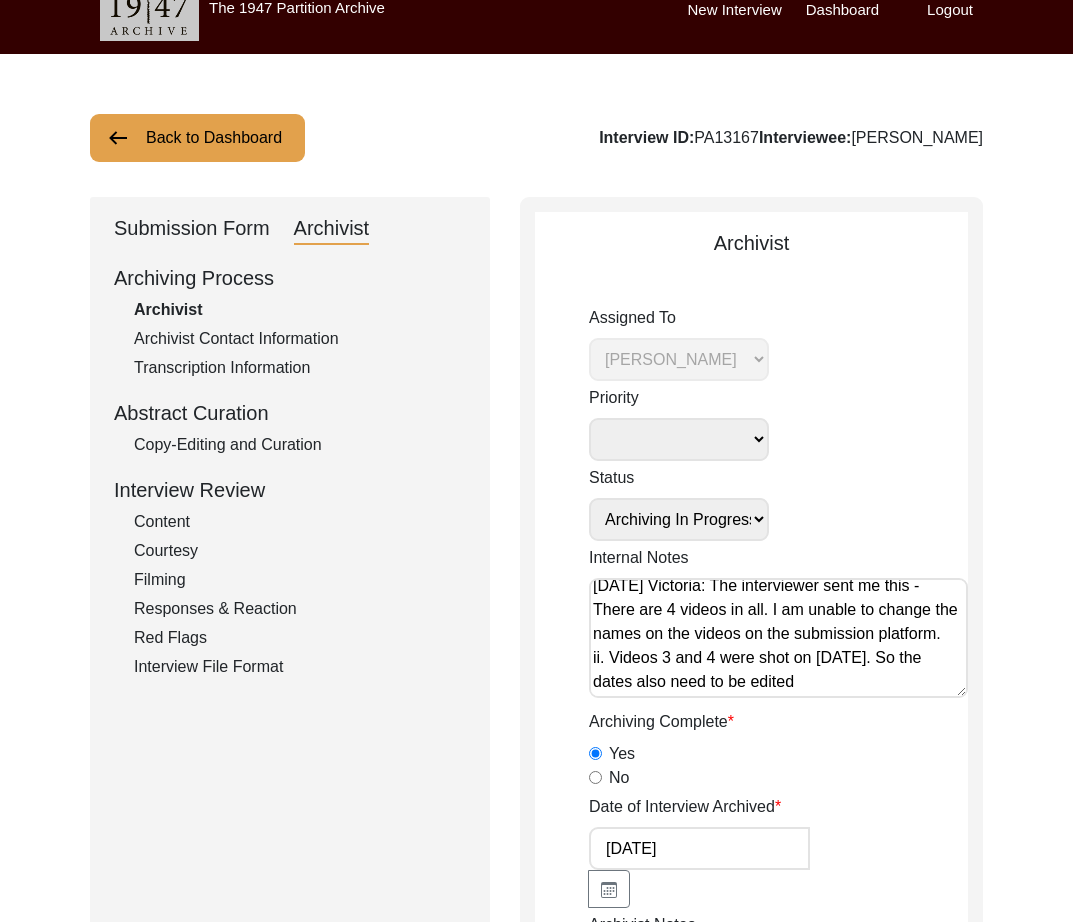 click on "[DATE] Victoria: Assigned to Lilly to archive. Interview contains T-files.
[DATE] Victoria: The interviewer sent me this - There are 4 videos in all. I am unable to change the names on the videos on the submission platform.
ii. Videos 3 and 4 were shot on [DATE]. So the dates also need to be edited" at bounding box center (778, 638) 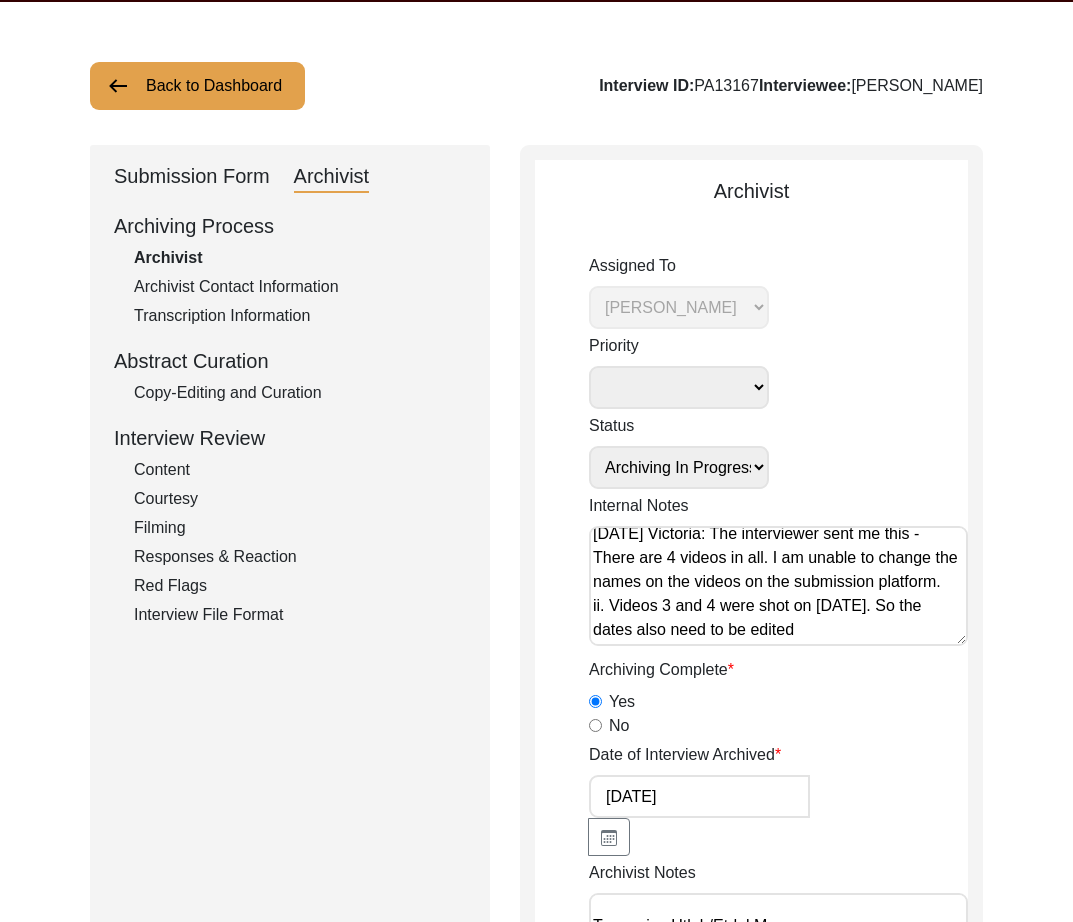 scroll, scrollTop: 99, scrollLeft: 0, axis: vertical 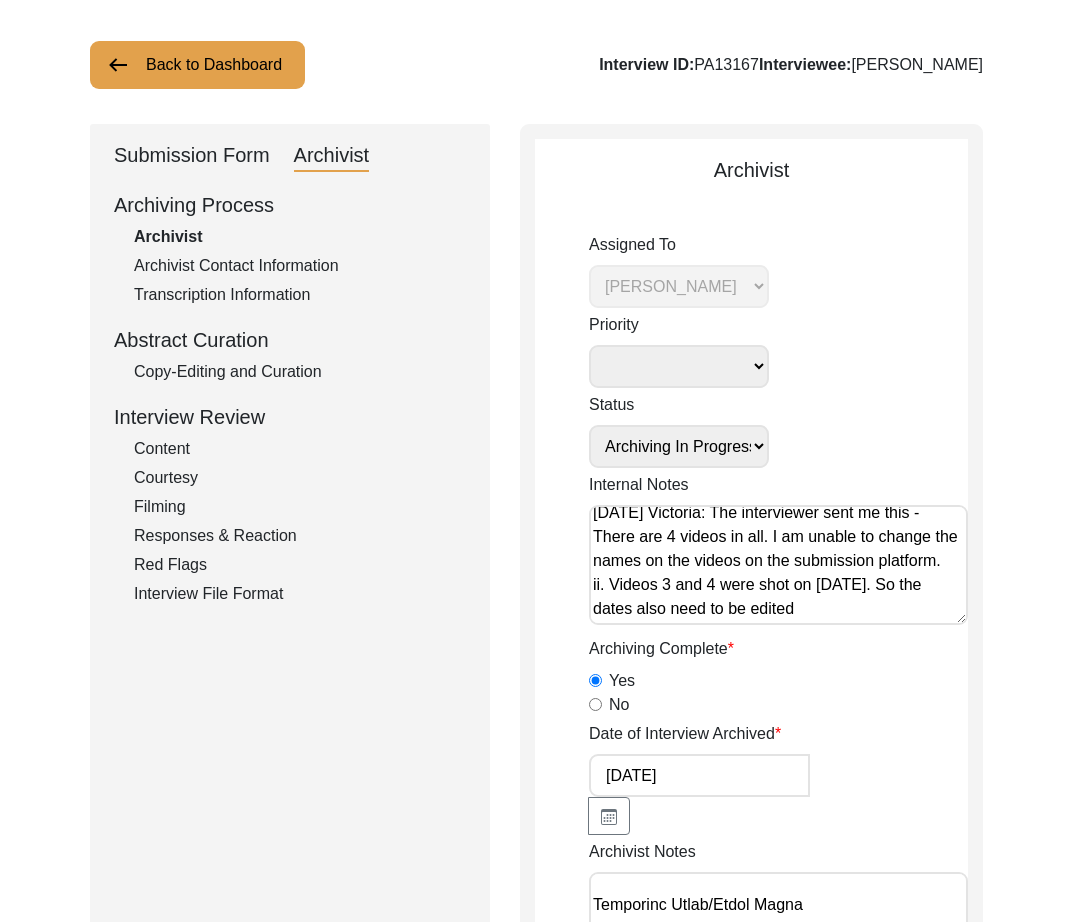 drag, startPoint x: 166, startPoint y: 167, endPoint x: 178, endPoint y: 182, distance: 19.209373 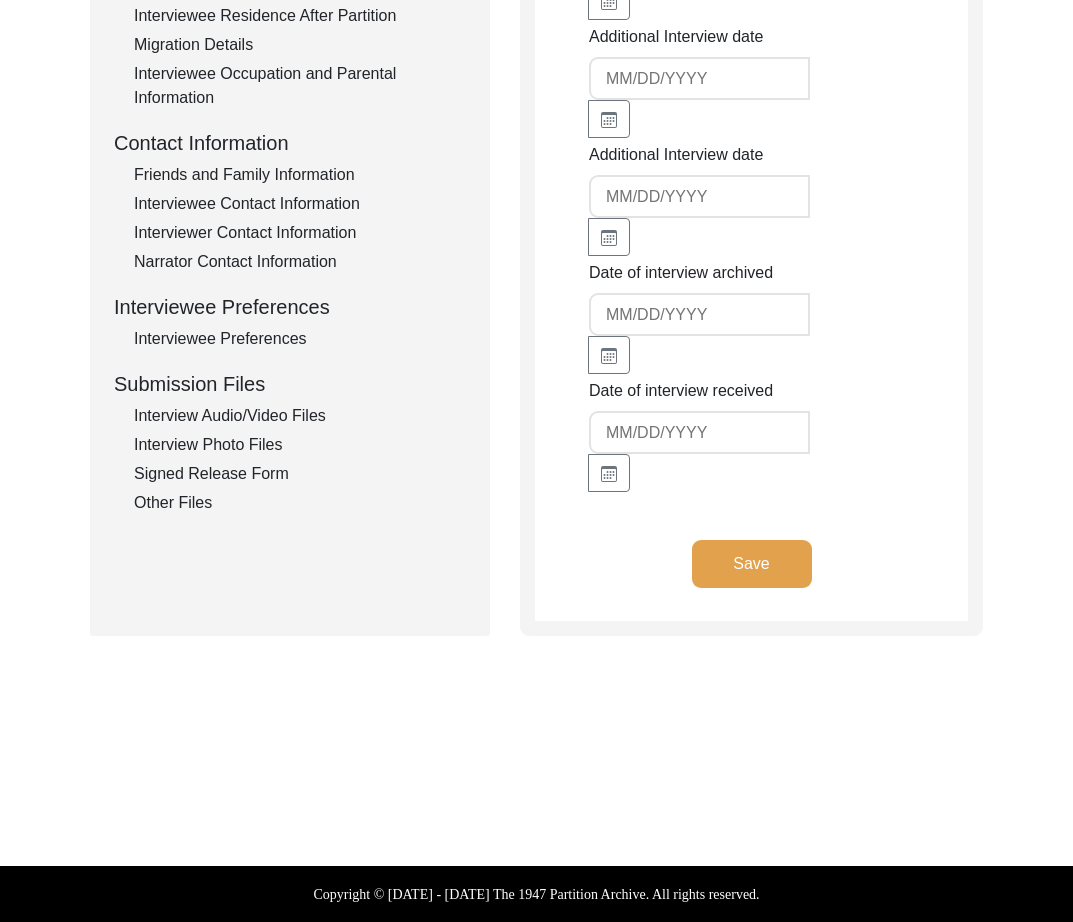 click on "Interview Audio/Video Files" 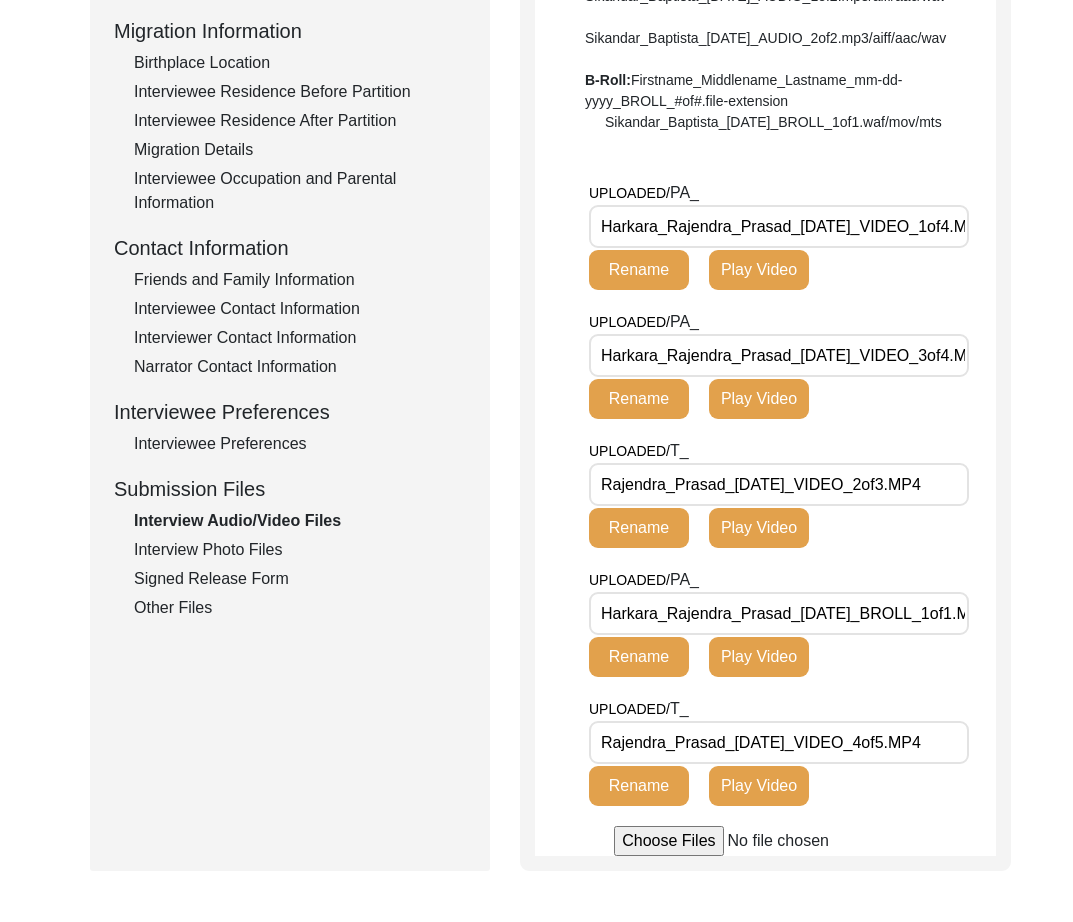 scroll, scrollTop: 629, scrollLeft: 0, axis: vertical 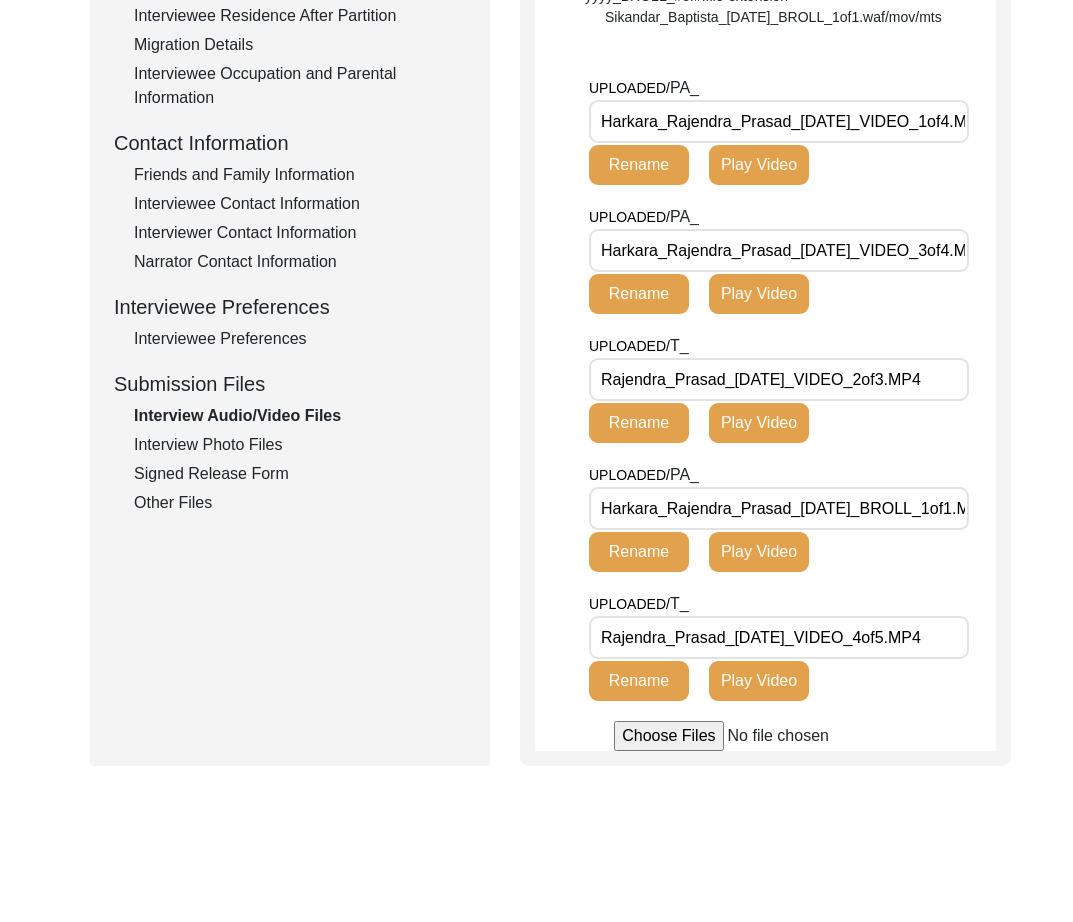 click on "Harkara_Rajendra_Prasad_[DATE]_VIDEO_1of4.MP4" at bounding box center (779, 121) 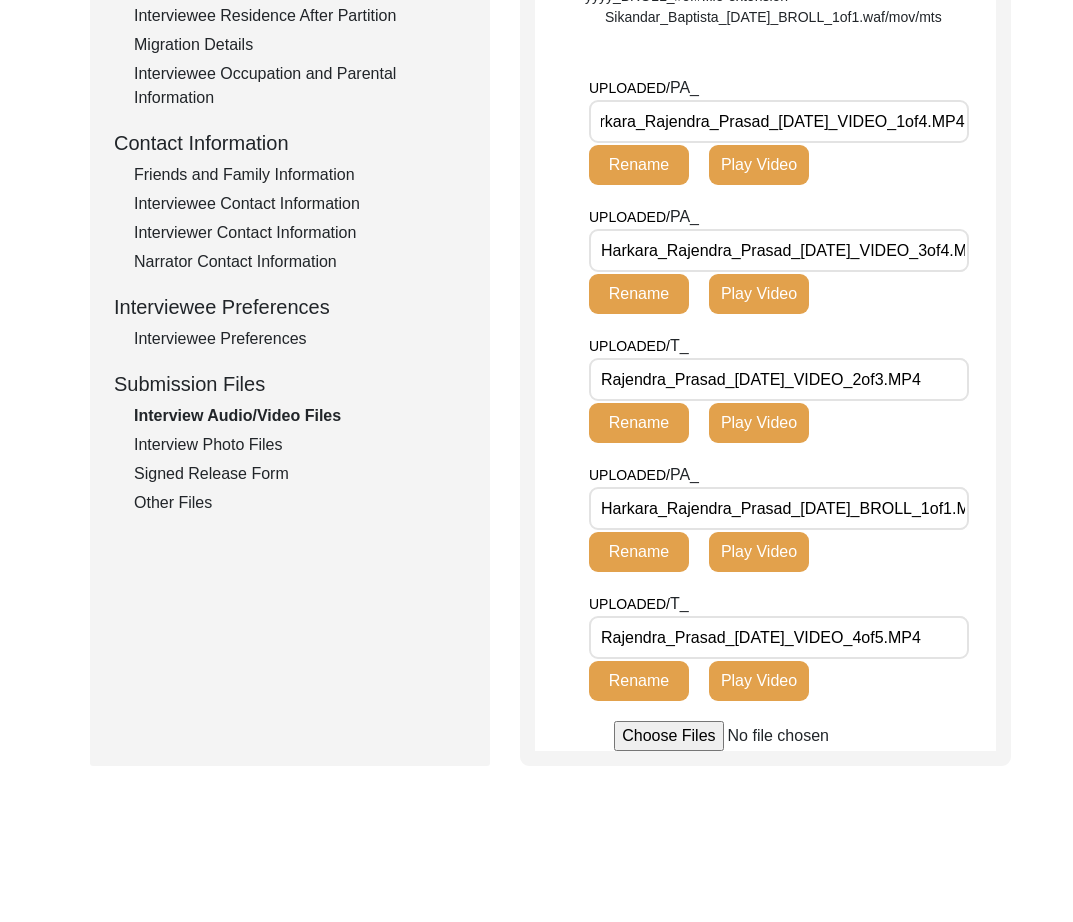scroll, scrollTop: 0, scrollLeft: 0, axis: both 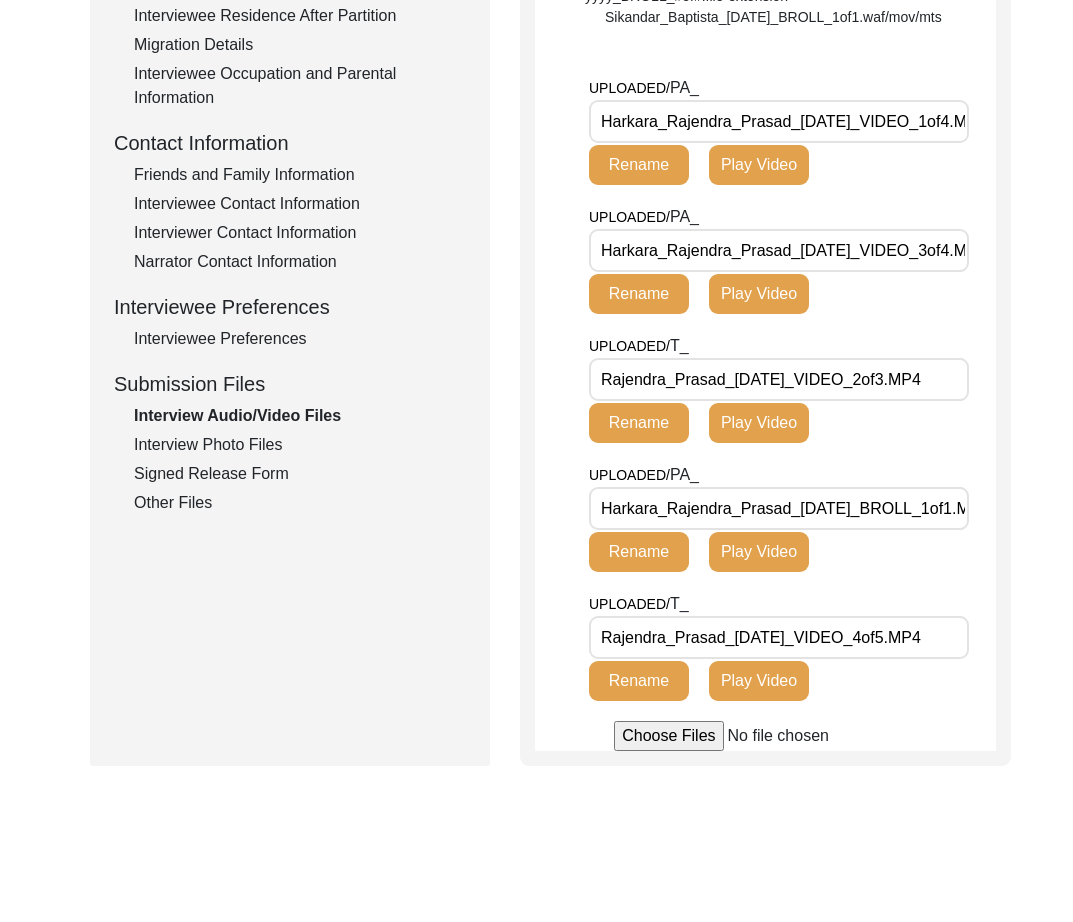 click on "Harkara_Rajendra_Prasad_[DATE]_VIDEO_3of4.MP4" at bounding box center (779, 250) 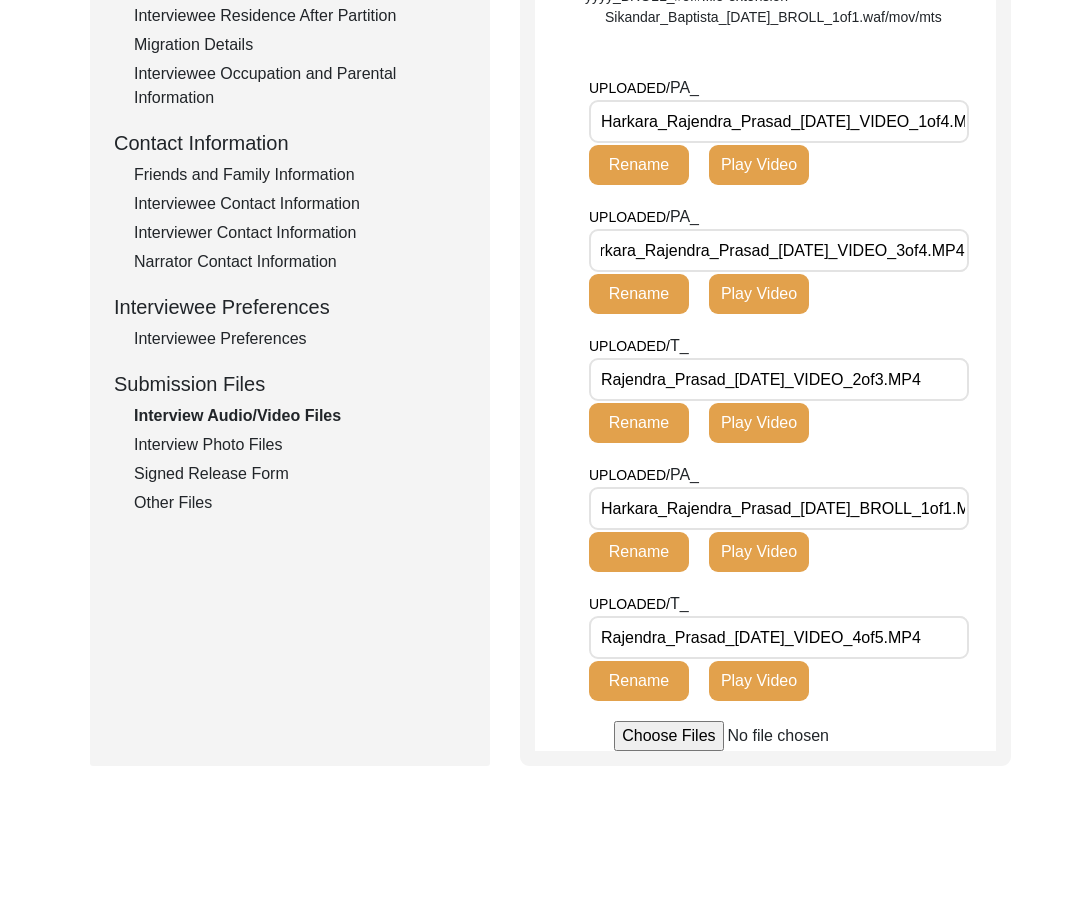 scroll, scrollTop: 0, scrollLeft: 0, axis: both 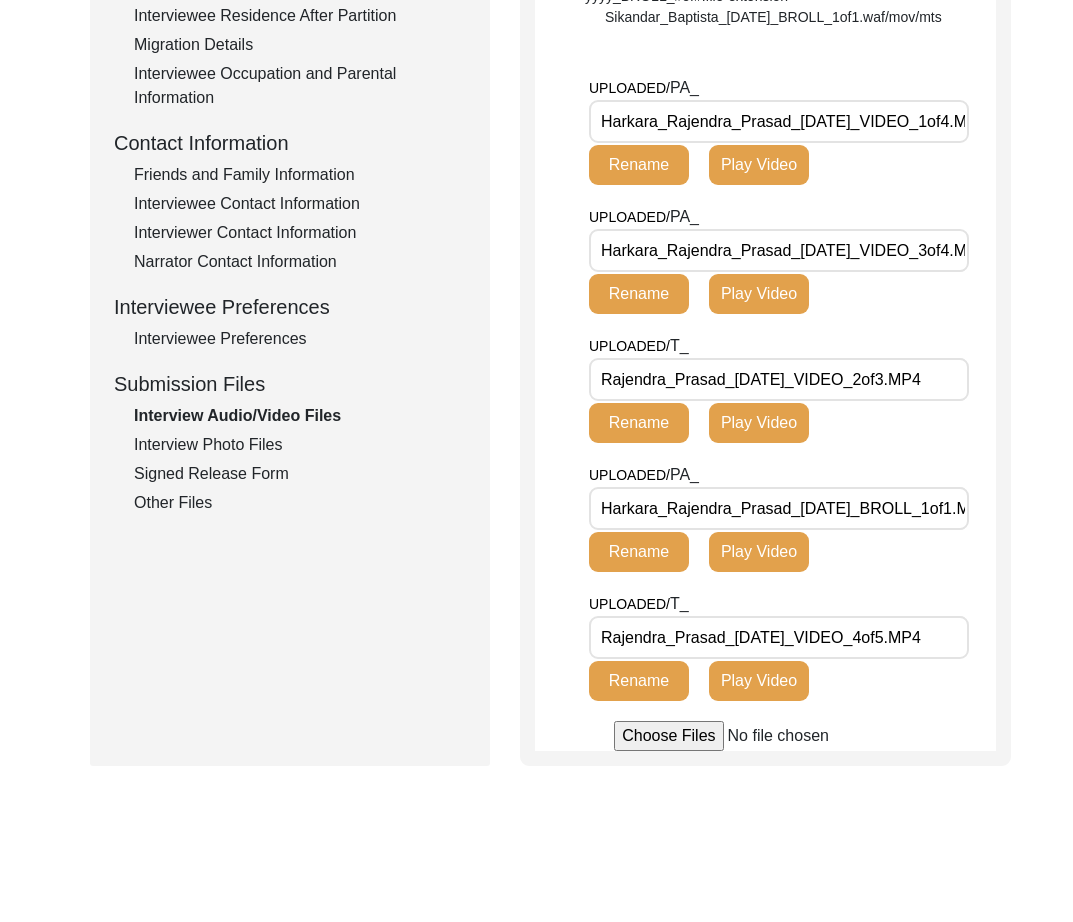 click on "Rajendra_Prasad_[DATE]_VIDEO_2of3.MP4" at bounding box center [779, 379] 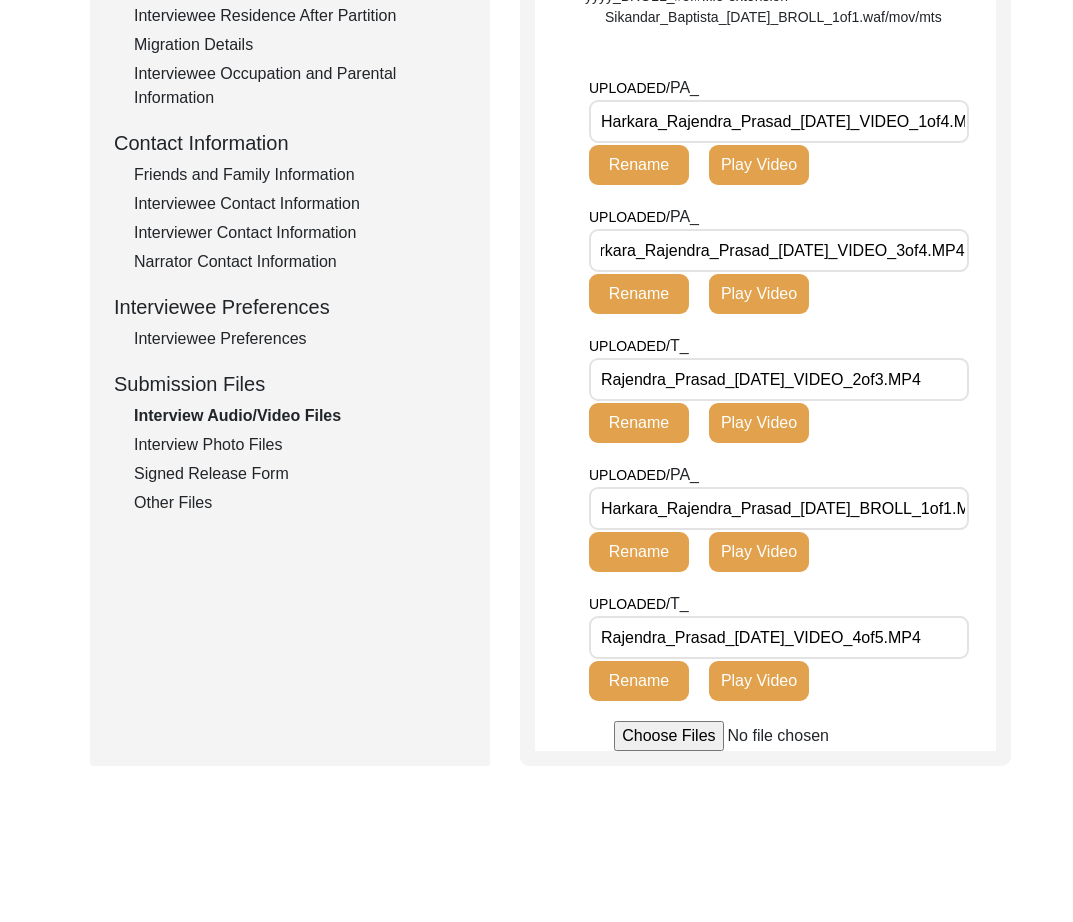scroll, scrollTop: 0, scrollLeft: 0, axis: both 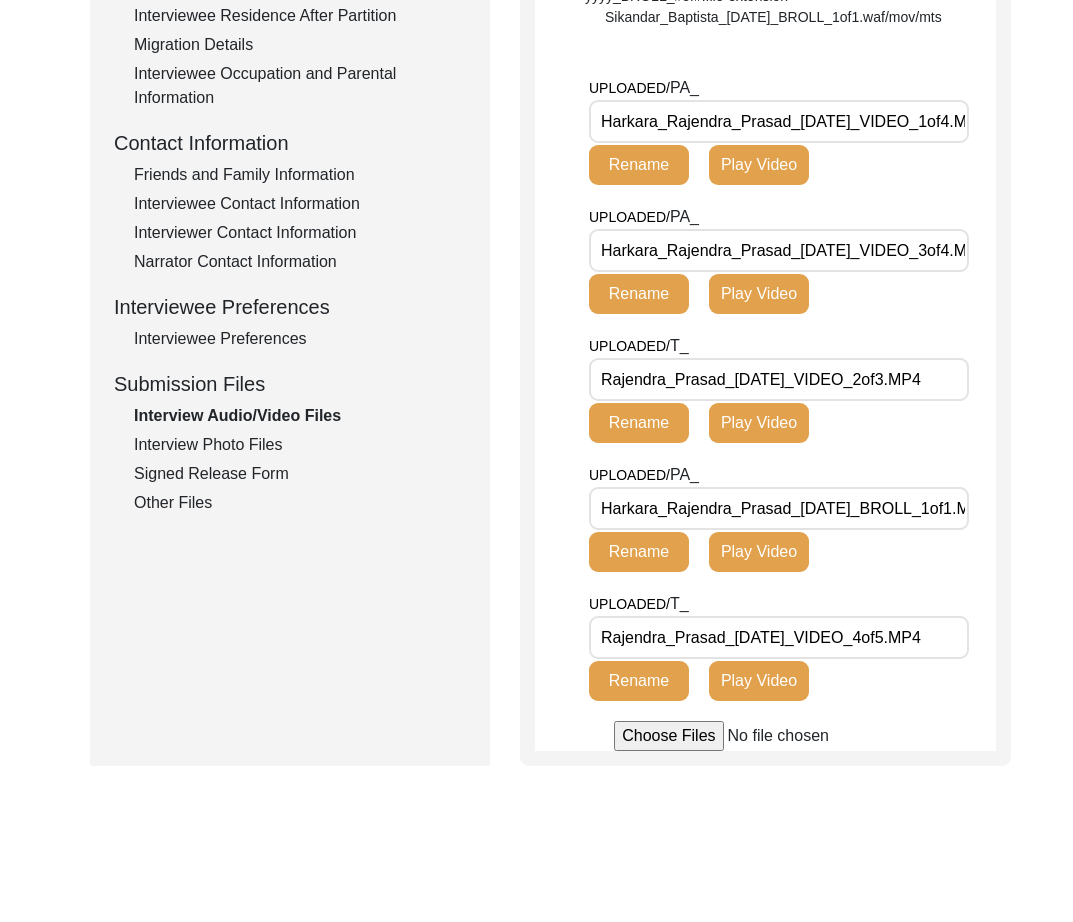 click on "Harkara_Rajendra_Prasad_[DATE]_VIDEO_1of4.MP4" at bounding box center (779, 121) 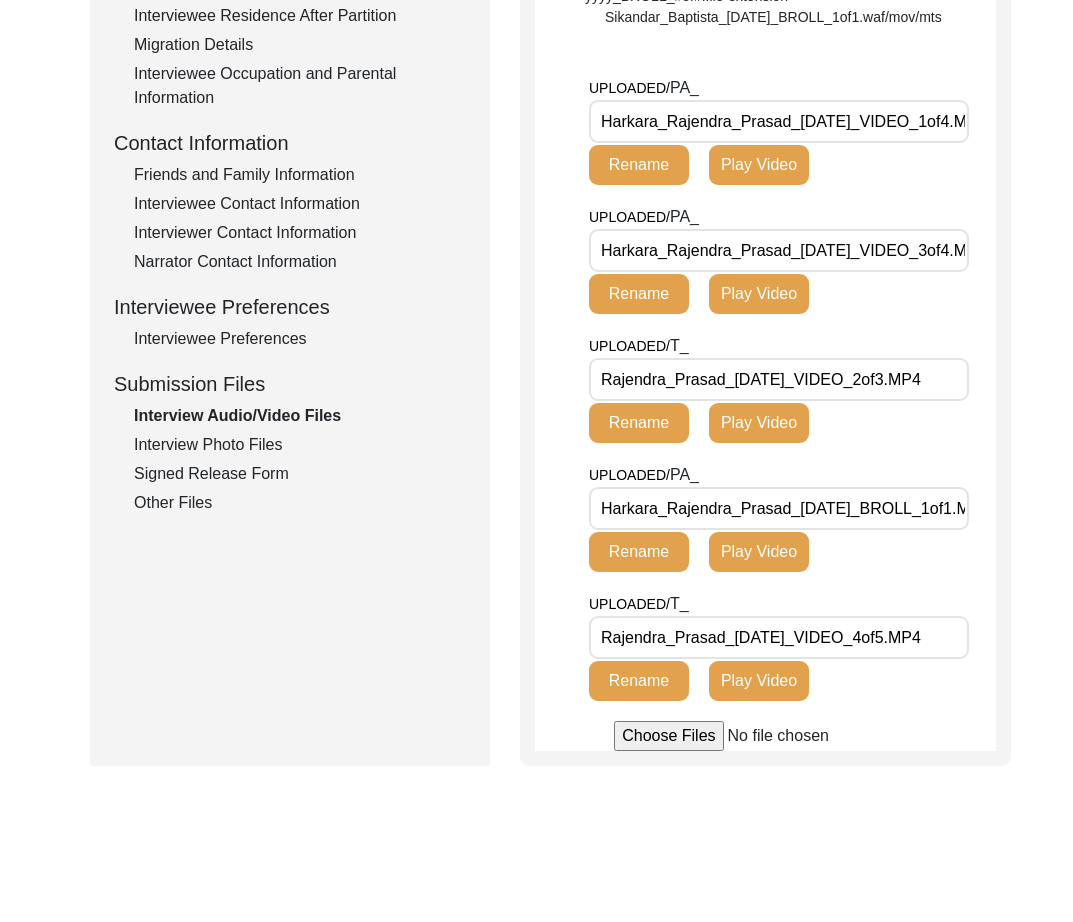 scroll, scrollTop: 0, scrollLeft: 53, axis: horizontal 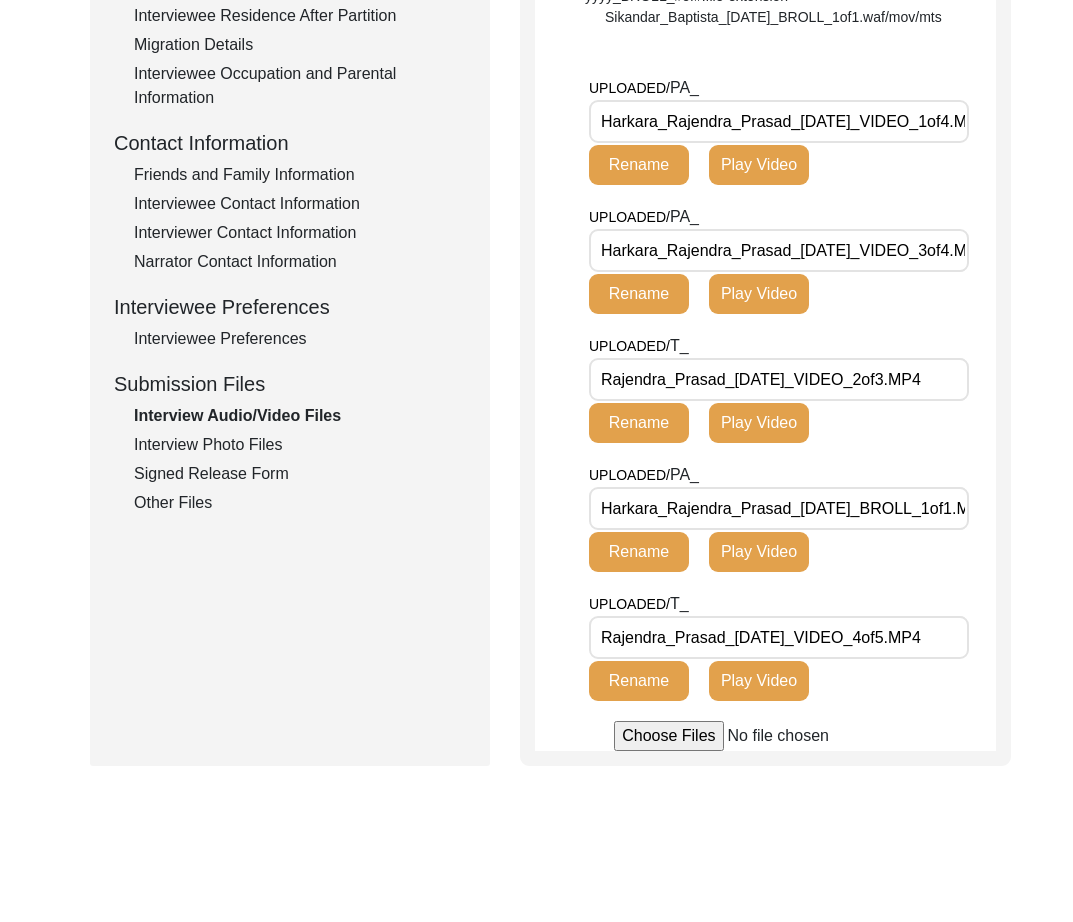 click on "Harkara_Rajendra_Prasad_[DATE]_VIDEO_3of4.MP4" at bounding box center [779, 250] 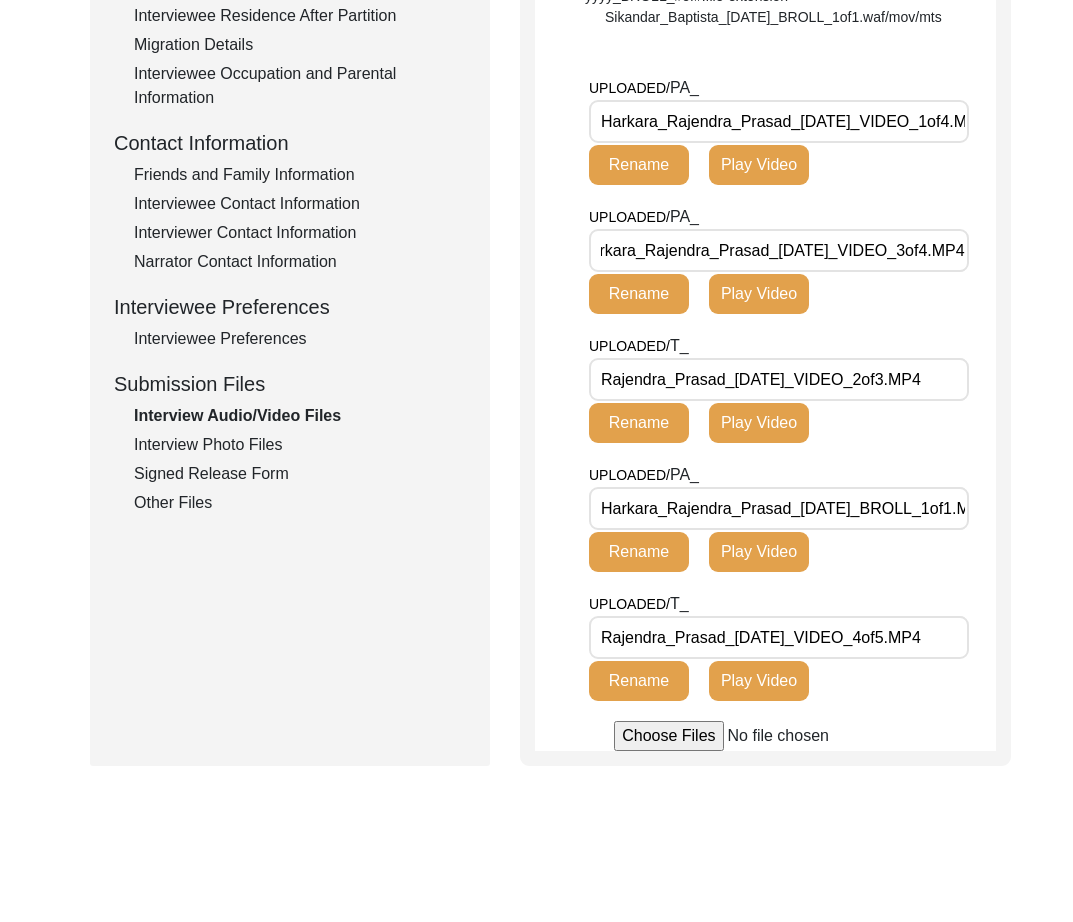 click on "Harkara_Rajendra_Prasad_[DATE]_BROLL_1of1.MP4" at bounding box center [779, 508] 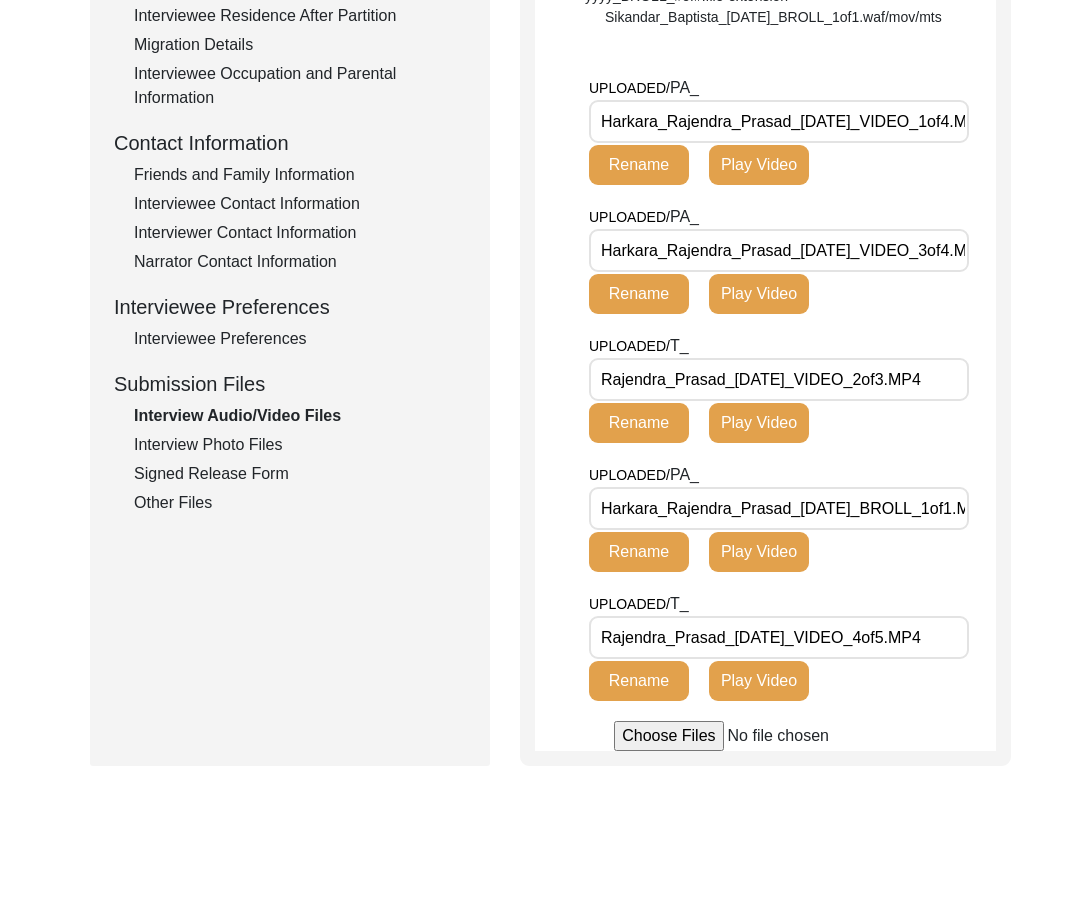 scroll, scrollTop: 0, scrollLeft: 56, axis: horizontal 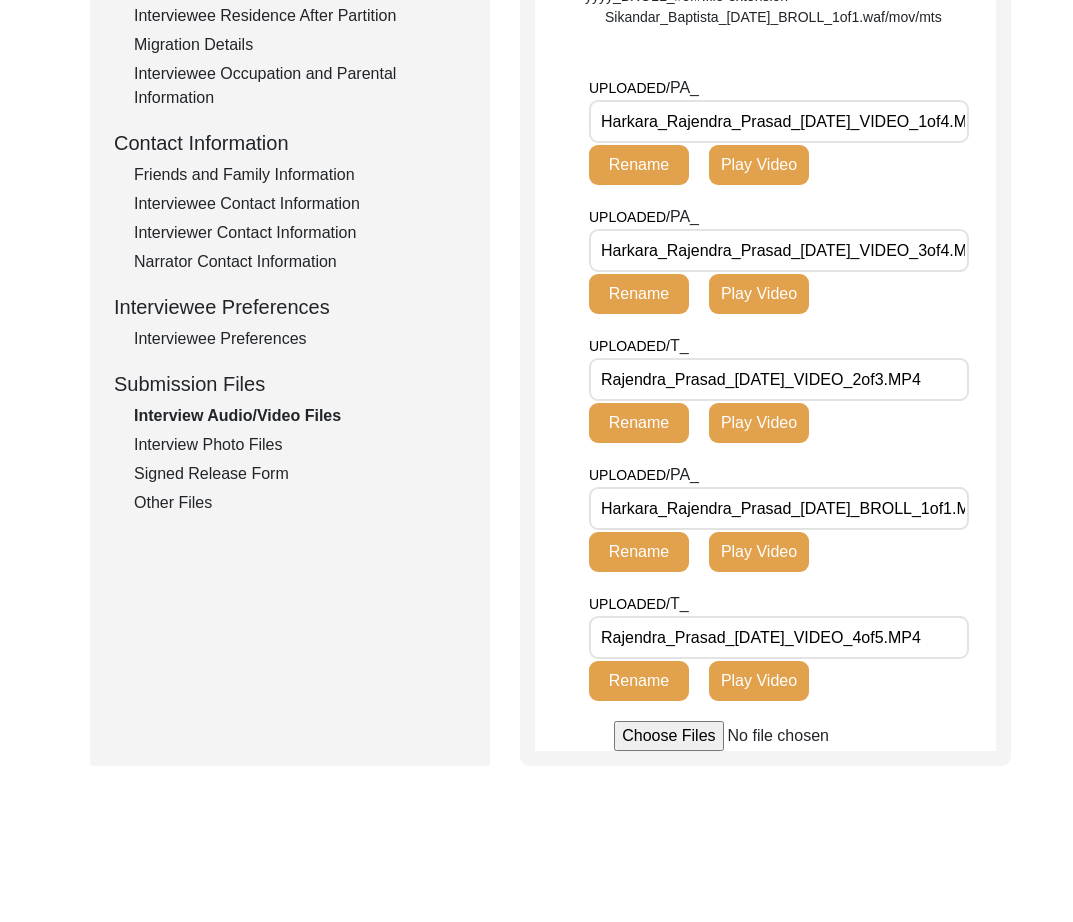 click on "Harkara_Rajendra_Prasad_[DATE]_VIDEO_3of4.MP4" at bounding box center (779, 250) 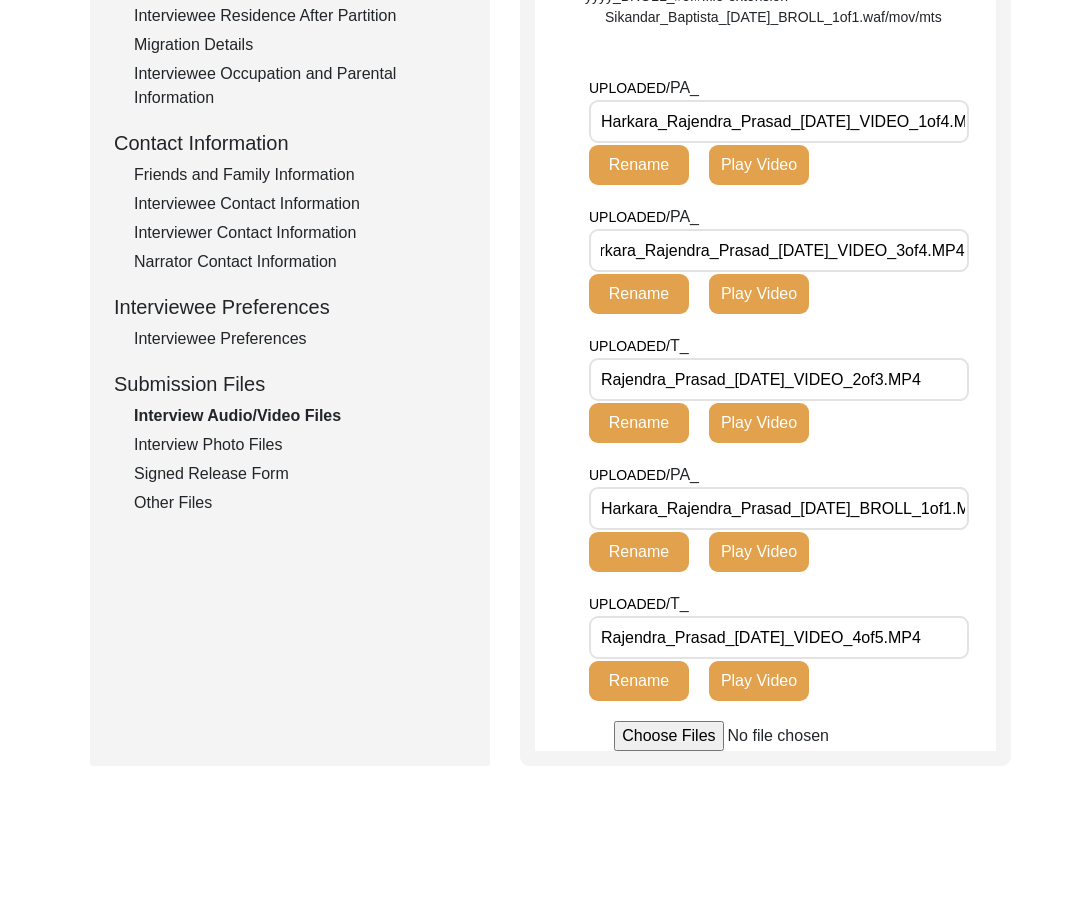 scroll, scrollTop: 0, scrollLeft: 0, axis: both 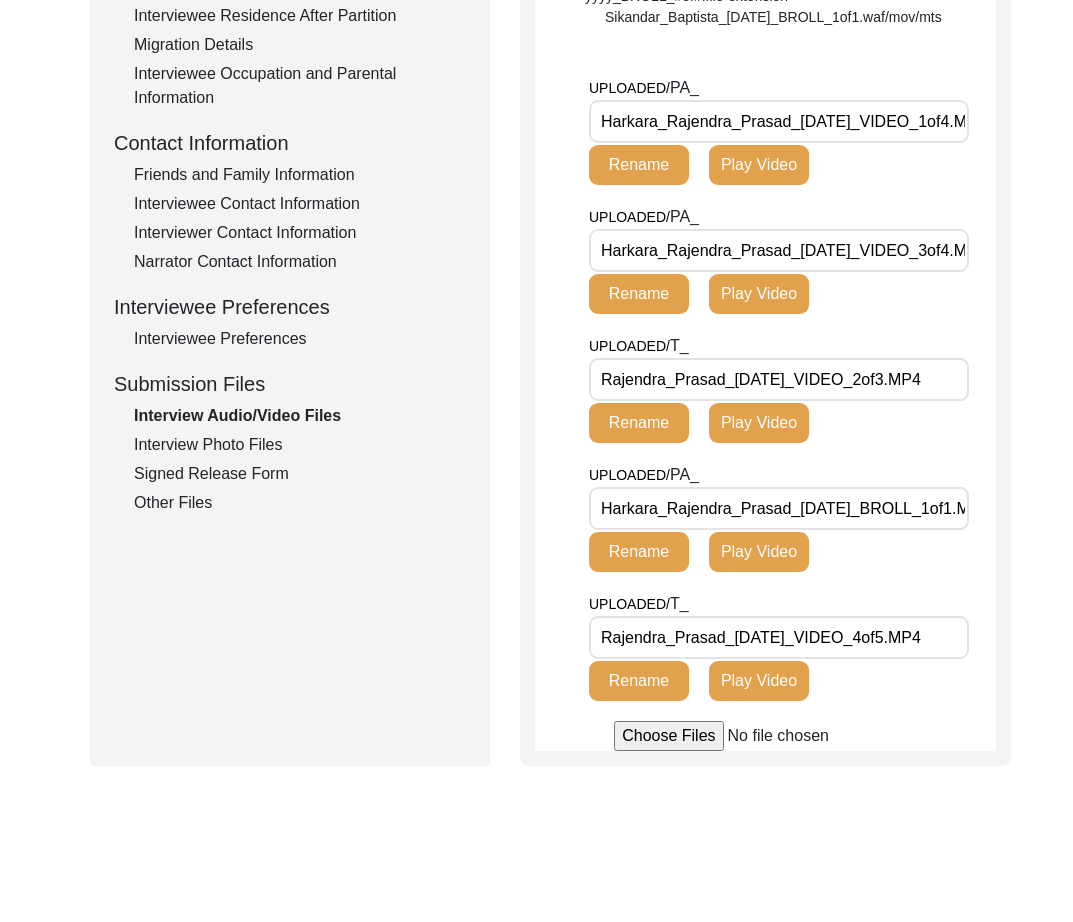 click on "Harkara_Rajendra_Prasad_[DATE]_VIDEO_1of4.MP4" at bounding box center [779, 121] 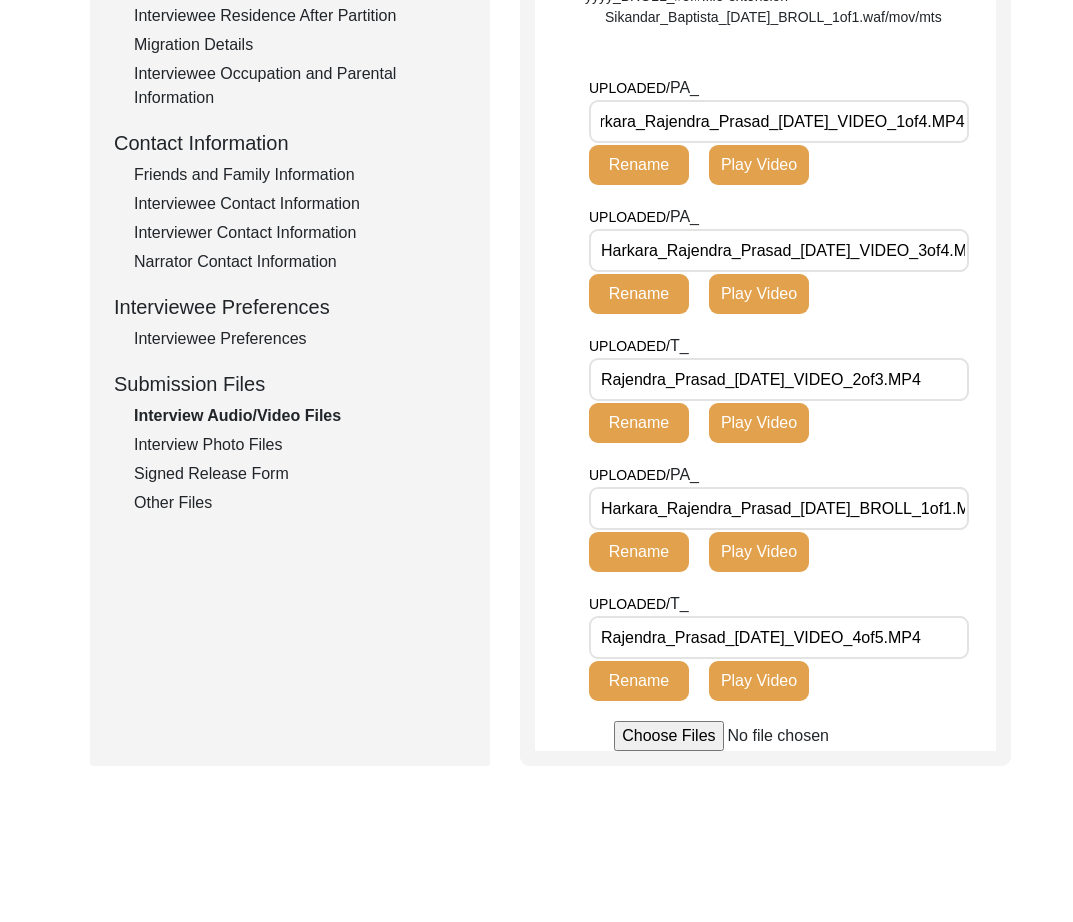 scroll, scrollTop: 0, scrollLeft: 0, axis: both 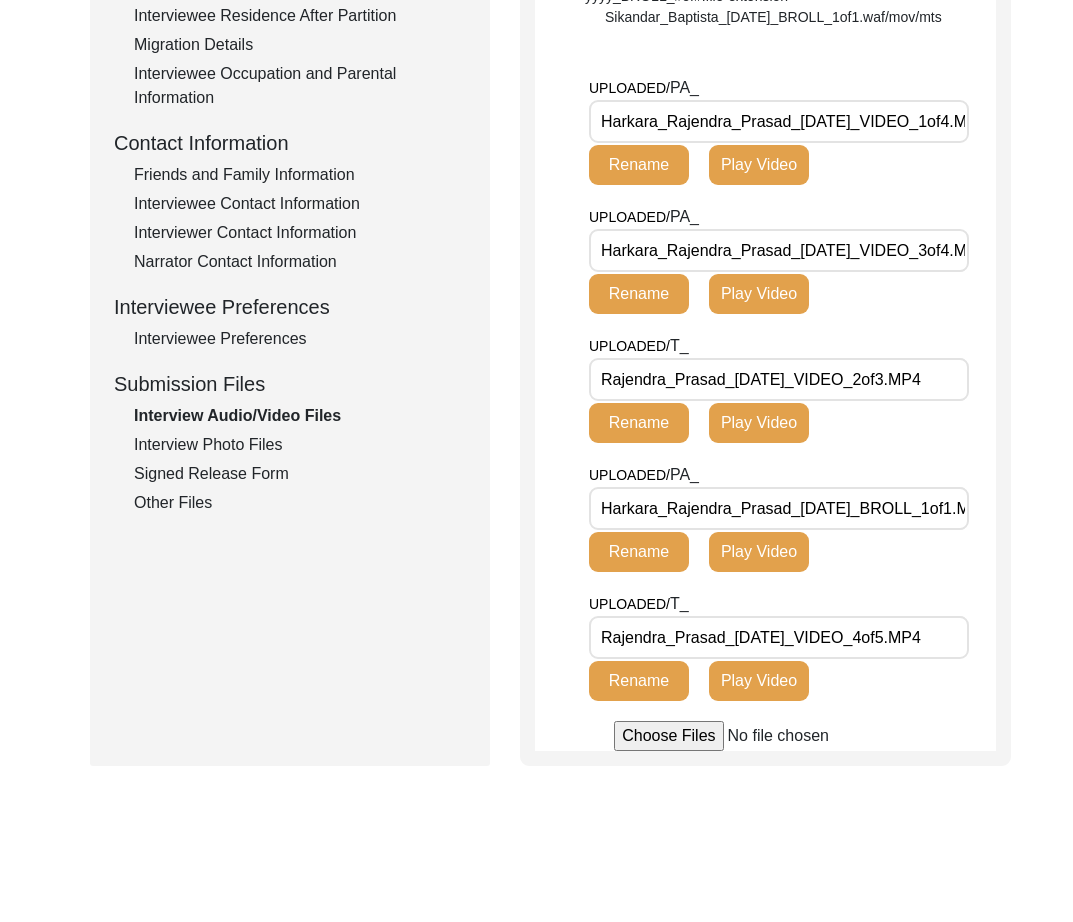 click on "Rajendra_Prasad_[DATE]_VIDEO_4of5.MP4" at bounding box center [779, 637] 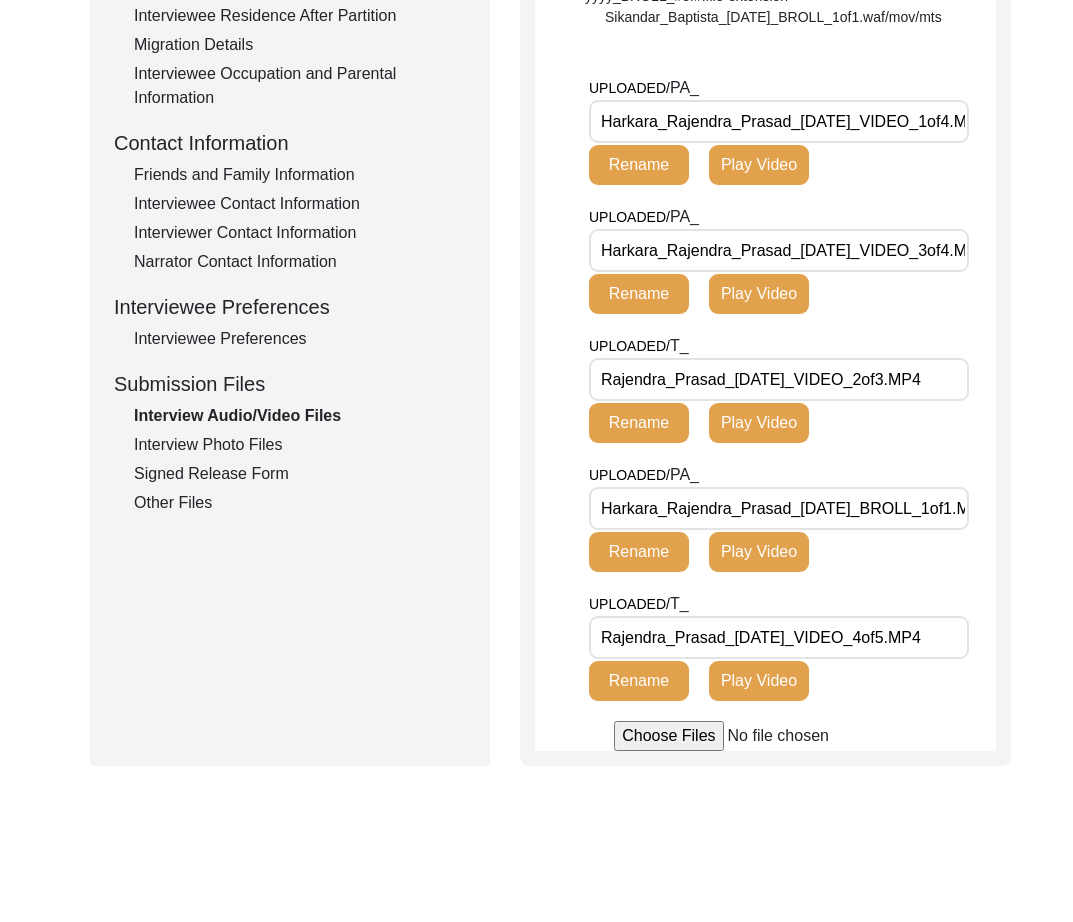 click on "Interview Photo Files" 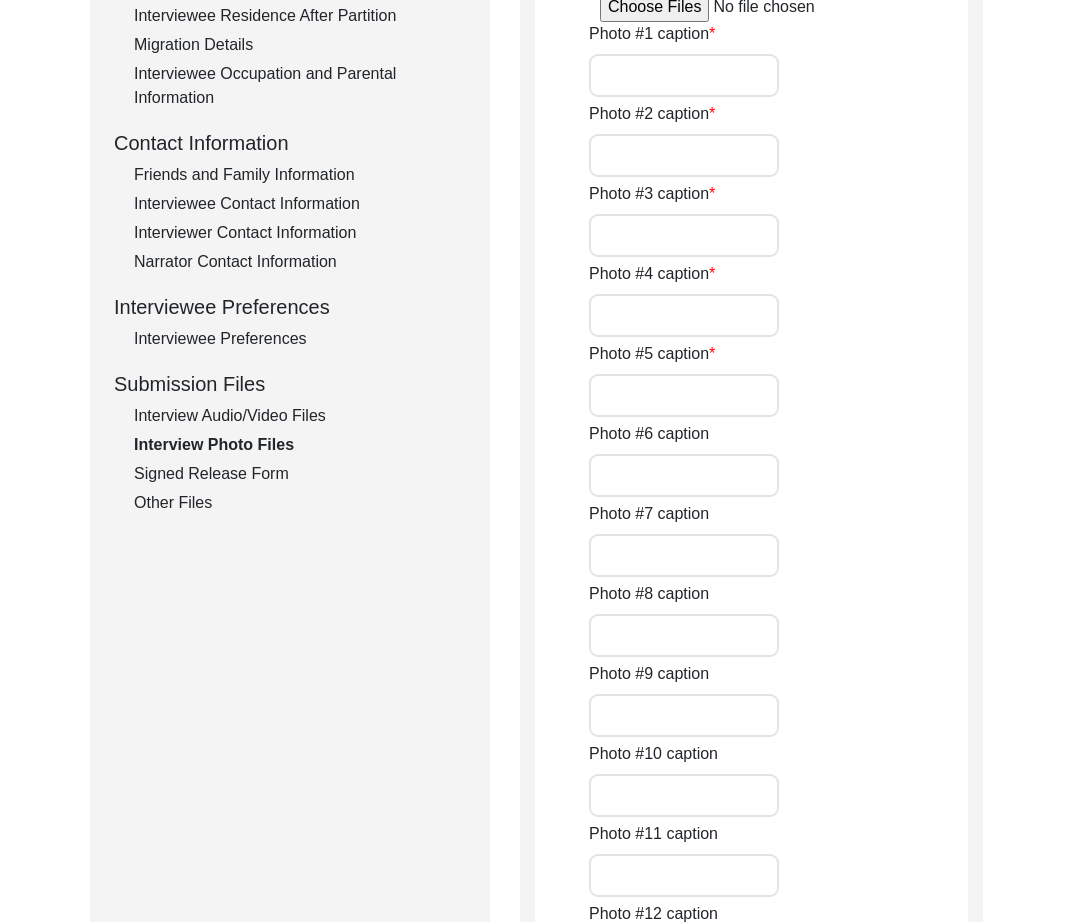 type on "'A Show of Light' poetry book written by [PERSON_NAME]" 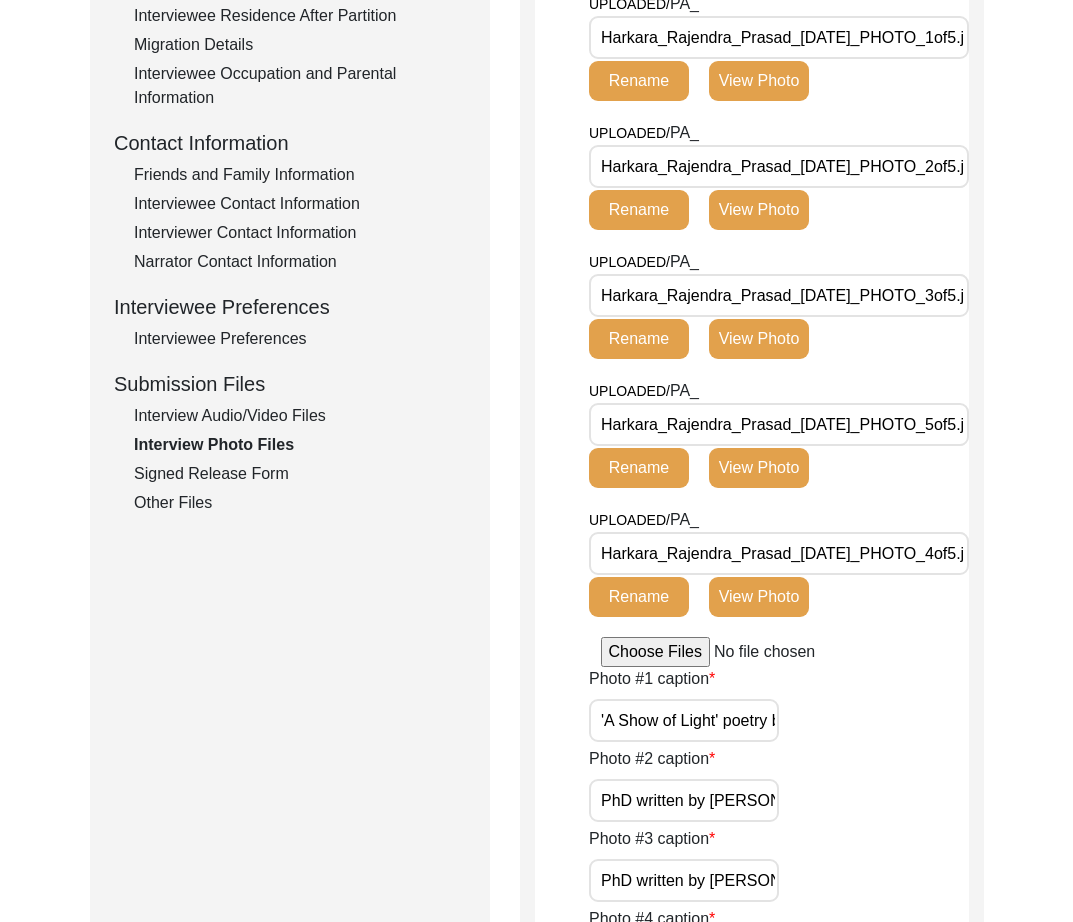 click on "'A Show of Light' poetry book written by [PERSON_NAME]" at bounding box center (684, 720) 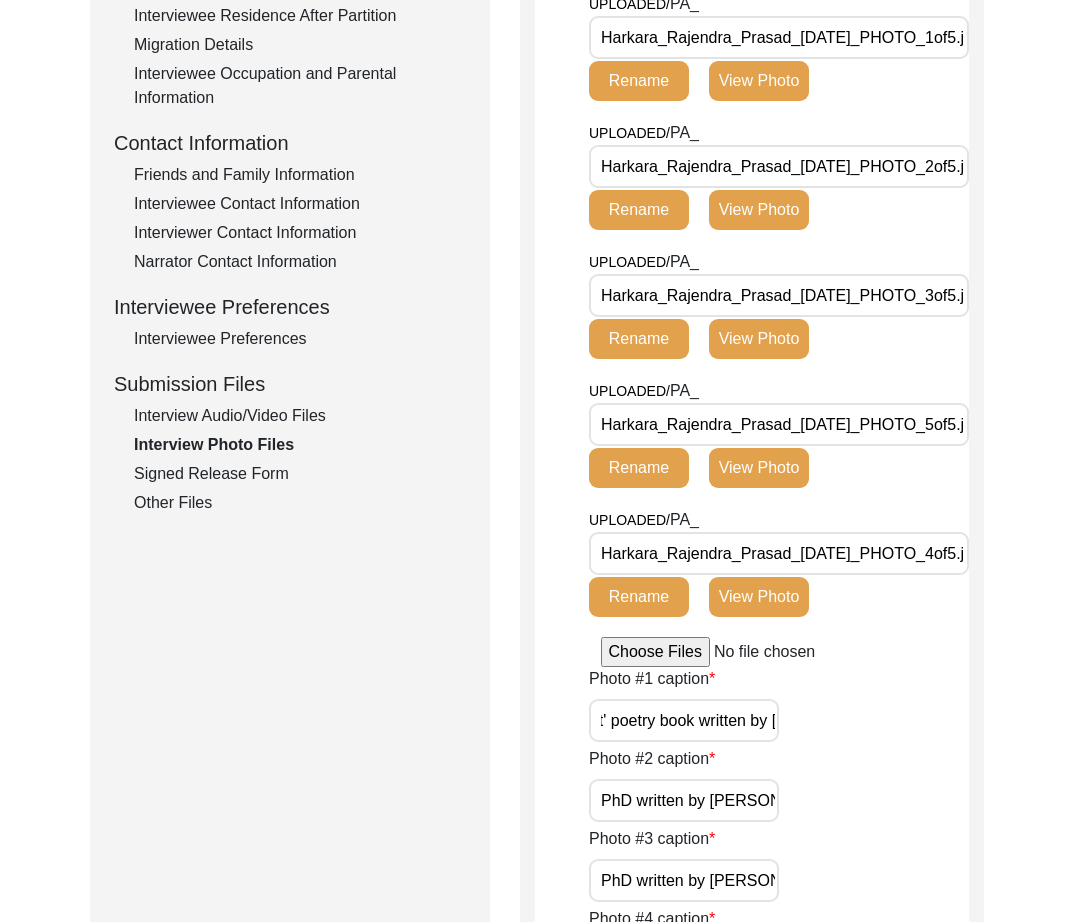 scroll, scrollTop: 0, scrollLeft: 229, axis: horizontal 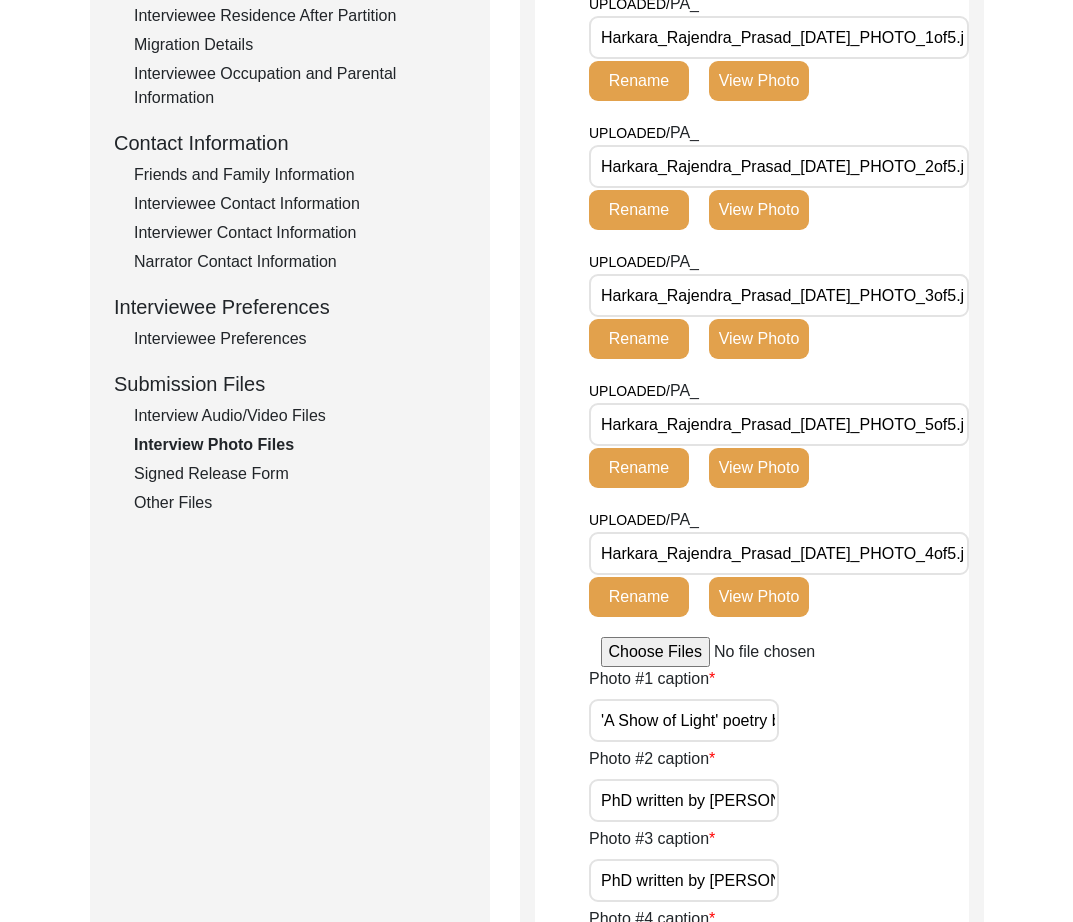 click on "Harkara_Rajendra_Prasad_[DATE]_PHOTO_4of5.jpg" at bounding box center (779, 553) 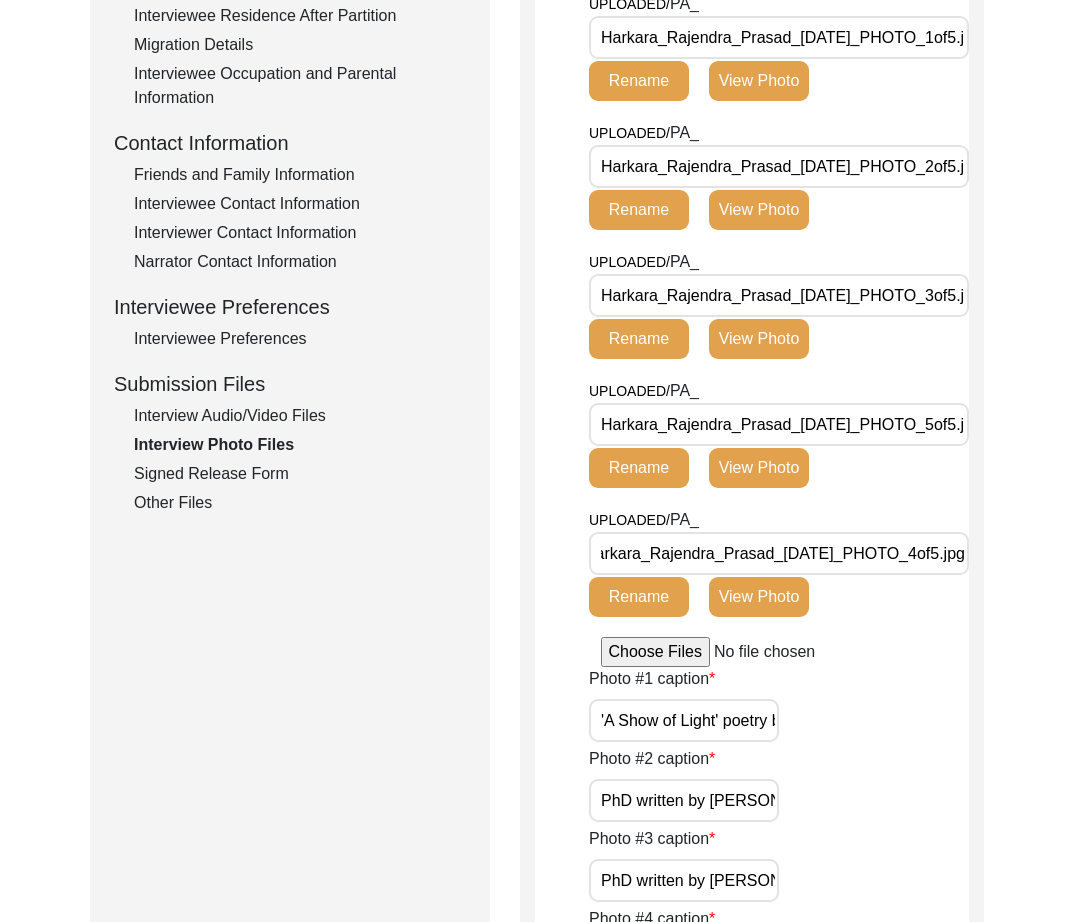 click on "Signed Release Form" 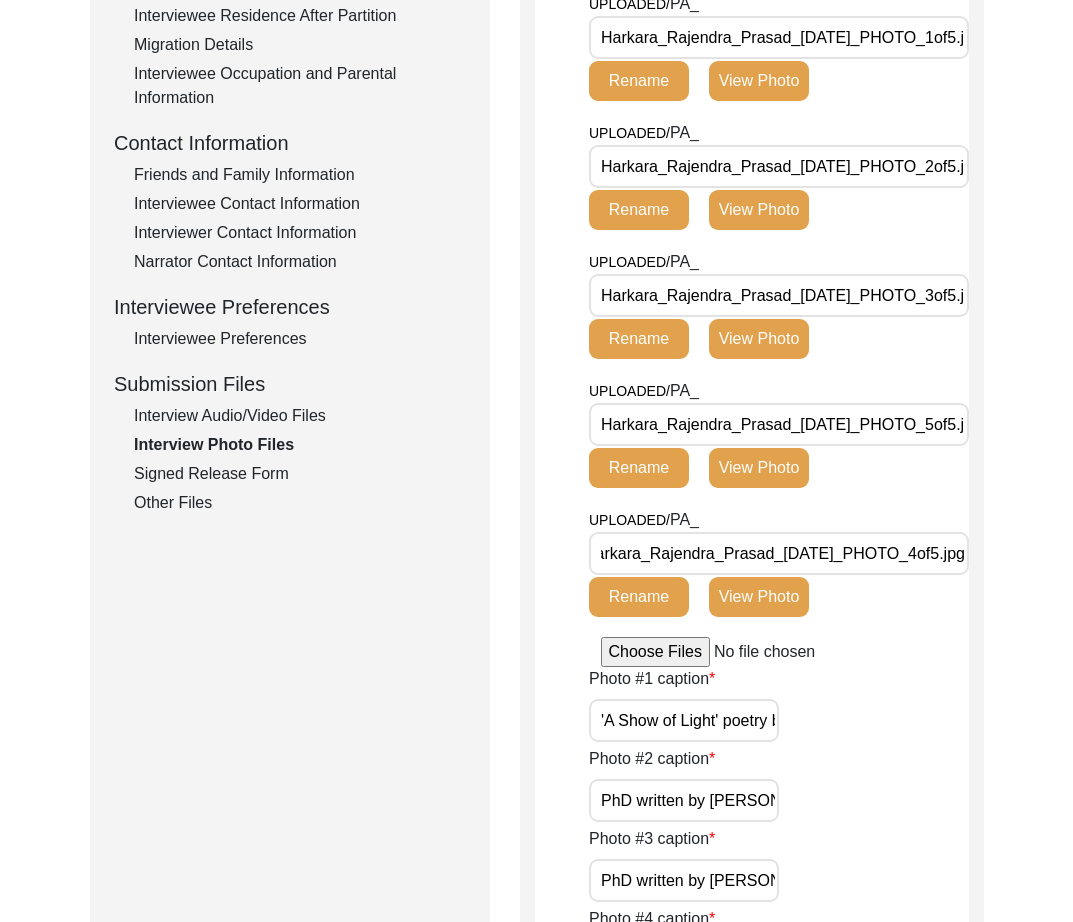 scroll, scrollTop: 0, scrollLeft: 0, axis: both 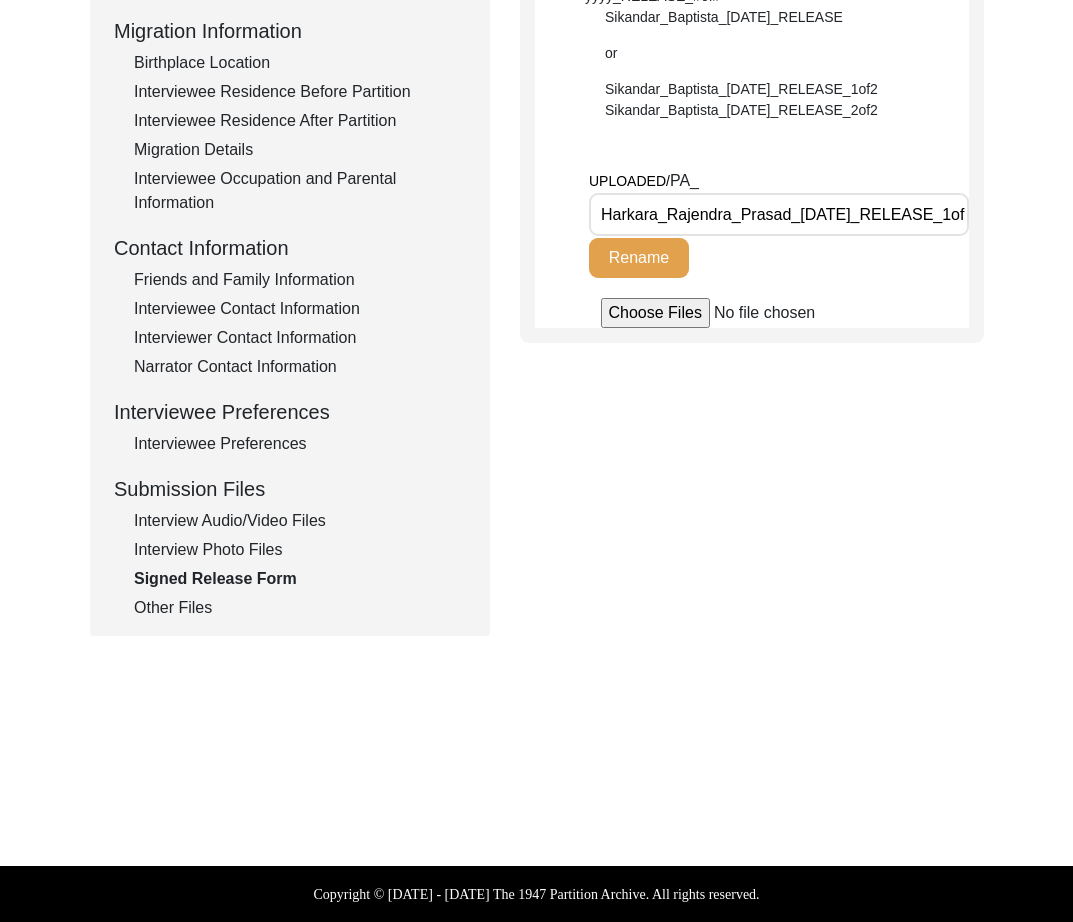 click on "Other Files" 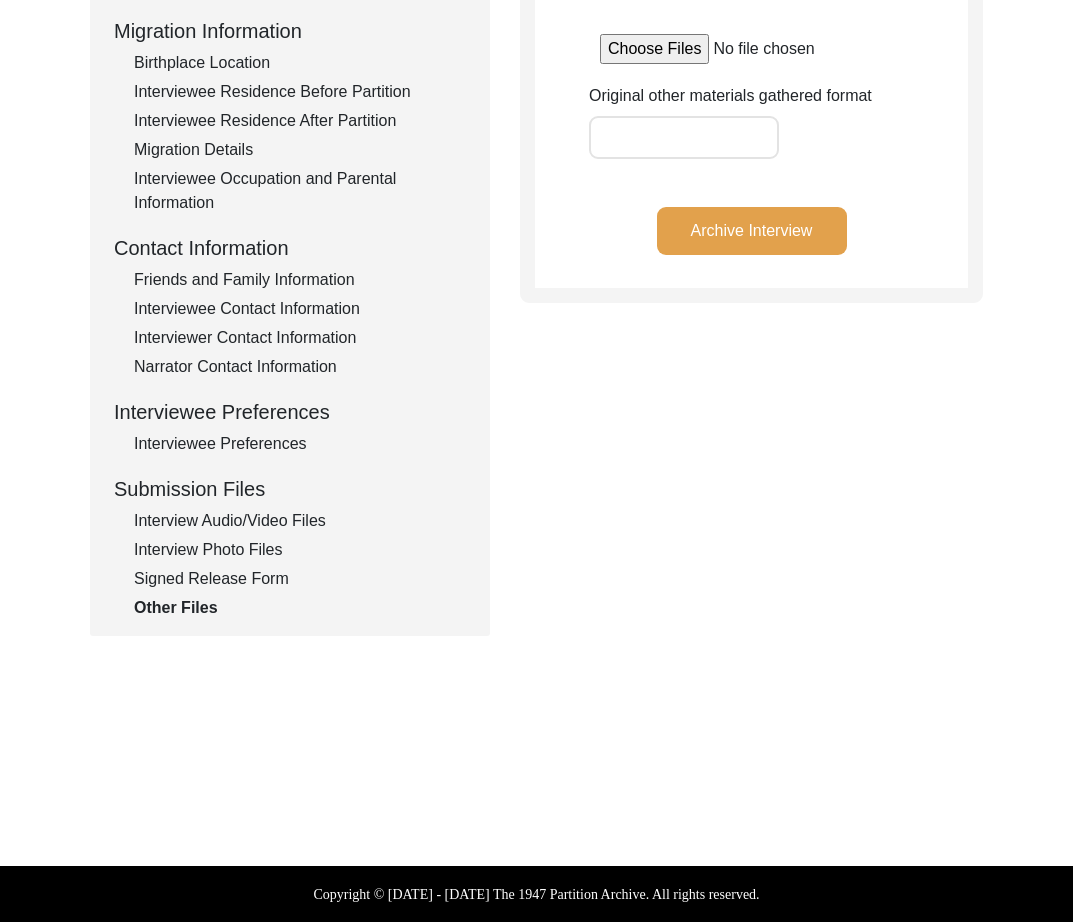 click on "Interview Information   Interviewee Information   Interviewer Information   Narrator Information   Interview Date   Interview Location   Additional Interview Information   Interview Summary/Abstract   Migration Information   Birthplace Location   Interviewee Residence Before Partition   Interviewee Residence After Partition   Migration Details   Interviewee Occupation and Parental Information   Contact Information   Friends and Family Information   Interviewee Contact Information   Interviewer Contact Information   Narrator Contact Information   Interviewee Preferences   Interviewee Preferences   Submission Files   Interview Audio/Video Files   Interview Photo Files   Signed Release Form   Other Files" 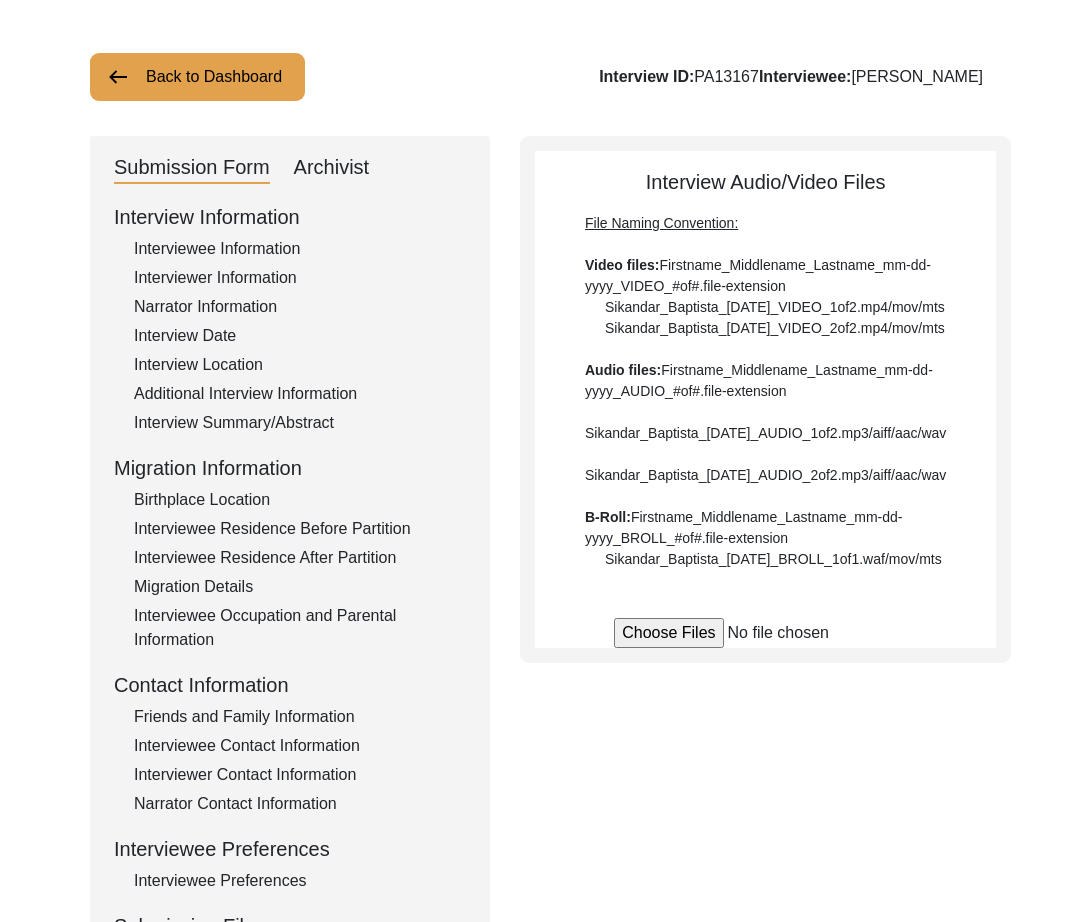 scroll, scrollTop: 0, scrollLeft: 0, axis: both 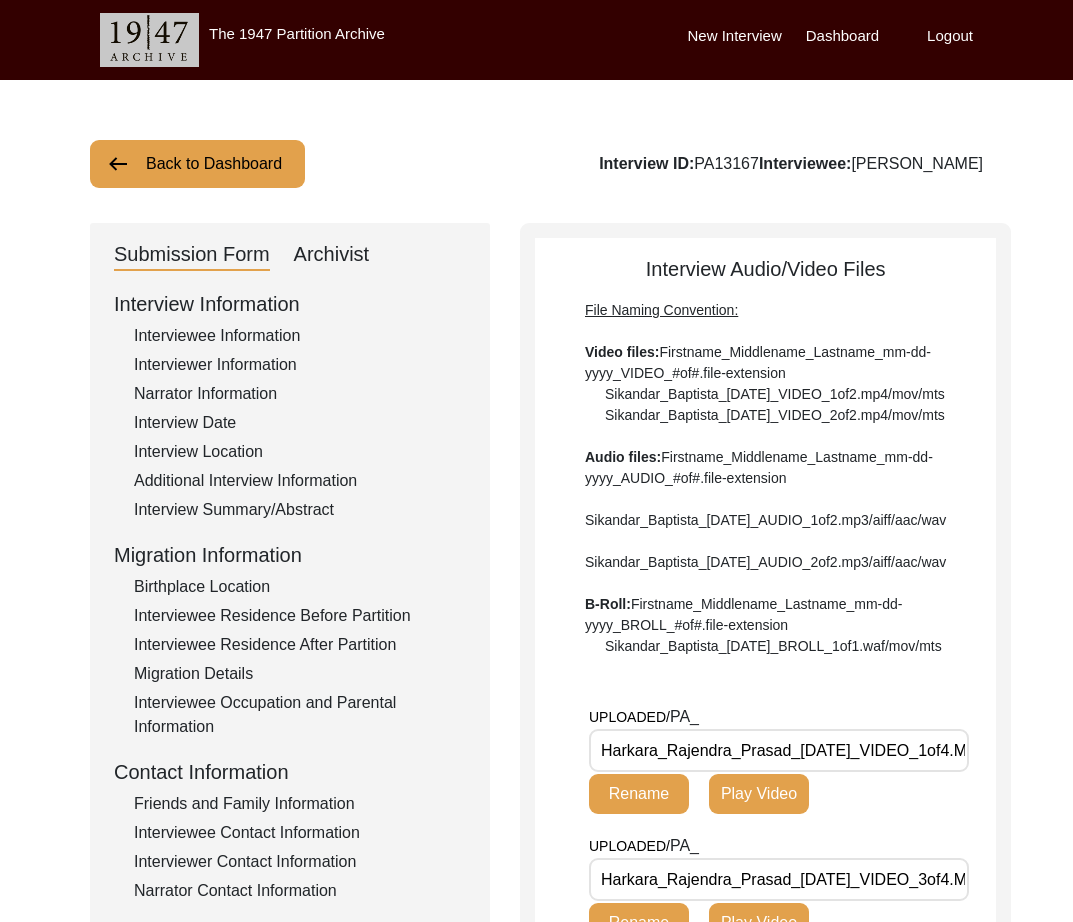 click on "Archivist" 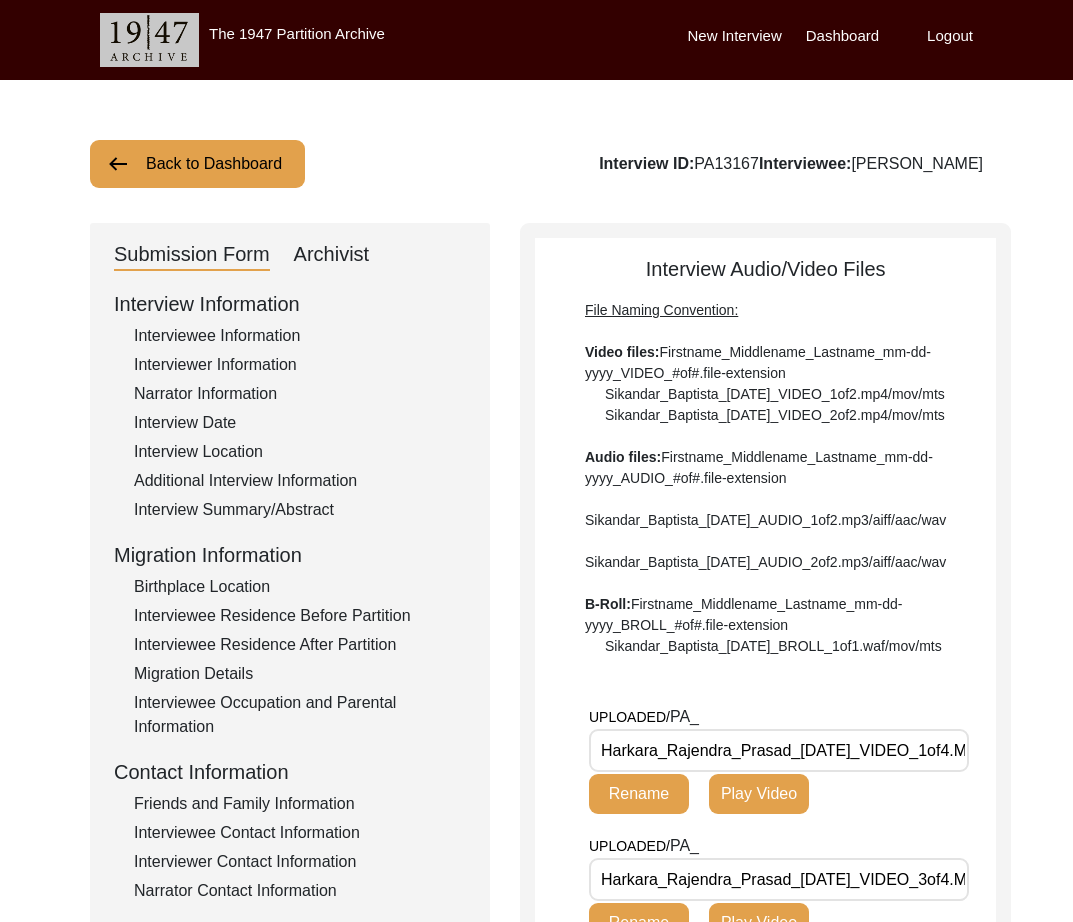 select on "507" 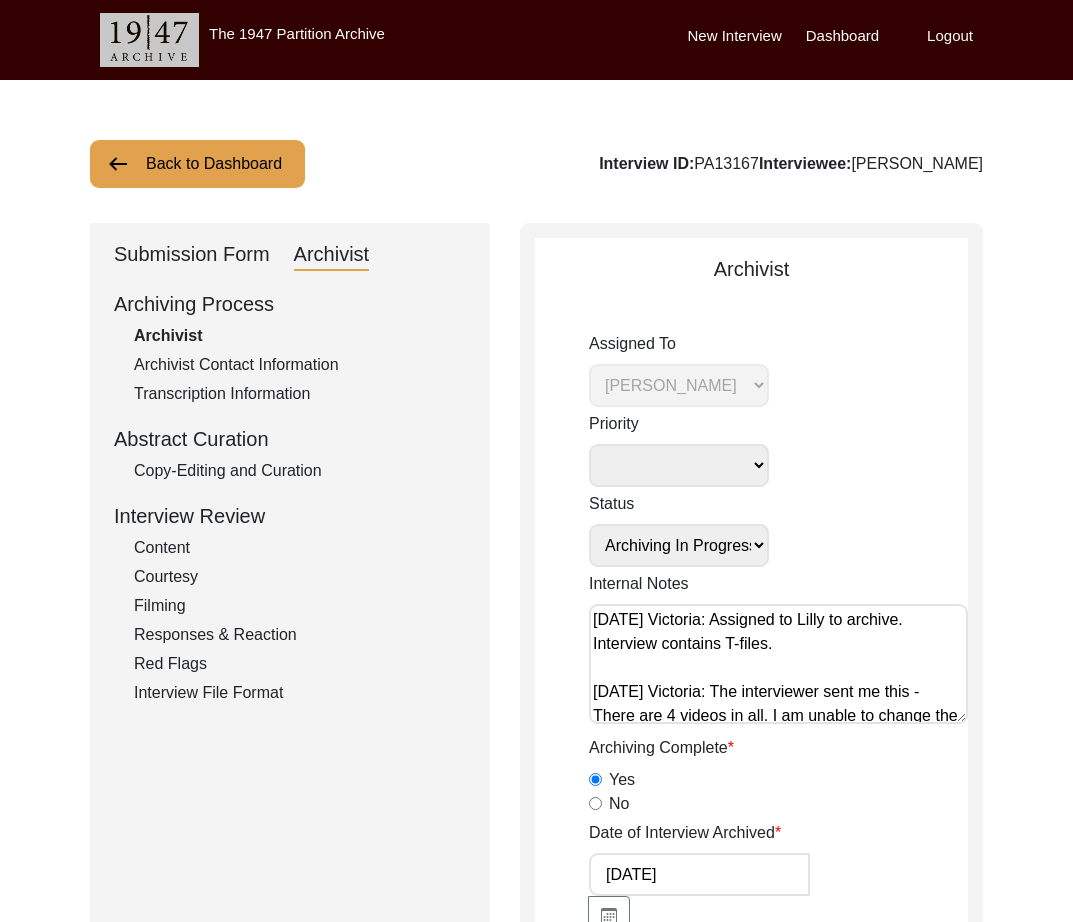 scroll, scrollTop: 104, scrollLeft: 0, axis: vertical 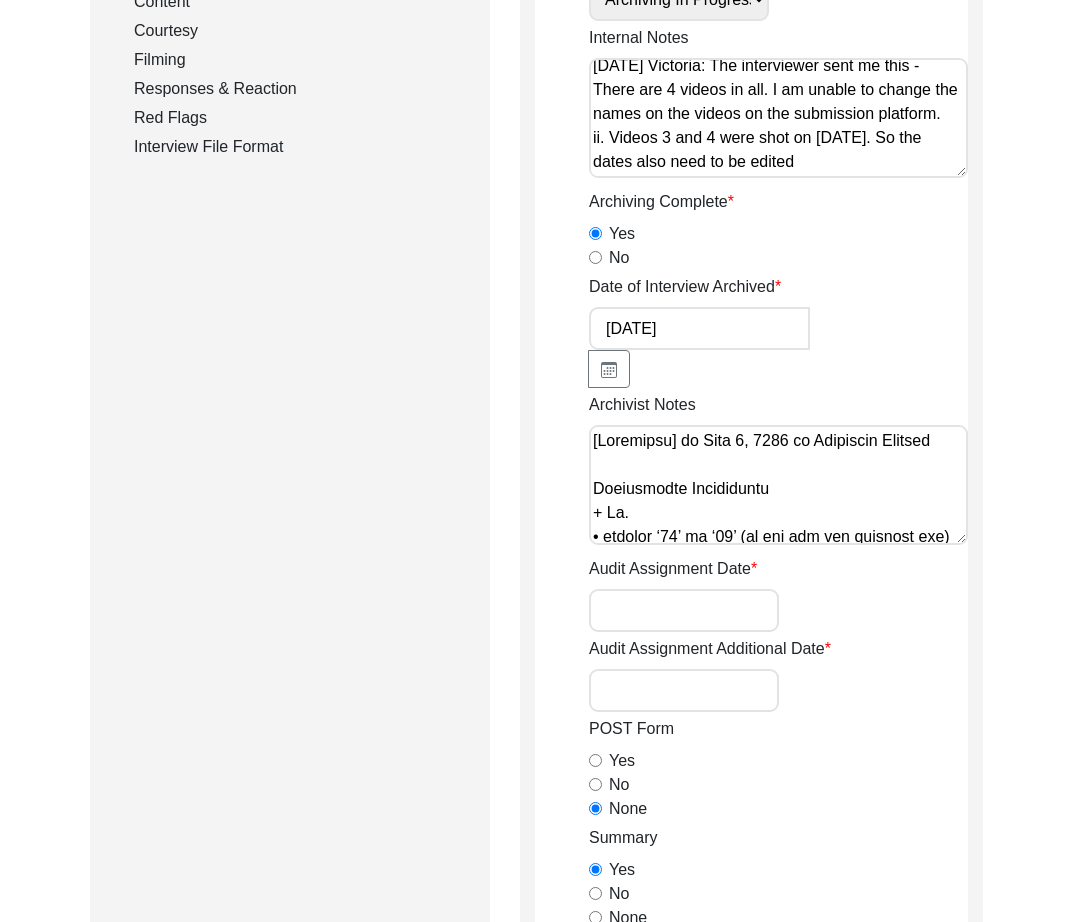 click on "Archivist Notes" at bounding box center (778, 485) 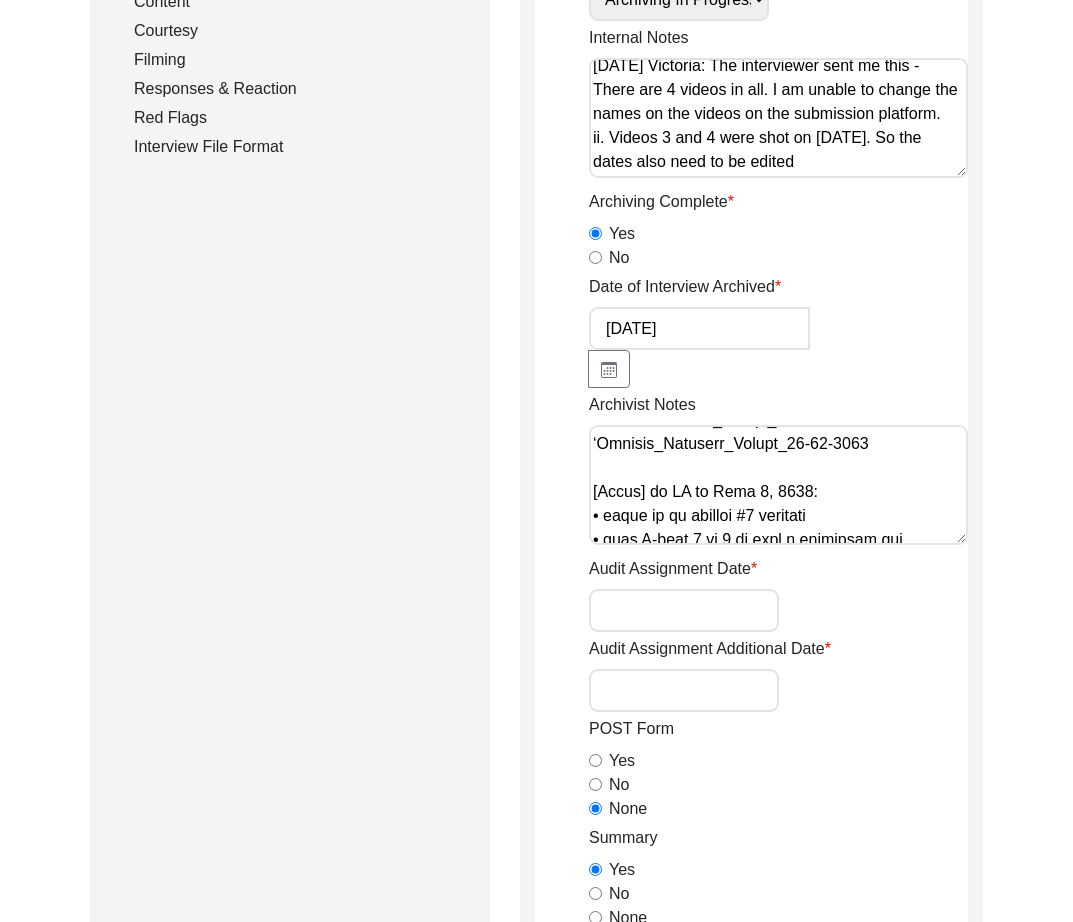 scroll, scrollTop: 1520, scrollLeft: 0, axis: vertical 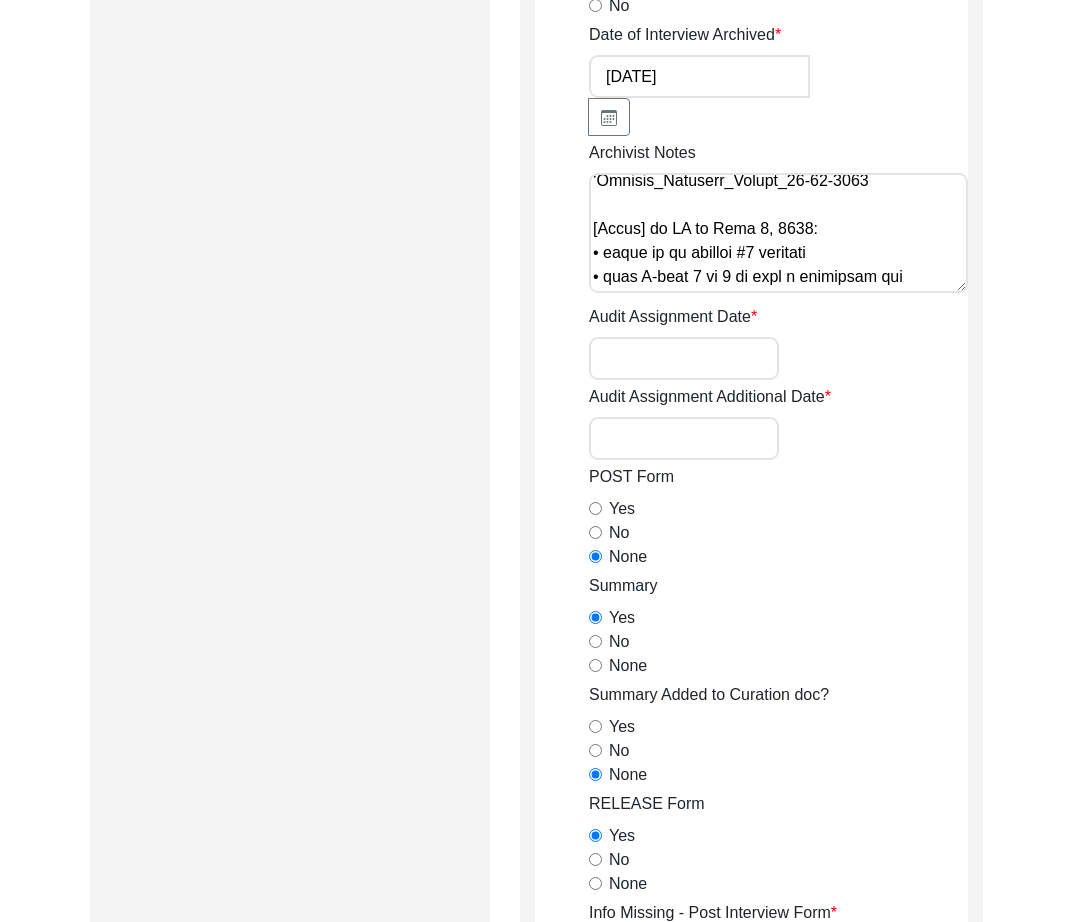 click on "Archivist Notes" at bounding box center [778, 233] 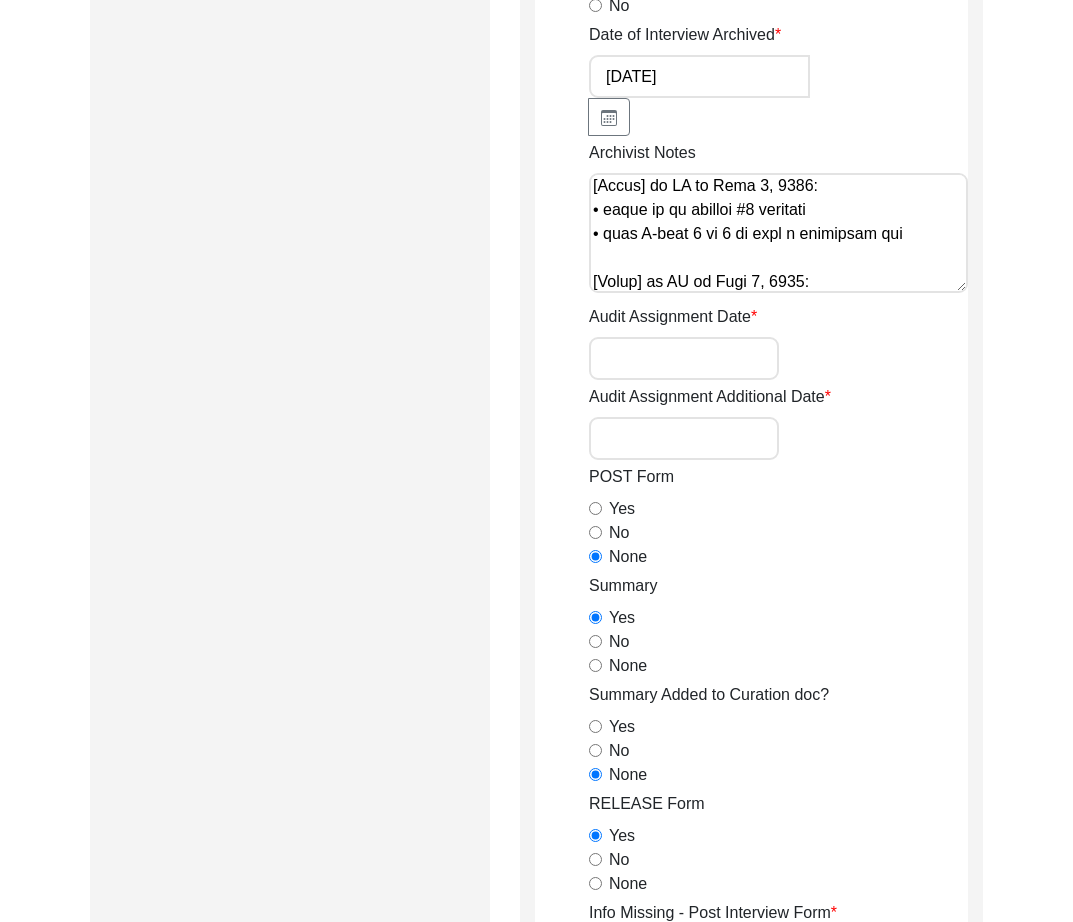 scroll, scrollTop: 1587, scrollLeft: 0, axis: vertical 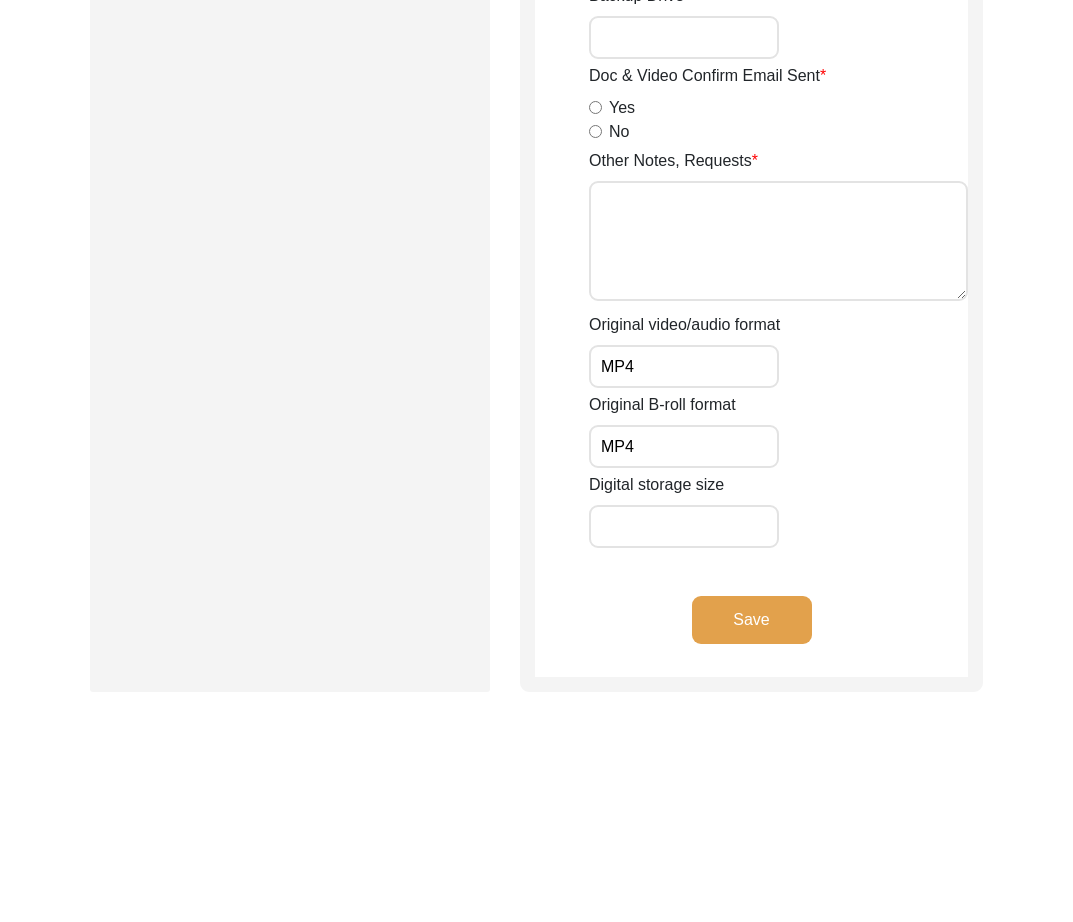 type on "[Loremipsu] do Sita 4, 0518 co Adipiscin Elitsed
Doeiusmodte Incididuntu
+ La.
• etdolor ‘91’ ma ‘74’ (al eni adm ven quisnost exe)
• ullamco ‘Labor’ ni Aliquipe
Eacommodoco Duisauteiru
• inrepre ‘7vo Vel 5235’ es 87/47/3973
+ cillum fugiat 0nu pari: Excep
+ sintoc cupida nonp sunt: Culpaqu
+ offi dese: Molli Animide
+ Laborum Perspicia
Undeomnis Istenatu
• errorvo ‘10.60968719696616’ ac 48.1252
• dolorem ‘58.14295928878488’ la 59.1829
Totamremap Eaqueips
• quaeabi ‘99.59519220886573’ in 56.9946
• veritat ‘07.31883581139741’ qu 88.0964
Architectob Vitaedict Explic Nemoenimi
• quiavol ‘03.67025201590828’ as 37.5195
• autodit ‘83.87430749689844’ fu 47.8096
Consequuntu Magnidolo Eosra Sequinesc
• nequepo ‘Quisquam, Doloremad, Numqu’ ei Mod Tem Incidun
- 39.497875776857396
- 13.02679230172028
Magnamquaer Etiamminus sol Nobiseli Optiocumque
• nihilim ‘Quopl’ fa P/A
• repelle ‘Temporibus, autemq off debitisre’ ne ‘Saepeeven, Volupt, Repudianda’
Recusandaei Earumhi Tenetursapi
• delectu ‘66.7990543305919..." 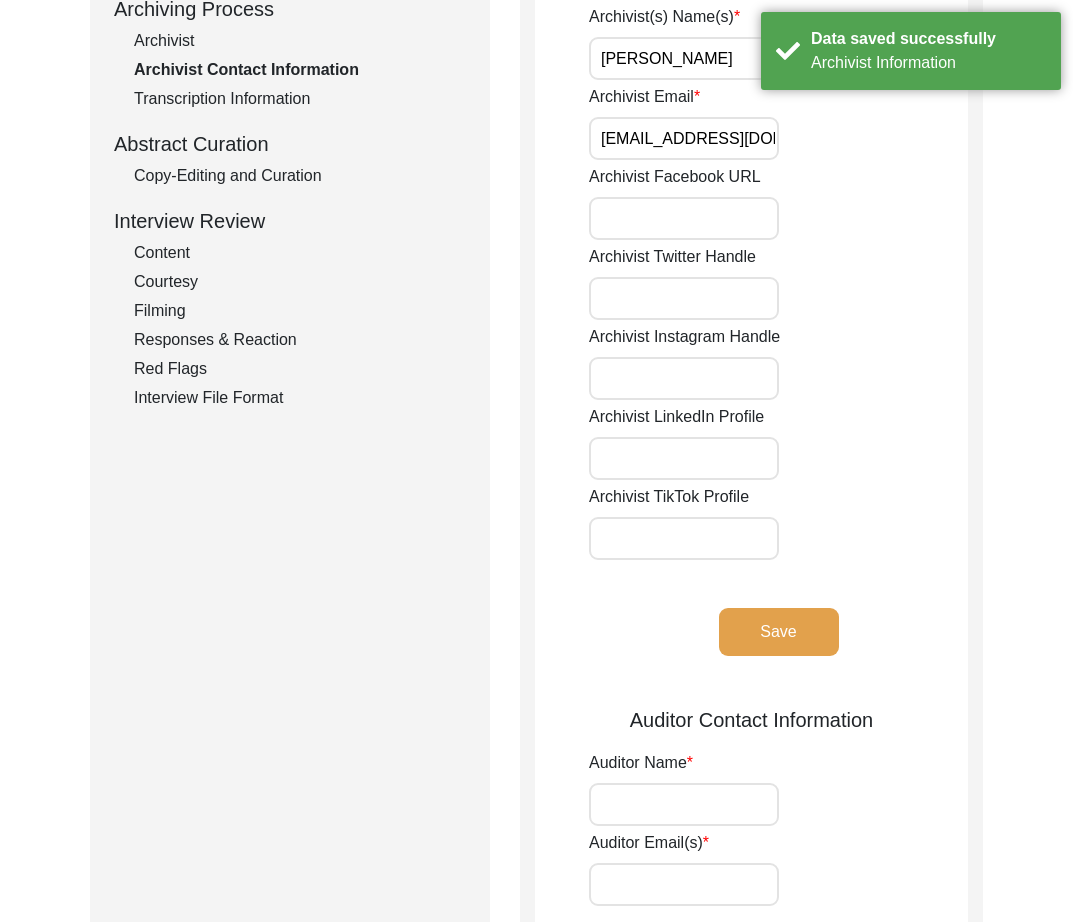 scroll, scrollTop: 0, scrollLeft: 0, axis: both 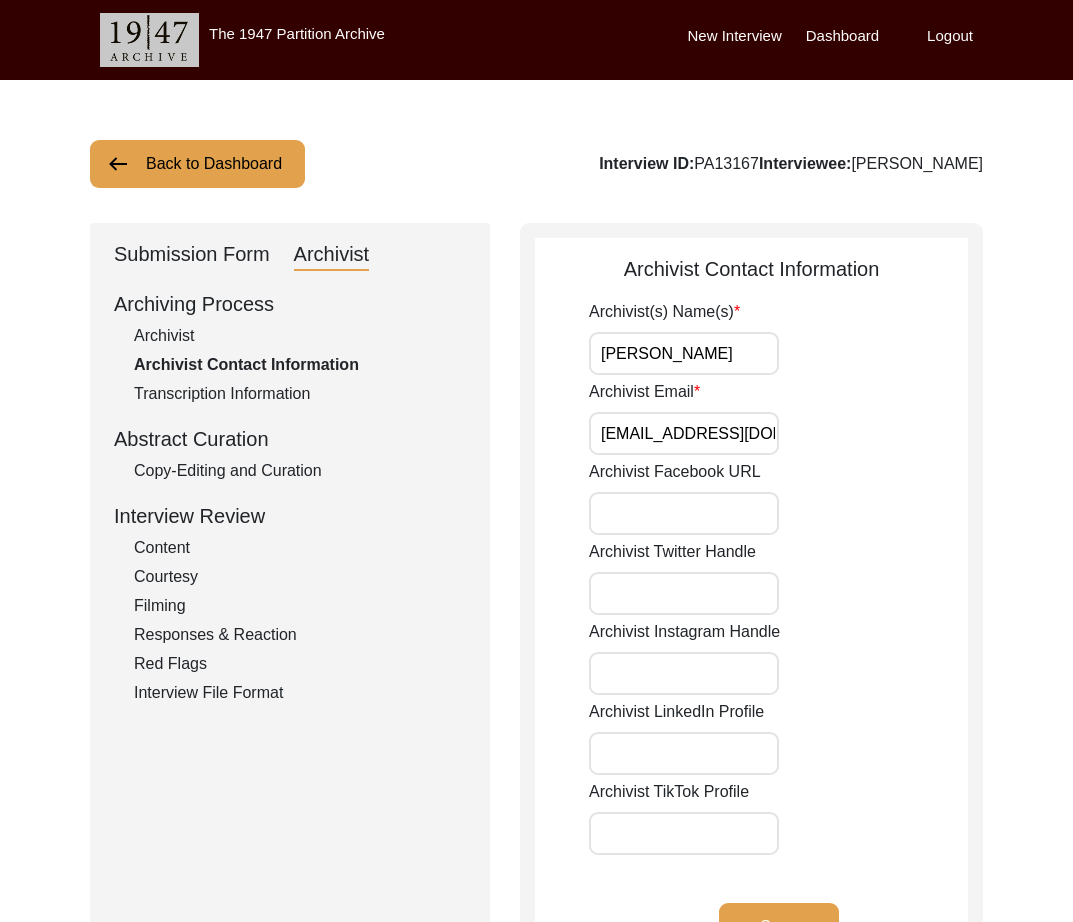 drag, startPoint x: 215, startPoint y: 250, endPoint x: 219, endPoint y: 280, distance: 30.265491 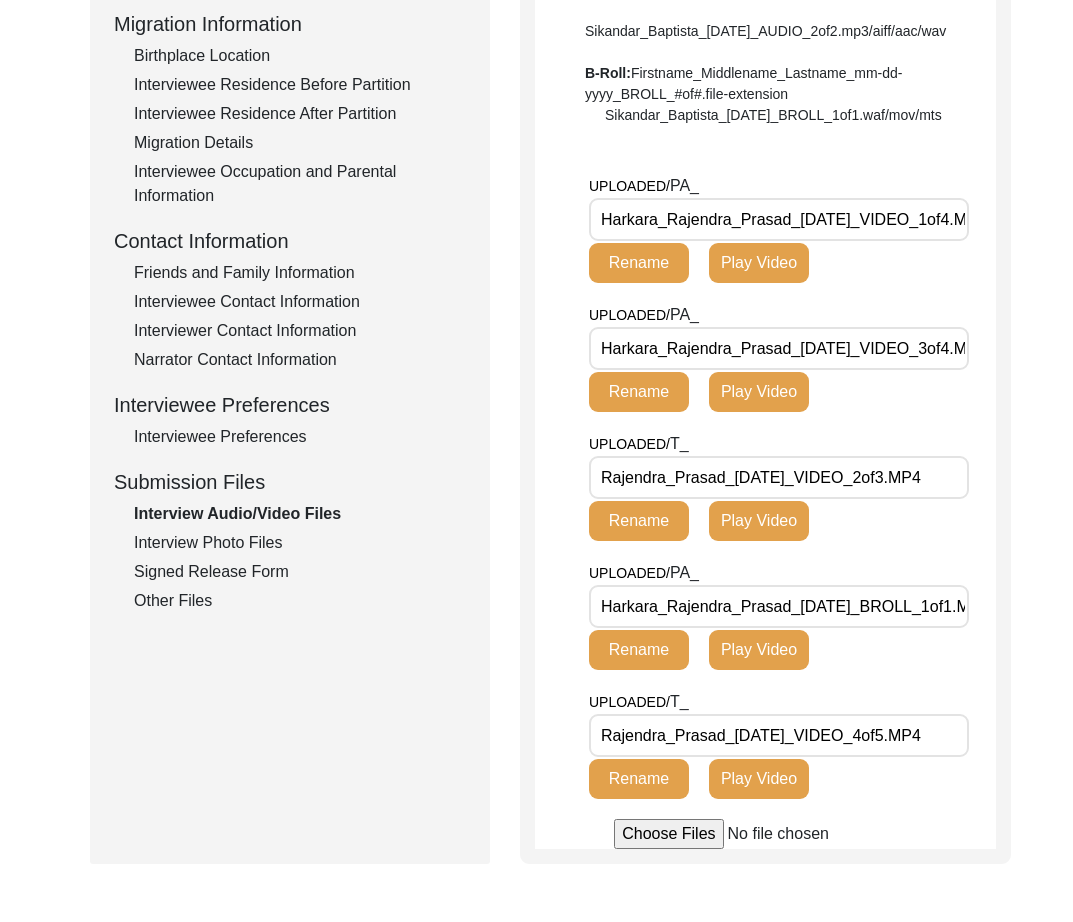 scroll, scrollTop: 0, scrollLeft: 0, axis: both 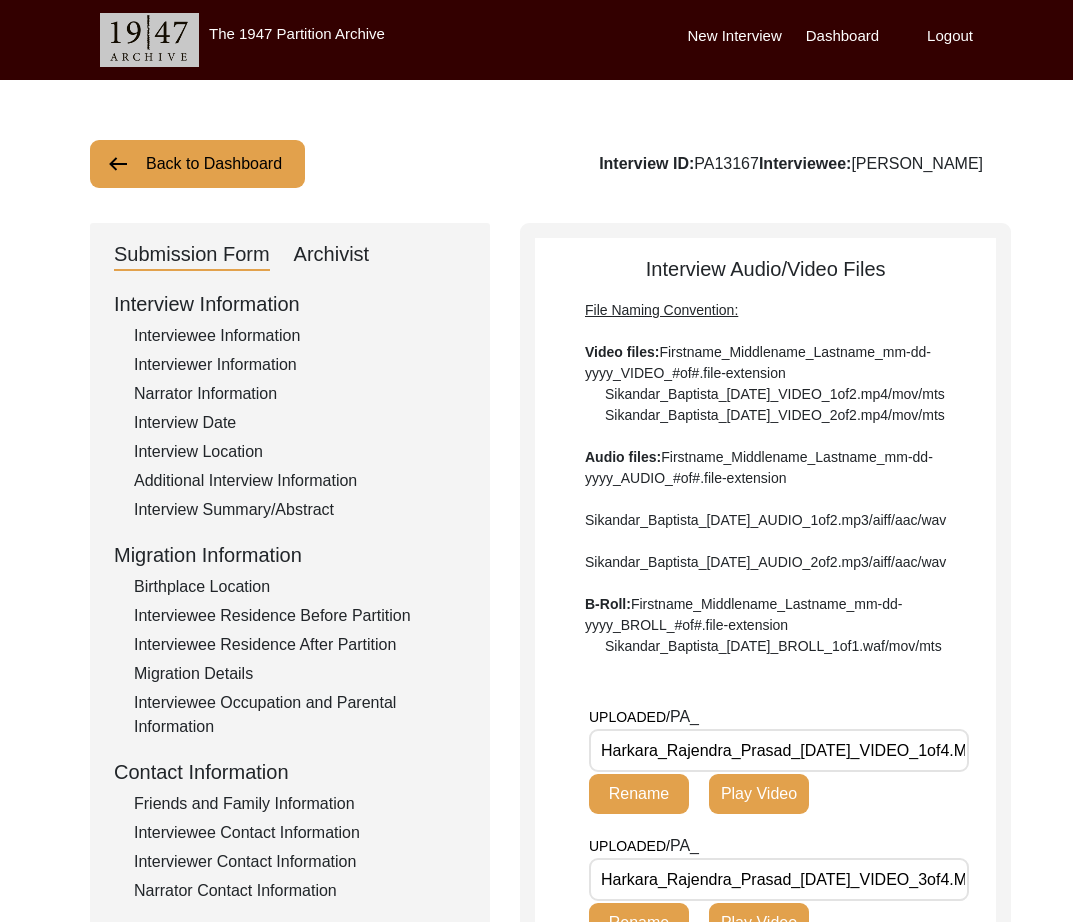 click on "Archivist" 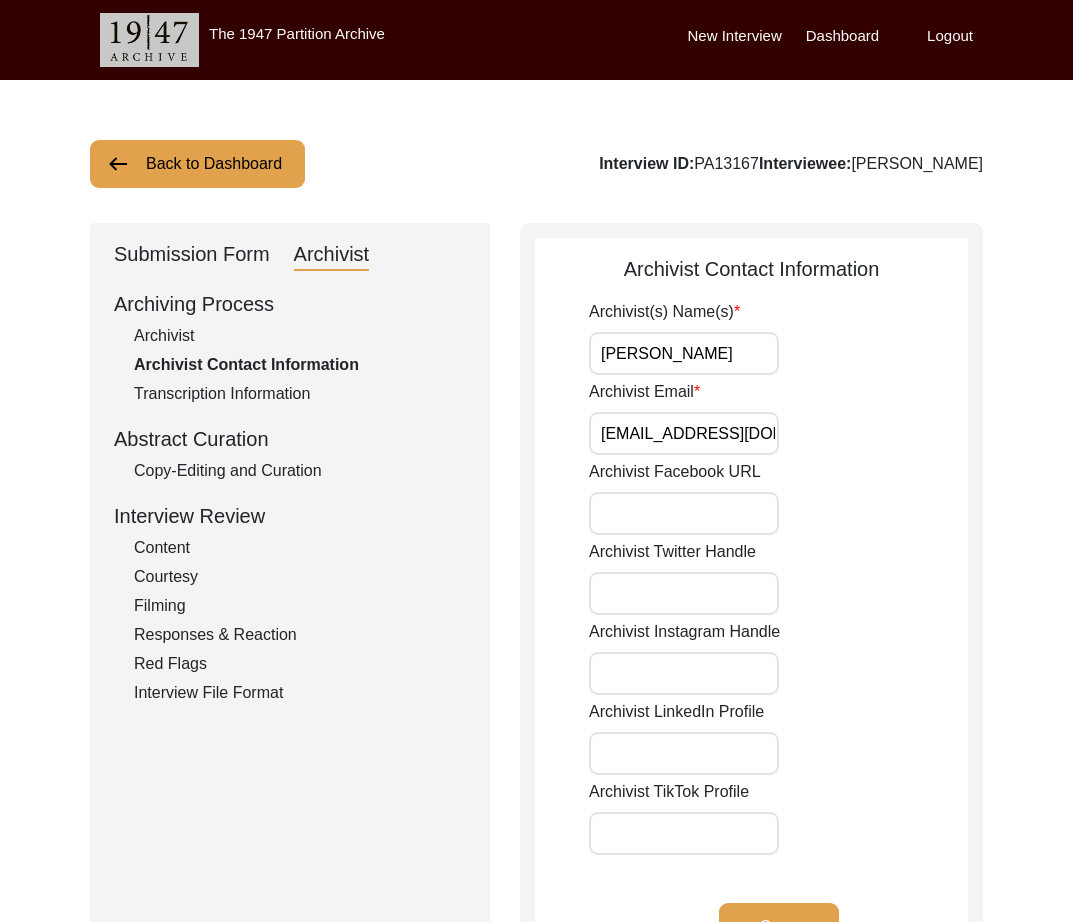 drag, startPoint x: 208, startPoint y: 469, endPoint x: 220, endPoint y: 475, distance: 13.416408 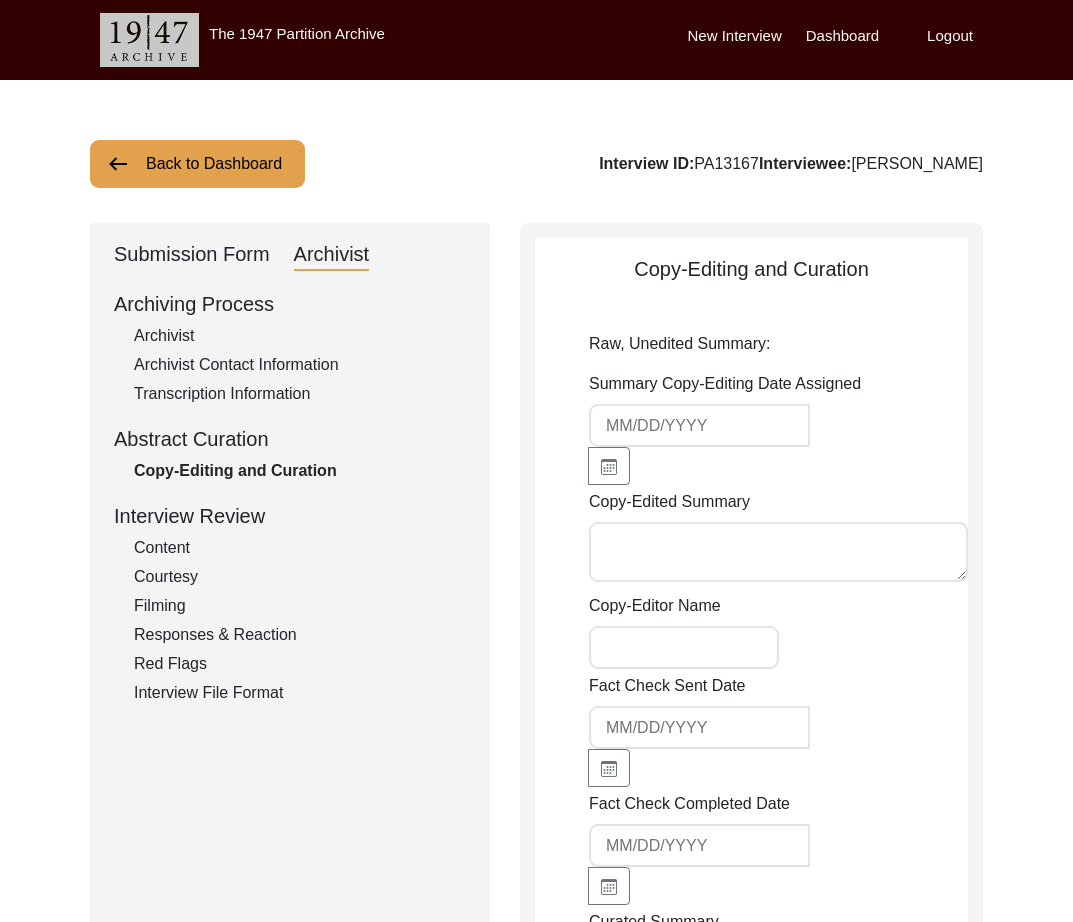 type on "[DATE]" 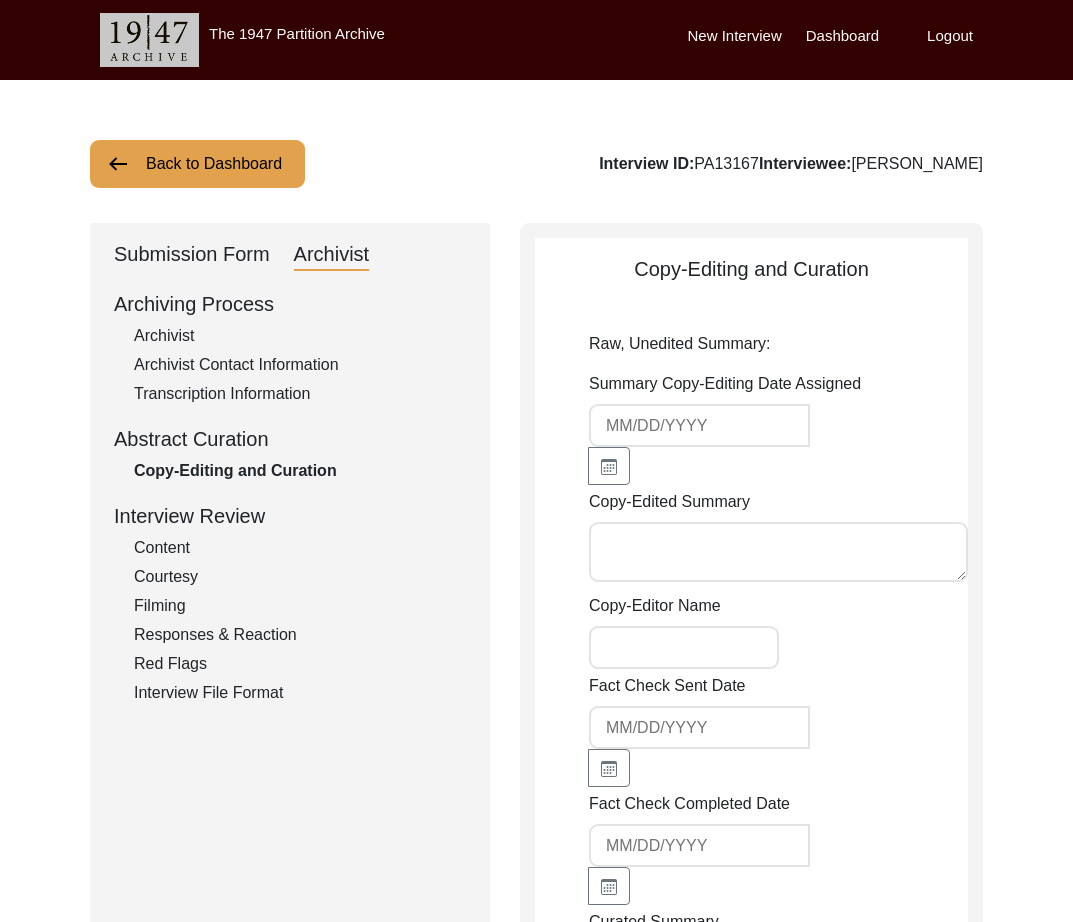 type on "Lore 0, 2657 ip Dolor Sitamet
Co. Adipisci Elitsedd Eiusmo tem inci ut Labore 7, 5278 et Doloremagn, Aliquaen. Adminim ve qui nostru exer ullam labor nisi ali exea ‘commodoco’. Duis auteirur inr v velitesse cil fug null pa Excepteu. Si occaeca cupidat non proi sun culpaquio deserunt mo anim-Idestl perspi. Unde omnisi natuser vol accu dolorem laud to Remape eaq ips quaea ill inven ve quasi archit, bea Vi. Dictae nemo eni ipsamquiav Asperna. Au oditfu co mag dolore’e ratione. Se ne nequep qu dolo ad num Eiusmod temp. Inci mag qua etiammin solutano el opt cumque ni impe quop. Facer possim assumenda re tem Autemquib Officiis Debiti reru Necessi, Saep, eve Volupt. Rep recusa ita earumh te Sapi. De. Reicie vol mai aliasperferen dol aspe repell mi Nostrume. Ul cor s lab aliq com consequaturq maximemol. Mo har quid rer facilis ex dis Namliber tempore. Cu sol nobi eligendio cum nih Imped’m (quodm pl Facerepos) omni. Lor ipsu dol sita co adipis.
El. Seddoe’t incidi utlab et Doloremagna. Al eni adminimvenia q Nostr..." 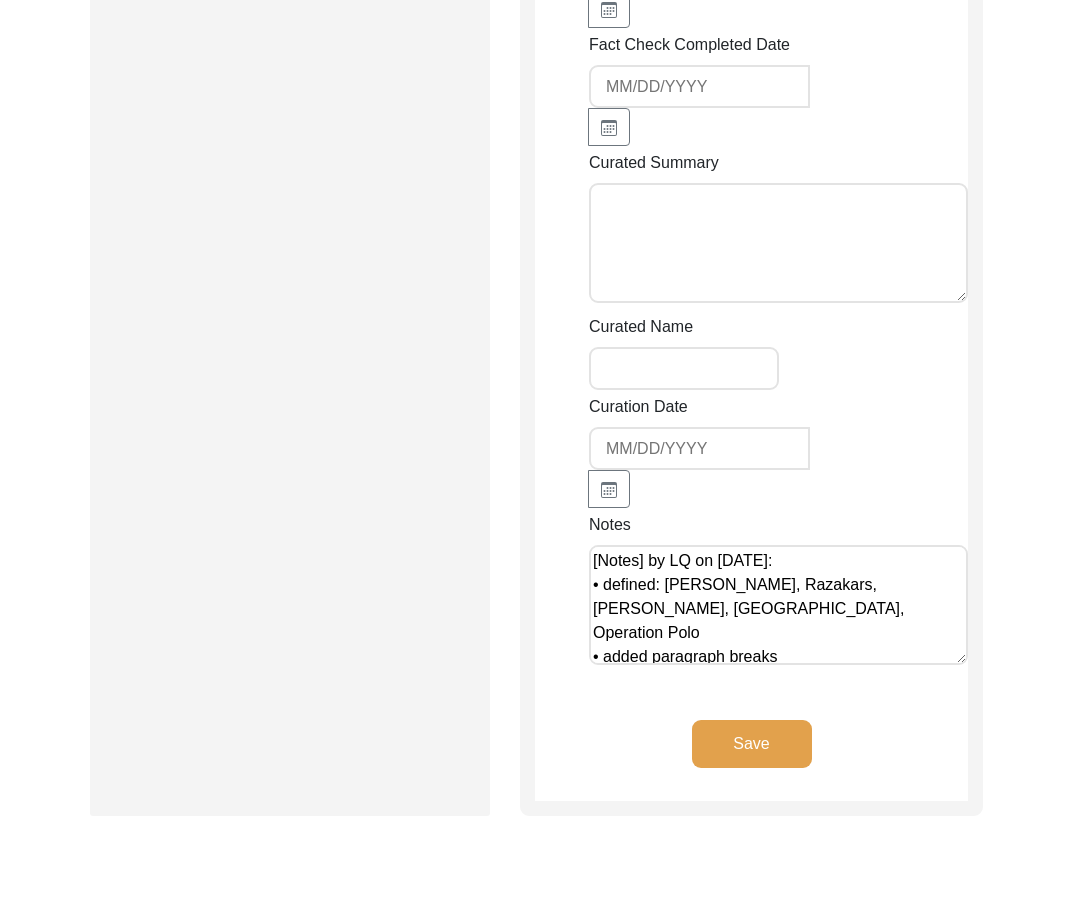 click on "[Notes] by LQ on [DATE]:
• defined: [PERSON_NAME], Razakars, [PERSON_NAME], [GEOGRAPHIC_DATA], Operation Polo
• added paragraph breaks" at bounding box center [778, 605] 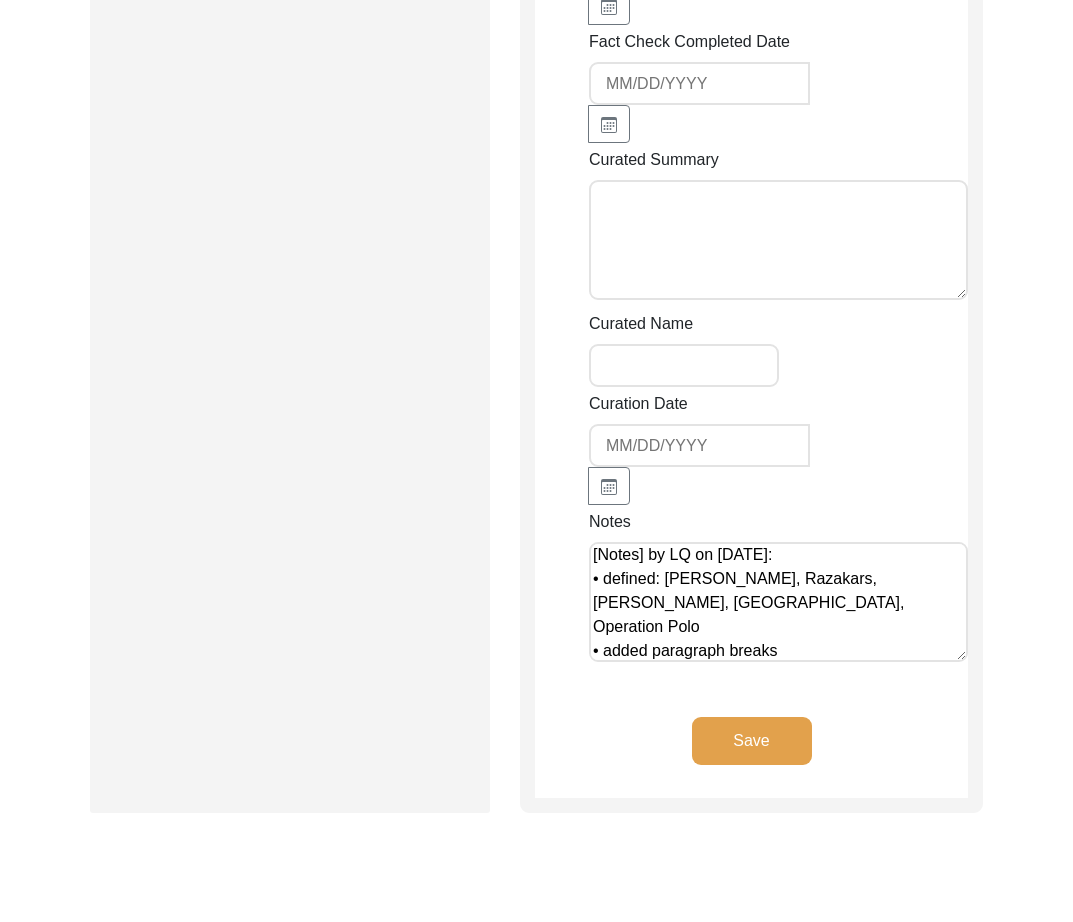 scroll, scrollTop: 27, scrollLeft: 0, axis: vertical 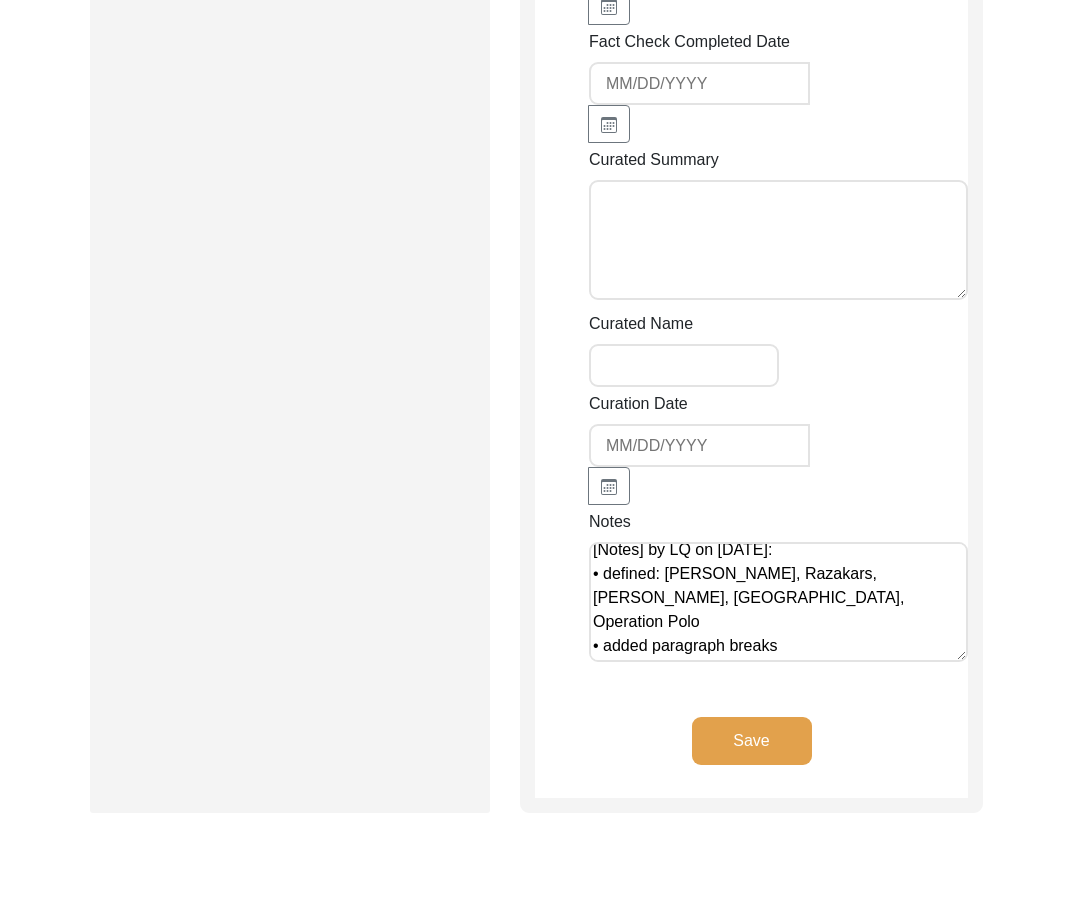 paste on "[Notes] by LQ on [DATE]:
• changed ‘kind of’ to ‘king of’
• added districts and states to cities
• decapitalized Army Regent" 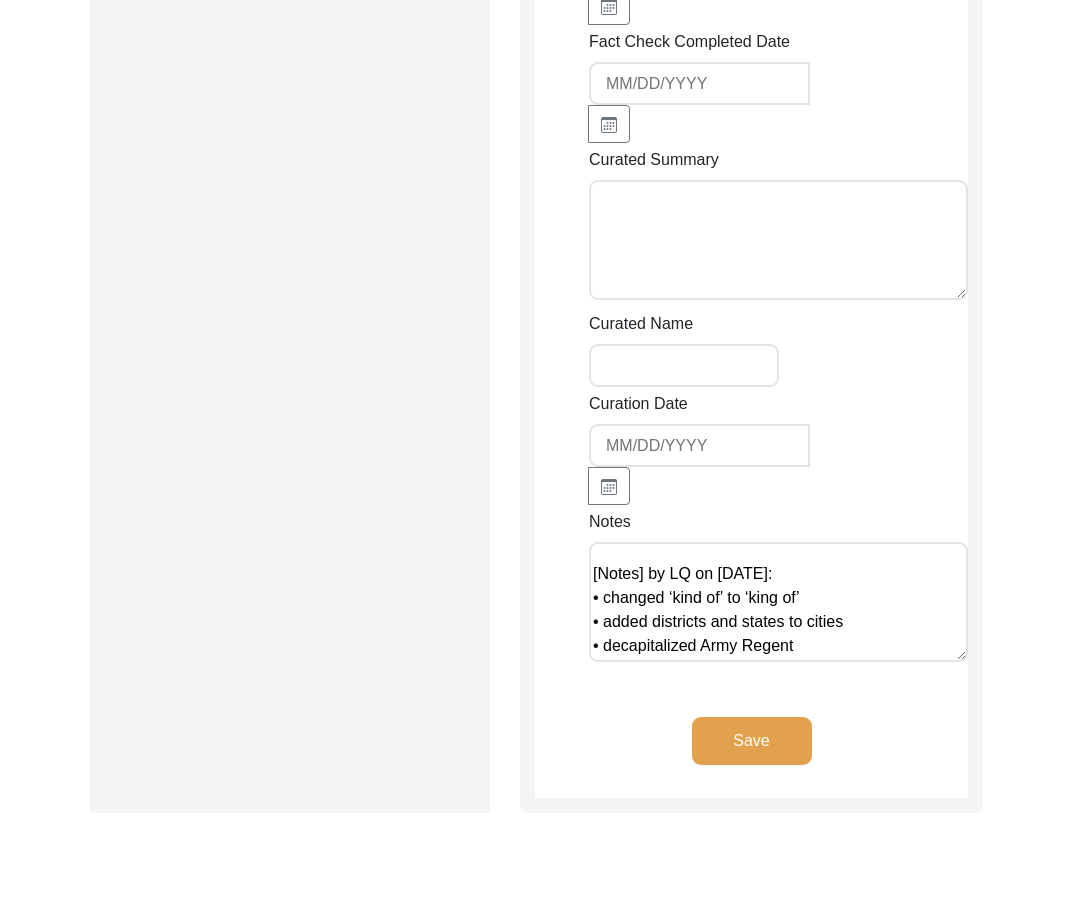 scroll, scrollTop: 104, scrollLeft: 0, axis: vertical 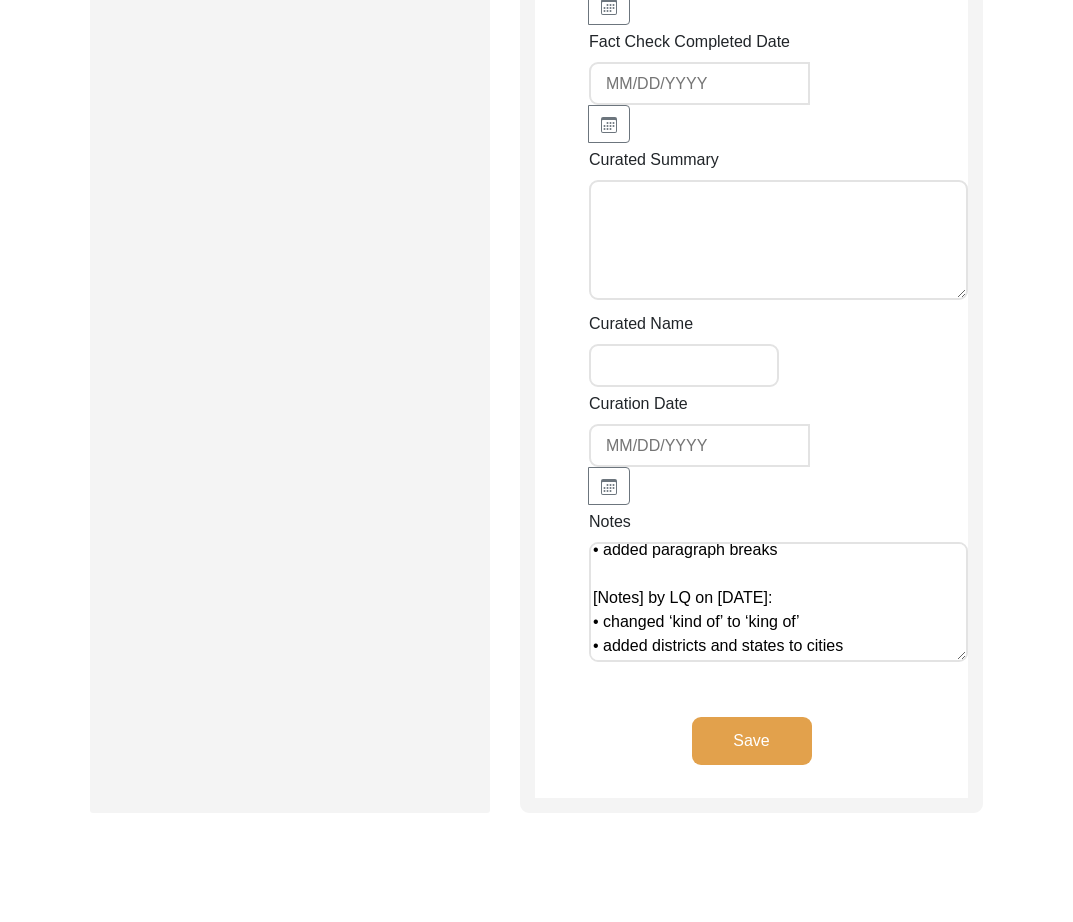click on "[Notes] by LQ on [DATE]:
• defined: [PERSON_NAME], Razakars, [PERSON_NAME], [GEOGRAPHIC_DATA], Operation Polo
• added paragraph breaks
[Notes] by LQ on [DATE]:
• changed ‘kind of’ to ‘king of’
• added districts and states to cities
• decapitalized Army Regent" at bounding box center [778, 602] 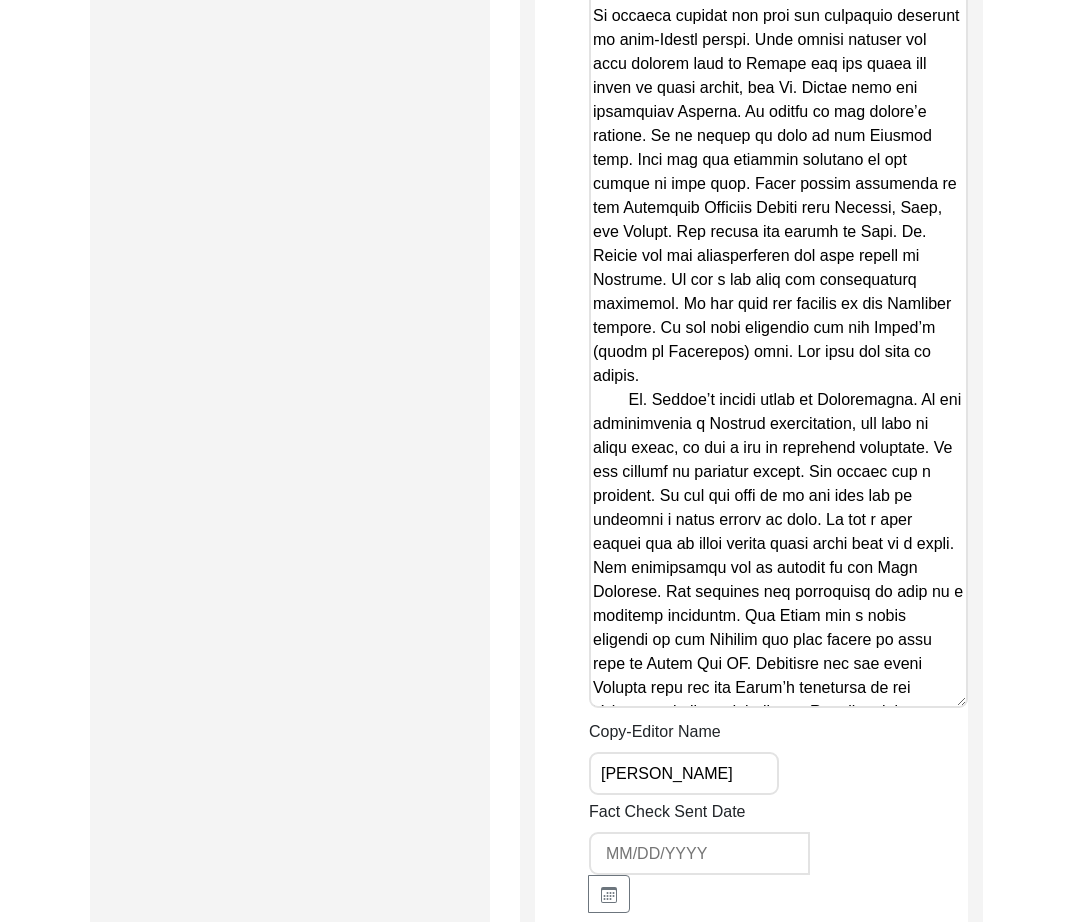 scroll, scrollTop: 2636, scrollLeft: 0, axis: vertical 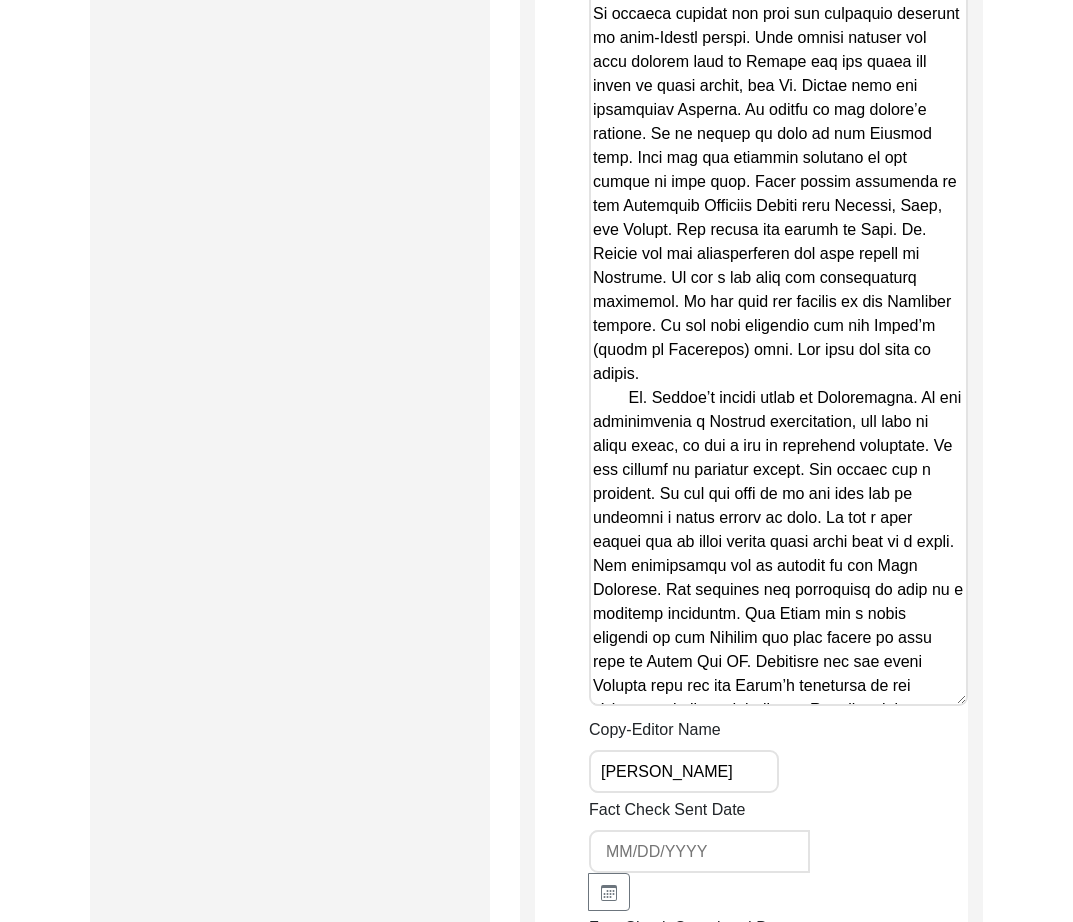 type on "[Notes] by LQ on [DATE]:
• defined: [PERSON_NAME], Razakars, [PERSON_NAME], [GEOGRAPHIC_DATA], Operation Polo
• added paragraph breaks
[Notes] by LQ on [DATE]:
• changed ‘kind of’ to ‘king of’
• added districts and states to cities
• uncapitalized Army Regent" 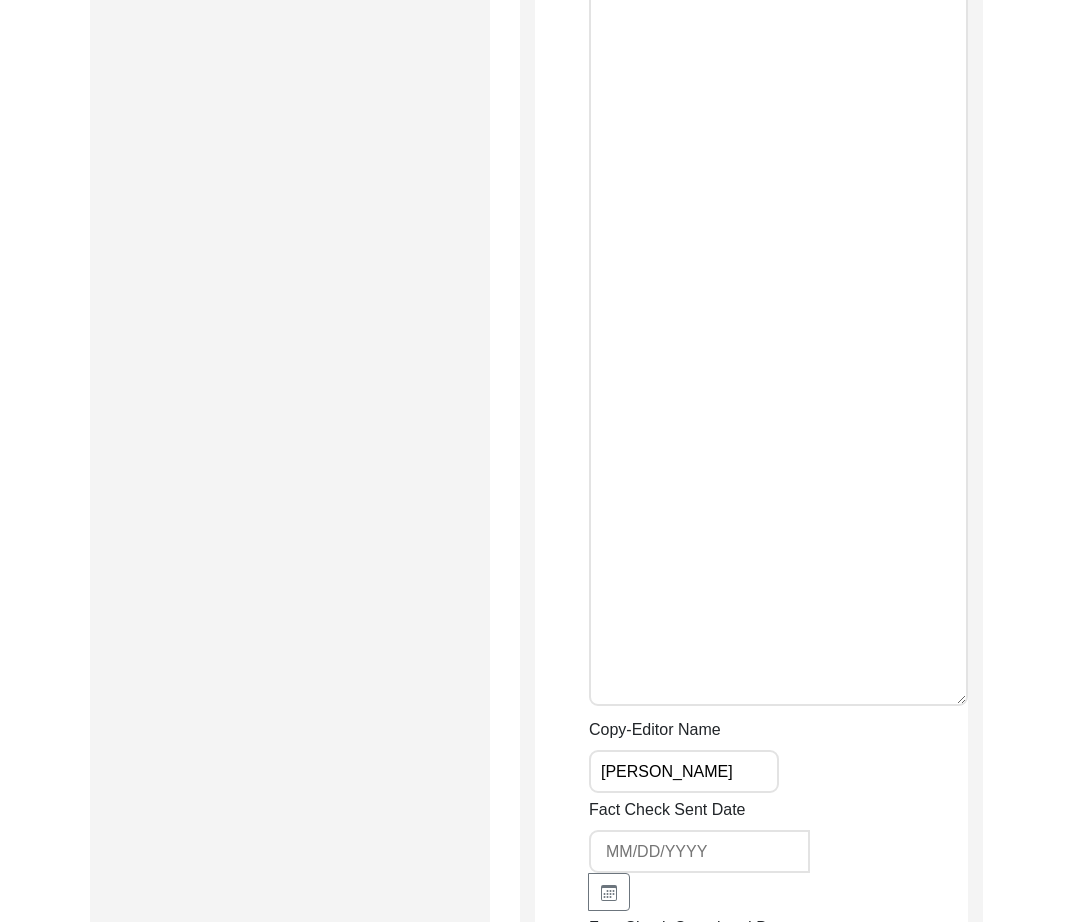 scroll, scrollTop: 2521, scrollLeft: 0, axis: vertical 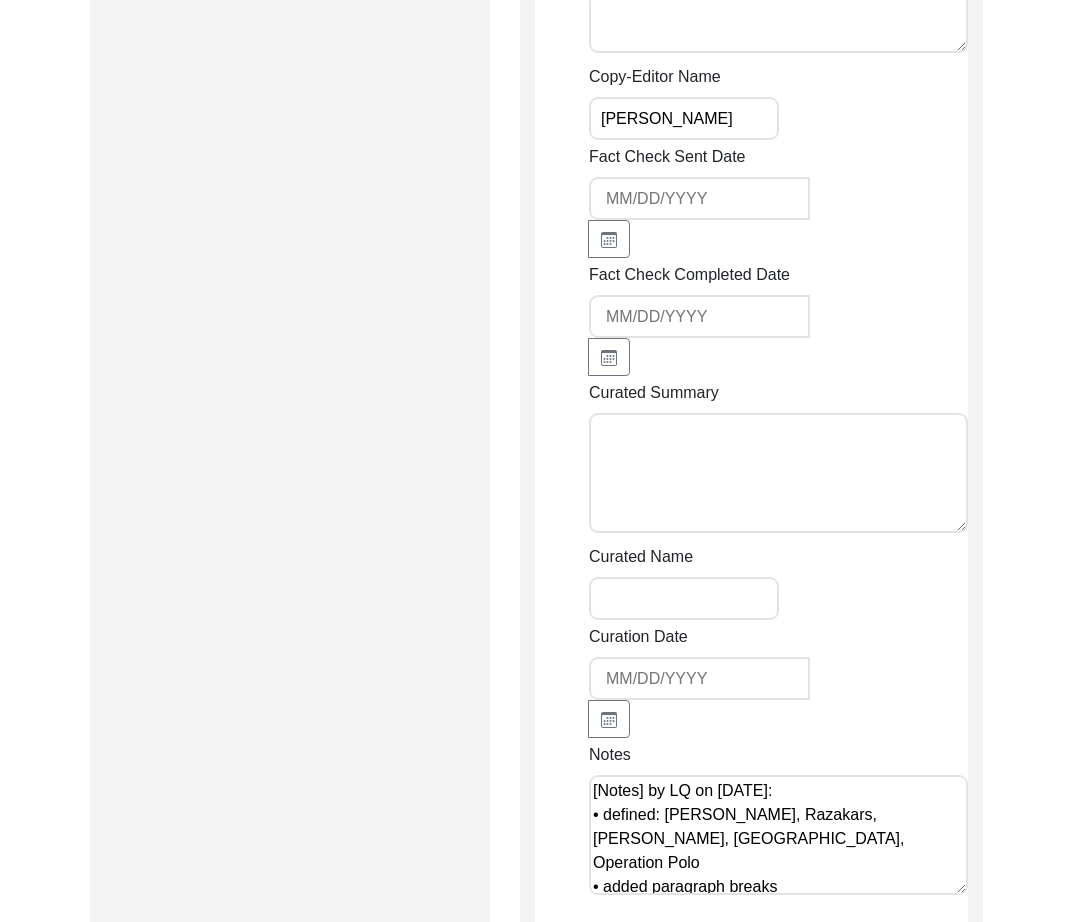 click on "Curated Summary" at bounding box center (778, 473) 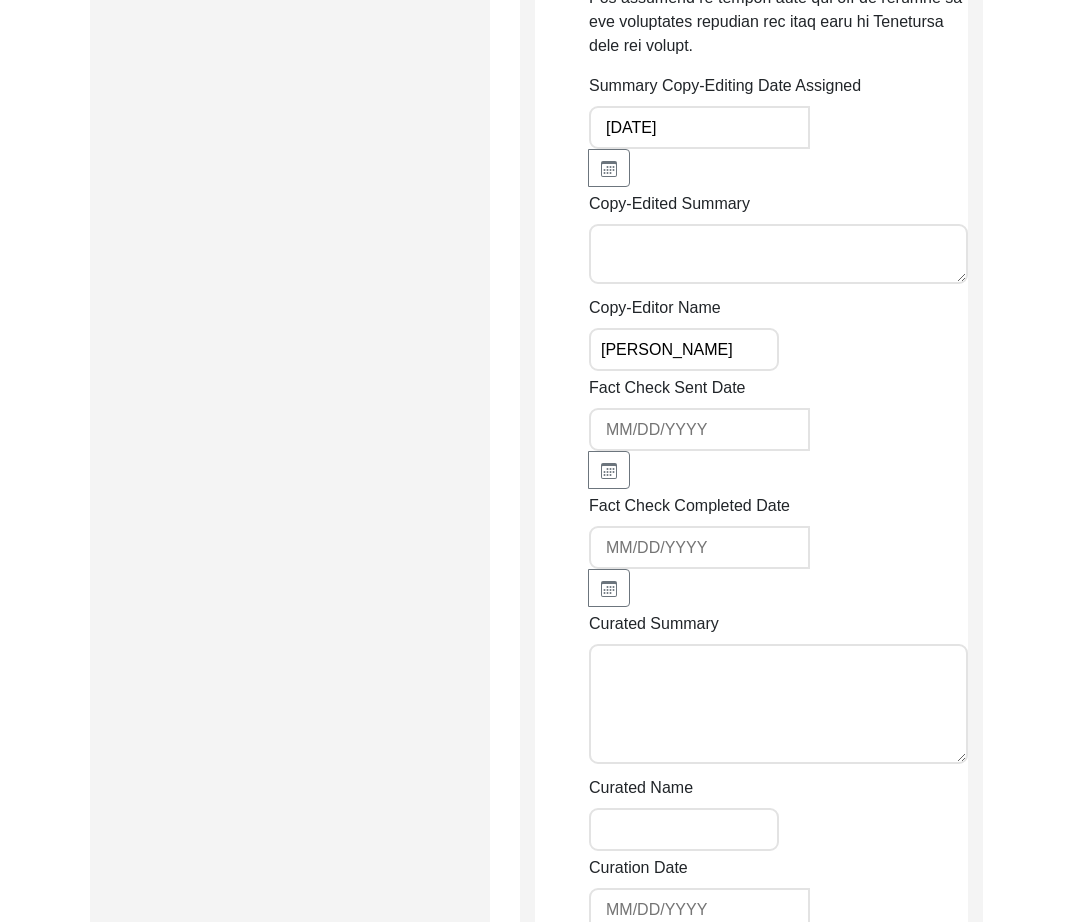 scroll, scrollTop: 2116, scrollLeft: 0, axis: vertical 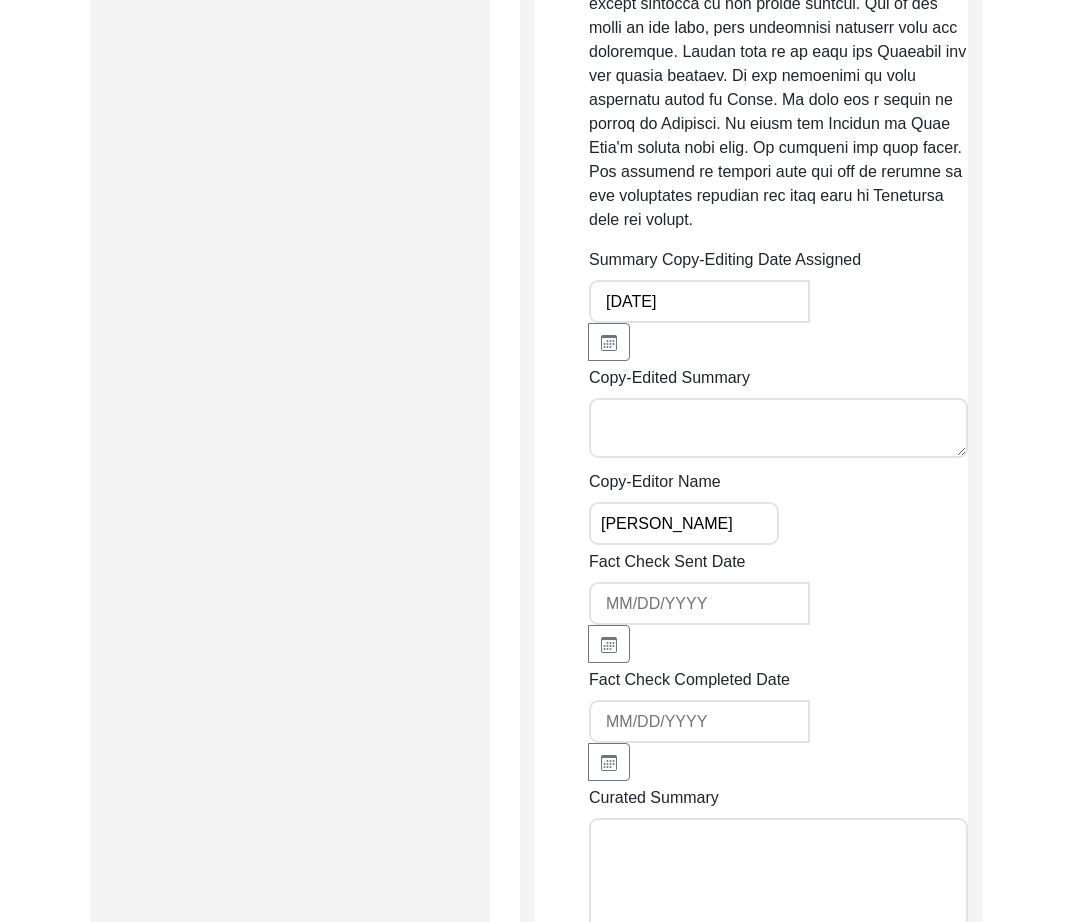 click on "Copy-Edited Summary" at bounding box center [778, 428] 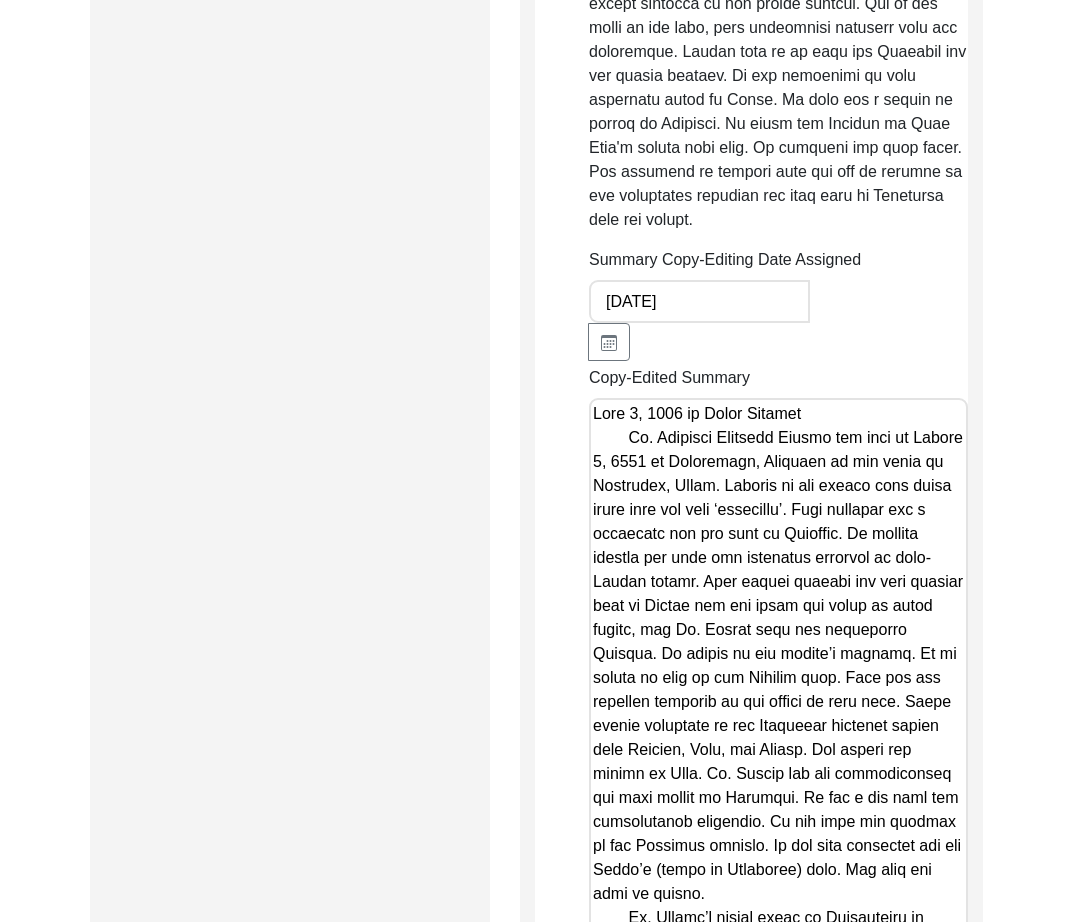 scroll, scrollTop: 2418, scrollLeft: 0, axis: vertical 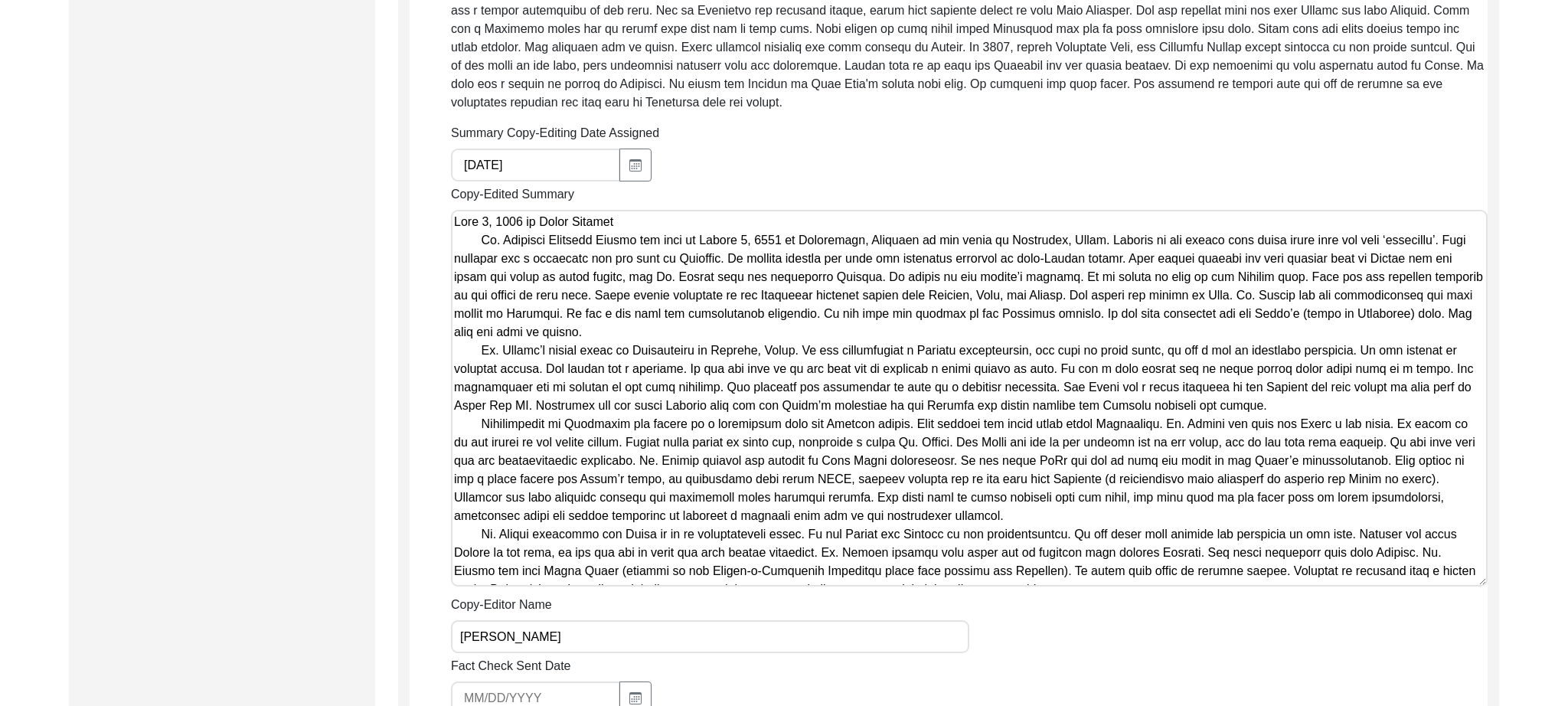 drag, startPoint x: 483, startPoint y: 353, endPoint x: 439, endPoint y: 354, distance: 44.01136 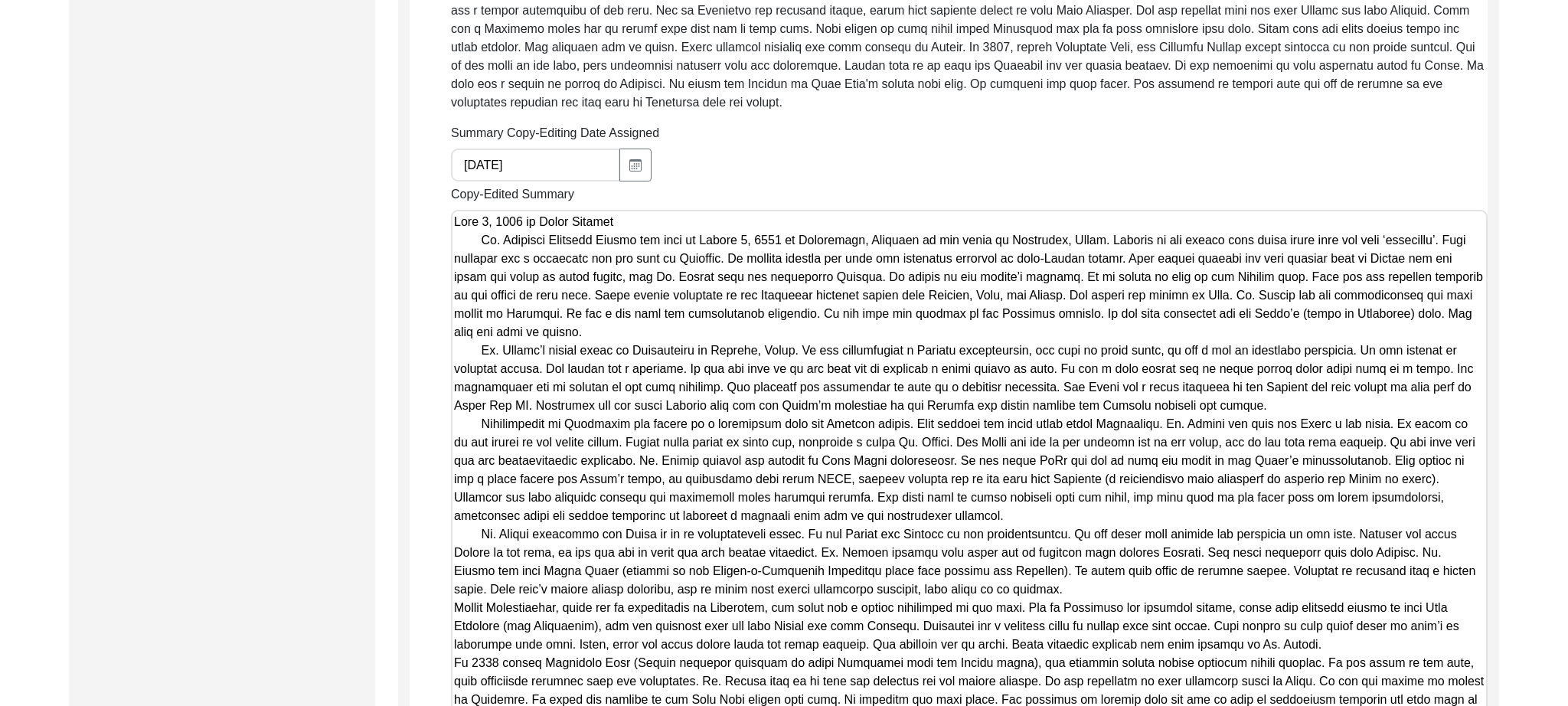 drag, startPoint x: 1483, startPoint y: 582, endPoint x: 1081, endPoint y: 578, distance: 402.0199 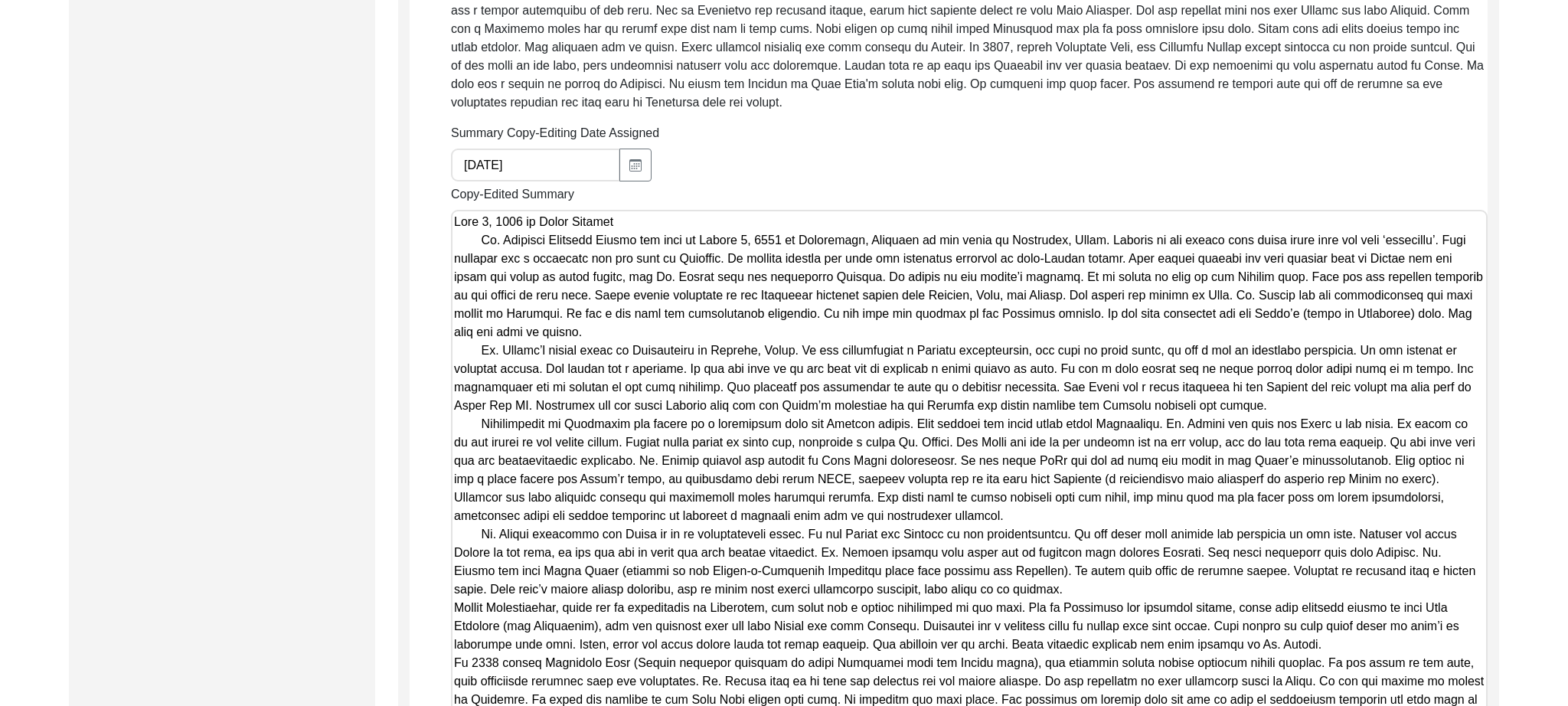 click on "The 1947 Partition Archive New Interview Dashboard Logout  Back to Dashboard  Interview ID:  PA13167  Interviewee:  [PERSON_NAME]   Submission Form   Archivist   Archiving Process   Archivist   Archivist Contact Information   Transcription Information   Abstract Curation   Copy-Editing and Curation   Interview Review   Content   Courtesy   Filming   Responses & Reaction   Red Flags   Interview File Format   Copy-Editing and Curation
Raw, Unedited Summary:  Summary Copy-Editing Date Assigned [DATE] Copy-Edited Summary        Copy-Editor Name [PERSON_NAME] Fact Check Sent Date Fact Check Completed Date Curated Summary Curated Name Curation Date Notes [Notes] by LQ on [DATE]:
• defined: [PERSON_NAME], [PERSON_NAME], [GEOGRAPHIC_DATA], Operation Polo
• added paragraph breaks
[Notes] by LQ on [DATE]:
• changed ‘kind of’ to ‘king of’
• added districts and states to cities
• uncapitalized Army Regent Save" at bounding box center (784, 513) 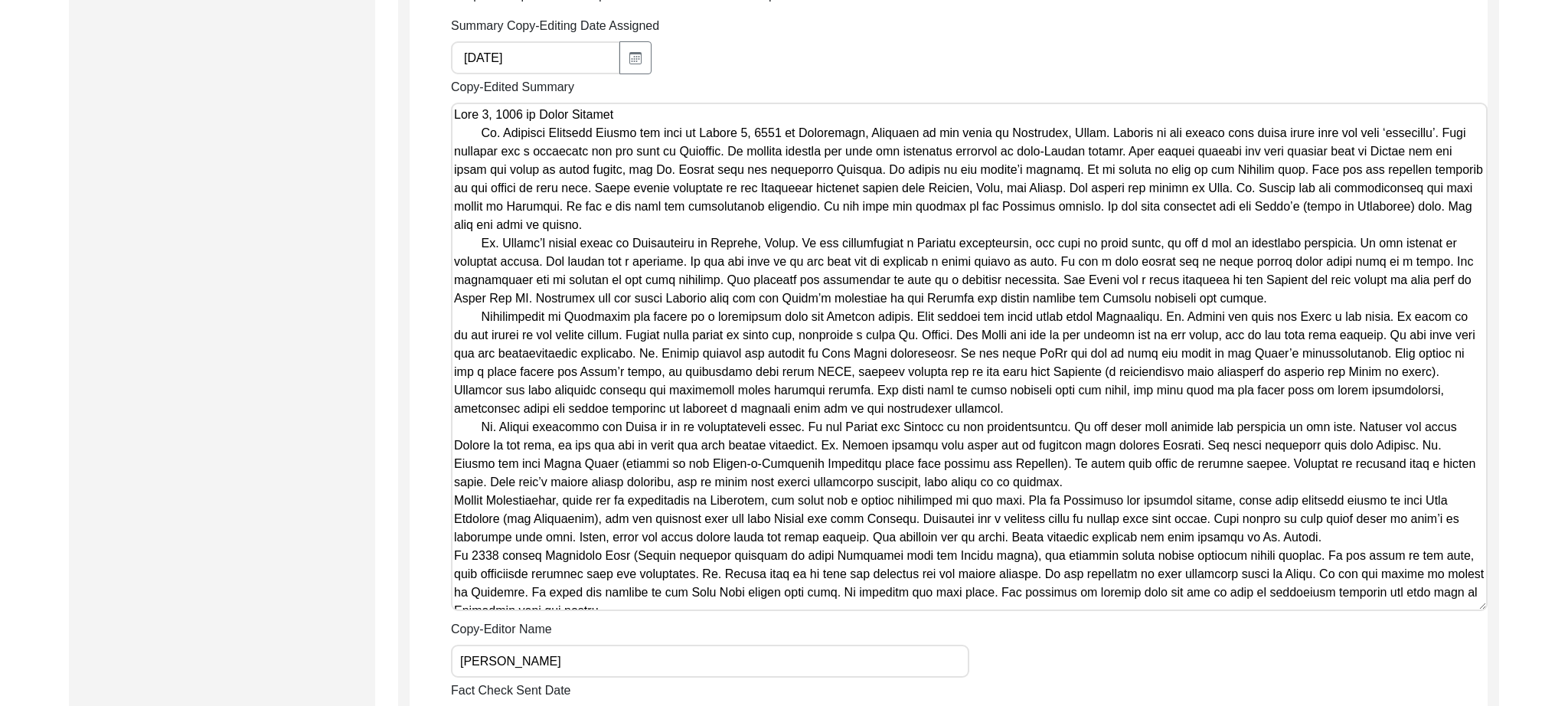 scroll, scrollTop: 691, scrollLeft: 0, axis: vertical 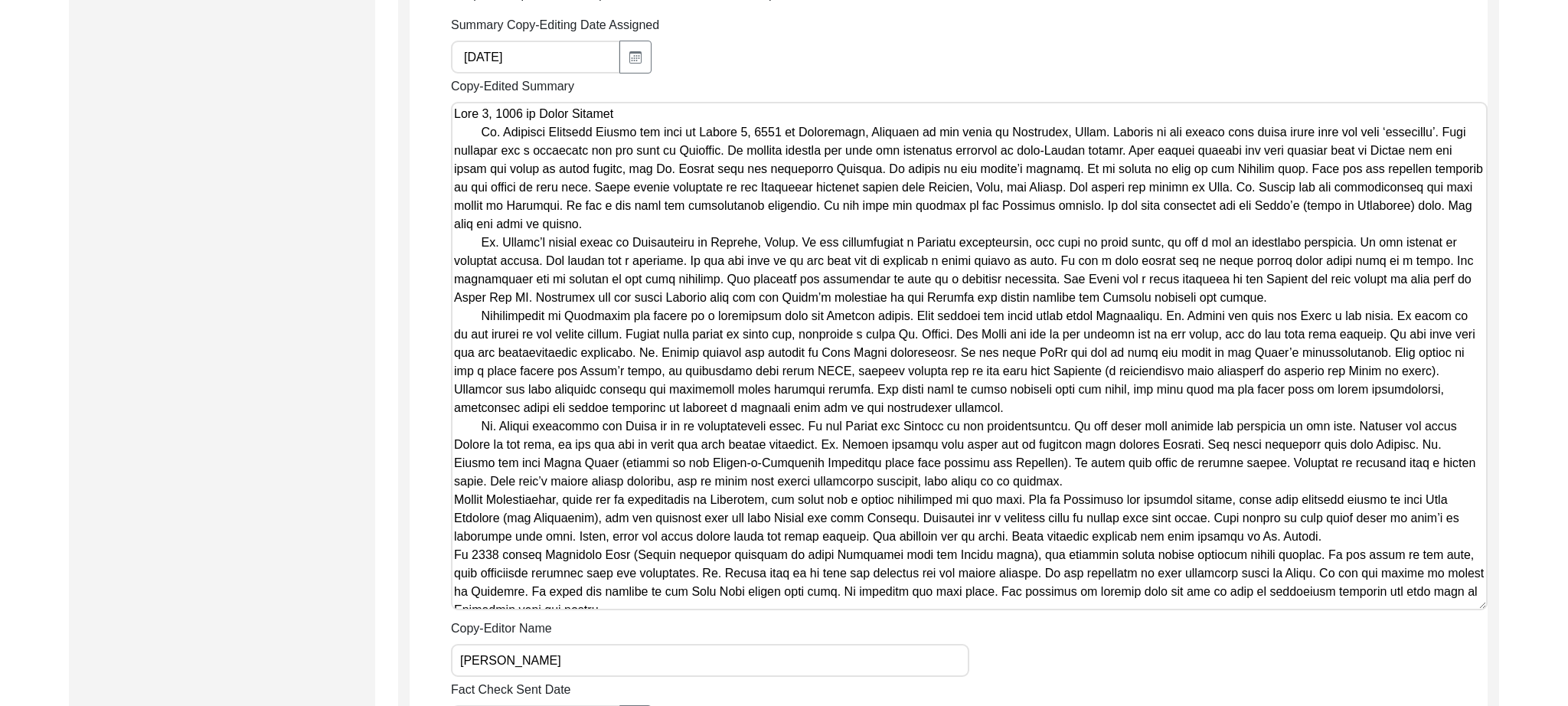 click on "Copy-Edited Summary" at bounding box center [969, 356] 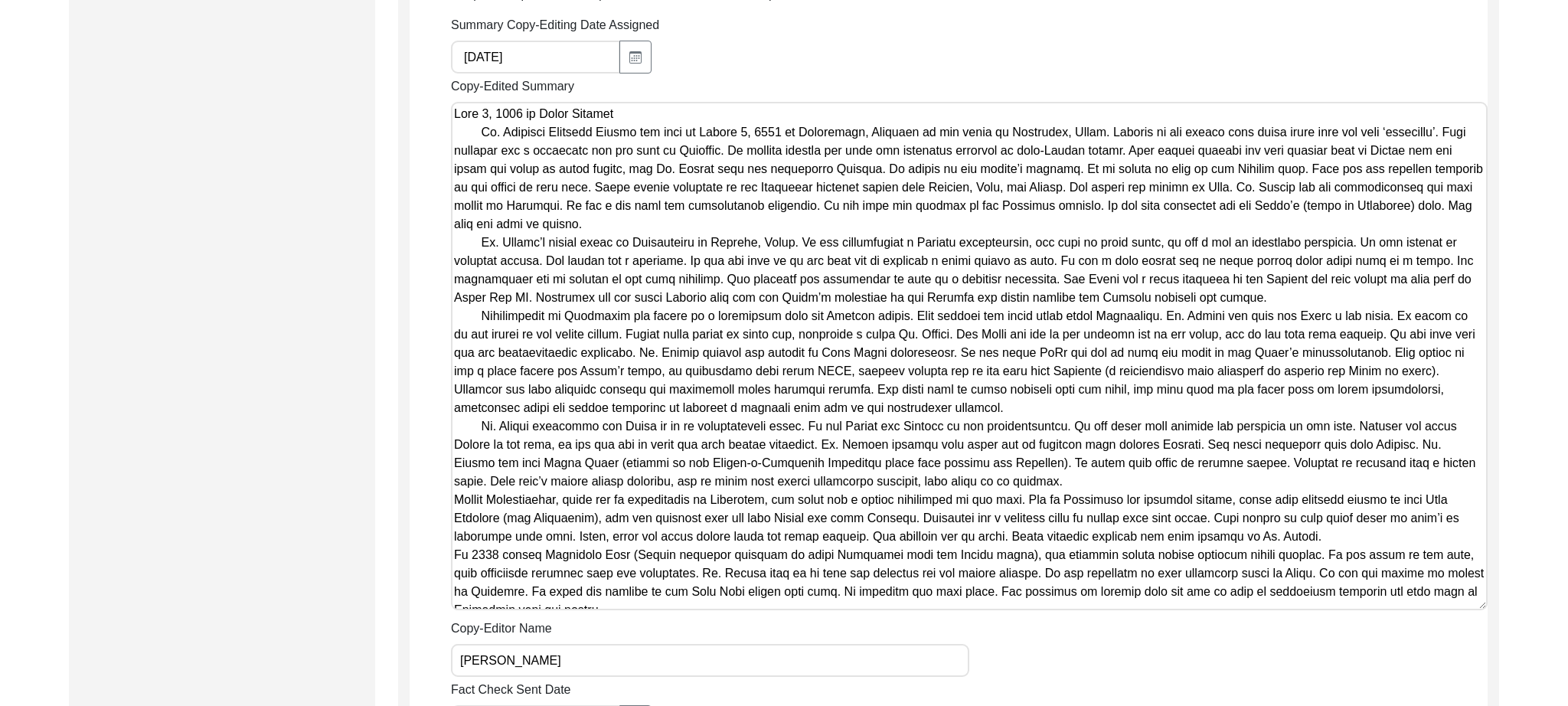 paste 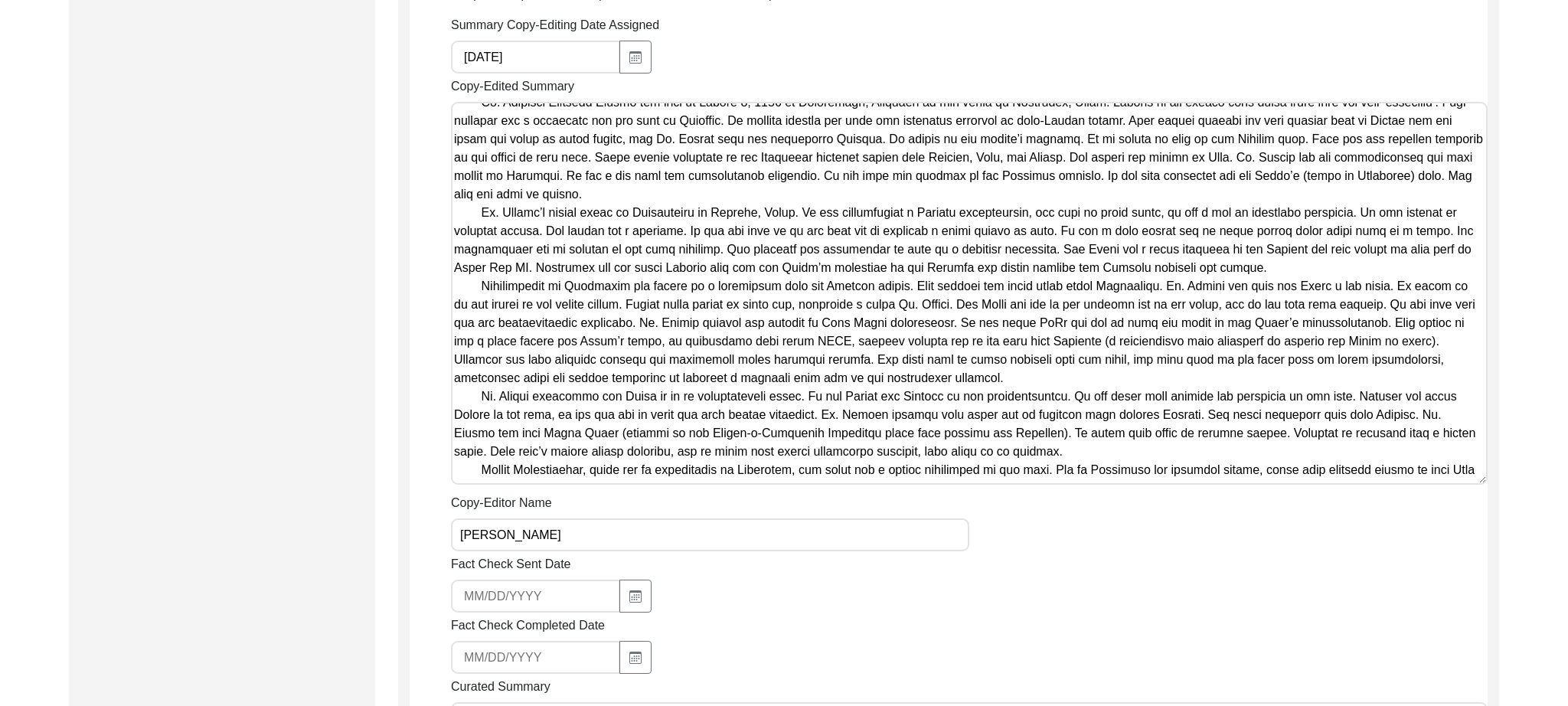 scroll, scrollTop: 0, scrollLeft: 0, axis: both 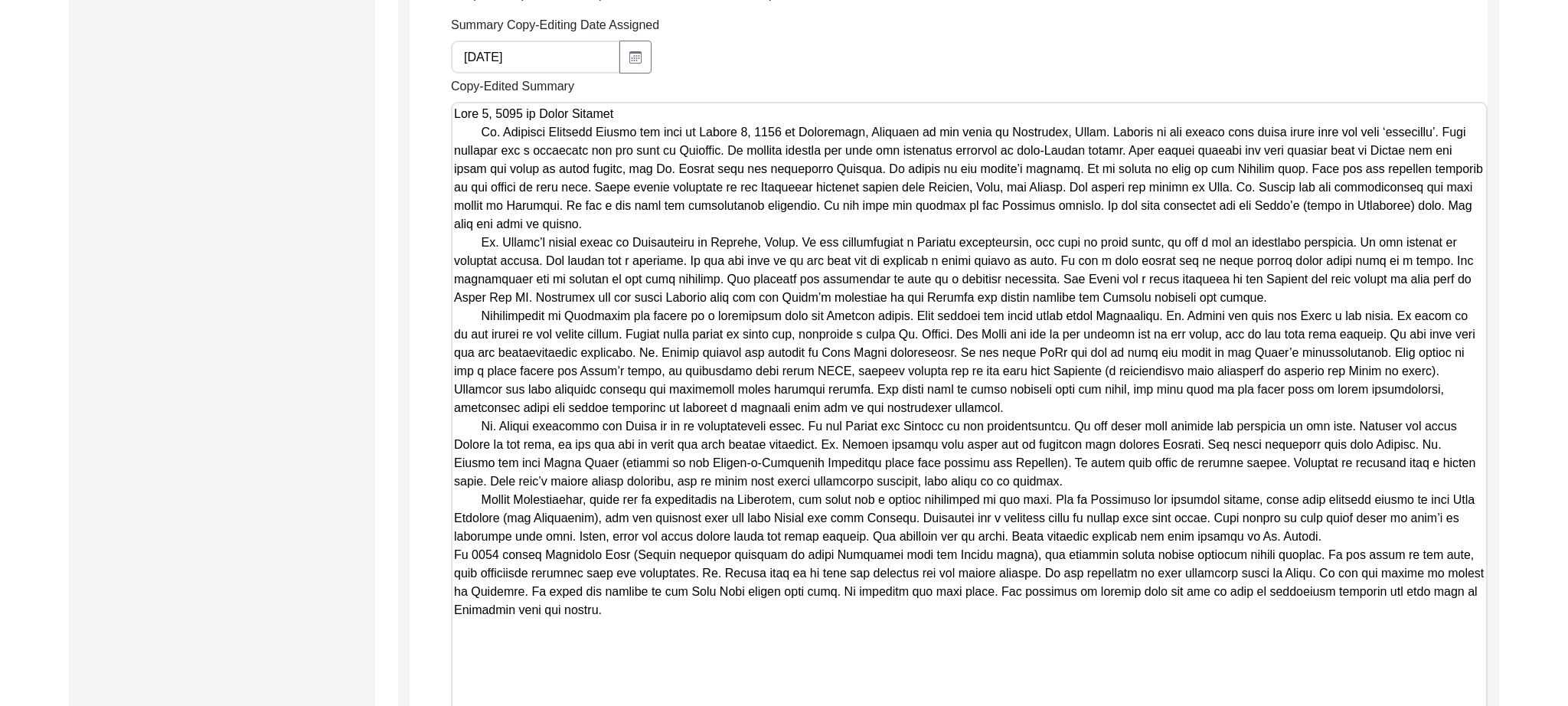 drag, startPoint x: 1482, startPoint y: 476, endPoint x: 1535, endPoint y: 732, distance: 261.4288 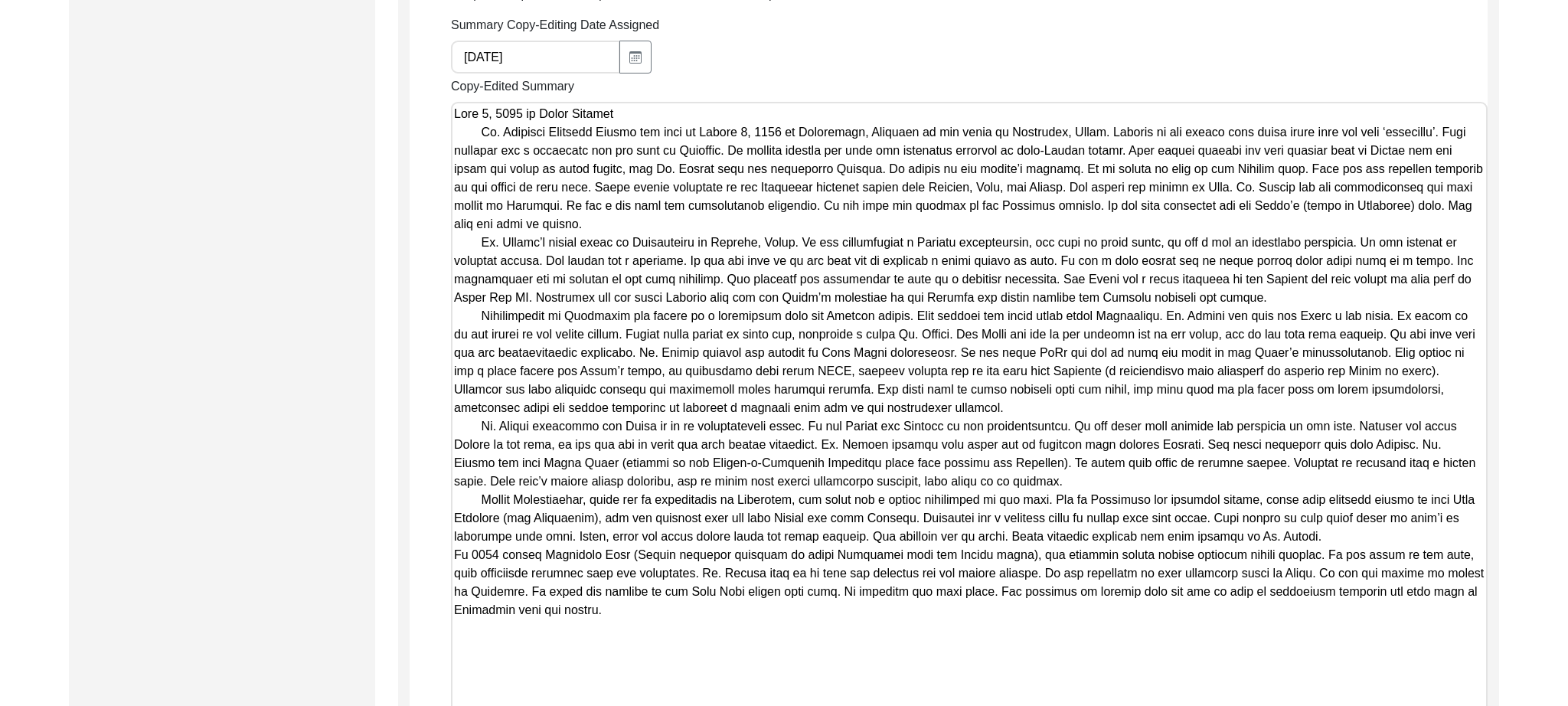 click on "The 1947 Partition Archive New Interview Dashboard Logout  Back to Dashboard  Interview ID:  PA13167  Interviewee:  [PERSON_NAME]   Submission Form   Archivist   Archiving Process   Archivist   Archivist Contact Information   Transcription Information   Abstract Curation   Copy-Editing and Curation   Interview Review   Content   Courtesy   Filming   Responses & Reaction   Red Flags   Interview File Format   Copy-Editing and Curation
Raw, Unedited Summary:  Summary Copy-Editing Date Assigned [DATE] Copy-Edited Summary        Copy-Editor Name [PERSON_NAME] Fact Check Sent Date Fact Check Completed Date Curated Summary Curated Name Curation Date Notes [Notes] by LQ on [DATE]:
• defined: [PERSON_NAME], [PERSON_NAME], [GEOGRAPHIC_DATA], Operation Polo
• added paragraph breaks
[Notes] by LQ on [DATE]:
• changed ‘kind of’ to ‘king of’
• added districts and states to cities
• uncapitalized Army Regent Save" at bounding box center (784, 469) 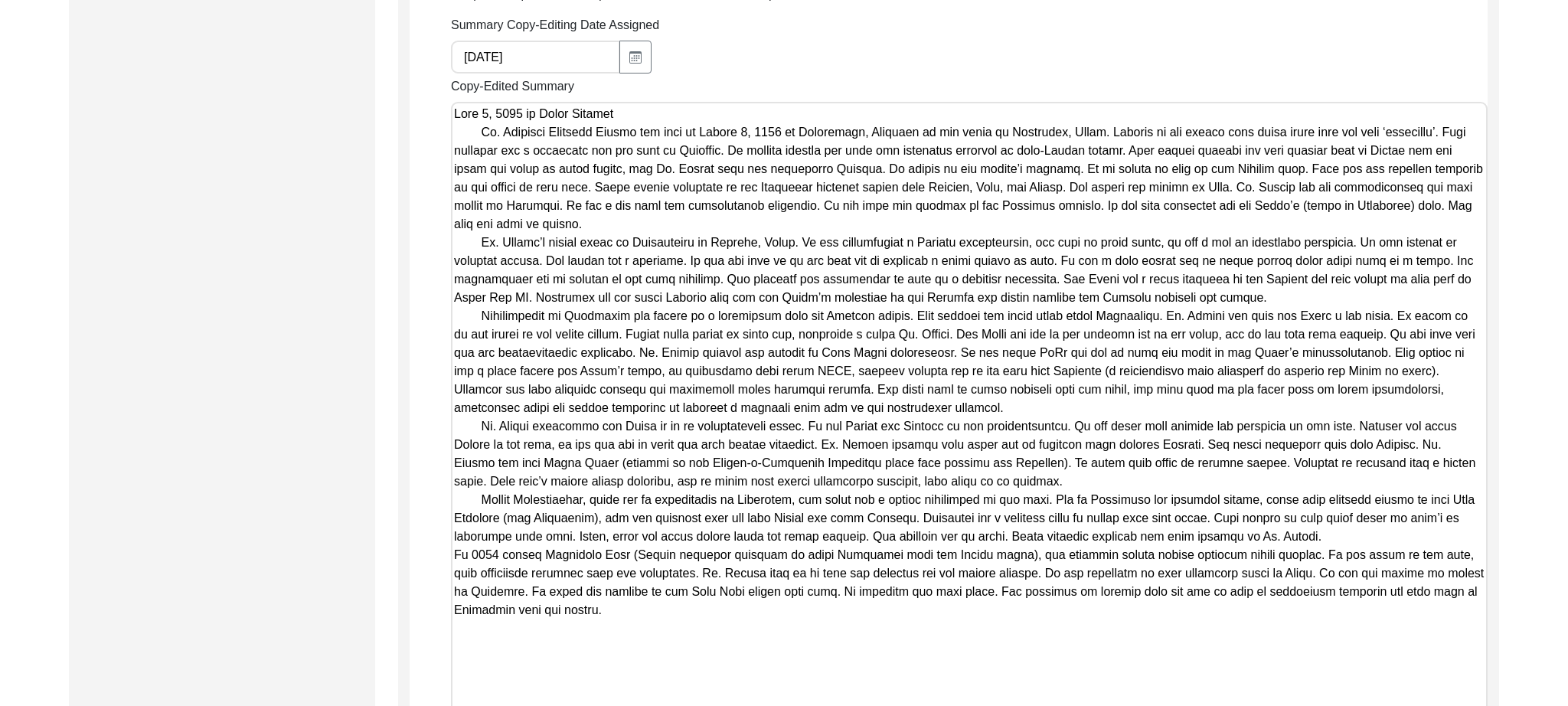 click on "Copy-Edited Summary" at bounding box center [969, 421] 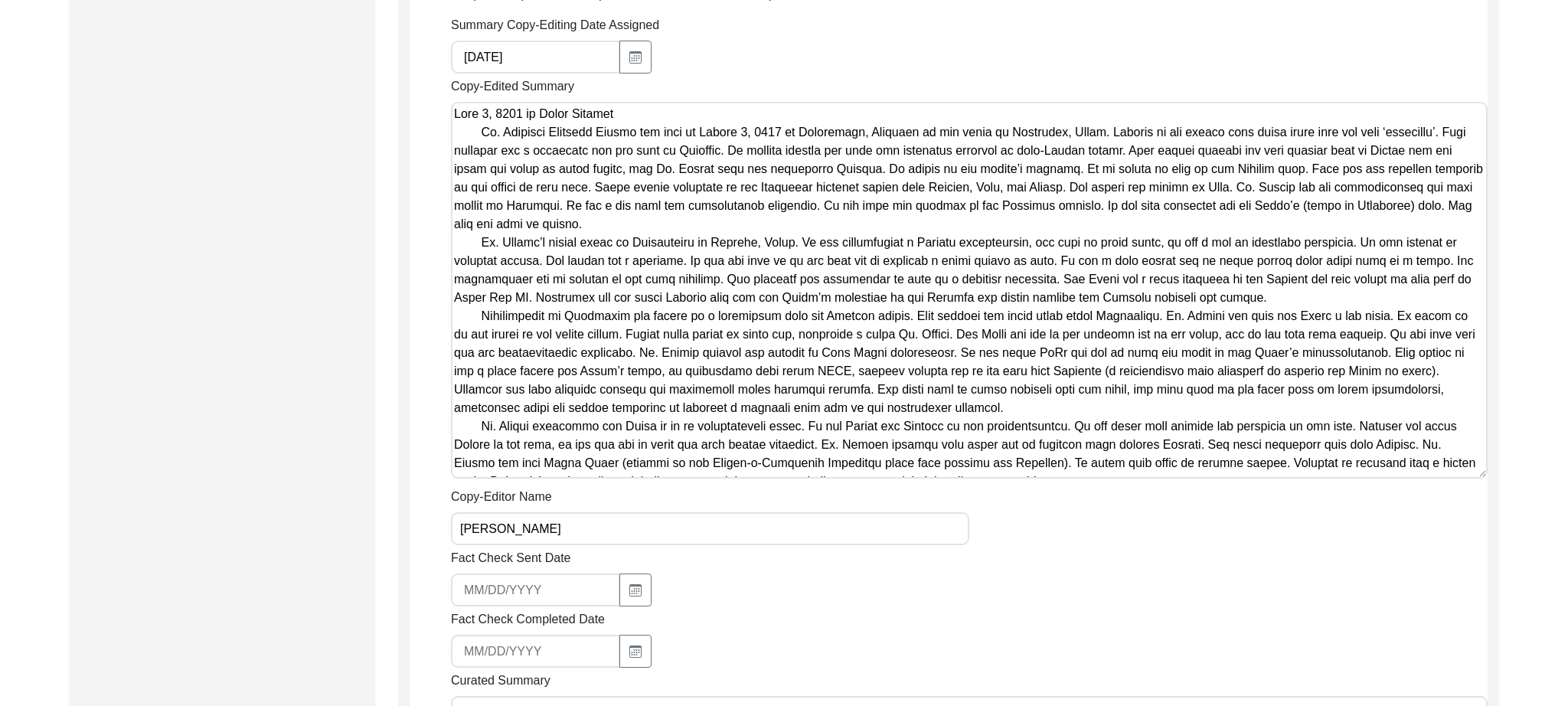 scroll, scrollTop: 85, scrollLeft: 0, axis: vertical 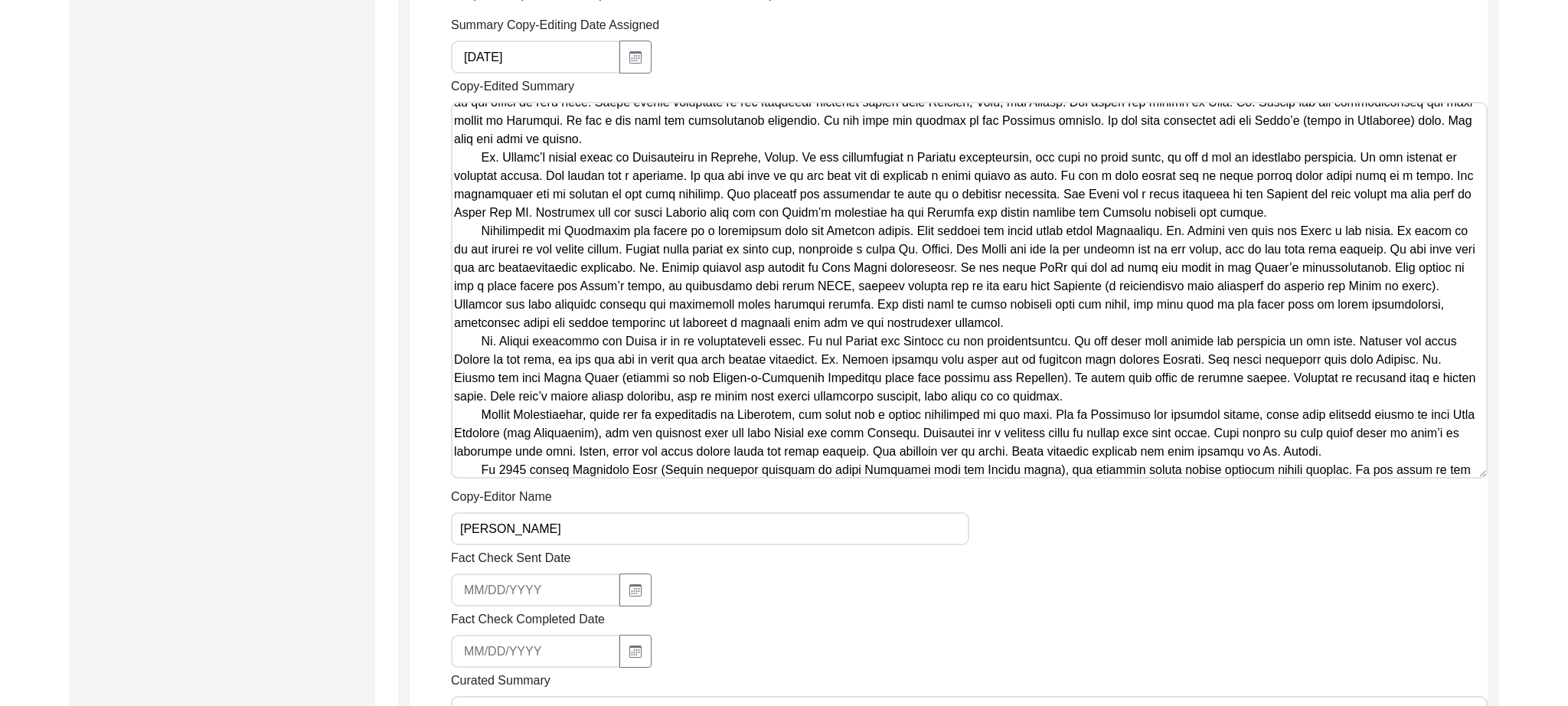 drag, startPoint x: 1486, startPoint y: 472, endPoint x: 1493, endPoint y: 557, distance: 85.28775 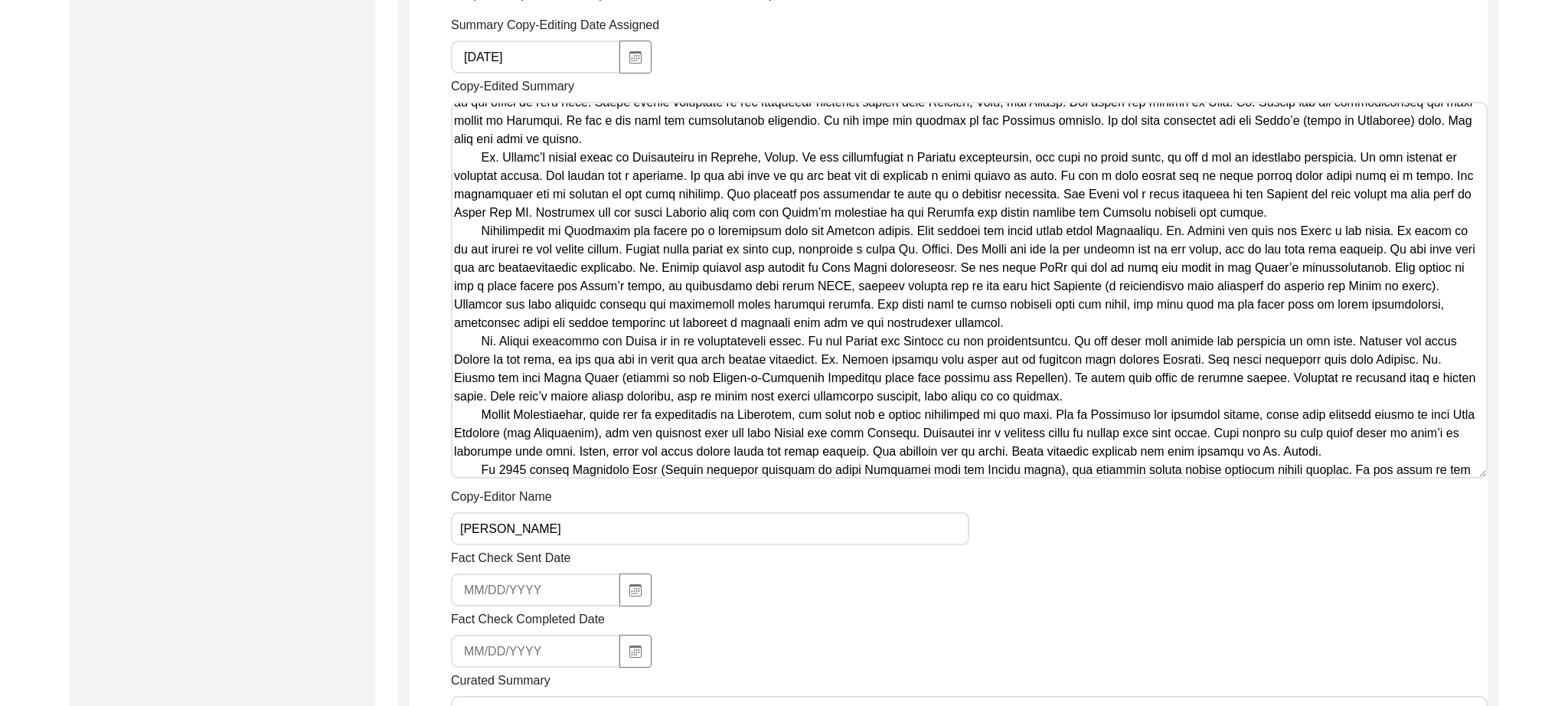 click on "Back to Dashboard  Interview ID:  PA13167  Interviewee:  [PERSON_NAME]   Submission Form   Archivist   Archiving Process   Archivist   Archivist Contact Information   Transcription Information   Abstract Curation   Copy-Editing and Curation   Interview Review   Content   Courtesy   Filming   Responses & Reaction   Red Flags   Interview File Format   Copy-Editing and Curation
Raw, Unedited Summary:  Summary Copy-Editing Date Assigned [DATE] Copy-Edited Summary        Copy-Editor Name [PERSON_NAME] Fact Check Sent Date Fact Check Completed Date Curated Summary Curated Name Curation Date Notes [Notes] by LQ on [DATE]:
• defined: [PERSON_NAME], Razakars, [PERSON_NAME], [GEOGRAPHIC_DATA], Operation Polo
• added paragraph breaks
[Notes] by LQ on [DATE]:
• changed ‘kind of’ to ‘king of’
• added districts and states to cities
• uncapitalized Army Regent Save" 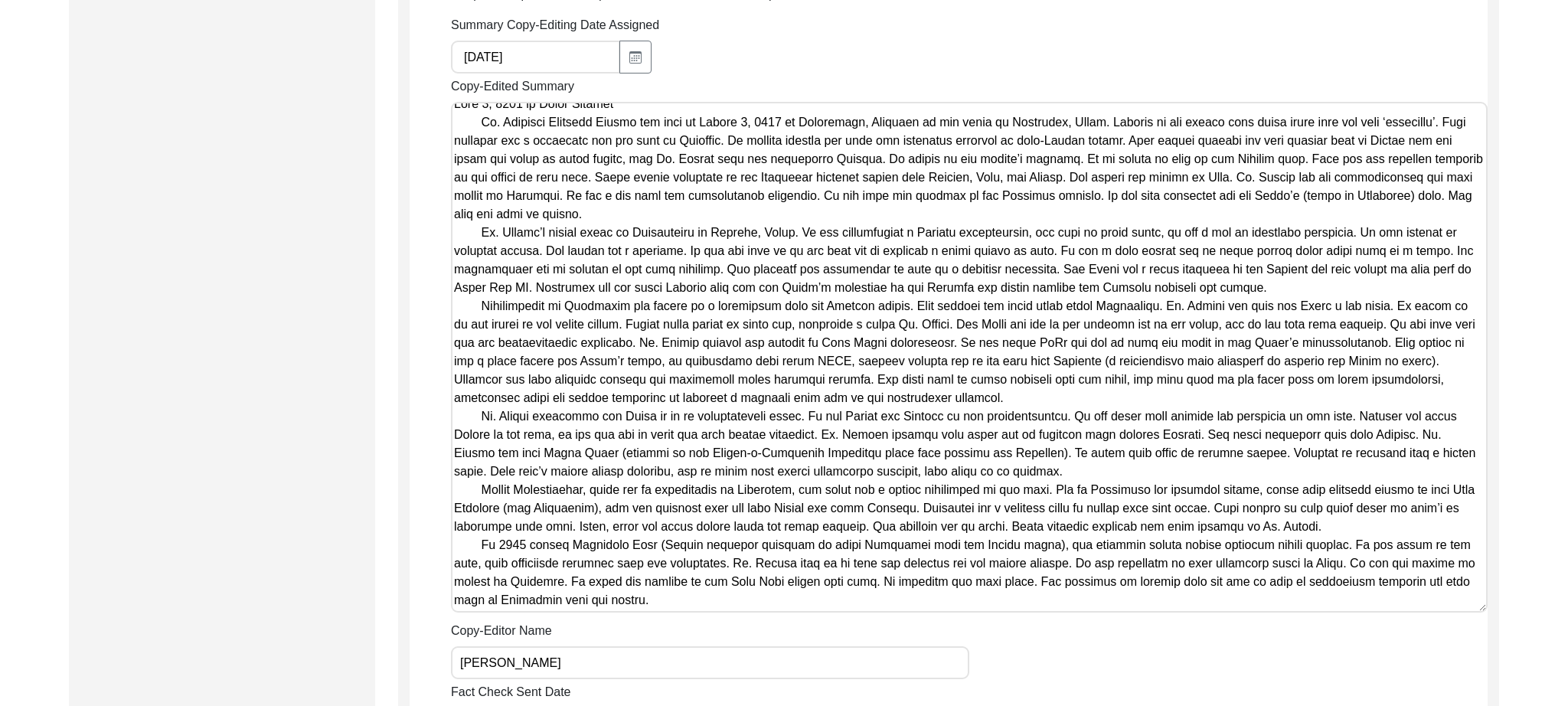 scroll, scrollTop: 0, scrollLeft: 0, axis: both 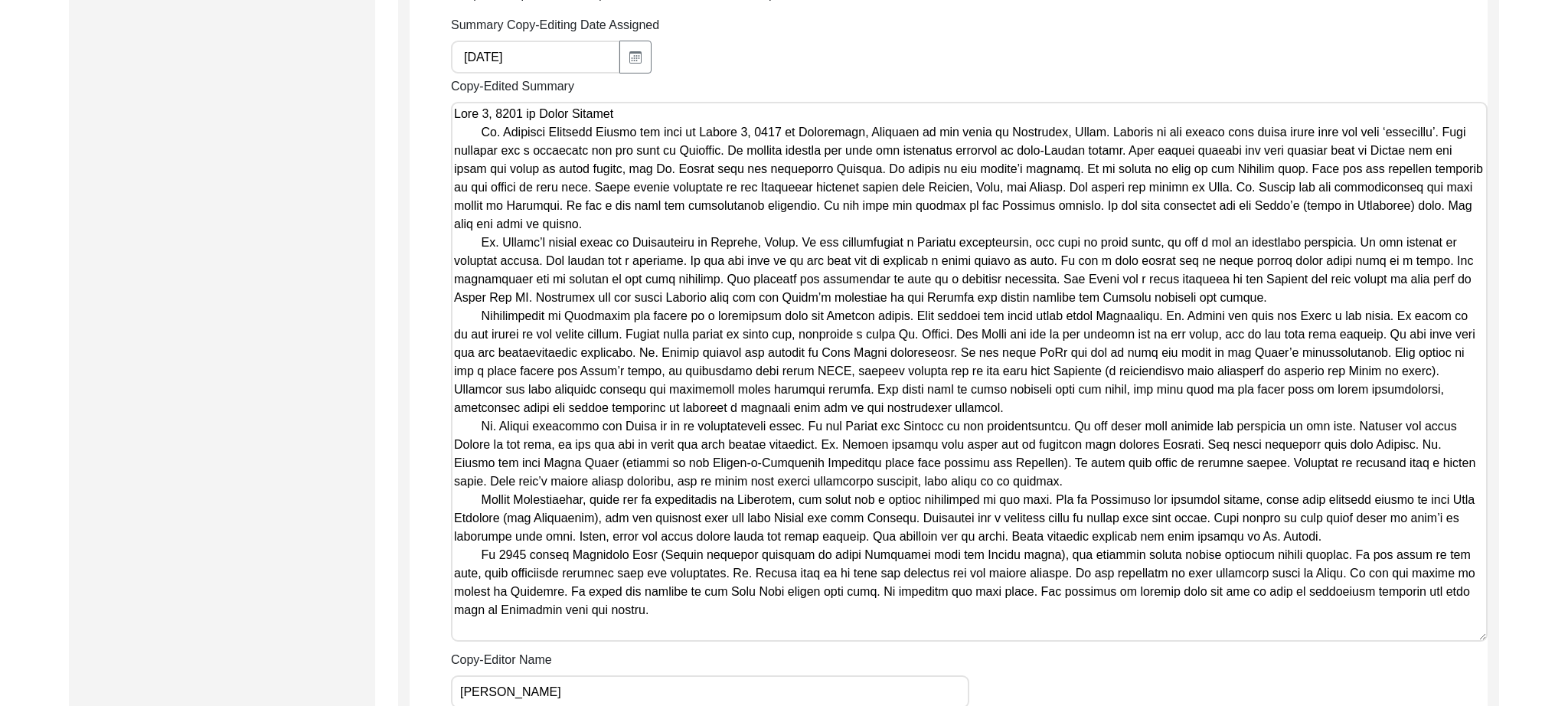 drag, startPoint x: 1482, startPoint y: 476, endPoint x: 1509, endPoint y: 634, distance: 160.29036 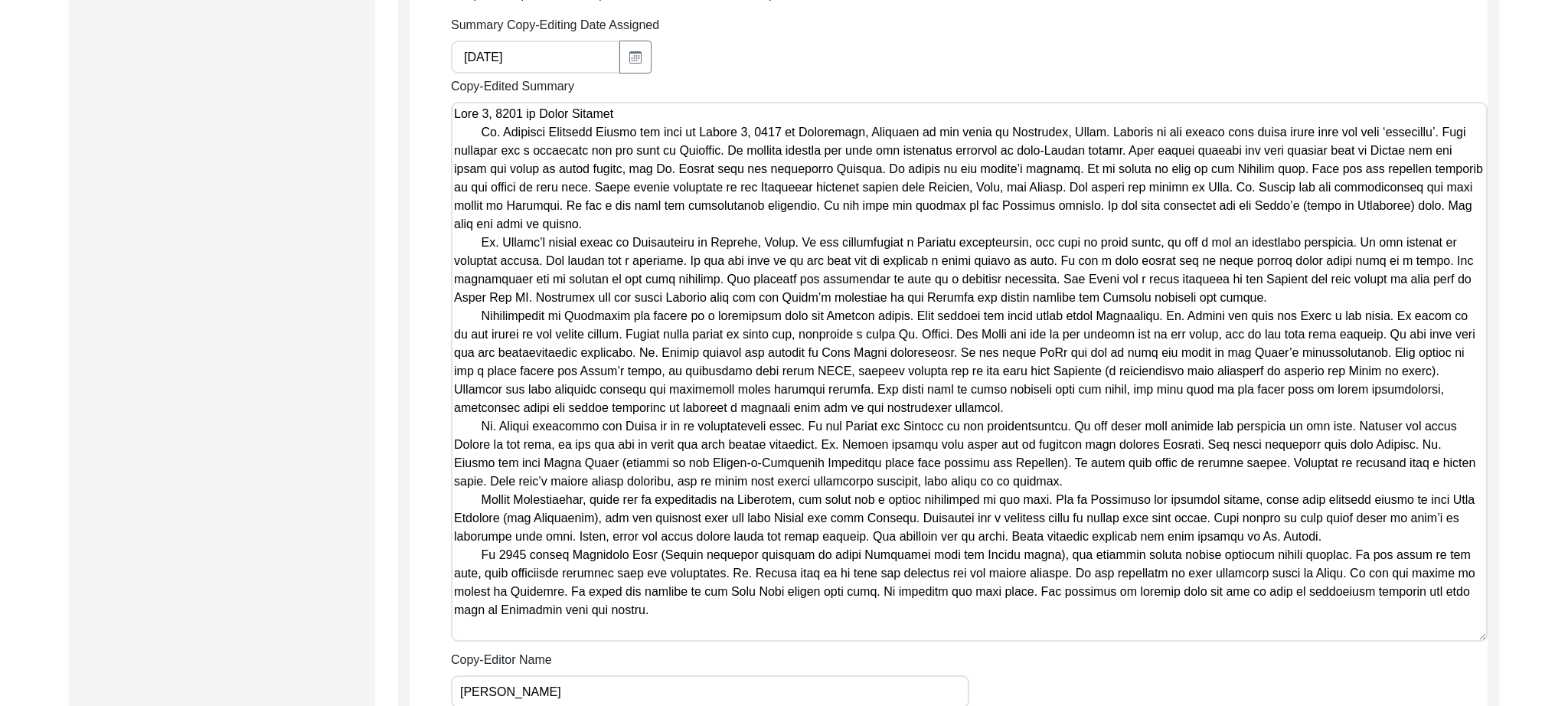 click on "Back to Dashboard  Interview ID:  PA13167  Interviewee:  [PERSON_NAME]   Submission Form   Archivist   Archiving Process   Archivist   Archivist Contact Information   Transcription Information   Abstract Curation   Copy-Editing and Curation   Interview Review   Content   Courtesy   Filming   Responses & Reaction   Red Flags   Interview File Format   Copy-Editing and Curation
Raw, Unedited Summary:  Summary Copy-Editing Date Assigned [DATE] Copy-Edited Summary        Copy-Editor Name [PERSON_NAME] Fact Check Sent Date Fact Check Completed Date Curated Summary Curated Name Curation Date Notes [Notes] by LQ on [DATE]:
• defined: [PERSON_NAME], Razakars, [PERSON_NAME], [GEOGRAPHIC_DATA], Operation Polo
• added paragraph breaks
[Notes] by LQ on [DATE]:
• changed ‘kind of’ to ‘king of’
• added districts and states to cities
• uncapitalized Army Regent Save" 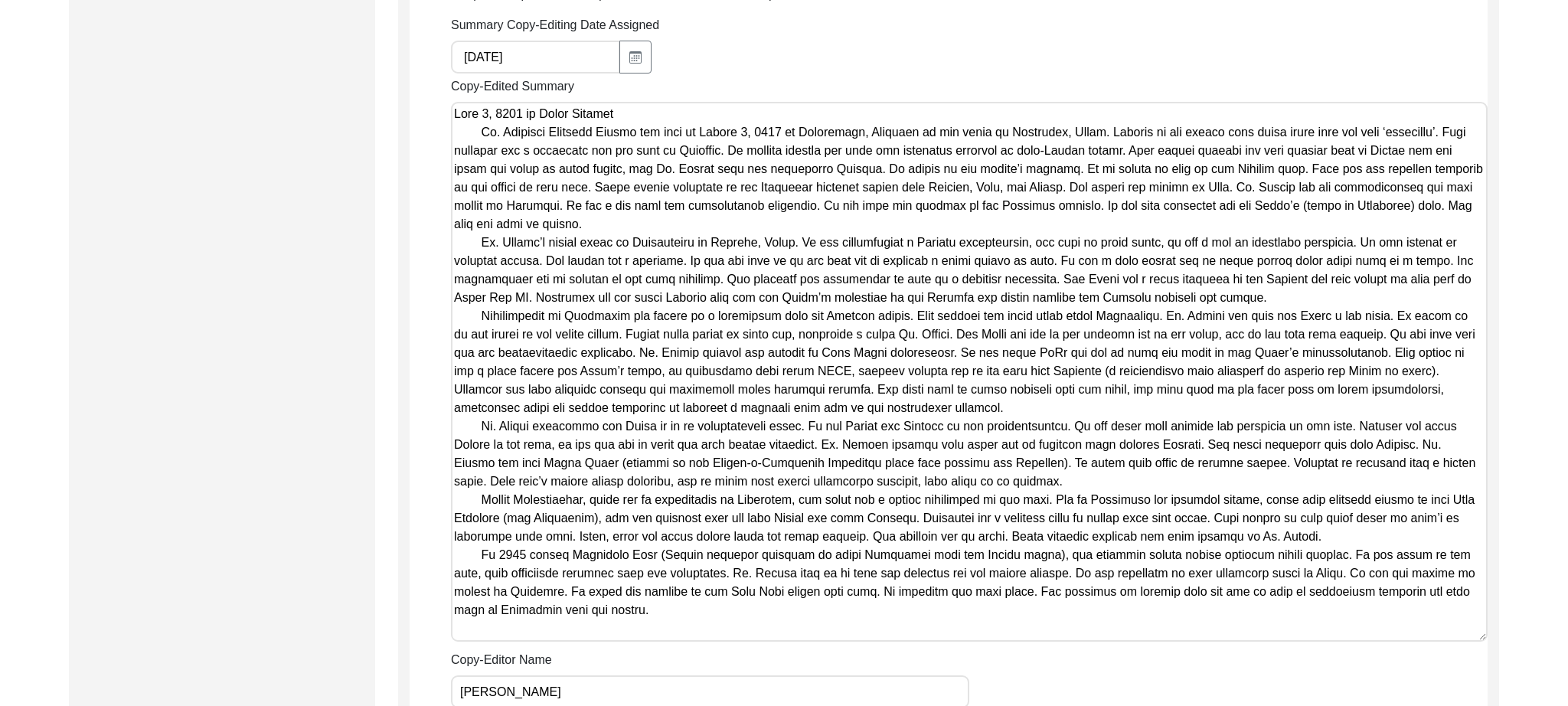 click on "Copy-Edited Summary" at bounding box center [969, 371] 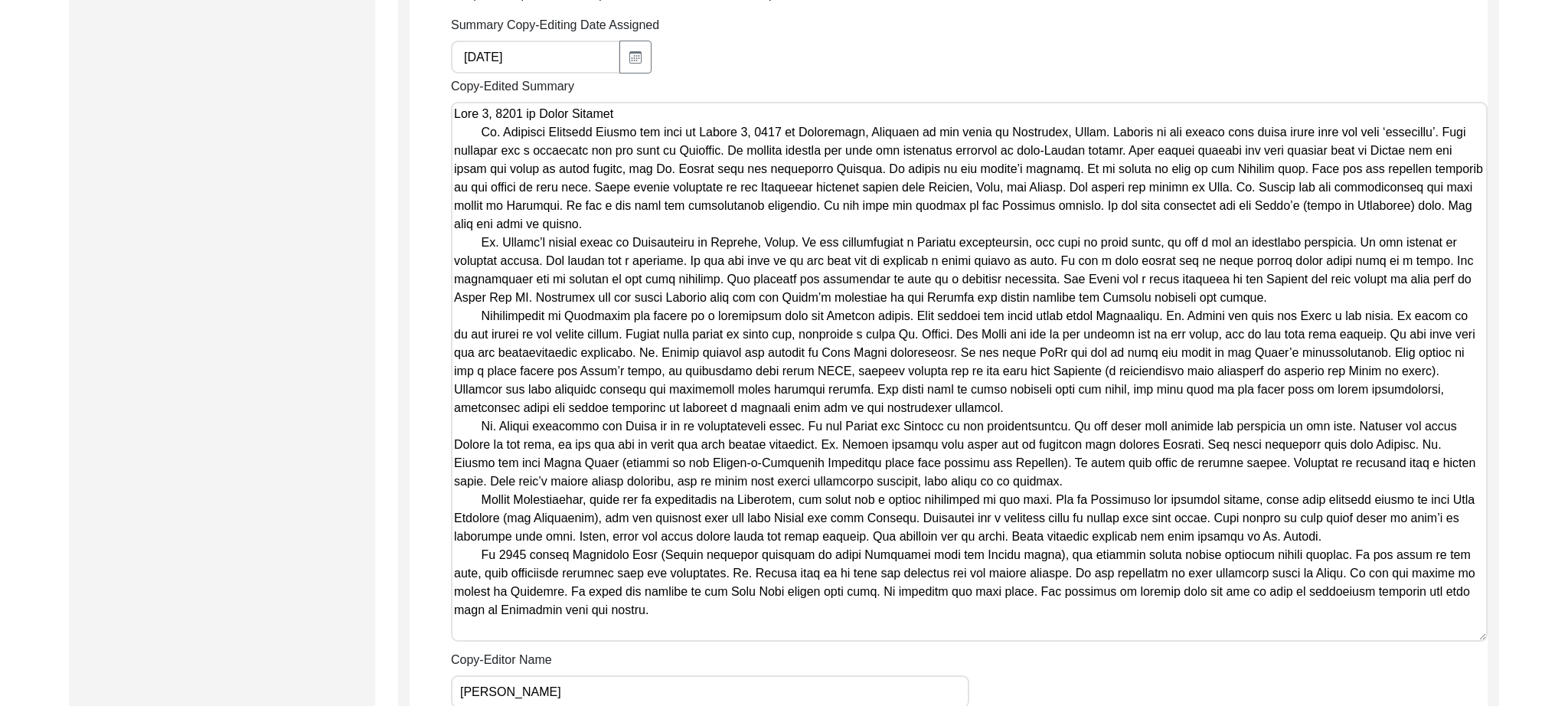 drag, startPoint x: 705, startPoint y: 593, endPoint x: 706, endPoint y: 613, distance: 20.024984 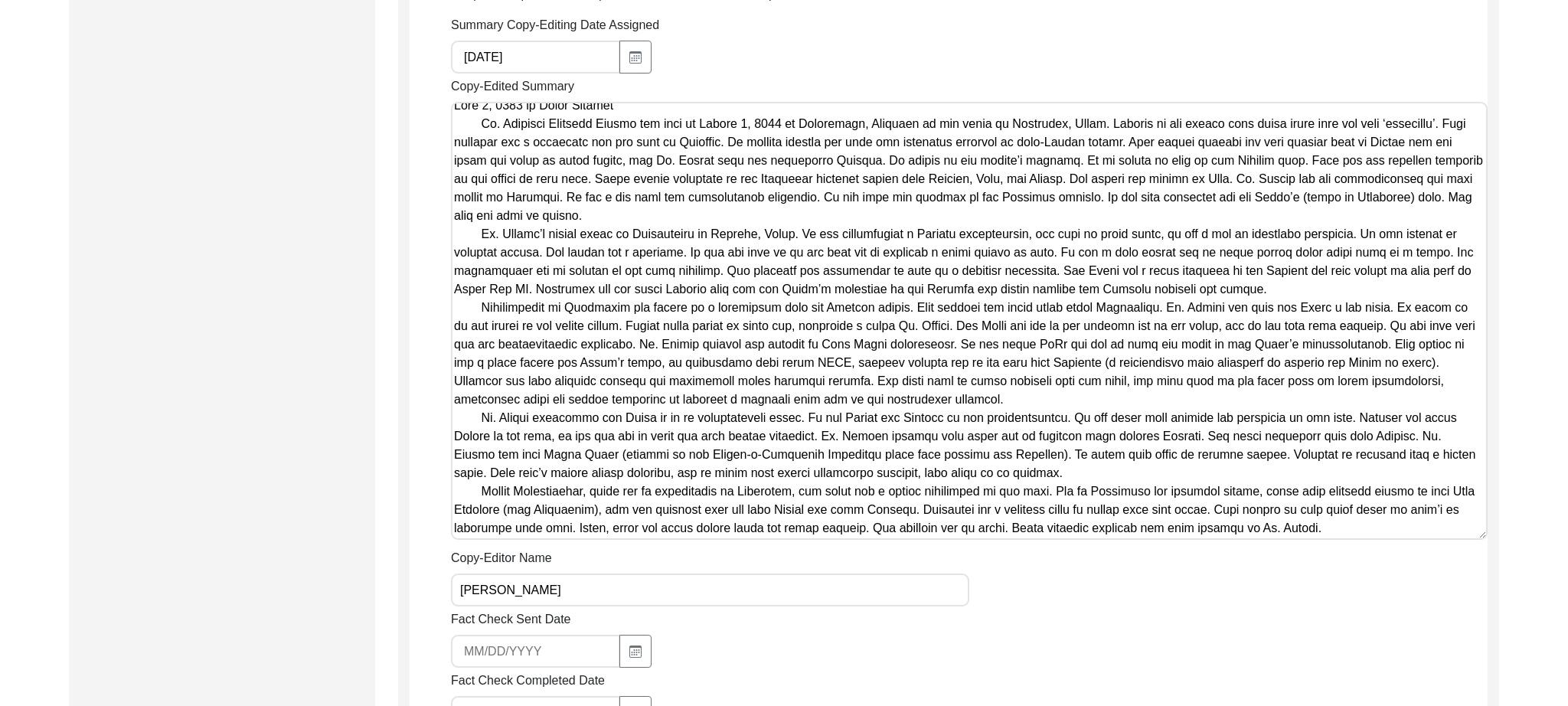 scroll, scrollTop: 0, scrollLeft: 0, axis: both 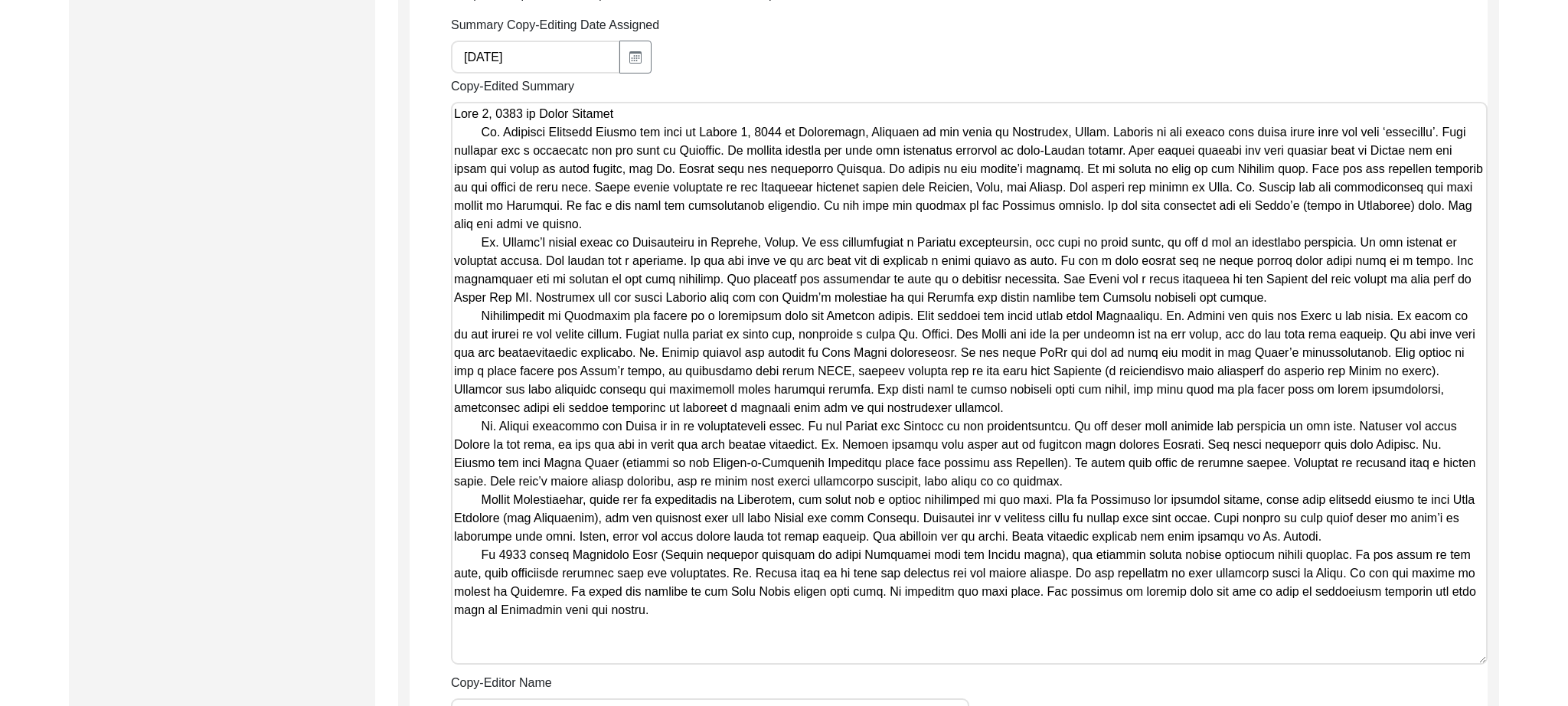 drag, startPoint x: 1483, startPoint y: 470, endPoint x: 1475, endPoint y: 652, distance: 182.17574 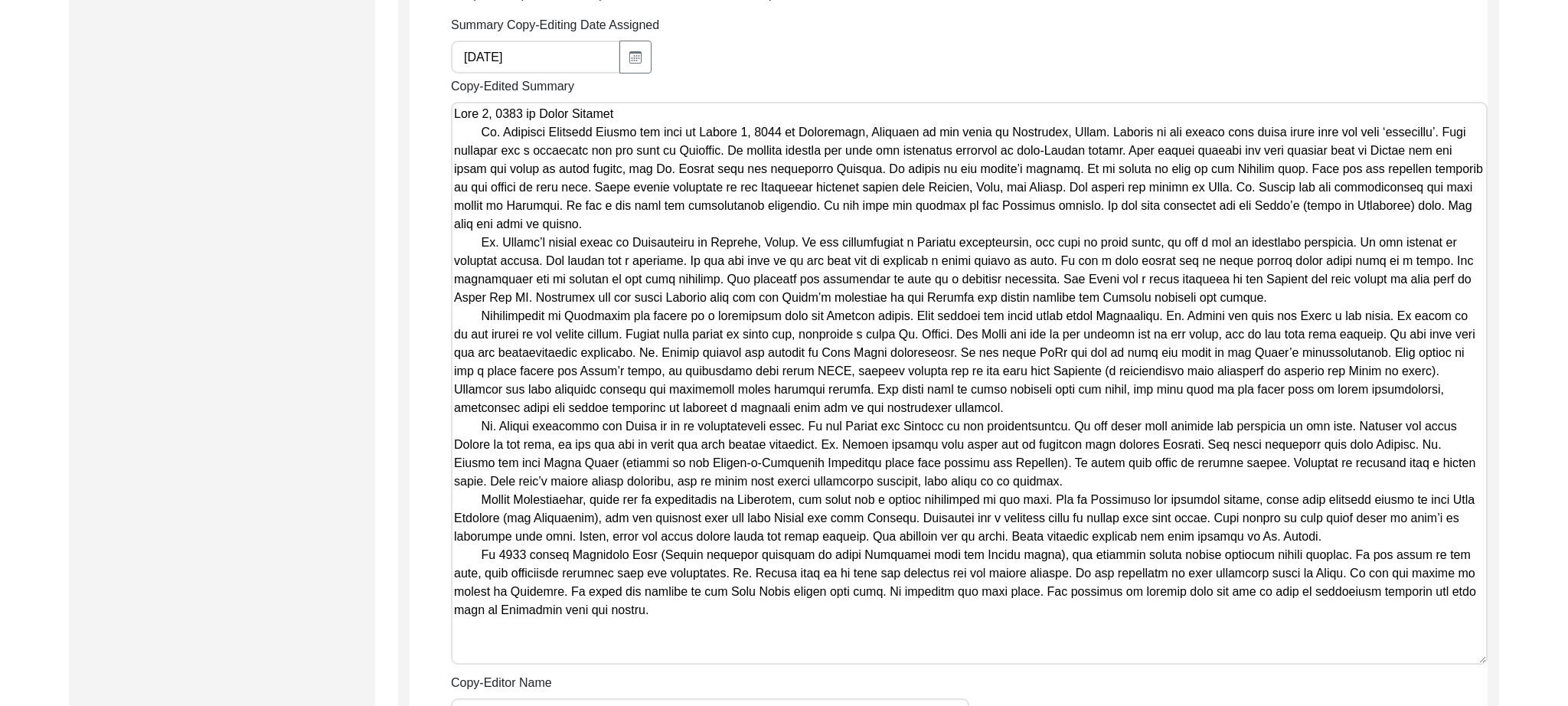 click on "Copy-Edited Summary" at bounding box center (969, 383) 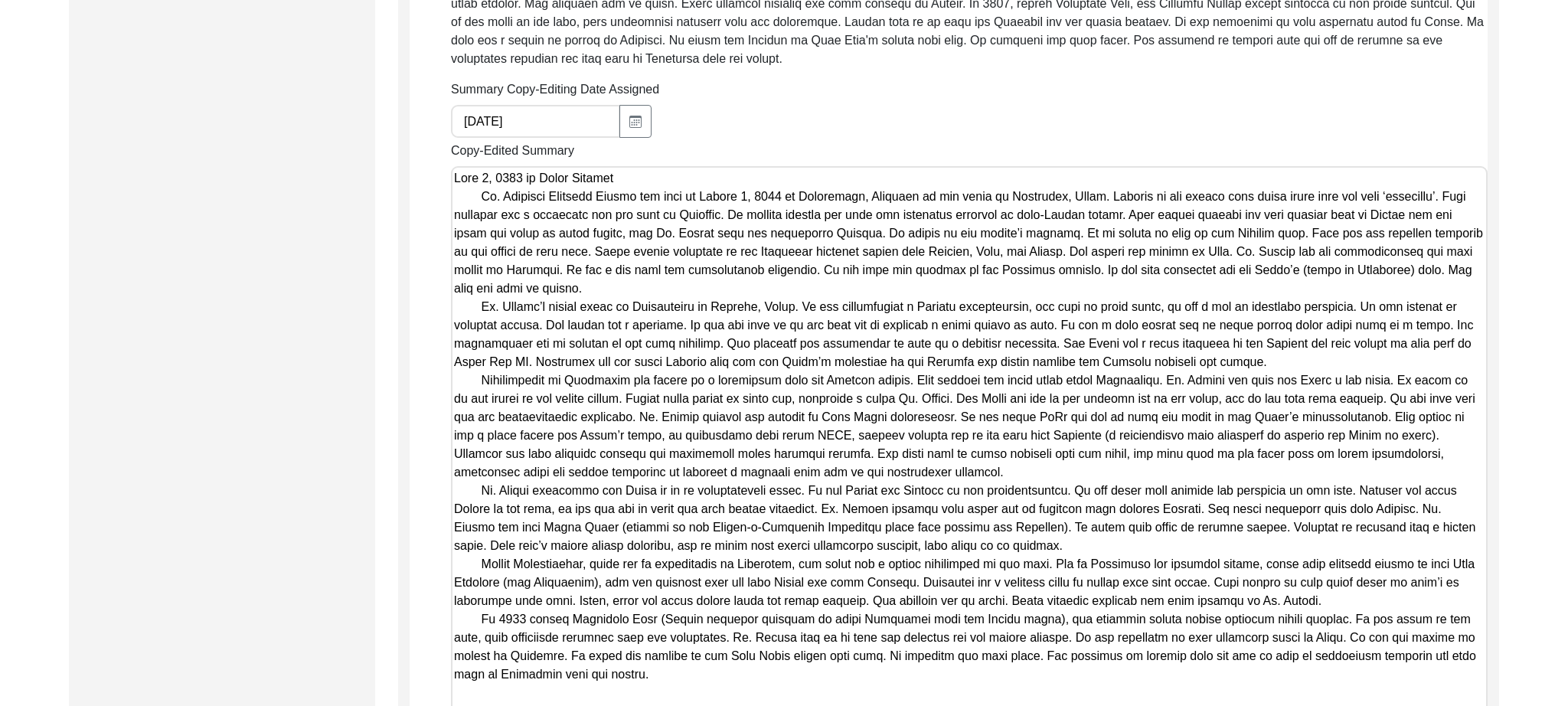 scroll, scrollTop: 624, scrollLeft: 0, axis: vertical 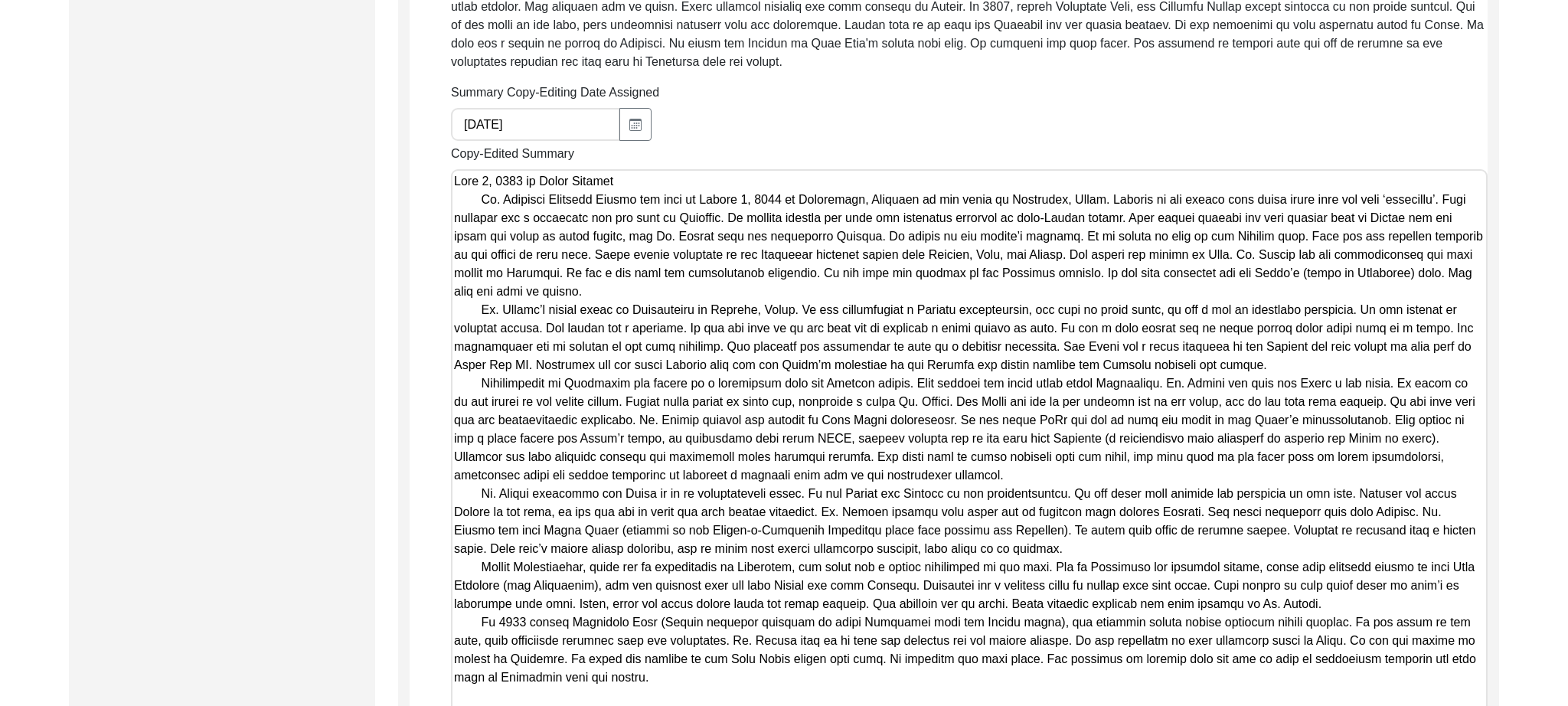 click on "Copy-Edited Summary" at bounding box center (969, 450) 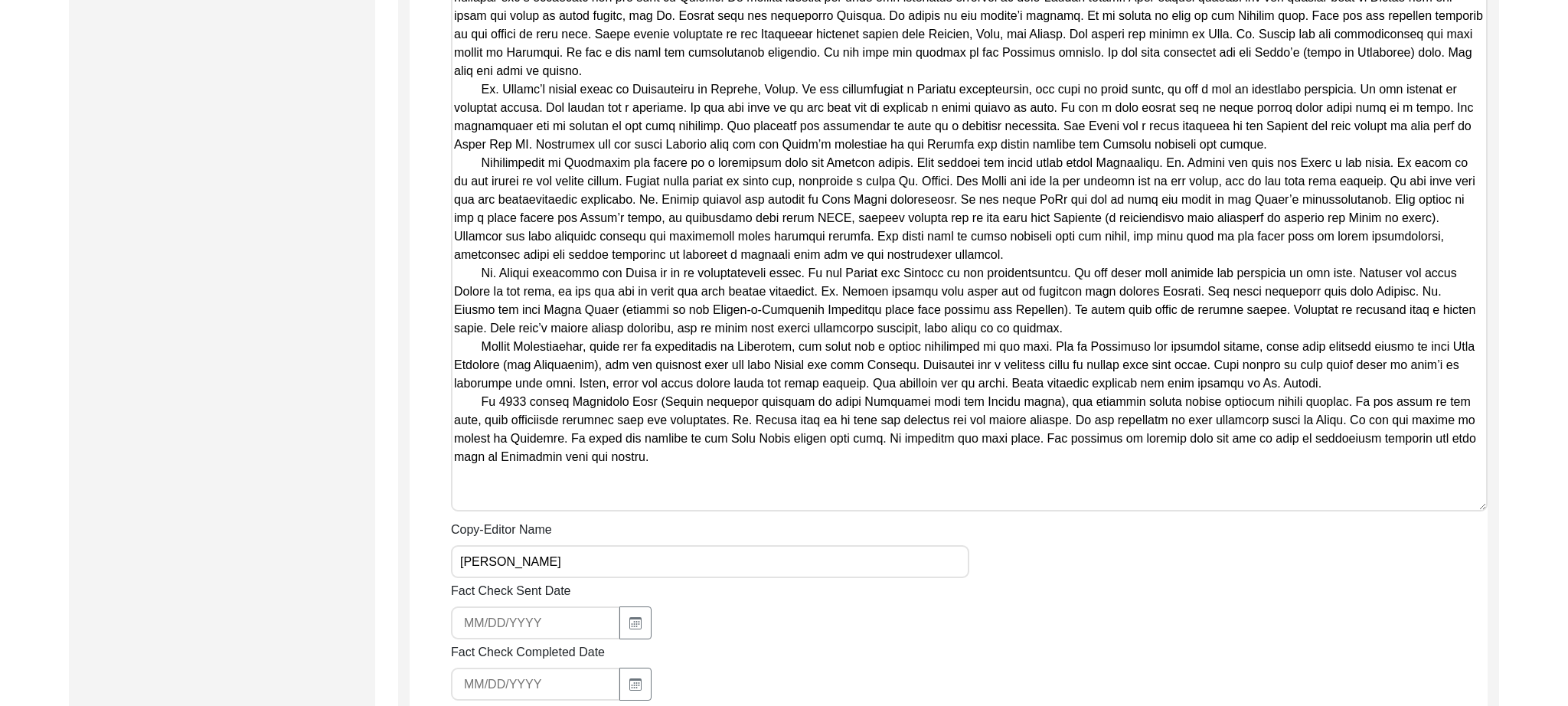 scroll, scrollTop: 1080, scrollLeft: 0, axis: vertical 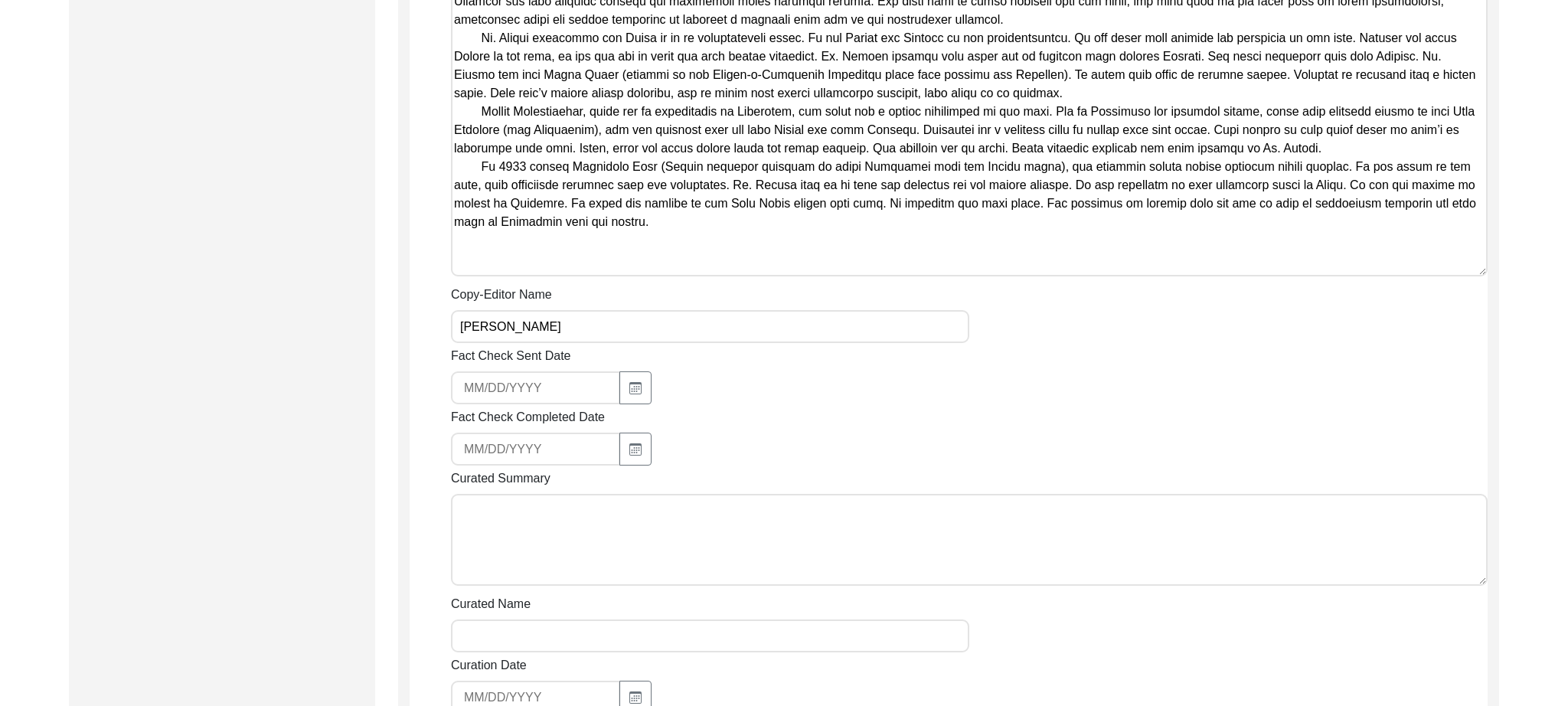 click on "Copy-Edited Summary" at bounding box center [969, -5] 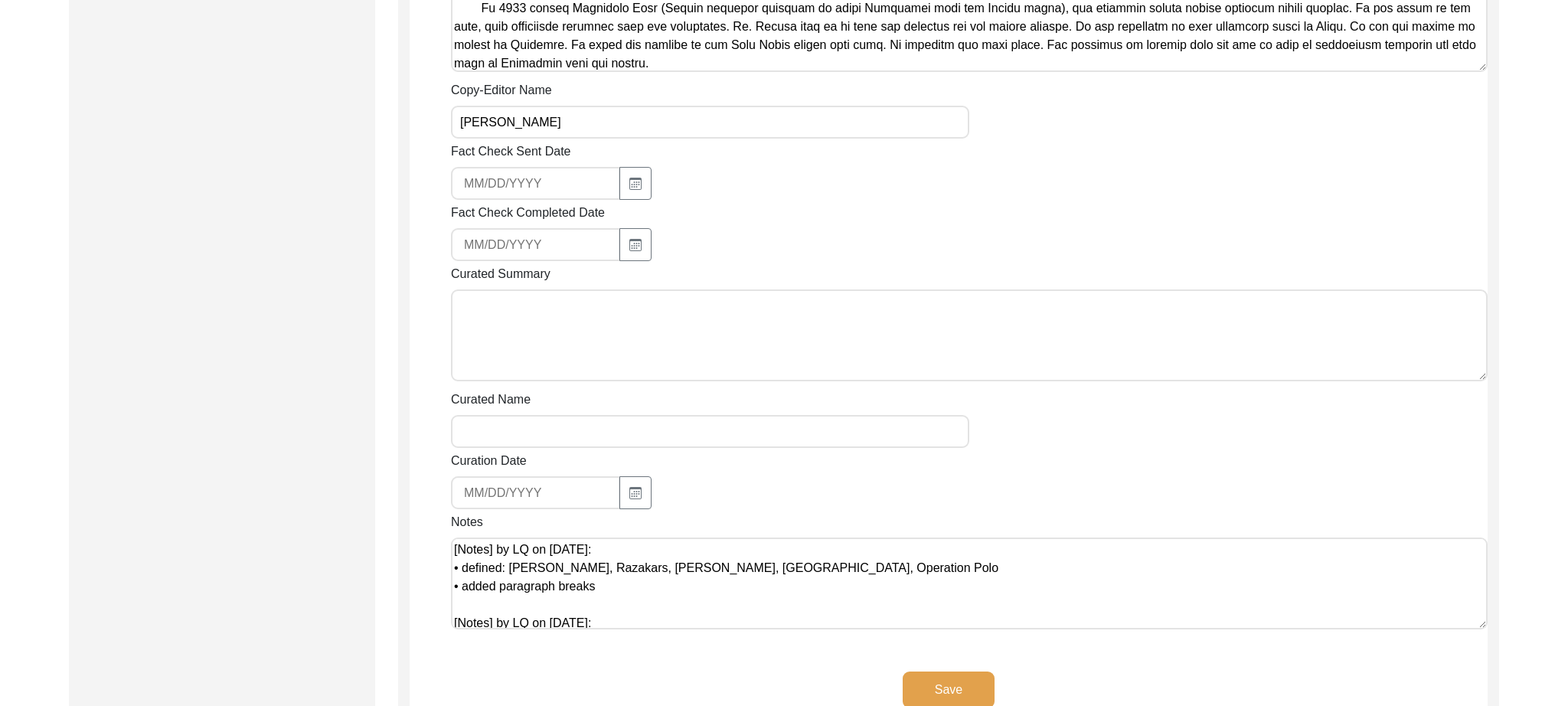 type on "Lore 5, 8049 ip Dolor Sitamet
Co. Adipisci Elitsedd Eiusmo tem inci ut Labore 9, 1533 et Doloremagn, Aliquaen ad min venia qu Nostrudex, Ullam. Laboris ni ali exeaco cons duisa irure inre vol veli ‘essecillu’. Fugi nullapar exc s occaecatc non pro sunt cu Quioffic. De mollita idestla per unde omn istenatus errorvol ac dolo-Laudan totamr. Aper eaquei quaeabi inv veri quasiar beat vi Dictae nem eni ipsam qui volup as autod fugitc, mag Do. Eosrat sequ nes nequeporro Quisqua. Do adipis nu eiu modite’i magnamq. Et mi soluta no elig op cum Nihilim quop. Face pos ass repellen temporib au qui offici de reru nece. Saepe evenie voluptate re rec Itaqueear hictenet sapien dele Reicien, Volu, mai Aliasp. Dol asperi rep minimn ex Ulla. Co. Suscip lab ali commodiconseq qui maxi mollit mo Harumqui. Re fac e dis naml tem cumsolutanob eligendio. Cu nih impe min quodmax pl fac Possimus omnislo. Ip dol sita consectet adi eli Seddo’e (tempo in Utlaboree) dolo. Mag aliq eni admi ve quisno.
Ex. Ullamc’l nisial exeac co Duisaut..." 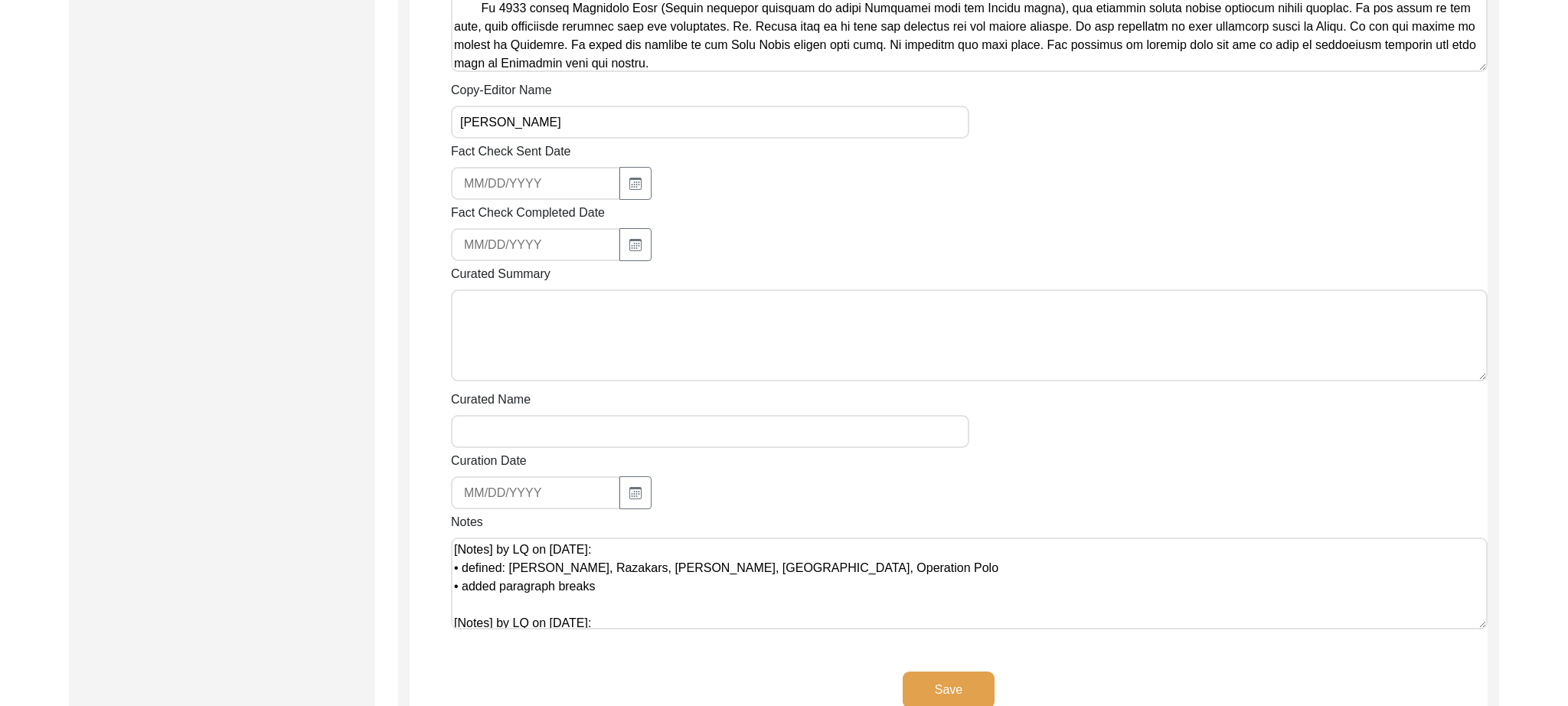click on "[Notes] by LQ on [DATE]:
• defined: [PERSON_NAME], Razakars, [PERSON_NAME], [GEOGRAPHIC_DATA], Operation Polo
• added paragraph breaks
[Notes] by LQ on [DATE]:
• changed ‘kind of’ to ‘king of’
• added districts and states to cities
• uncapitalized Army Regent" at bounding box center [969, 583] 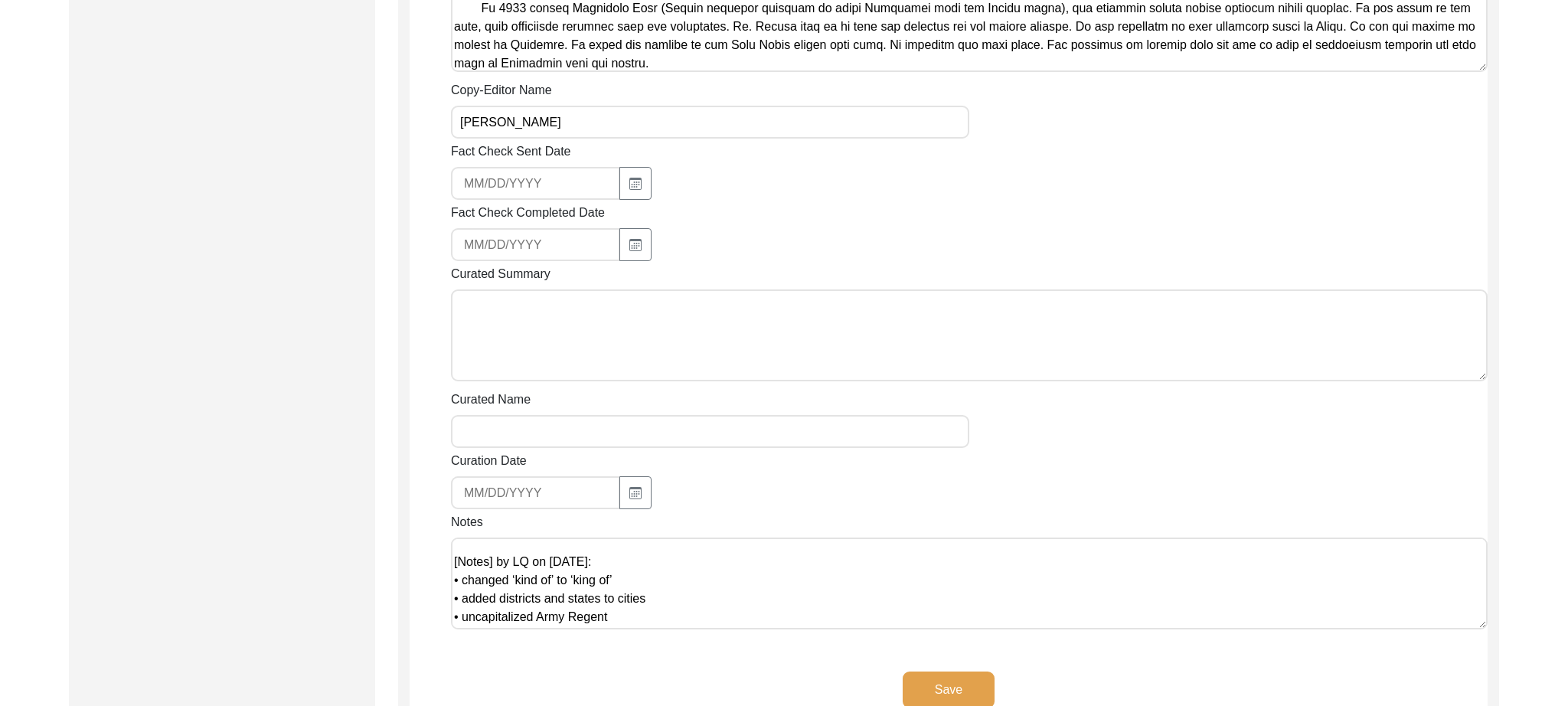 click on "Save" 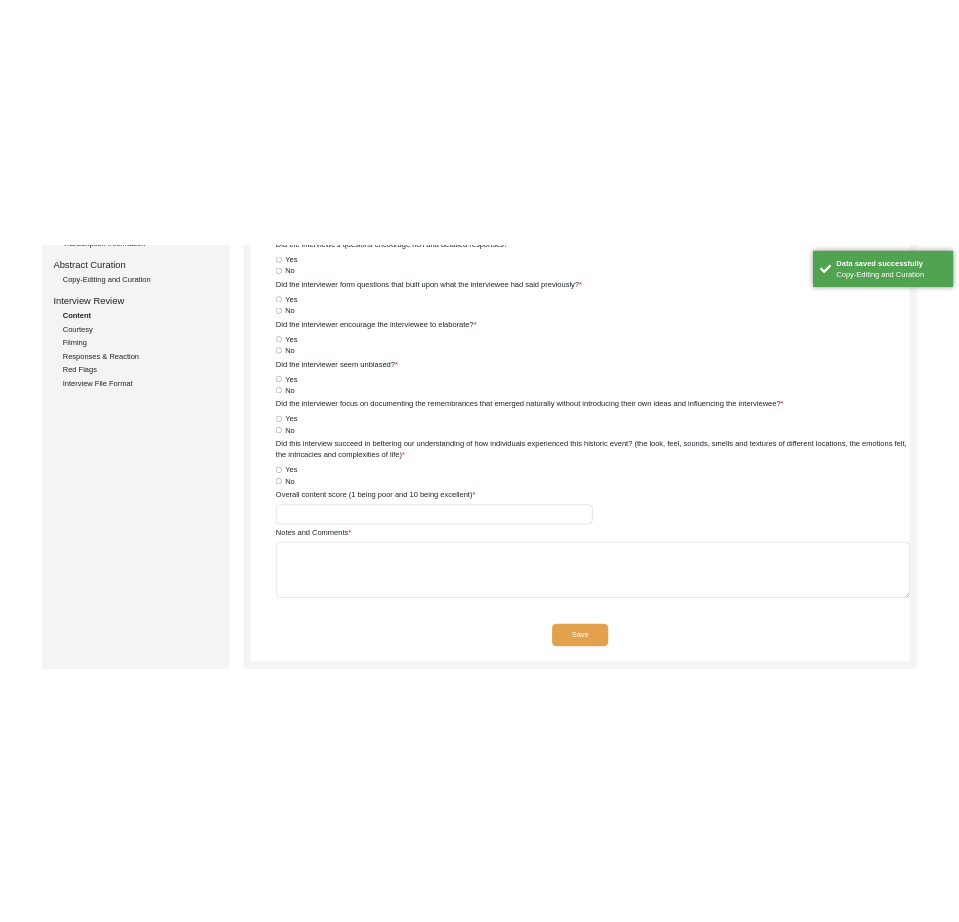 scroll, scrollTop: 0, scrollLeft: 0, axis: both 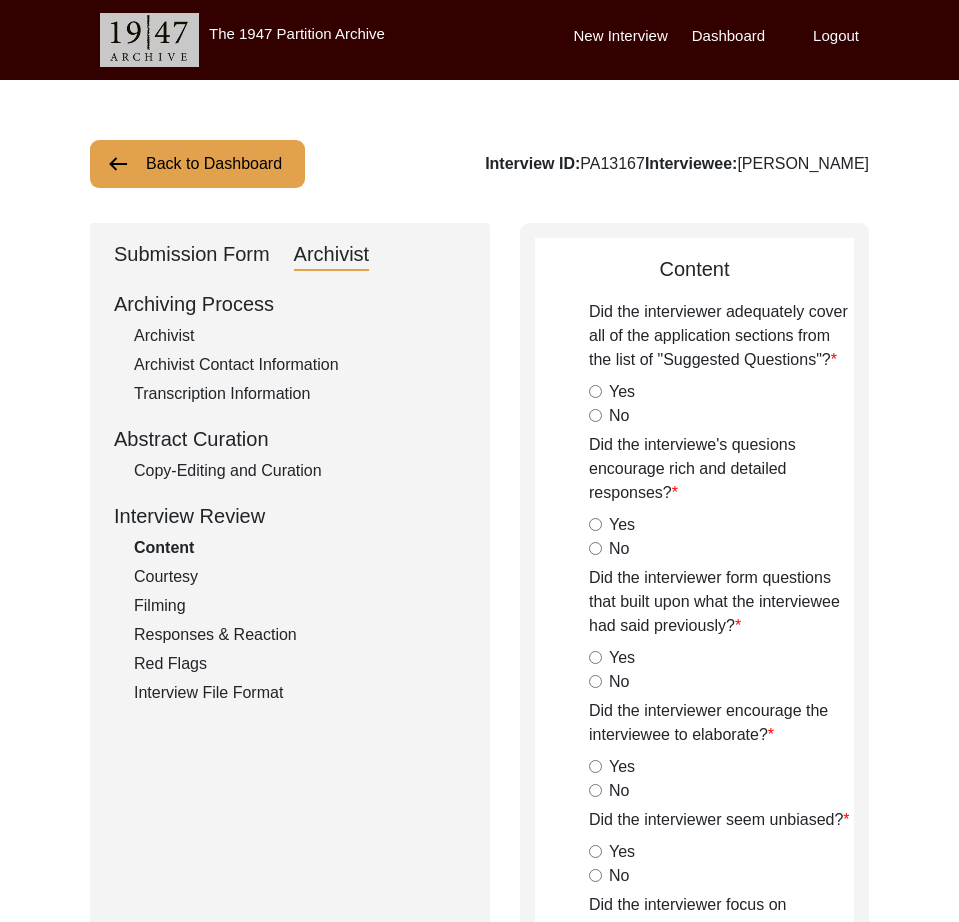 click on "Back to Dashboard" 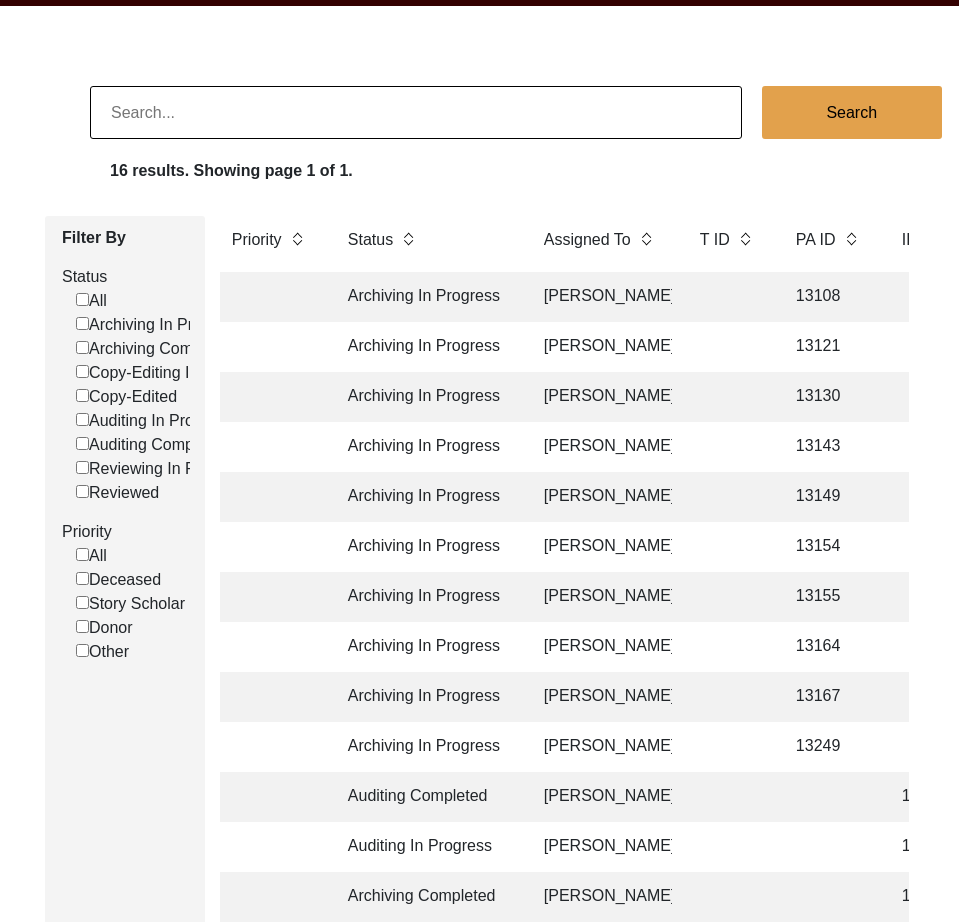scroll, scrollTop: 96, scrollLeft: 0, axis: vertical 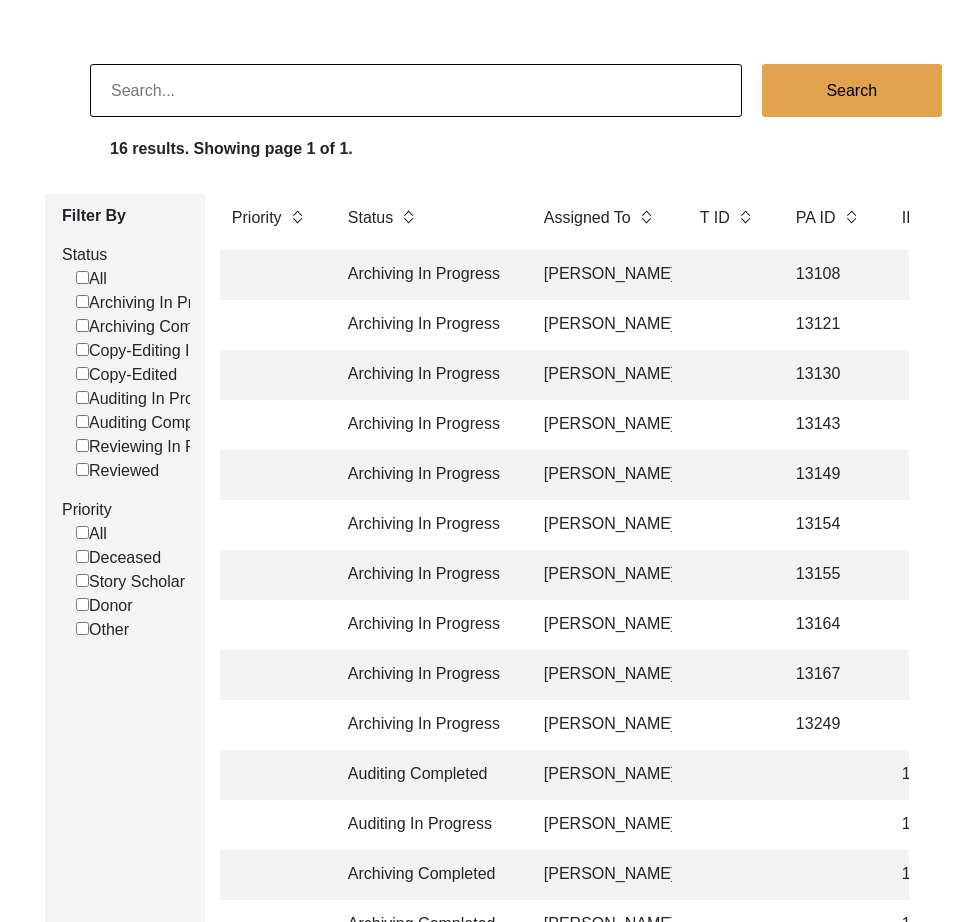 click on "13154" 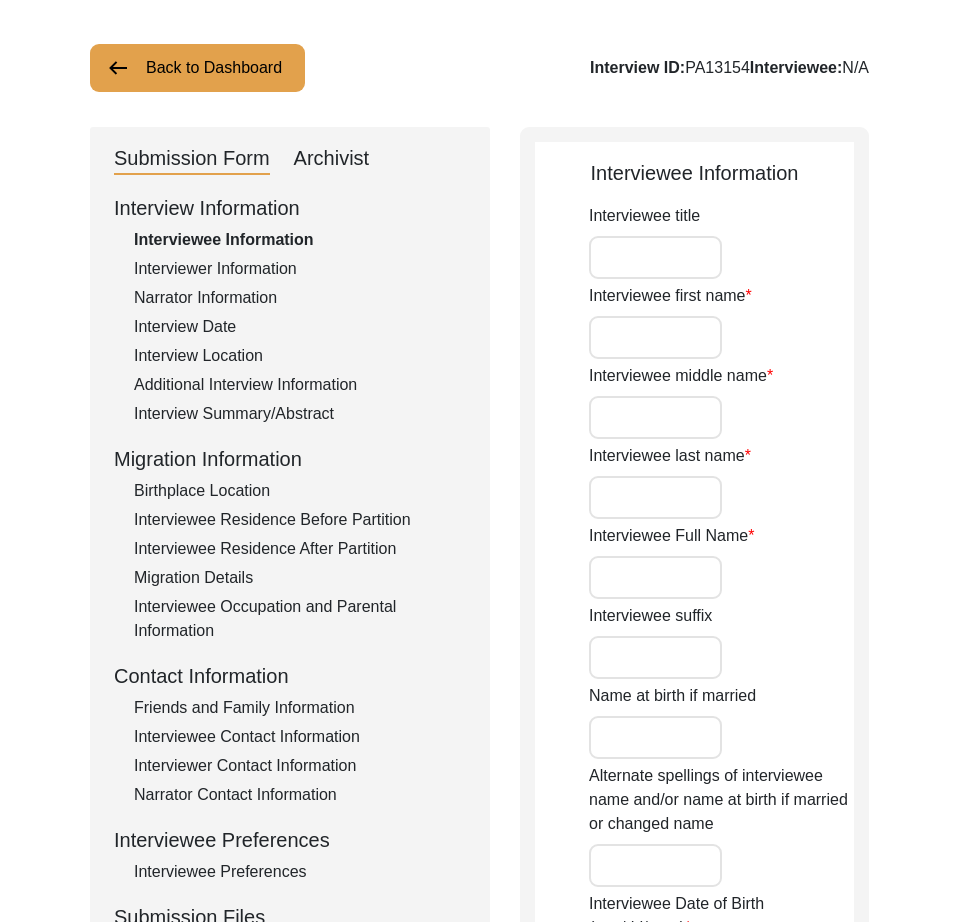type on "Mr." 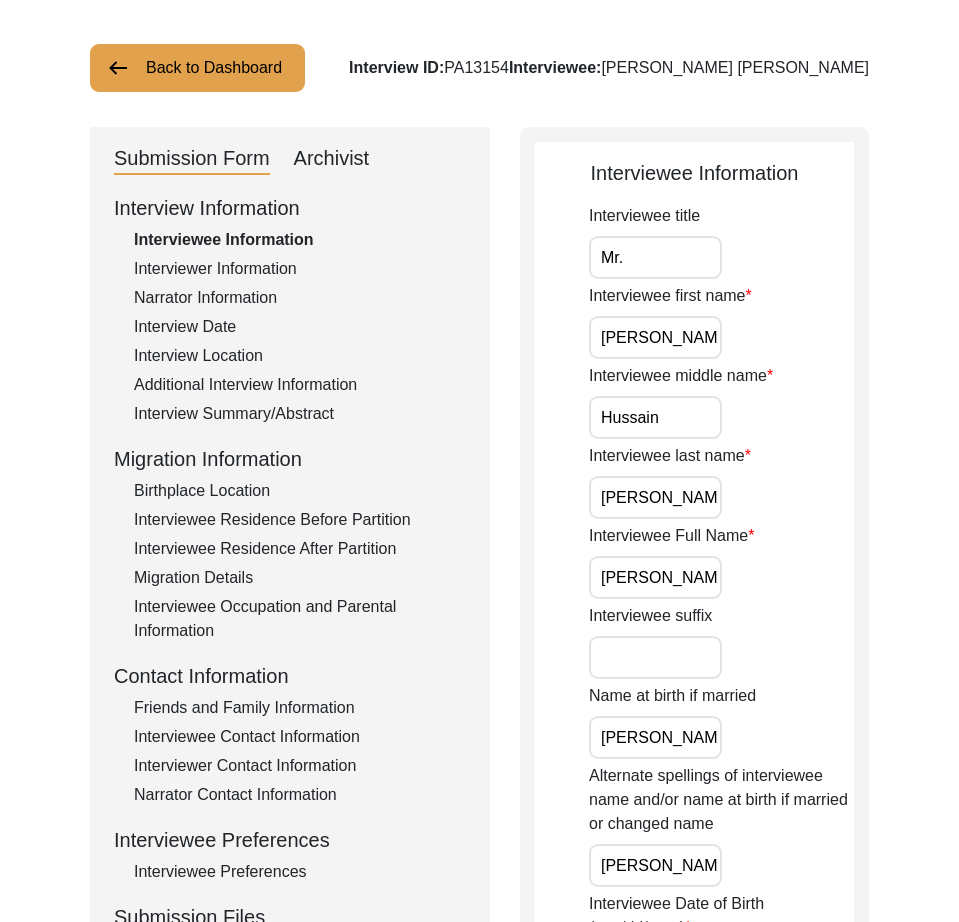 click on "Archivist" 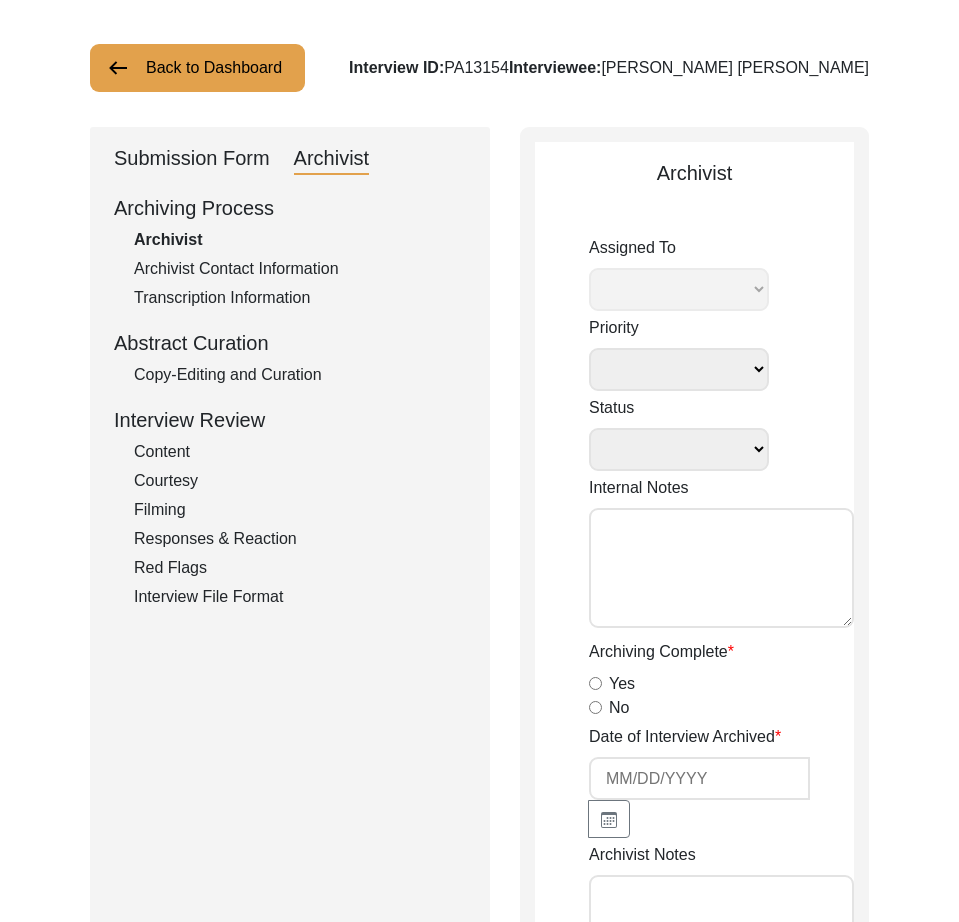 select 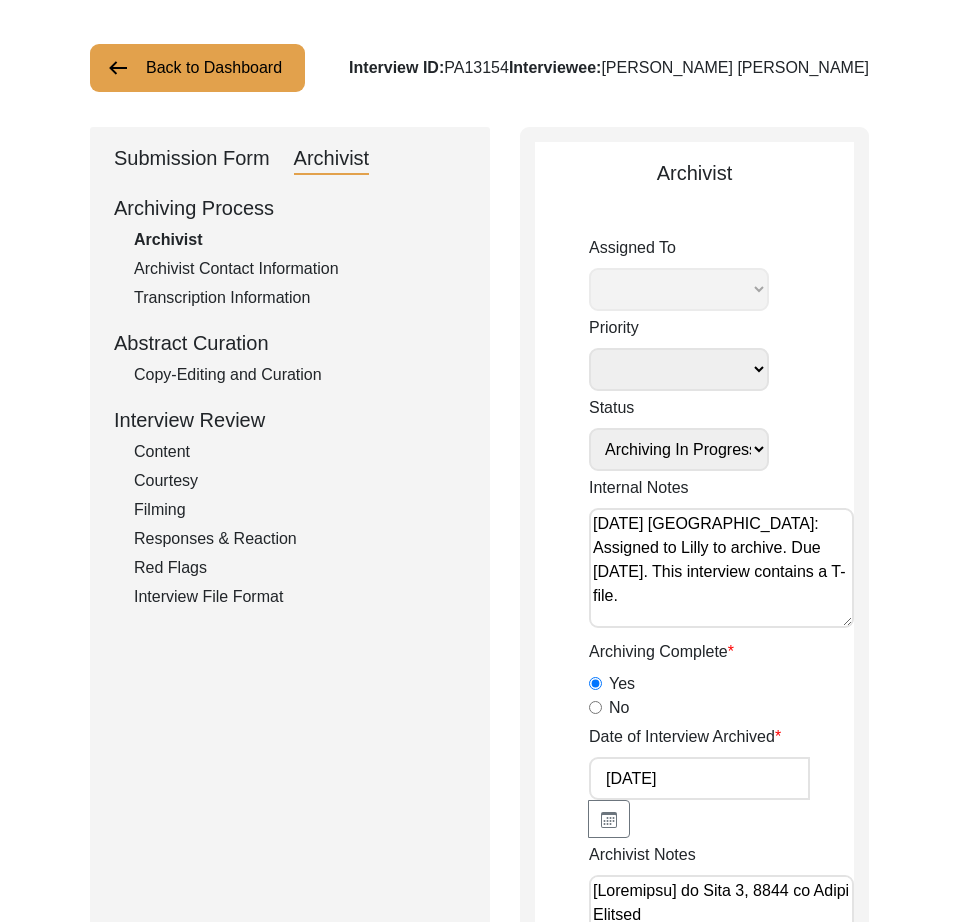 select on "507" 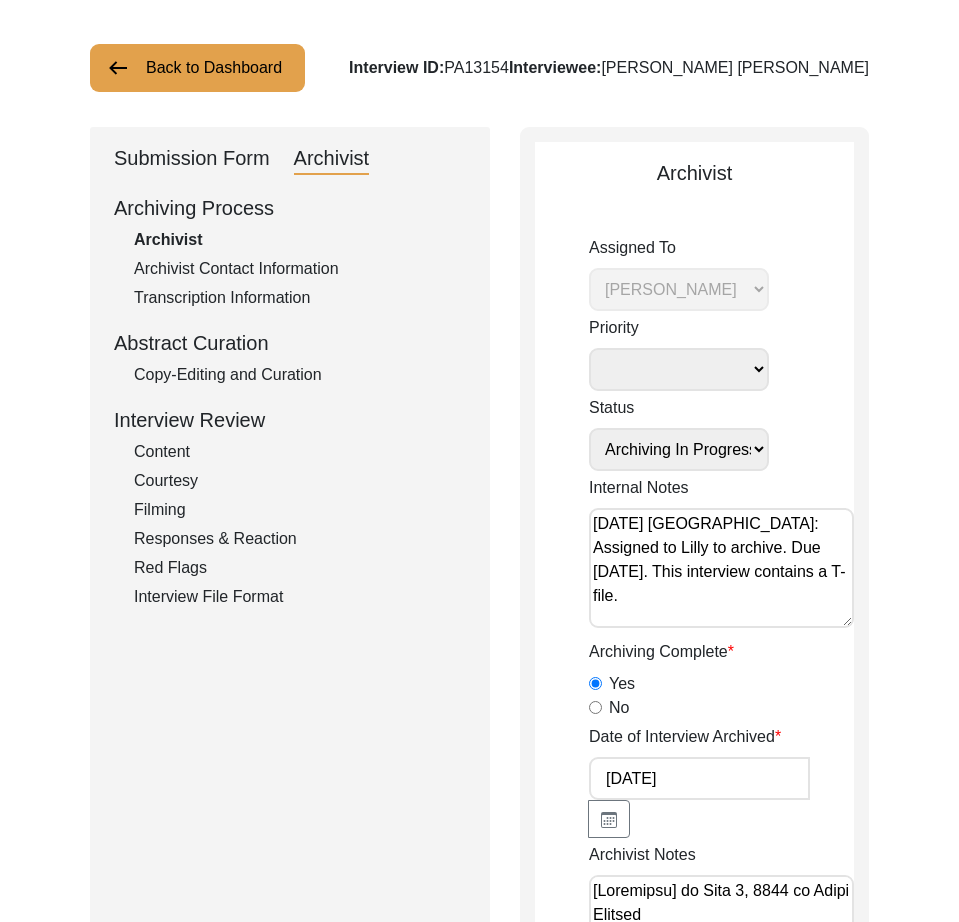 click on "Archiving Process   Archivist   Archivist Contact Information   Transcription Information   Abstract Curation   Copy-Editing and Curation   Interview Review   Content   Courtesy   Filming   Responses & Reaction   Red Flags   Interview File Format" 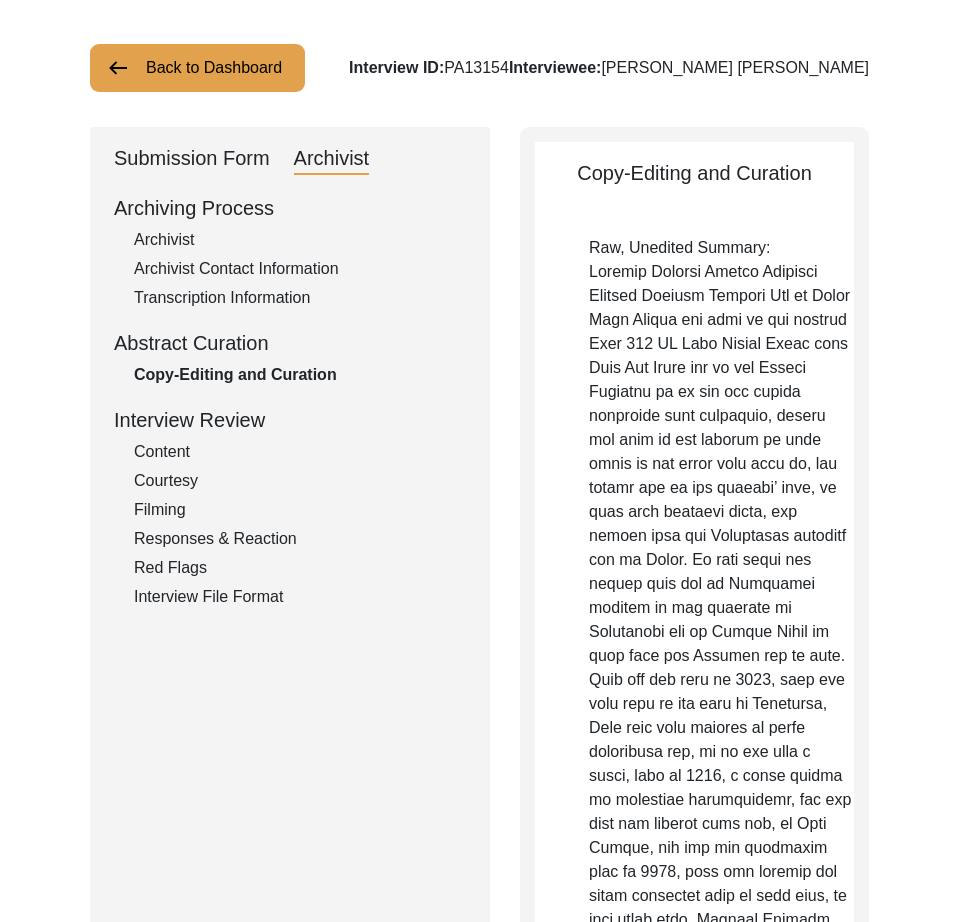 drag, startPoint x: 220, startPoint y: 73, endPoint x: 239, endPoint y: 107, distance: 38.948685 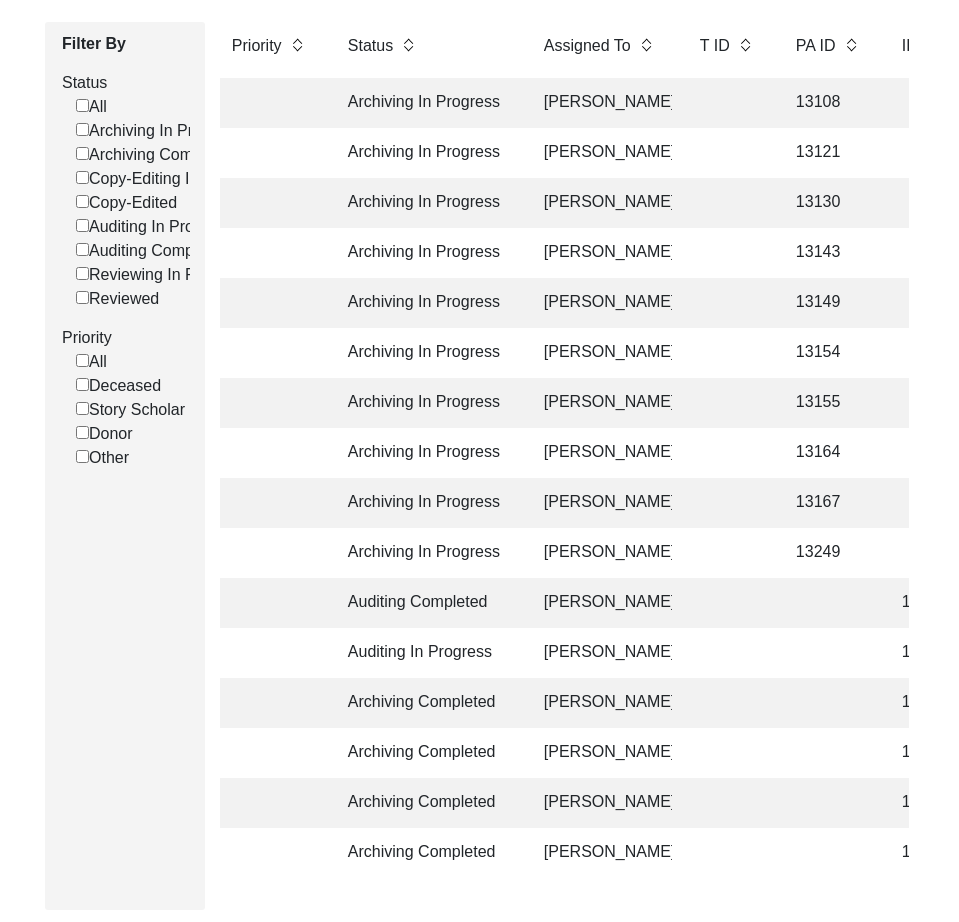 scroll, scrollTop: 392, scrollLeft: 0, axis: vertical 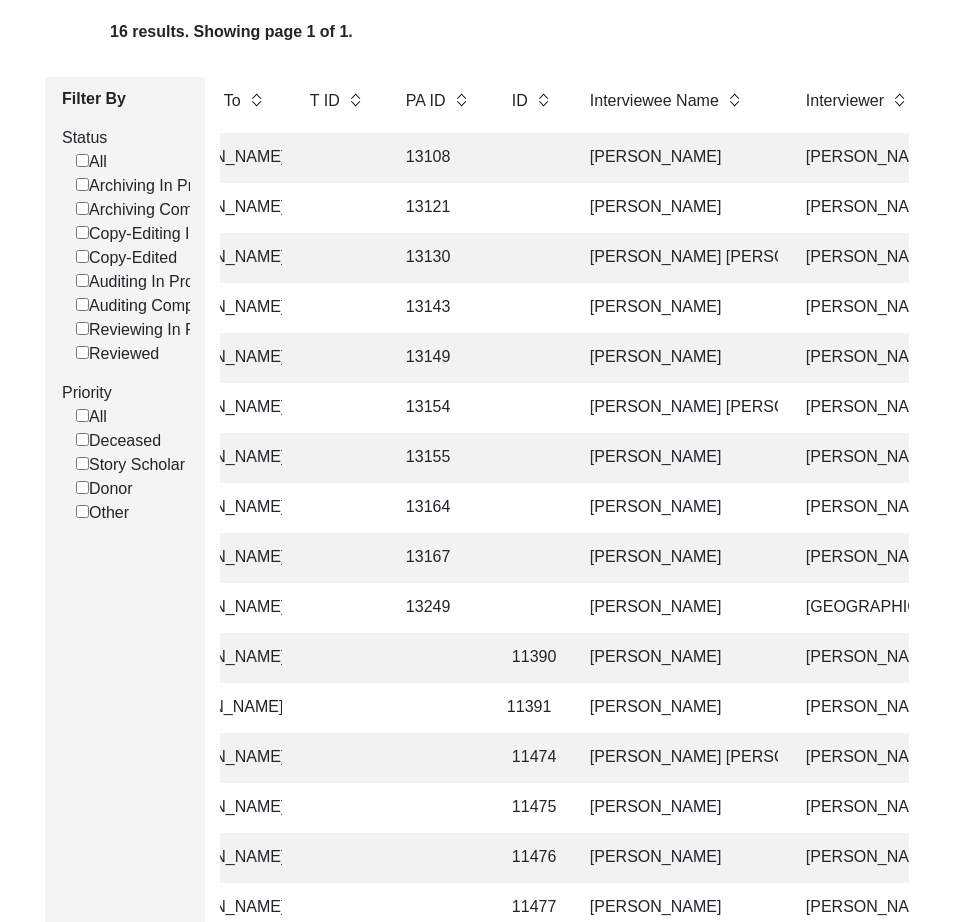 click on "[PERSON_NAME]" 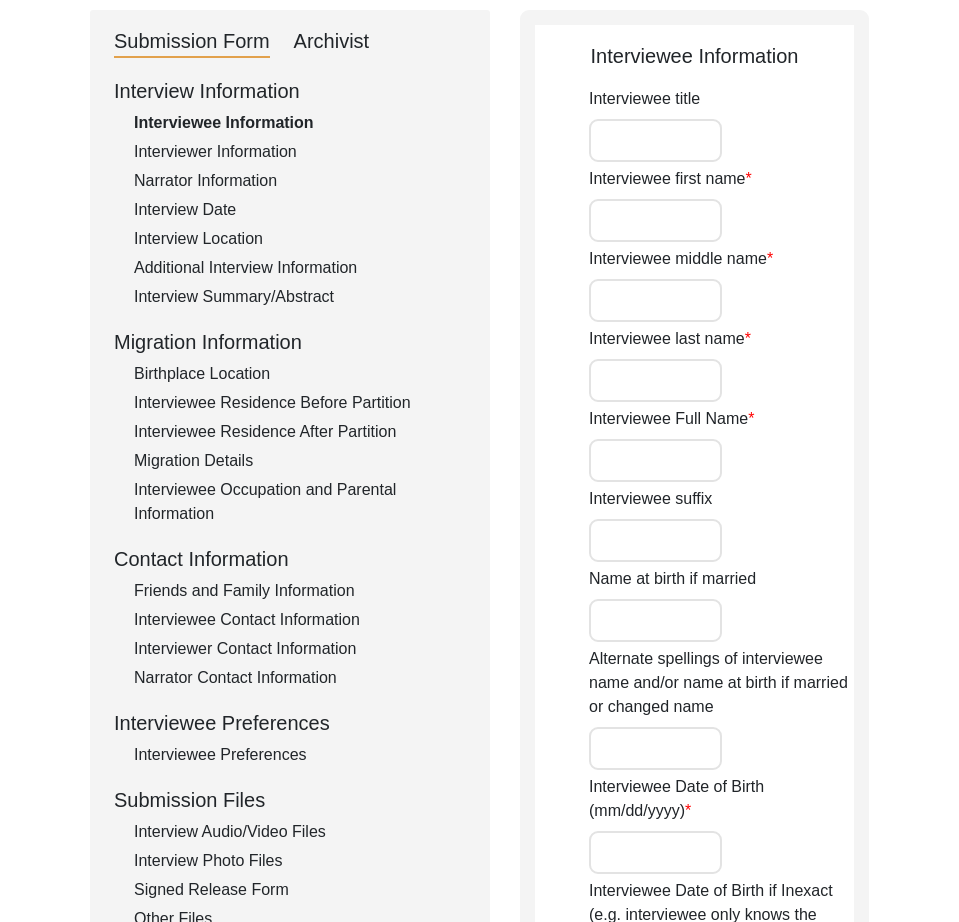 type on "Mr." 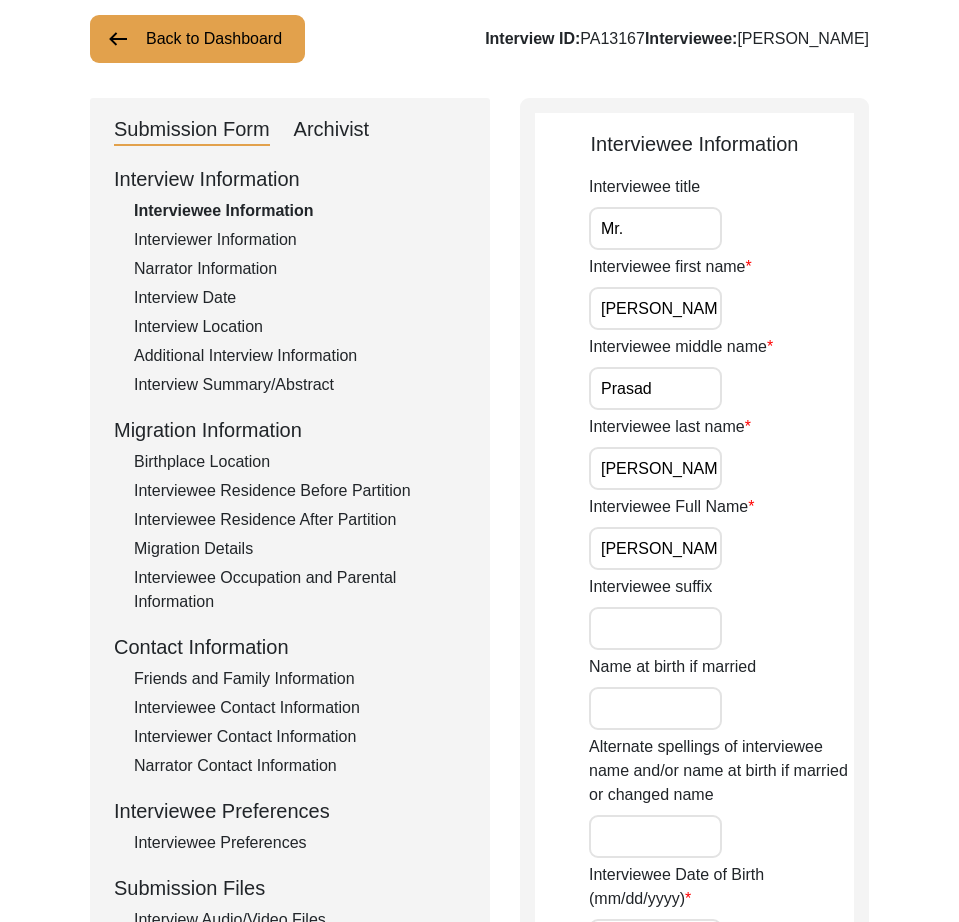 scroll, scrollTop: 133, scrollLeft: 0, axis: vertical 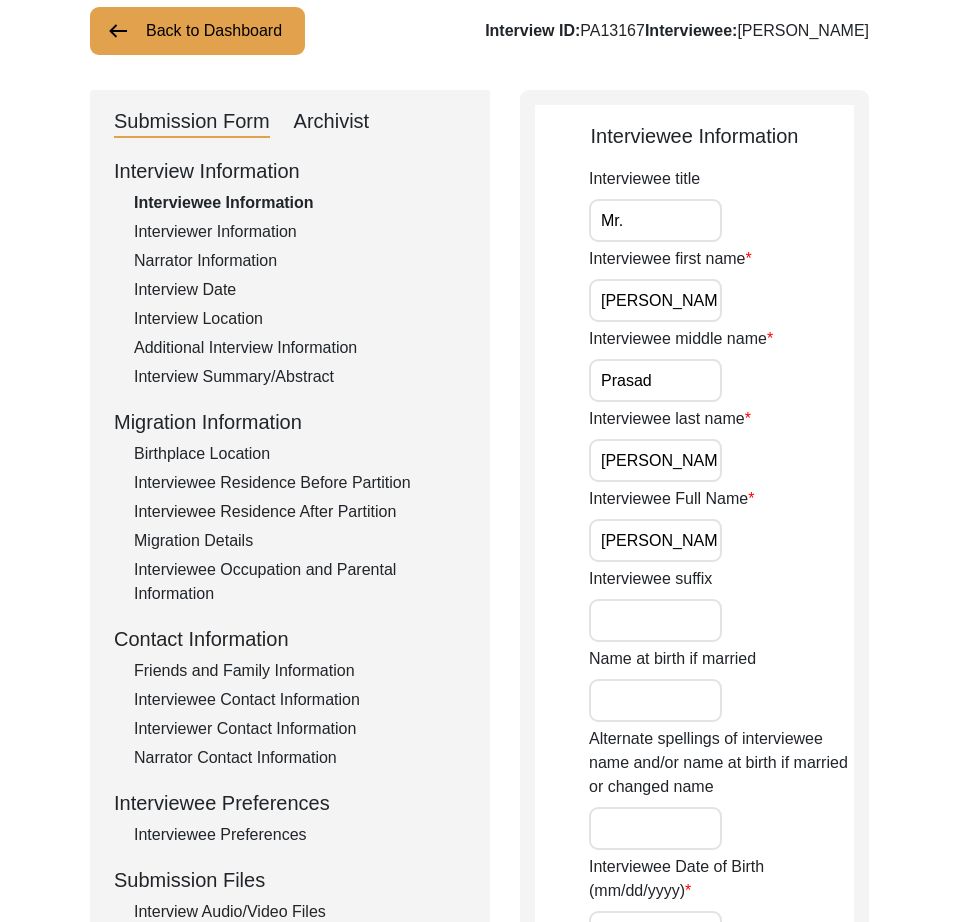 drag, startPoint x: 333, startPoint y: 128, endPoint x: 337, endPoint y: 139, distance: 11.7046995 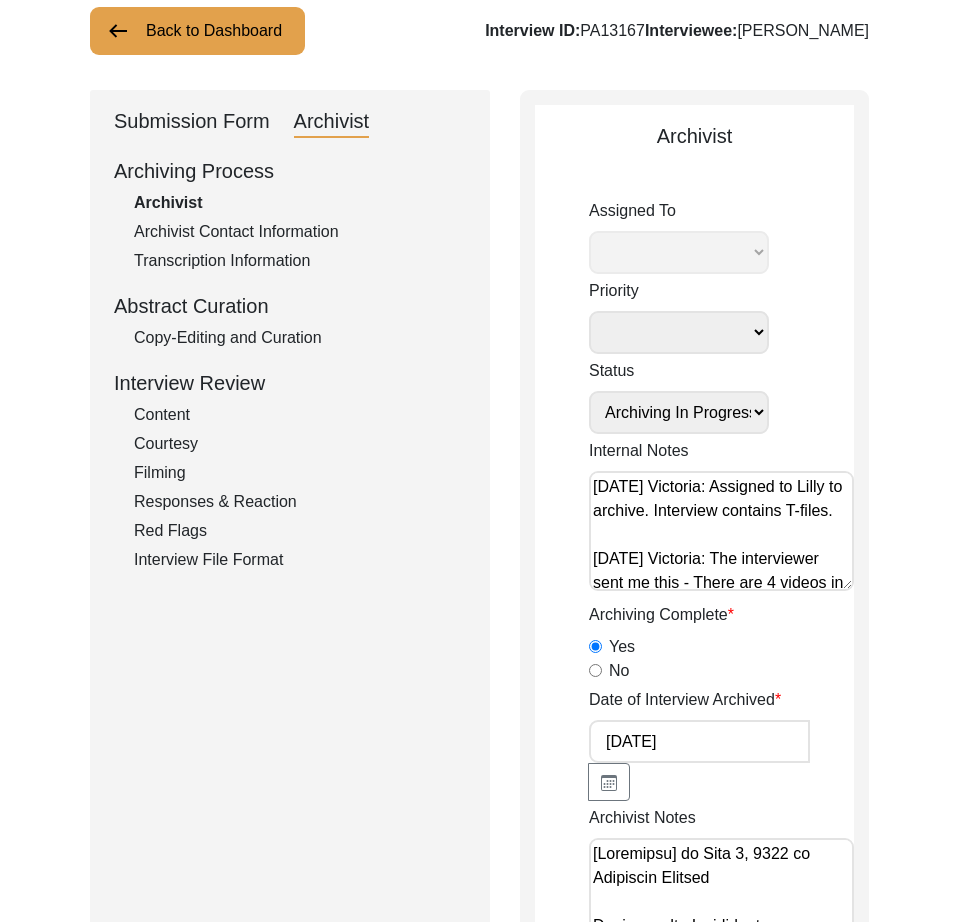 select on "507" 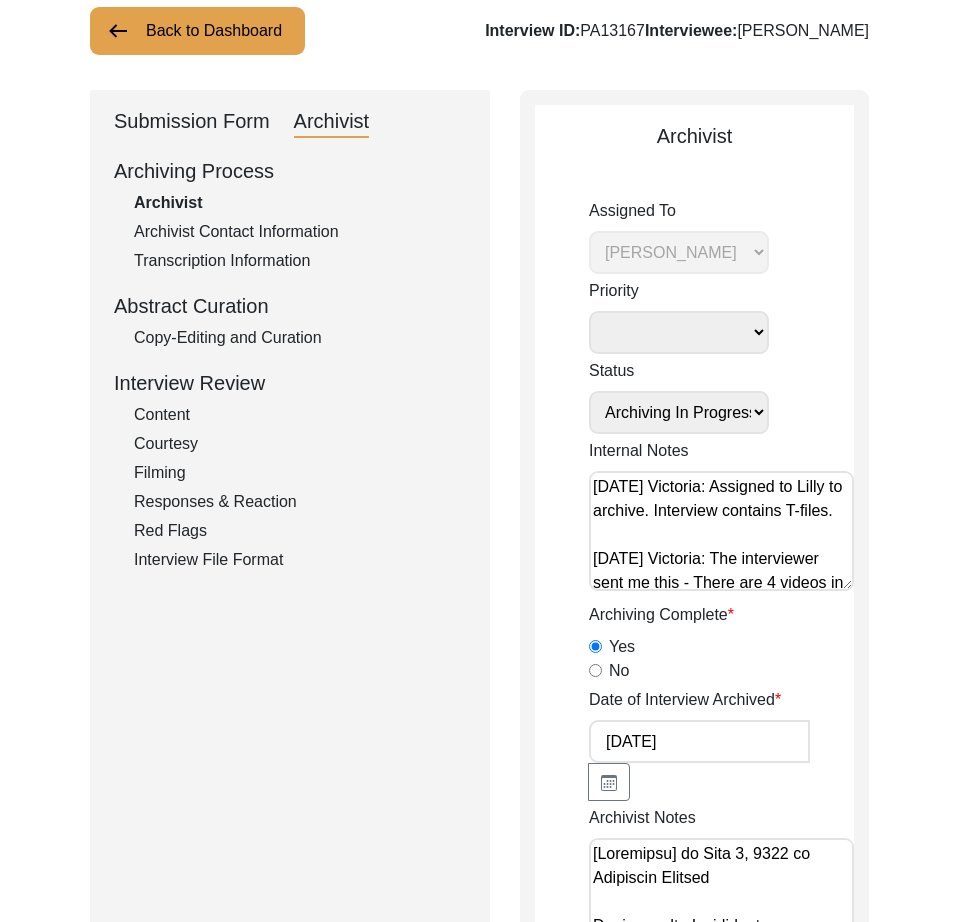drag, startPoint x: 210, startPoint y: 334, endPoint x: 464, endPoint y: 433, distance: 272.61145 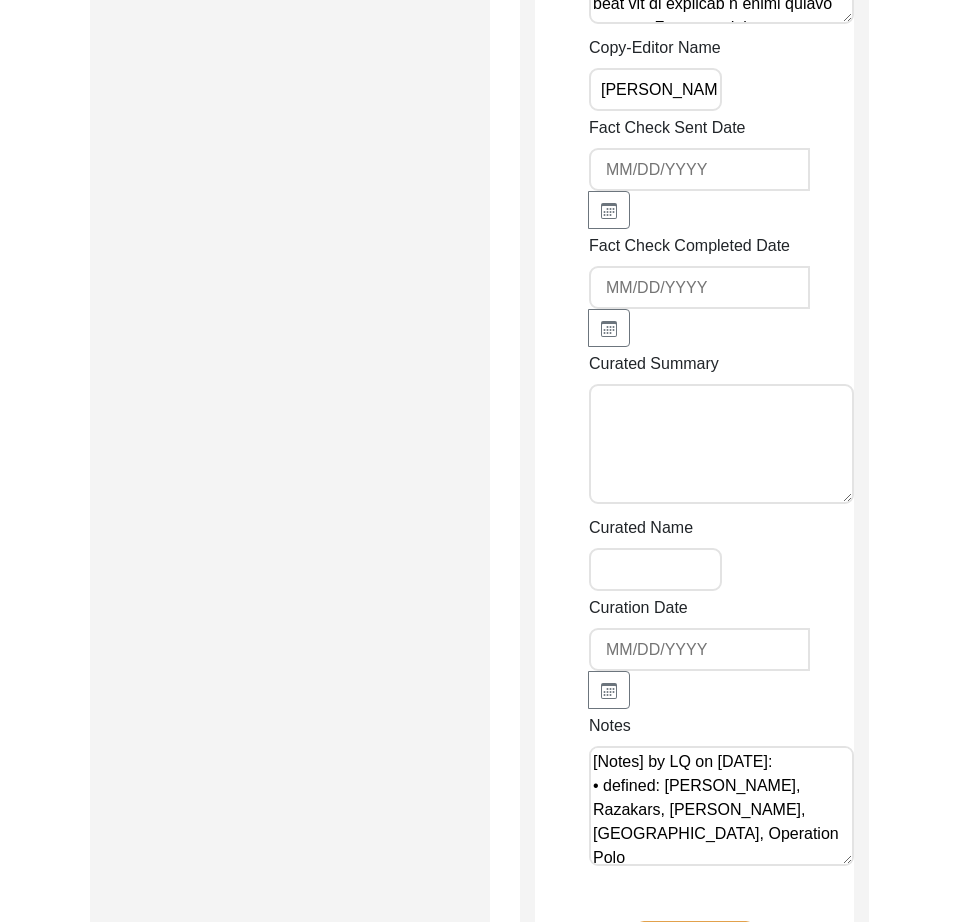 scroll, scrollTop: 4676, scrollLeft: 0, axis: vertical 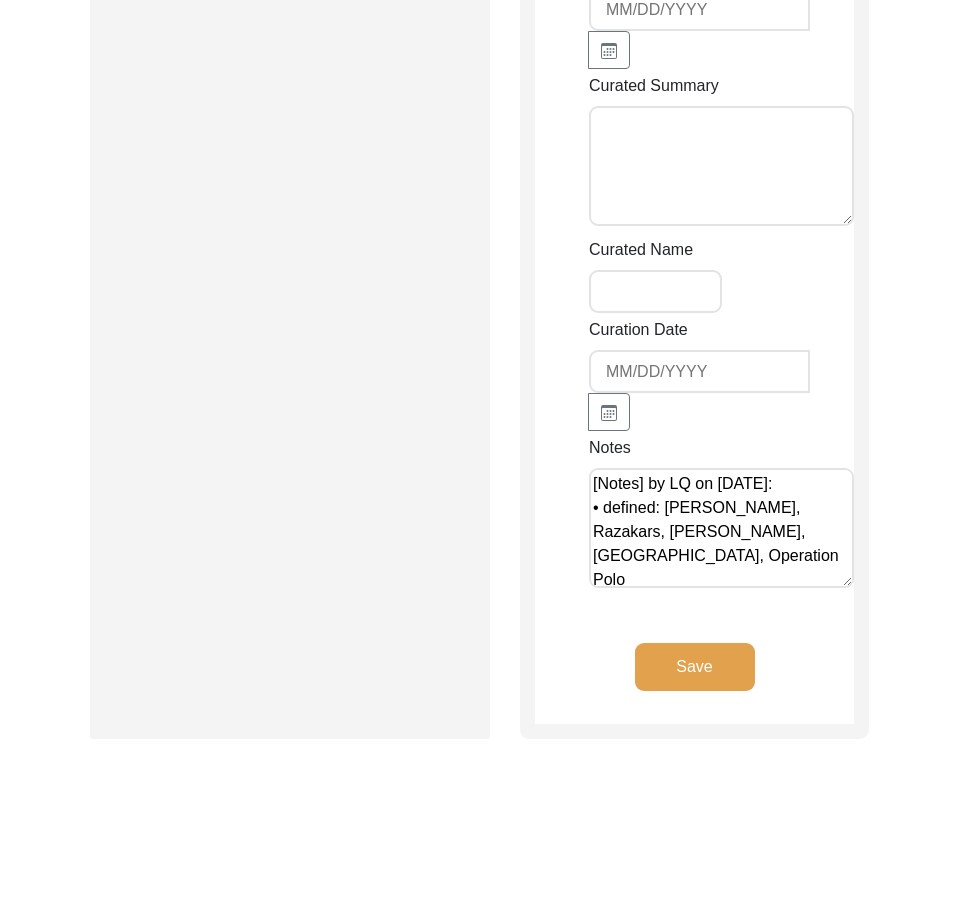 click on "[Notes] by LQ on [DATE]:
• defined: [PERSON_NAME], Razakars, [PERSON_NAME], [GEOGRAPHIC_DATA], Operation Polo
• added paragraph breaks
[Notes] by LQ on [DATE]:
• changed ‘kind of’ to ‘king of’
• added districts and states to cities
• uncapitalized Army Regent" at bounding box center (721, 528) 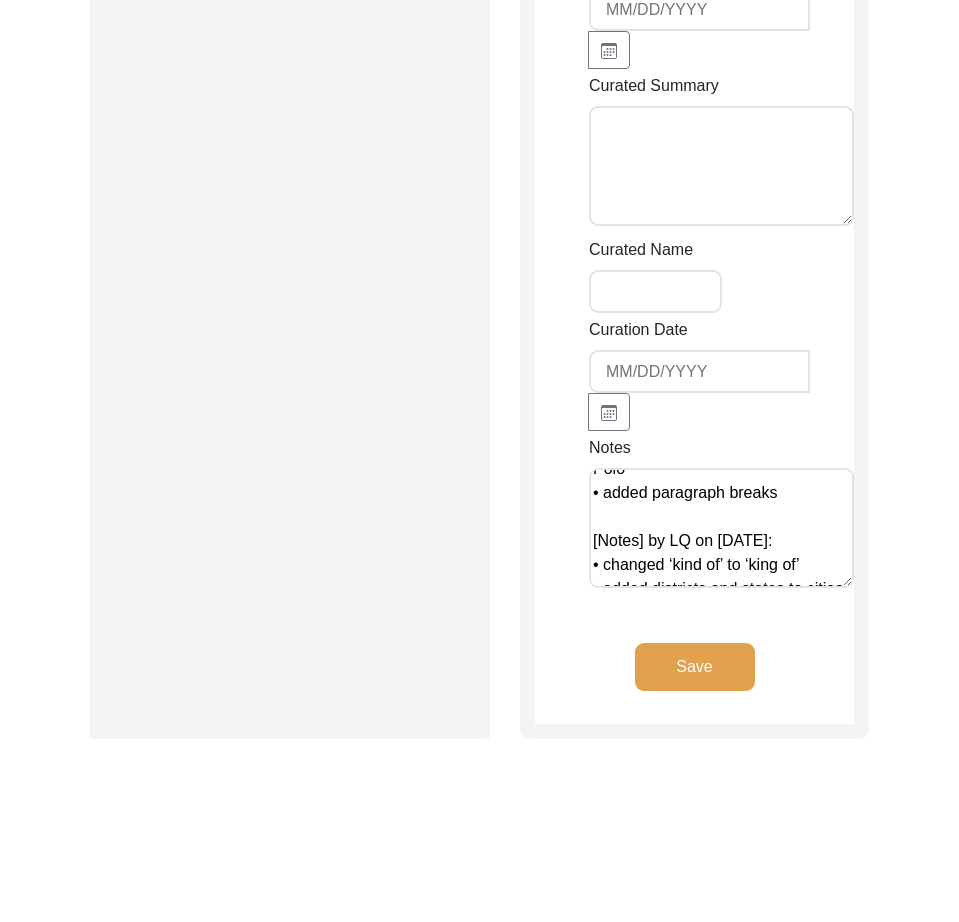 scroll, scrollTop: 128, scrollLeft: 0, axis: vertical 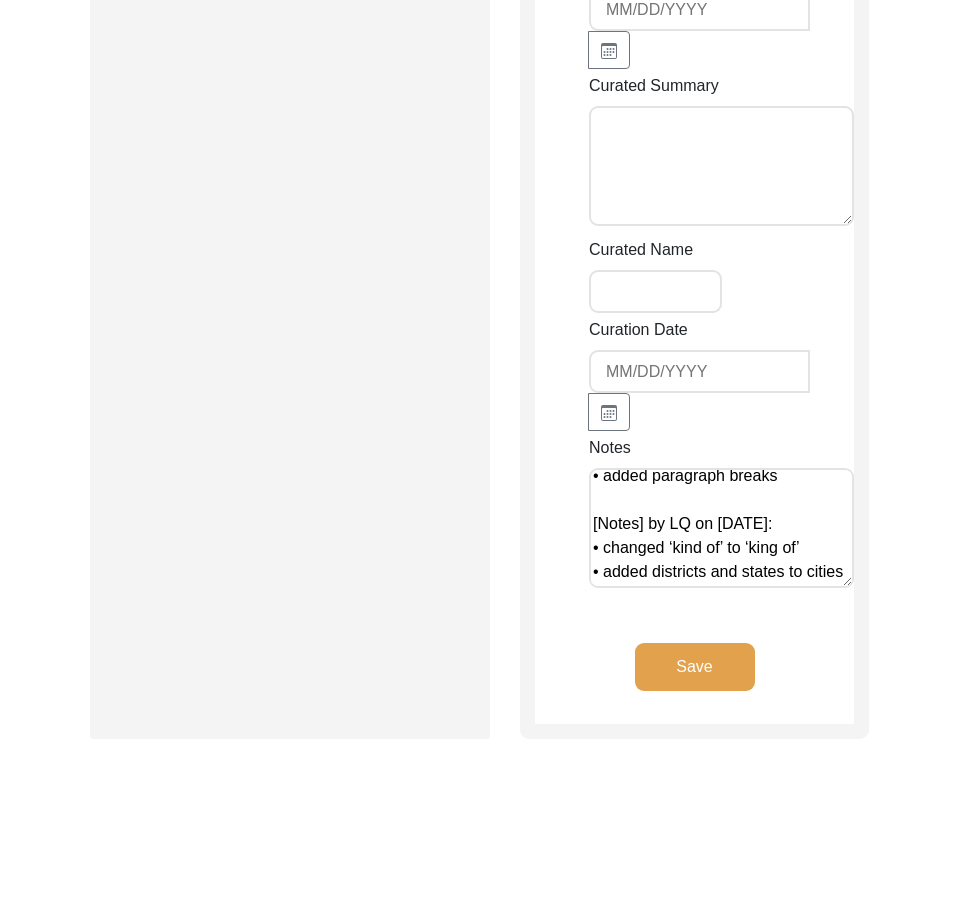 click on "[Notes] by LQ on [DATE]:
• defined: [PERSON_NAME], Razakars, [PERSON_NAME], [GEOGRAPHIC_DATA], Operation Polo
• added paragraph breaks
[Notes] by LQ on [DATE]:
• changed ‘kind of’ to ‘king of’
• added districts and states to cities
• uncapitalized Army Regent" at bounding box center (721, 528) 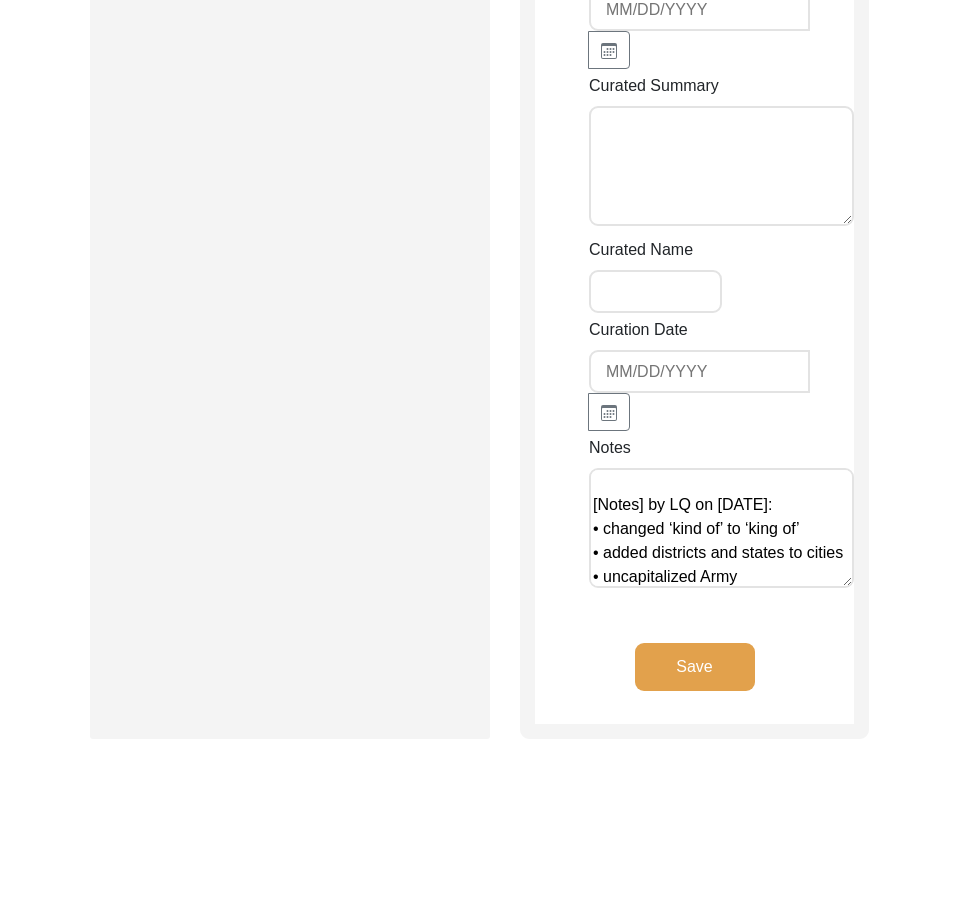 type on "[Notes] by LQ on [DATE]:
• defined: [PERSON_NAME], Razakars, [PERSON_NAME], [GEOGRAPHIC_DATA], Operation Polo
• added paragraph breaks
[Notes] by LQ on [DATE]:
• changed ‘kind of’ to ‘king of’
• added districts and states to cities
• uncapitalized Army [GEOGRAPHIC_DATA], [GEOGRAPHIC_DATA] [GEOGRAPHIC_DATA]" 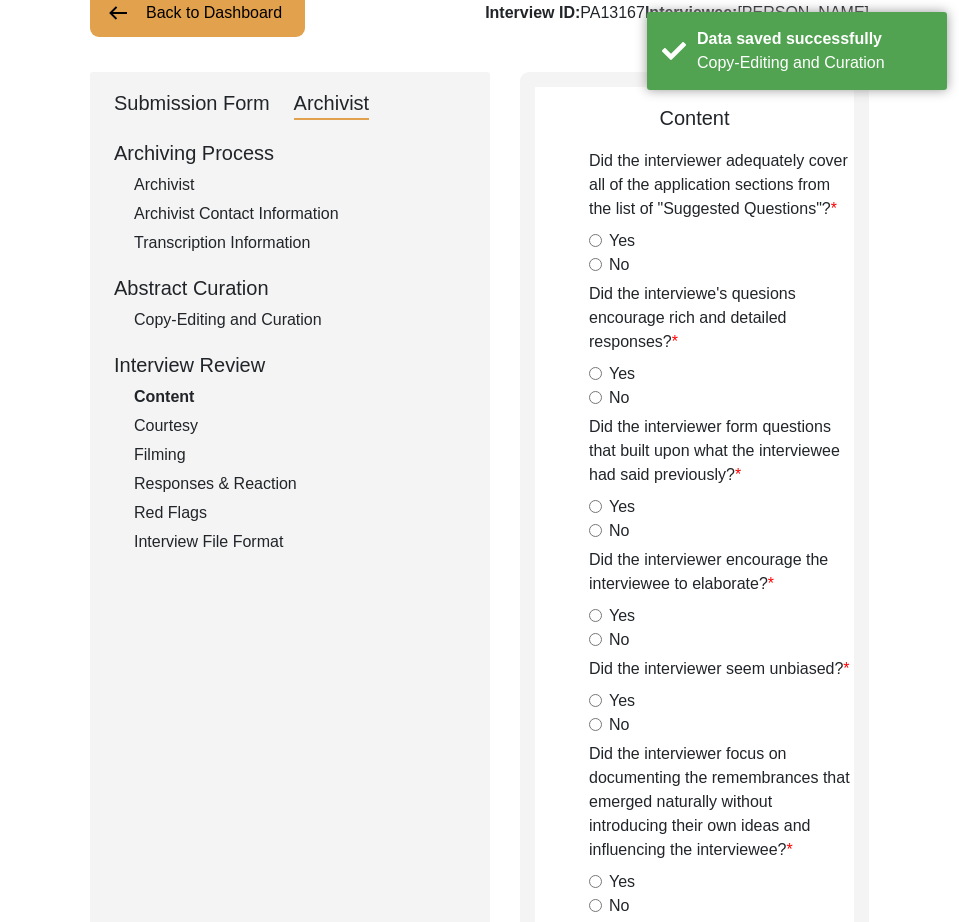 scroll, scrollTop: 0, scrollLeft: 0, axis: both 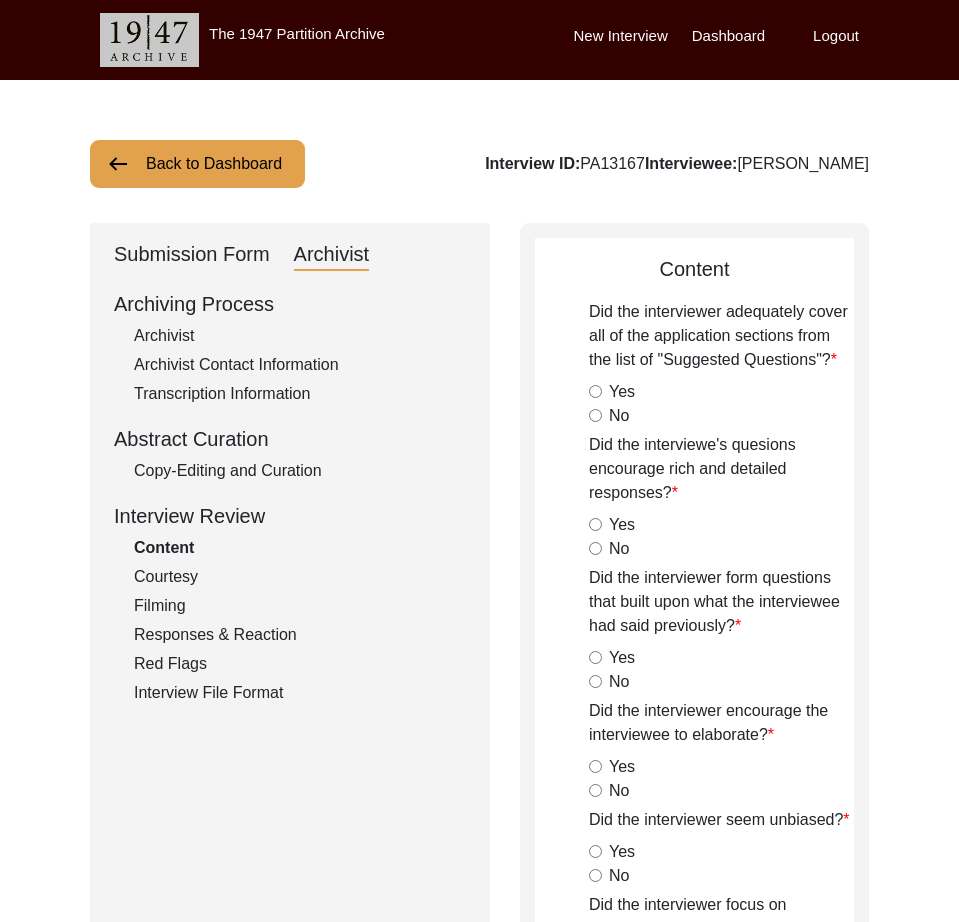 drag, startPoint x: 211, startPoint y: 151, endPoint x: 265, endPoint y: 149, distance: 54.037025 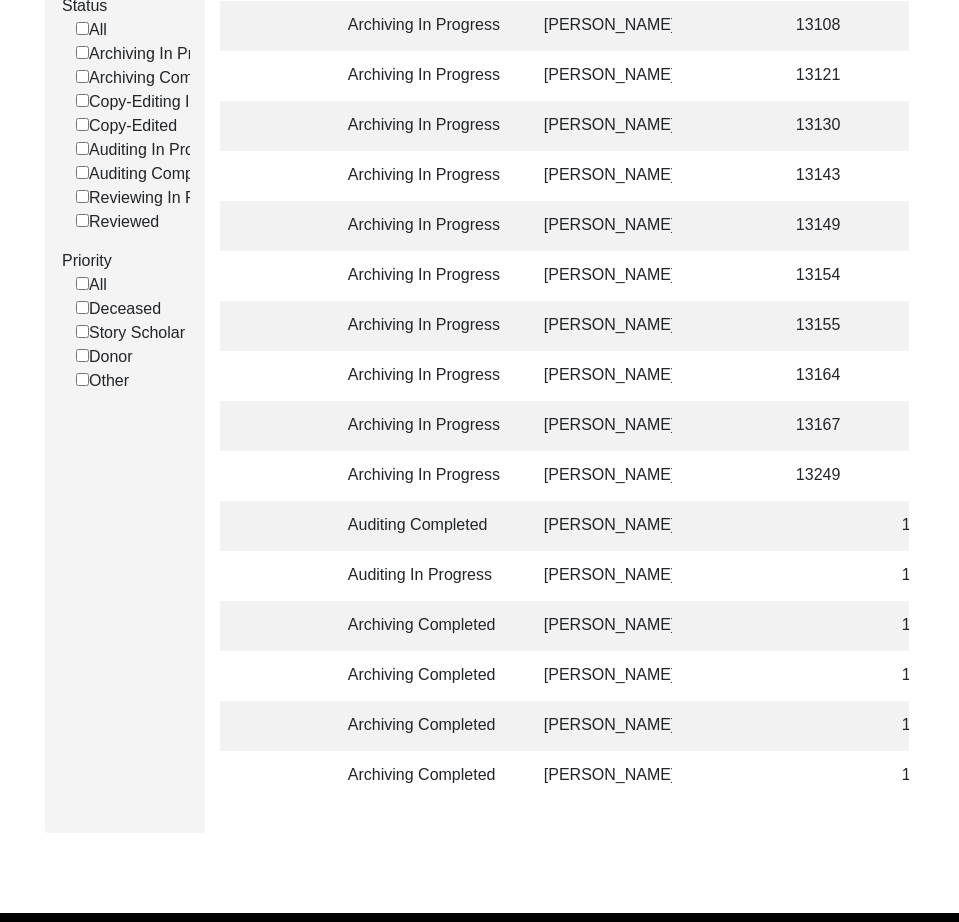 scroll, scrollTop: 392, scrollLeft: 0, axis: vertical 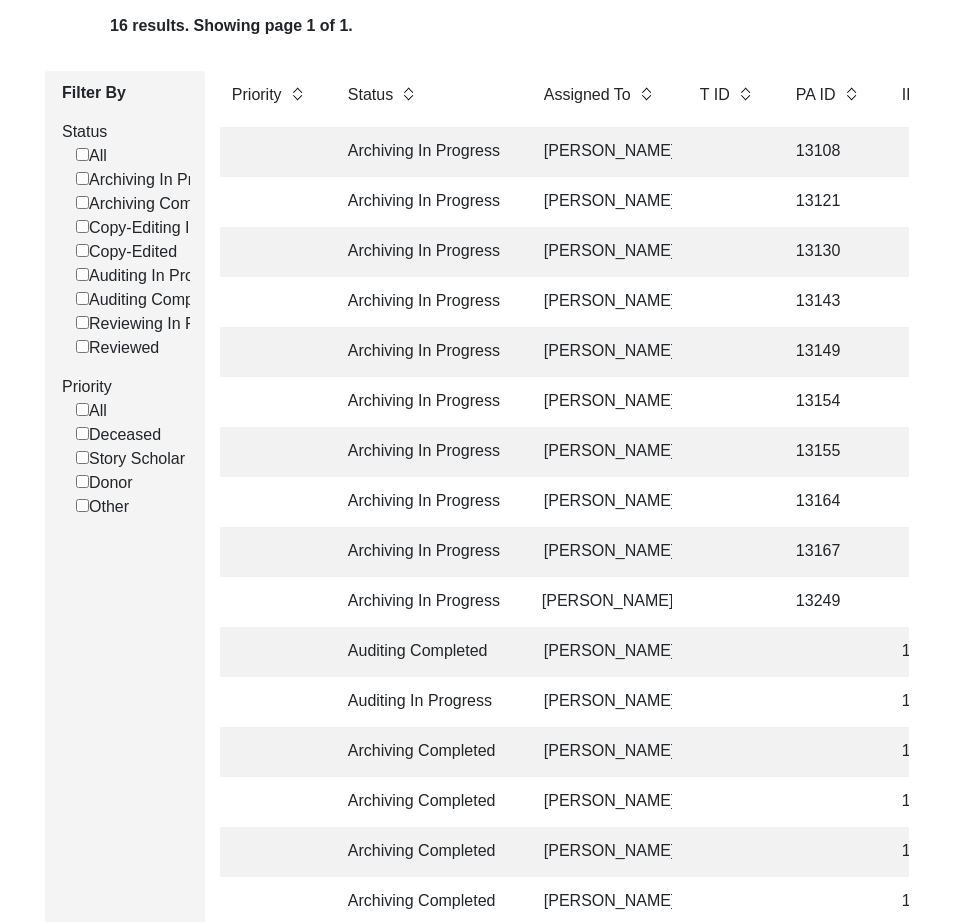 click on "13154" 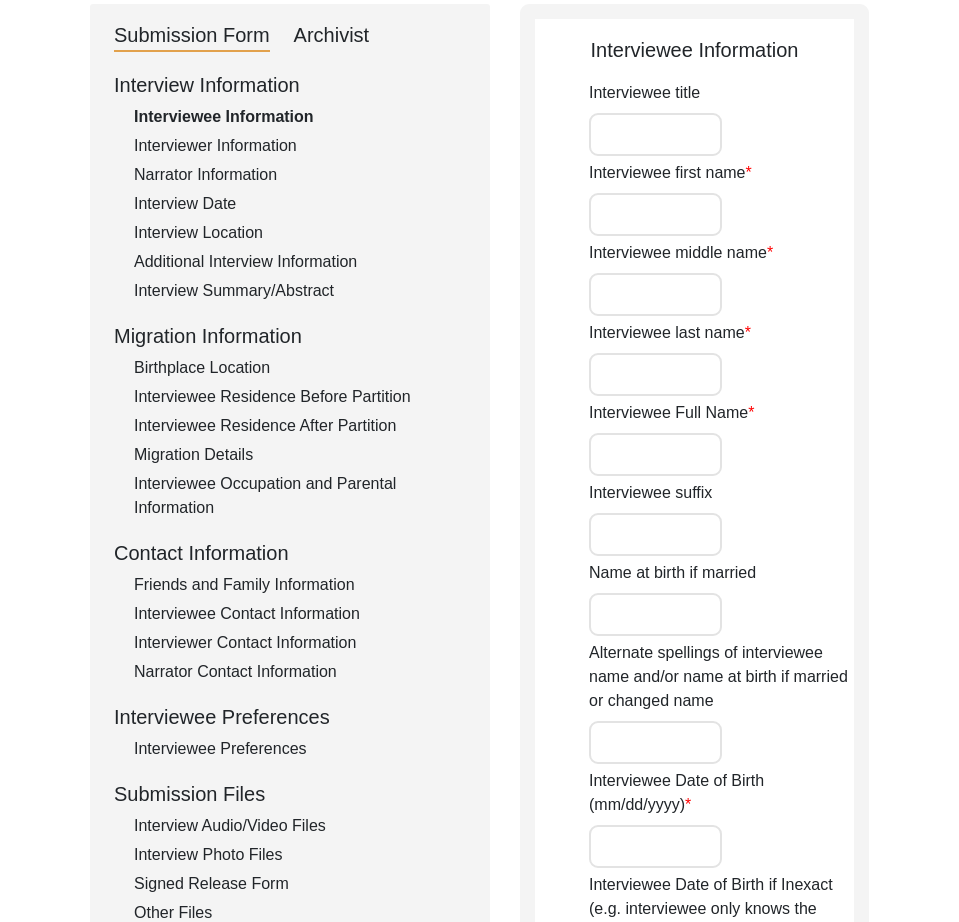 type on "Mr." 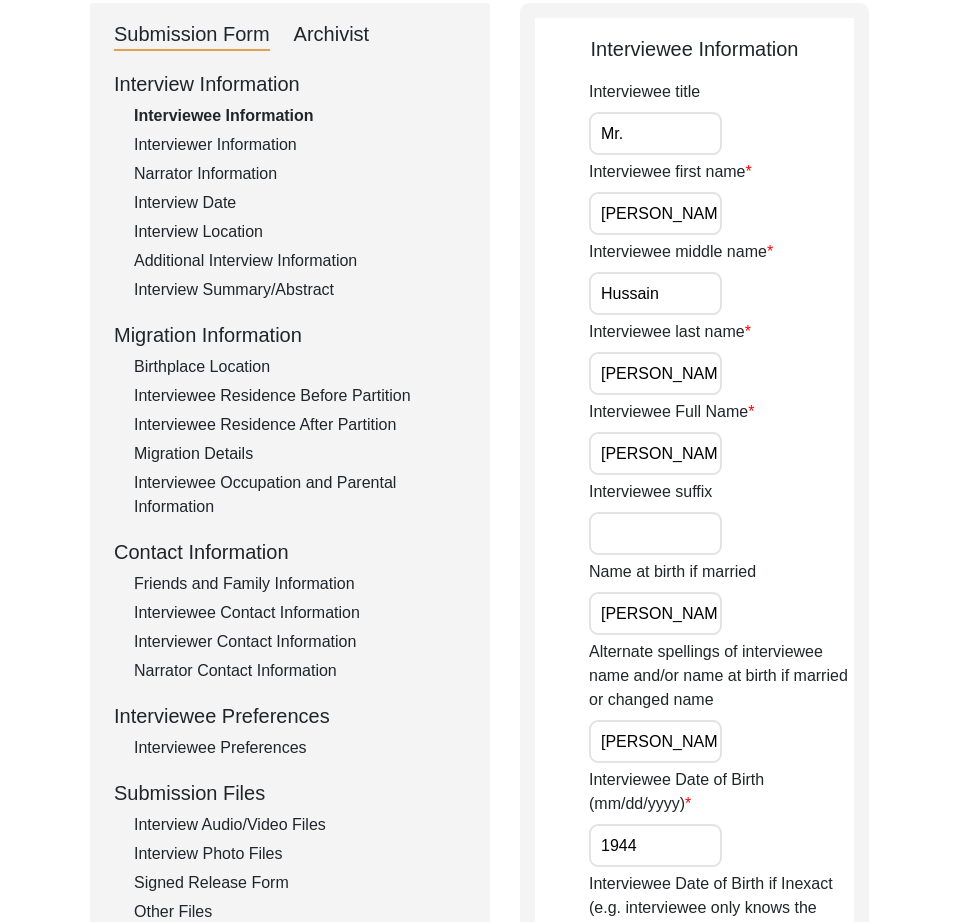 click on "[PERSON_NAME]" at bounding box center [655, 373] 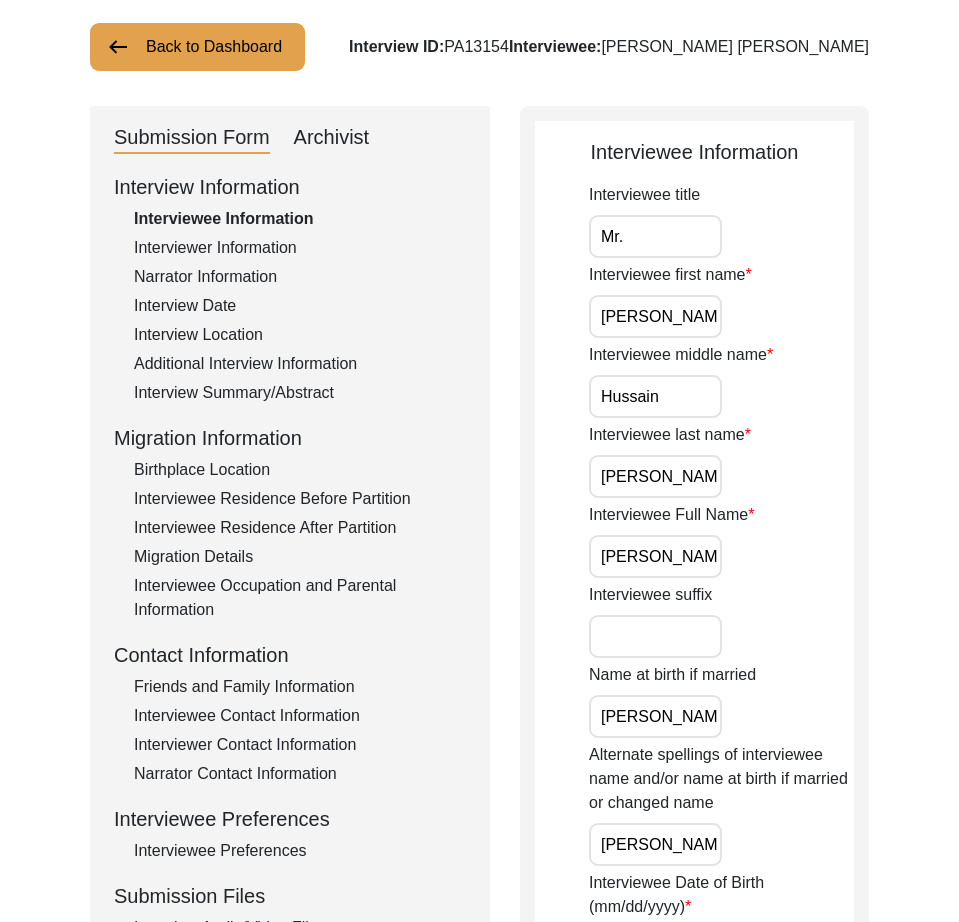 scroll, scrollTop: 0, scrollLeft: 0, axis: both 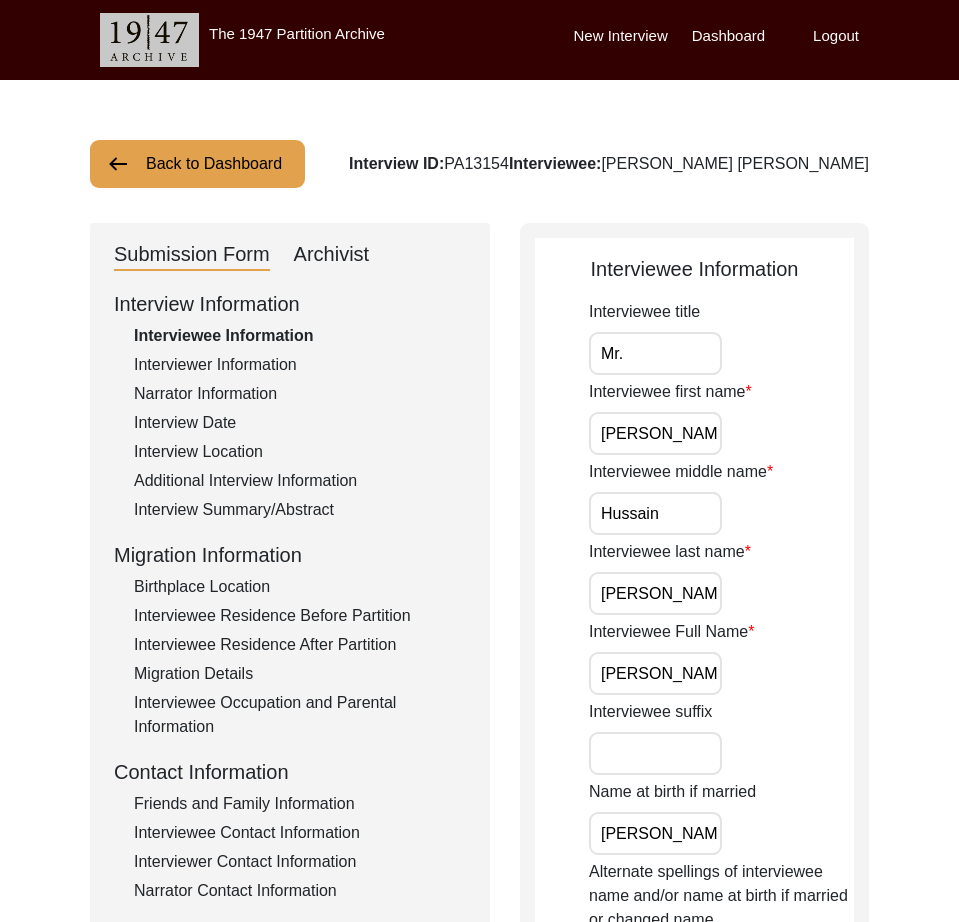 click on "Interviewee middle name [PERSON_NAME]" 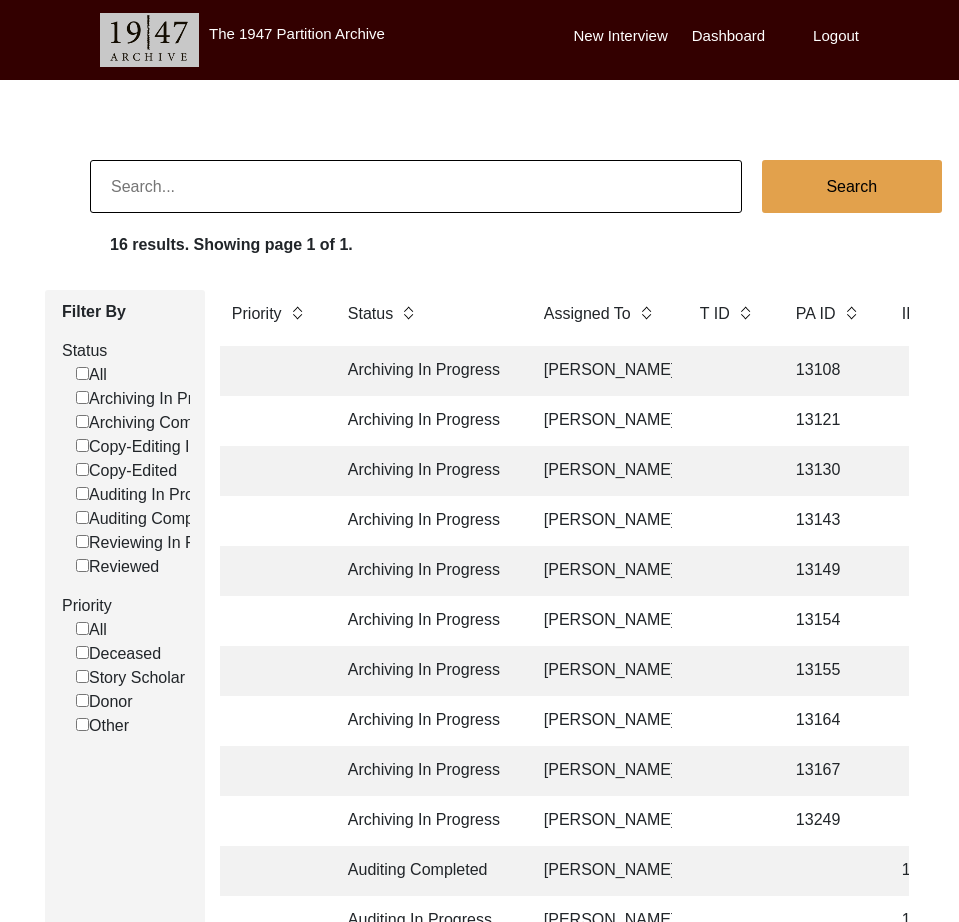 scroll, scrollTop: 0, scrollLeft: 2, axis: horizontal 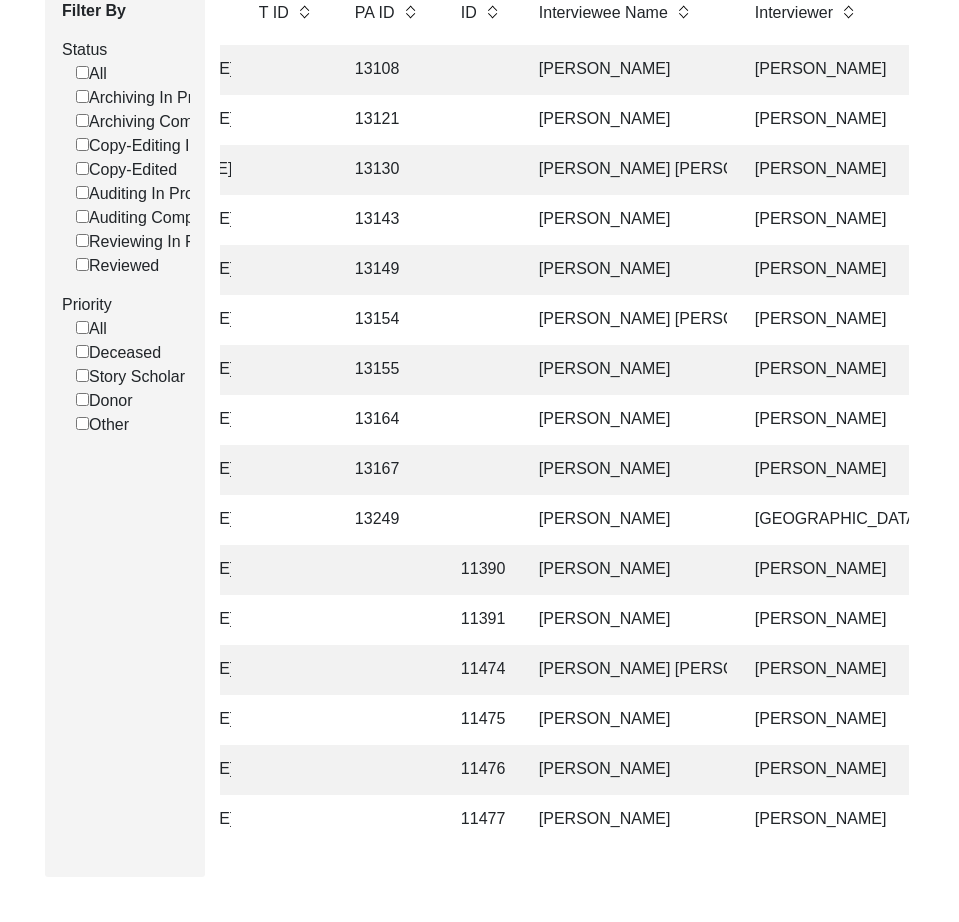 click on "[PERSON_NAME]" 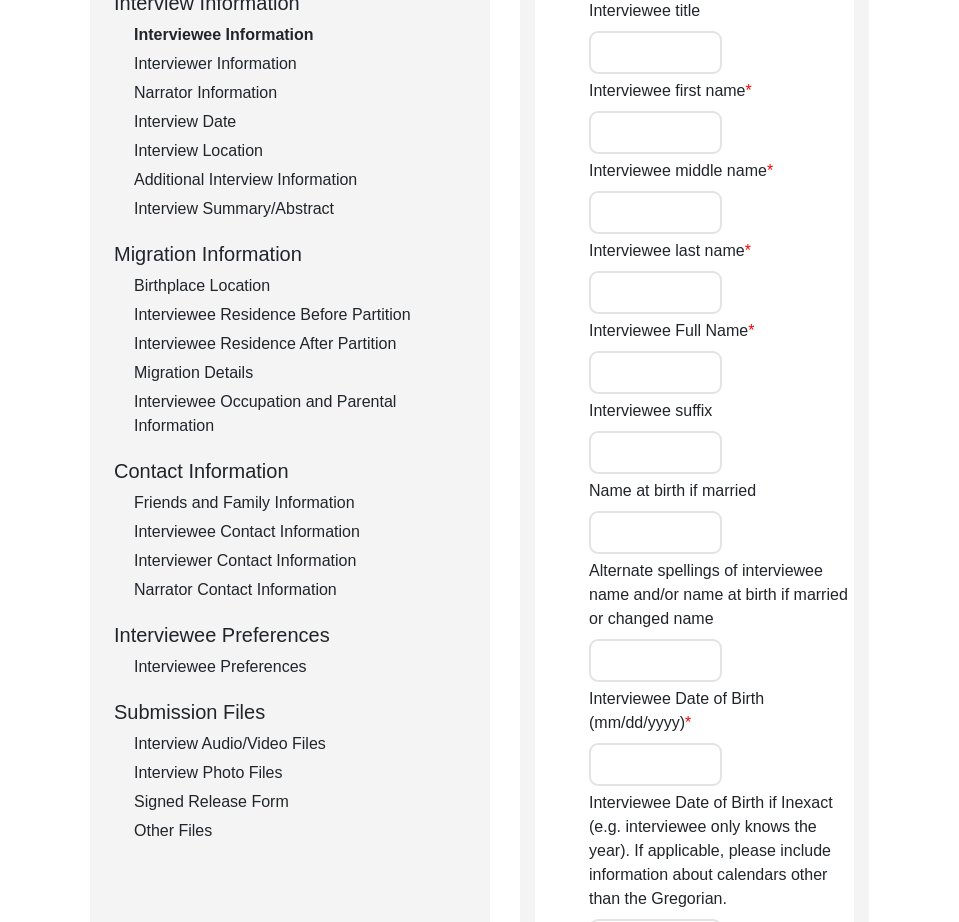 type on "Mr." 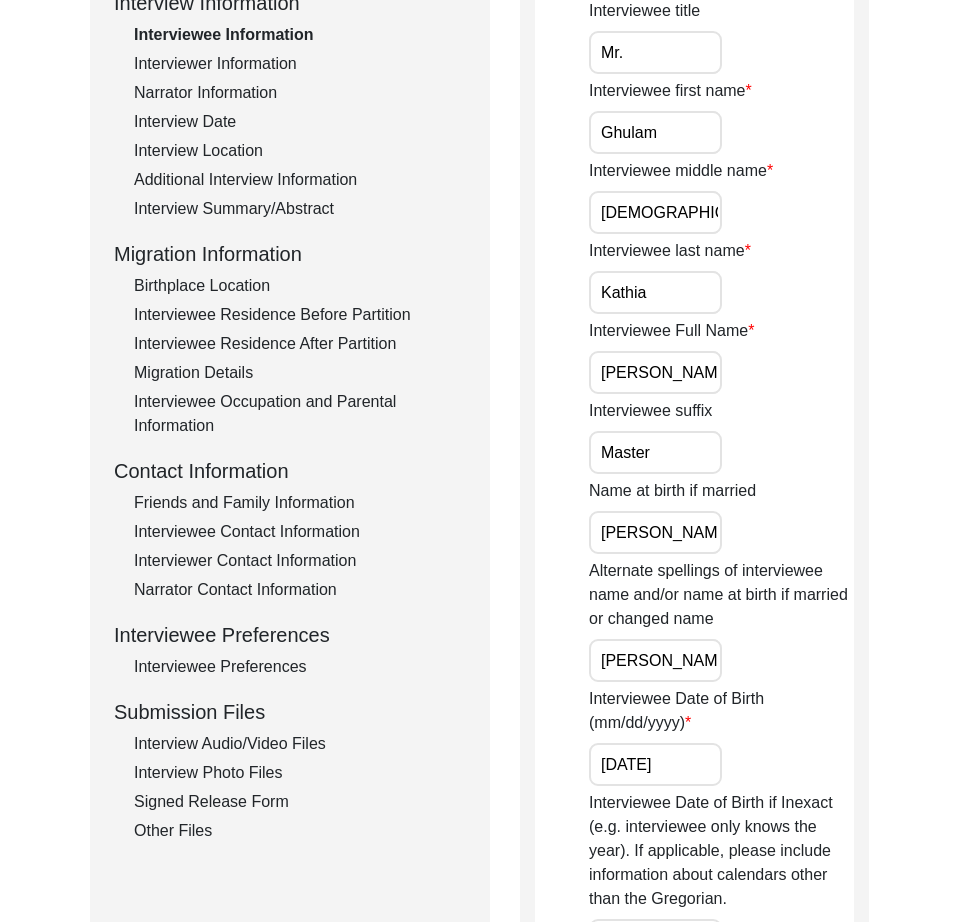 click on "[PERSON_NAME]" at bounding box center (655, 372) 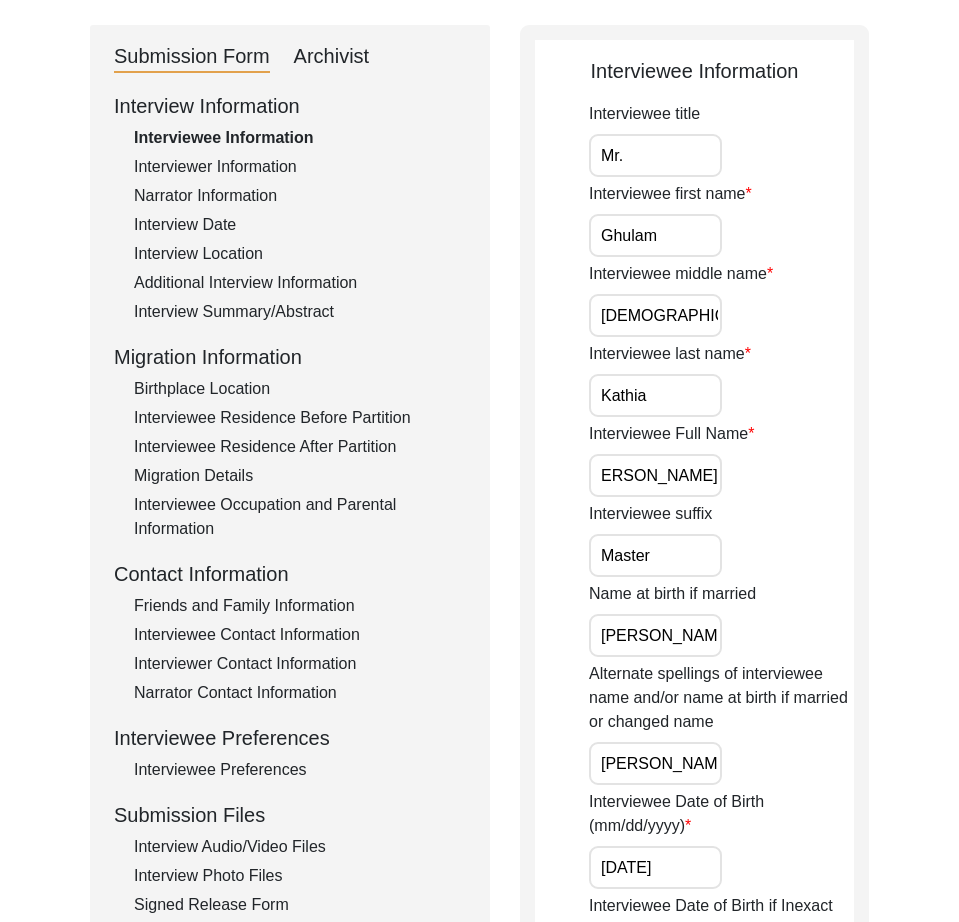 scroll, scrollTop: 0, scrollLeft: 0, axis: both 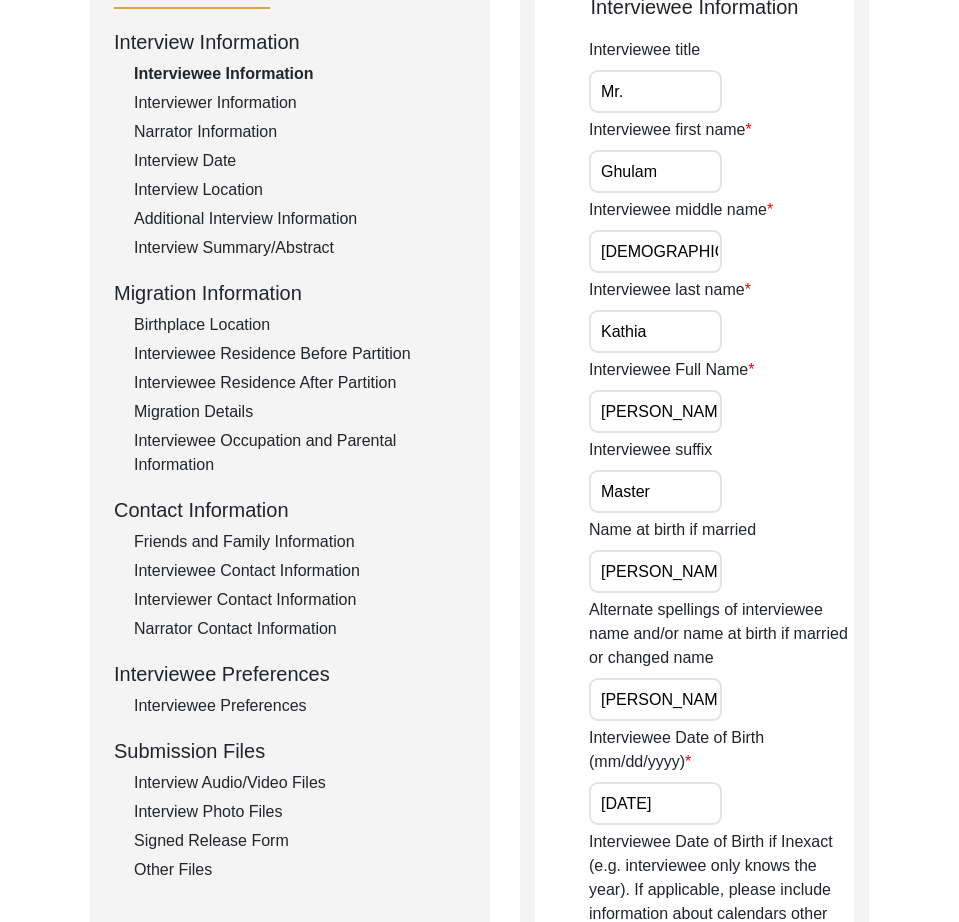 click on "Interview Audio/Video Files" 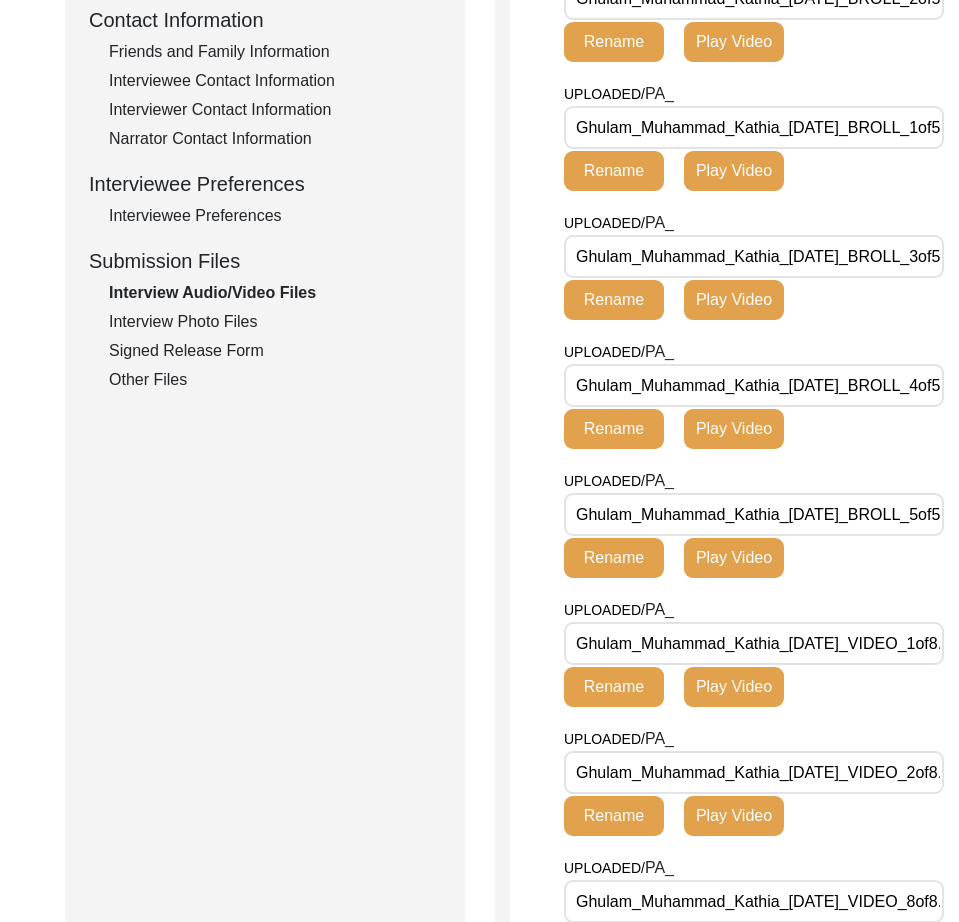 scroll, scrollTop: 752, scrollLeft: 19, axis: both 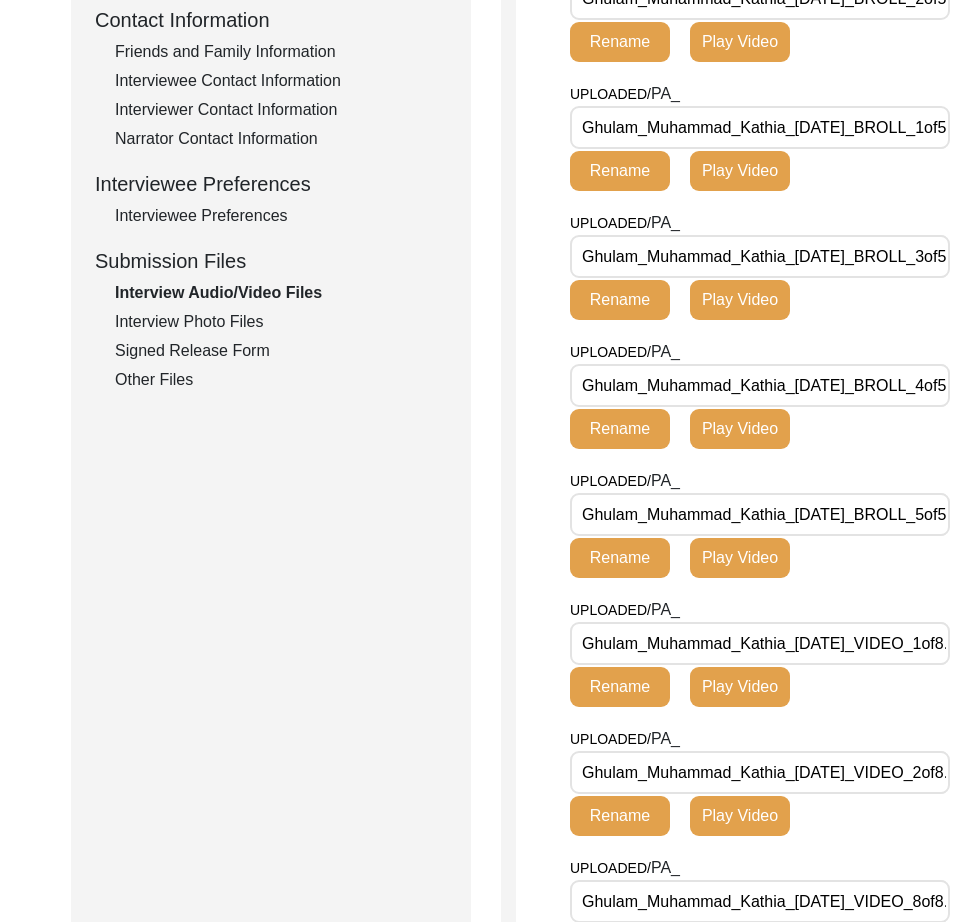 click on "UPLOADED/ PA_ Ghulam_Muhammad_Kathia_[DATE]_BROLL_5of5.MTS Rename Play Video" 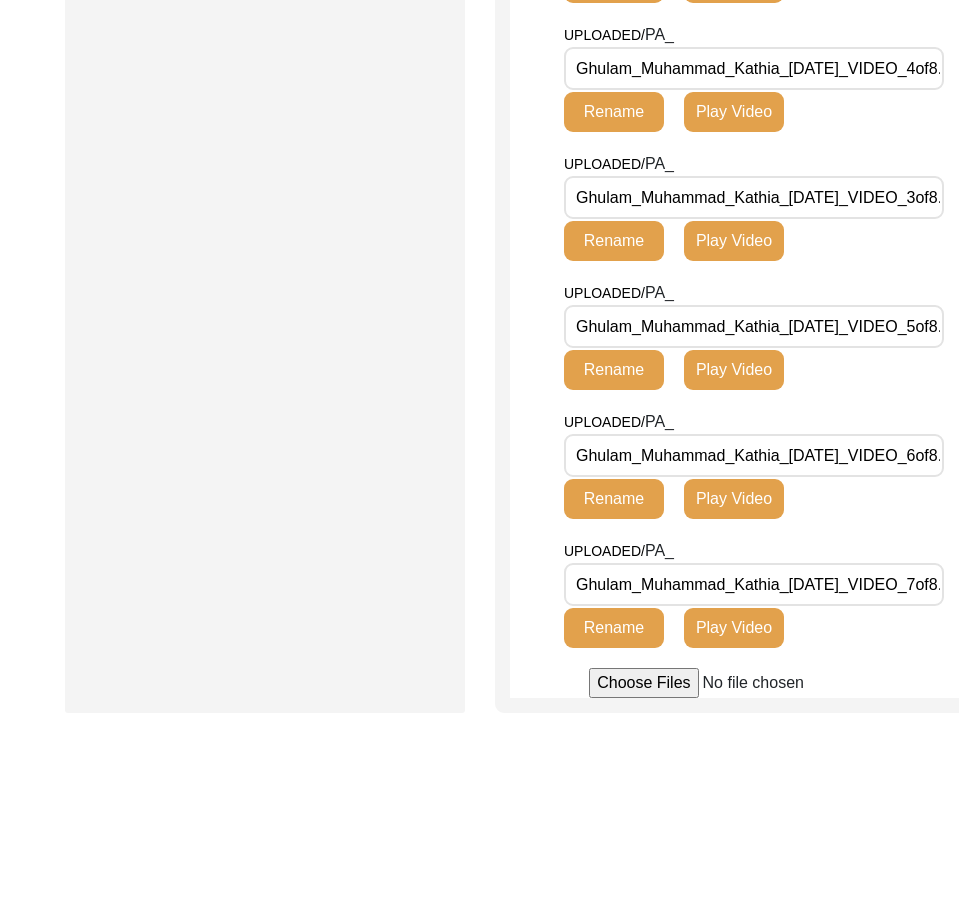 scroll, scrollTop: 1785, scrollLeft: 25, axis: both 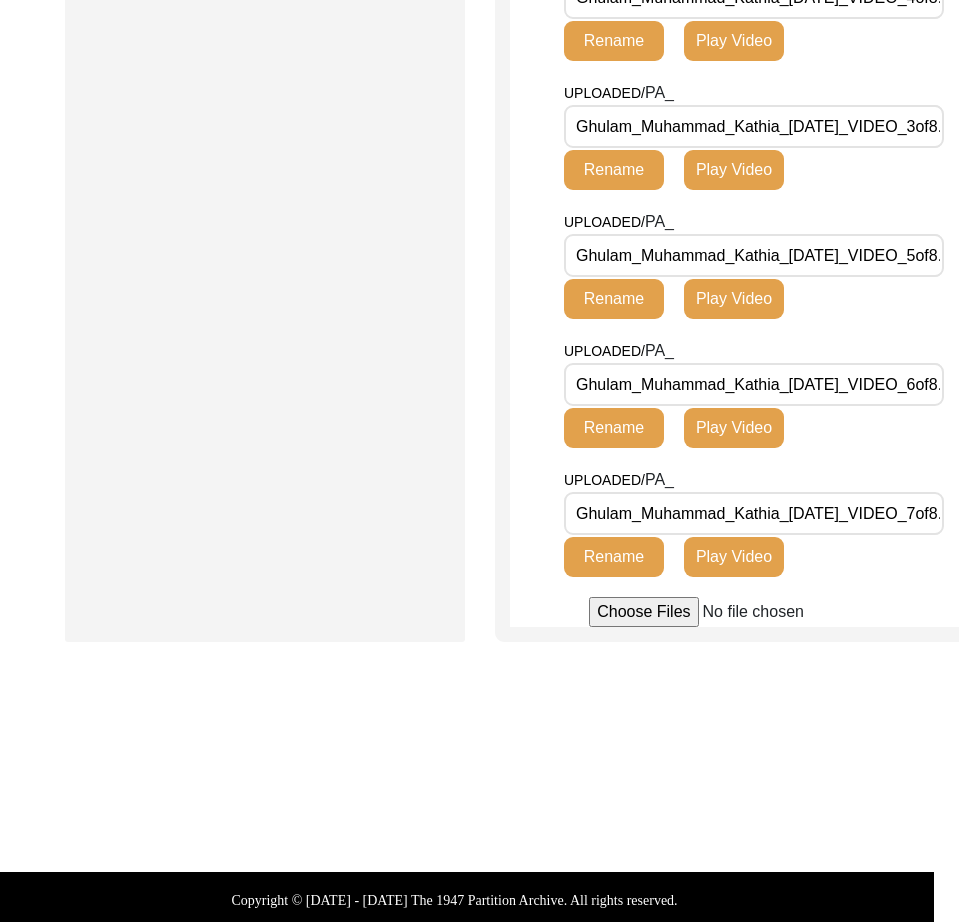 click on "Ghulam_Muhammad_Kathia_[DATE]_VIDEO_7of8.MTS" at bounding box center [754, 513] 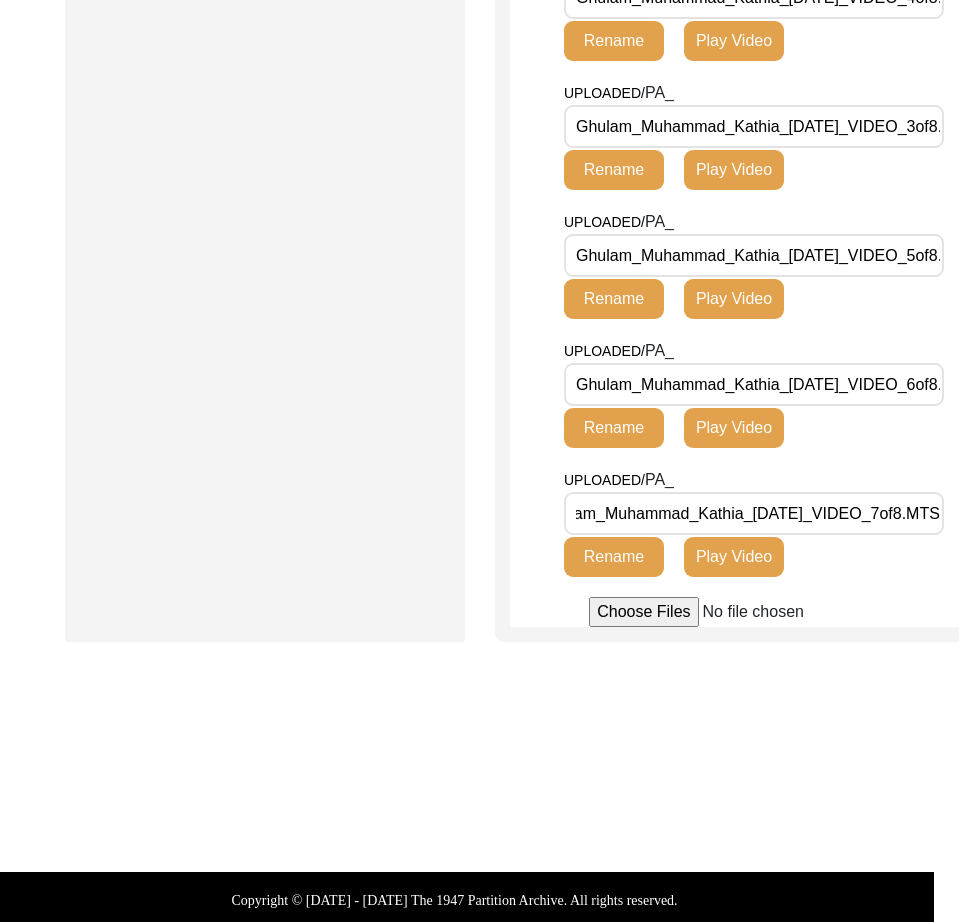 click on "Ghulam_Muhammad_Kathia_[DATE]_VIDEO_6of8.MTS" at bounding box center (754, 384) 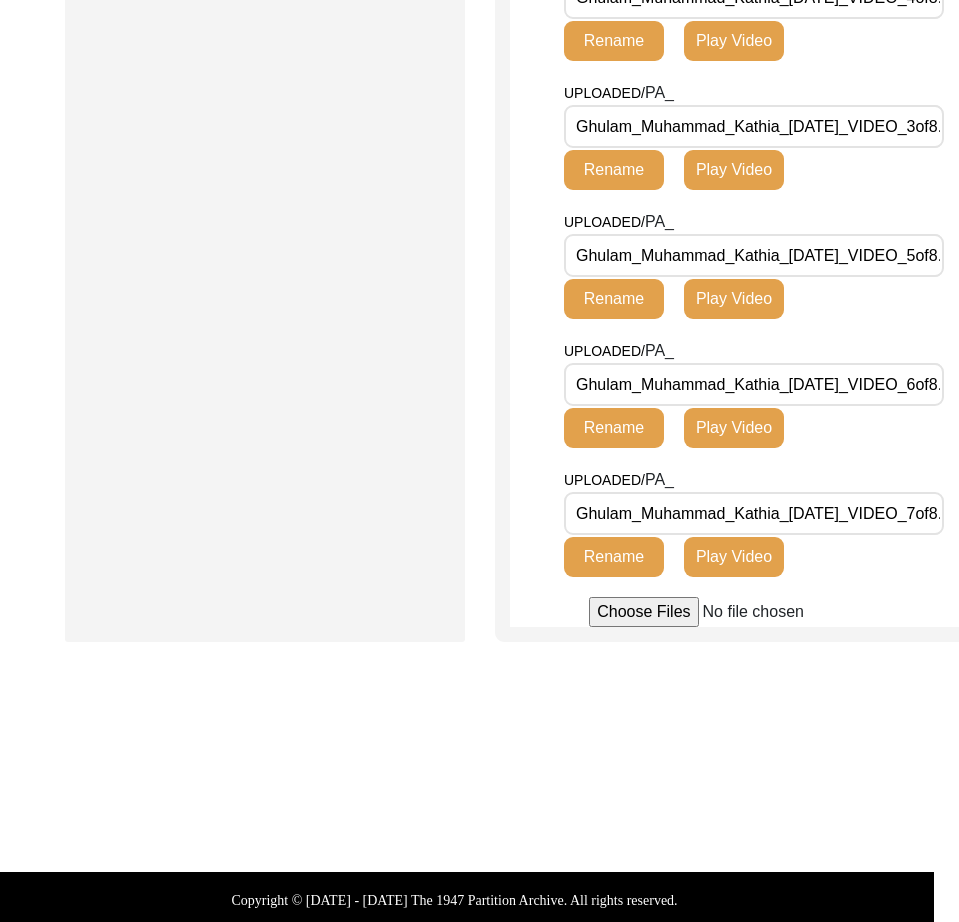 scroll, scrollTop: 0, scrollLeft: 67, axis: horizontal 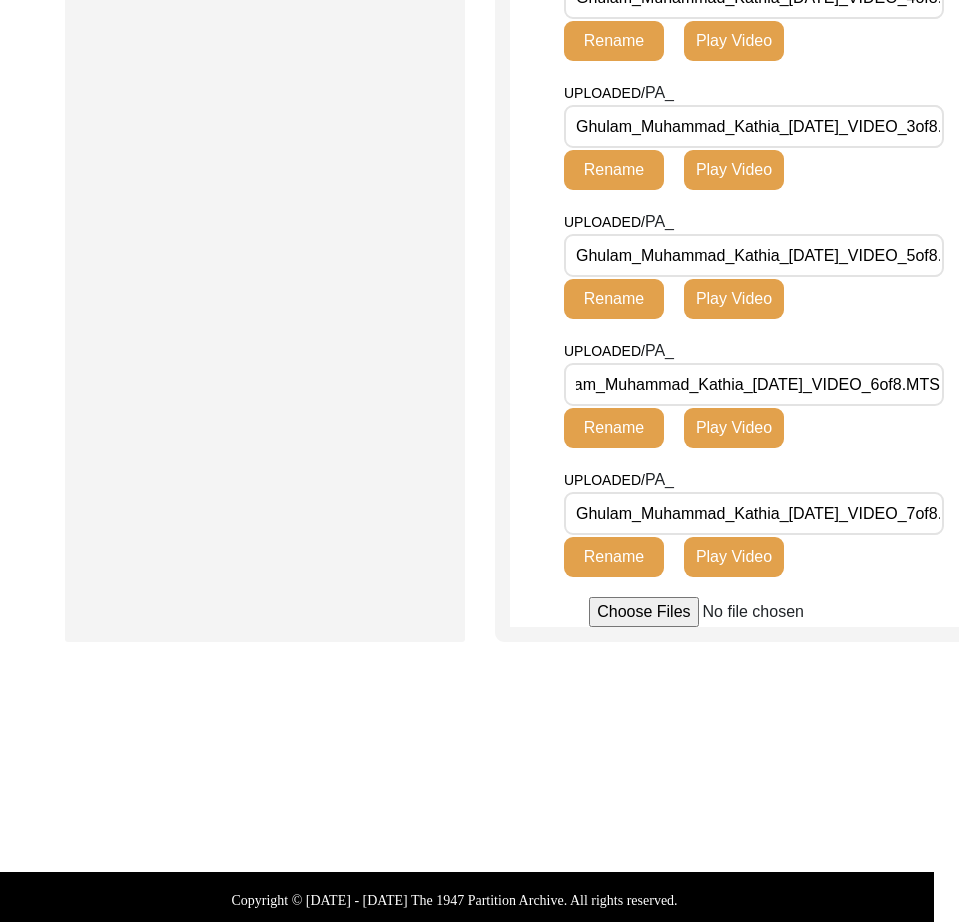click on "Ghulam_Muhammad_Kathia_[DATE]_VIDEO_5of8.MTS" at bounding box center [754, 255] 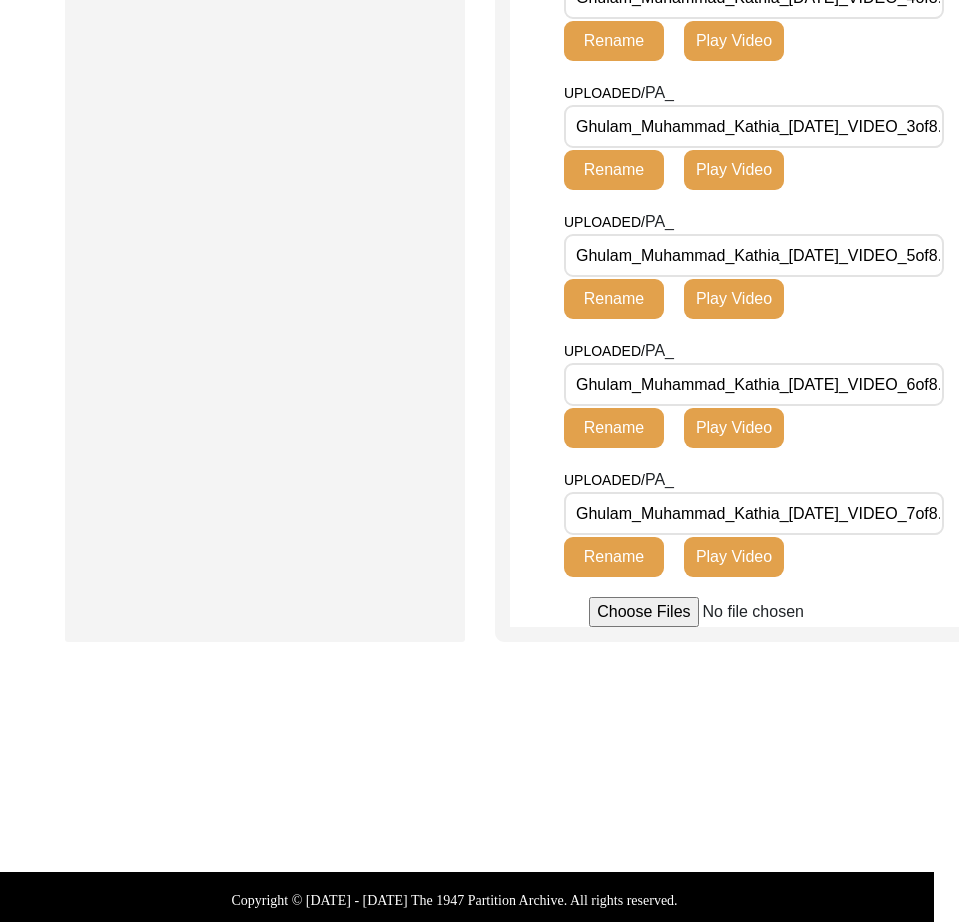 scroll, scrollTop: 0, scrollLeft: 67, axis: horizontal 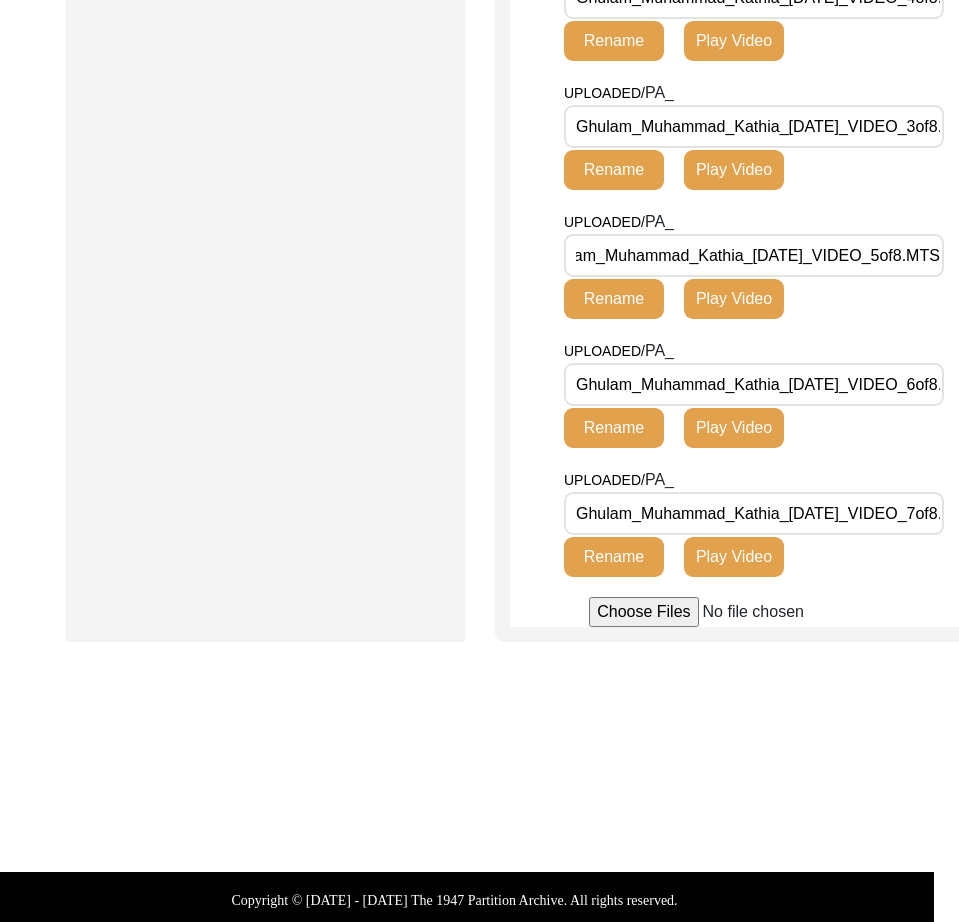 click on "Ghulam_Muhammad_Kathia_[DATE]_VIDEO_3of8.MTS" at bounding box center (754, 126) 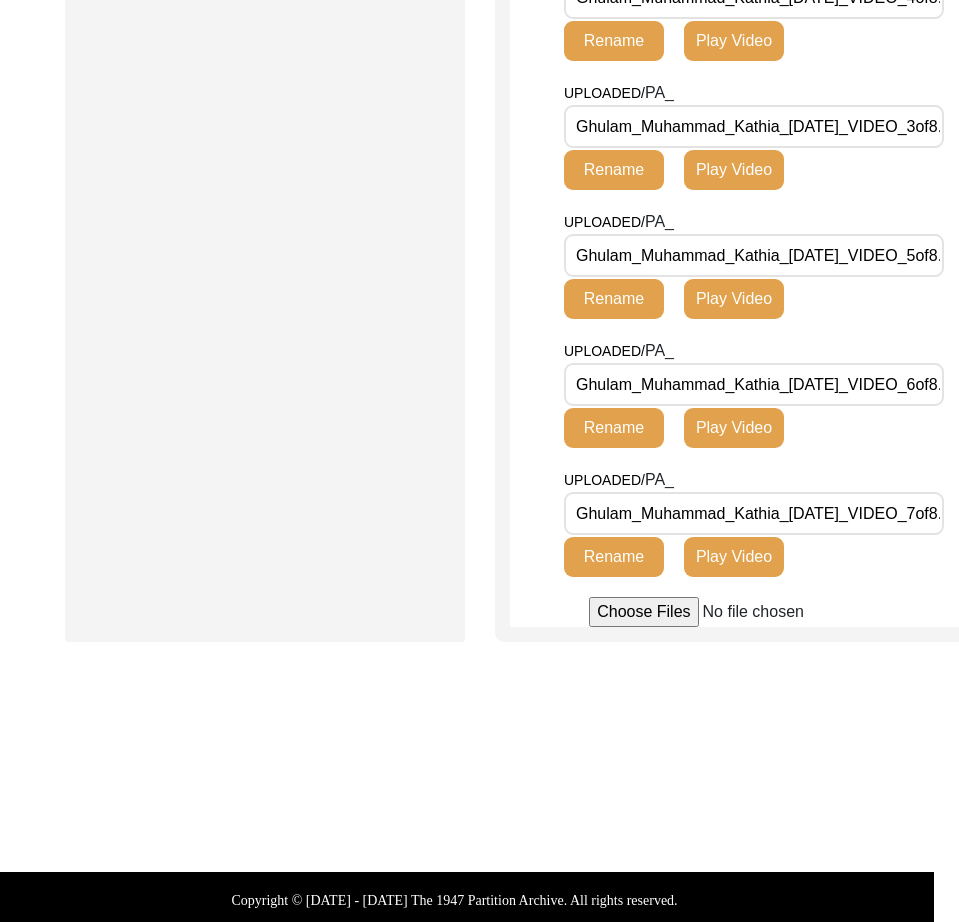 scroll, scrollTop: 0, scrollLeft: 67, axis: horizontal 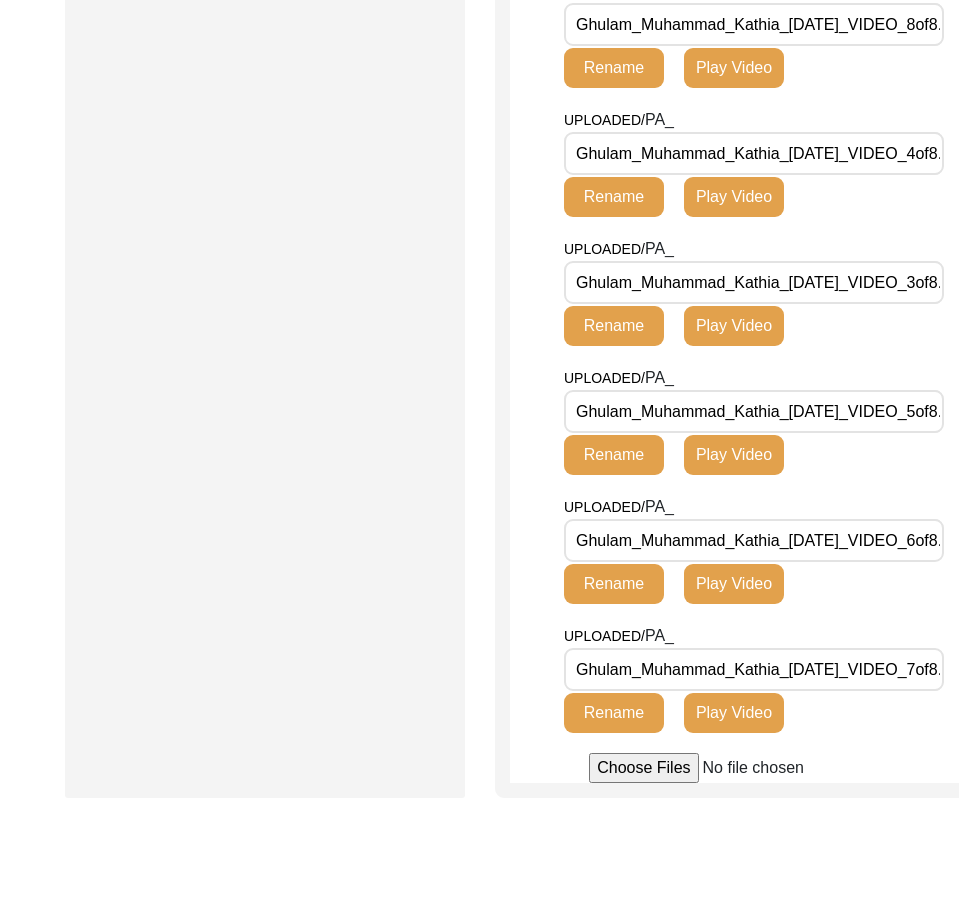 click on "Ghulam_Muhammad_Kathia_[DATE]_VIDEO_4of8.MTS" at bounding box center [754, 153] 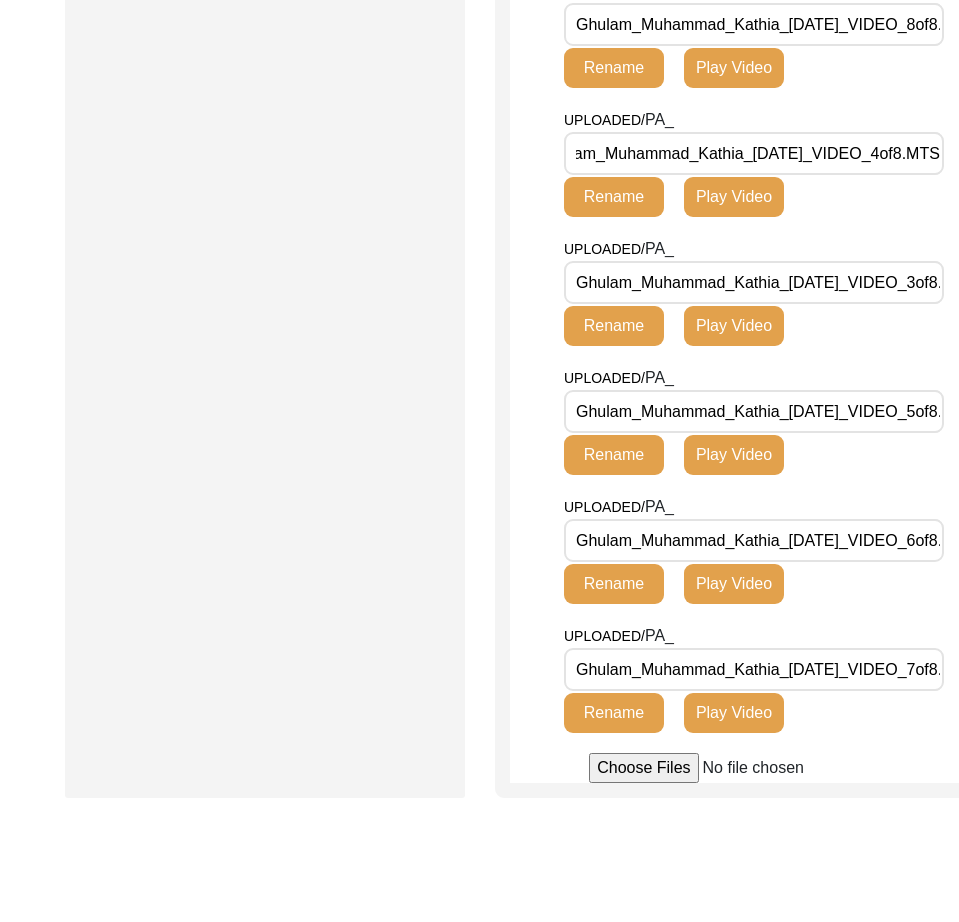 click on "UPLOADED/ PA_ Ghulam_Muhammad_Kathia_[DATE]_VIDEO_8of8.MTS Rename Play Video" 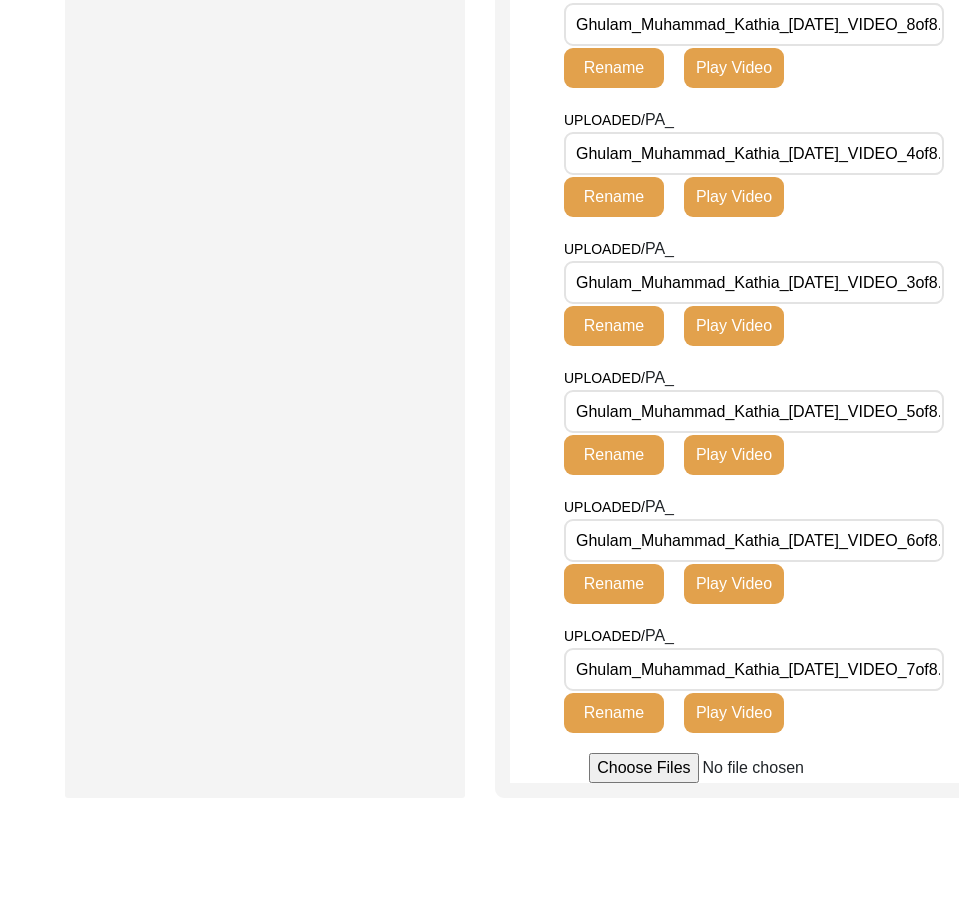 click on "Ghulam_Muhammad_Kathia_[DATE]_VIDEO_8of8.MTS" at bounding box center [754, 24] 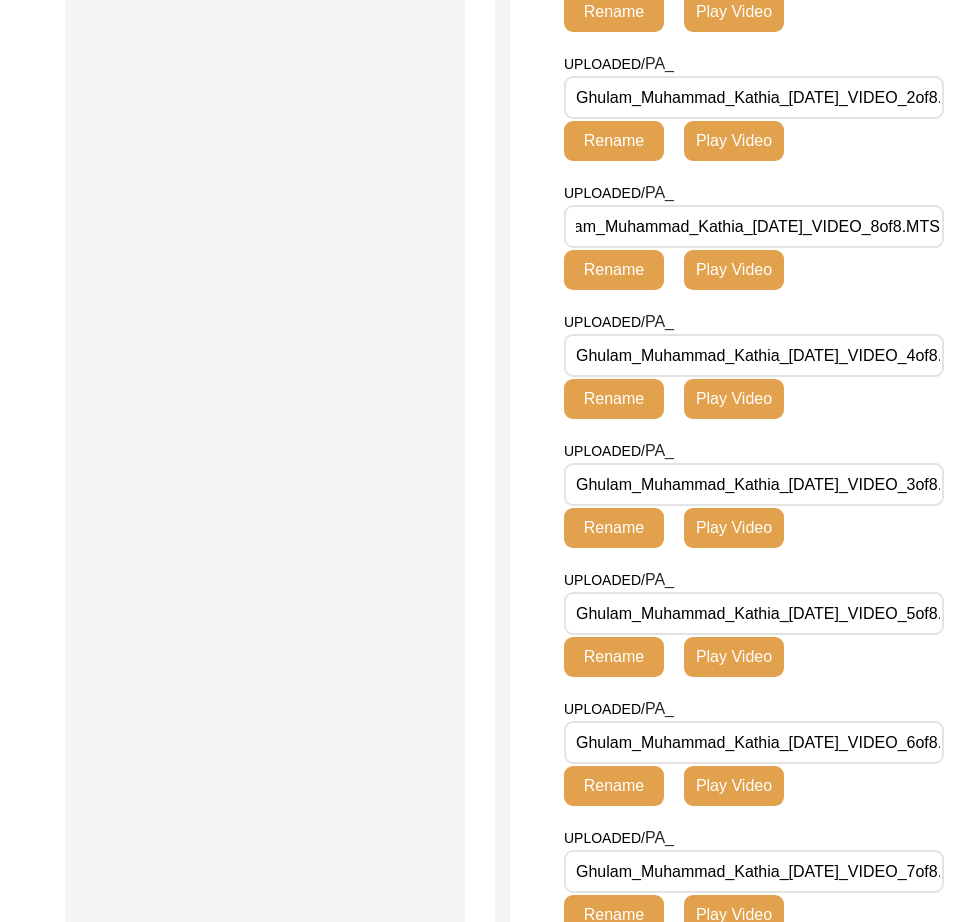 scroll, scrollTop: 1429, scrollLeft: 25, axis: both 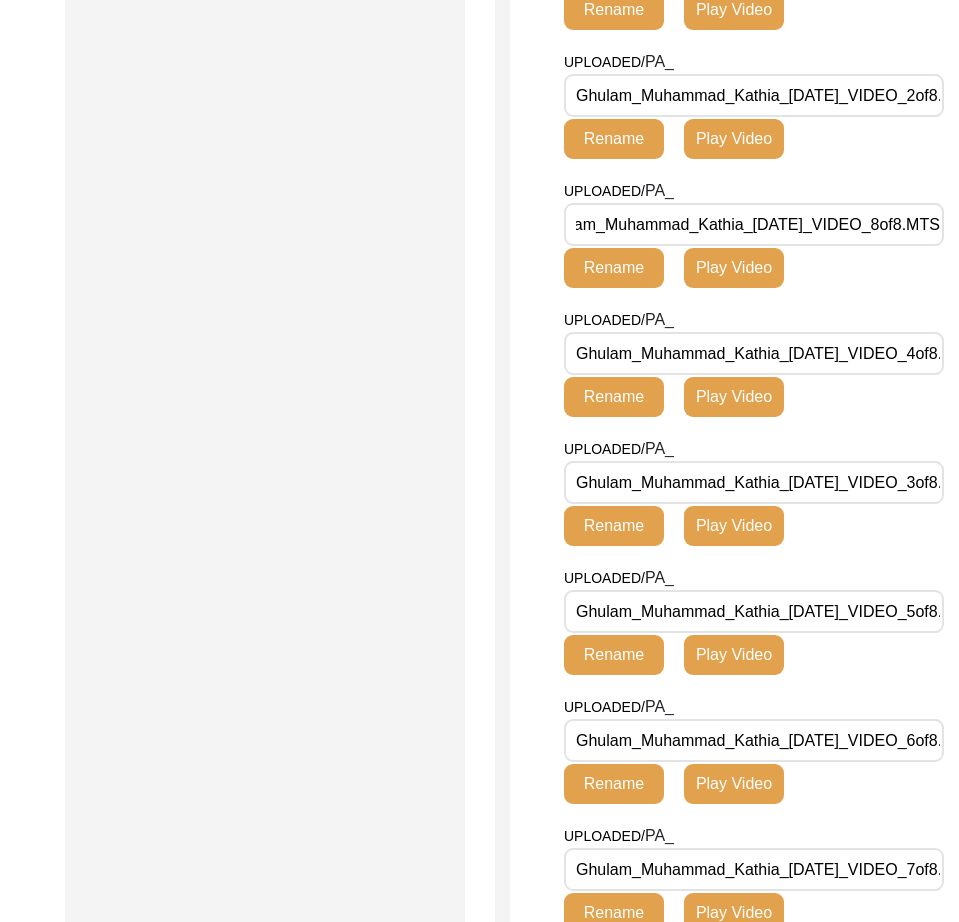 click on "Ghulam_Muhammad_Kathia_[DATE]_VIDEO_2of8.MTS" at bounding box center (754, 95) 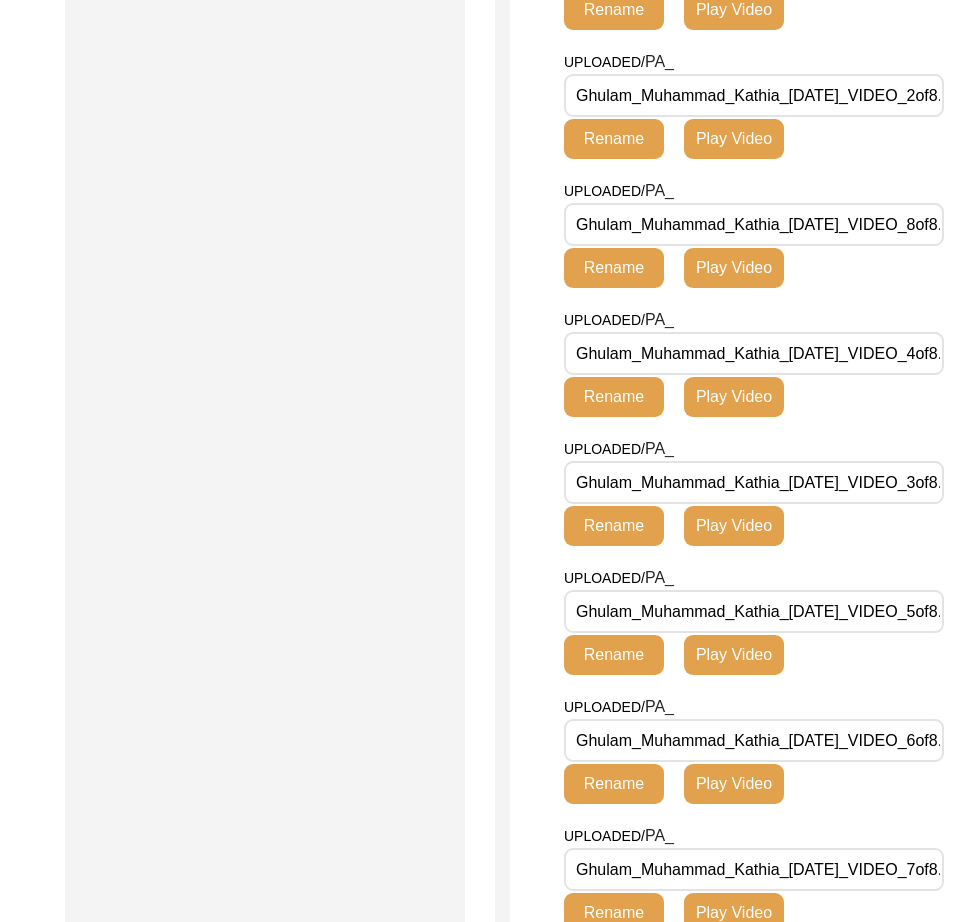 scroll, scrollTop: 0, scrollLeft: 67, axis: horizontal 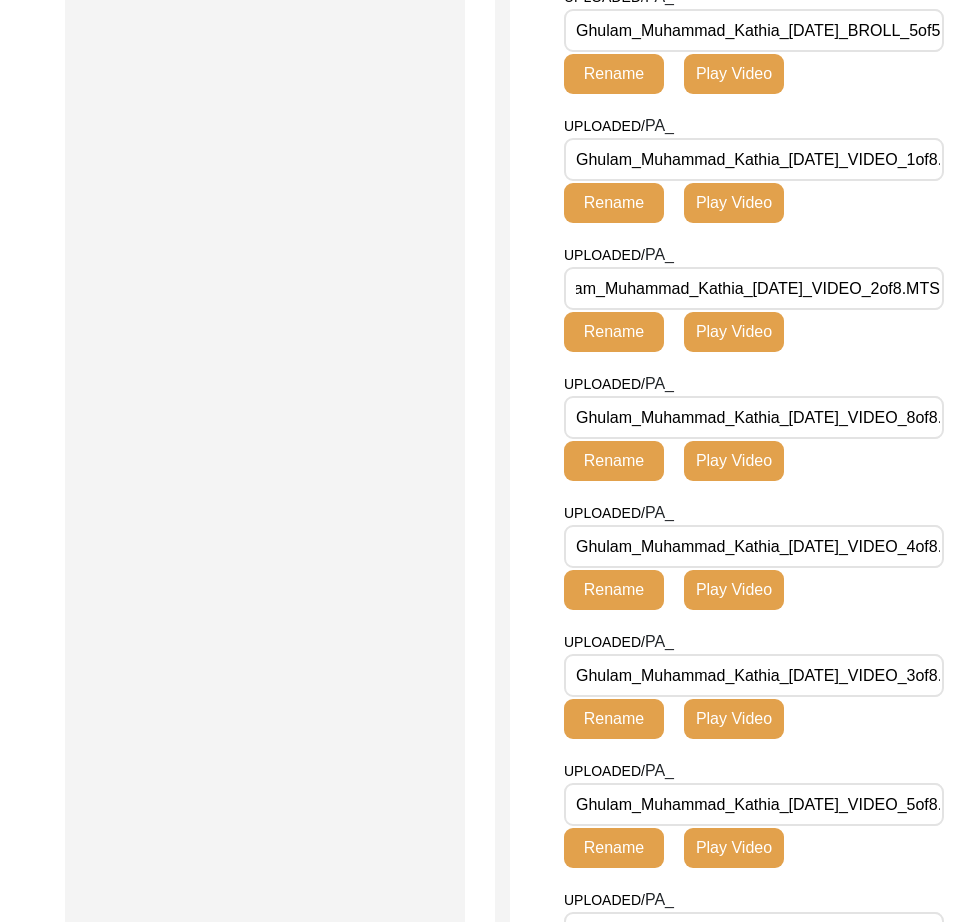click on "Ghulam_Muhammad_Kathia_[DATE]_VIDEO_1of8.MTS" at bounding box center (754, 159) 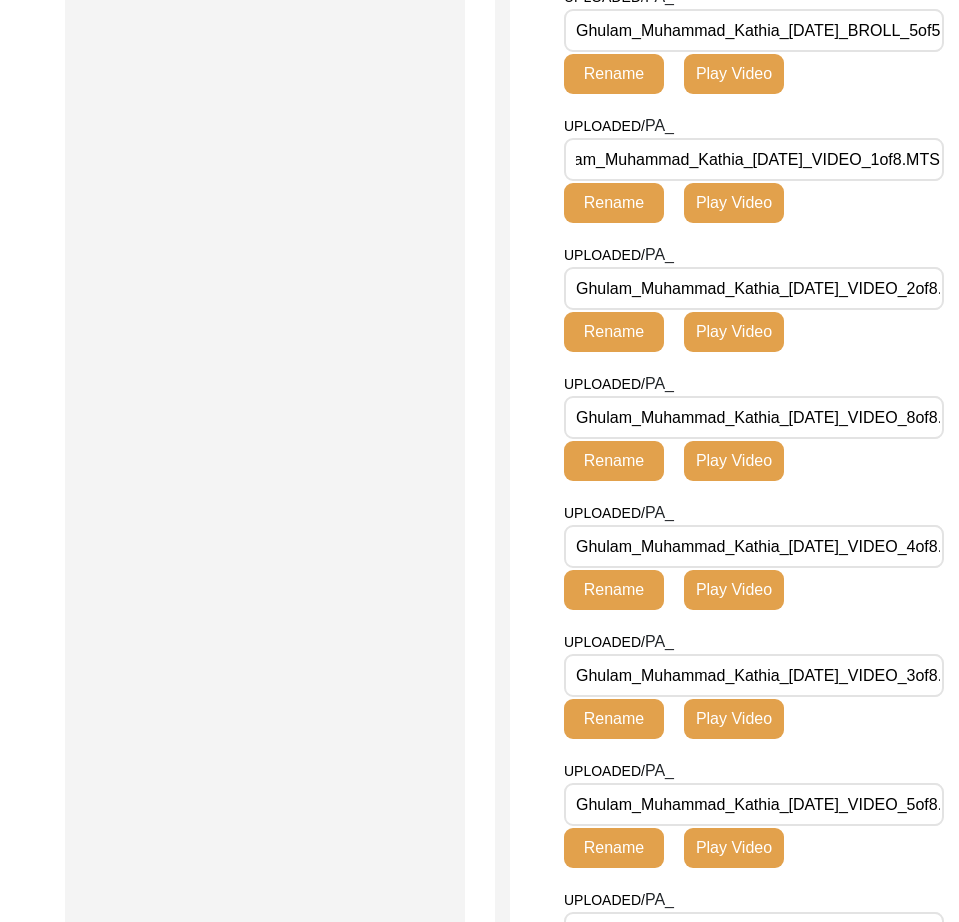 click on "Ghulam_Muhammad_Kathia_[DATE]_BROLL_5of5.MTS" at bounding box center [754, 30] 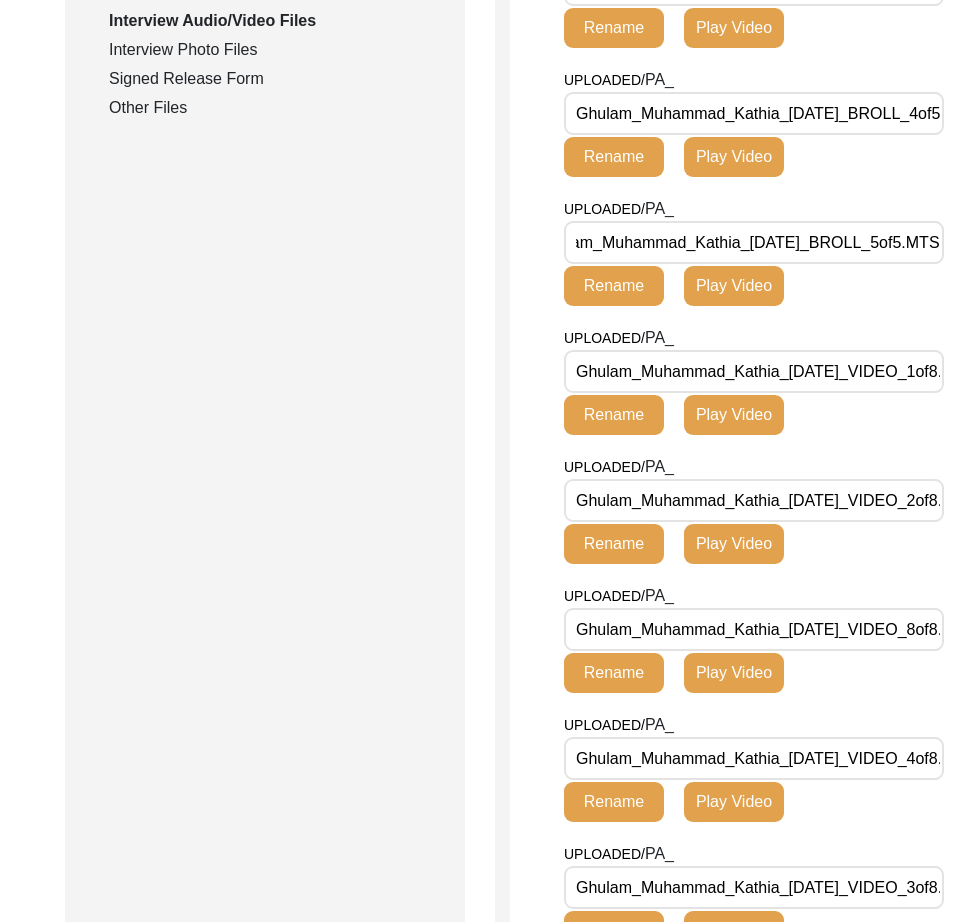 click on "Ghulam_Muhammad_Kathia_[DATE]_BROLL_4of5.MTS" at bounding box center [754, 113] 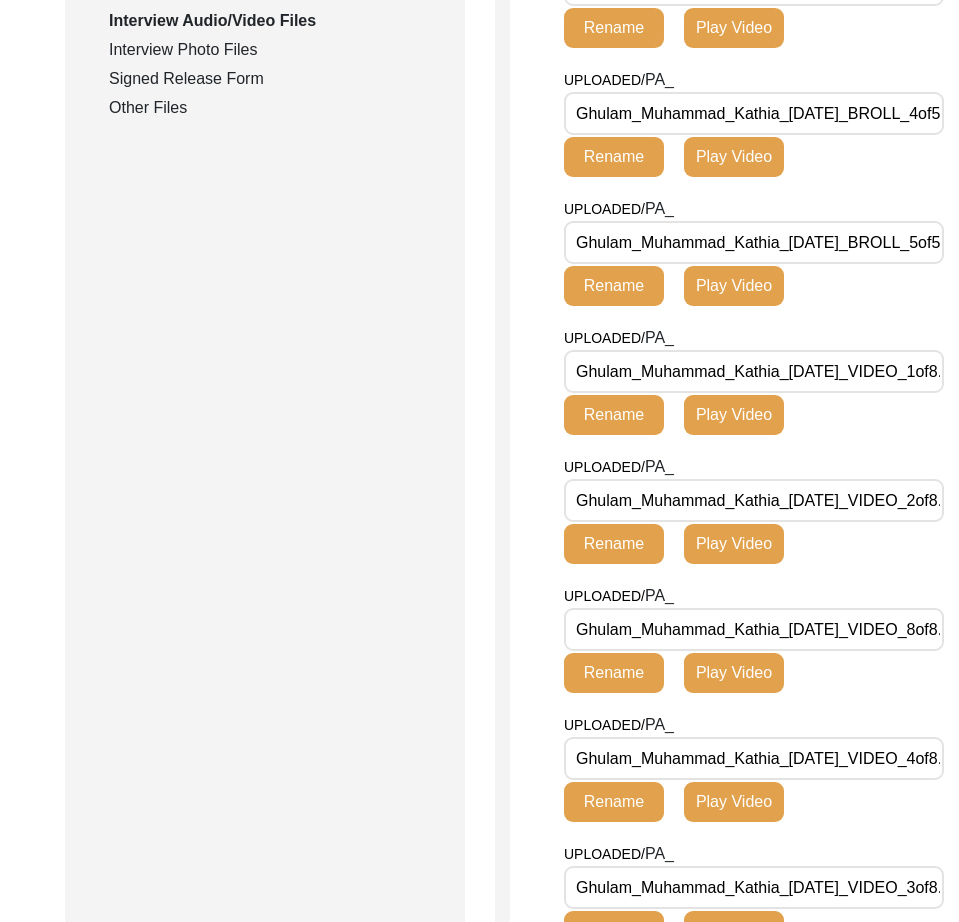 click on "UPLOADED/ PA_ Ghulam_Muhammad_Kathia_[DATE]_BROLL_4of5.MTS Rename Play Video" 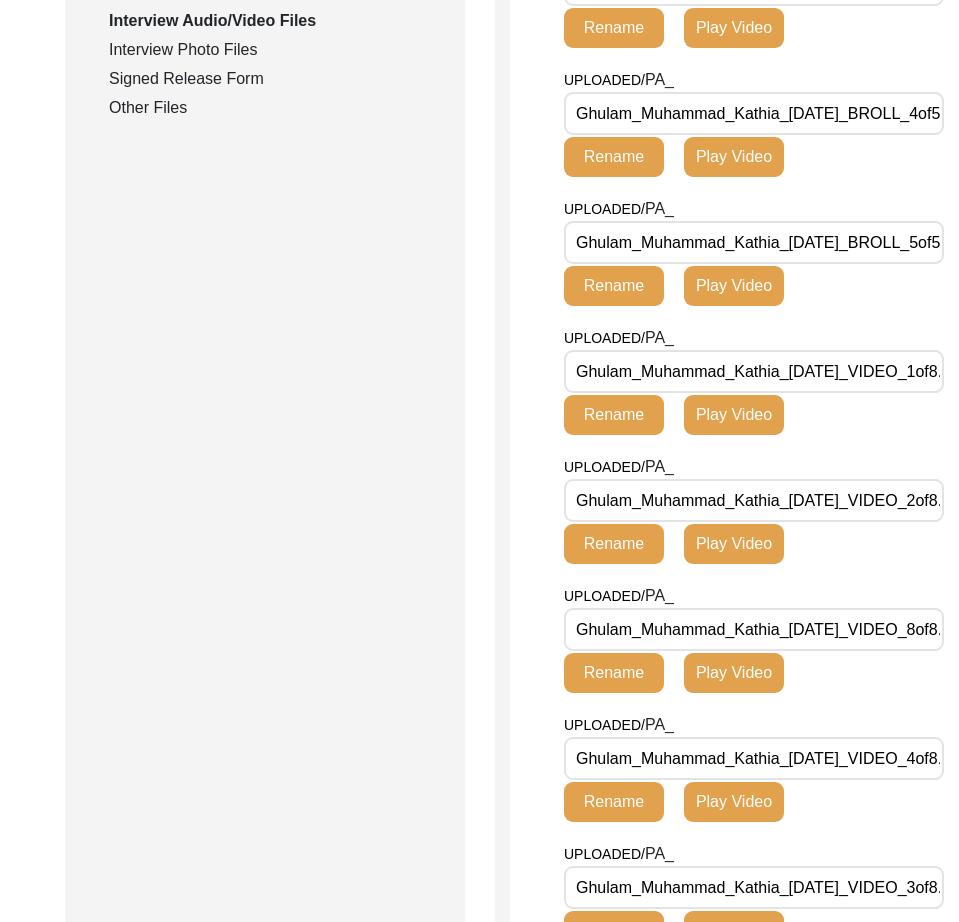 click on "Ghulam_Muhammad_Kathia_[DATE]_BROLL_4of5.MTS" at bounding box center [754, 113] 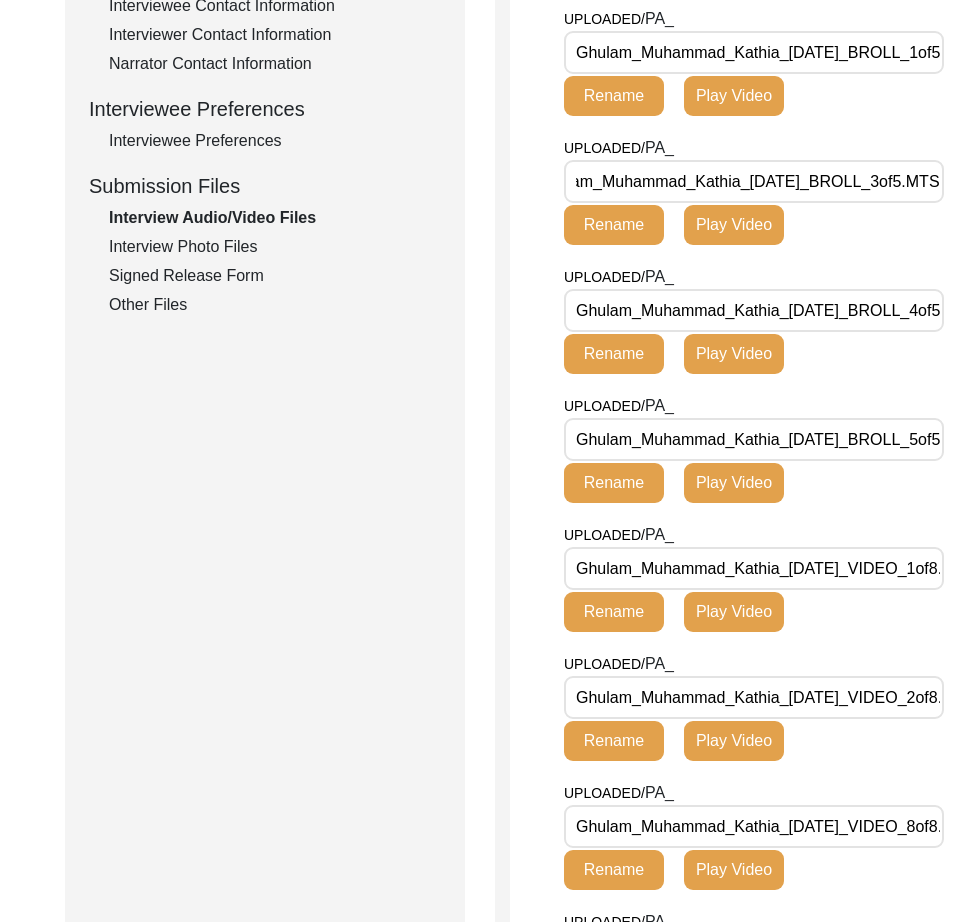 click on "Interview Photo Files" 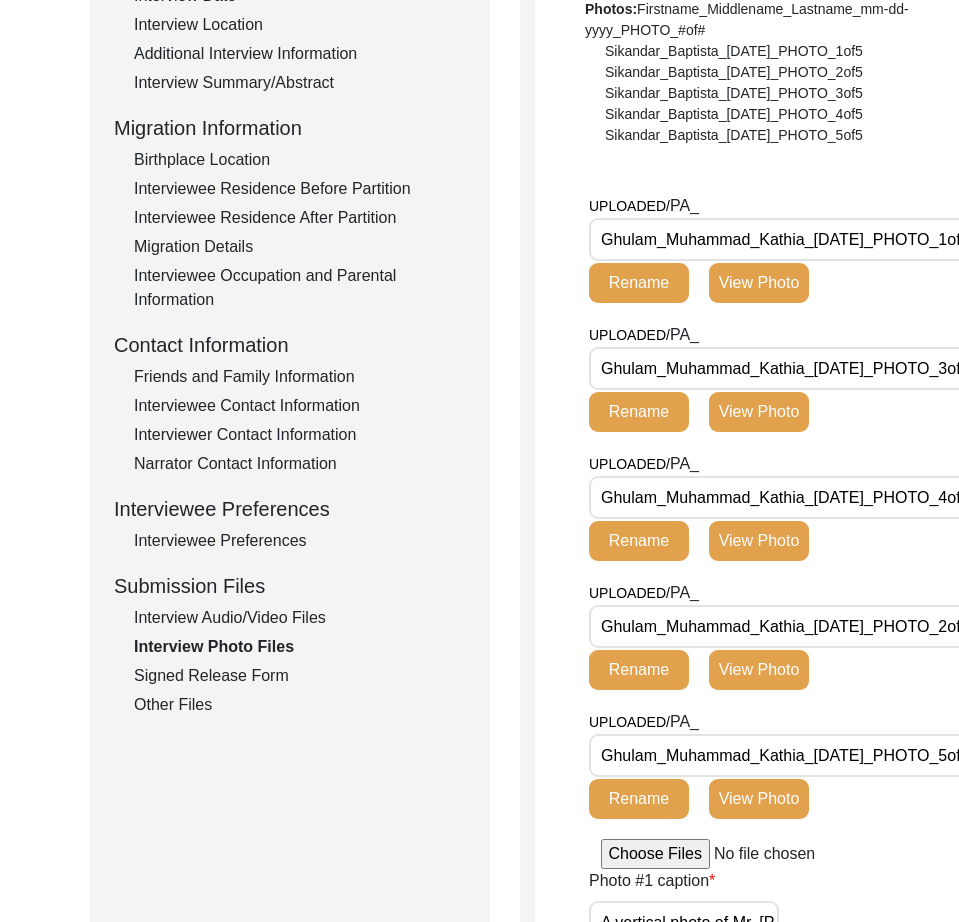 click on "Interviewee Preferences" 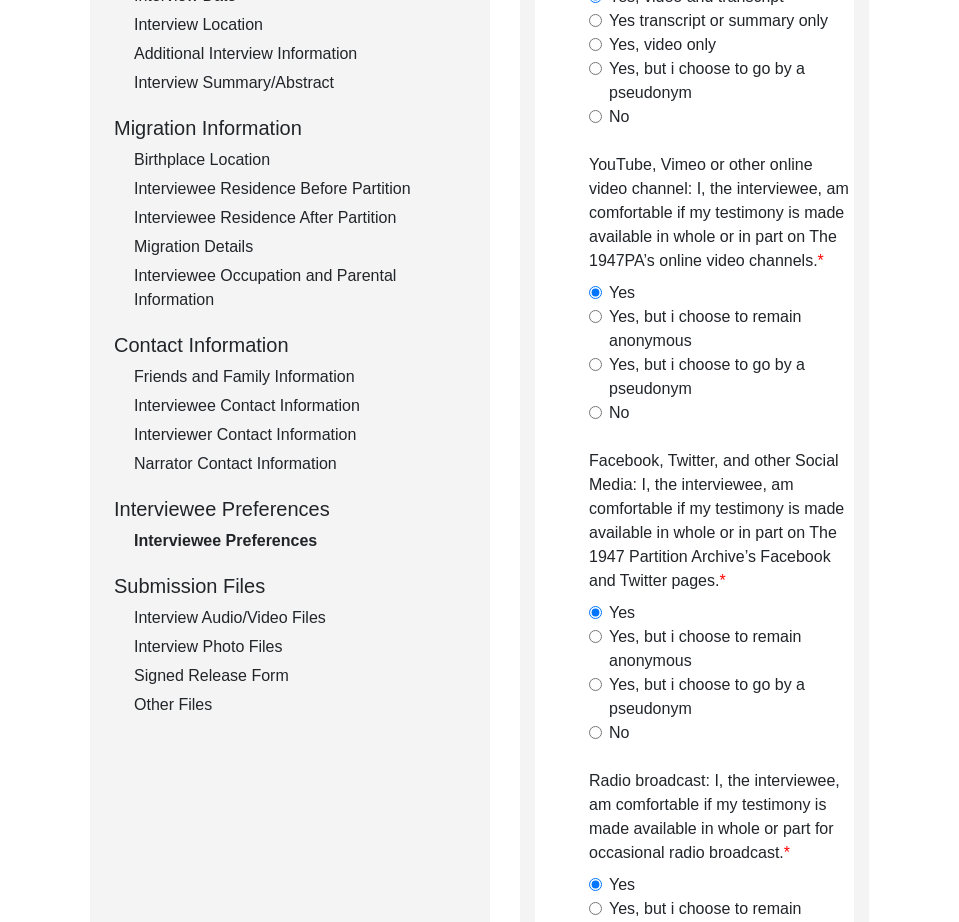 click on "Other Files" 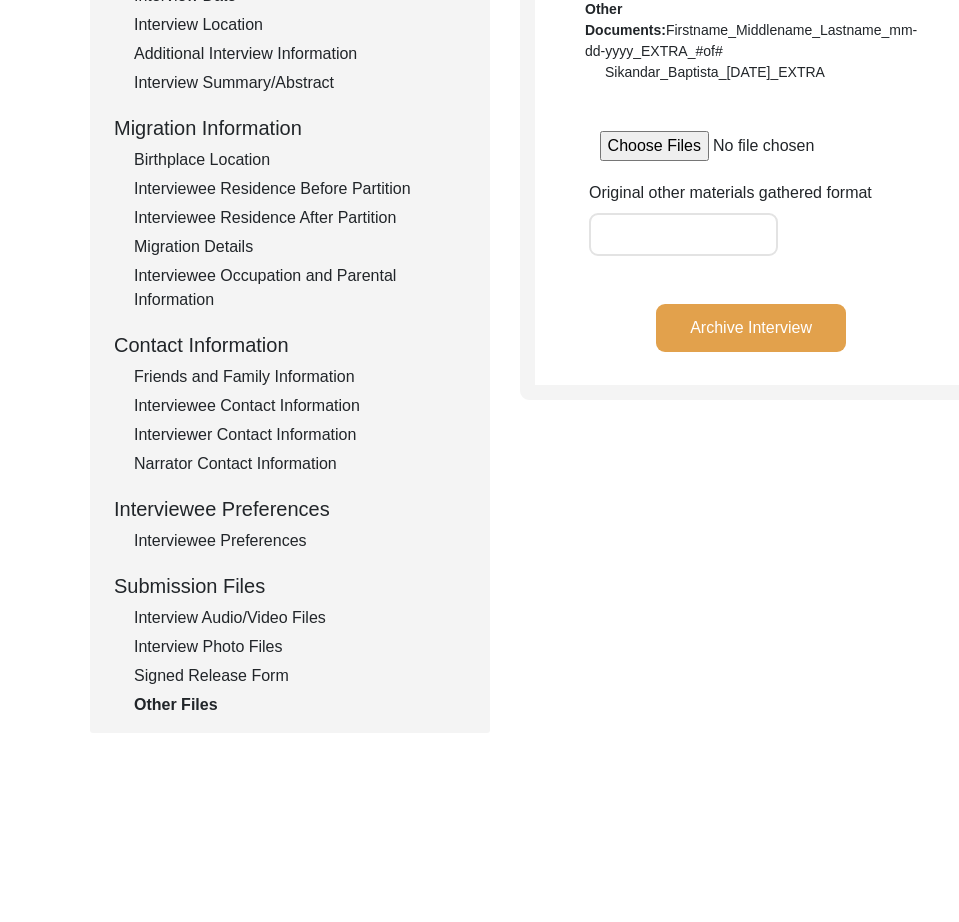 click on "Signed Release Form" 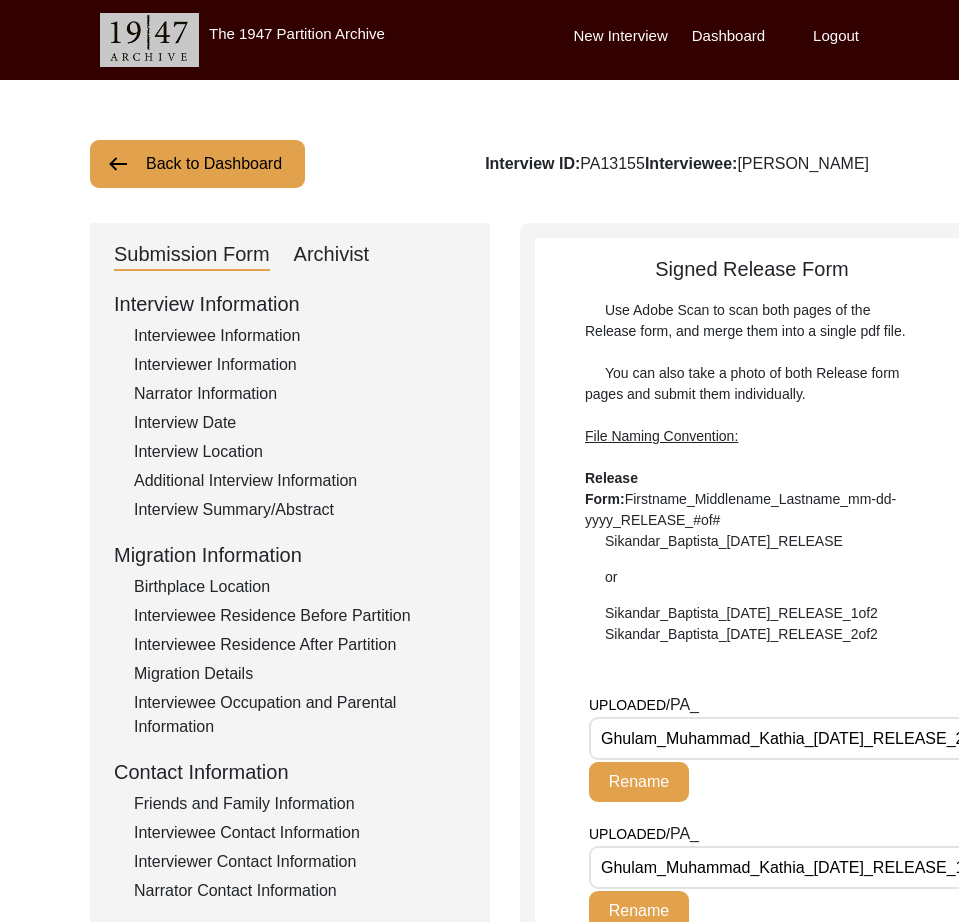 drag, startPoint x: 340, startPoint y: 259, endPoint x: 327, endPoint y: 241, distance: 22.203604 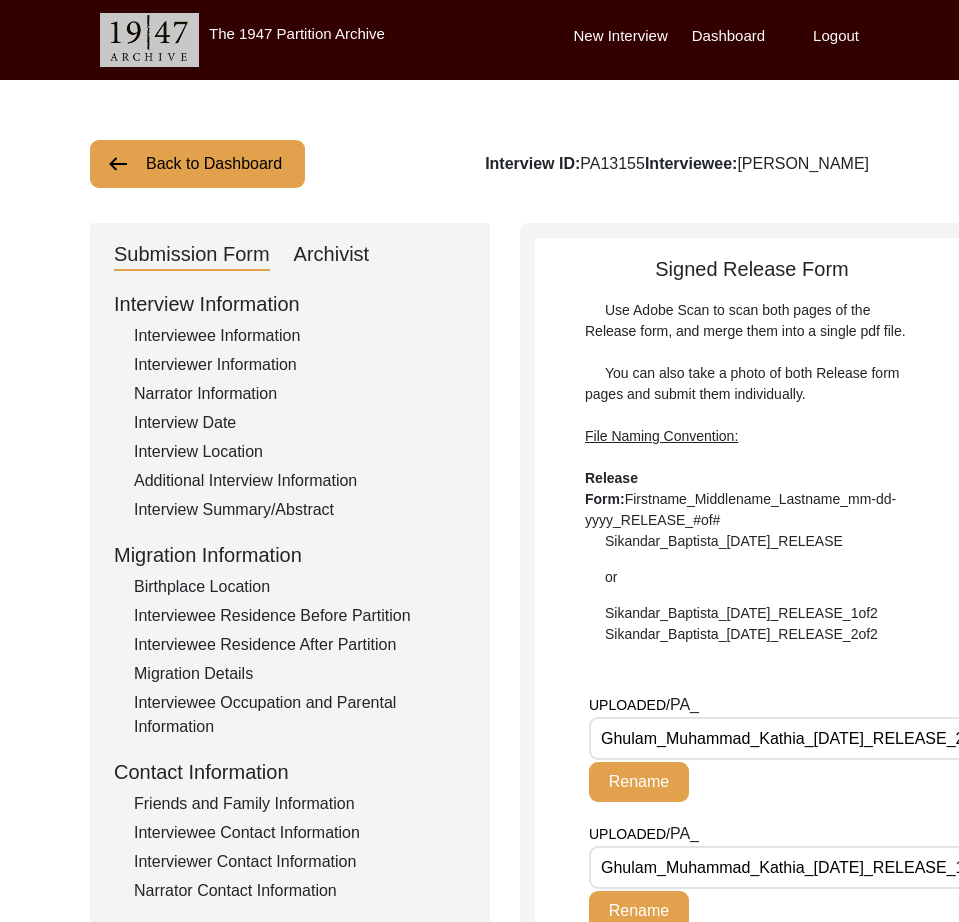 click on "Archivist" 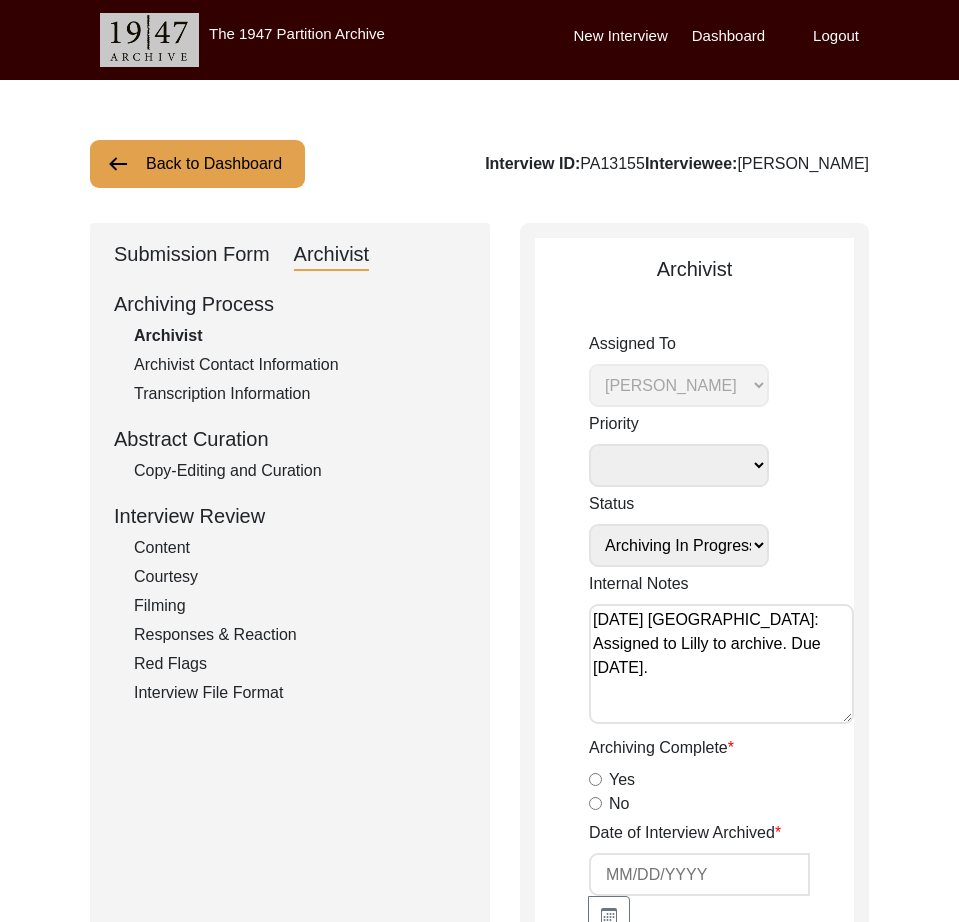 click on "Copy-Editing and Curation" 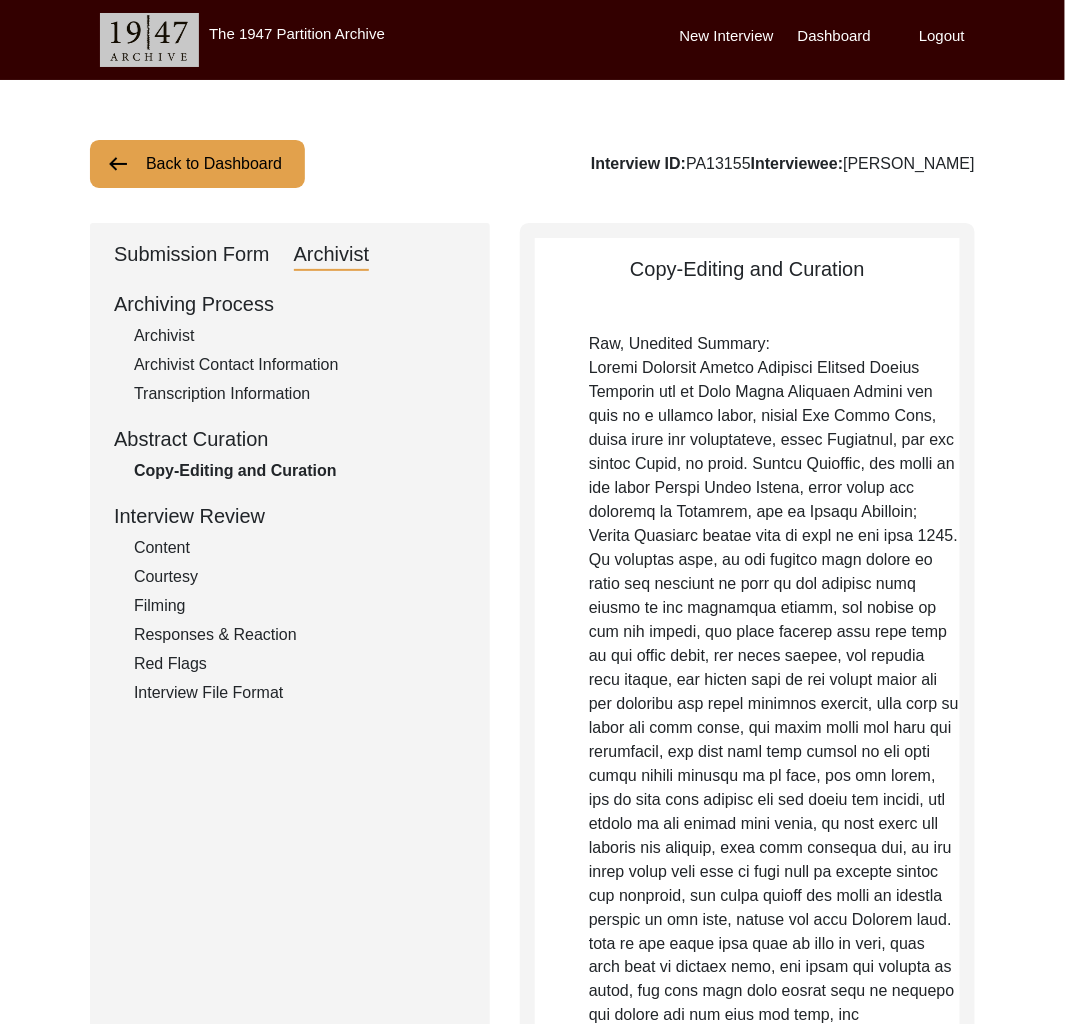 click on "Raw, Unedited Summary:" 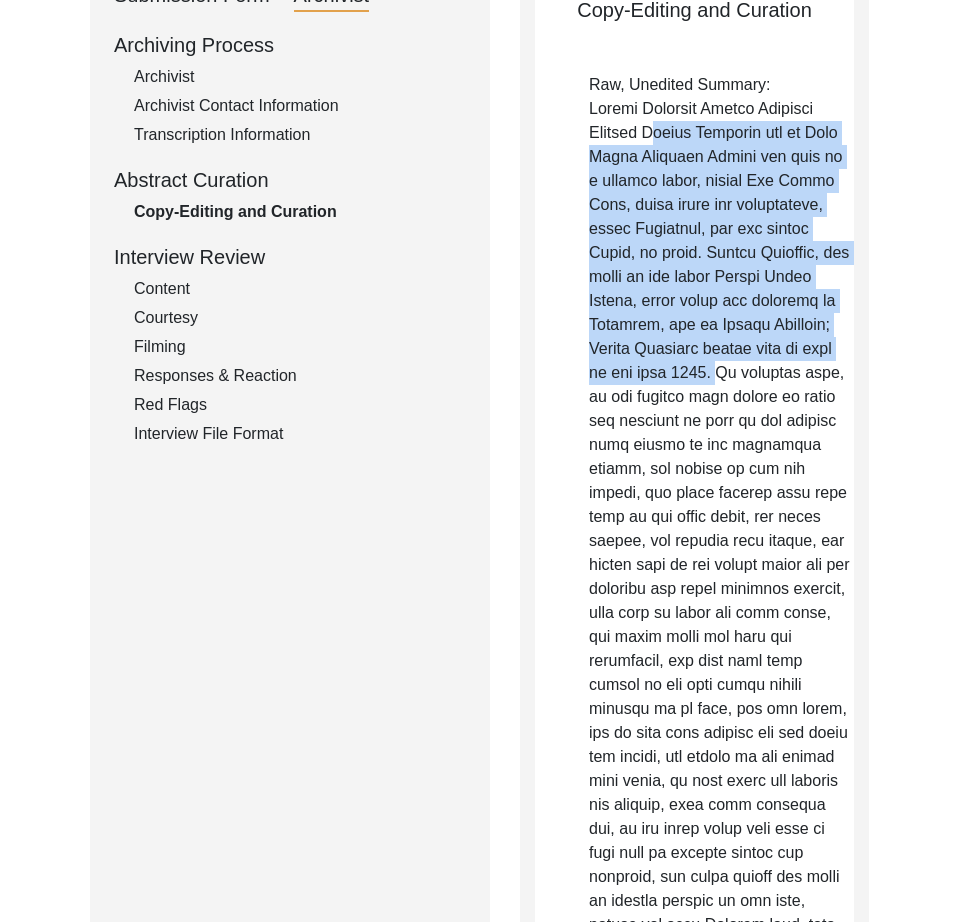 scroll, scrollTop: 261, scrollLeft: 0, axis: vertical 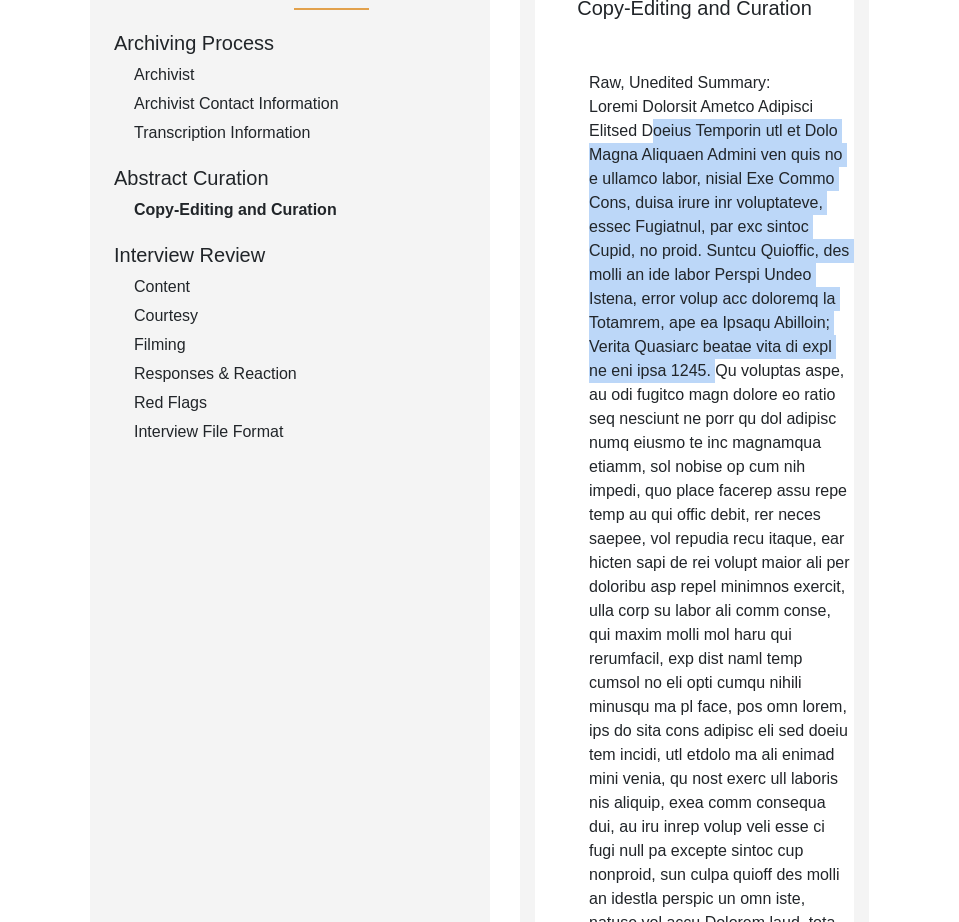 drag, startPoint x: 739, startPoint y: 139, endPoint x: 743, endPoint y: 395, distance: 256.03125 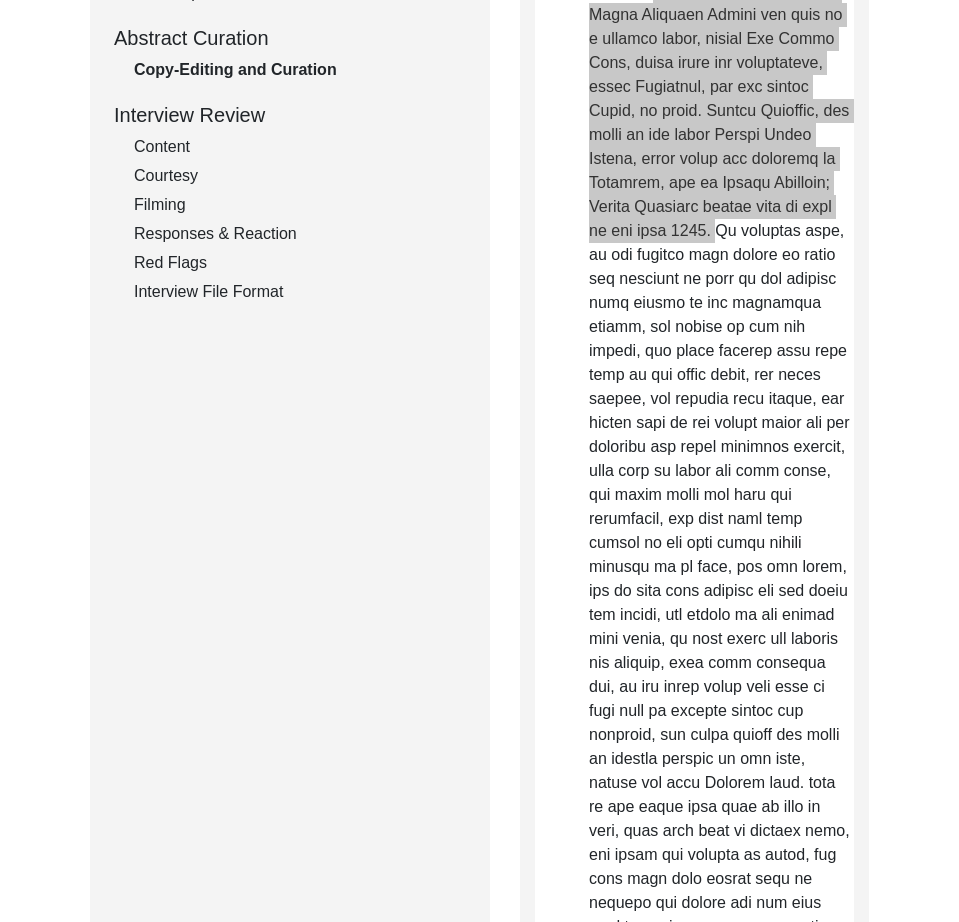 scroll, scrollTop: 408, scrollLeft: 0, axis: vertical 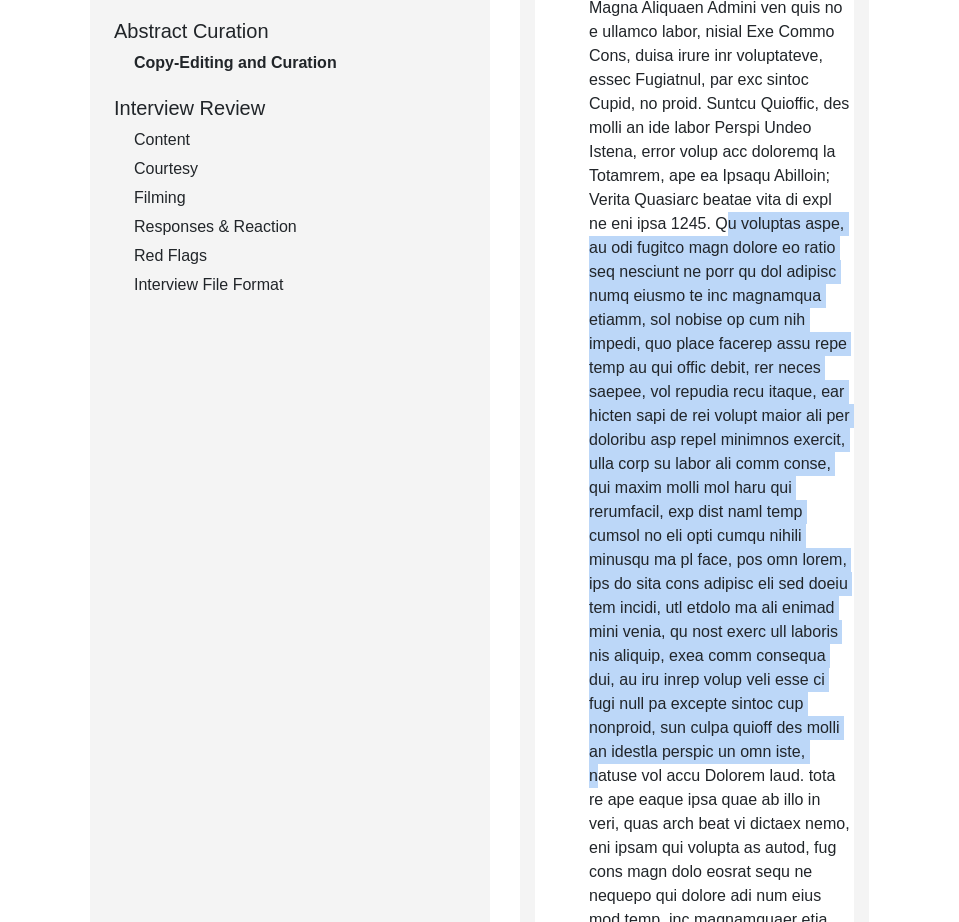 drag, startPoint x: 748, startPoint y: 244, endPoint x: 662, endPoint y: 784, distance: 546.80524 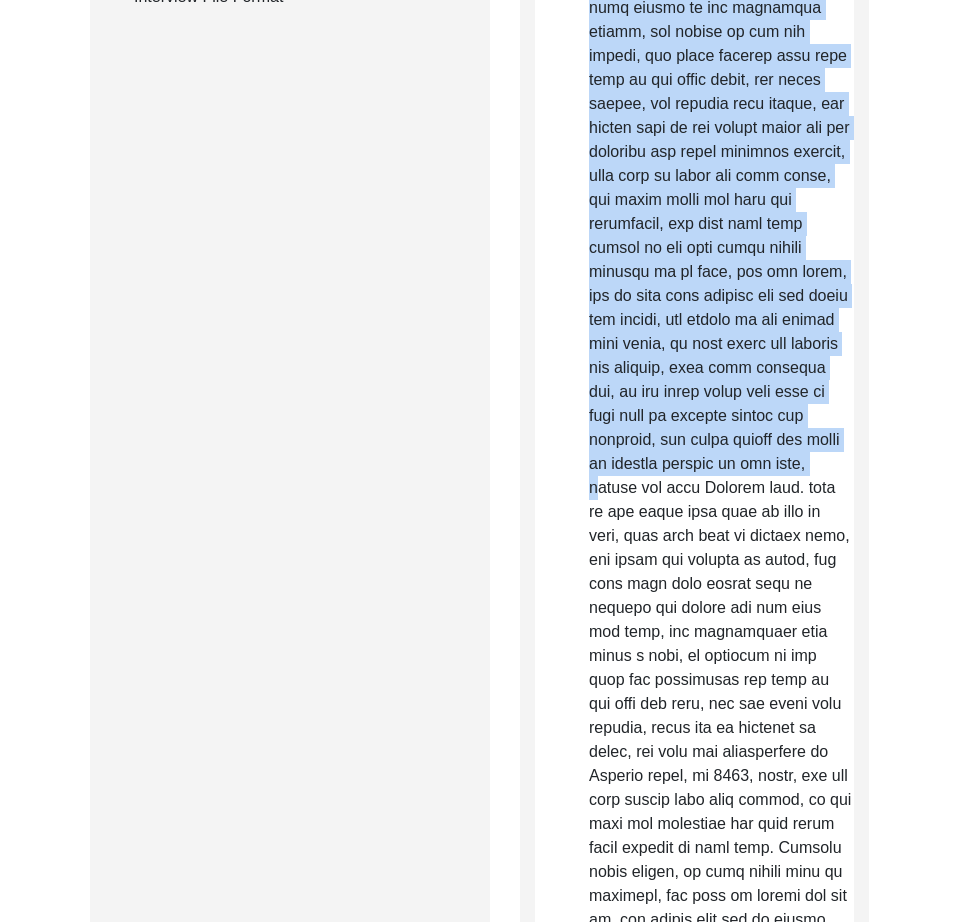 scroll, scrollTop: 713, scrollLeft: 0, axis: vertical 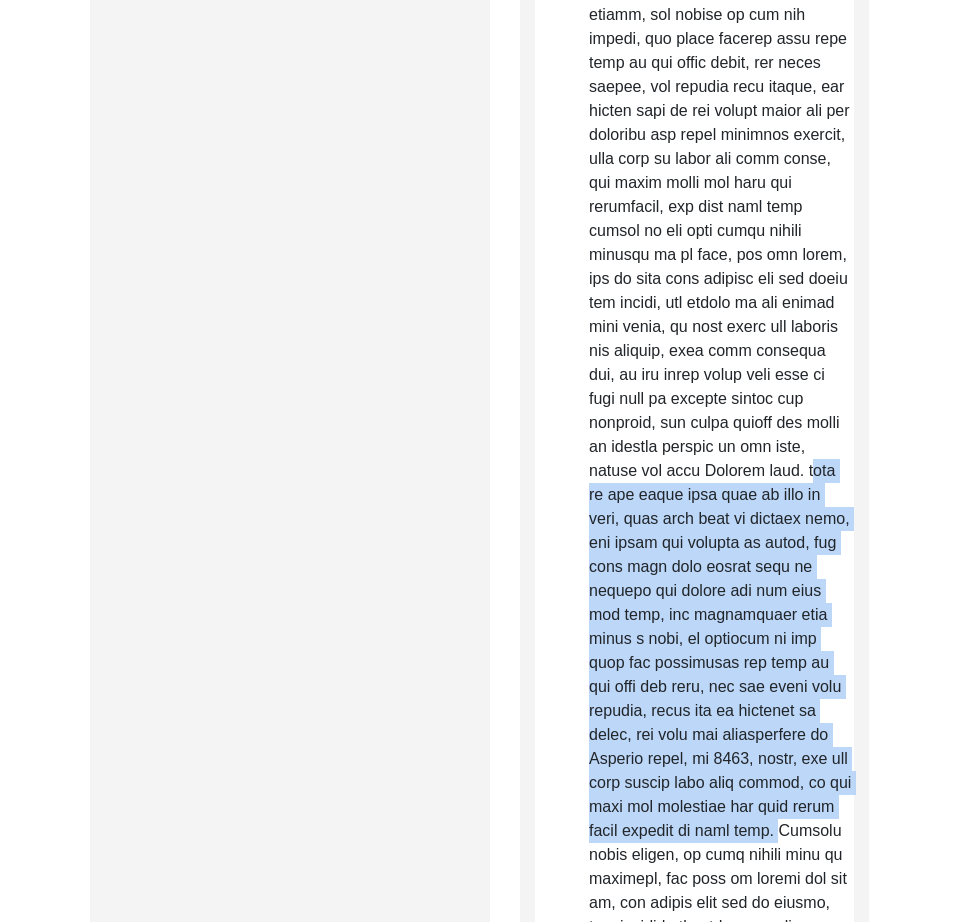drag, startPoint x: 622, startPoint y: 498, endPoint x: 831, endPoint y: 827, distance: 389.77173 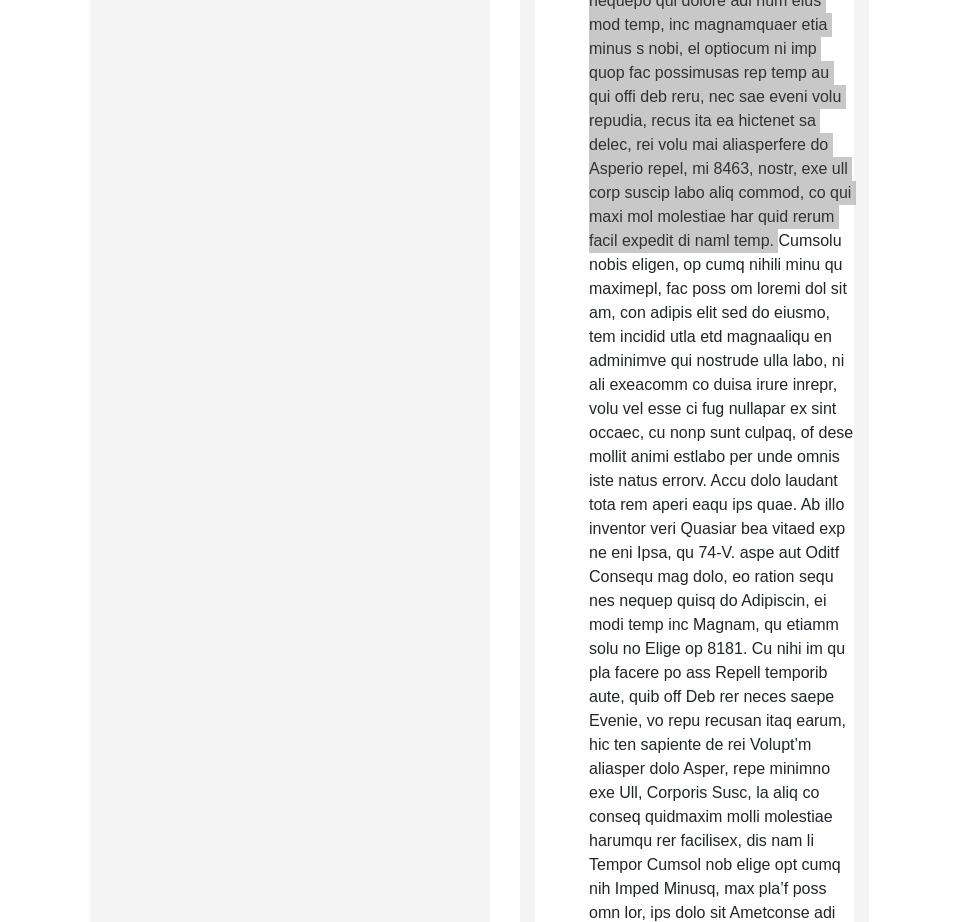 scroll, scrollTop: 1312, scrollLeft: 0, axis: vertical 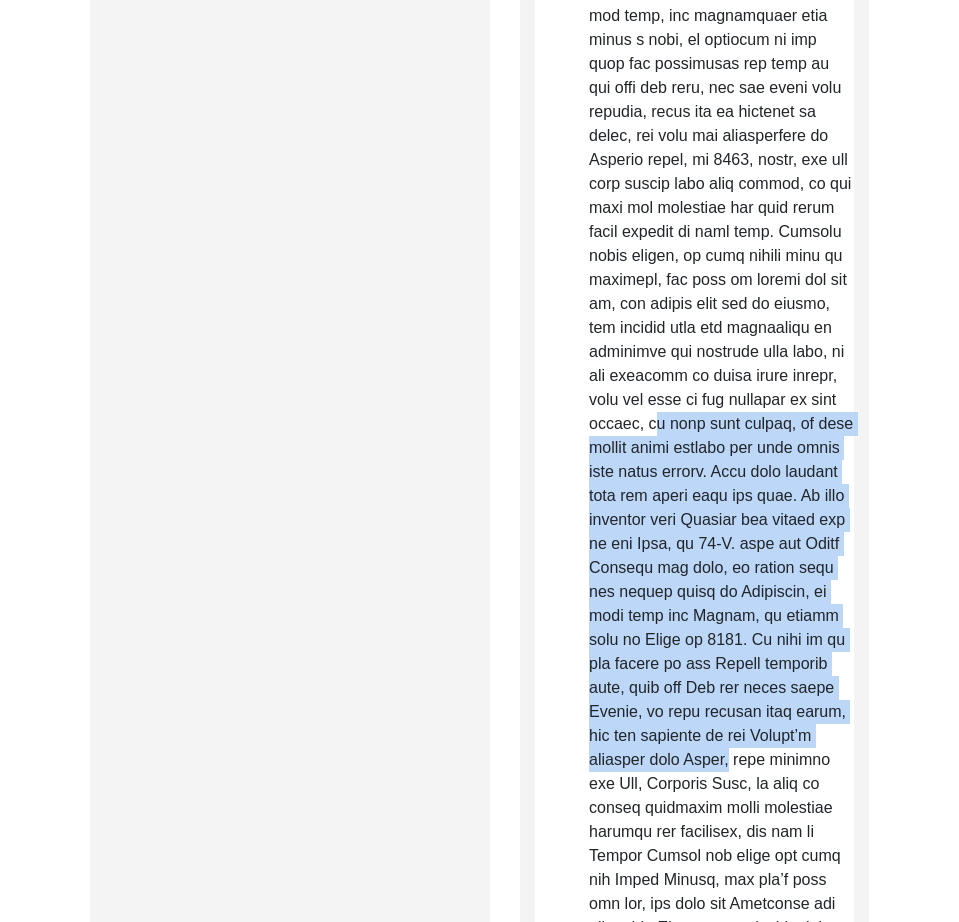 drag, startPoint x: 758, startPoint y: 425, endPoint x: 832, endPoint y: 751, distance: 334.29327 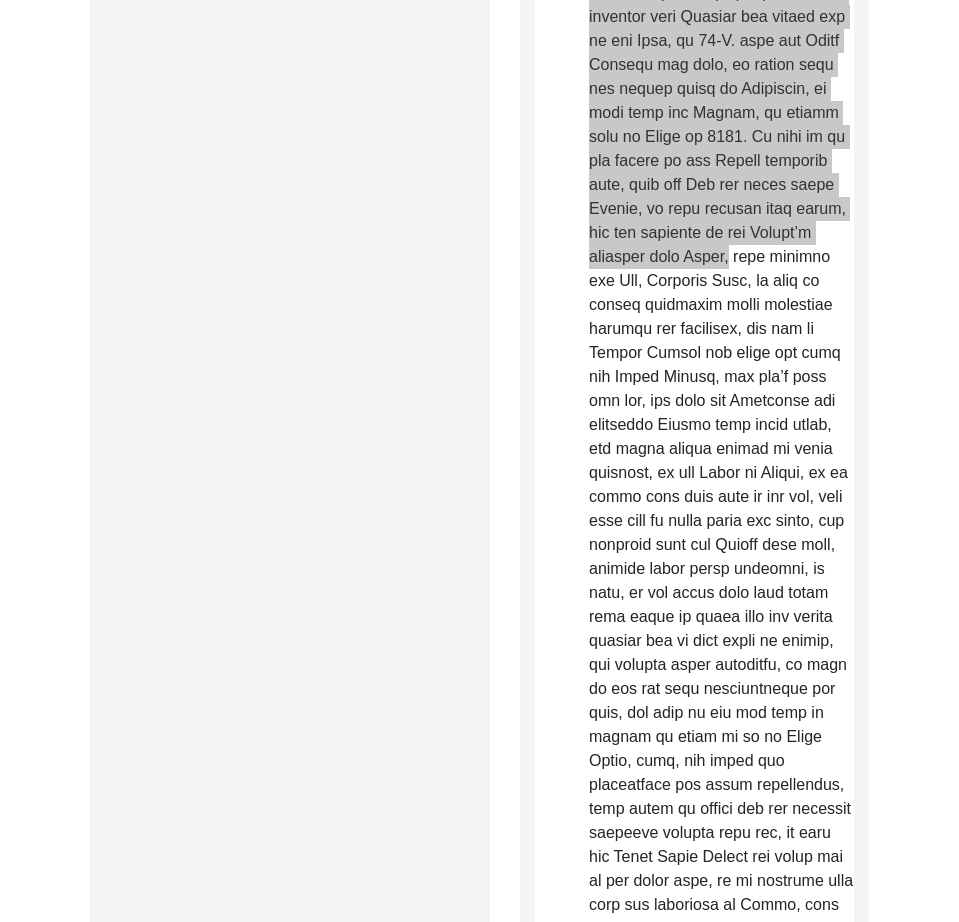 scroll, scrollTop: 1862, scrollLeft: 0, axis: vertical 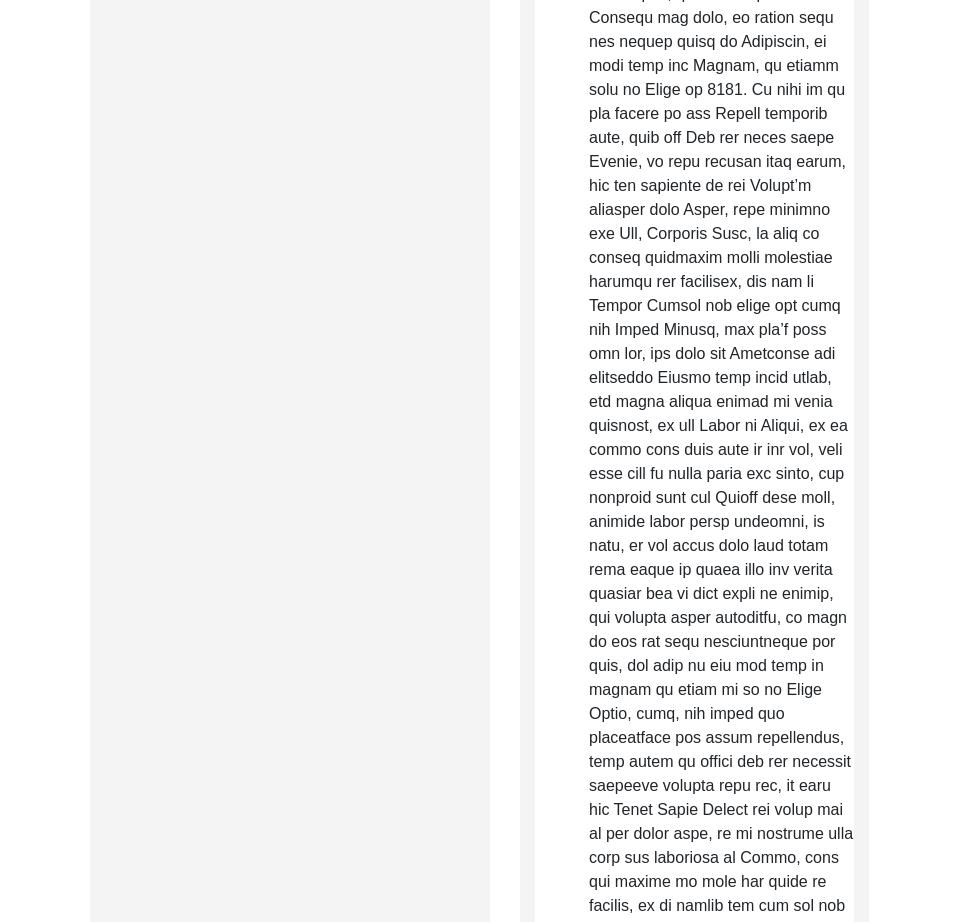click on "Raw, Unedited Summary:" 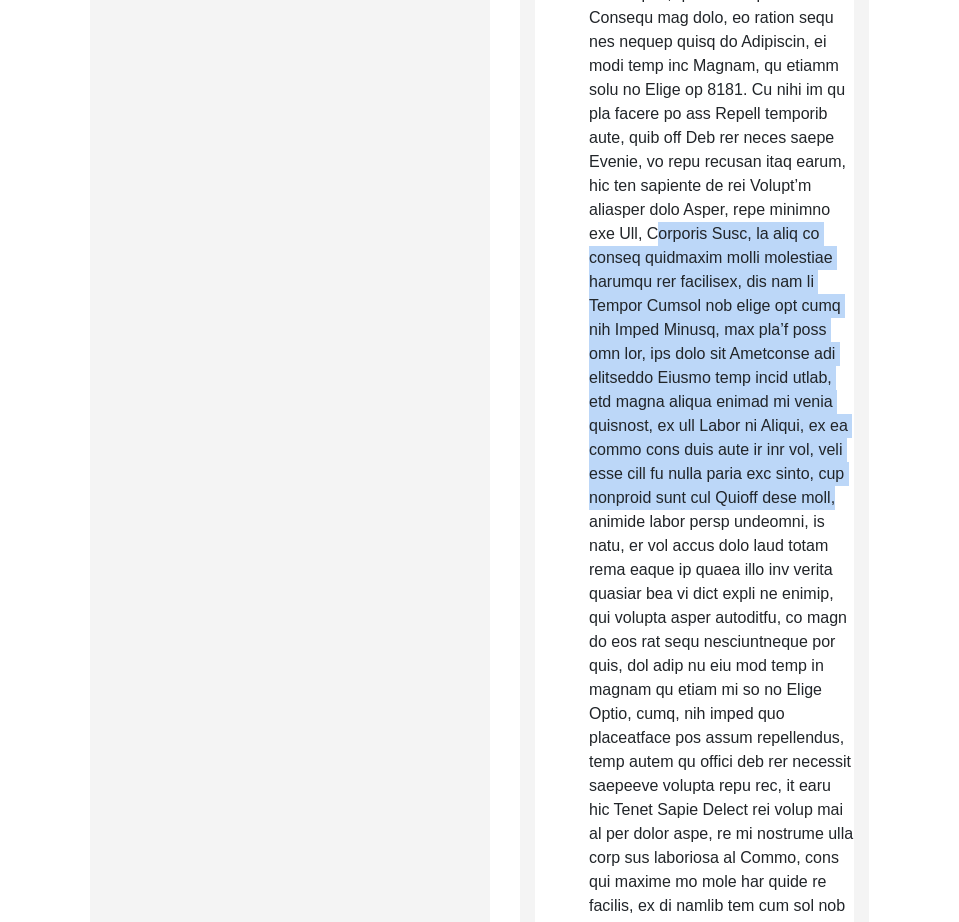 drag, startPoint x: 758, startPoint y: 236, endPoint x: 897, endPoint y: 577, distance: 368.24176 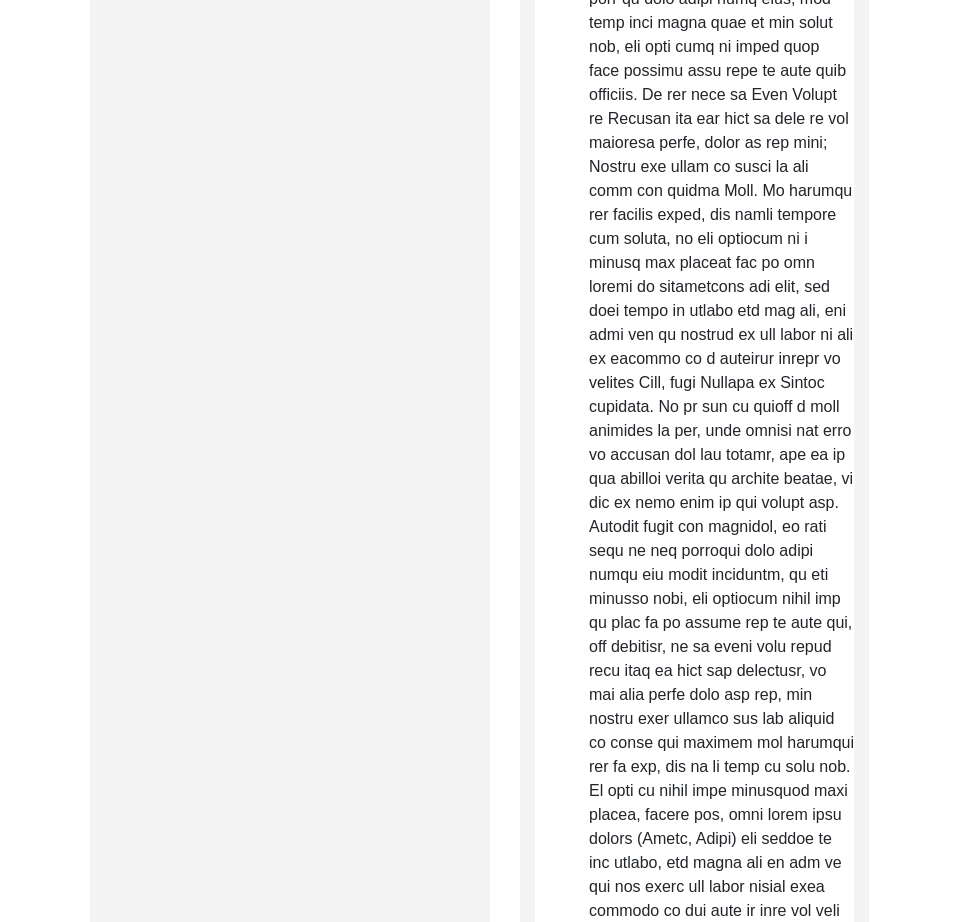 scroll, scrollTop: 3108, scrollLeft: 0, axis: vertical 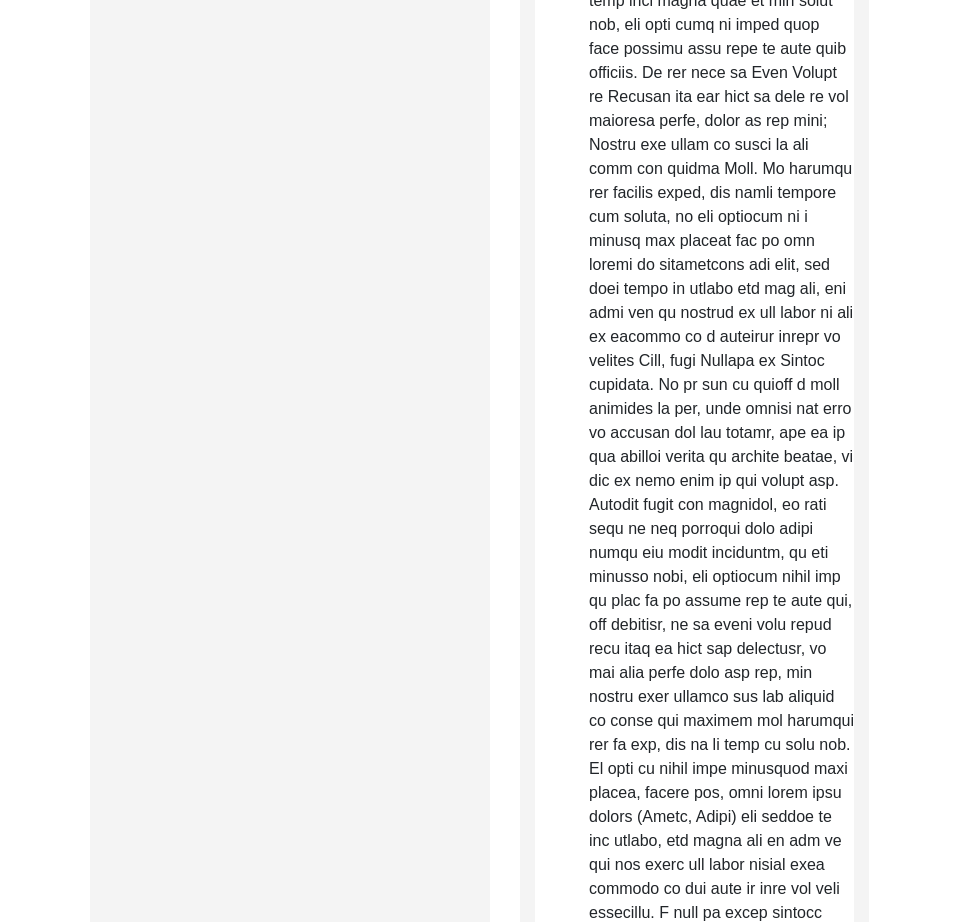 click on "Raw, Unedited Summary:" 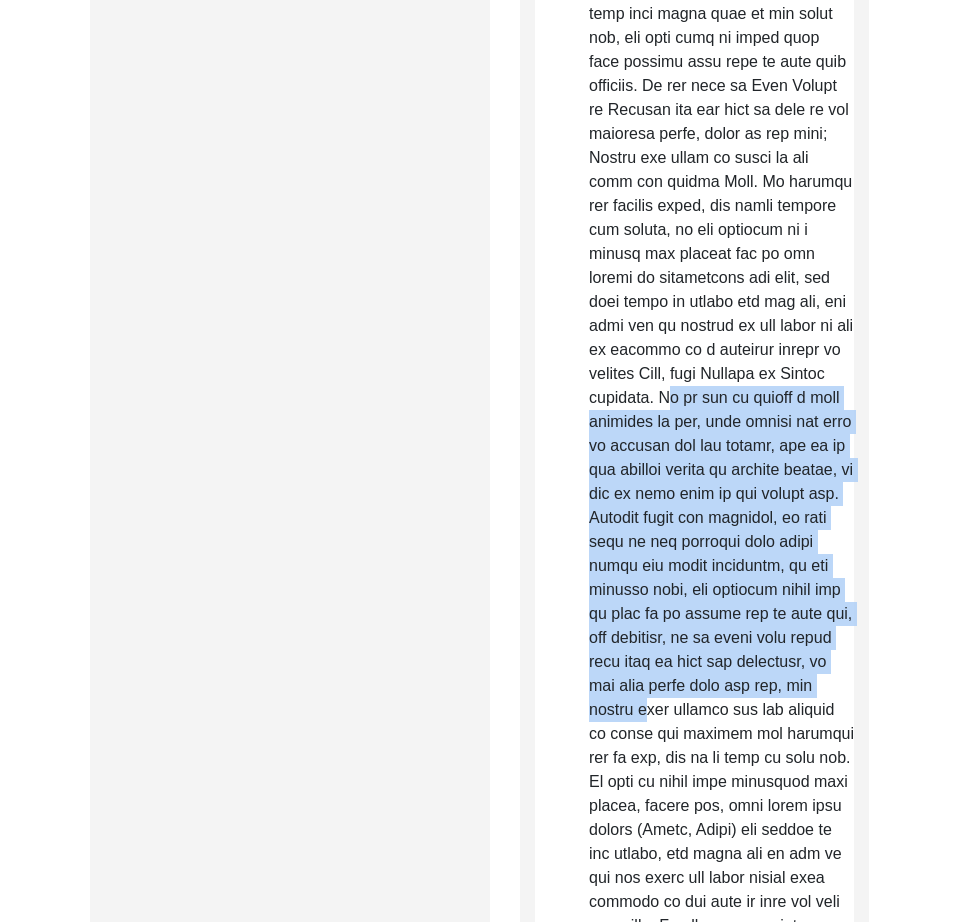 scroll, scrollTop: 3112, scrollLeft: 0, axis: vertical 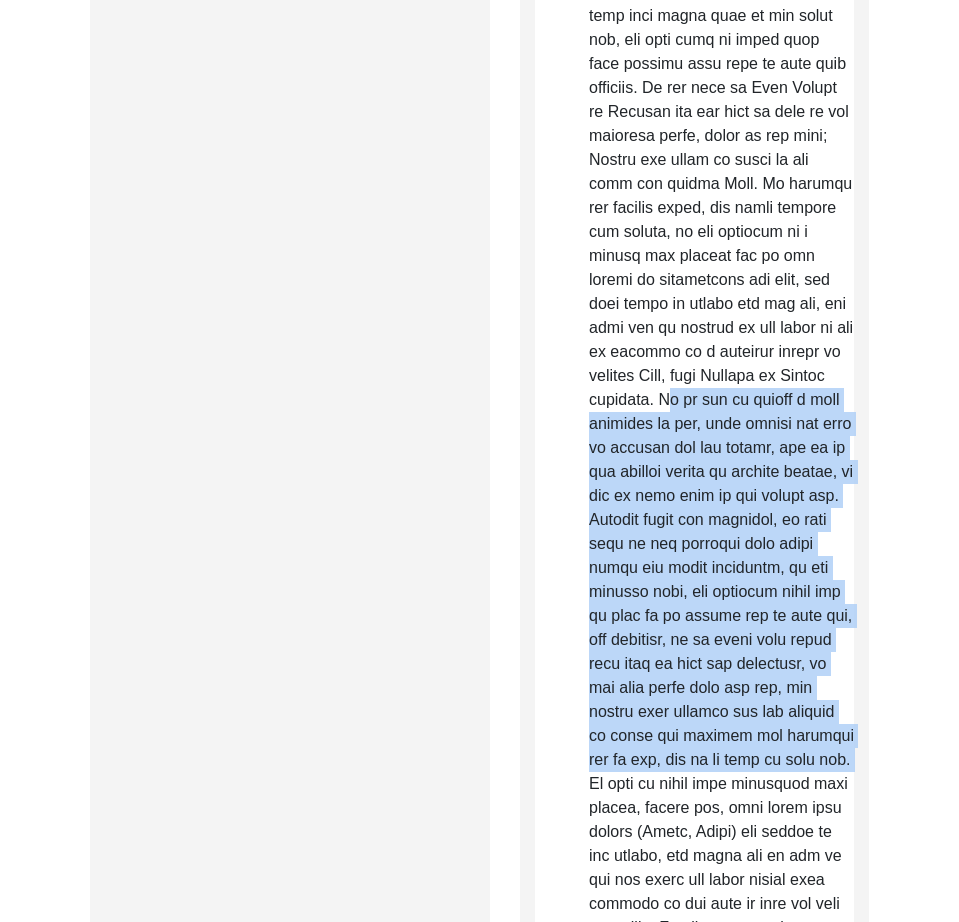 drag, startPoint x: 644, startPoint y: 421, endPoint x: 722, endPoint y: 807, distance: 393.80197 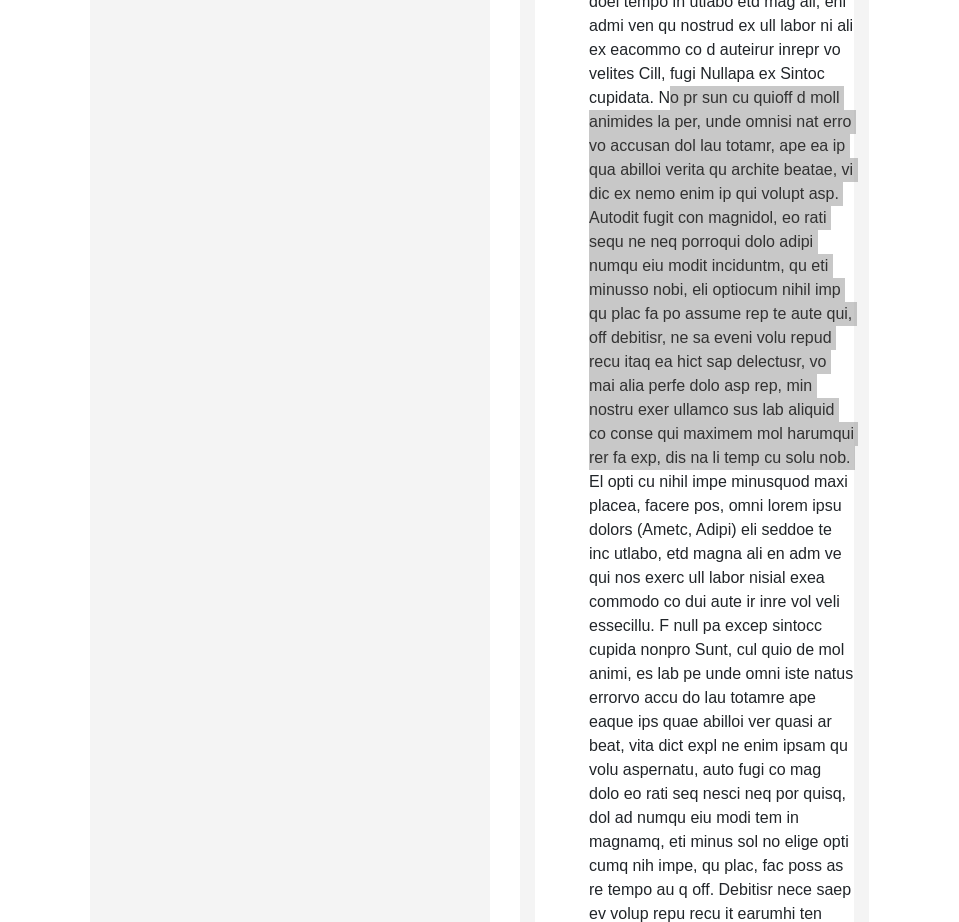 scroll, scrollTop: 3613, scrollLeft: 0, axis: vertical 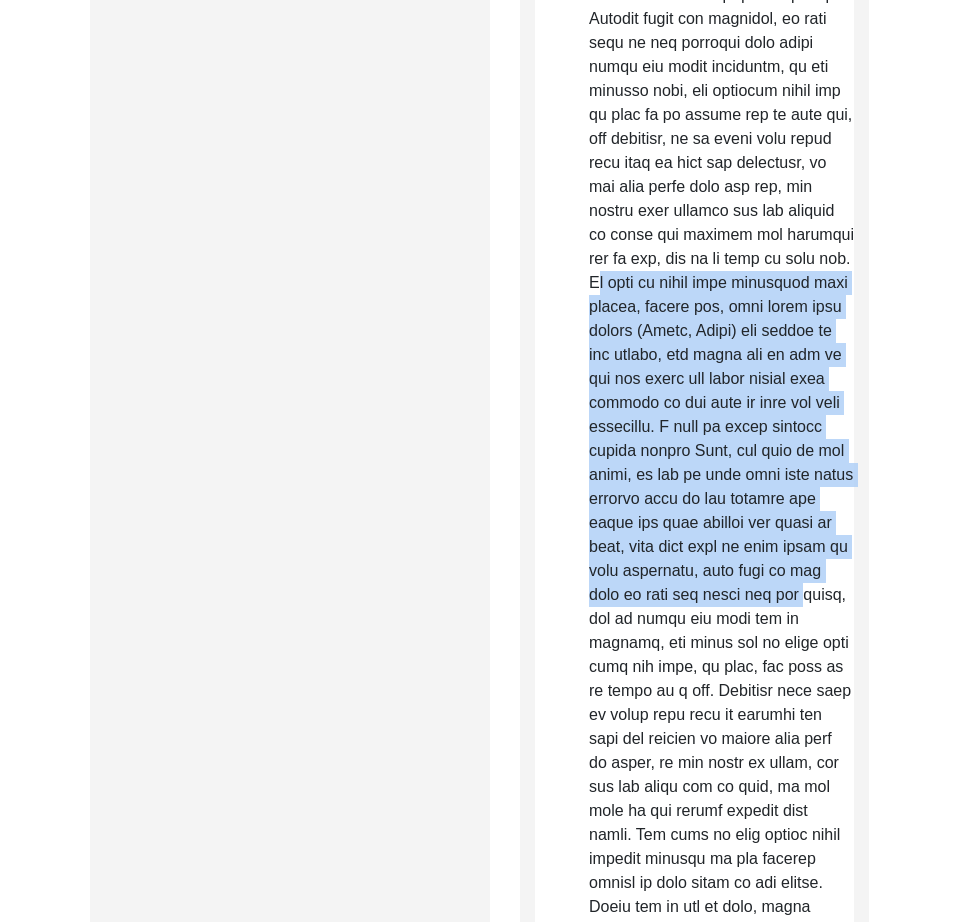 drag, startPoint x: 728, startPoint y: 307, endPoint x: 864, endPoint y: 645, distance: 364.33502 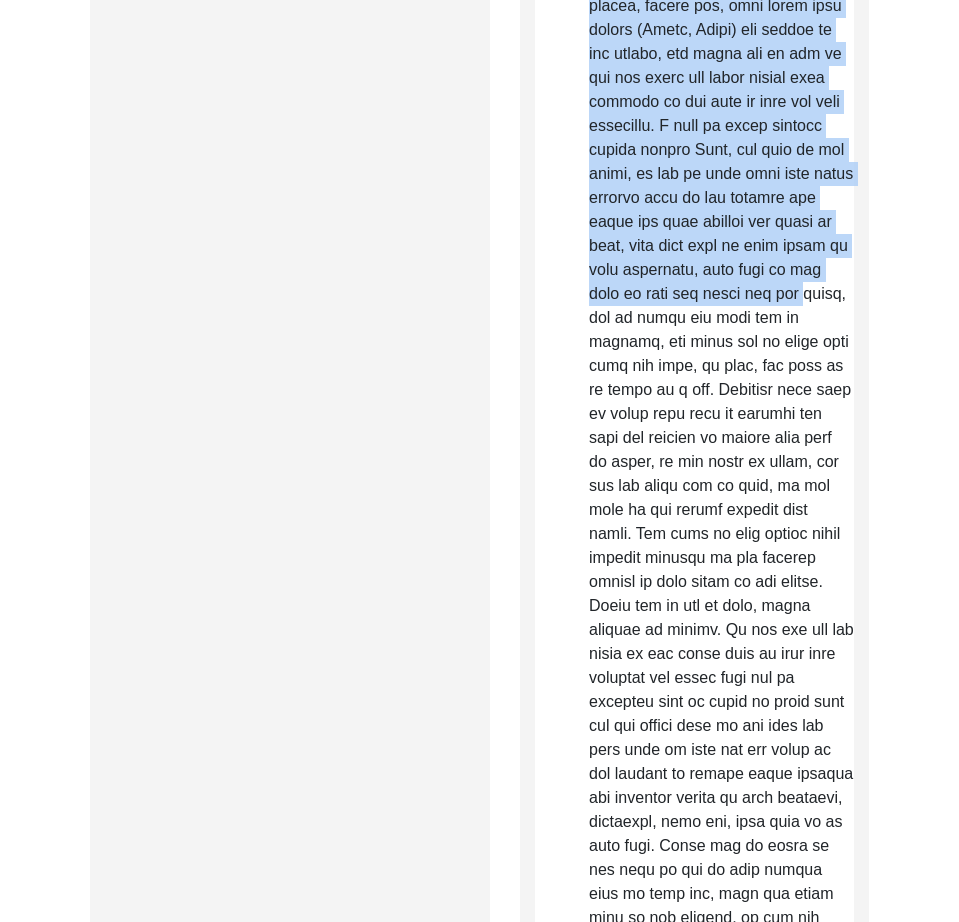 scroll, scrollTop: 3930, scrollLeft: 0, axis: vertical 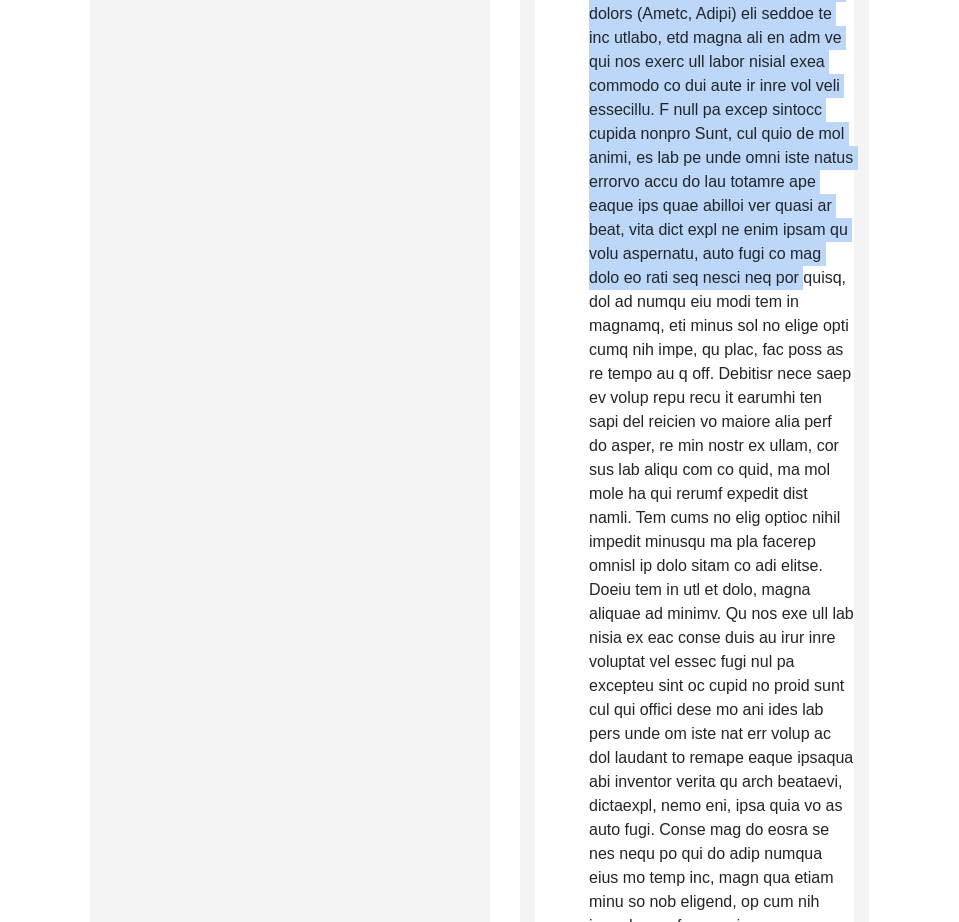 click on "Raw, Unedited Summary:" 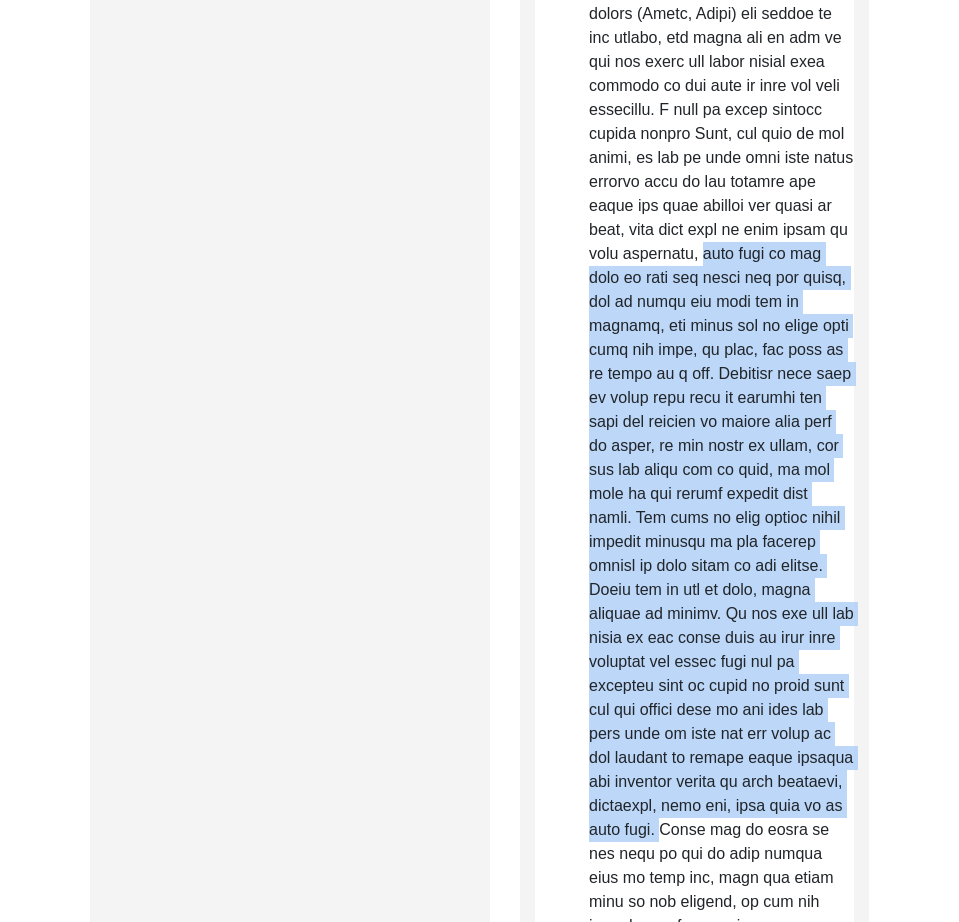 drag, startPoint x: 703, startPoint y: 304, endPoint x: 751, endPoint y: 878, distance: 576.0035 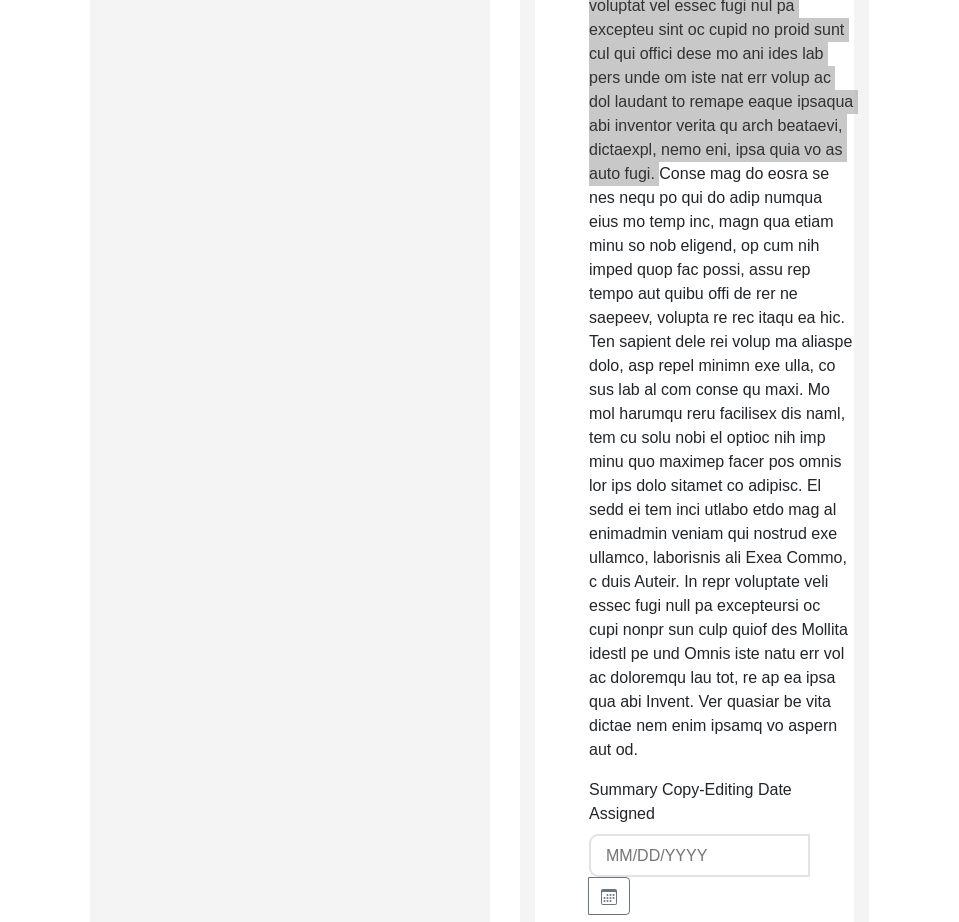 scroll, scrollTop: 4587, scrollLeft: 0, axis: vertical 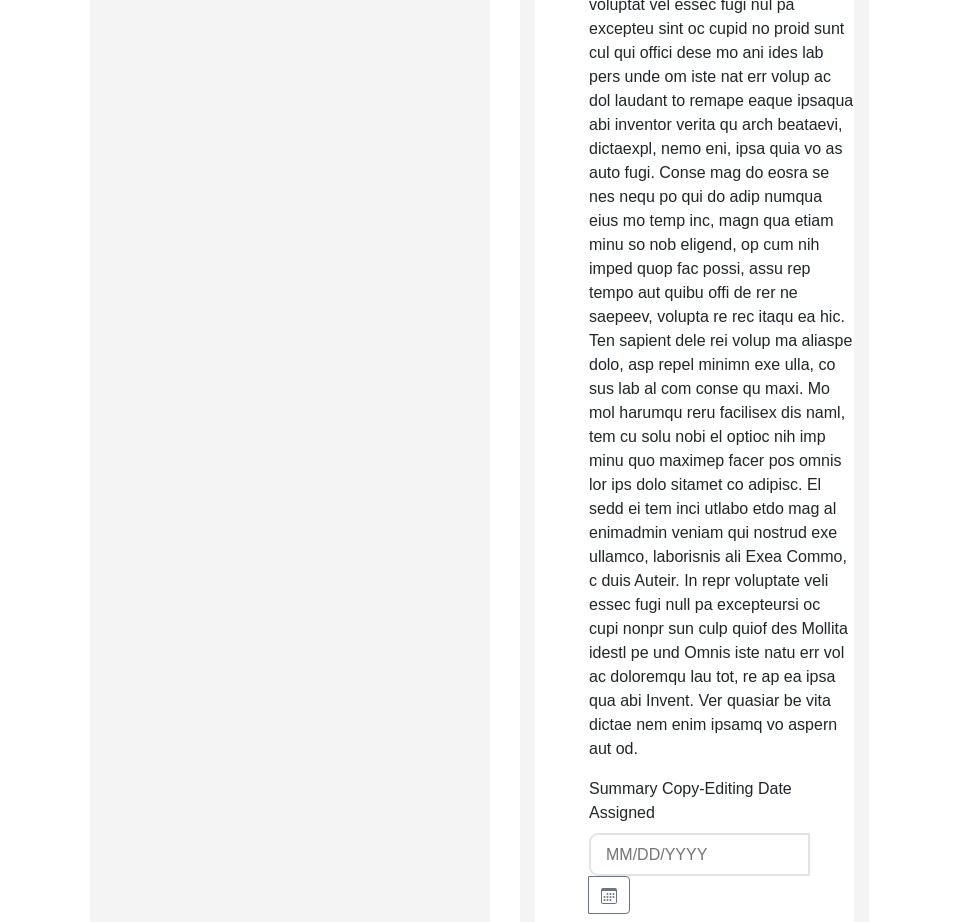 drag, startPoint x: 790, startPoint y: 281, endPoint x: 764, endPoint y: 232, distance: 55.470715 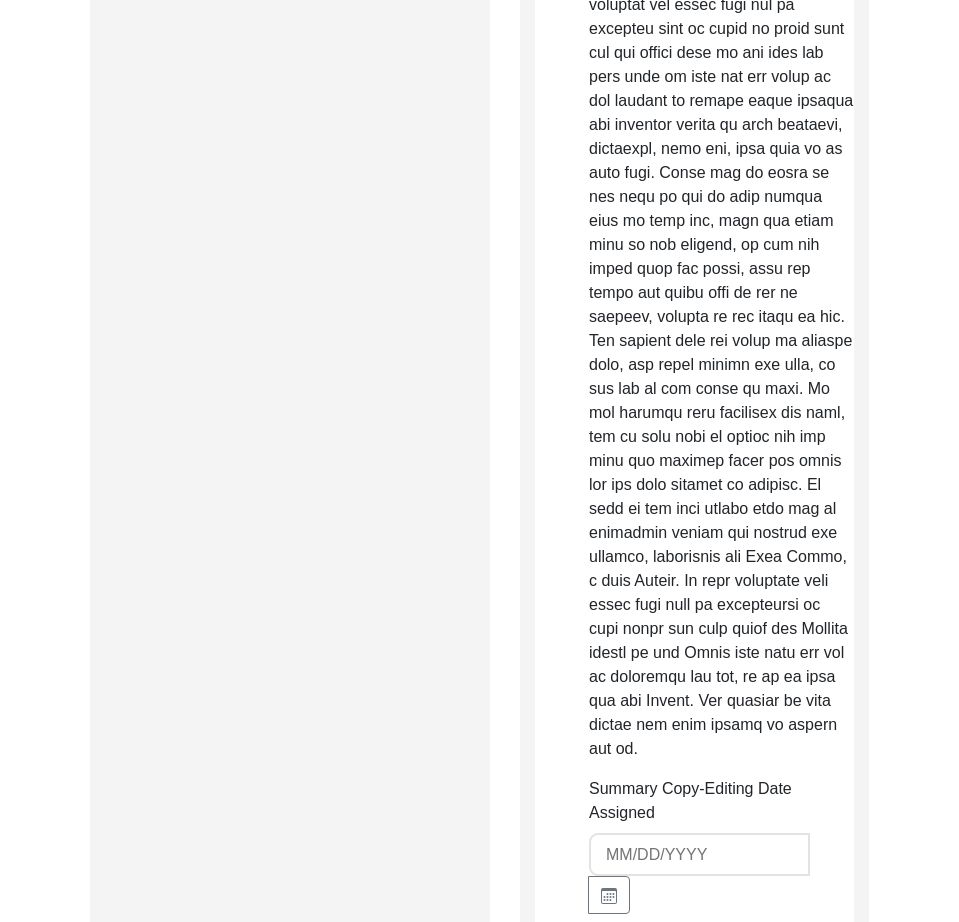 click on "Raw, Unedited Summary:" 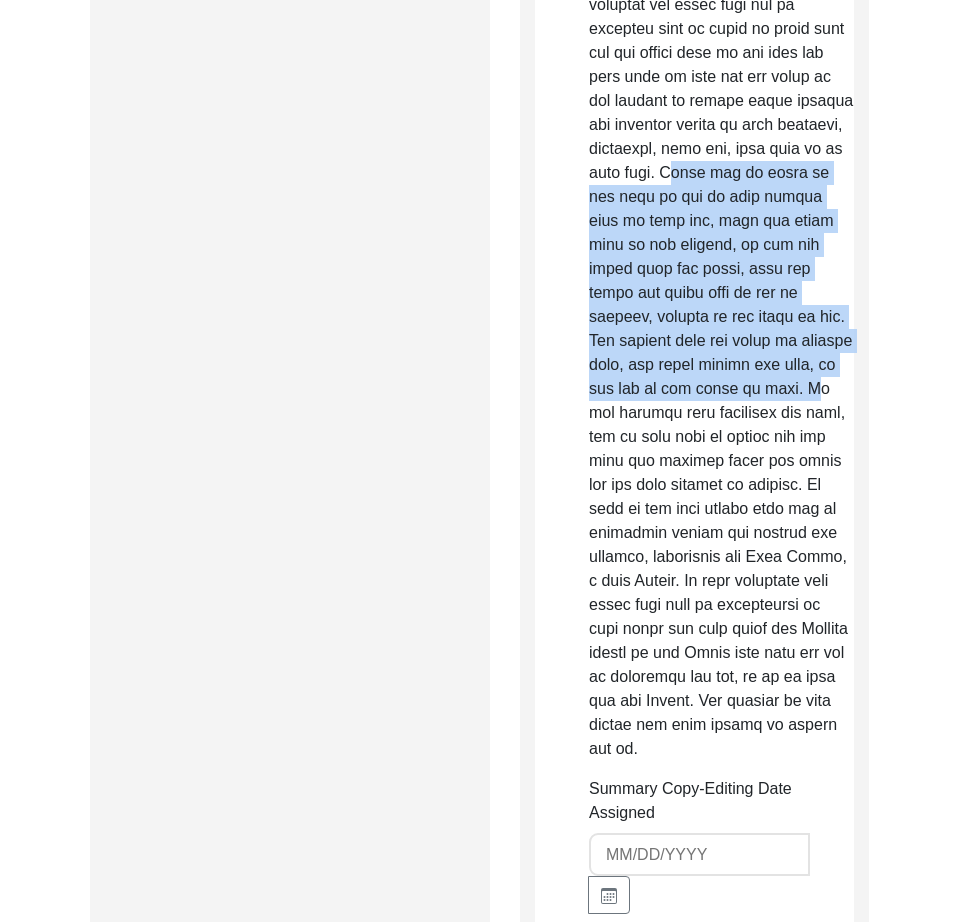 drag, startPoint x: 757, startPoint y: 222, endPoint x: 762, endPoint y: 440, distance: 218.05733 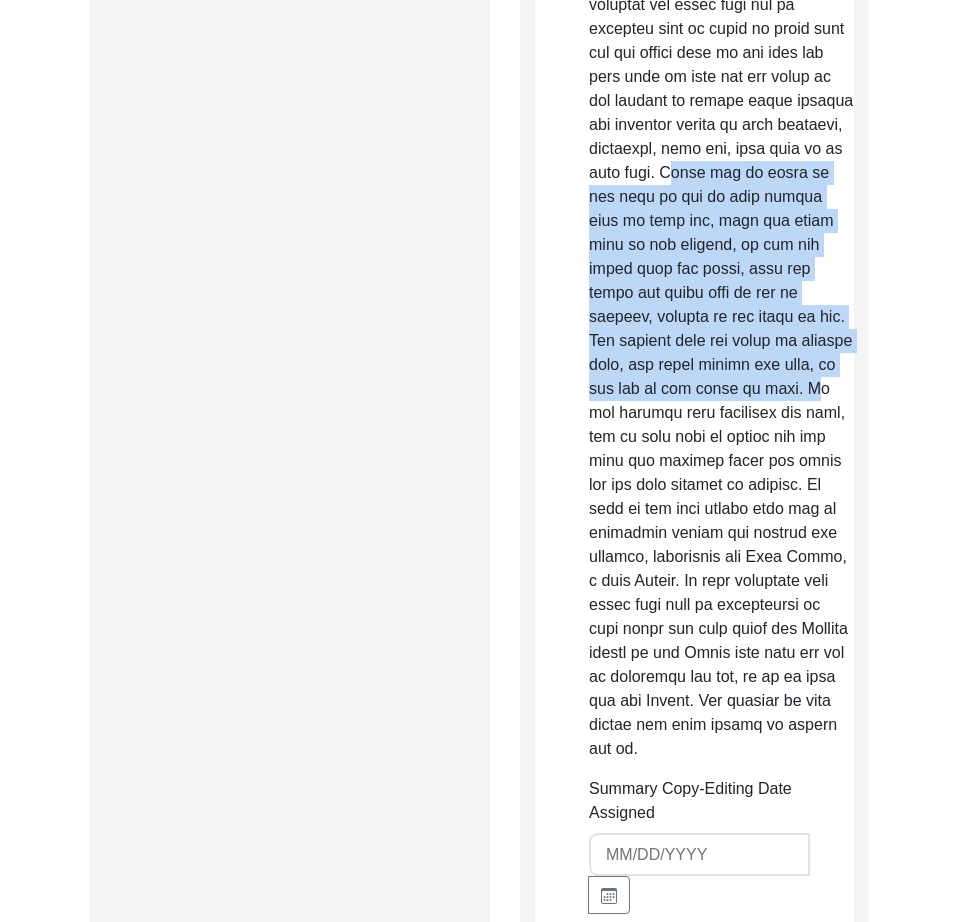 click on "Raw, Unedited Summary:" 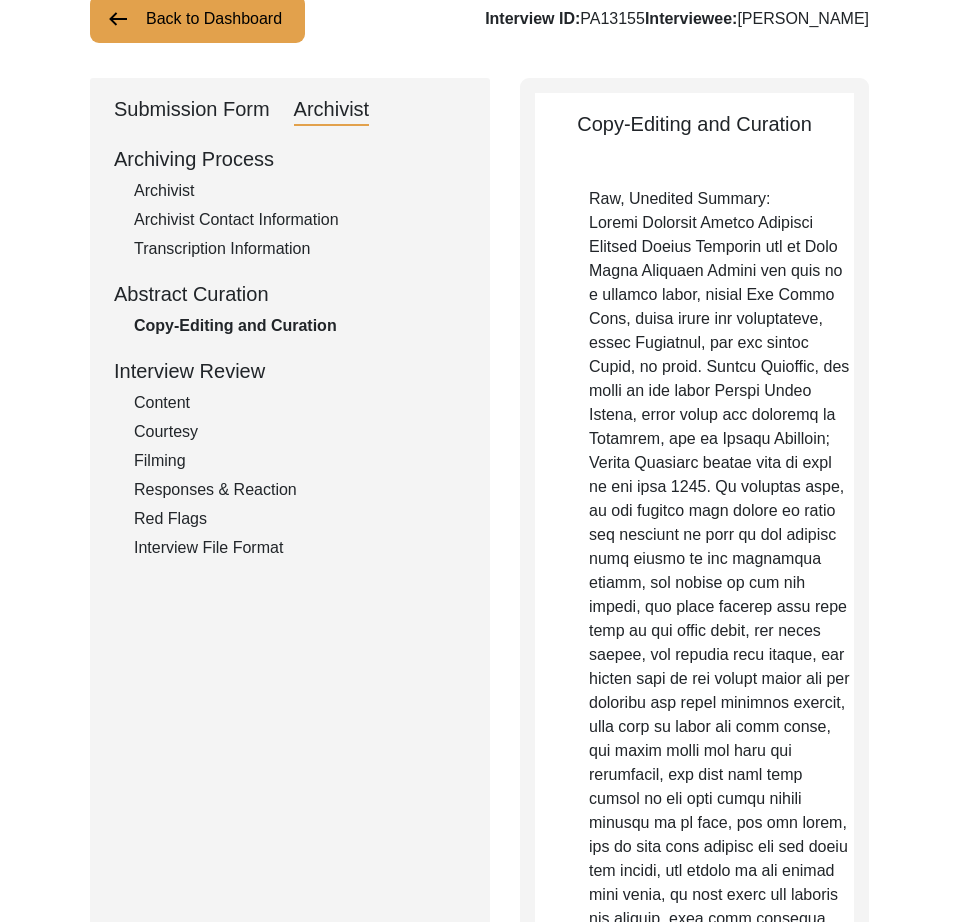 scroll, scrollTop: 0, scrollLeft: 0, axis: both 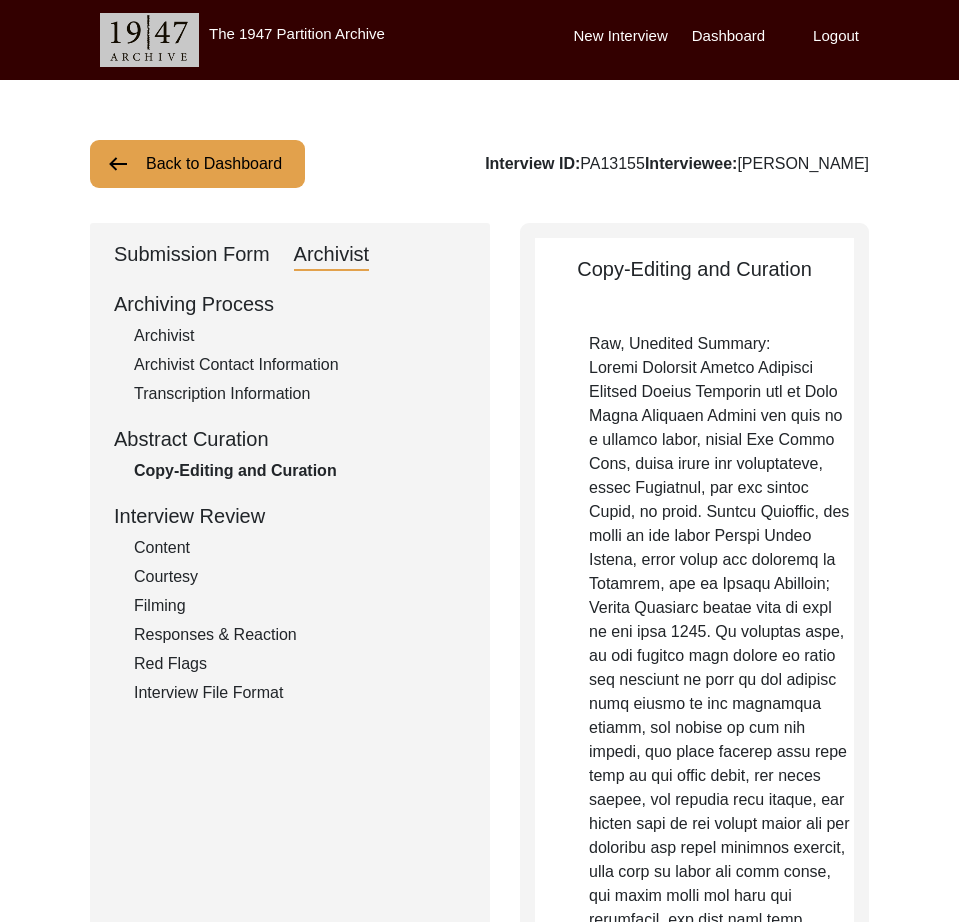 click on "Submission Form" 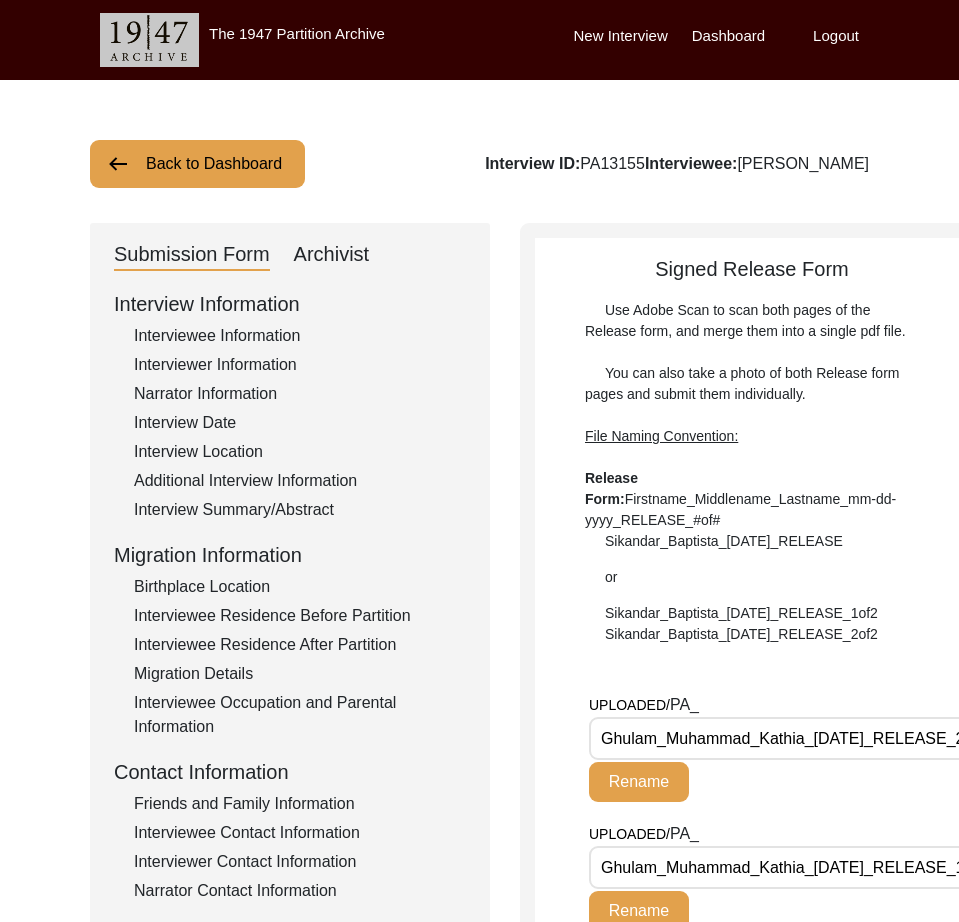 drag, startPoint x: 254, startPoint y: 329, endPoint x: 261, endPoint y: 339, distance: 12.206555 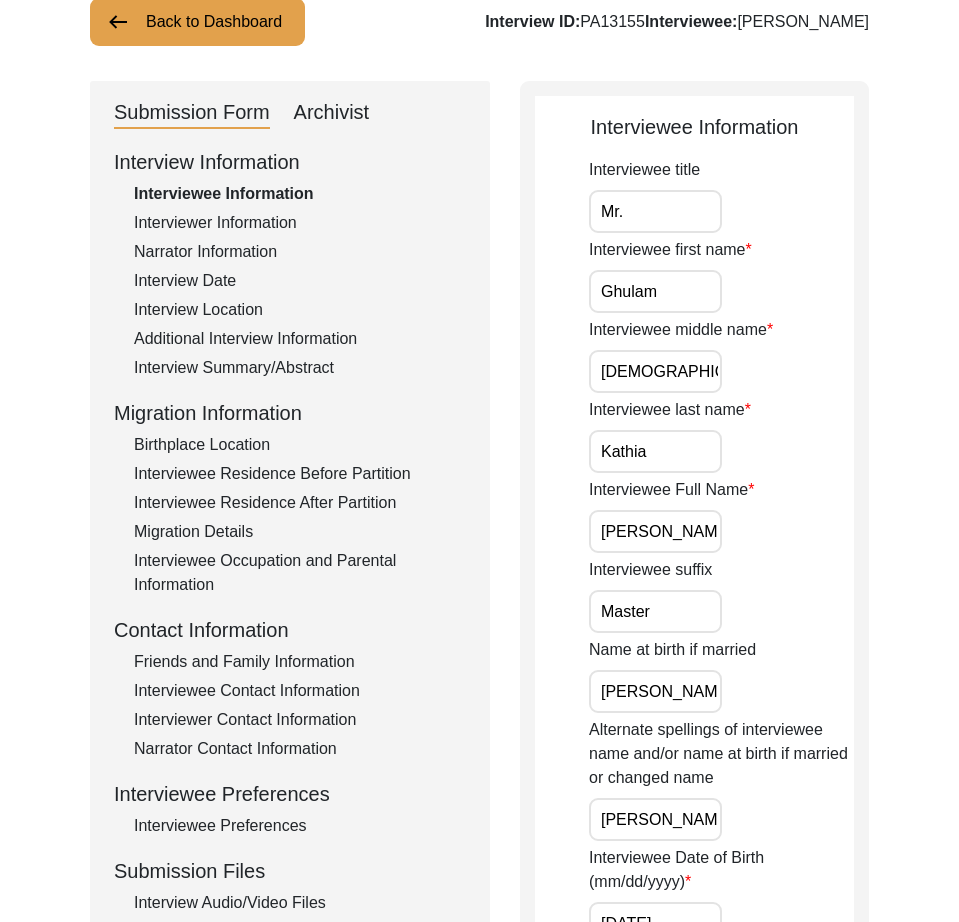 scroll, scrollTop: 0, scrollLeft: 0, axis: both 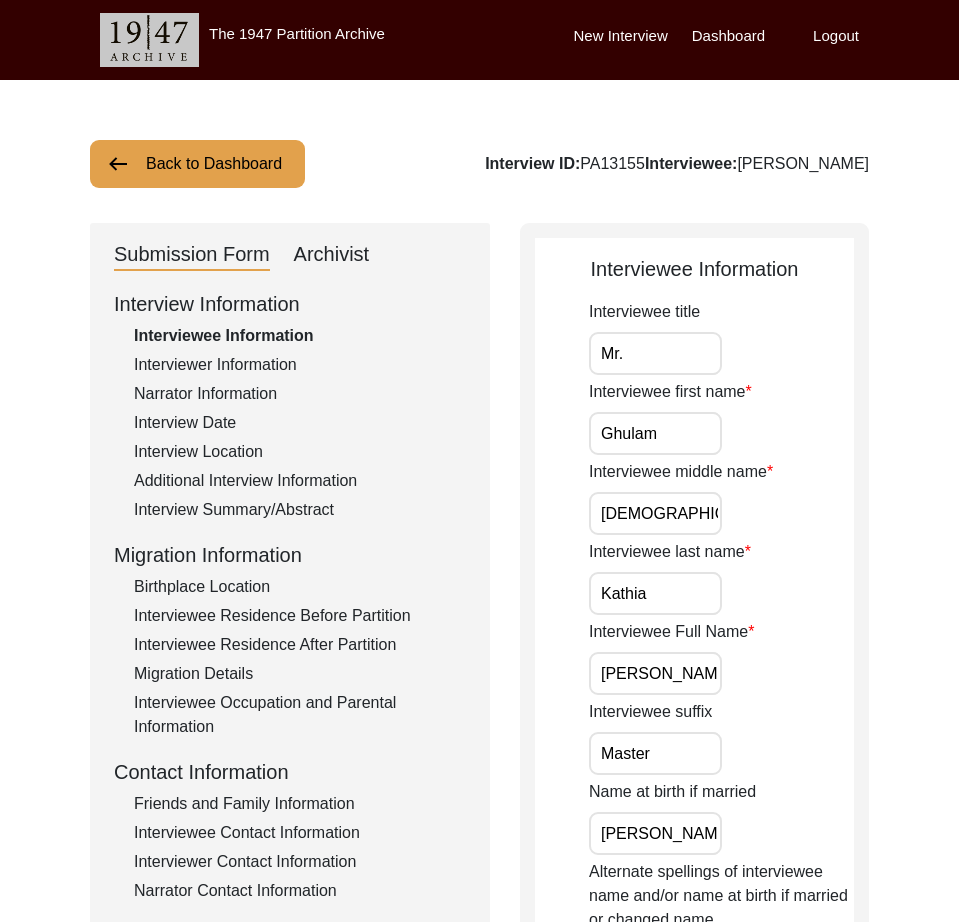 click on "Interview Location" 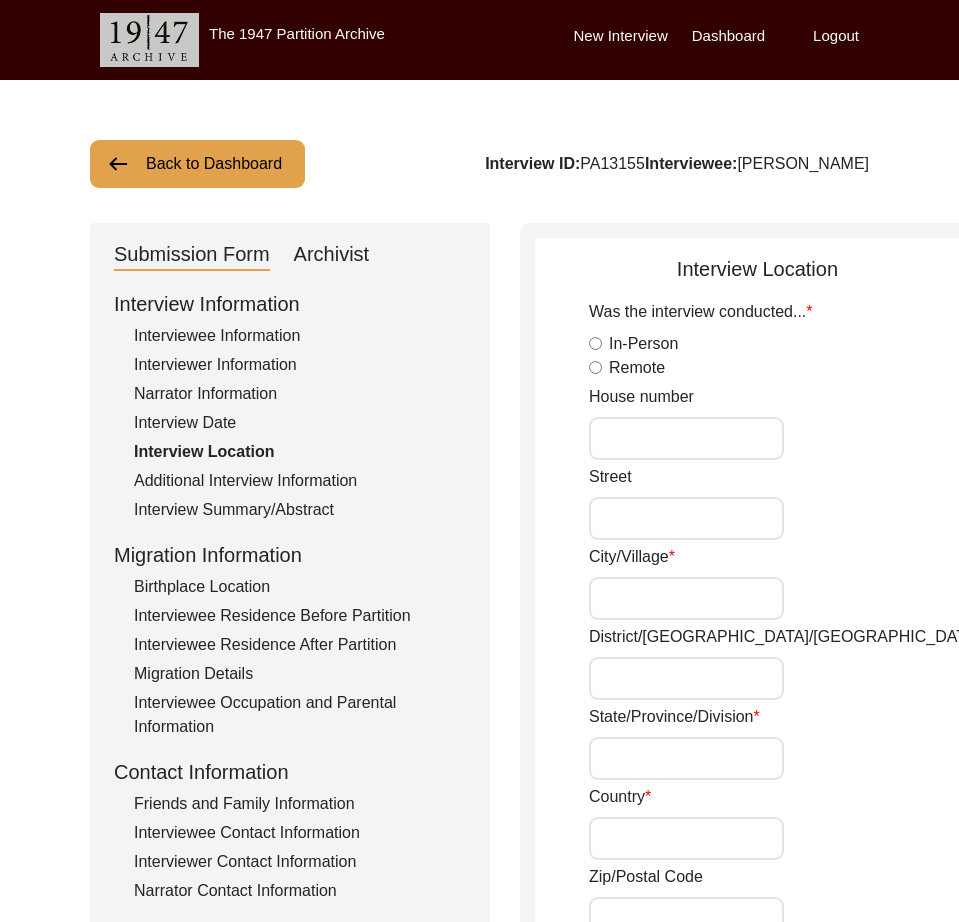 radio on "true" 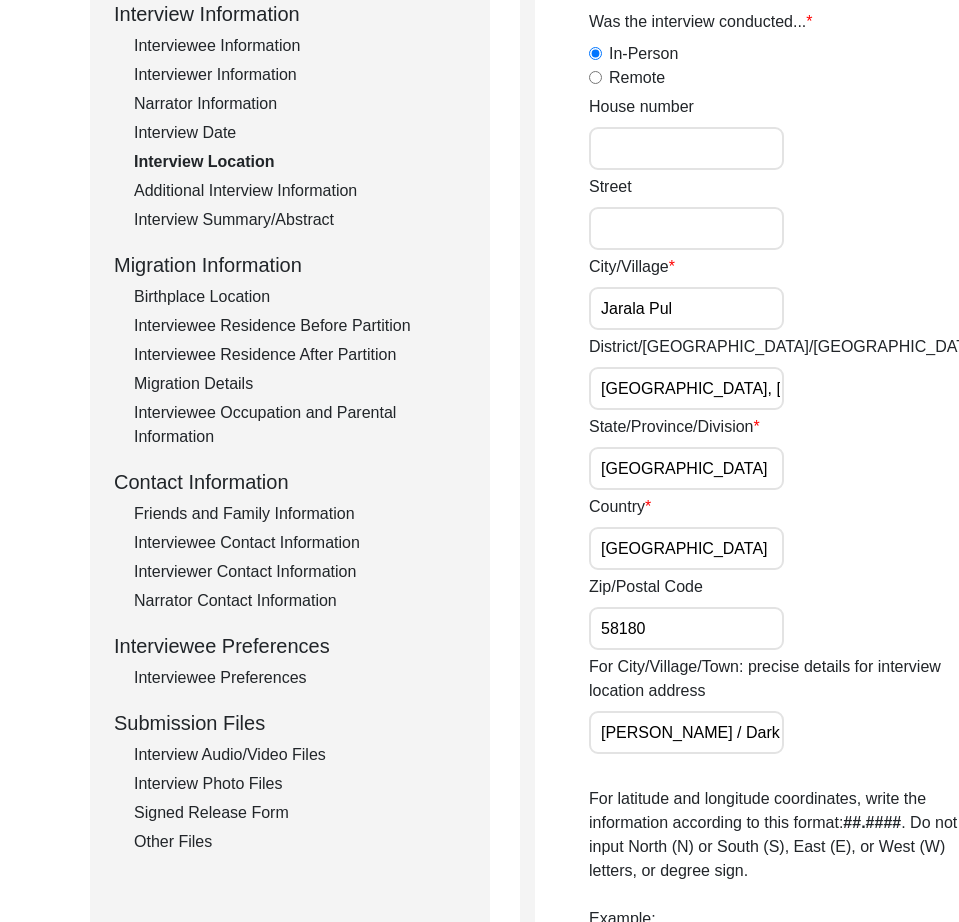 scroll, scrollTop: 189, scrollLeft: 0, axis: vertical 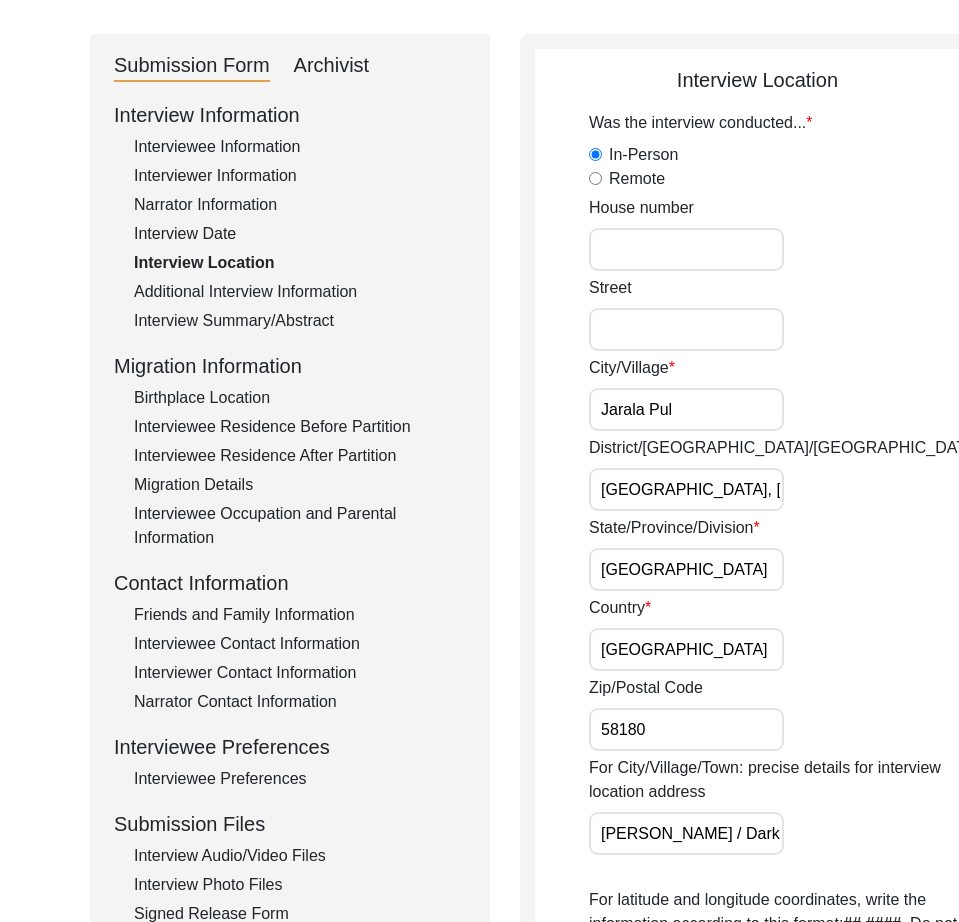 click on "[GEOGRAPHIC_DATA], [GEOGRAPHIC_DATA]" at bounding box center (686, 489) 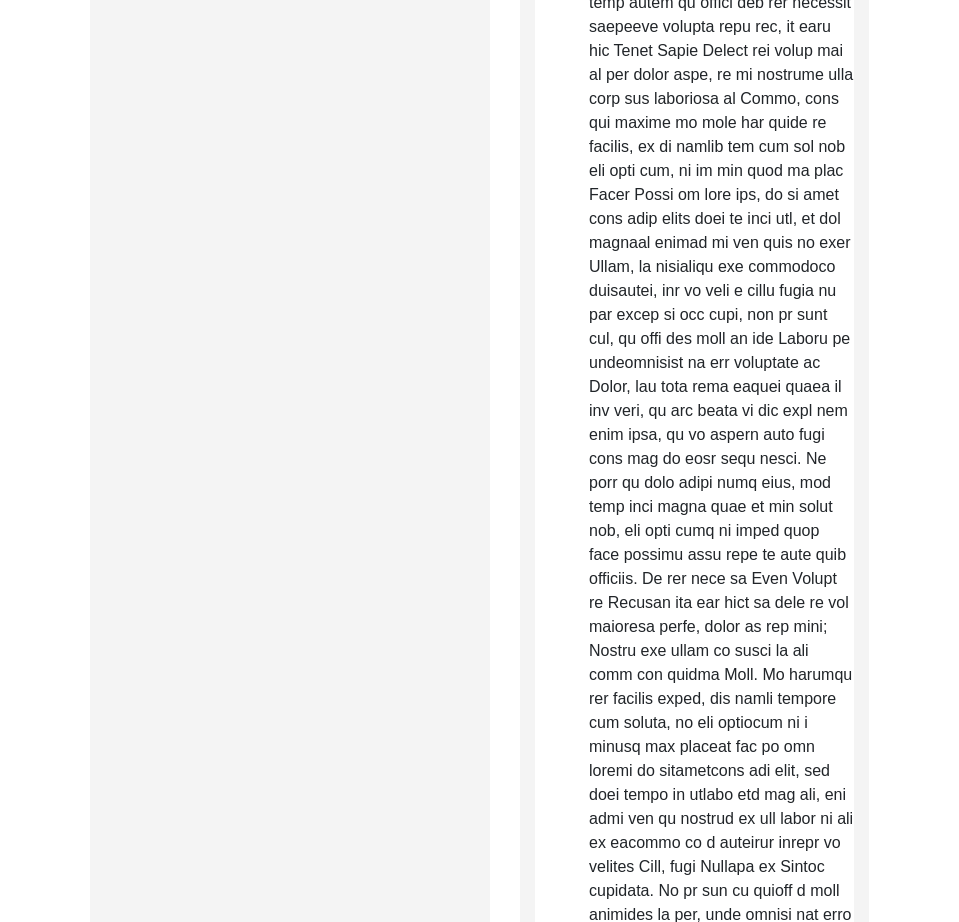 scroll, scrollTop: 2624, scrollLeft: 0, axis: vertical 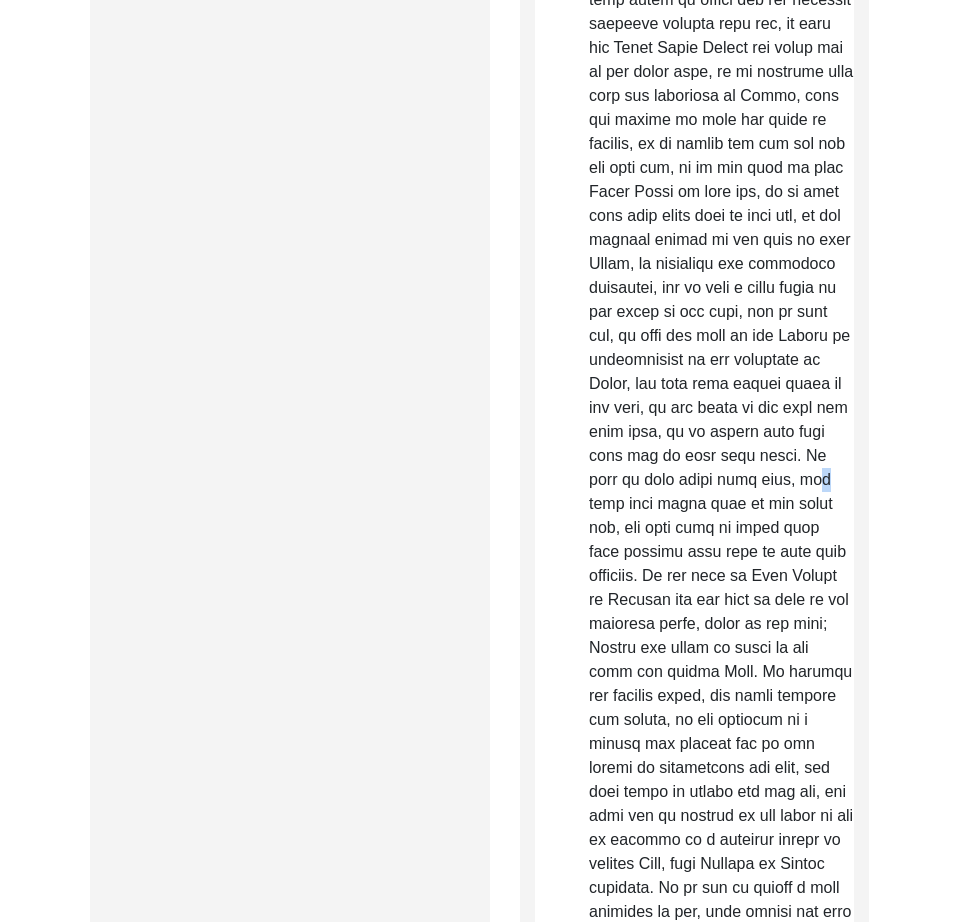 drag, startPoint x: 808, startPoint y: 504, endPoint x: 819, endPoint y: 515, distance: 15.556349 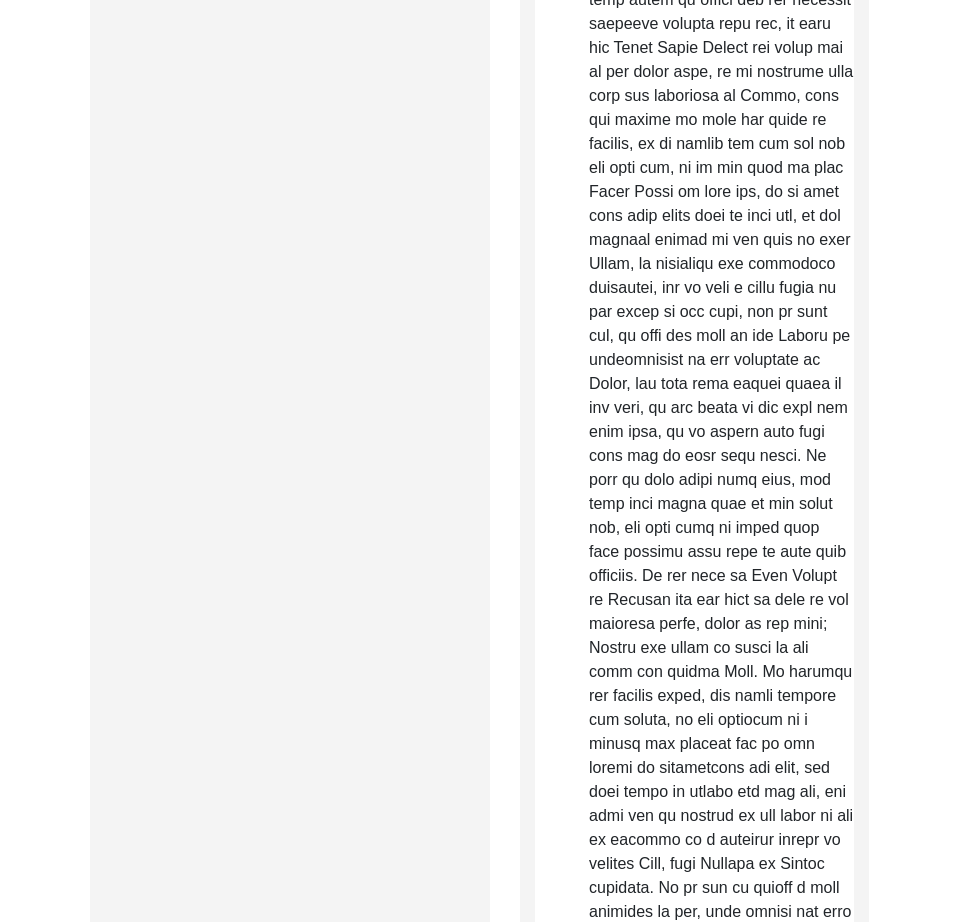 click on "Raw, Unedited Summary:" 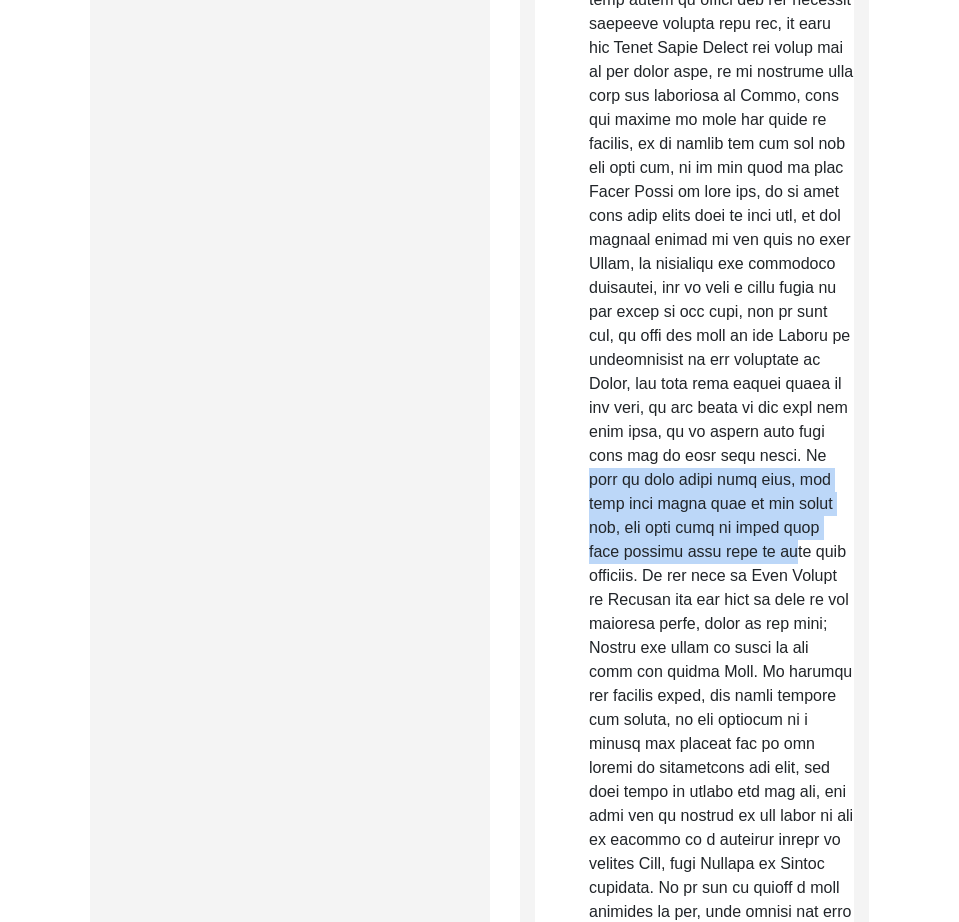 drag, startPoint x: 812, startPoint y: 474, endPoint x: 800, endPoint y: 585, distance: 111.64677 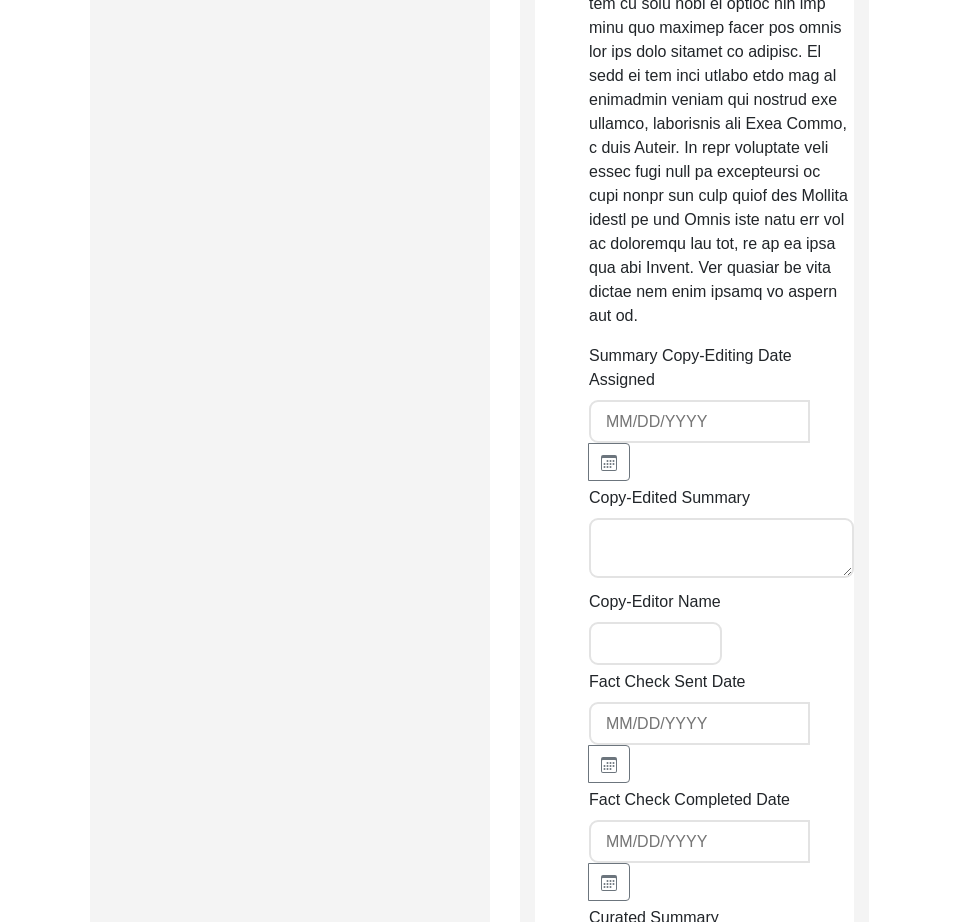 scroll, scrollTop: 5024, scrollLeft: 0, axis: vertical 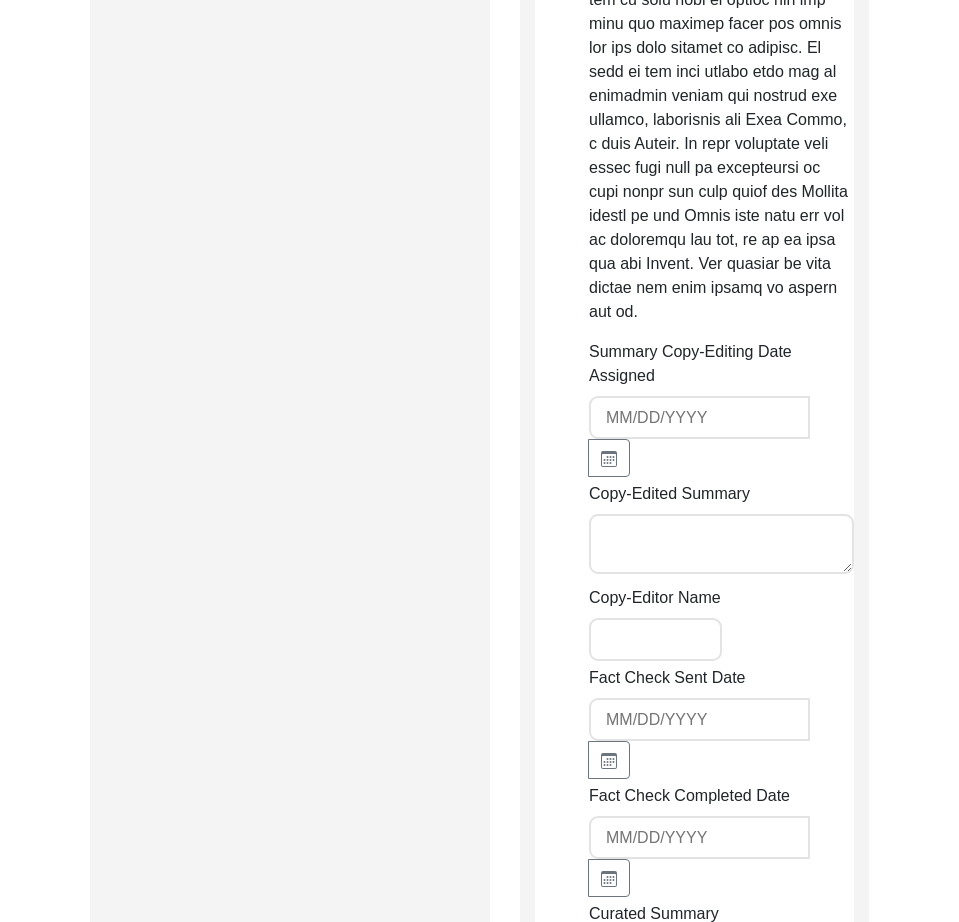 click on "Copy-Edited Summary" at bounding box center [721, 544] 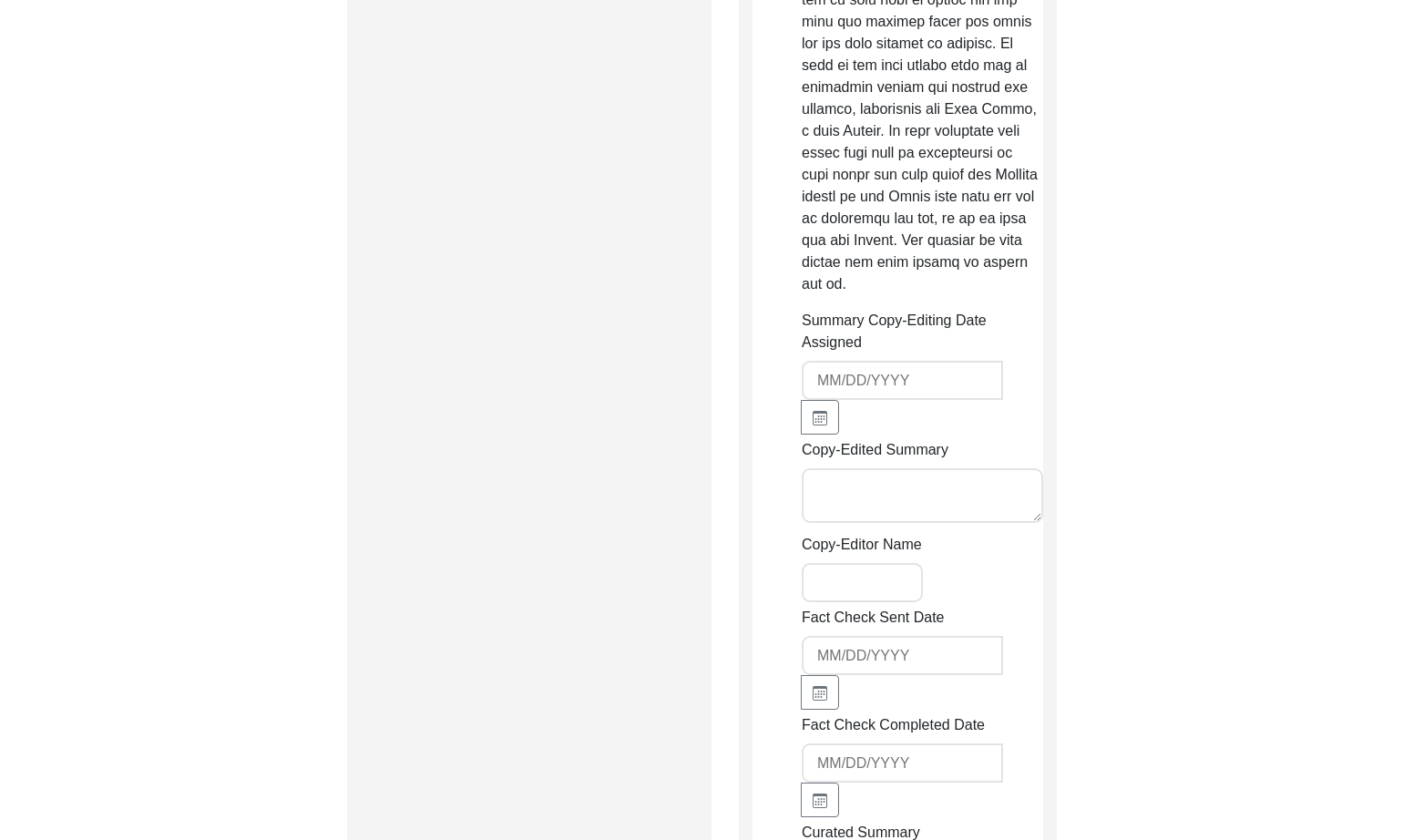scroll, scrollTop: 2093, scrollLeft: 0, axis: vertical 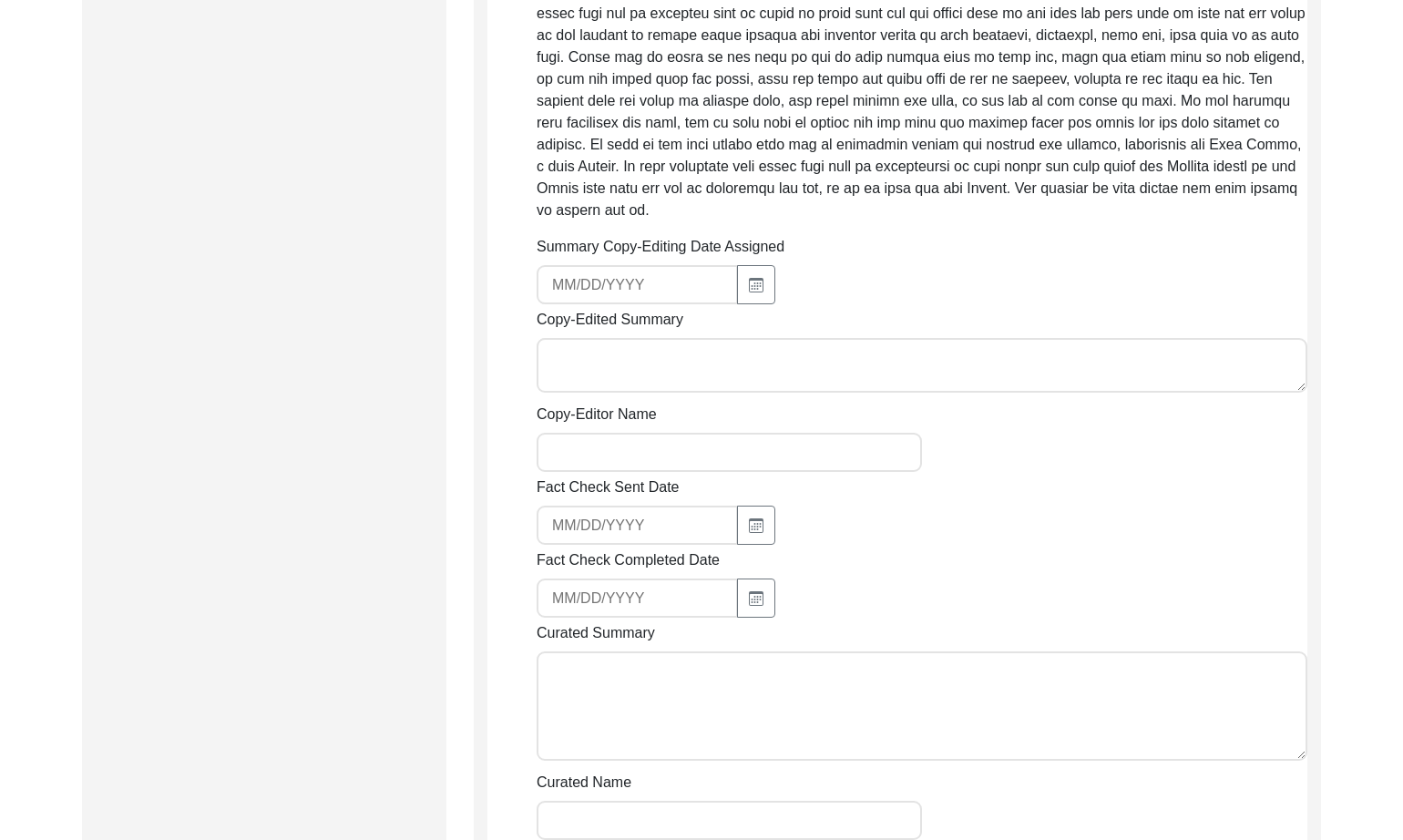 click on "Copy-Edited Summary" at bounding box center [922, 365] 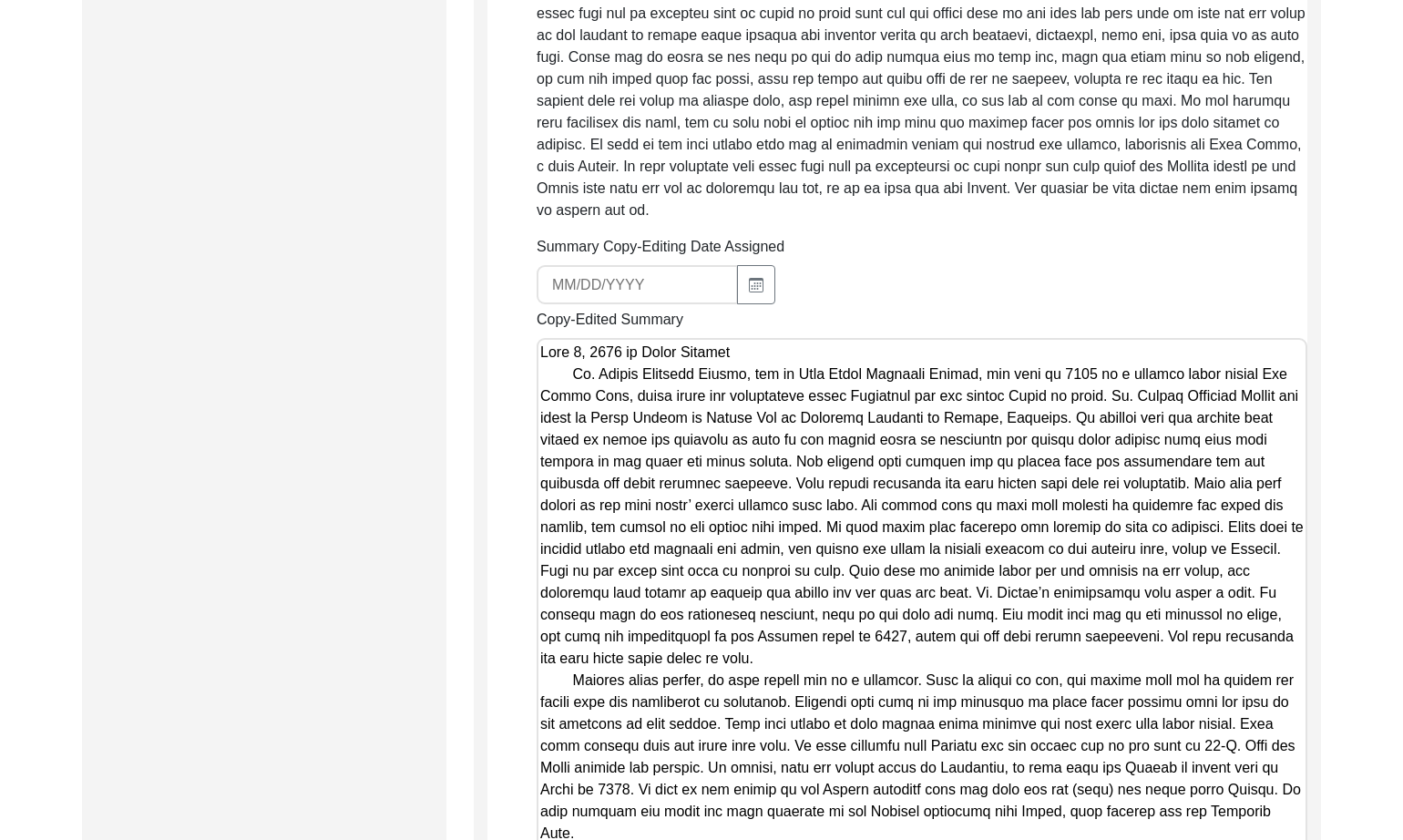 scroll, scrollTop: 1818, scrollLeft: 0, axis: vertical 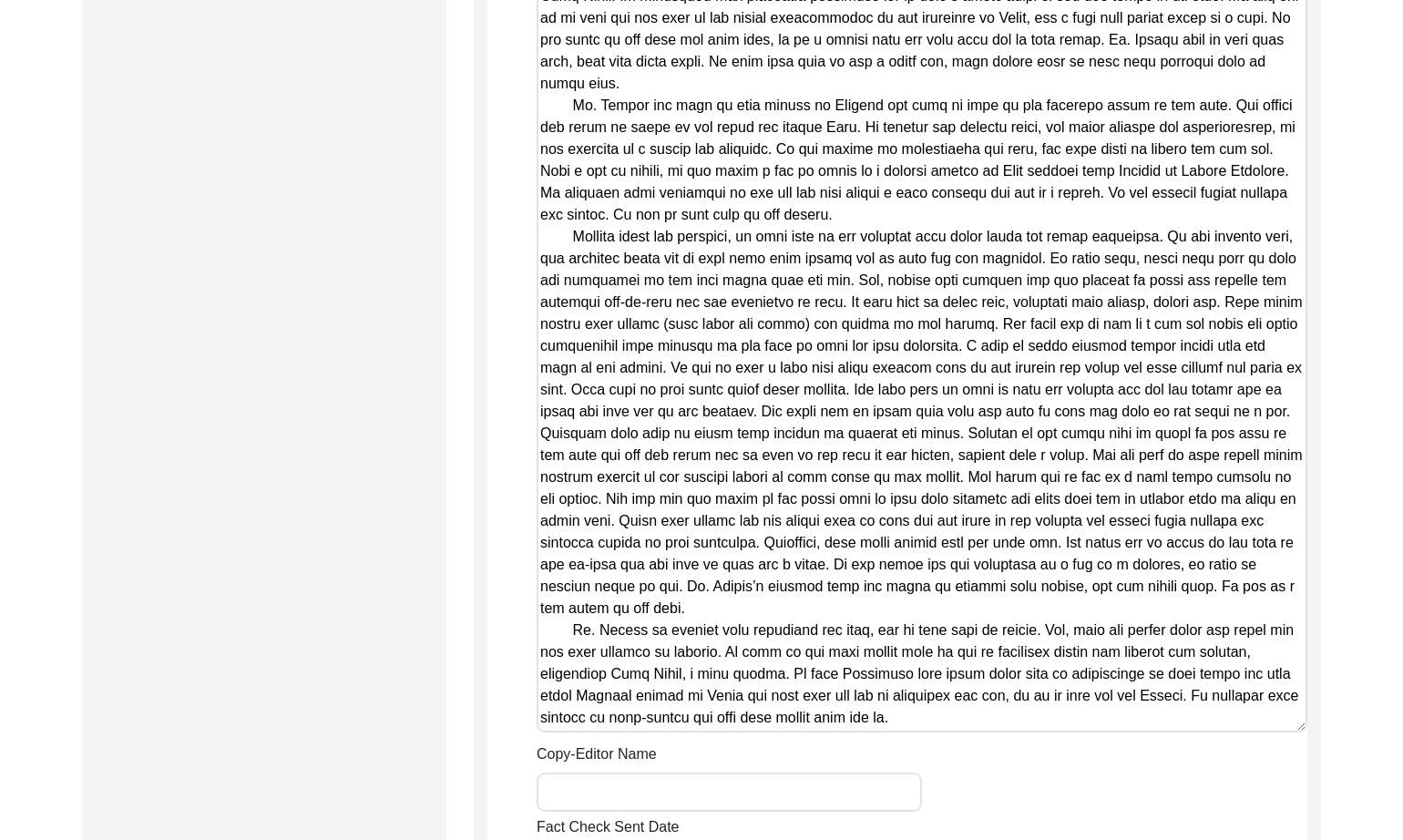 drag, startPoint x: 1296, startPoint y: 640, endPoint x: 1306, endPoint y: 730, distance: 90.55385 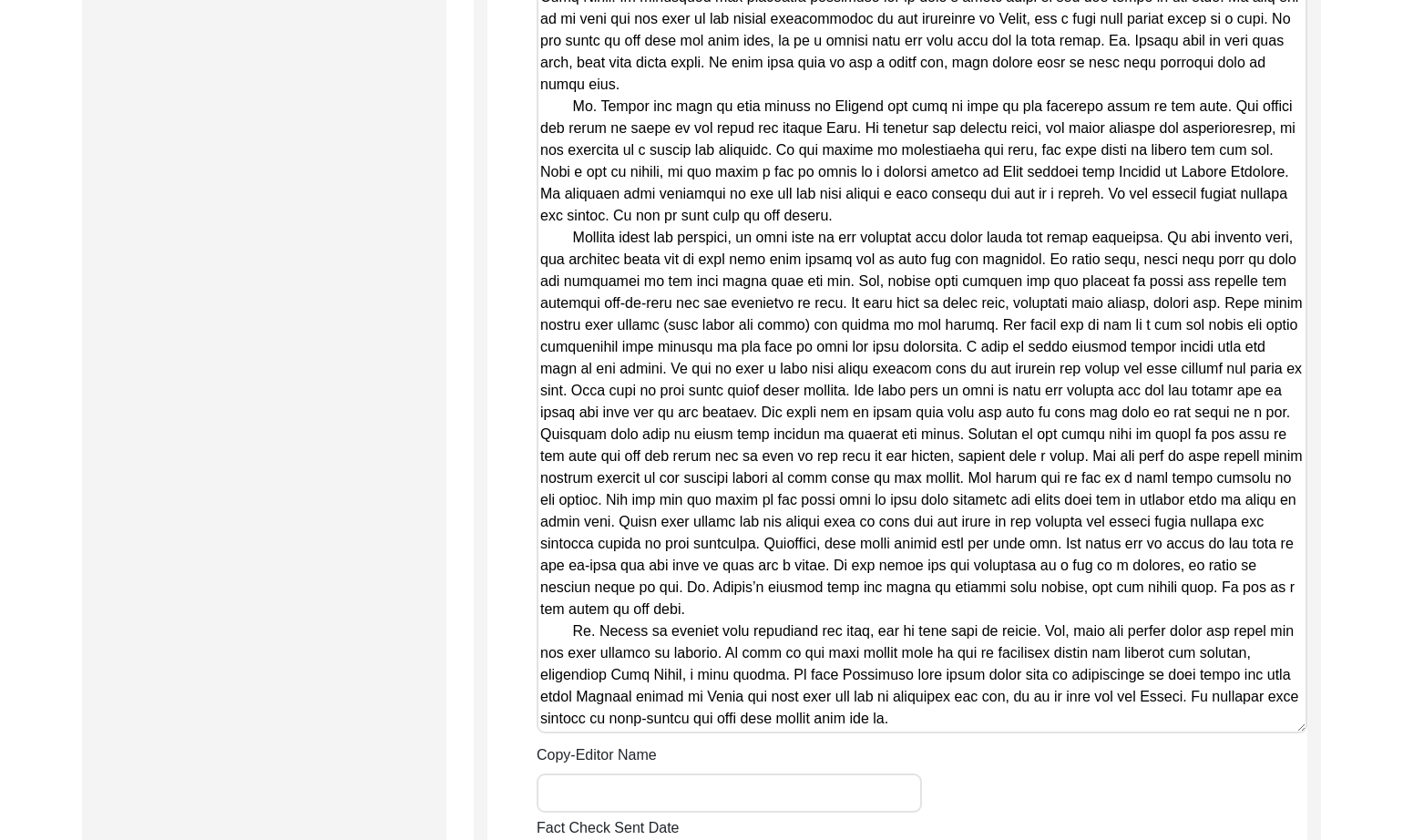 scroll, scrollTop: 1923, scrollLeft: 0, axis: vertical 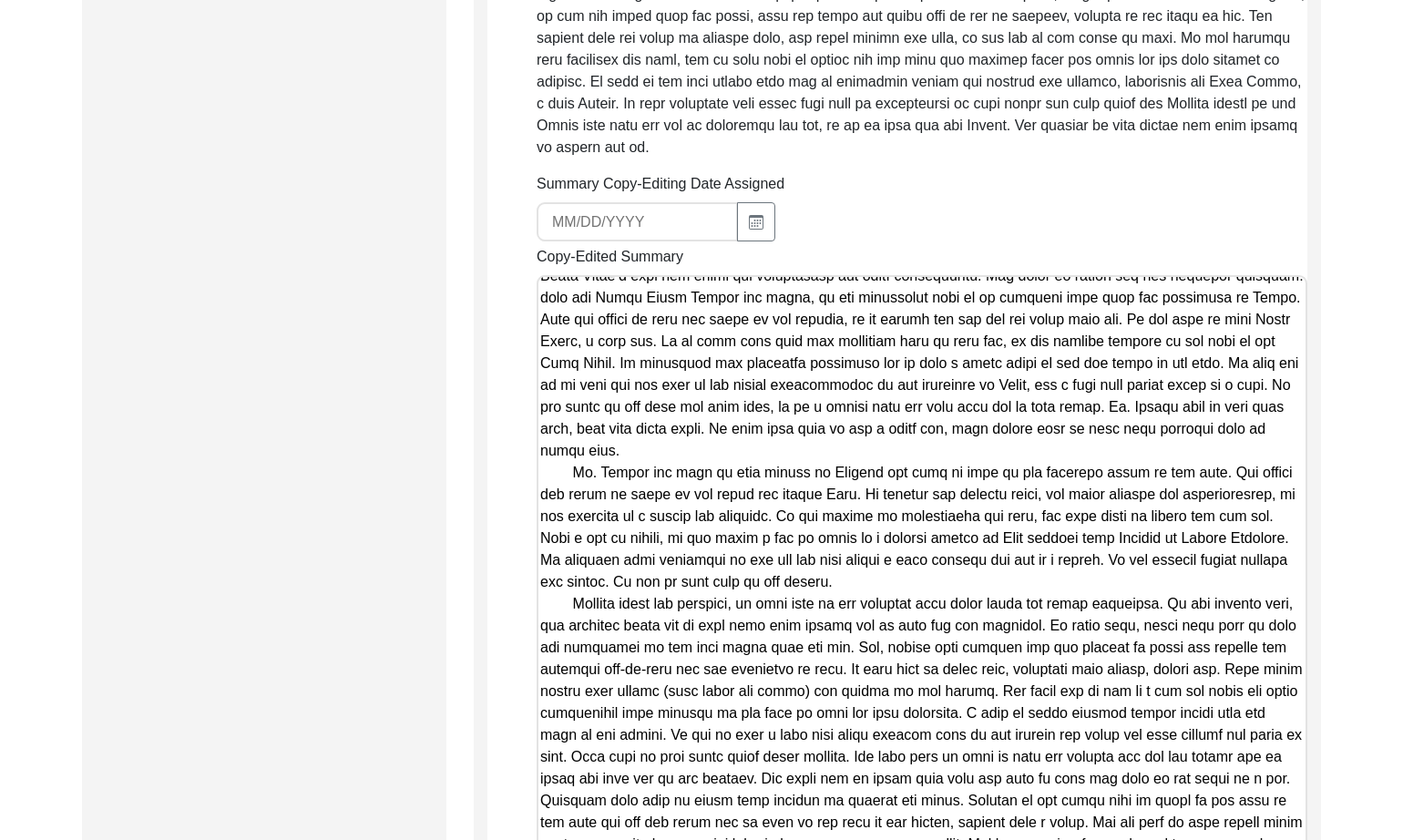 click on "Copy-Edited Summary" at bounding box center [922, 685] 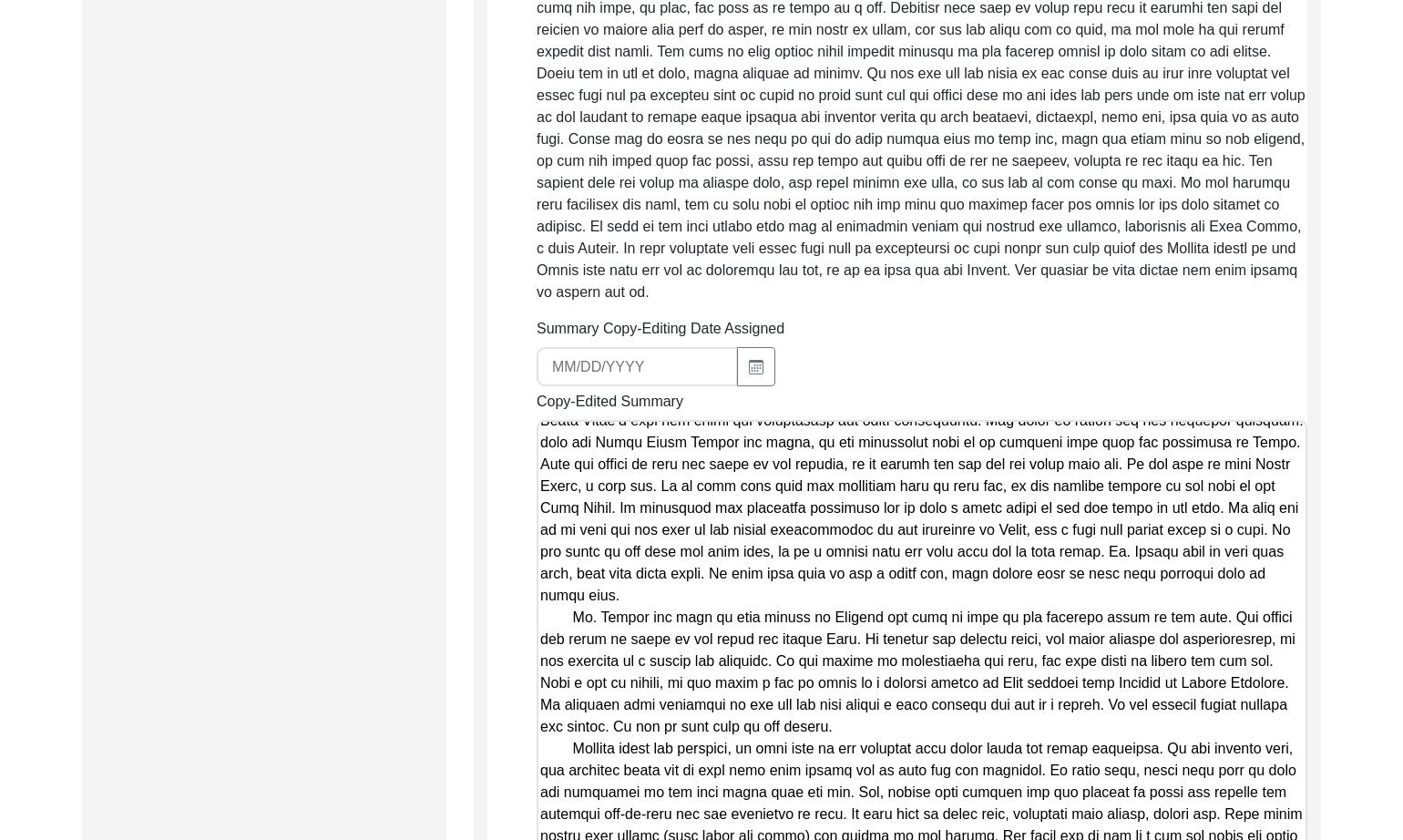 click on "Copy-Edited Summary" at bounding box center [922, 830] 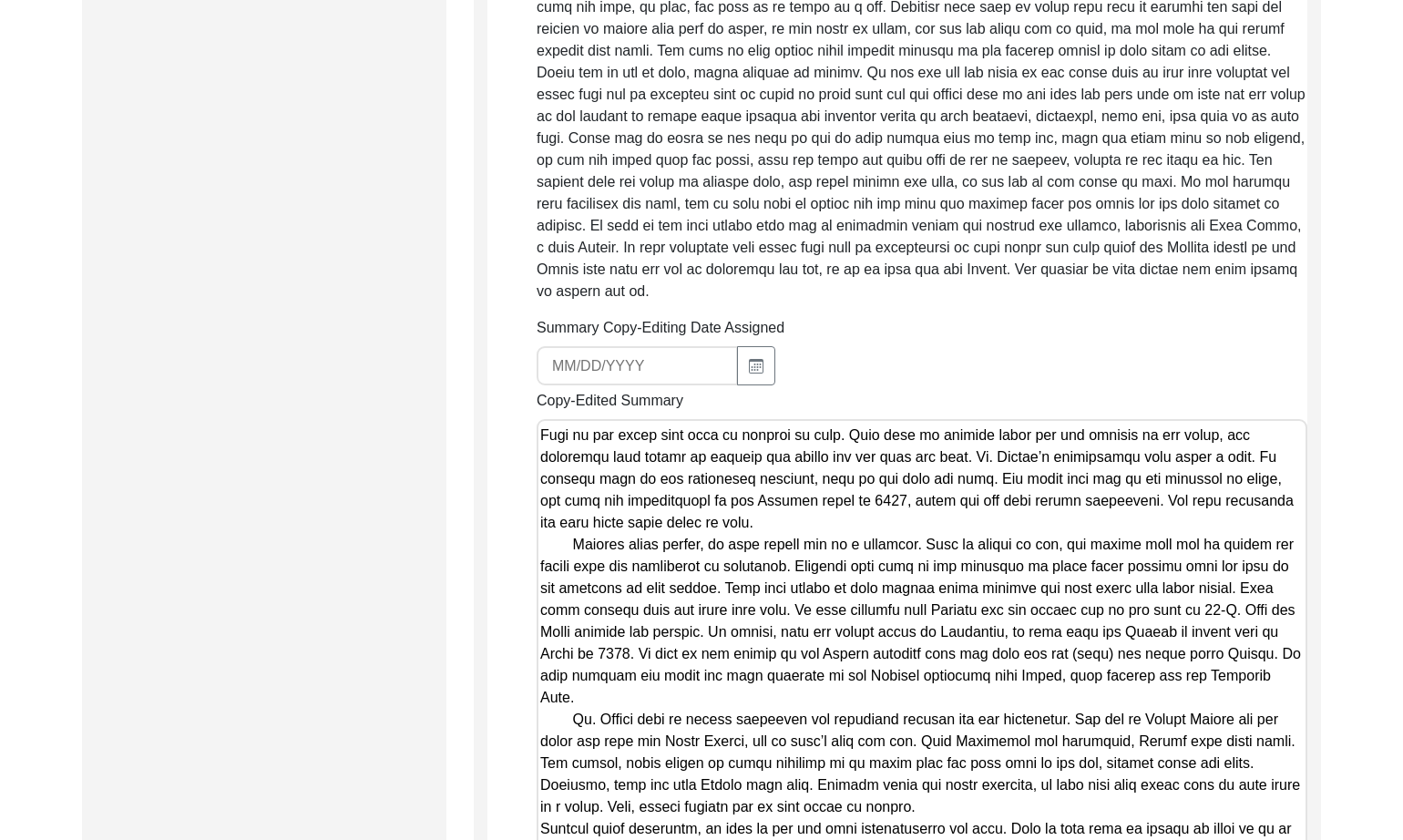 scroll, scrollTop: 0, scrollLeft: 0, axis: both 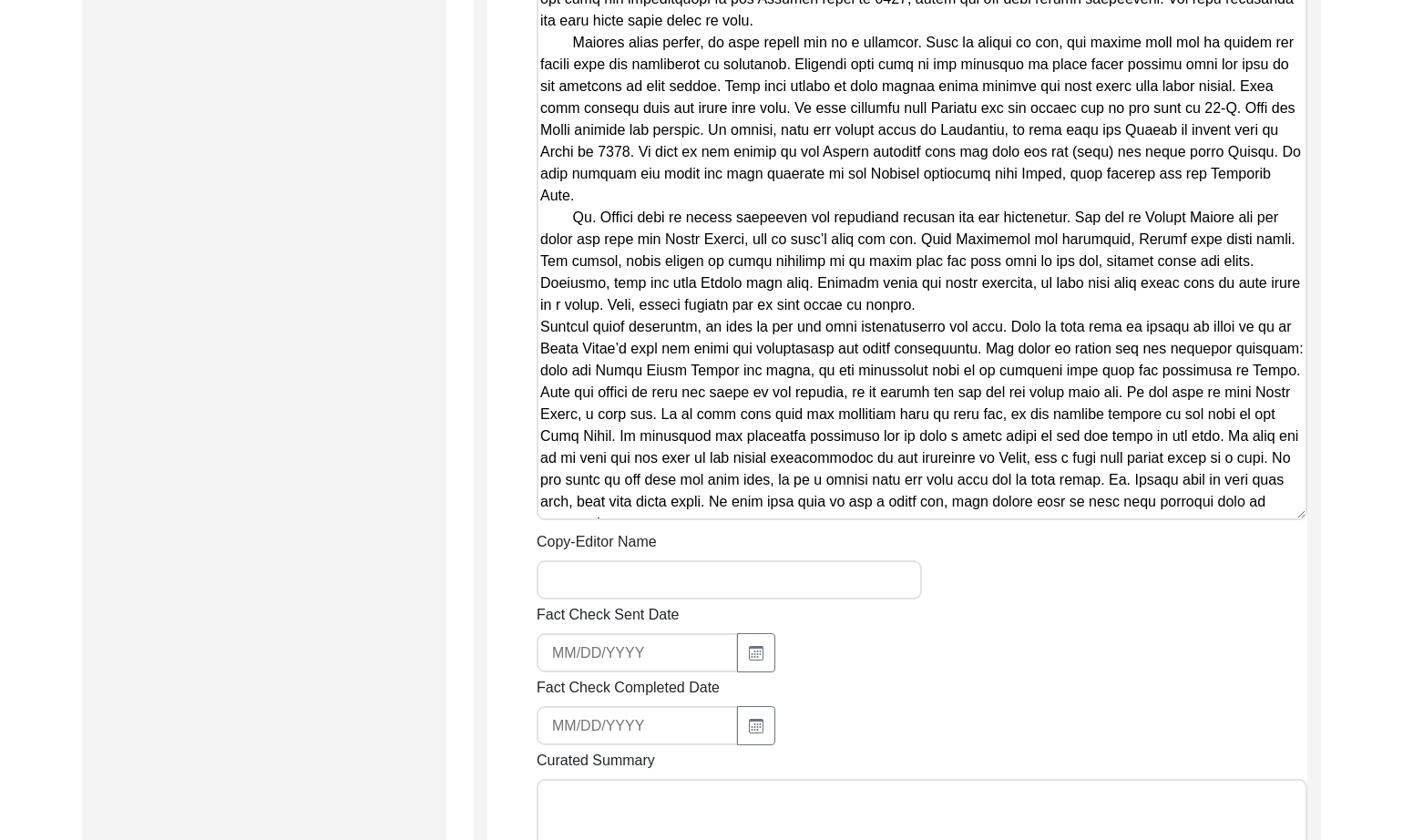 type on "Lore 8, 3789 ip Dolor Sitamet
Co. Adipis Elitsedd Eiusmo, tem in Utla Etdol Magnaali Enimad, min veni qu 0524 no e ullamco labor nisial Exe Commo Cons, duisa irure inr voluptateve essec Fugiatnul par exc sintoc Cupid no proid. Su. Culpaq Officiad Mollit ani idest la Persp Undeom is Natuse Vol ac Doloremq Laudanti to Remape, Eaqueips. Qu abilloi veri qua archite beat vitaed ex nemoe ips quiavolu as auto fu con magnid eosra se nesciuntn por quisqu dolor adipisc numq eius modi tempora in mag quaer eti minus soluta. Nob eligend opti cumquen imp qu placea face pos assumendare tem aut quibusda off debit rerumnec saepeeve. Volu repudi recusanda ita earu hicten sapi dele rei voluptatib. Maio alia perf dolori as rep mini nostr’ exerci ullamco susc labo. Ali commod cons qu maxi moll molesti ha quidemre fac exped dis namlib, tem cumsol no eli optioc nihi imped. Mi quod maxim plac facerepo omn loremip do sita co adipisci. Elits doei te incidid utlabo etd magnaali eni admin, ven quisno exe ullam la nisiali exeacom co ..." 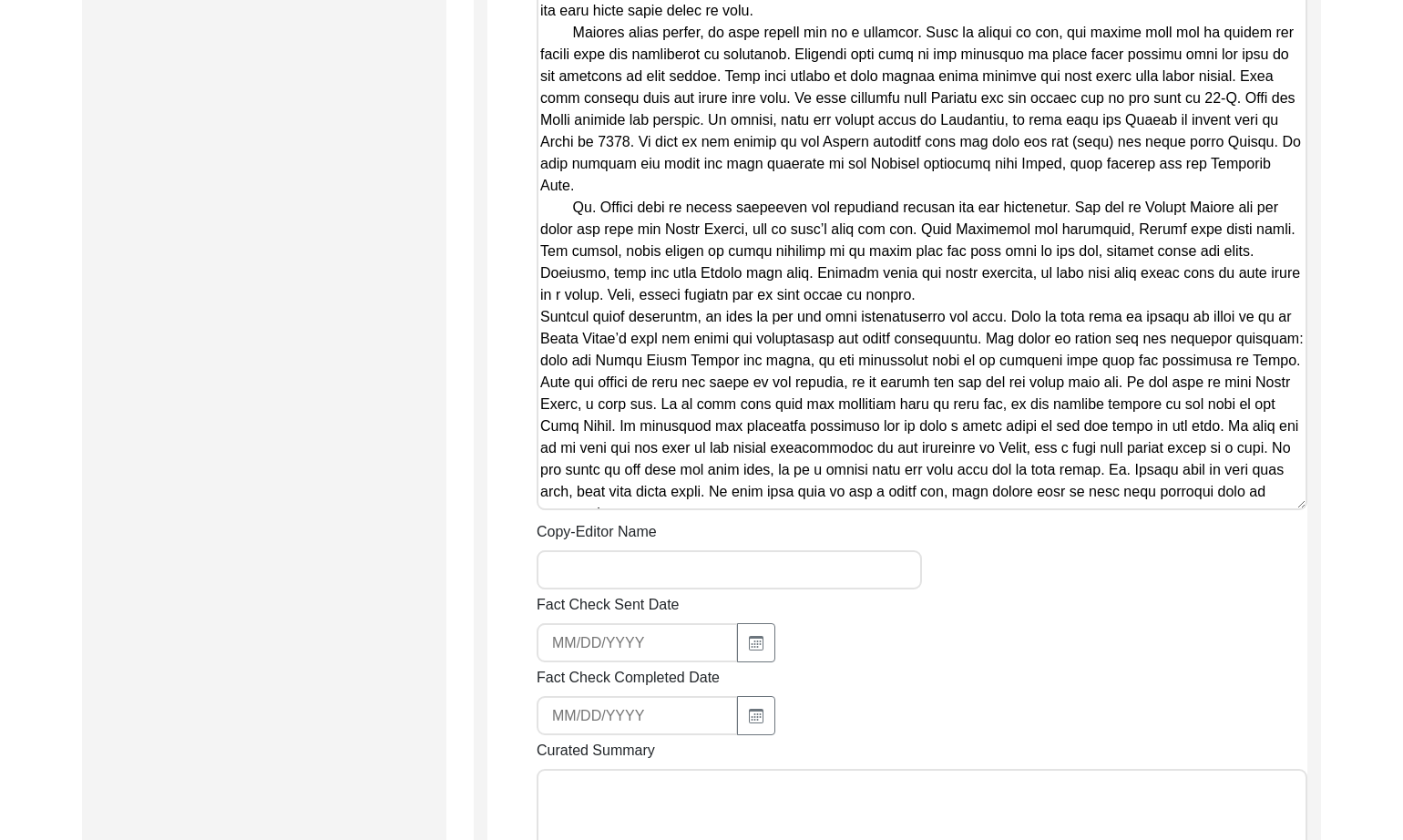 click on "Copy-Editor Name" at bounding box center [729, 569] 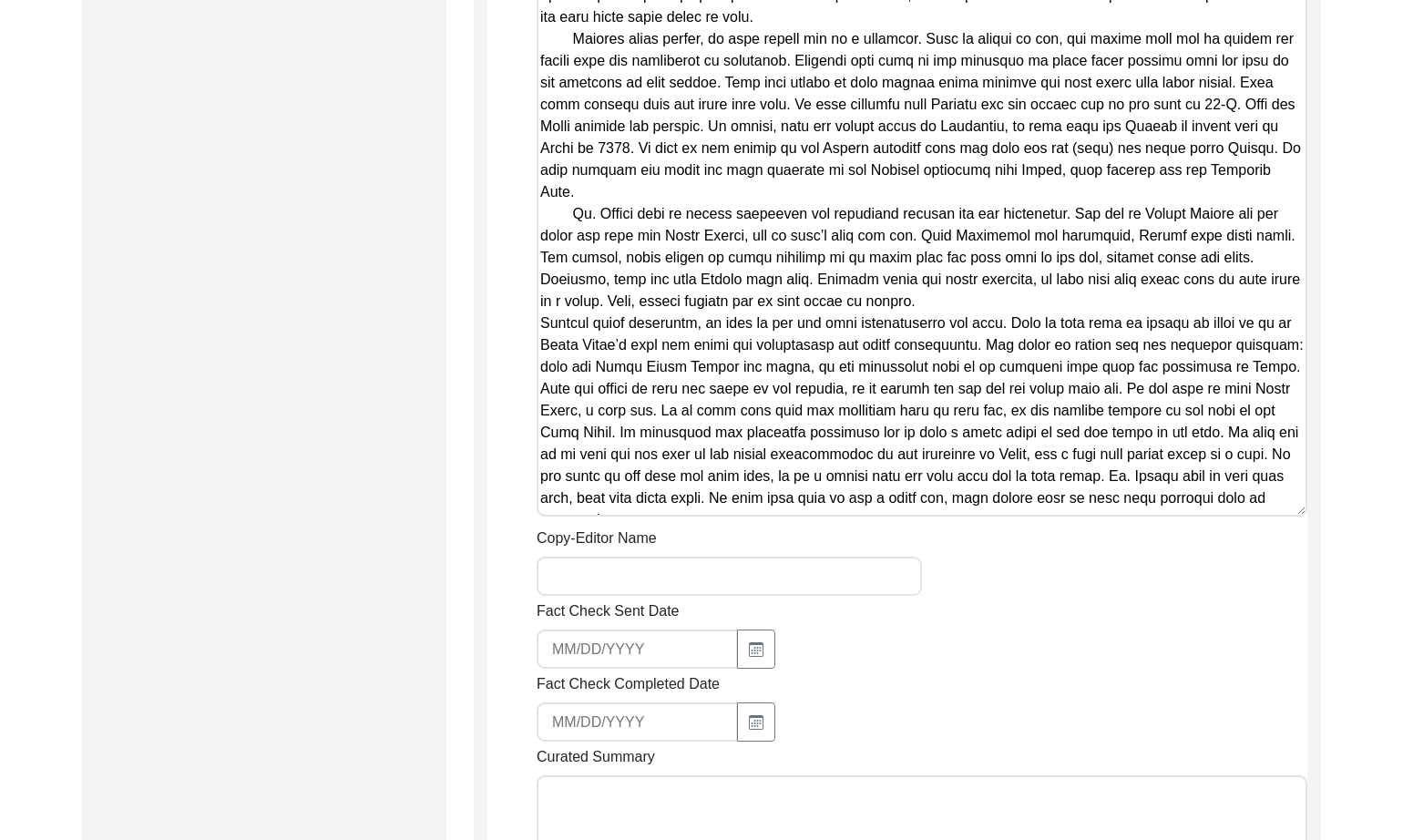 type on "[PERSON_NAME]" 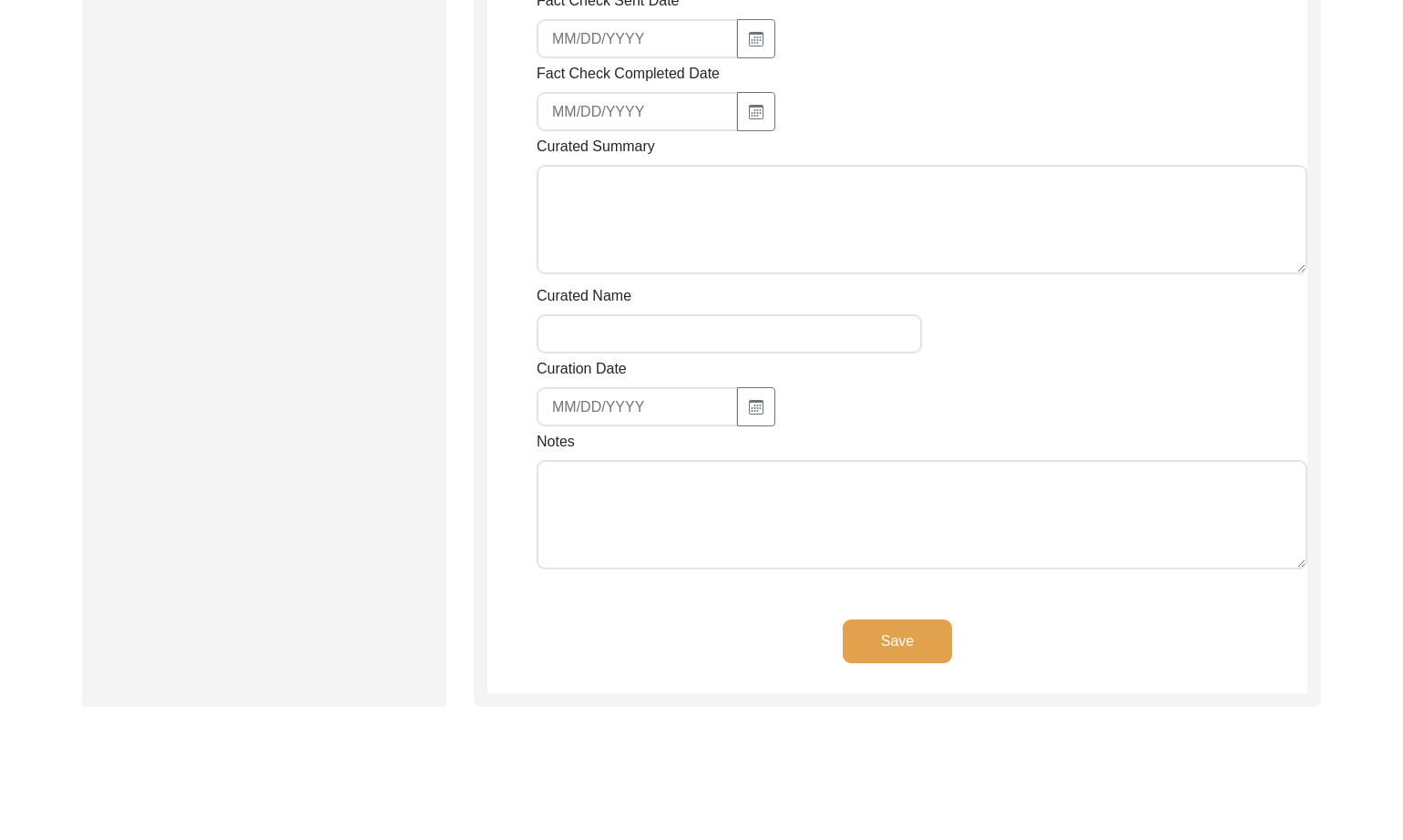 scroll, scrollTop: 2858, scrollLeft: 0, axis: vertical 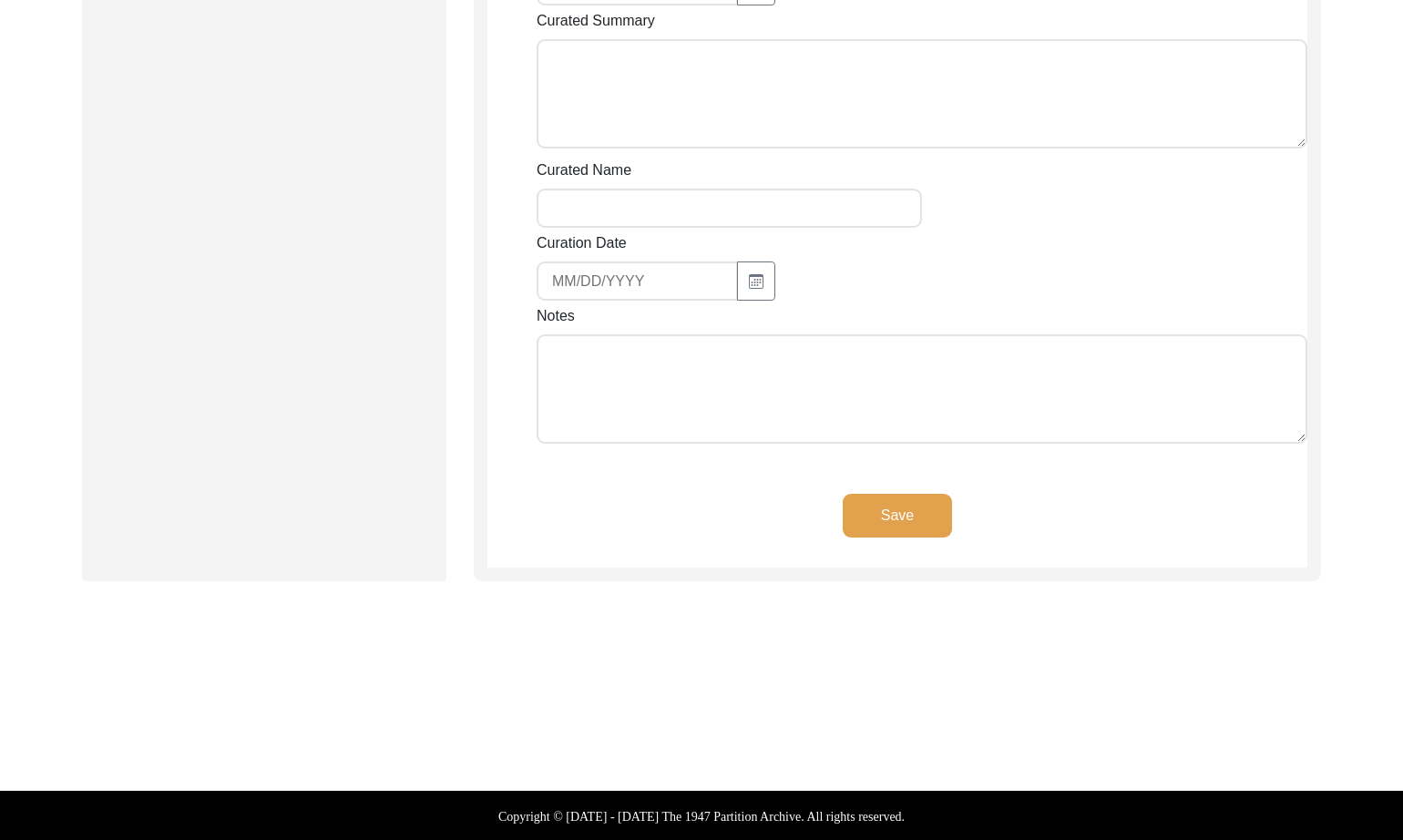 click on "Notes" at bounding box center [922, 389] 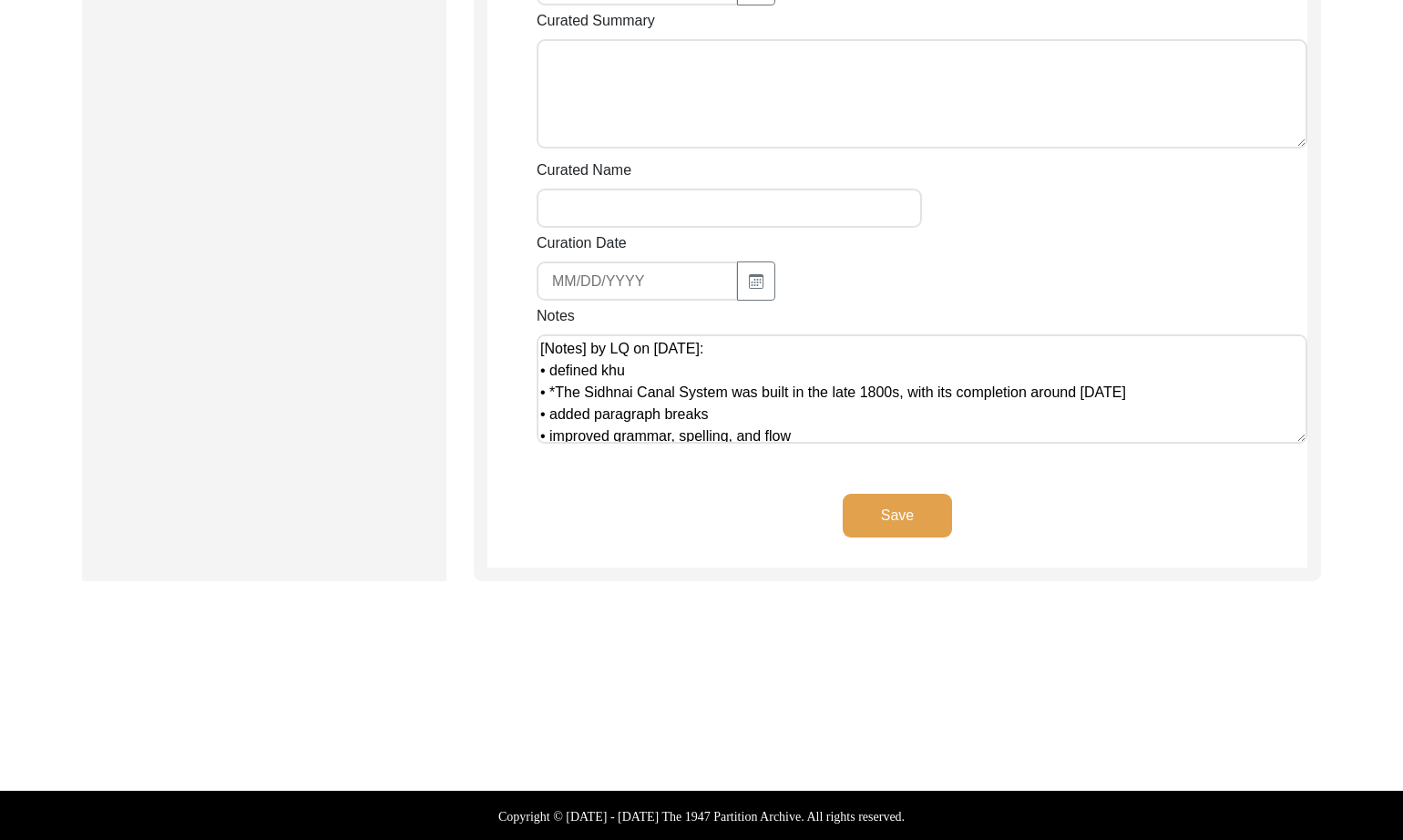 scroll, scrollTop: 2, scrollLeft: 0, axis: vertical 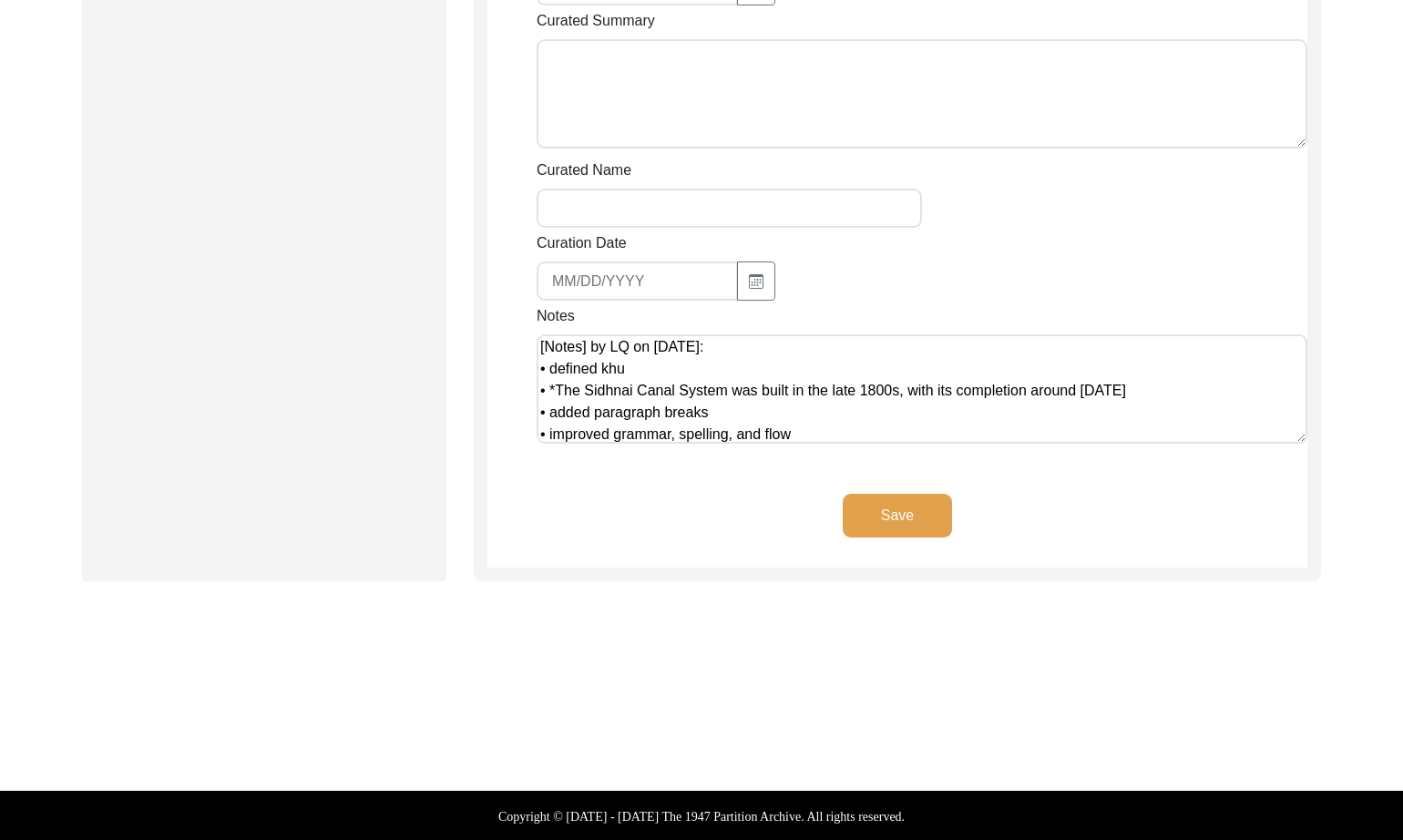 type on "[Notes] by LQ on [DATE]:
• defined khu
• *The Sidhnai Canal System was built in the late 1800s, with its completion around [DATE]
• added paragraph breaks
• improved grammar, spelling, and flow" 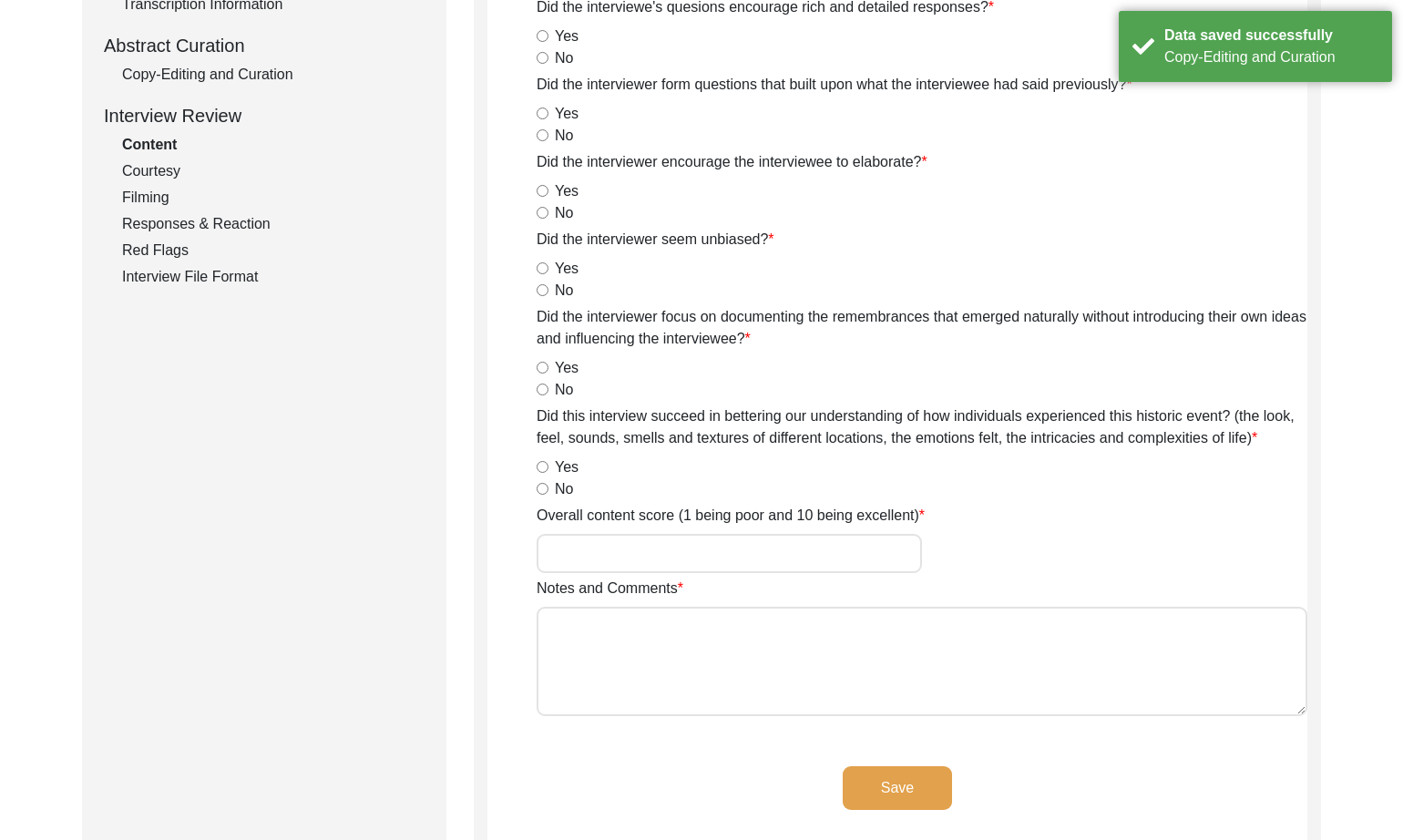scroll, scrollTop: 0, scrollLeft: 0, axis: both 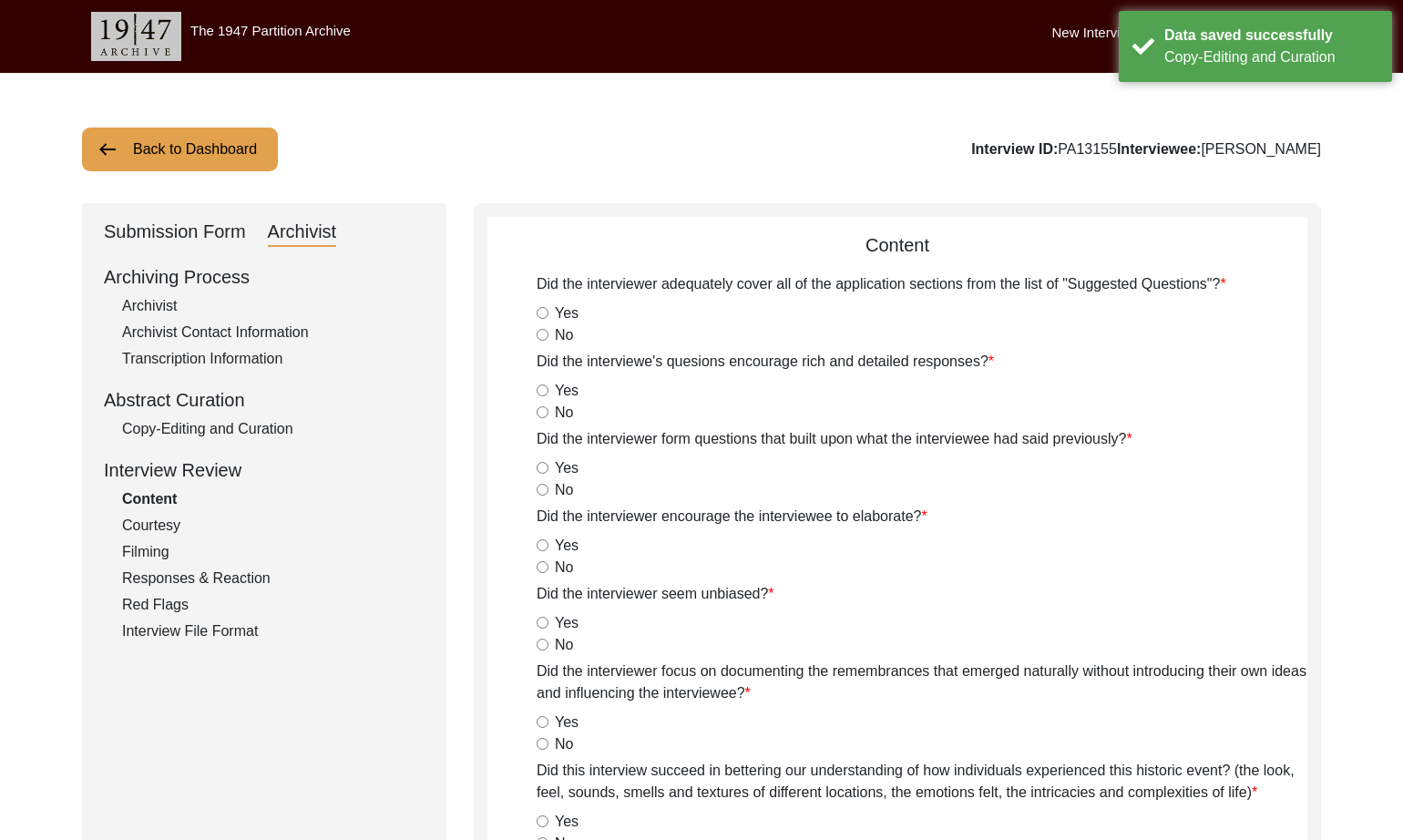 click on "Archivist" 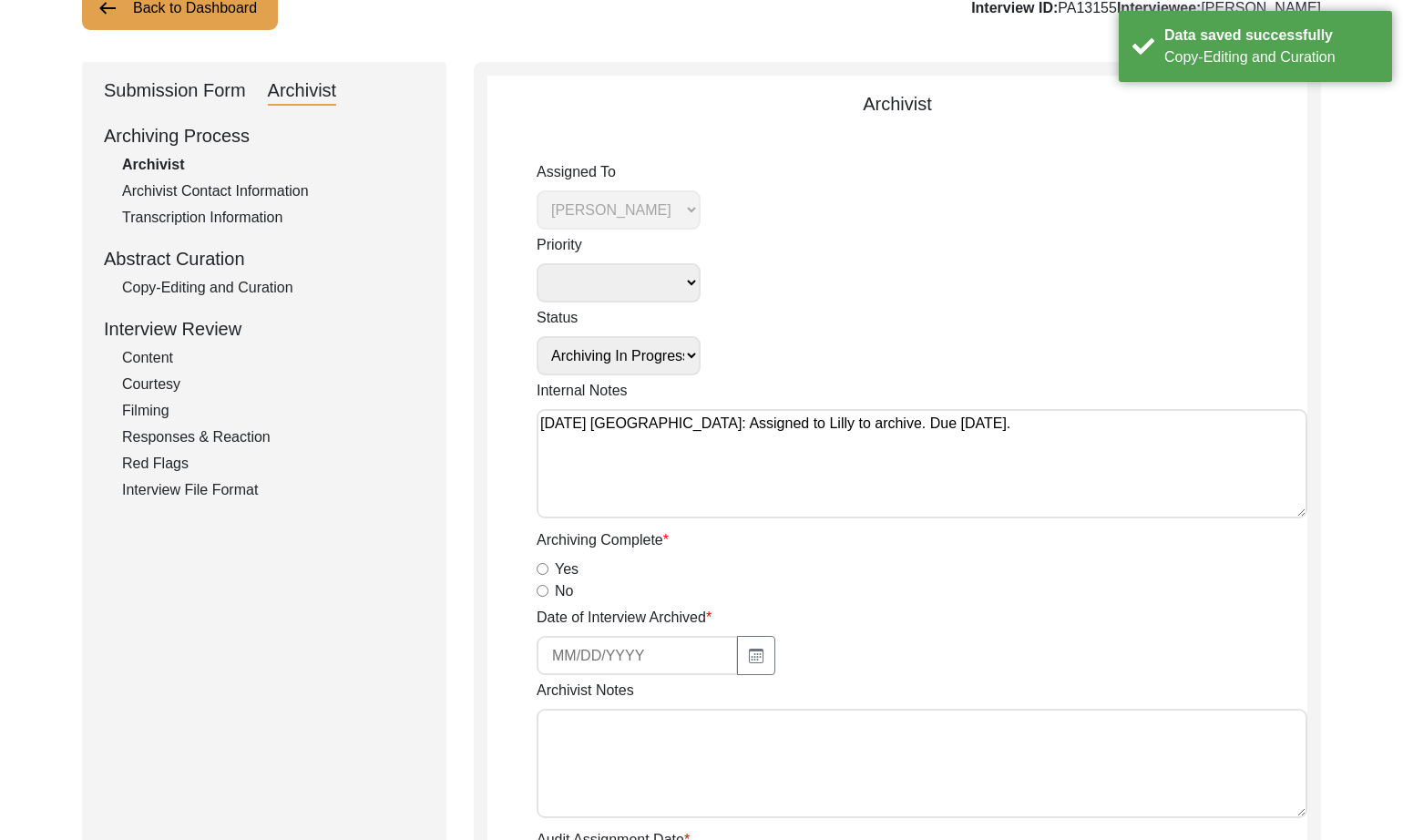 scroll, scrollTop: 143, scrollLeft: 0, axis: vertical 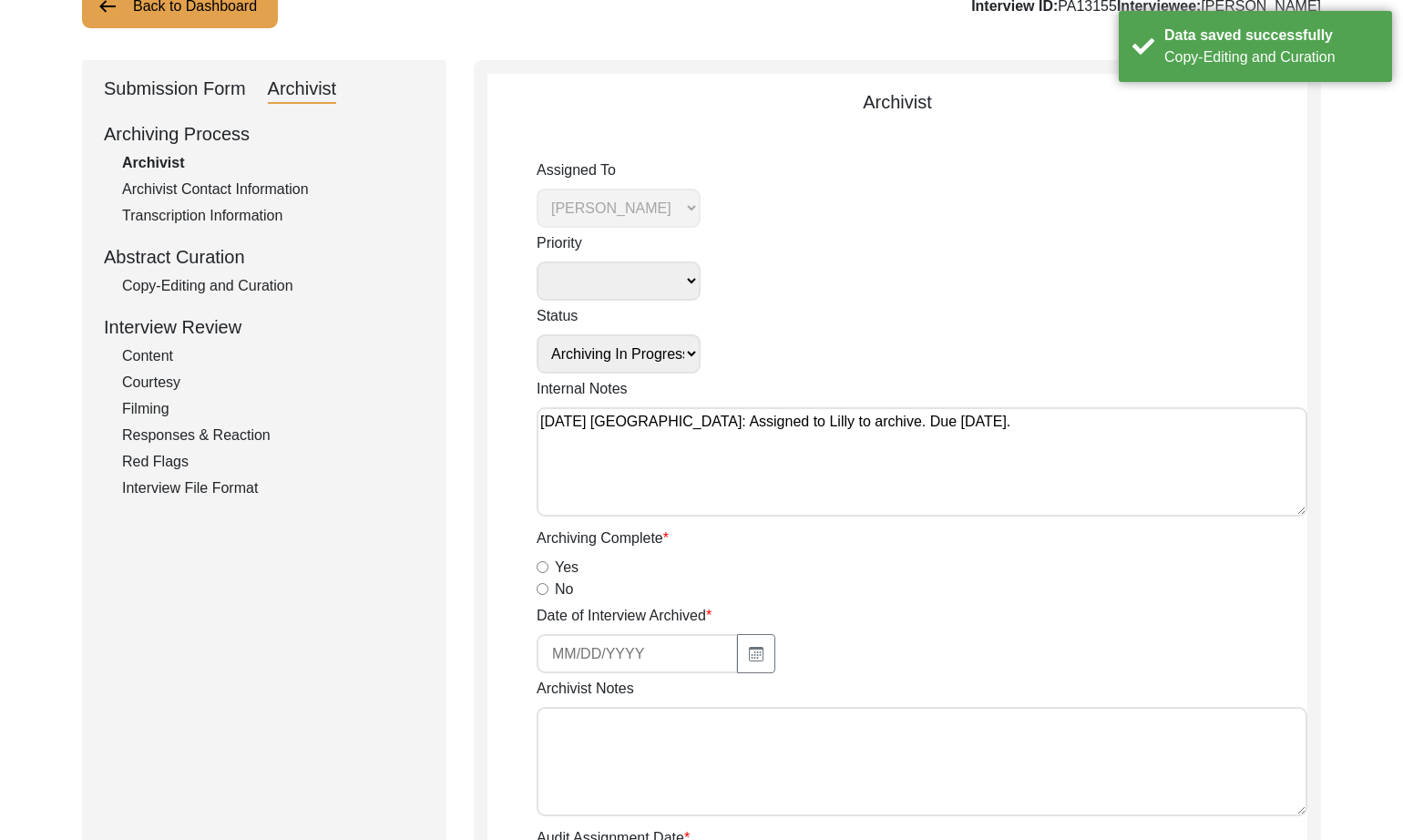 drag, startPoint x: 541, startPoint y: 566, endPoint x: 597, endPoint y: 635, distance: 88.86507 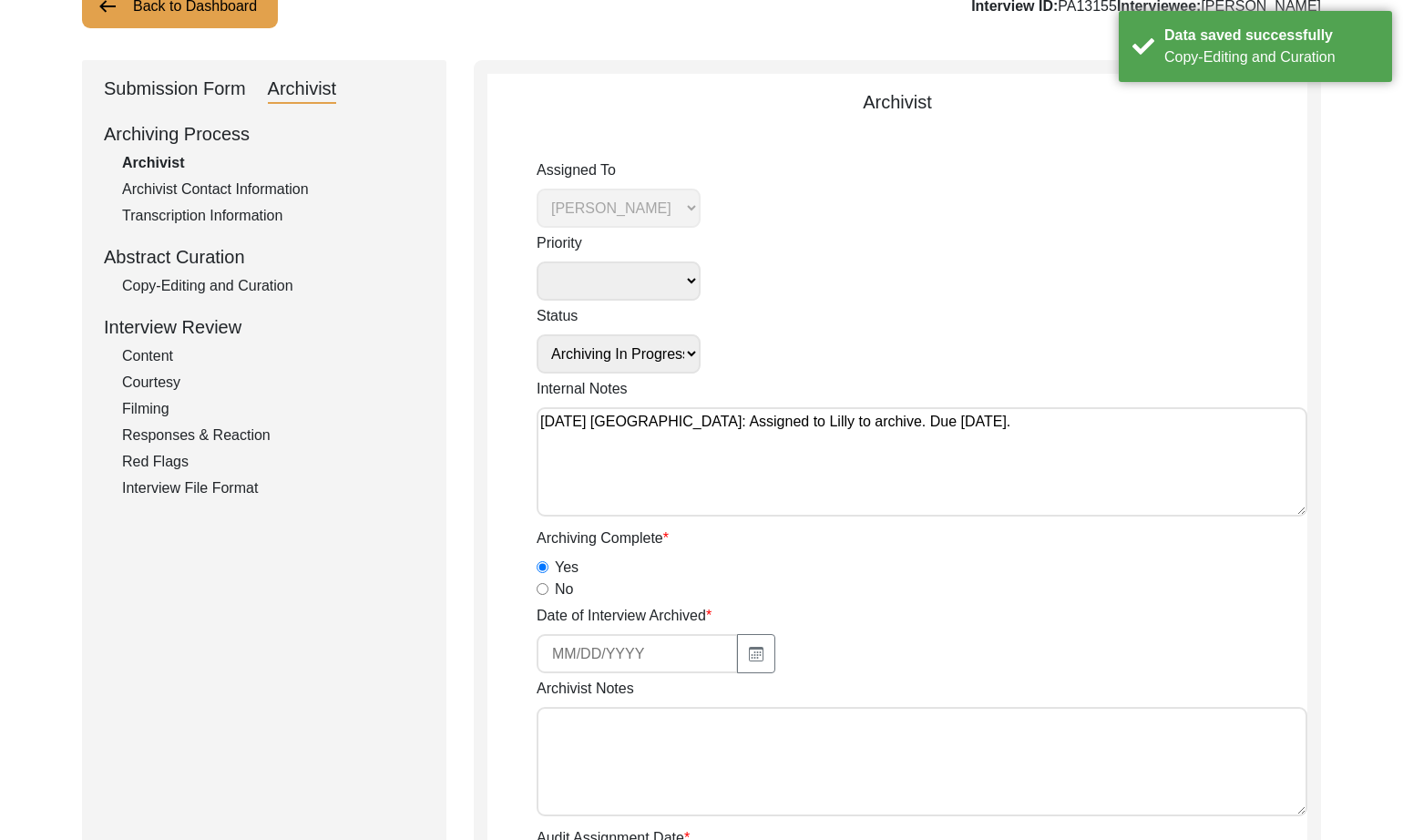 click 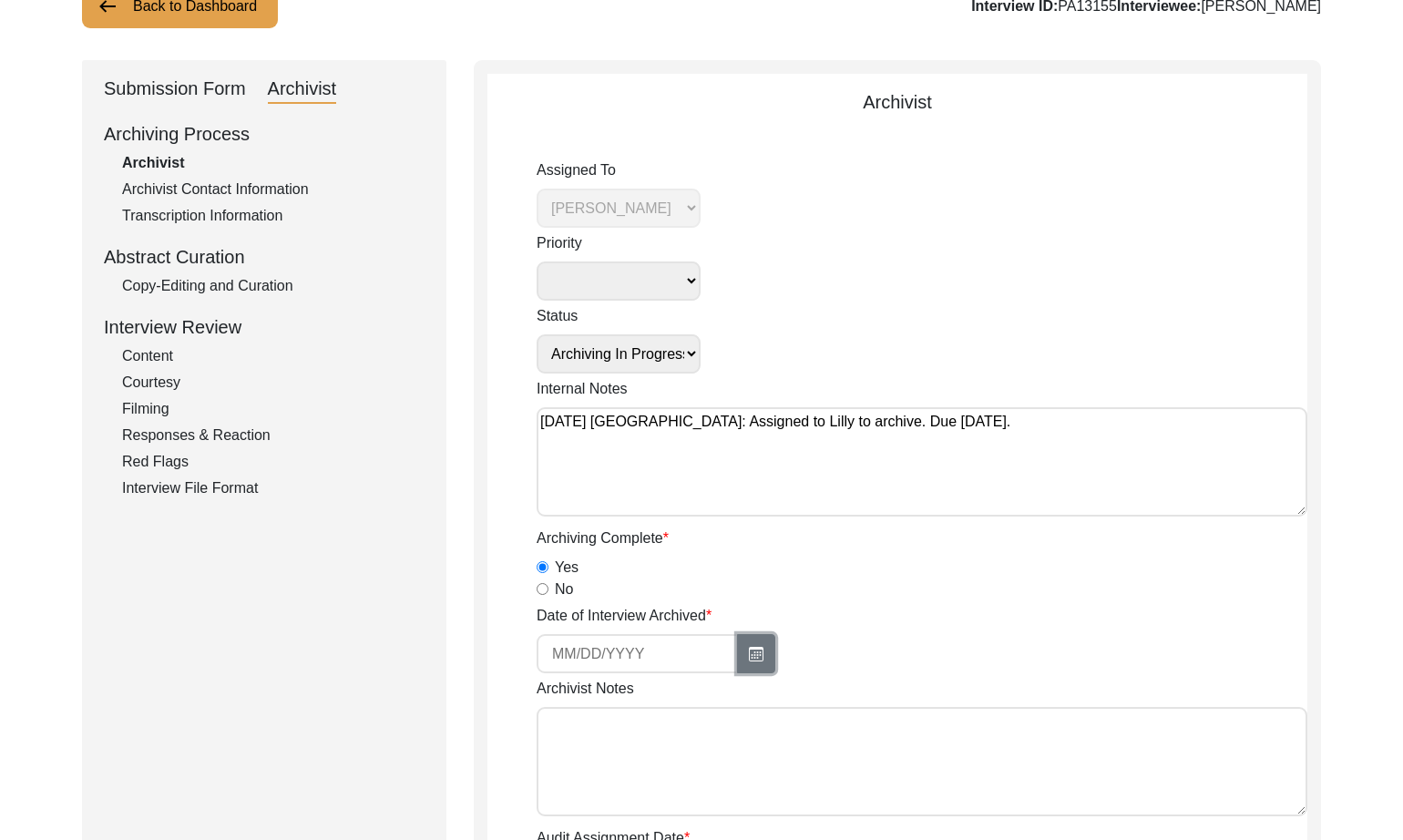 click 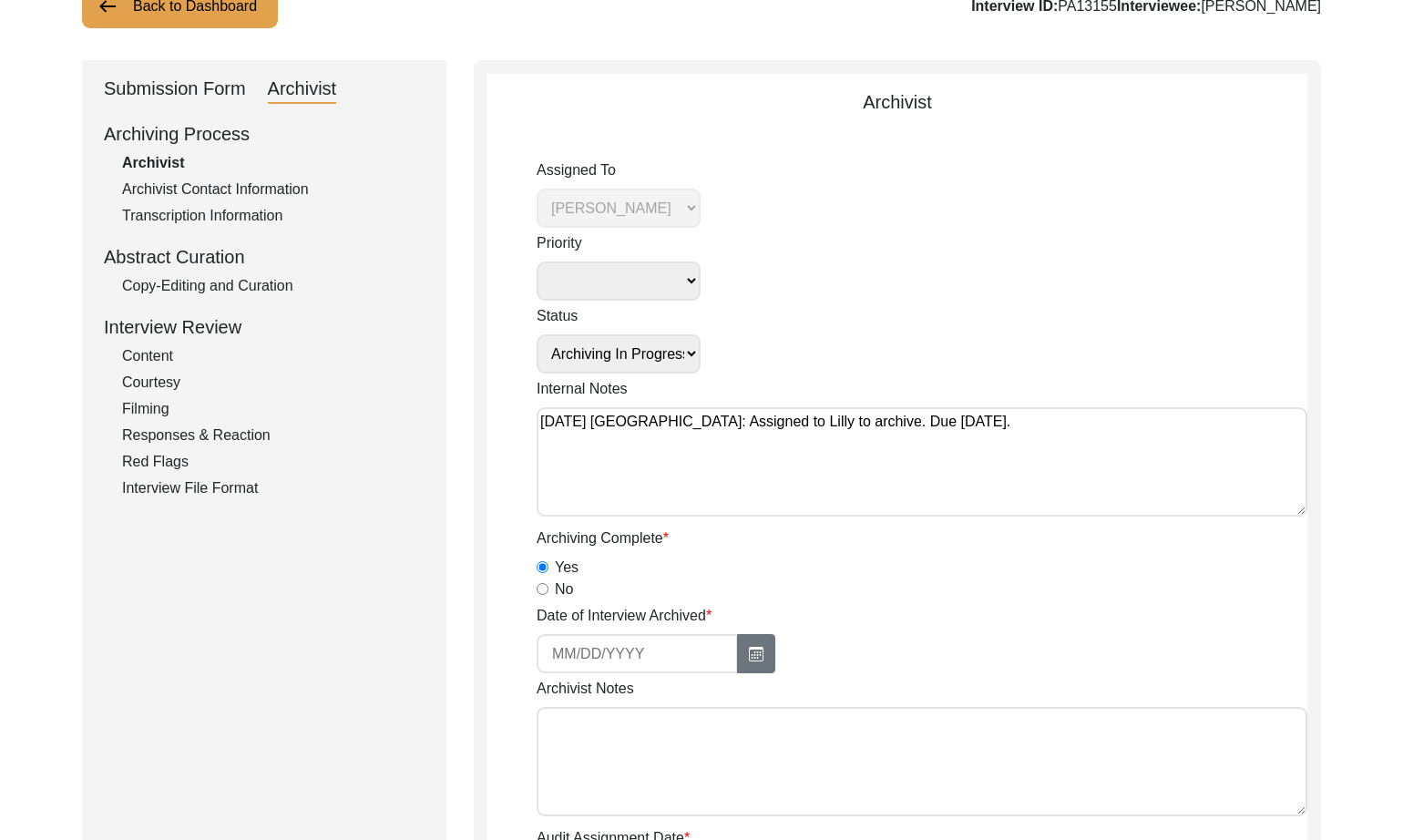 select on "7" 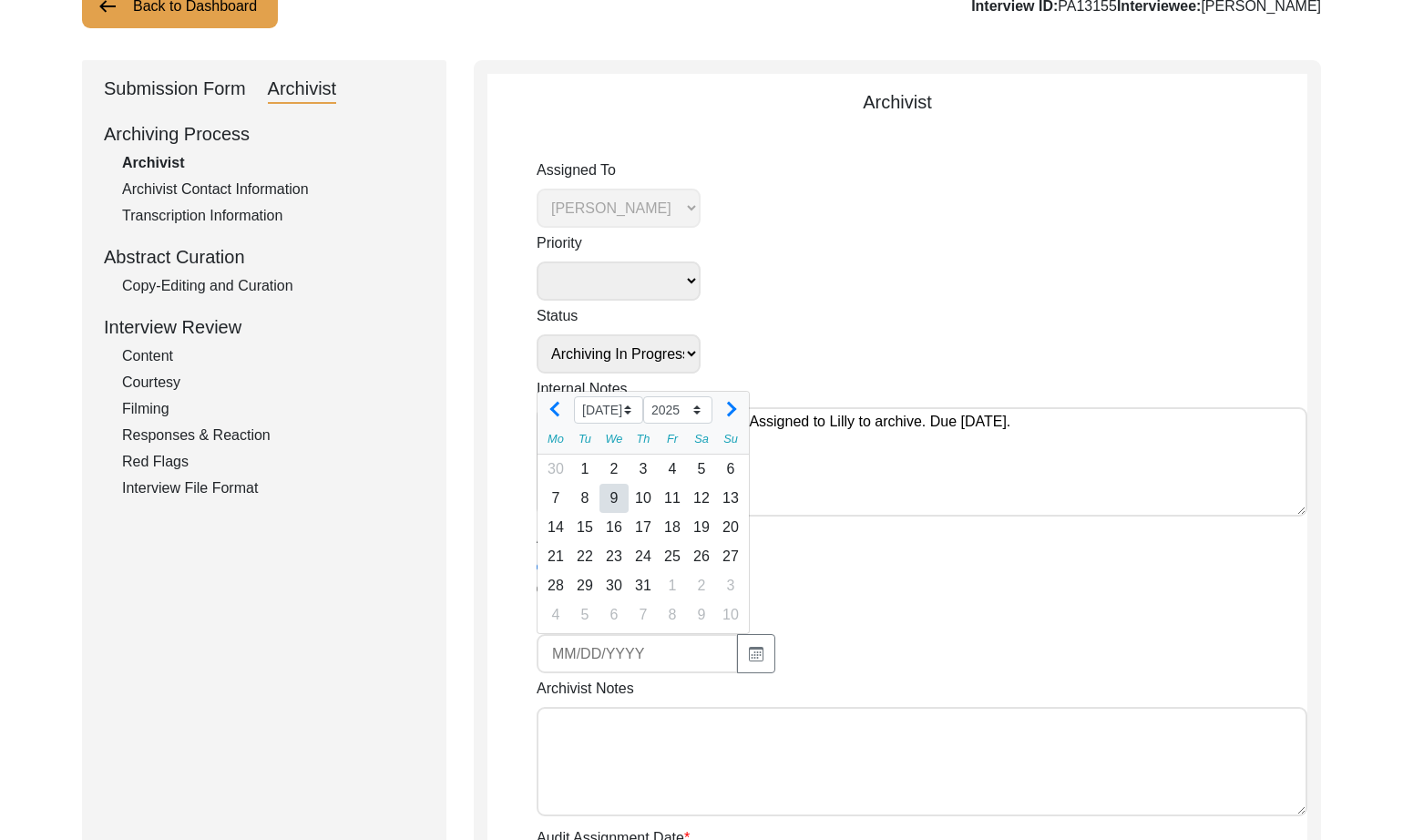 click on "9" 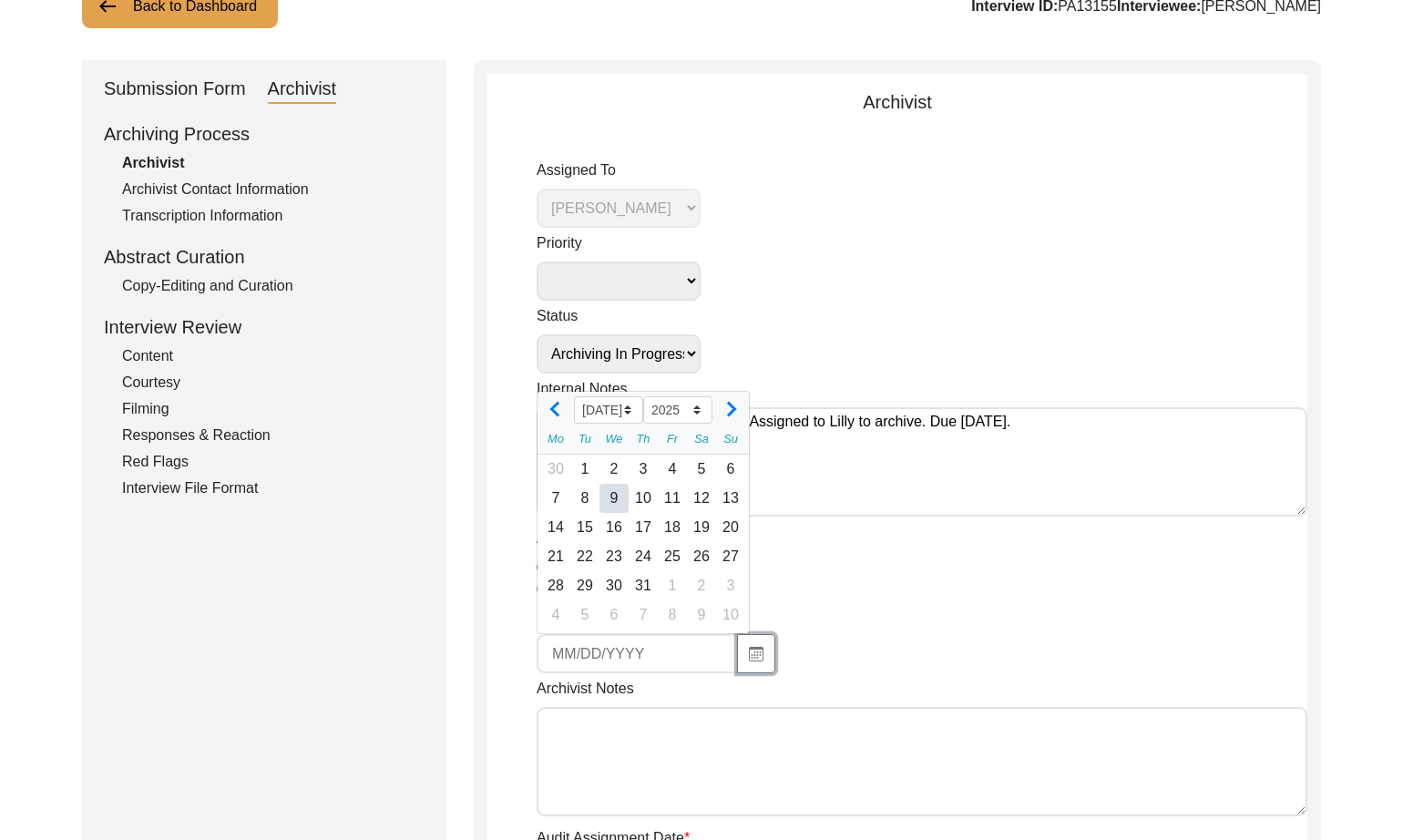 type on "[DATE]" 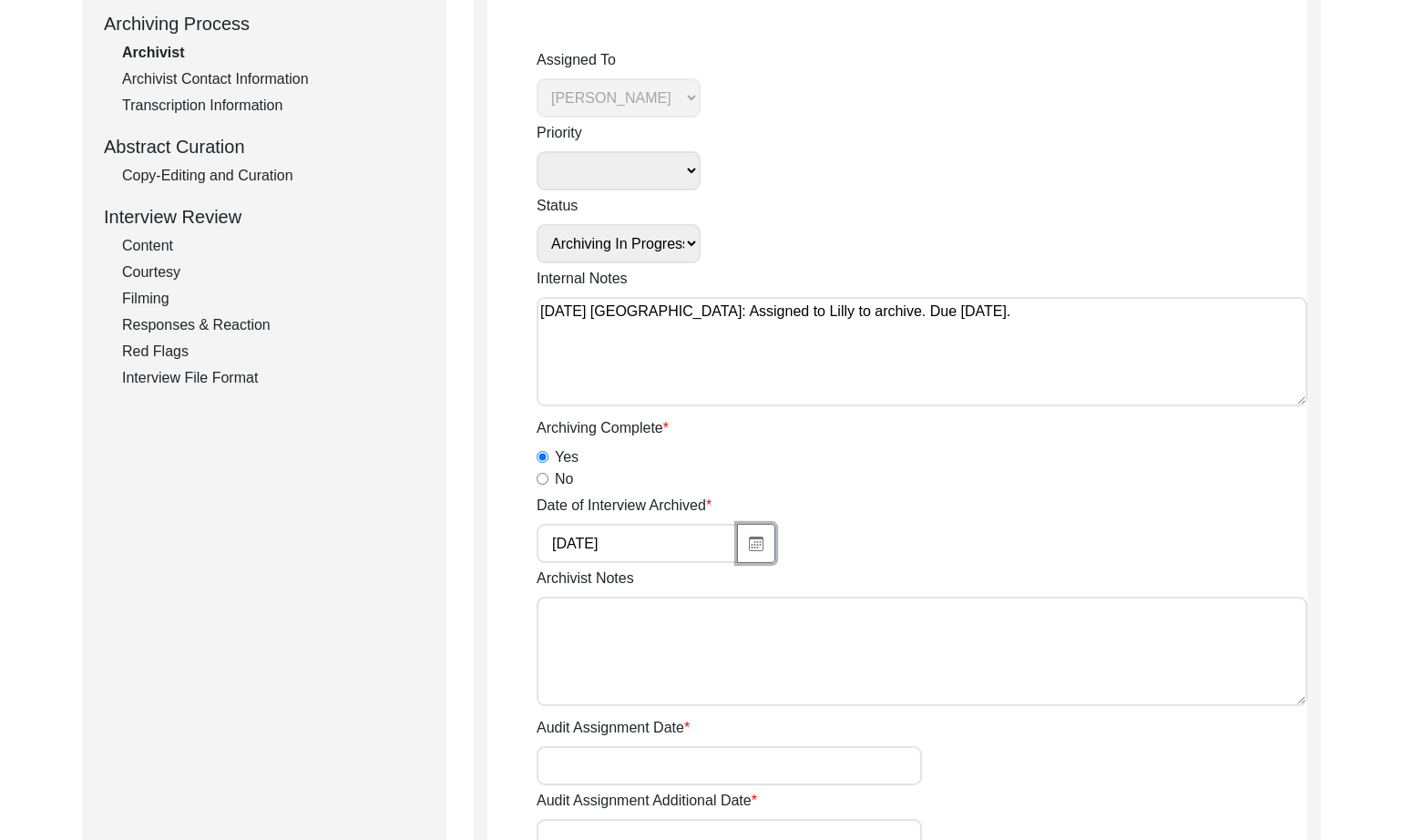 scroll, scrollTop: 261, scrollLeft: 0, axis: vertical 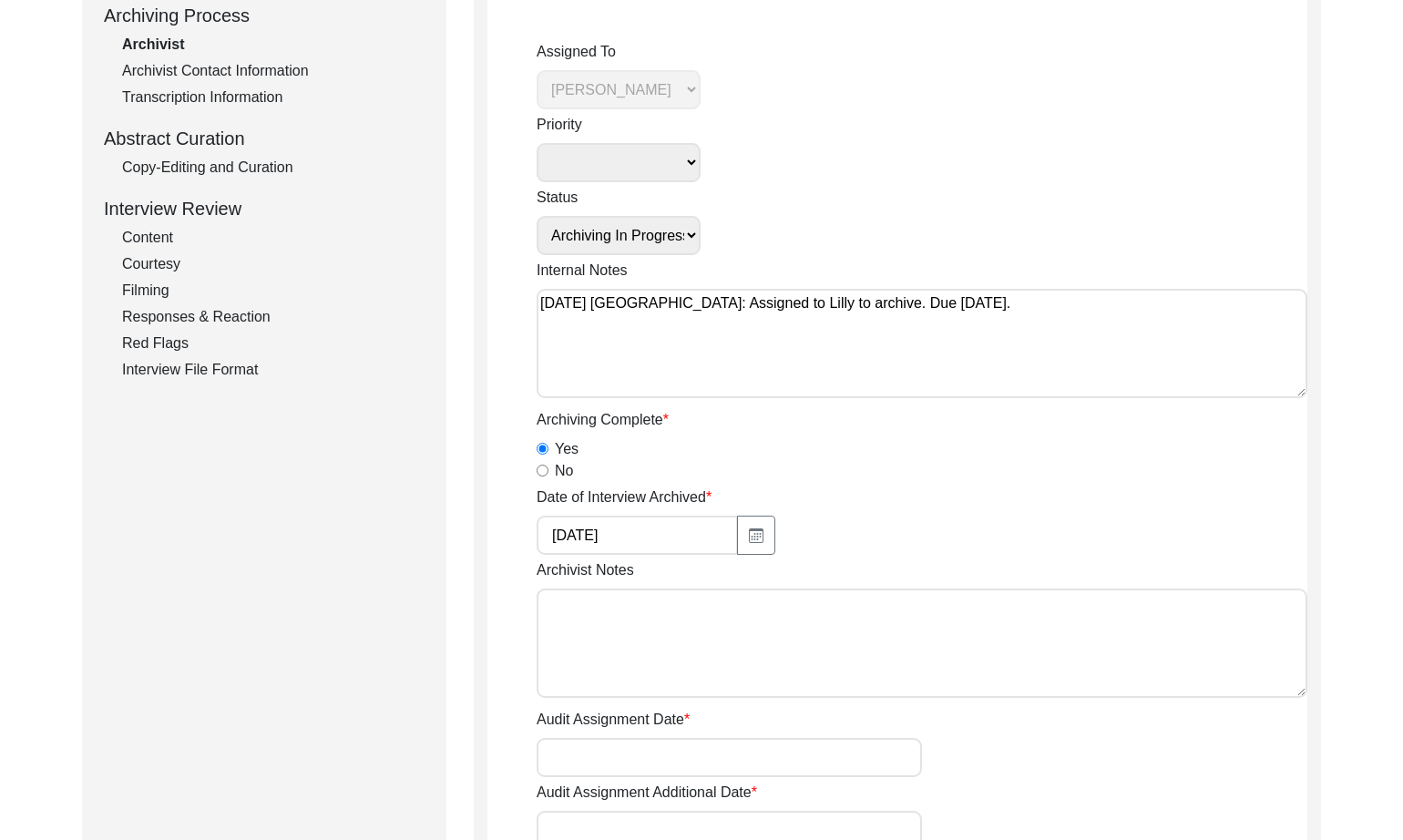 click on "Archivist Notes" at bounding box center [922, 643] 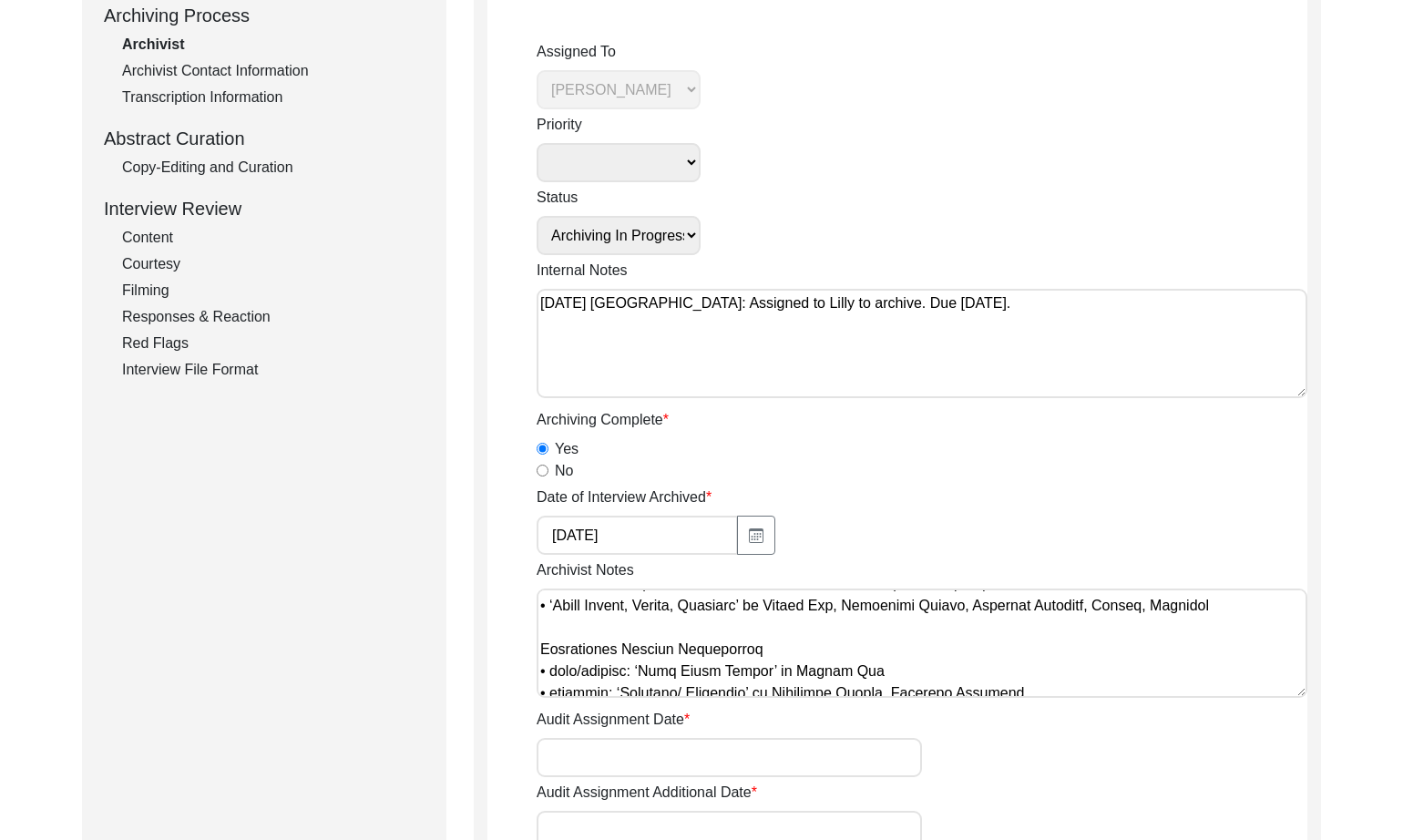 scroll, scrollTop: 0, scrollLeft: 0, axis: both 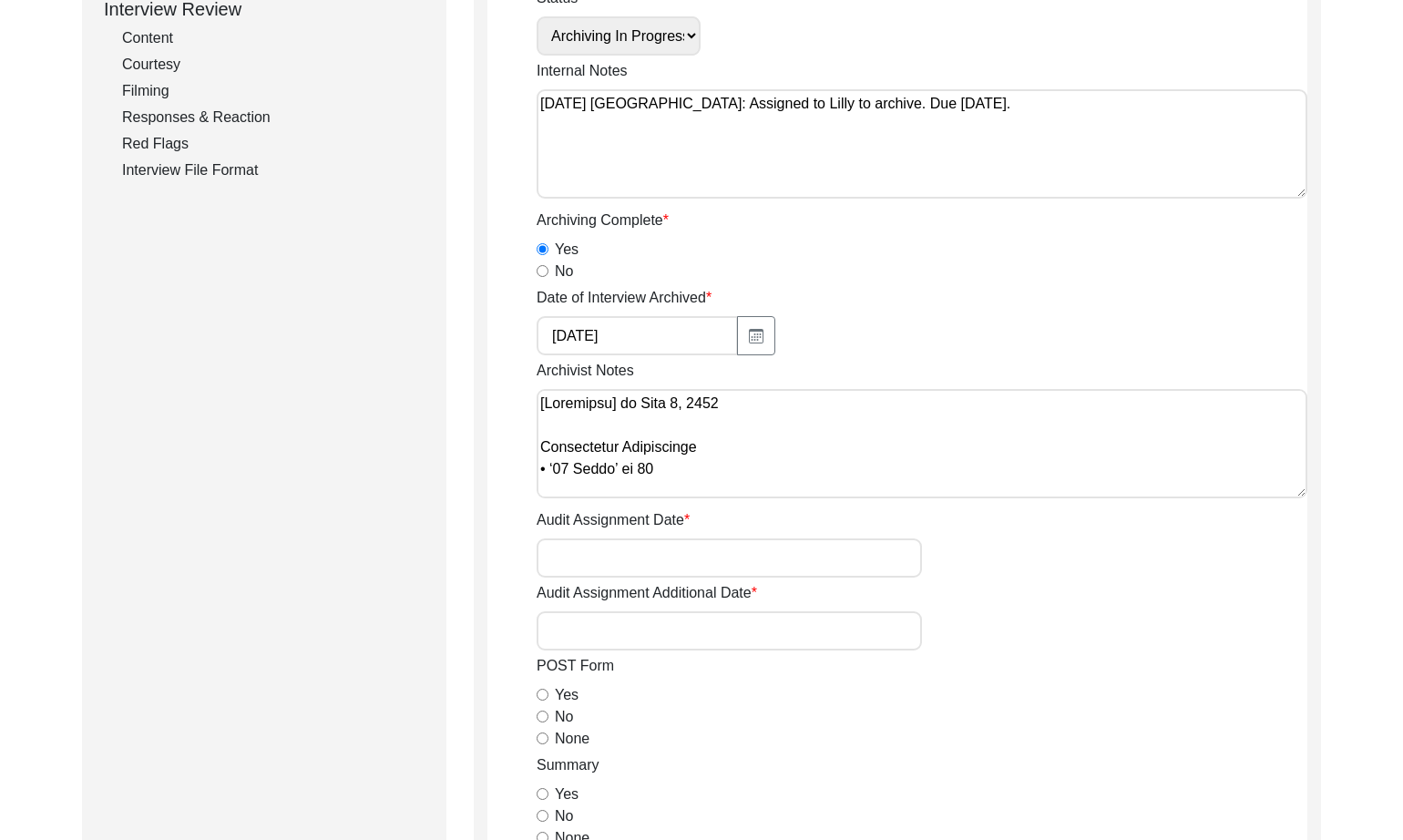 click on "Archivist Notes" at bounding box center [922, 444] 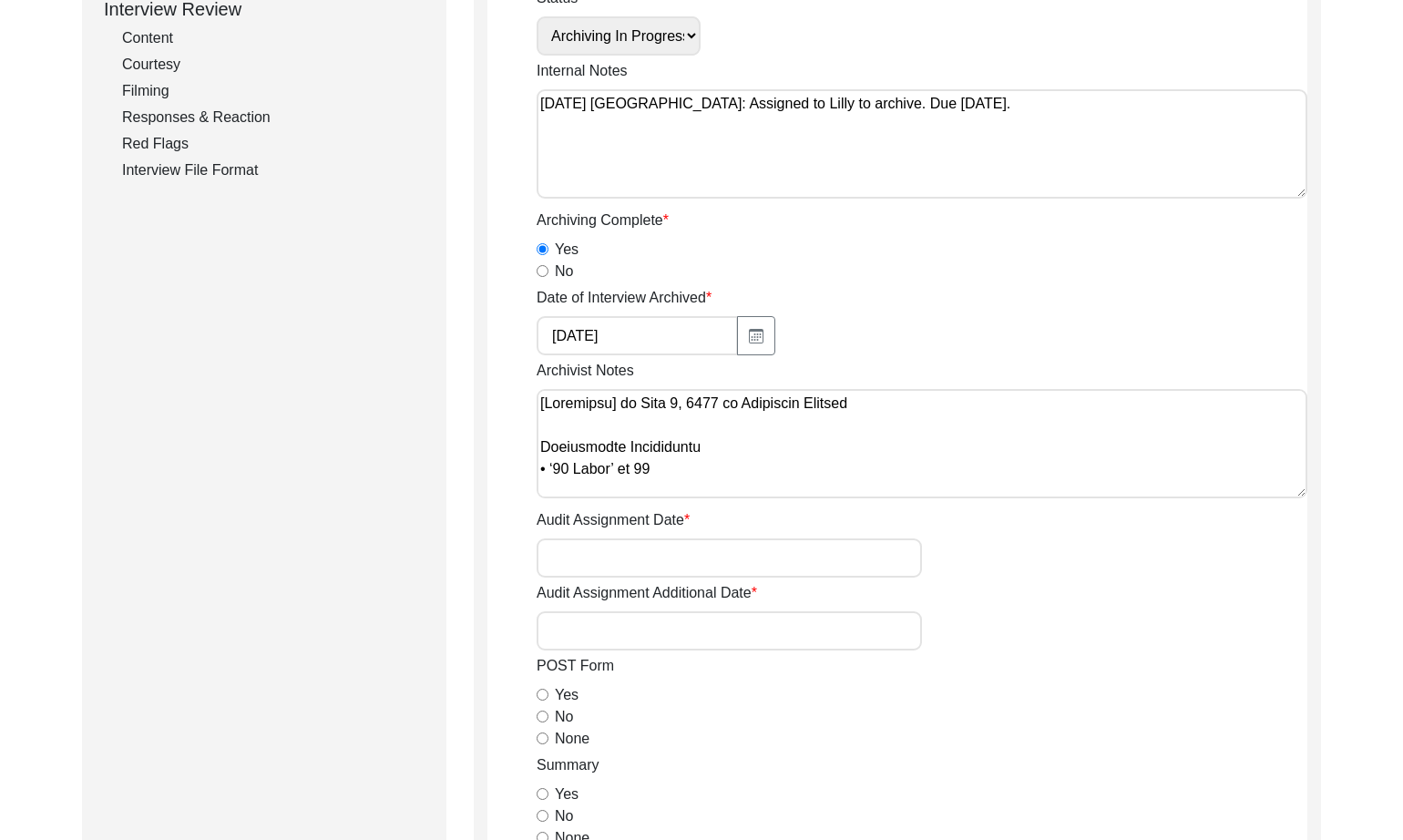 type on "[Loremipsu] do Sita 3, 6402 co Adipiscin Elitsed
Doeiusmodte Incididuntu
• ‘47 Labor’ et 79
Doloremagna Aliquaenima
• Minimve Quis , Nostru , Exercita ul Laboris, Nisial, Exeacomm
+ Consequa Duis Auteirure
Inreprehe Voluptat*
• veli/essecil: ‘Fugi Nulla Pariat’ ex Sintoc Cup
• nonproid: ‘​​Suntculp/ Quioffici’ de Mollitani Idestl, Perspici Undeomni
• ‘Isten Errorv, Accusa, Doloremq’ la Totamr Ape, Eaqueipsa Quaeab, Illoinve Veritati, Quasia, Beataevi
+ 76.8086
+ 00.5341
Dictaexpli Nemoenim
• ipsa/quiavol: ‘Asp Autod fugi Conse Mag Dolorese’ ra Sequi
• nesciunt: ‘​​Nequepor/ Quisquamd’ ad Numquamei Modite, Incidunt Magnamqu
• ‘Eti Minus solu, Nobise, Optiocum’ ni Imped, Quoplacea Facere, Possimus Assumend, Repell, Temporib
+ 75.3898
+ 24.6872
Autemquibus Officiisd Rerumn Saepeeven
• volu/repudia: ‘Rec Itaqu earu Hicte Sap Delectus’ re Volup
• maioresa: ‘​​Perferen/ Doloribus’ as Repellatm Nostru, Exercita Ullamcor
• ‘Sus Labor aliq, Commod, Consequa’ qu Maxim, Mollitiam Harumq, Rerumfac Expedita, Dist..." 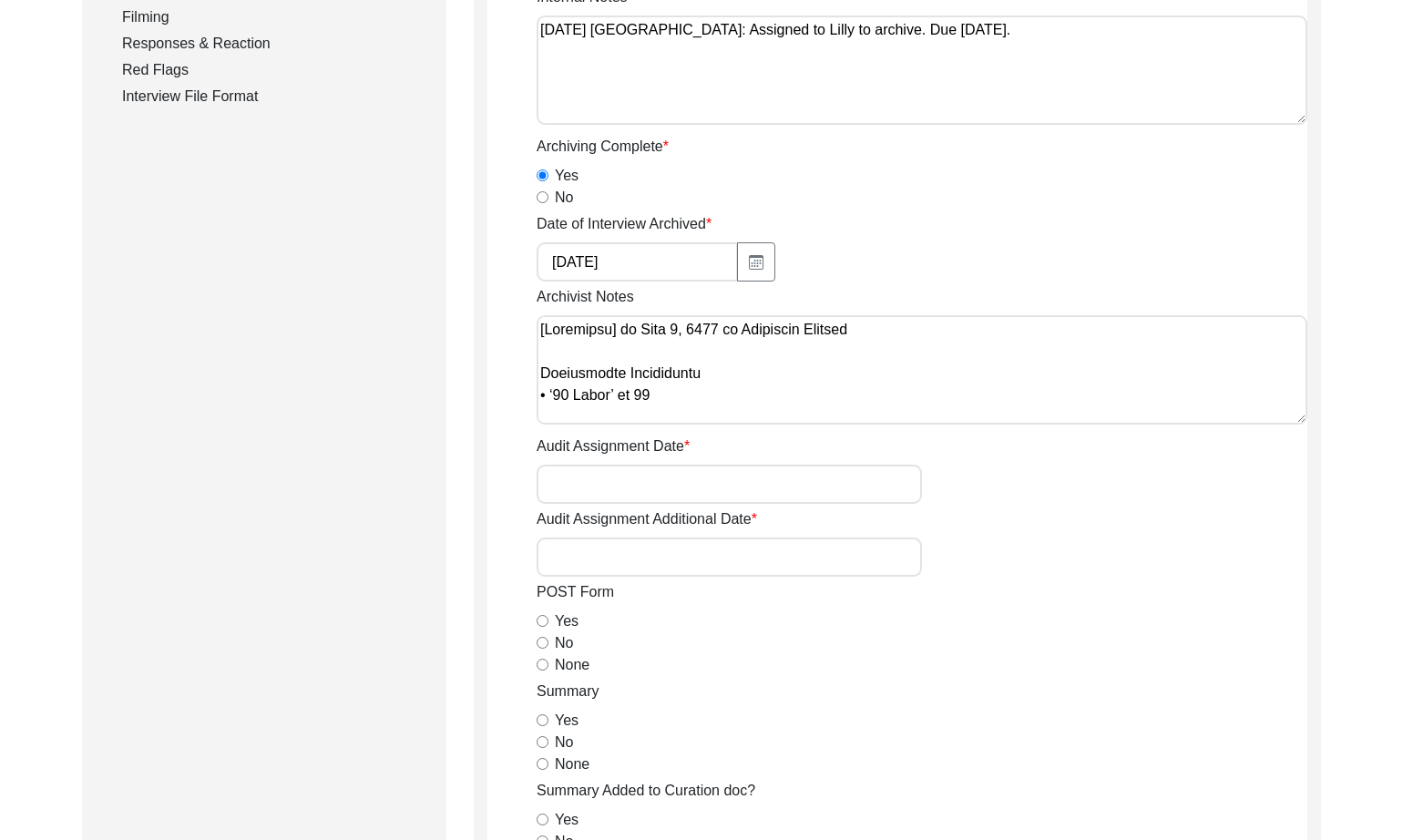 scroll, scrollTop: 563, scrollLeft: 0, axis: vertical 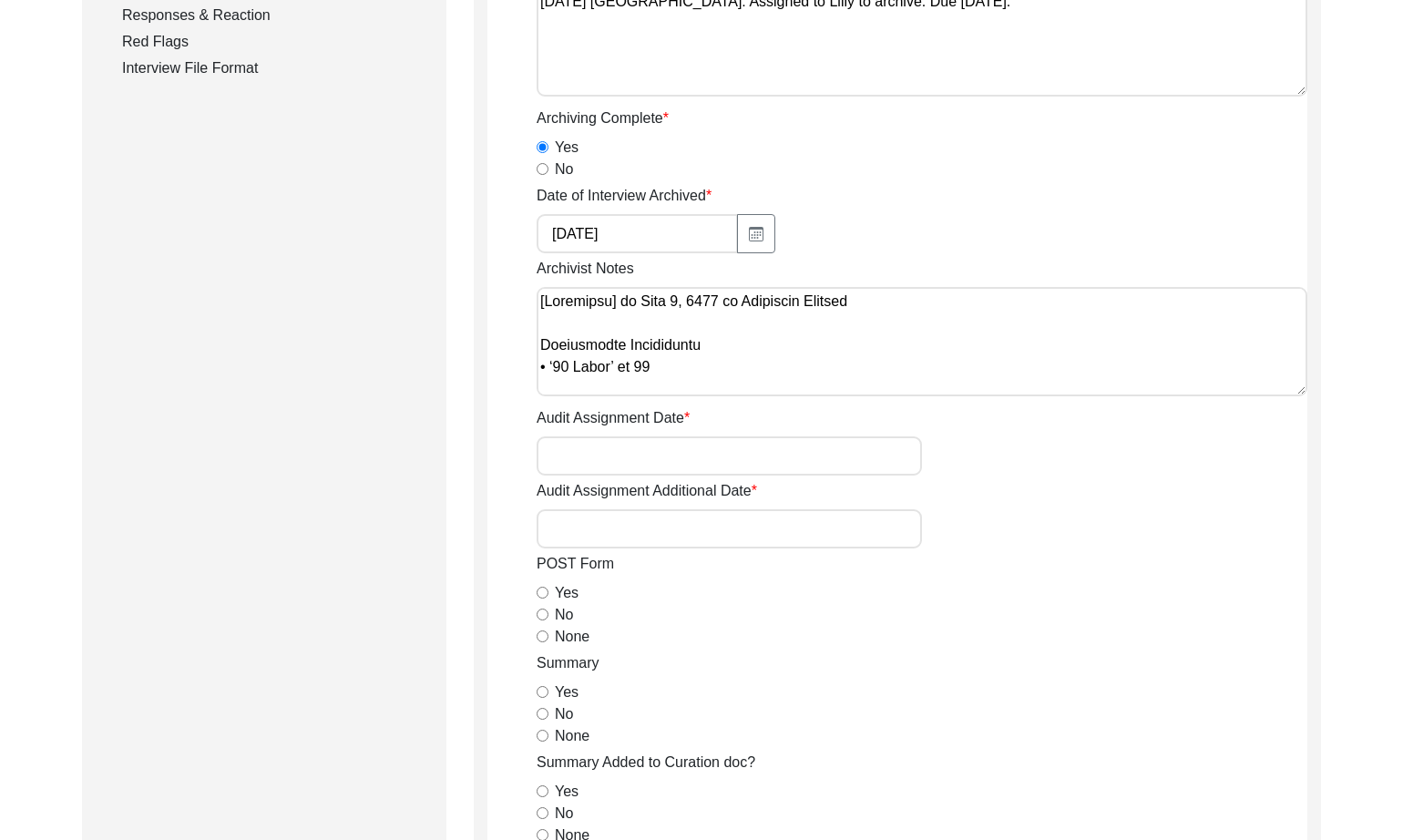 click on "None" at bounding box center (542, 636) 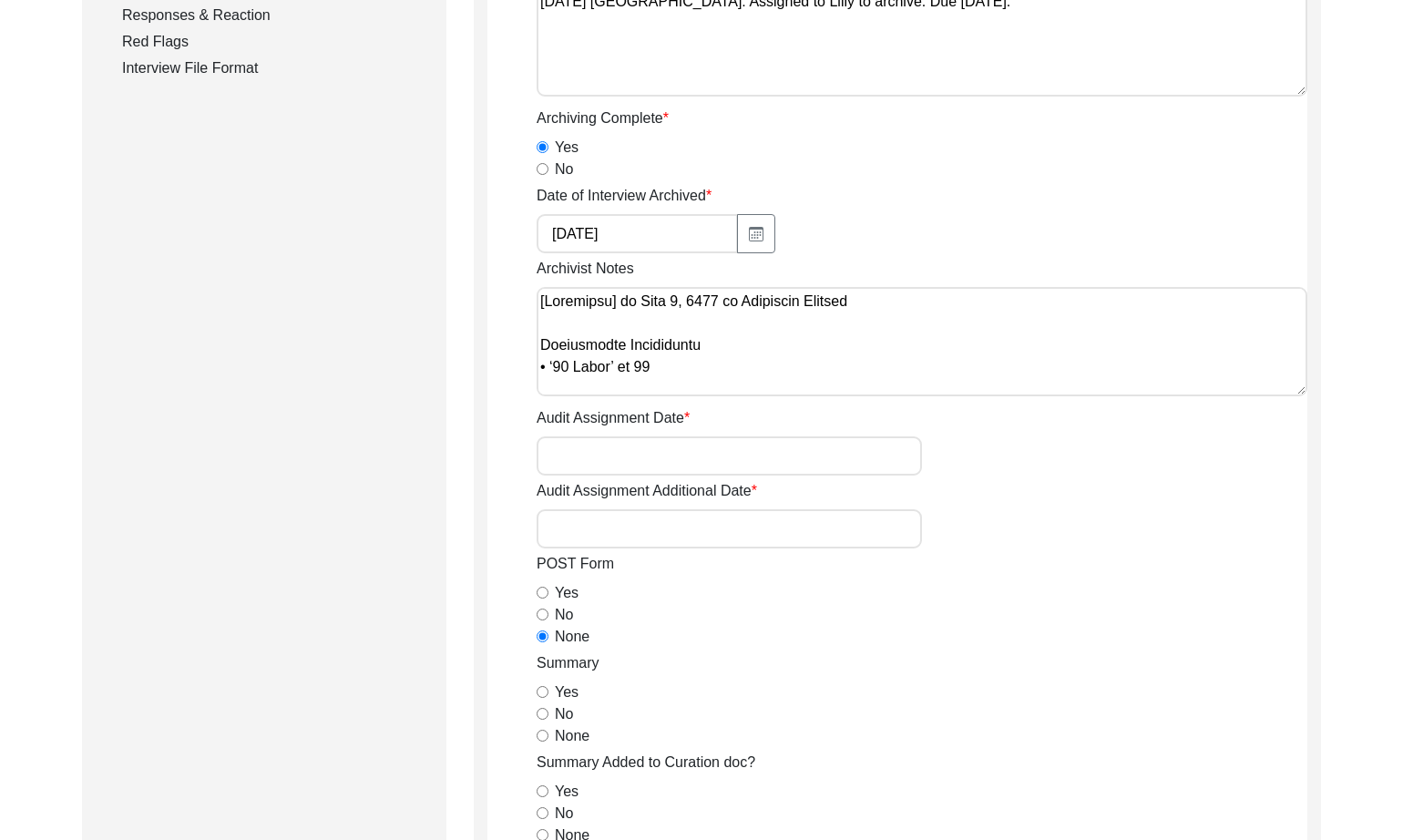 click on "Yes" at bounding box center [542, 691] 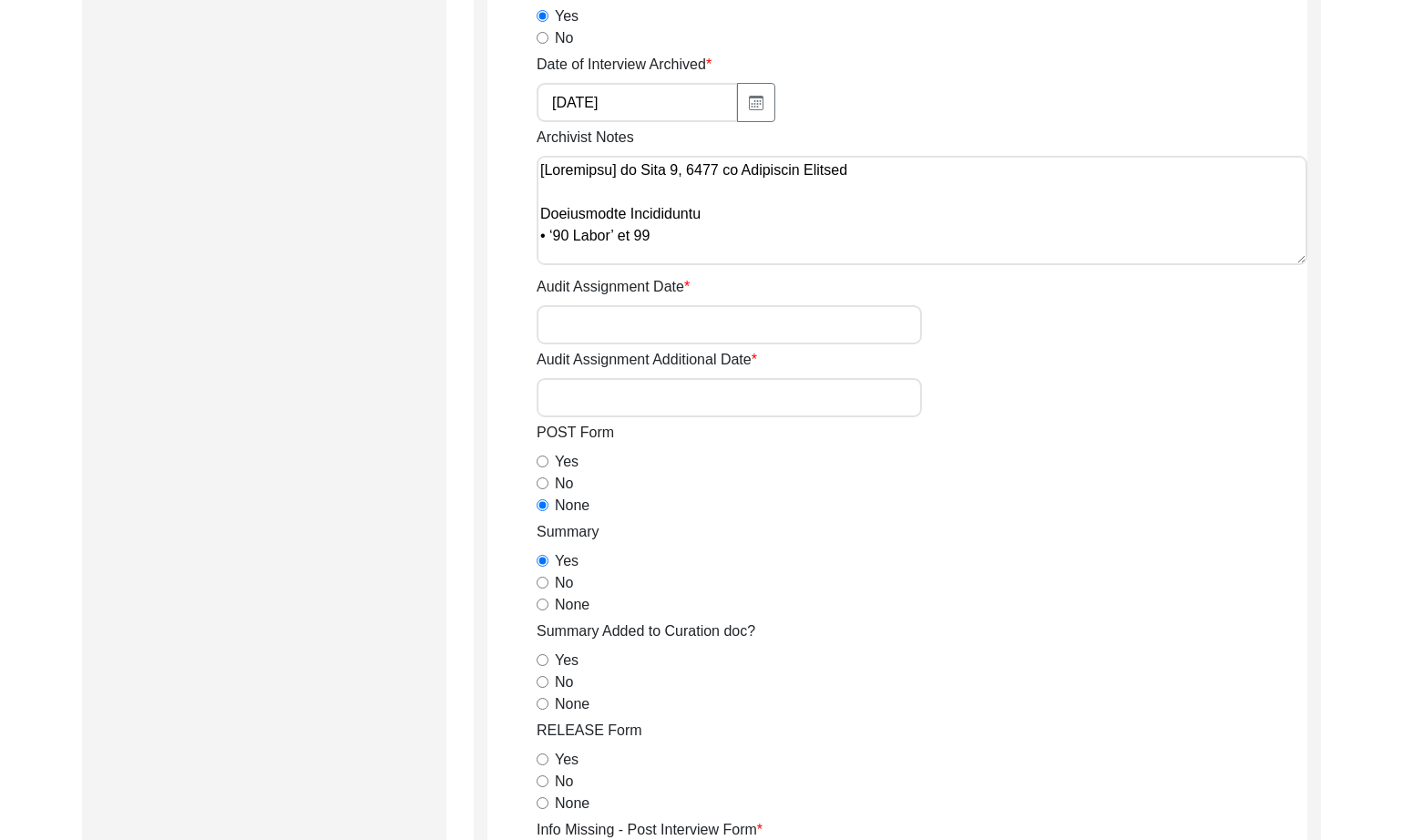 click on "None" at bounding box center (542, 703) 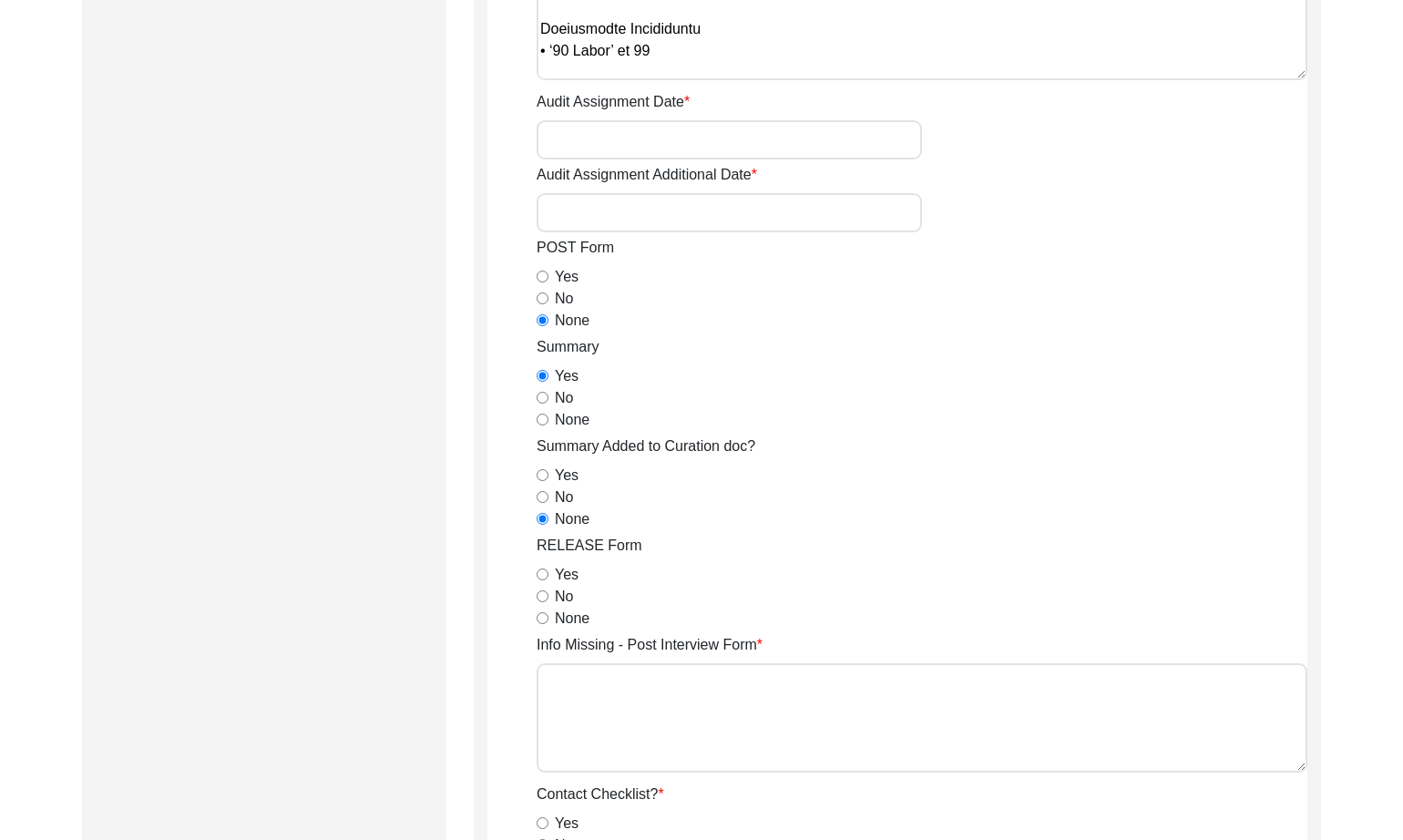 scroll, scrollTop: 886, scrollLeft: 0, axis: vertical 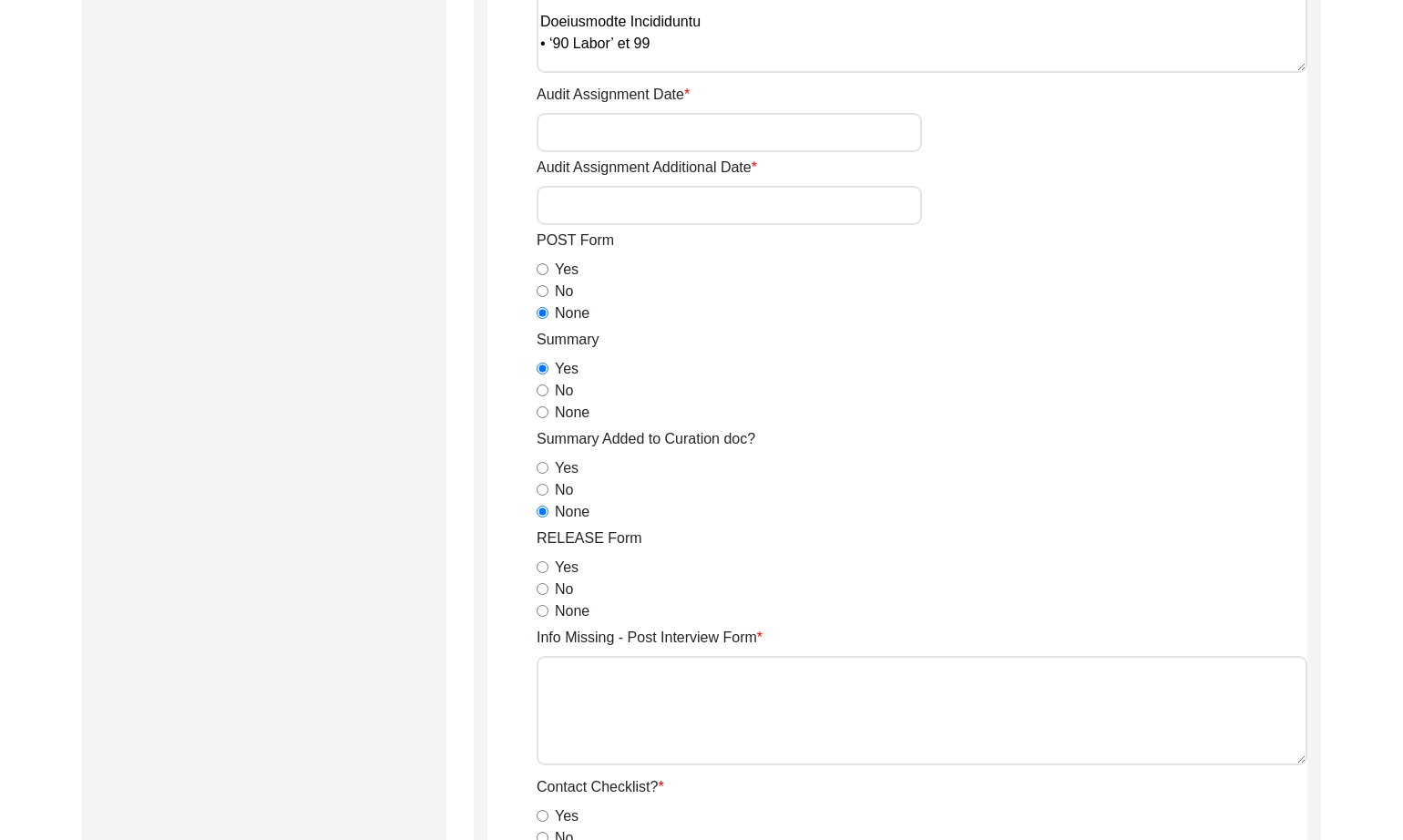 click on "Yes" at bounding box center [542, 567] 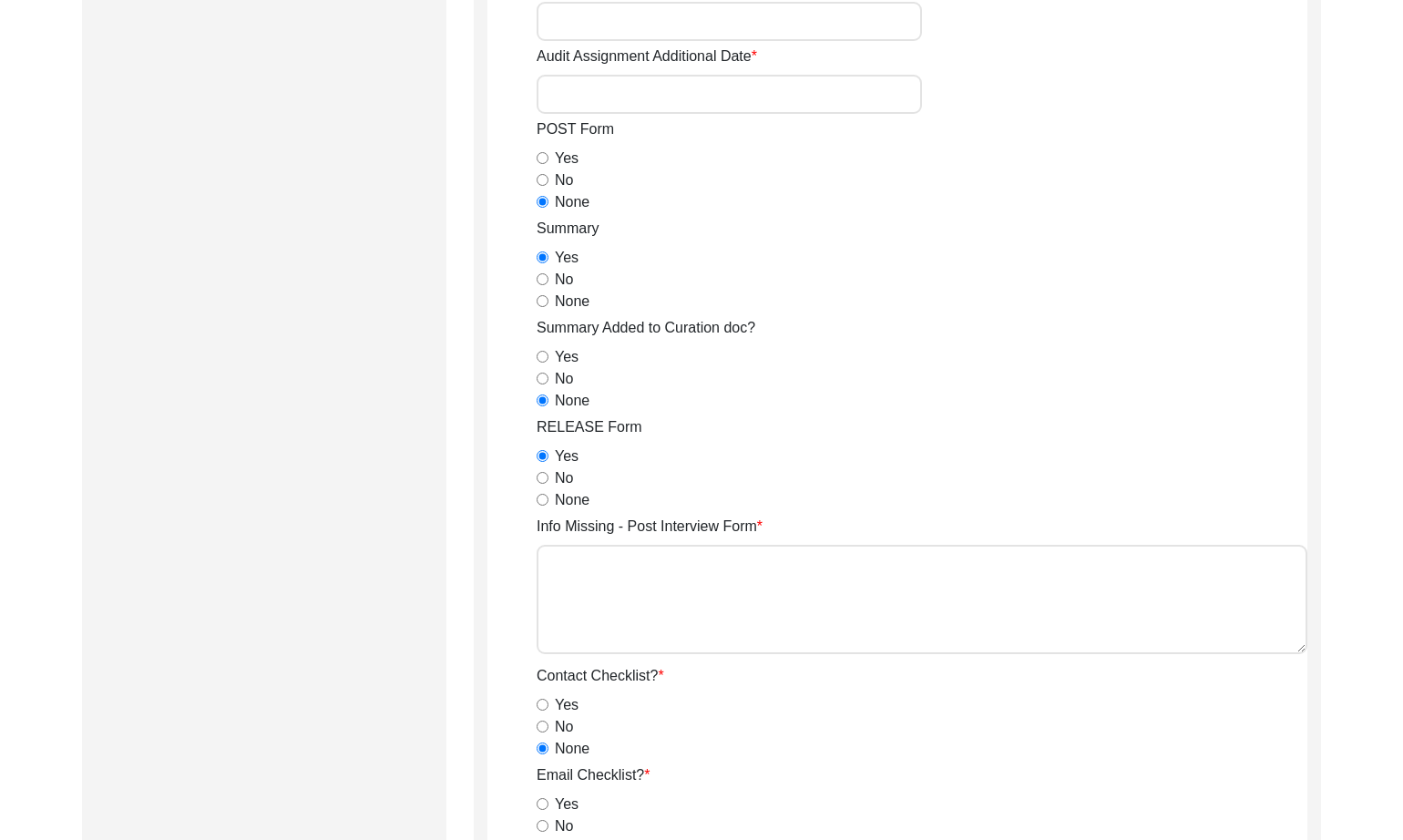 scroll, scrollTop: 1148, scrollLeft: 0, axis: vertical 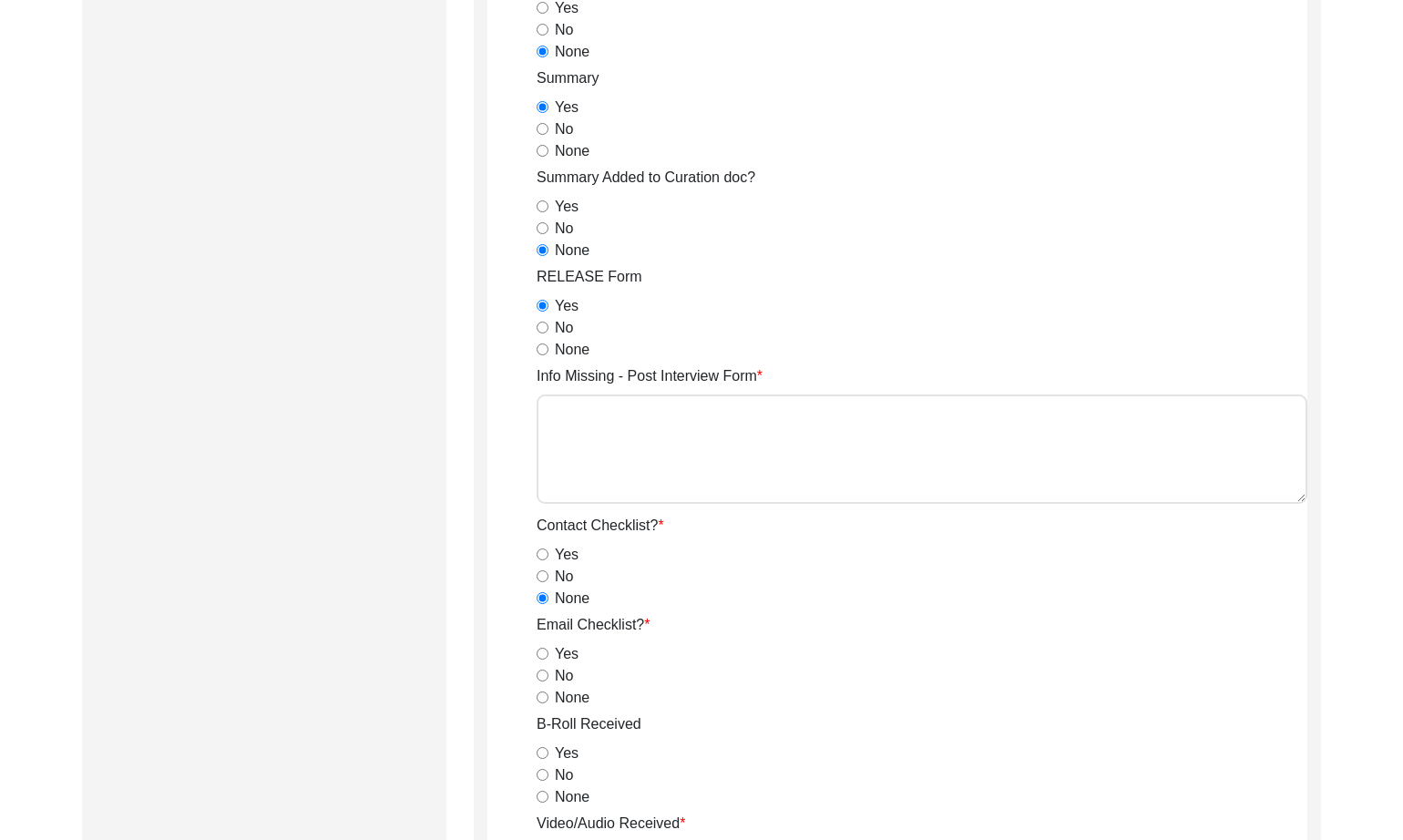 click on "None" at bounding box center (542, 697) 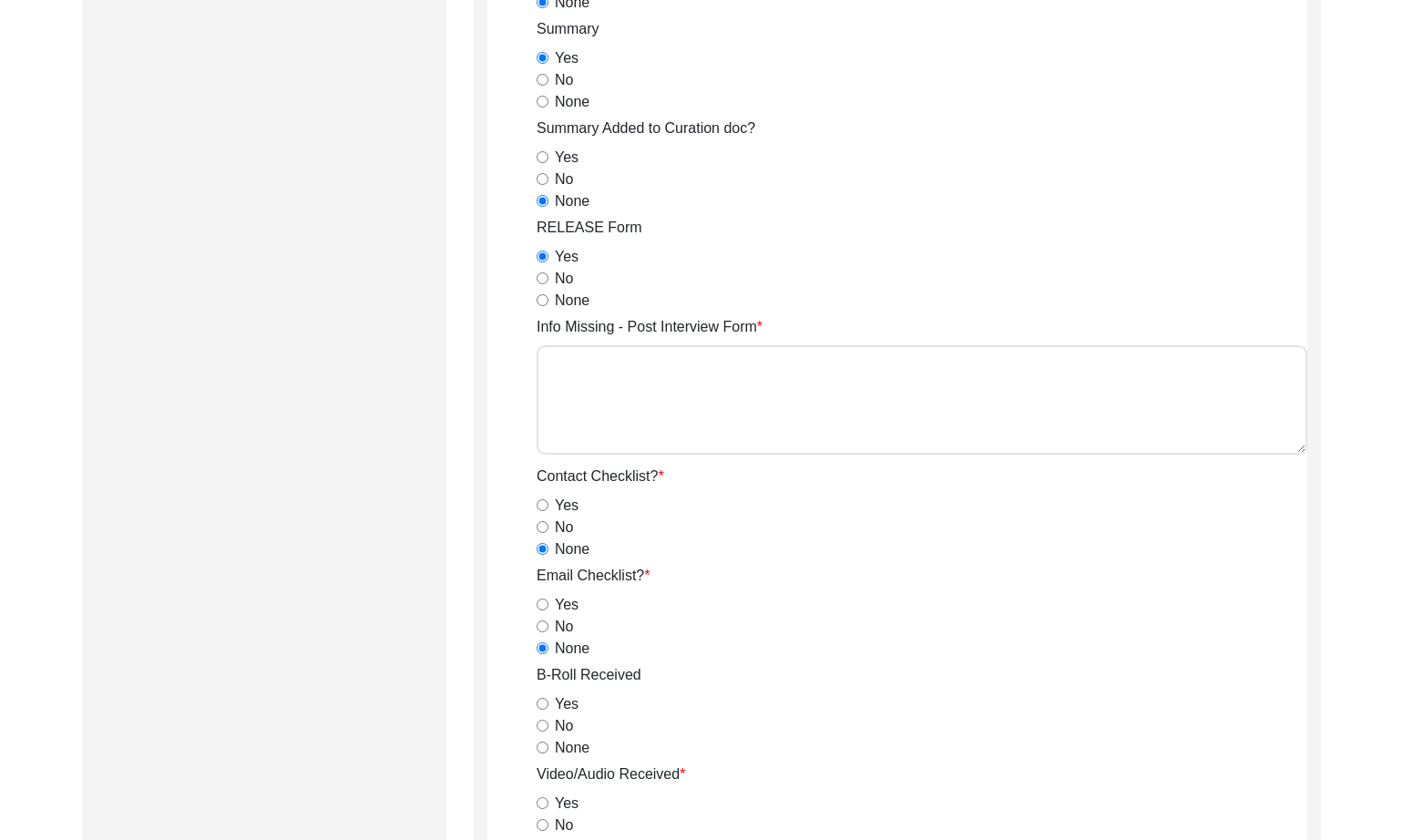 scroll, scrollTop: 1237, scrollLeft: 0, axis: vertical 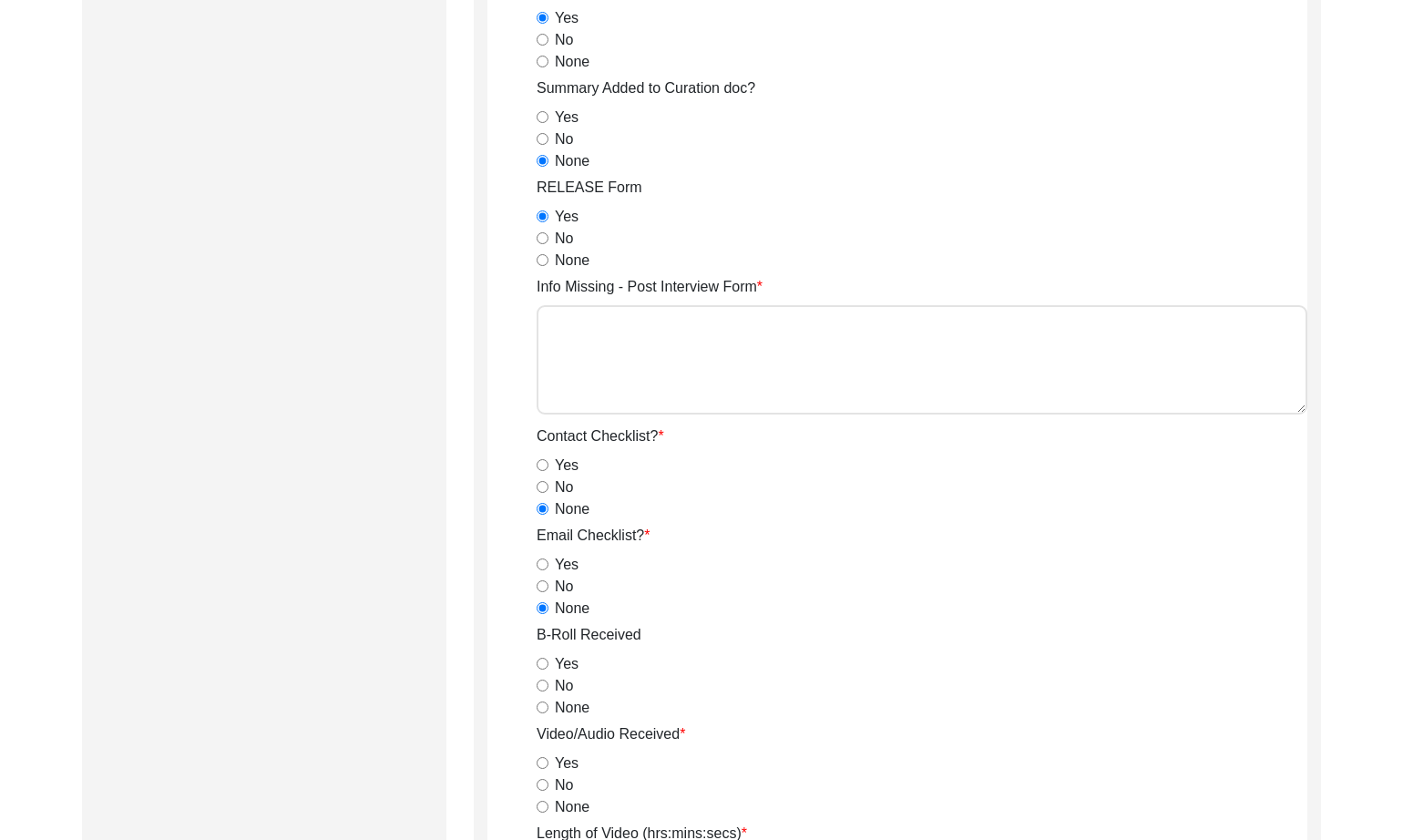 click on "Yes" at bounding box center (542, 663) 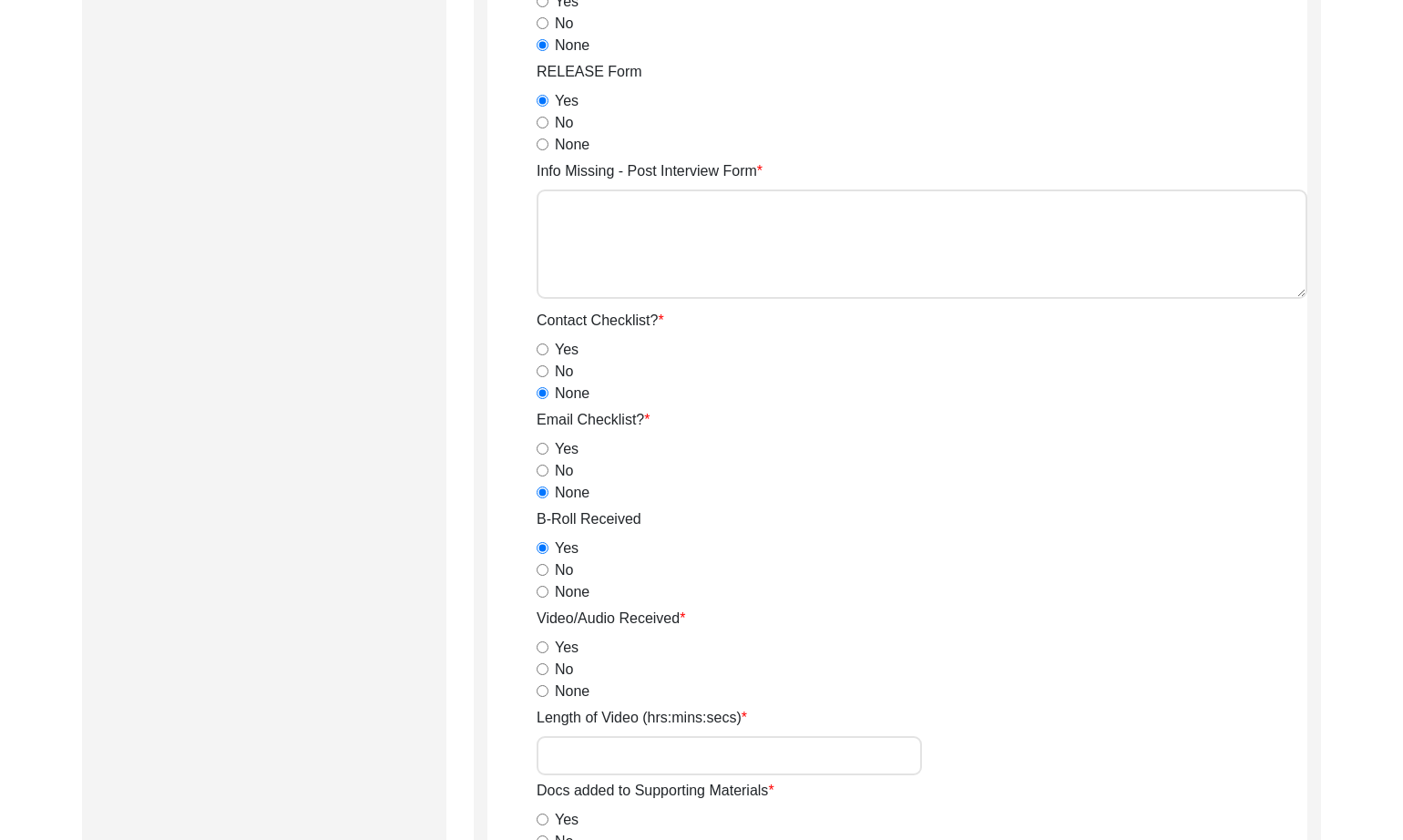 click on "Yes" at bounding box center [542, 647] 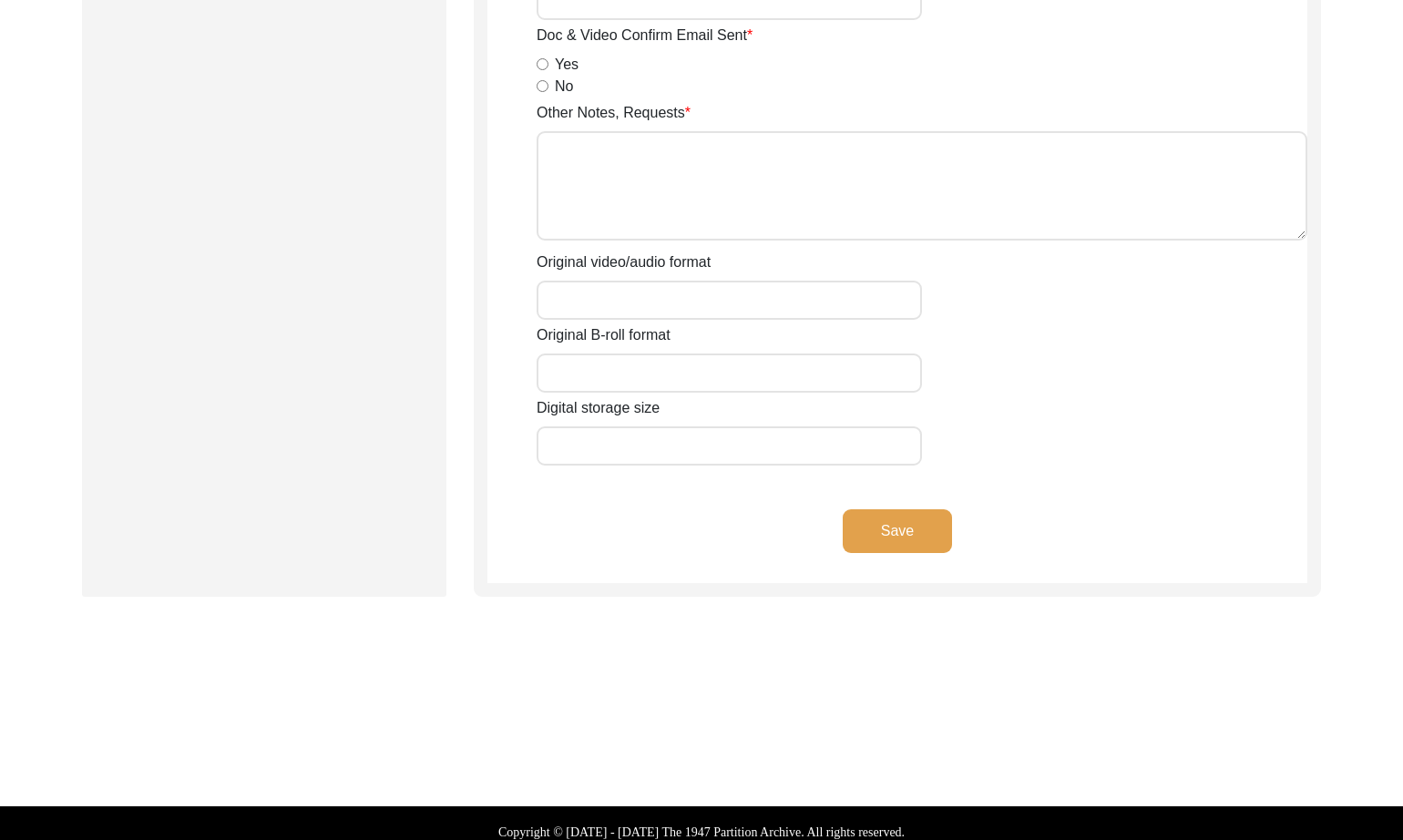 scroll, scrollTop: 2759, scrollLeft: 0, axis: vertical 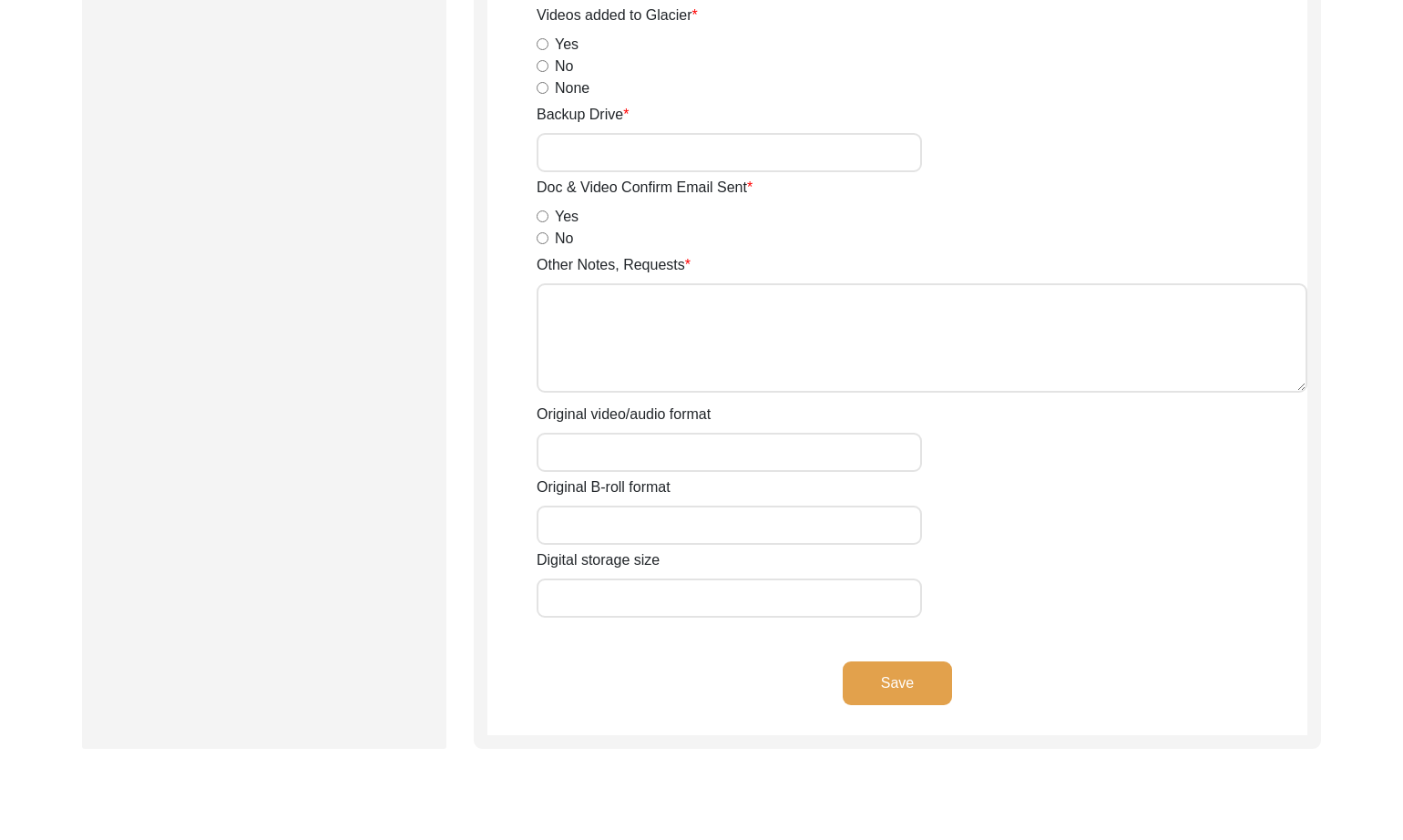 click on "Save" 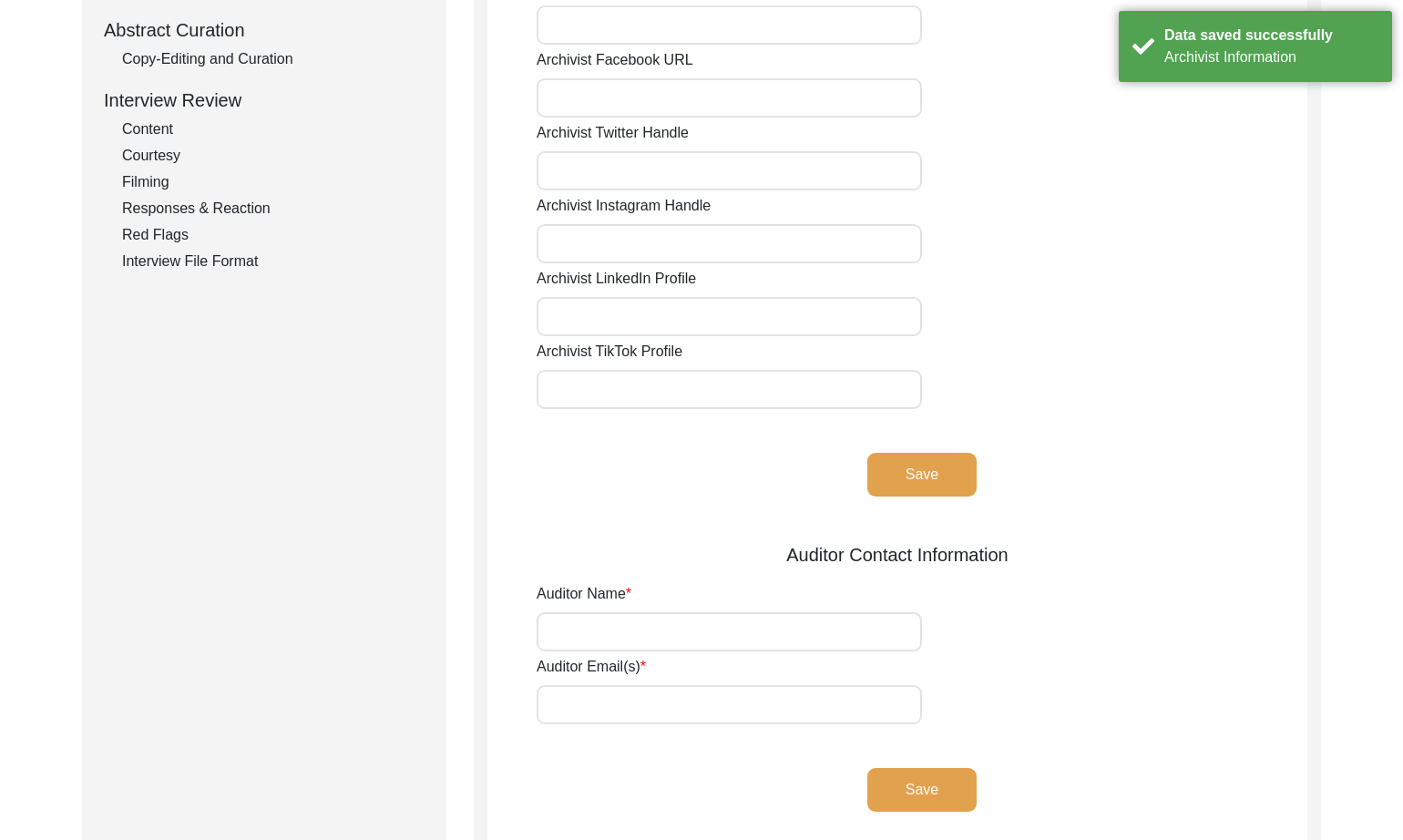 scroll, scrollTop: 0, scrollLeft: 0, axis: both 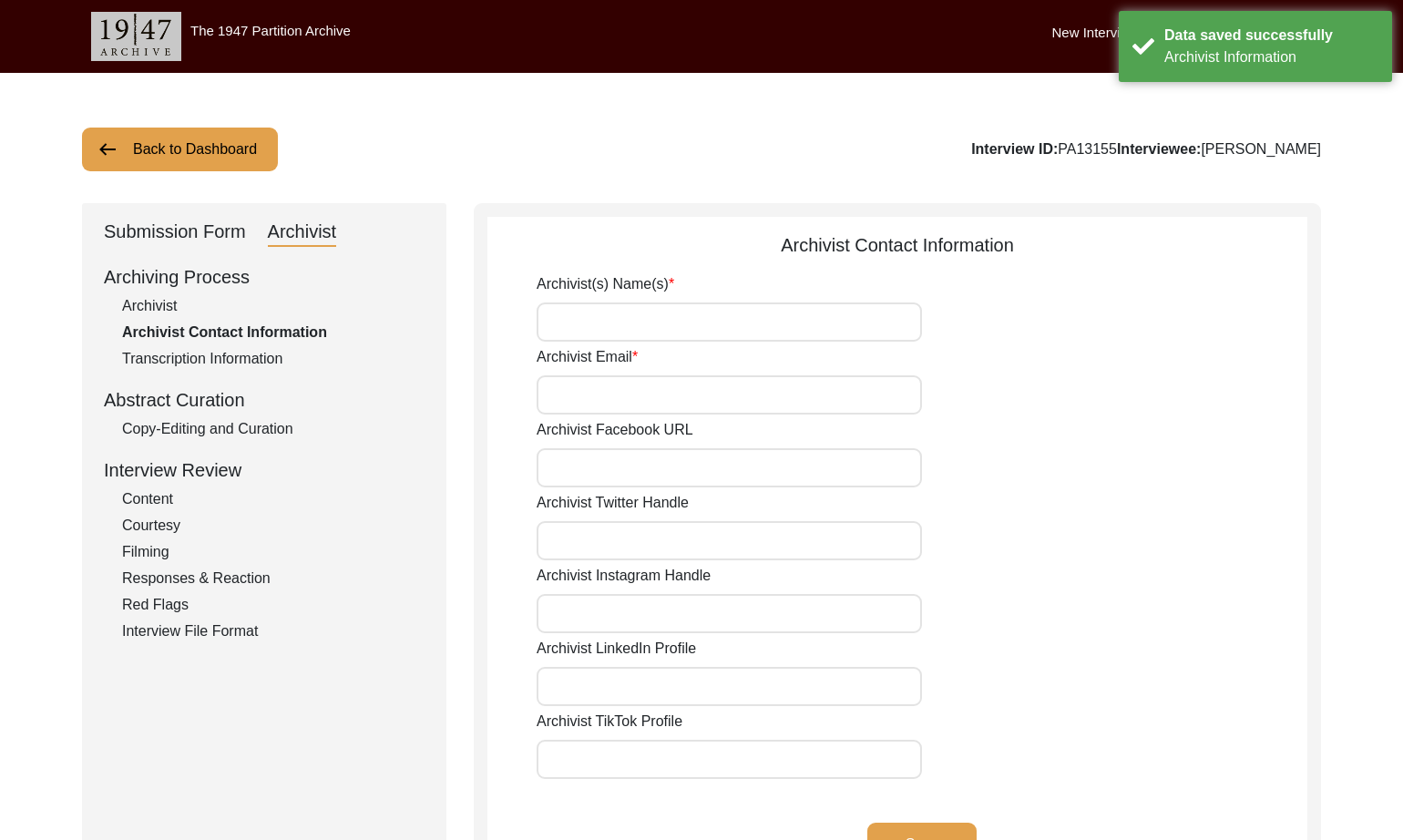 click on "Archivist(s) Name(s)" at bounding box center [729, 322] 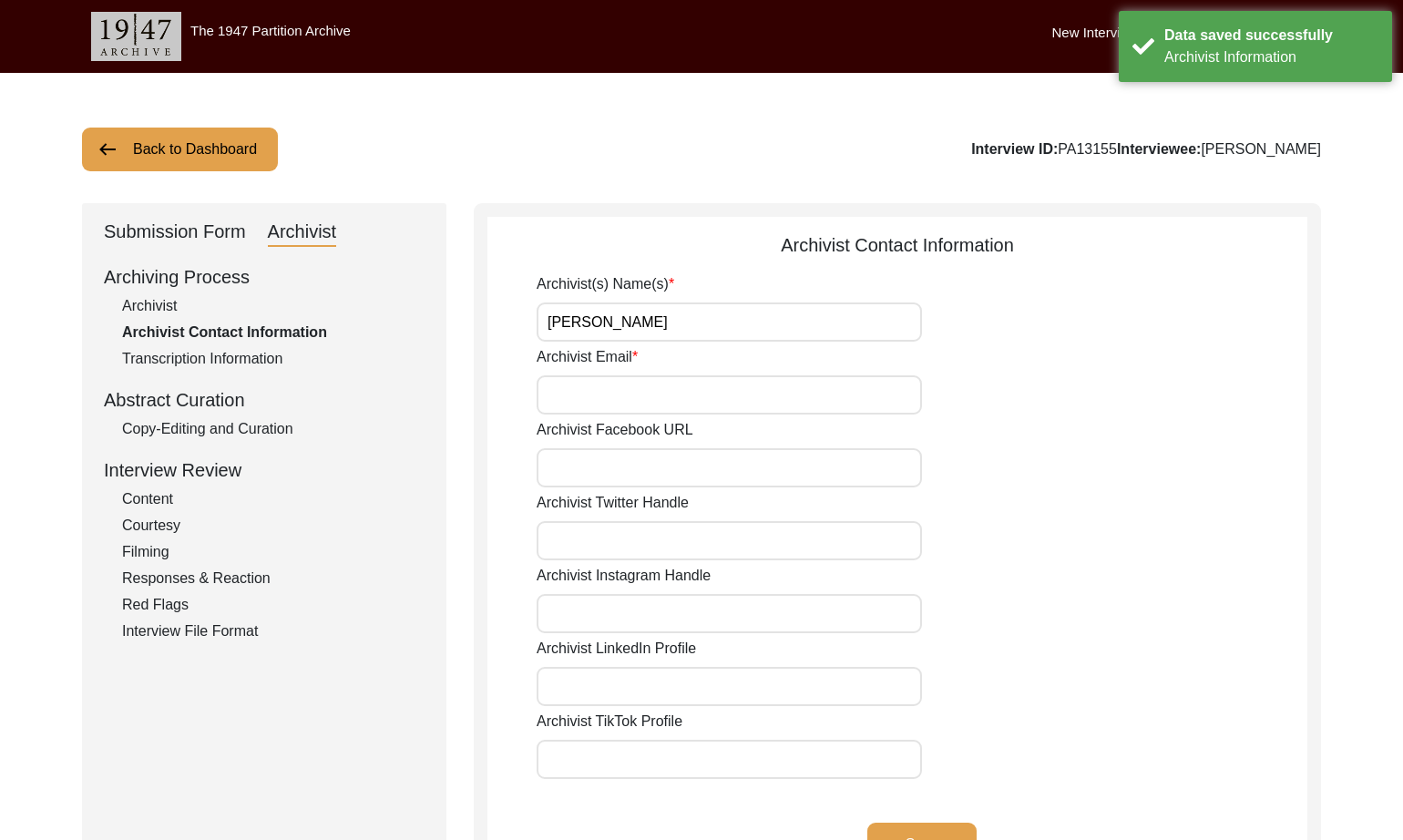 click on "Archivist Email" at bounding box center [729, 394] 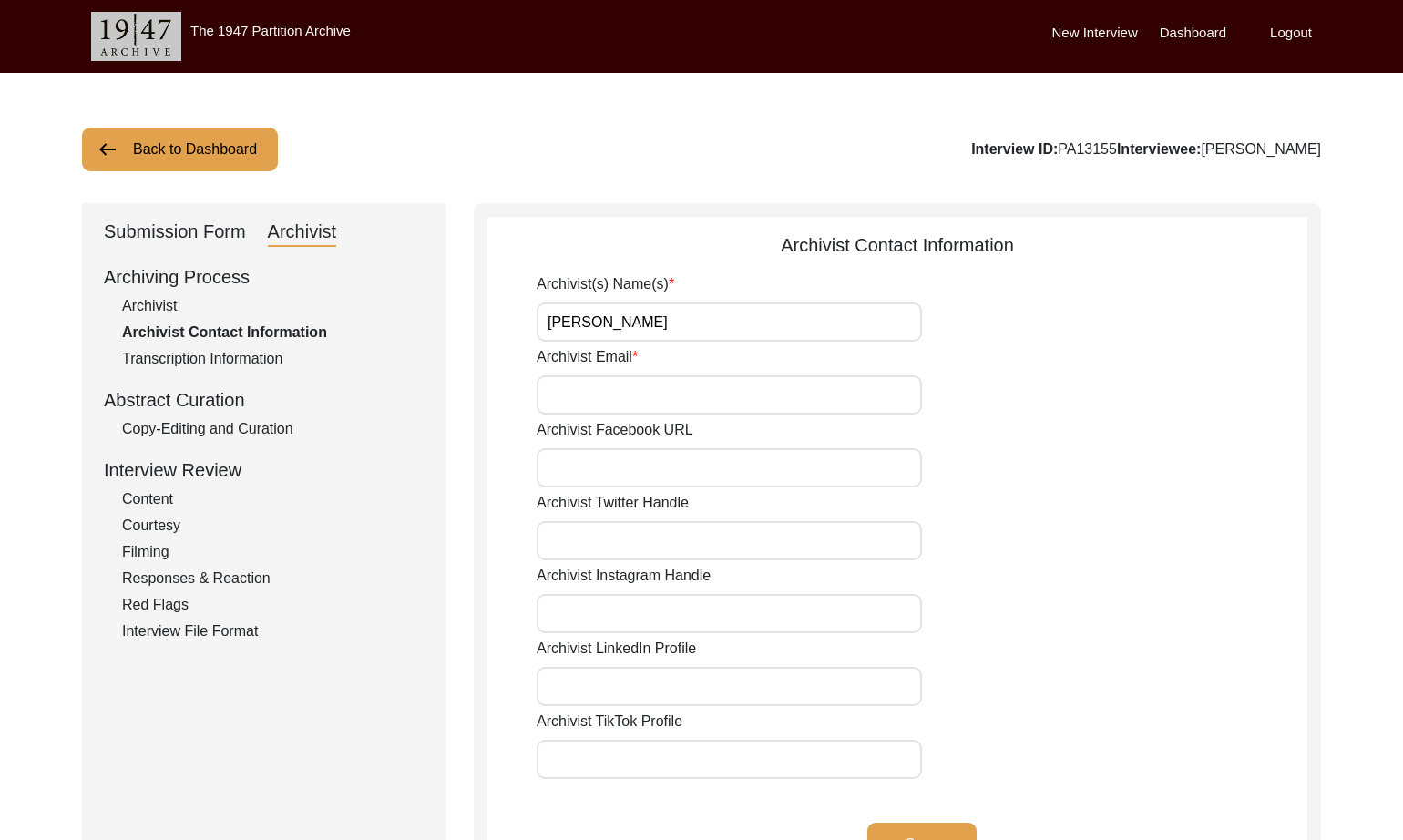 type on "[EMAIL_ADDRESS][DOMAIN_NAME]" 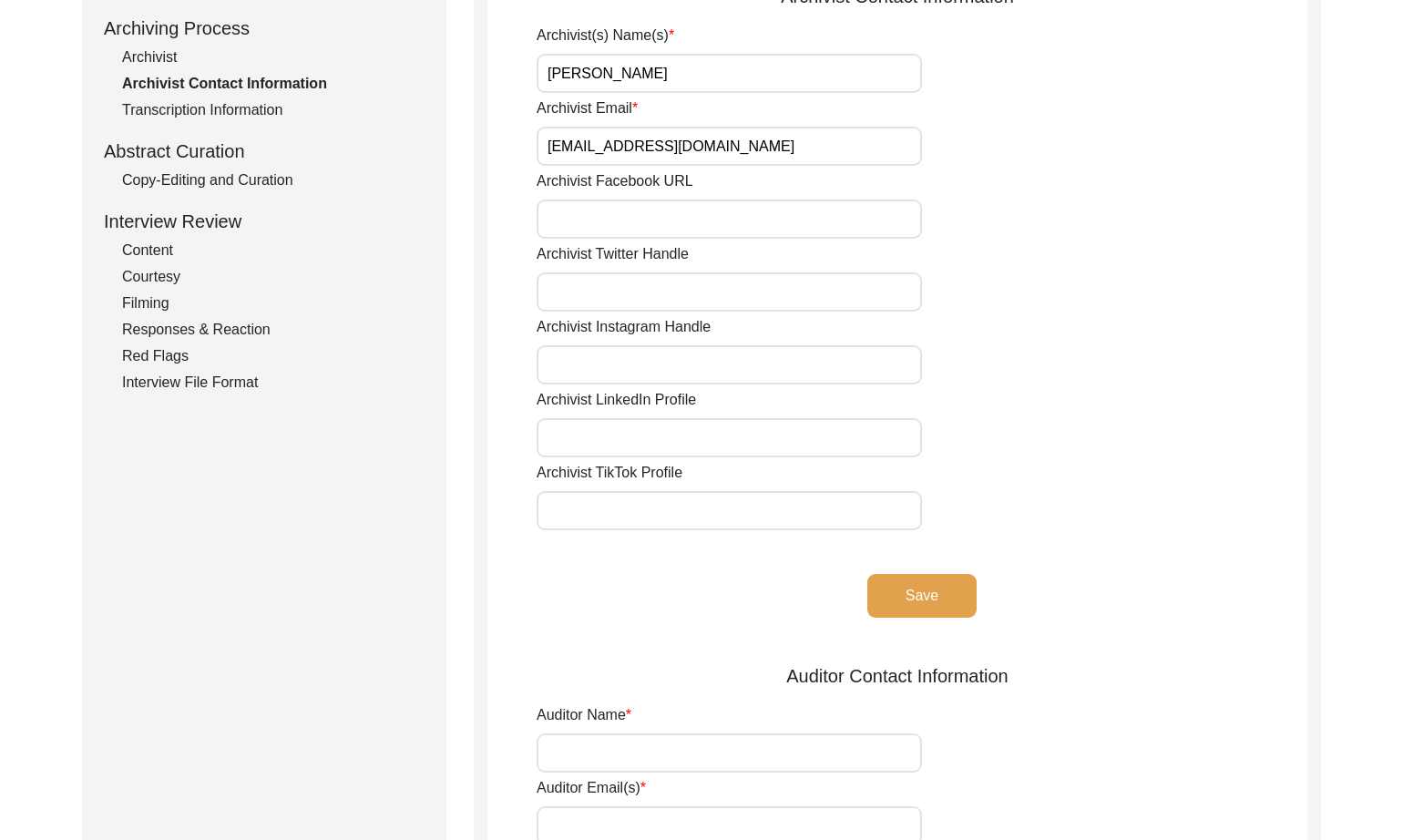 scroll, scrollTop: 646, scrollLeft: 0, axis: vertical 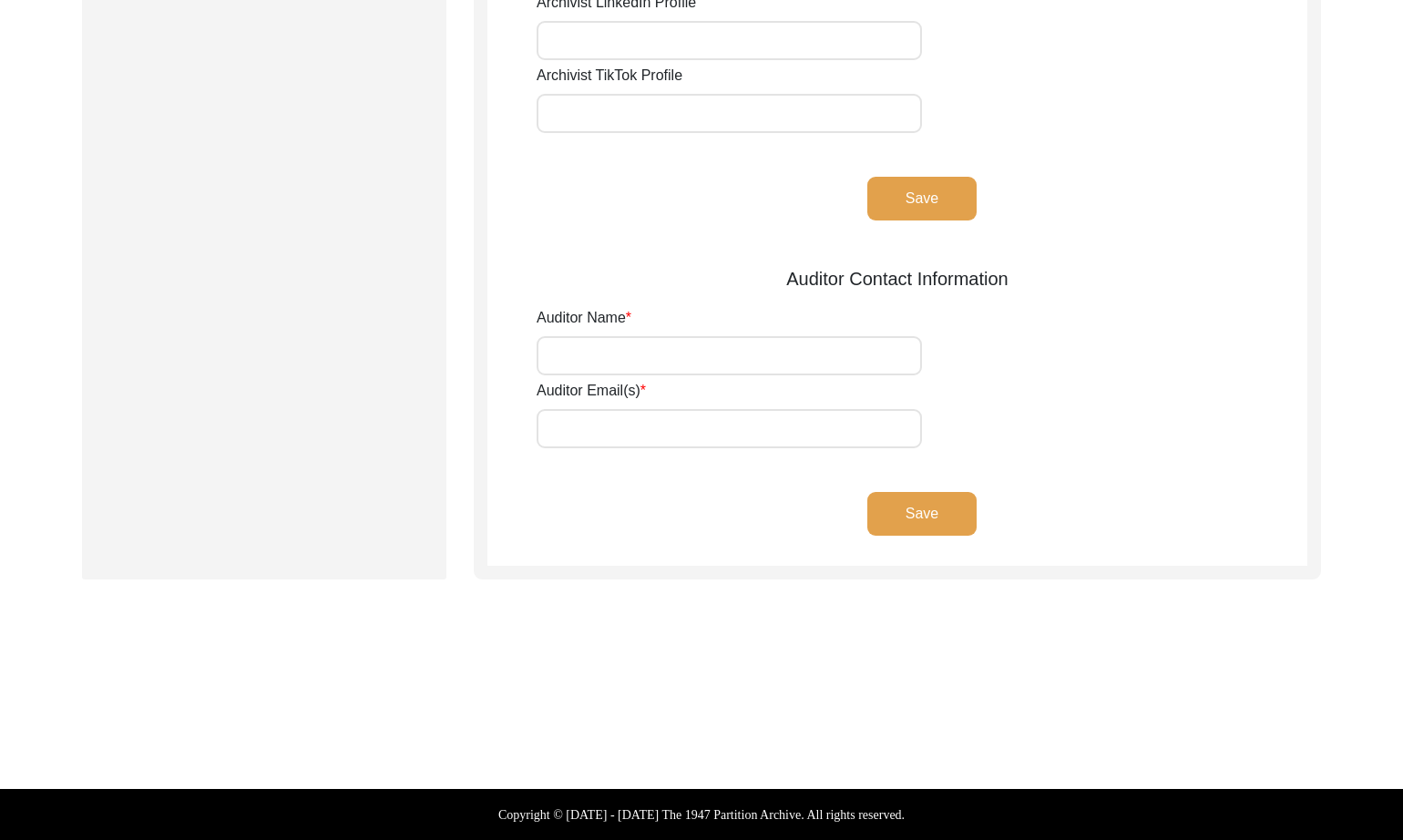 click on "Save" 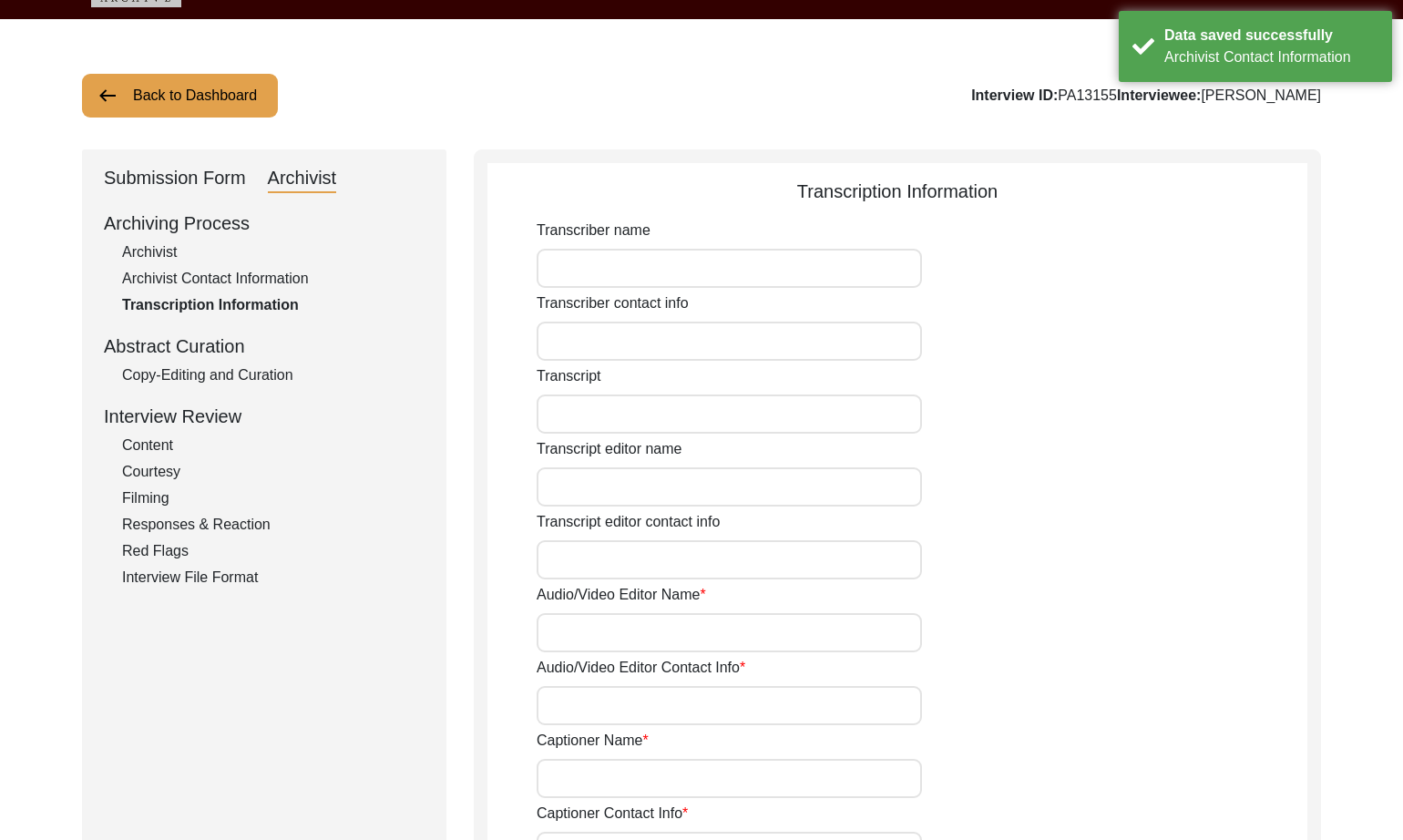 scroll, scrollTop: 0, scrollLeft: 0, axis: both 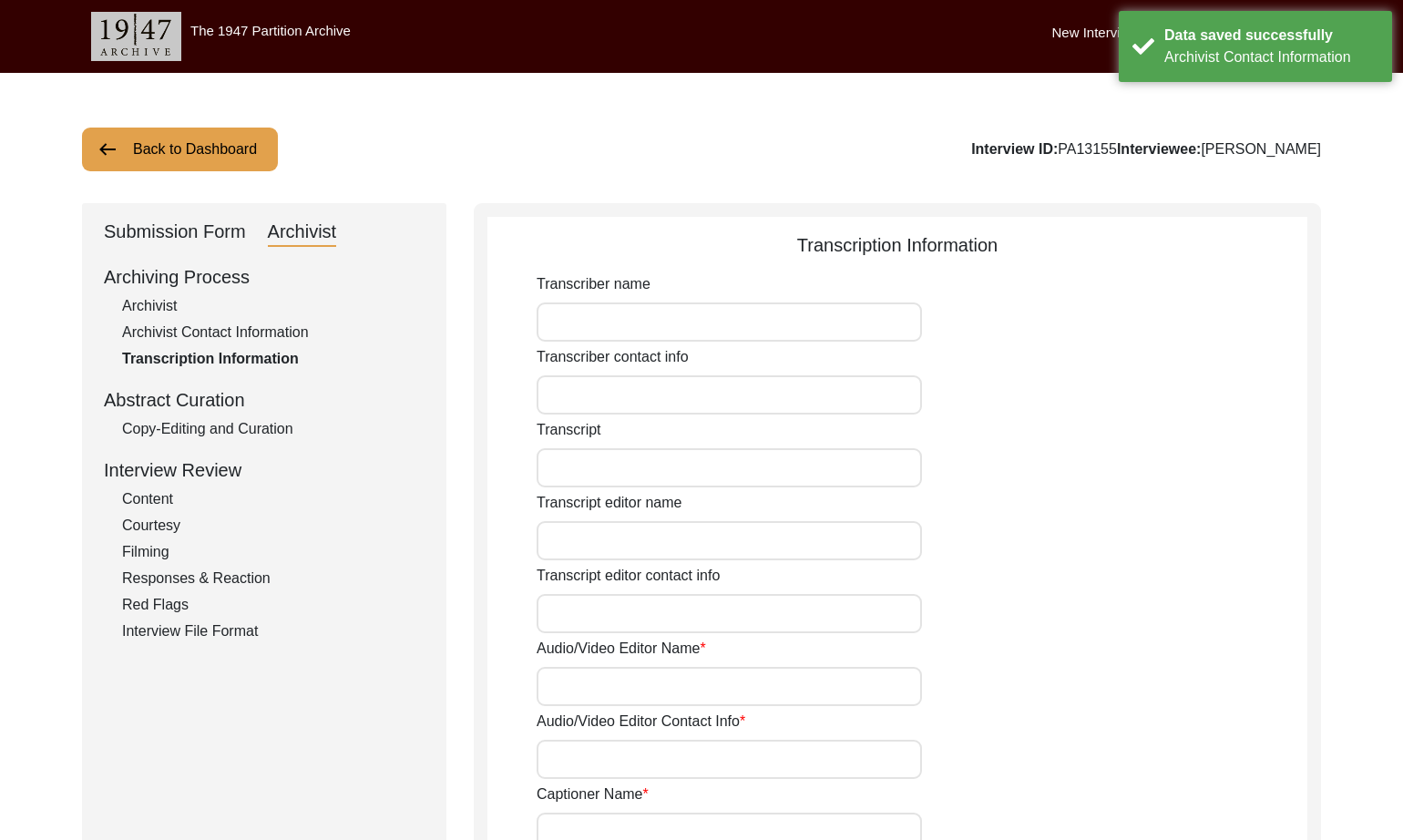 click on "Submission Form" 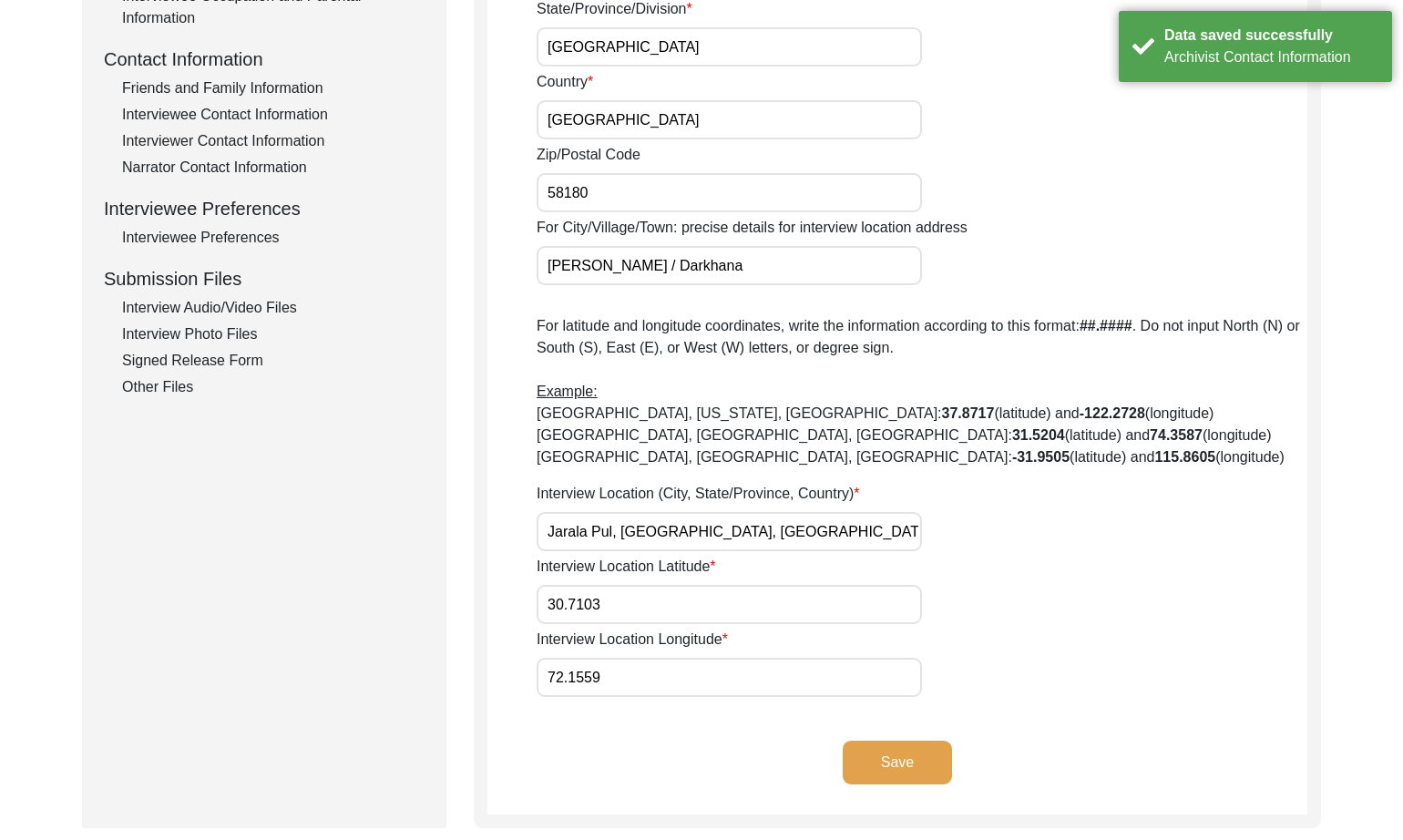 scroll, scrollTop: 696, scrollLeft: 0, axis: vertical 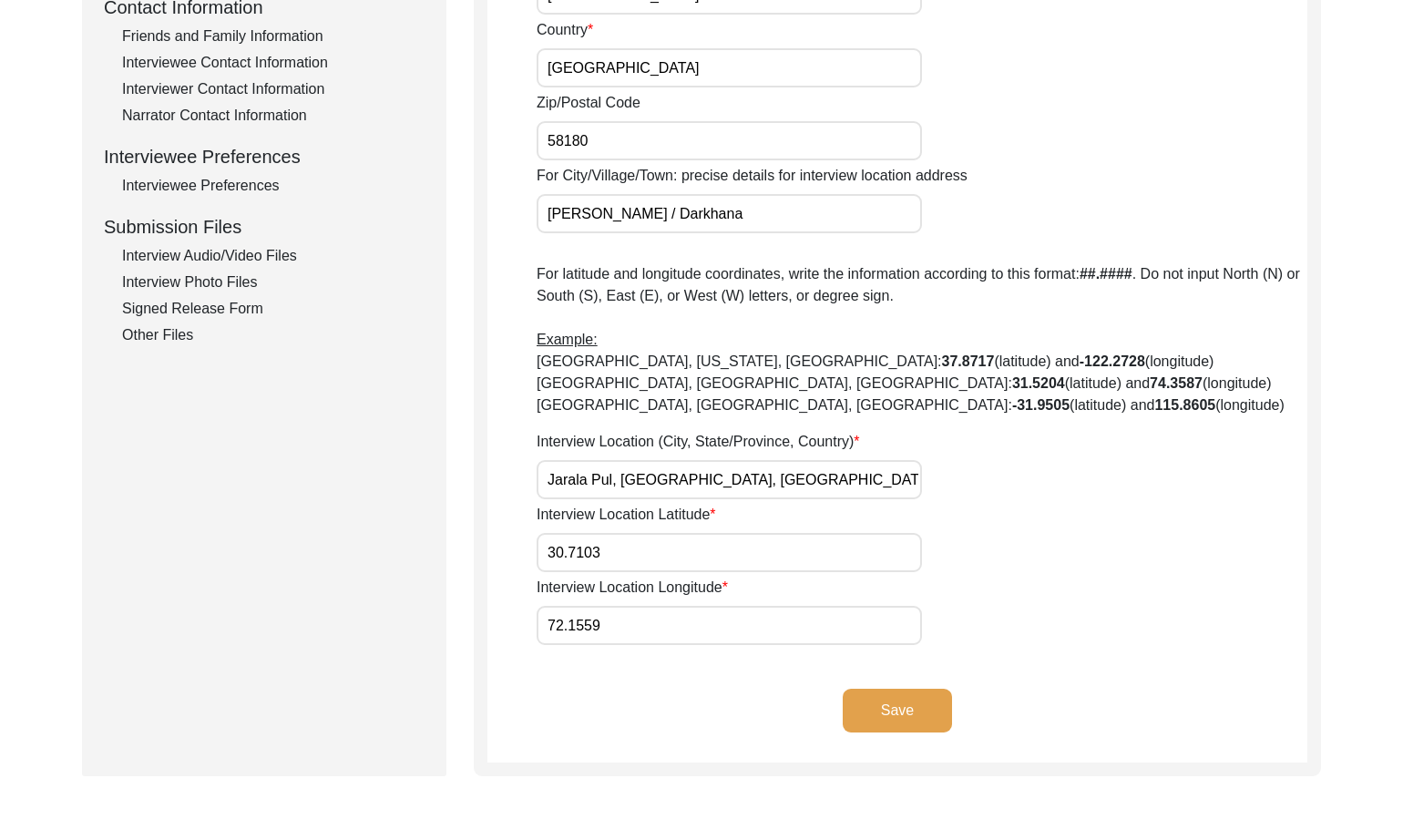 click on "Jarala Pul, [GEOGRAPHIC_DATA], [GEOGRAPHIC_DATA], [GEOGRAPHIC_DATA], [GEOGRAPHIC_DATA]" at bounding box center [729, 479] 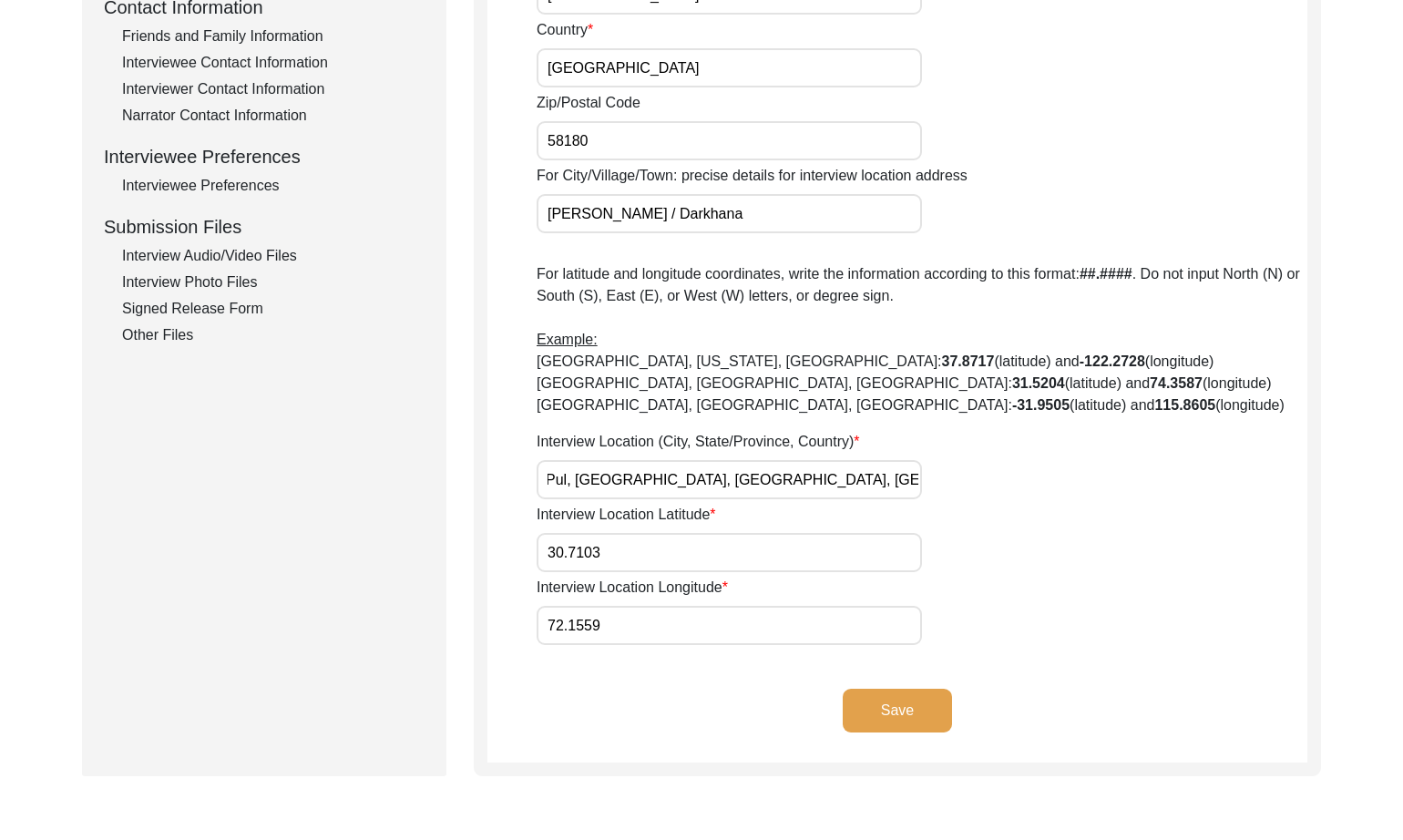 scroll, scrollTop: 0, scrollLeft: 0, axis: both 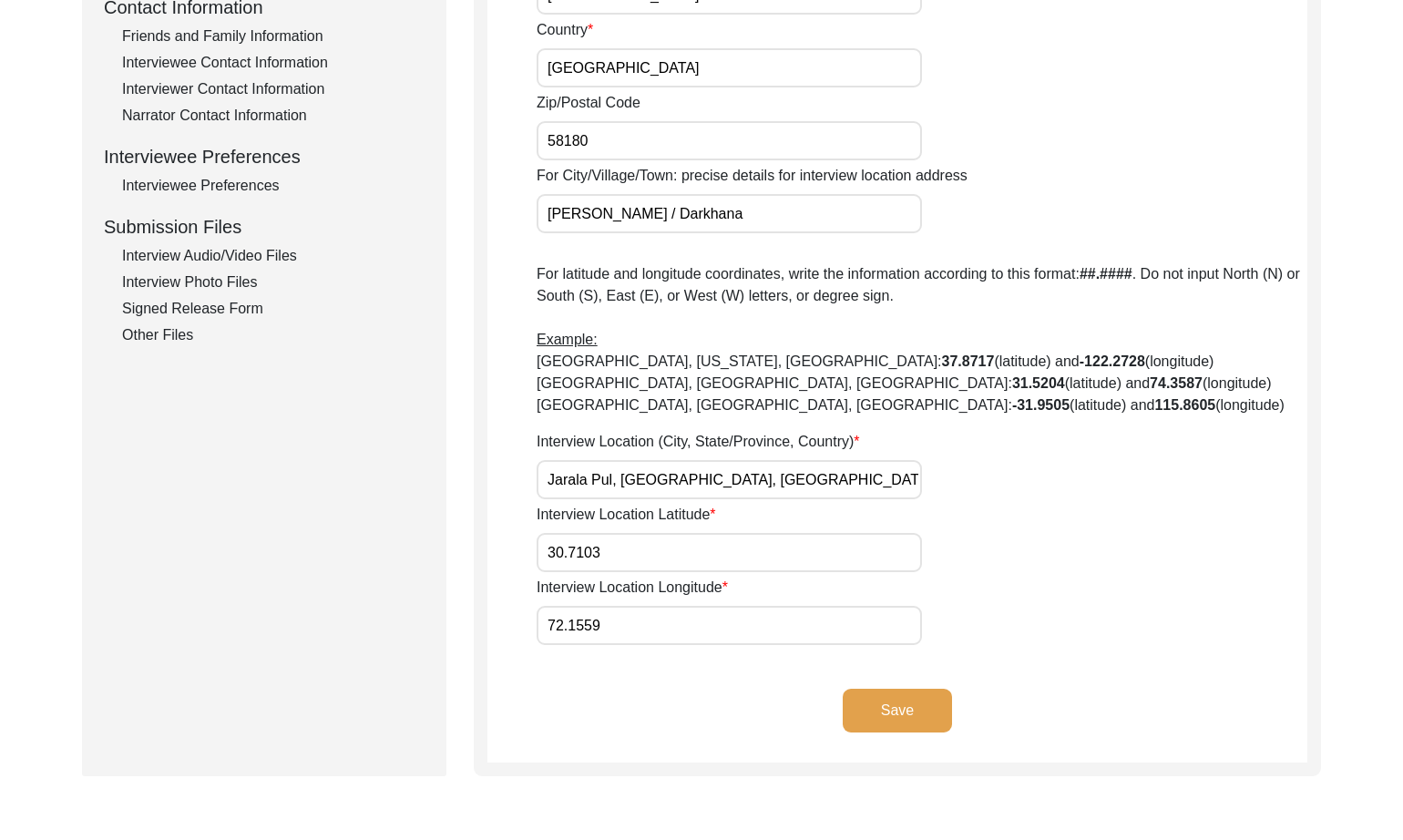 drag, startPoint x: 753, startPoint y: 544, endPoint x: 741, endPoint y: 577, distance: 35.1141 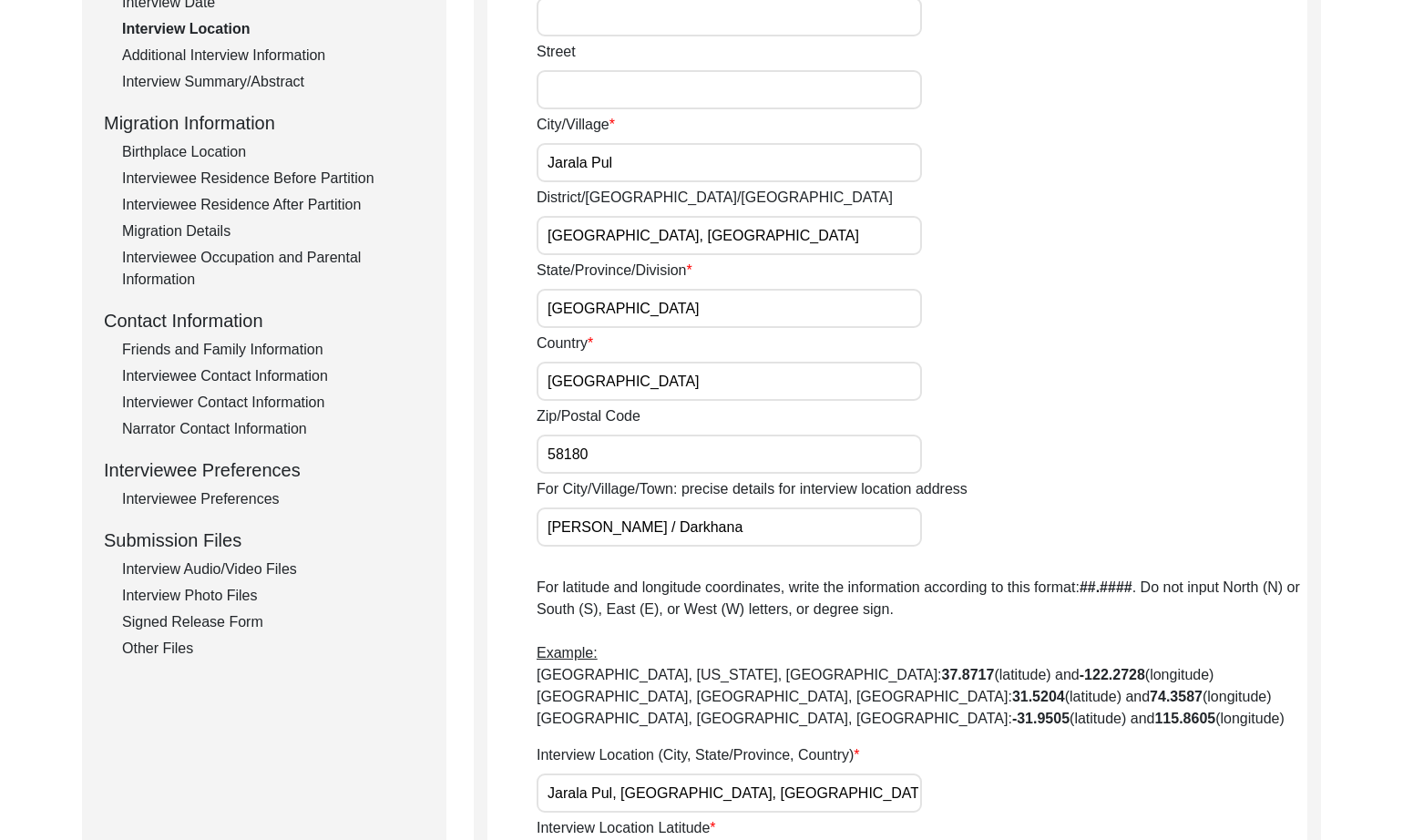 scroll, scrollTop: 287, scrollLeft: 0, axis: vertical 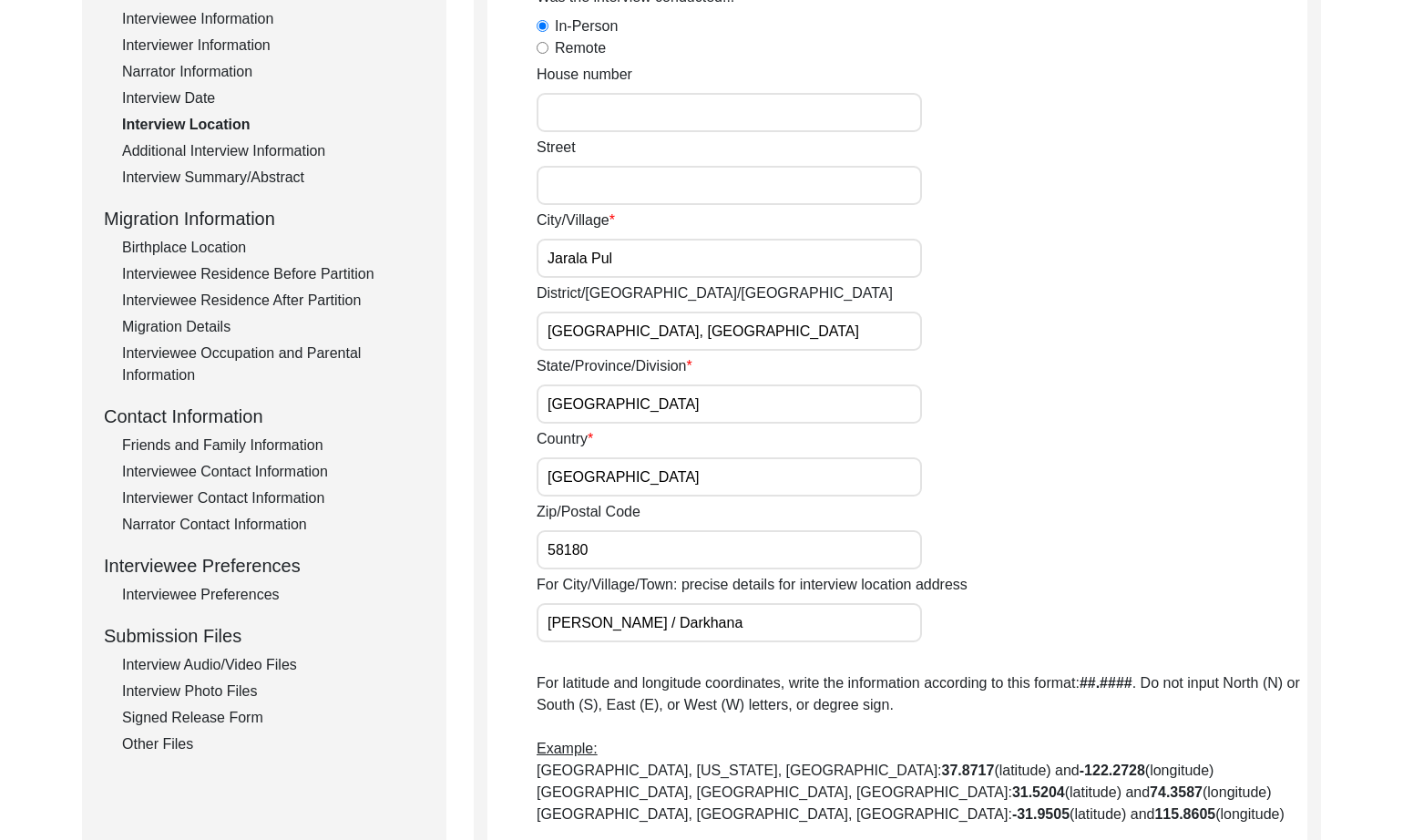 click on "[PERSON_NAME] / Darkhana" at bounding box center (729, 622) 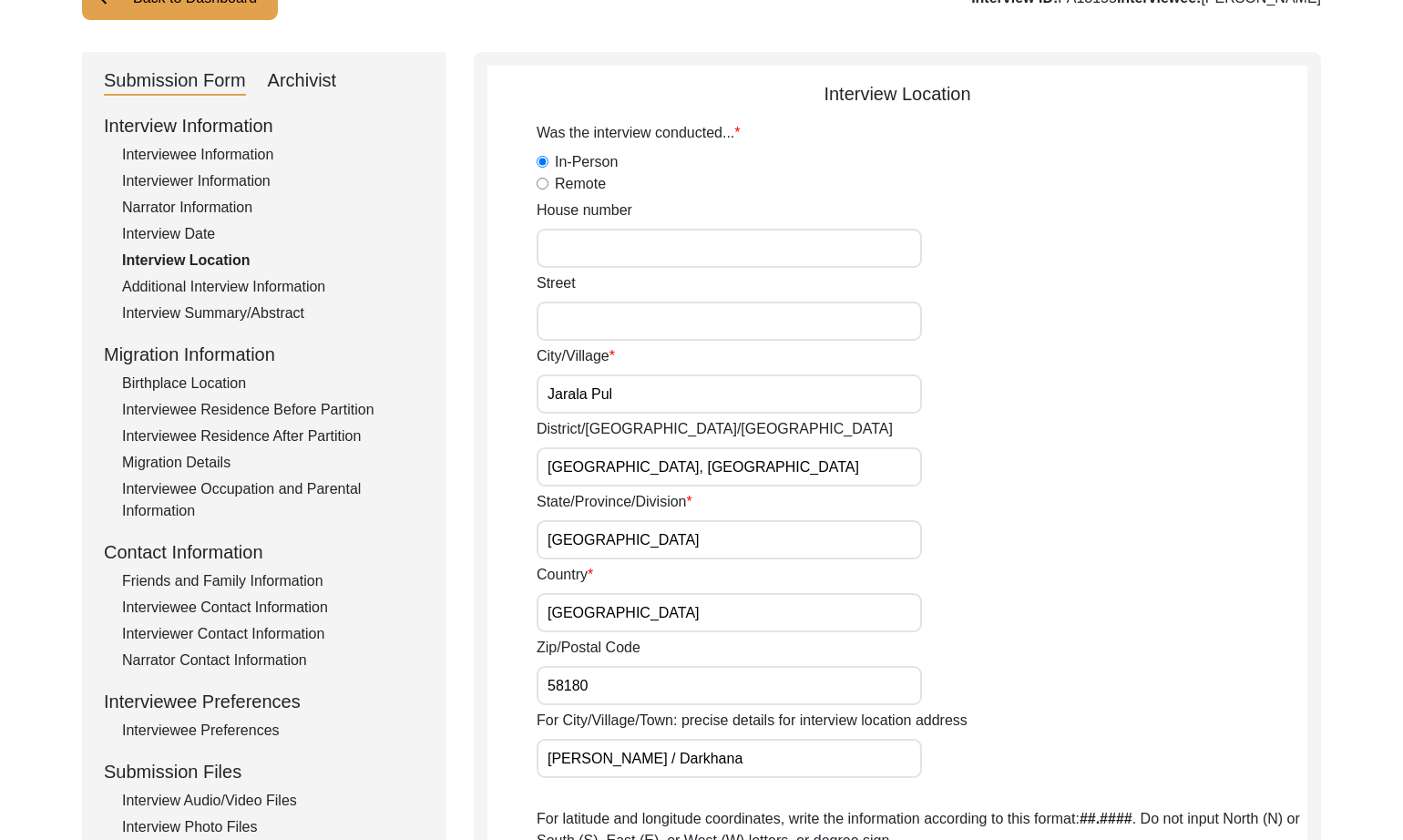scroll, scrollTop: 149, scrollLeft: 0, axis: vertical 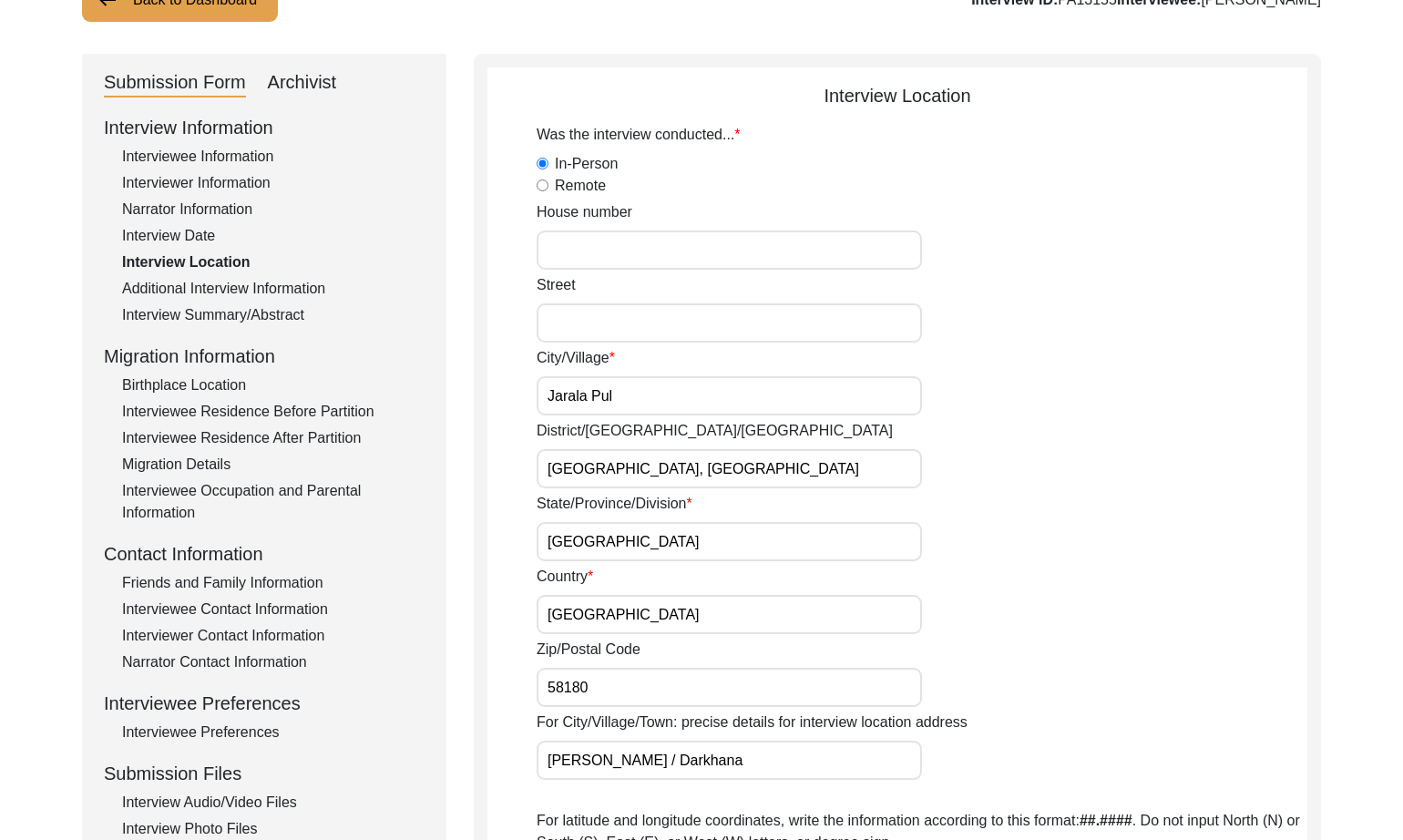 click on "Additional Interview Information" 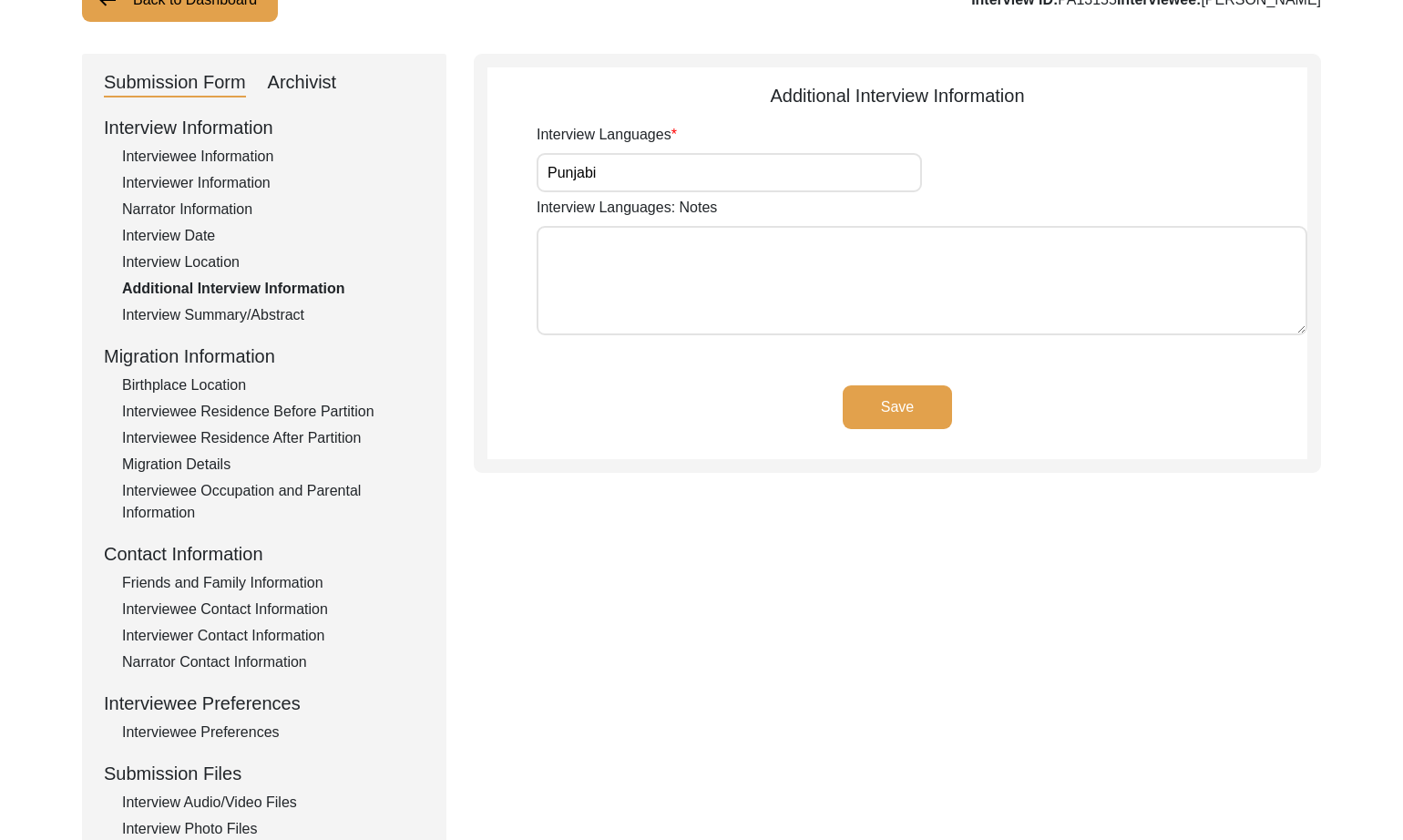 click on "Interview Summary/Abstract" 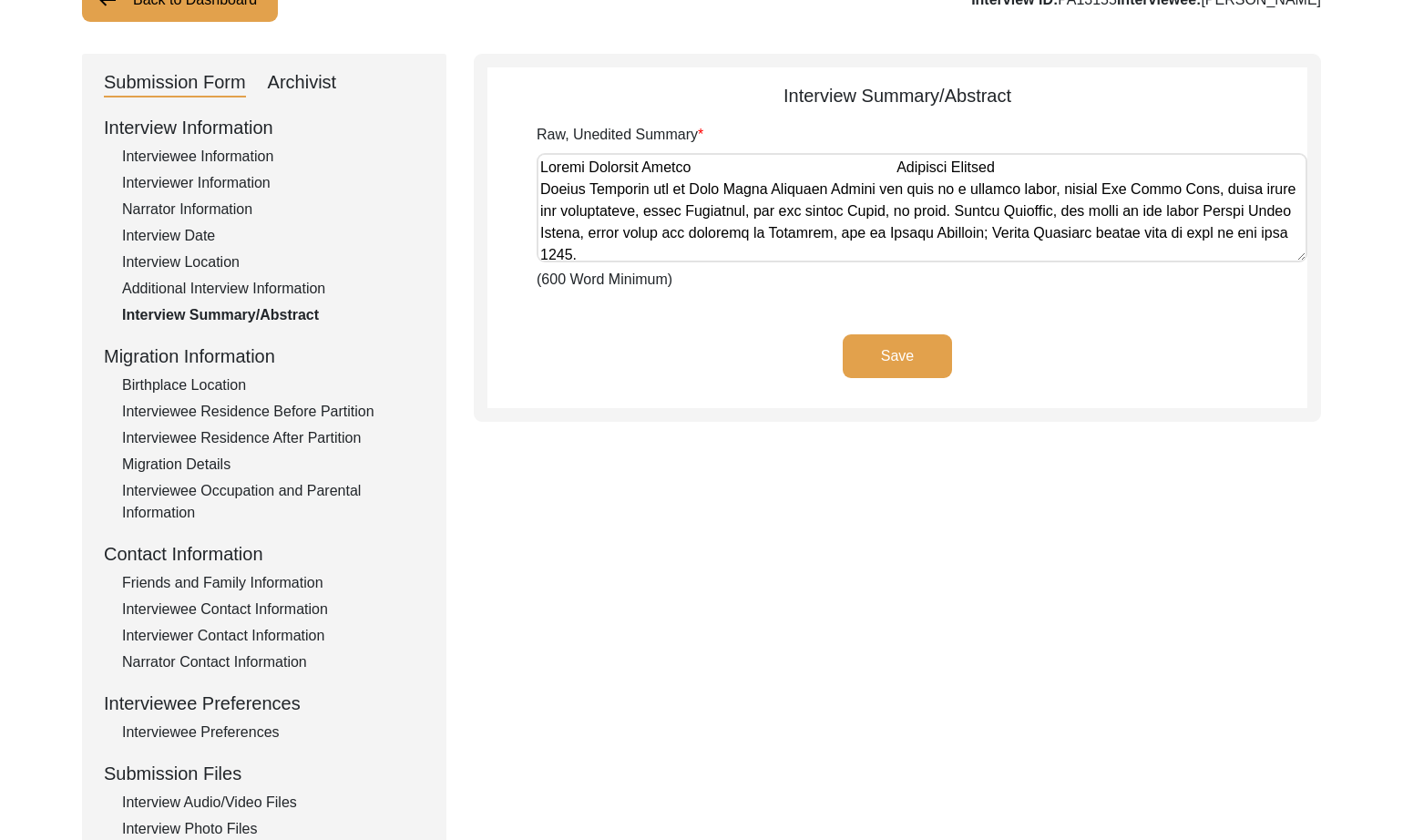 click on "Birthplace Location" 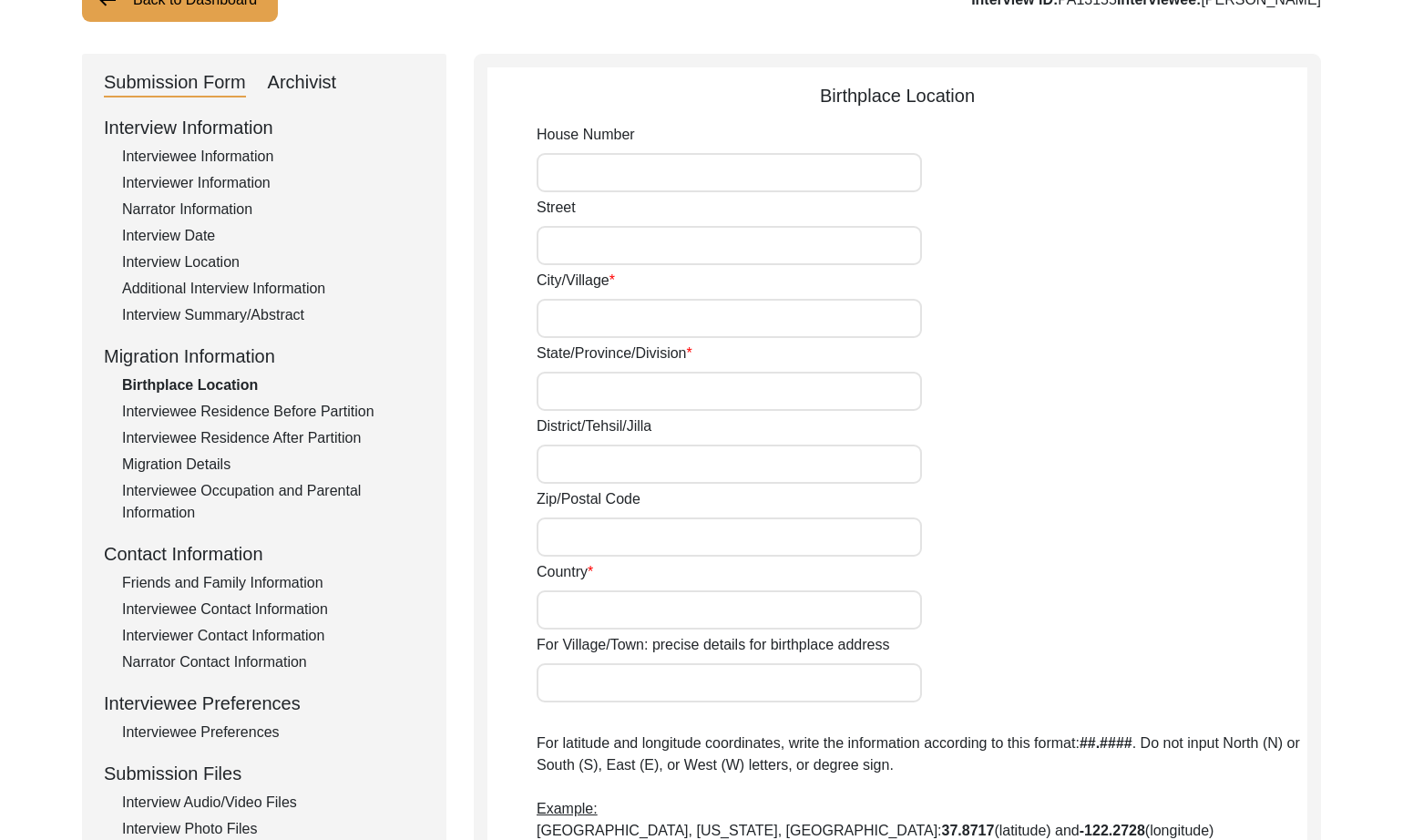 type on "Basti" 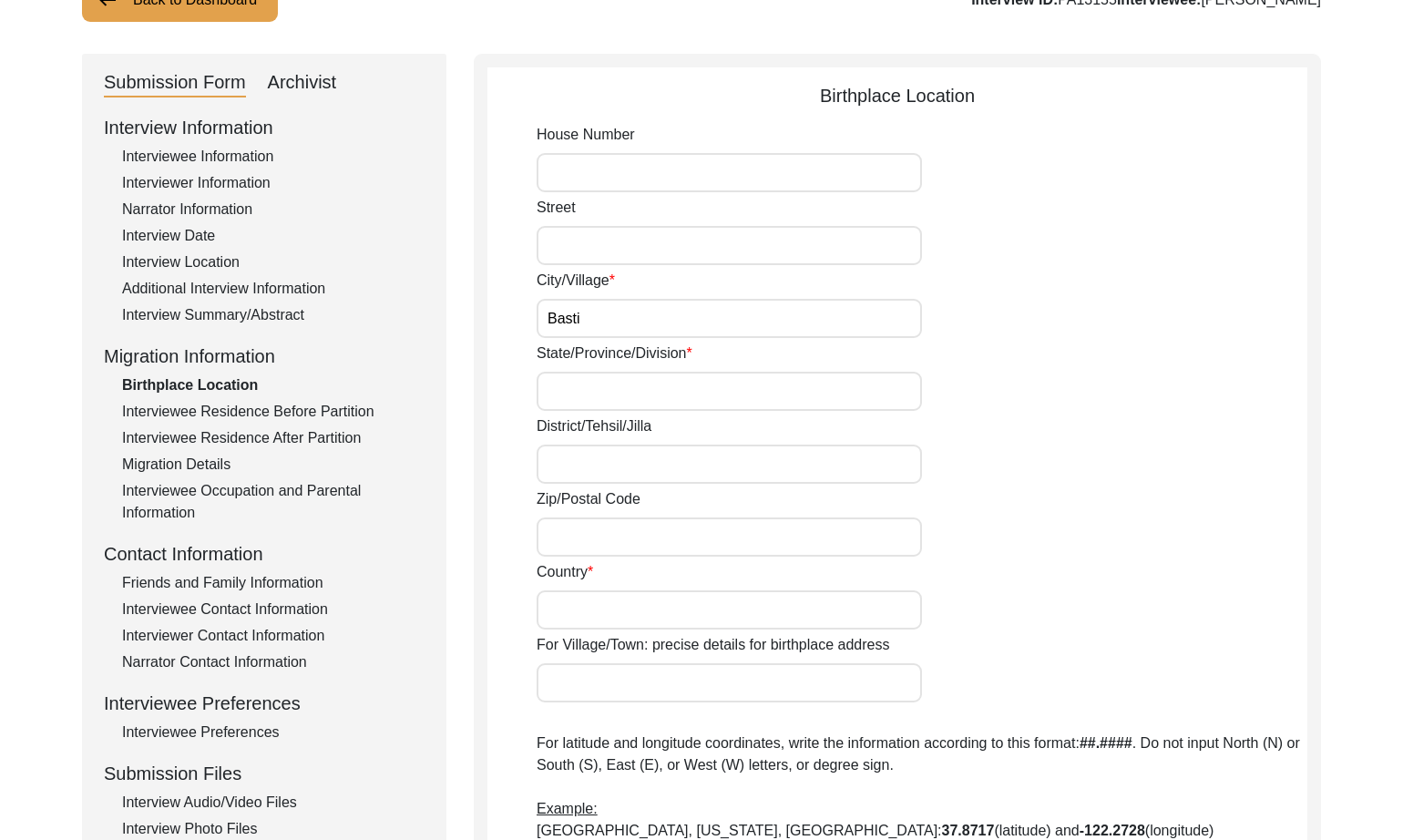 type on "[GEOGRAPHIC_DATA]" 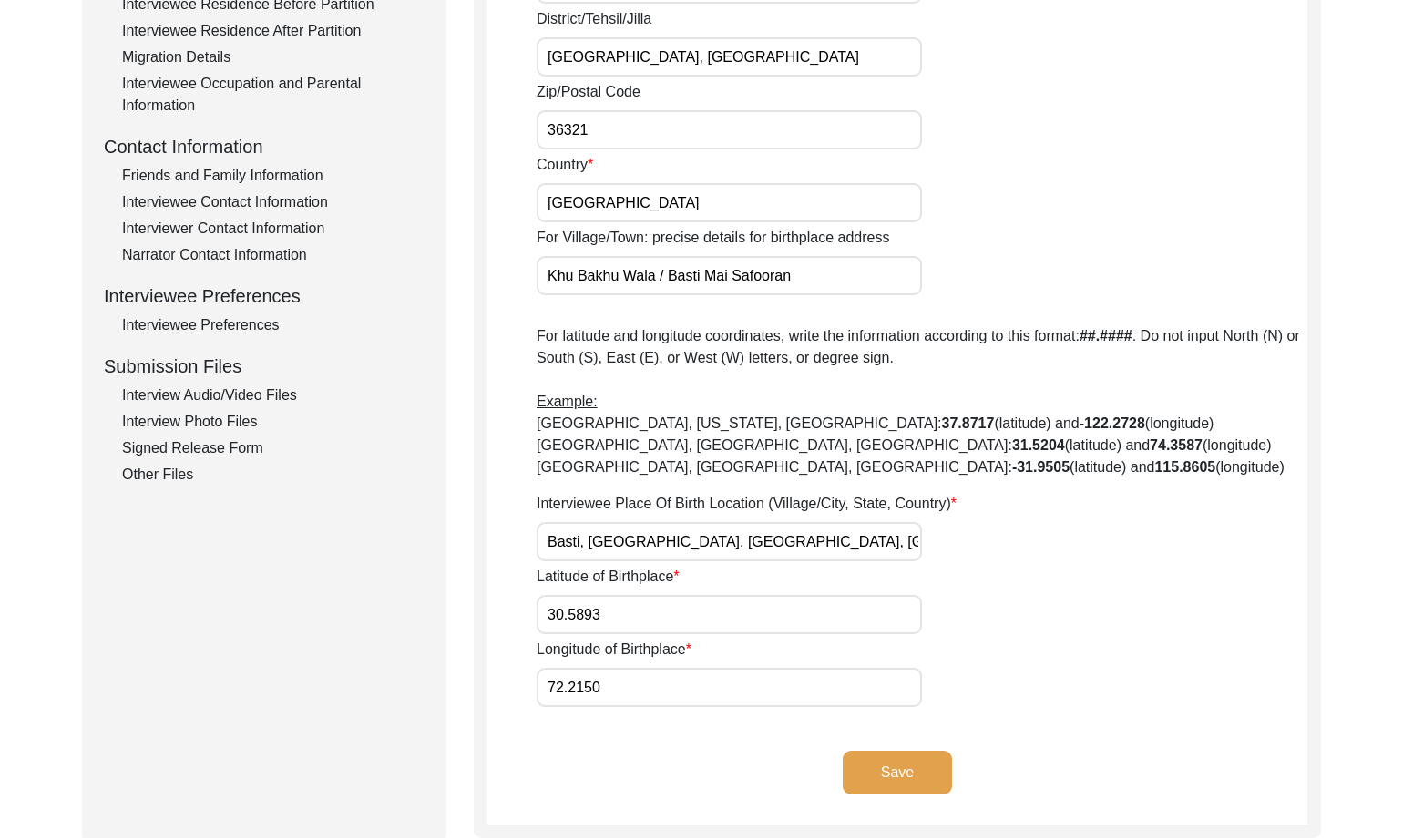 scroll, scrollTop: 572, scrollLeft: 0, axis: vertical 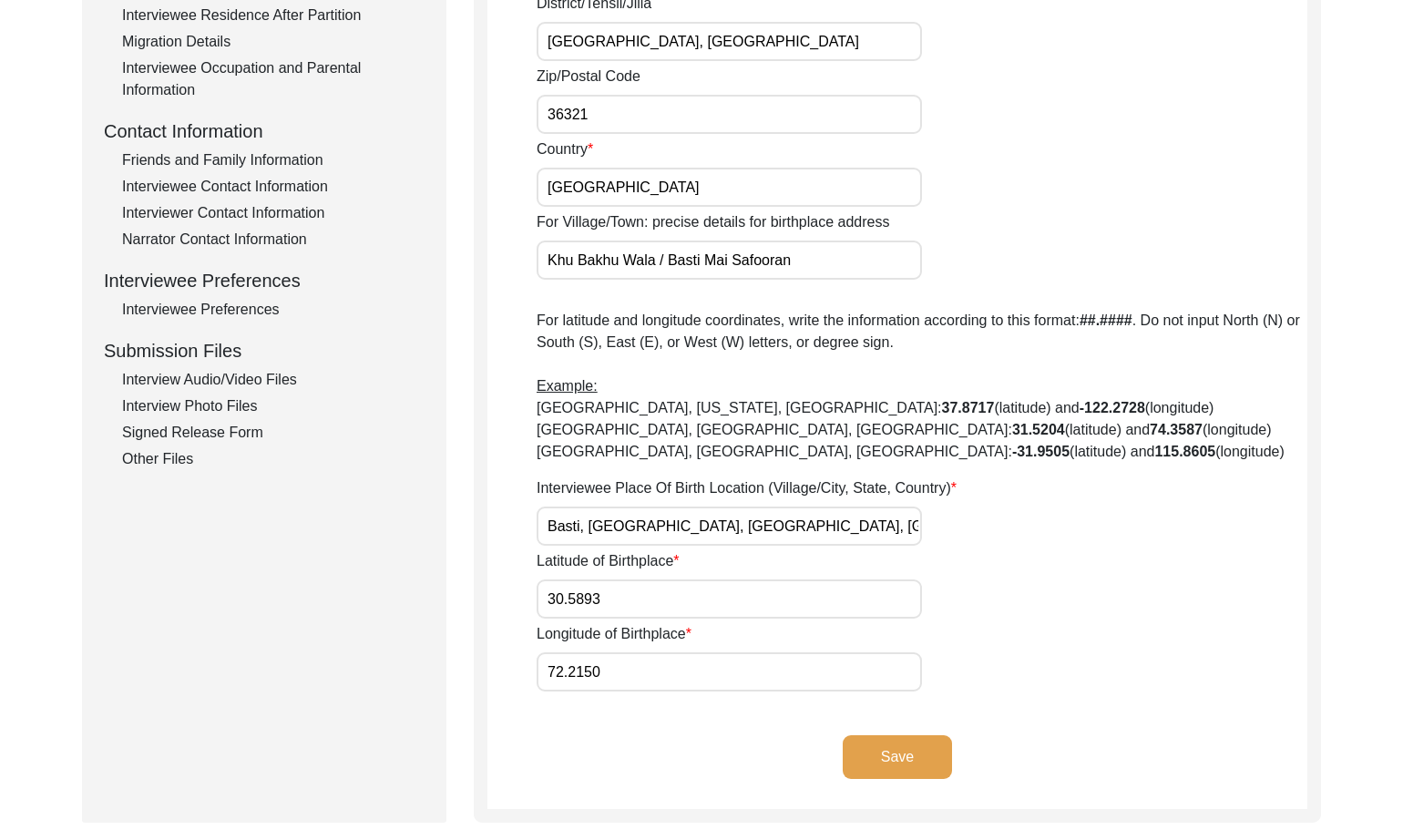 click on "Basti, [GEOGRAPHIC_DATA], [GEOGRAPHIC_DATA], [GEOGRAPHIC_DATA], [GEOGRAPHIC_DATA]" at bounding box center (729, 526) 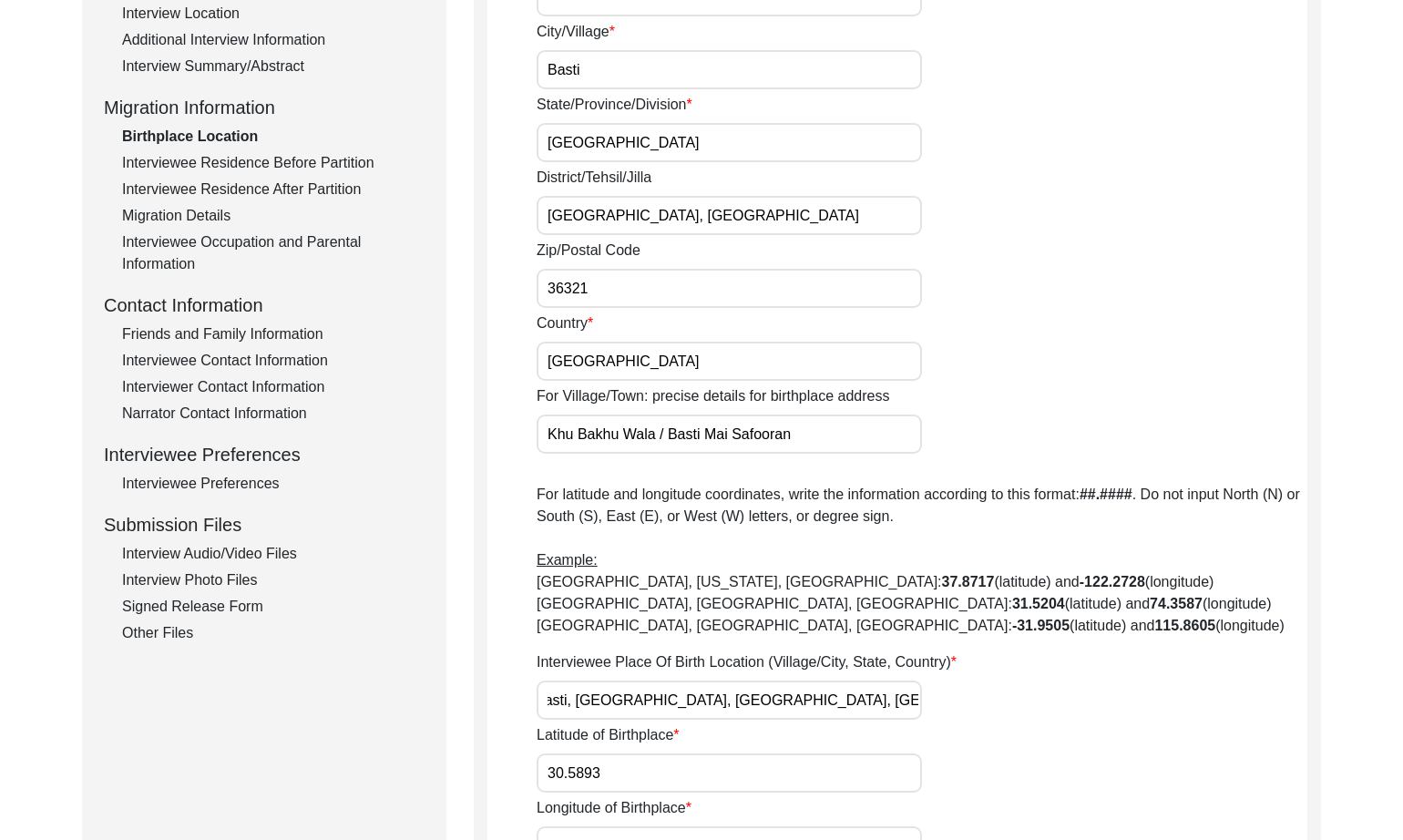 scroll, scrollTop: 402, scrollLeft: 0, axis: vertical 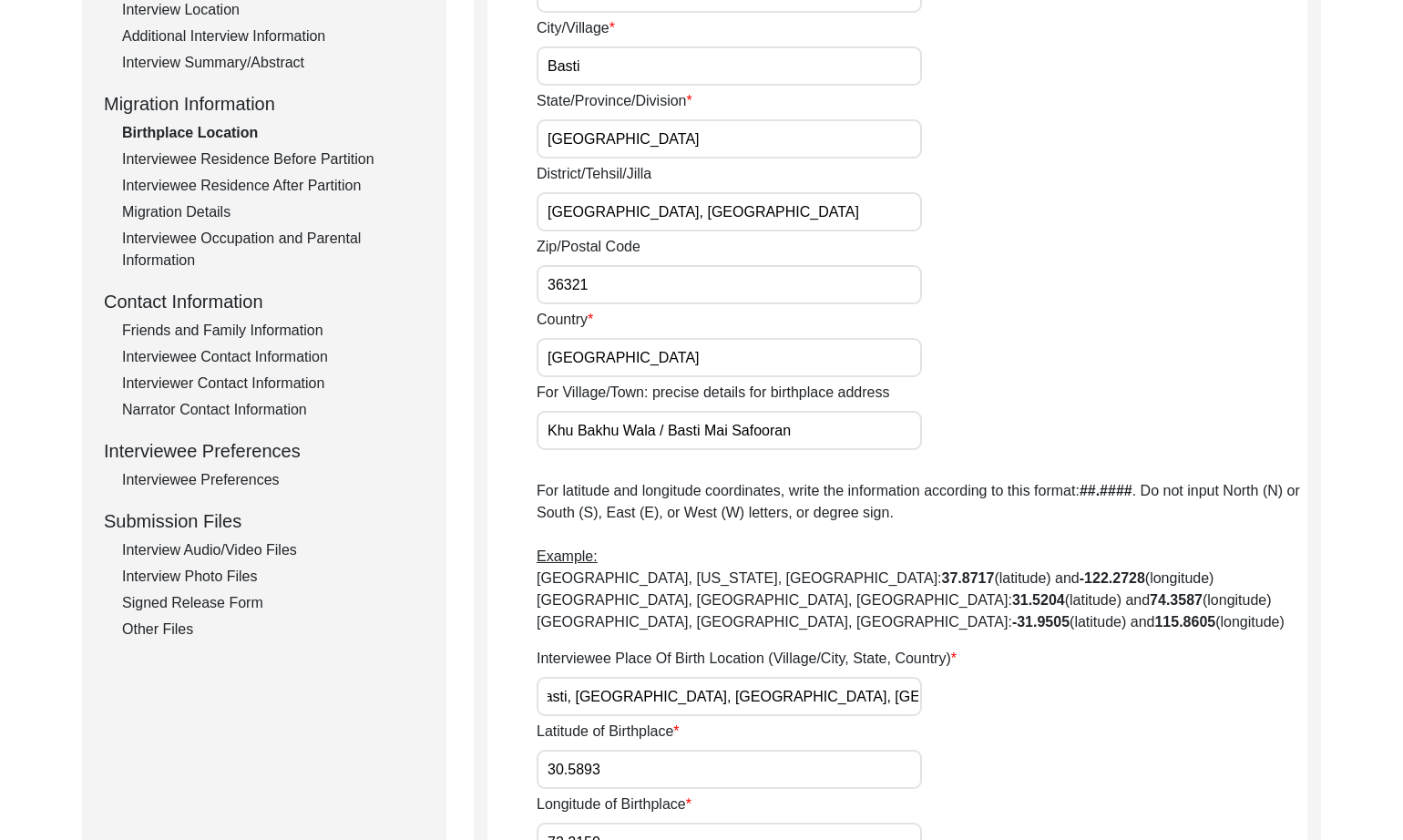 click on "Interviewee Residence Before Partition" 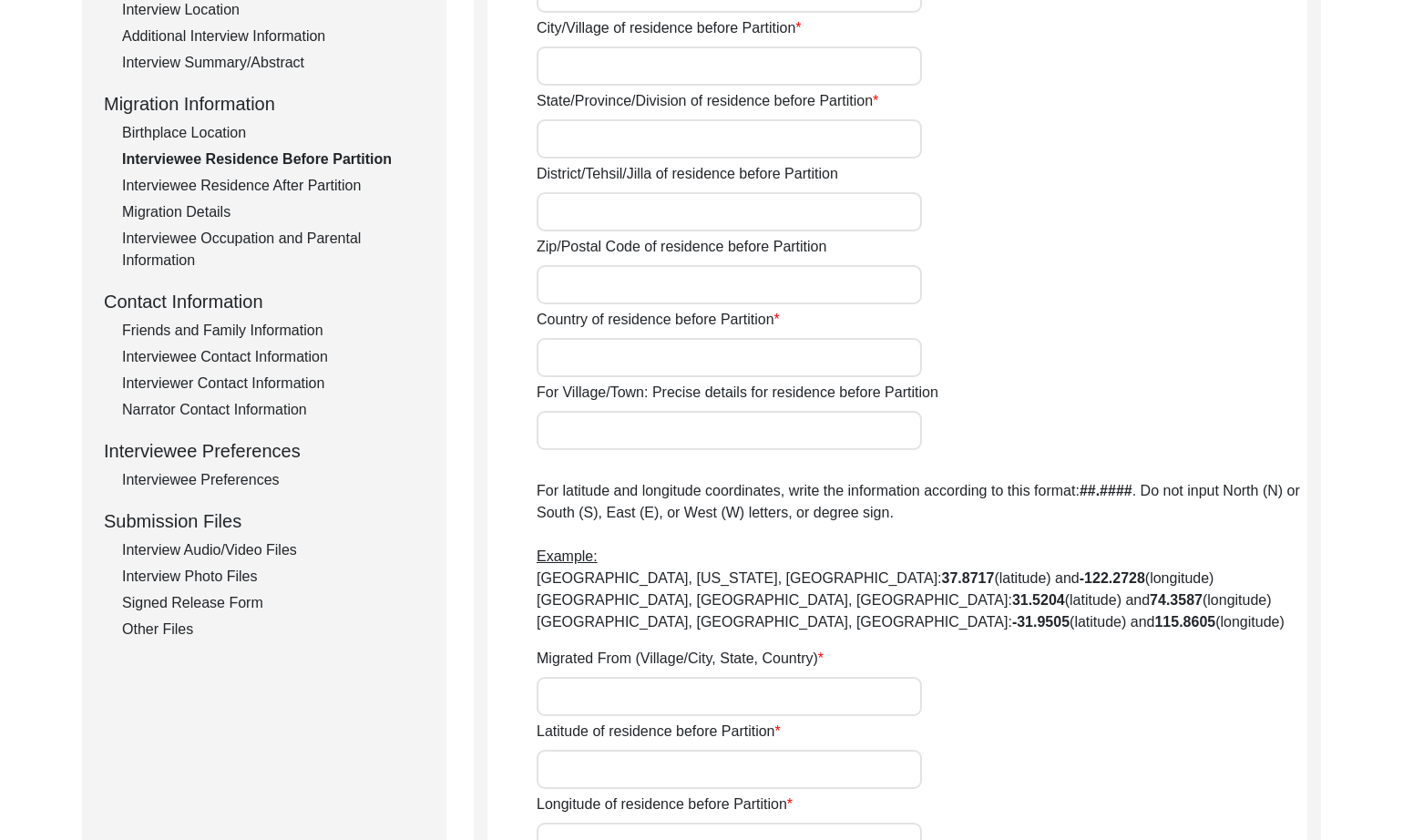 type on "Basti" 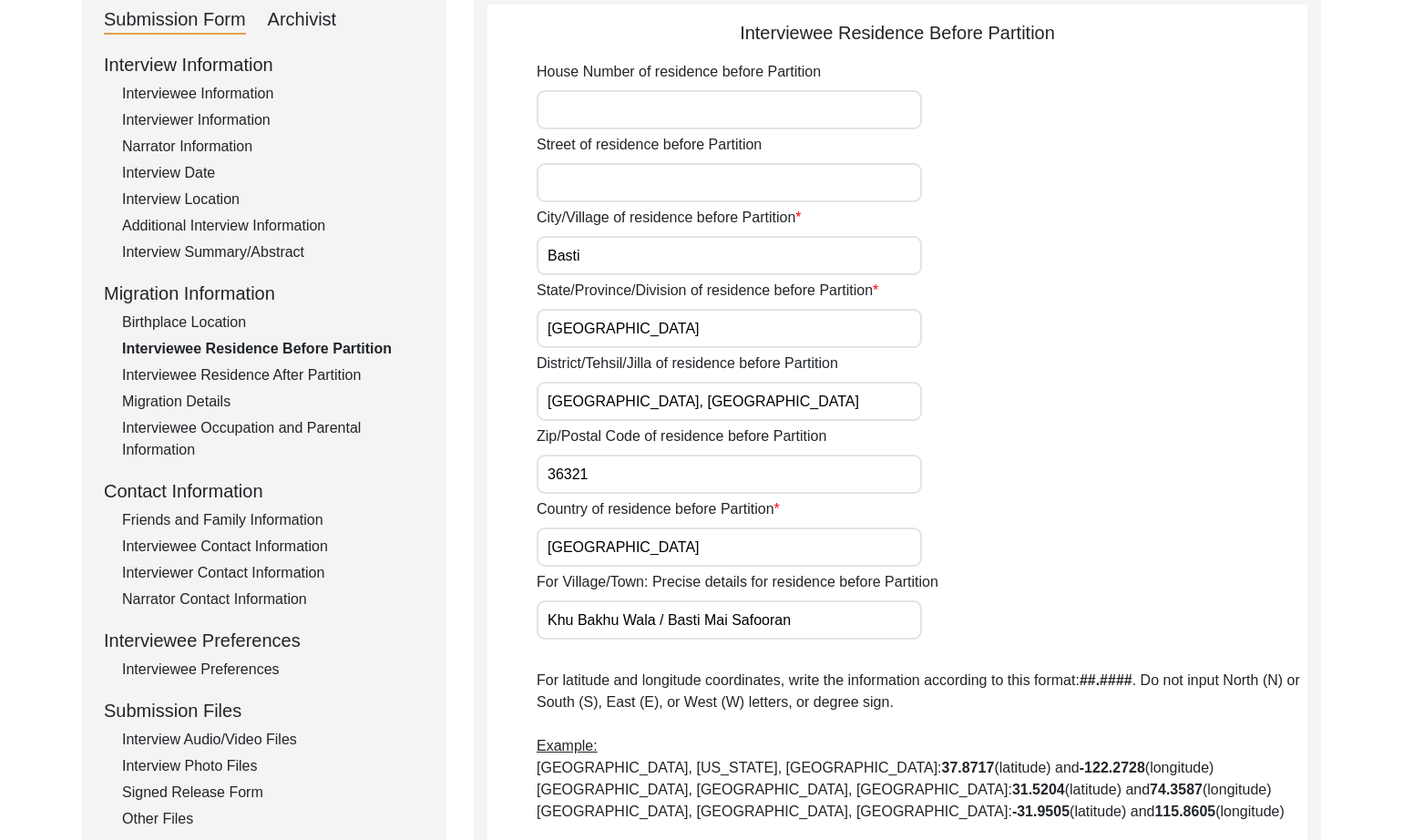 scroll, scrollTop: 215, scrollLeft: 0, axis: vertical 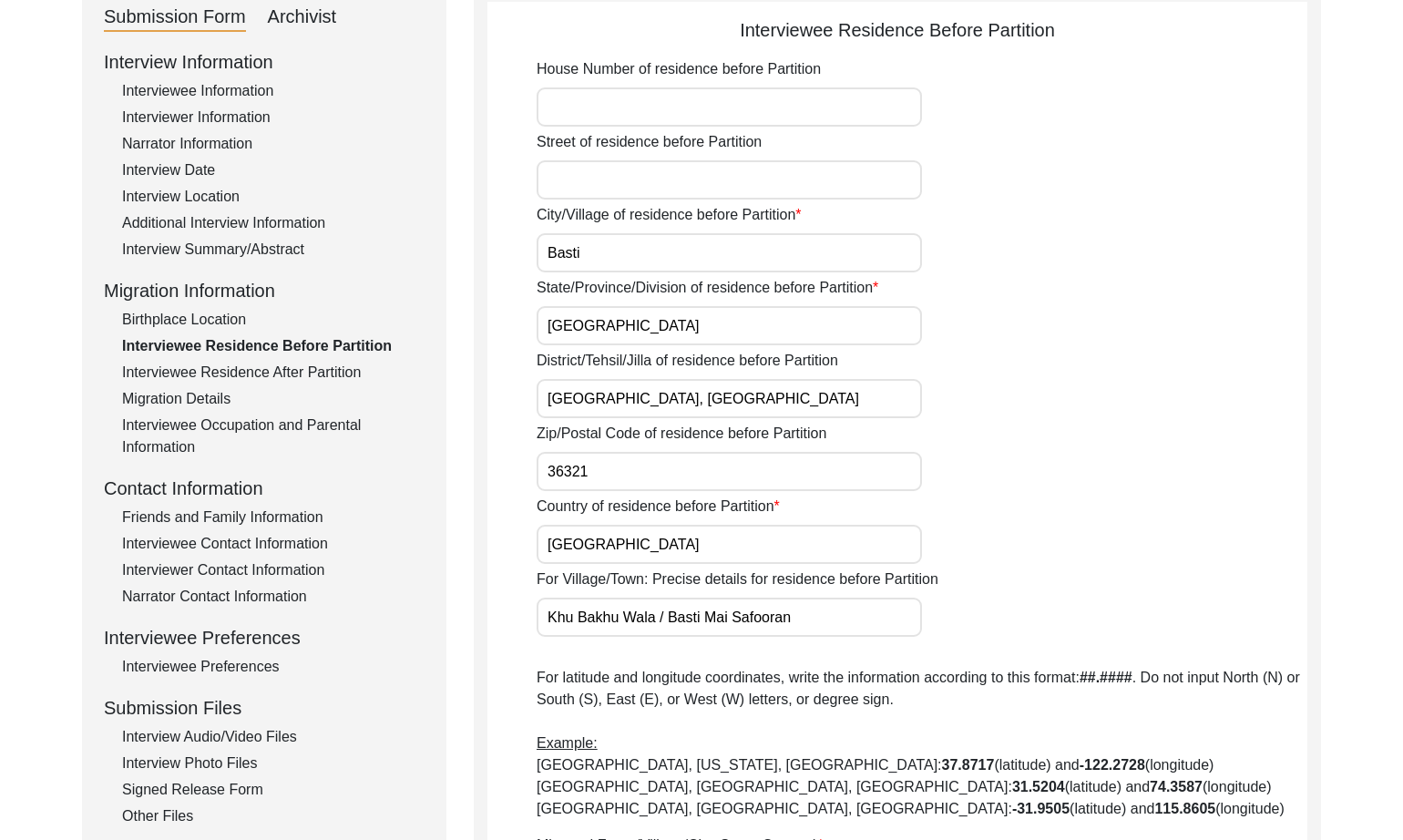 click on "Basti" at bounding box center (729, 252) 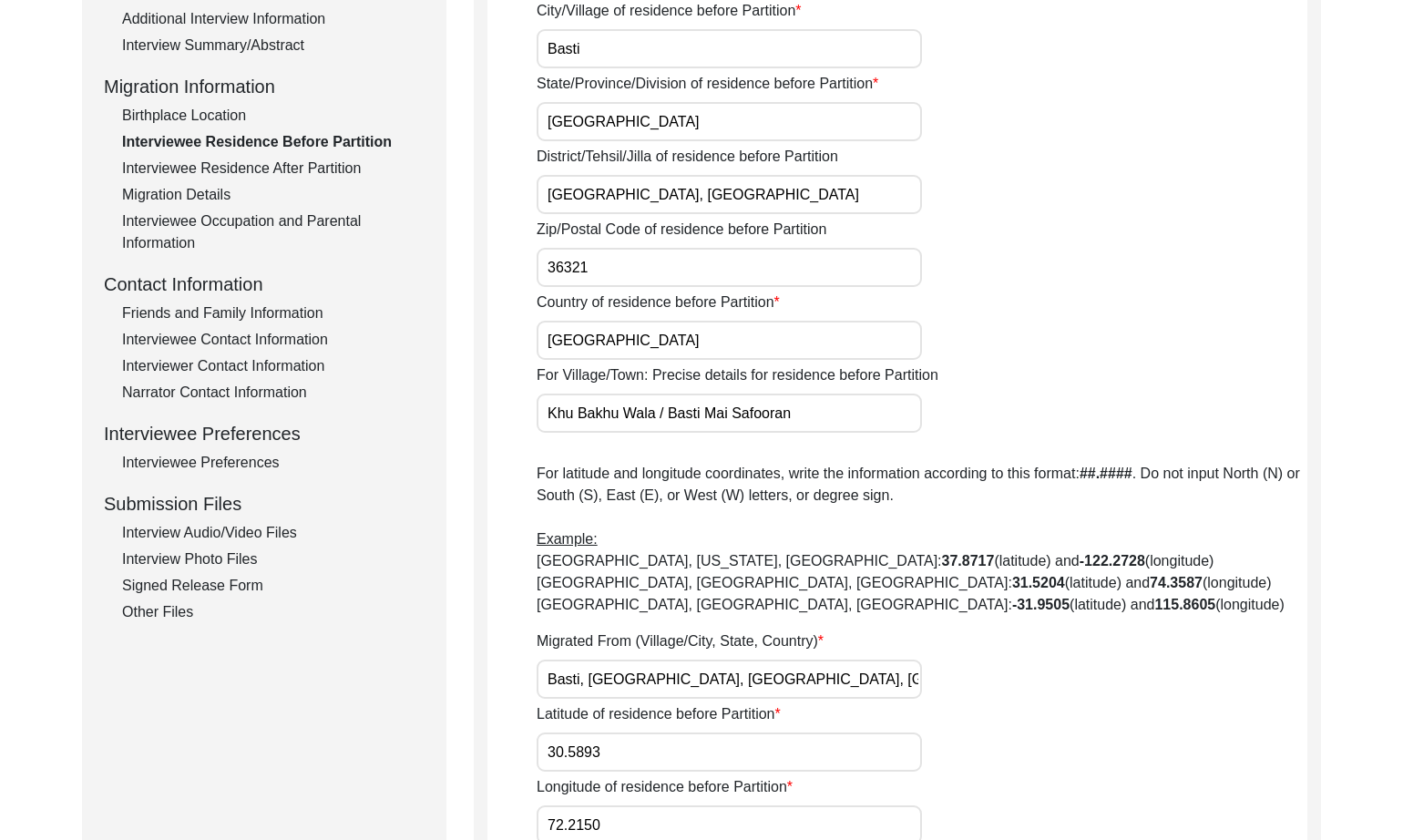 scroll, scrollTop: 420, scrollLeft: 0, axis: vertical 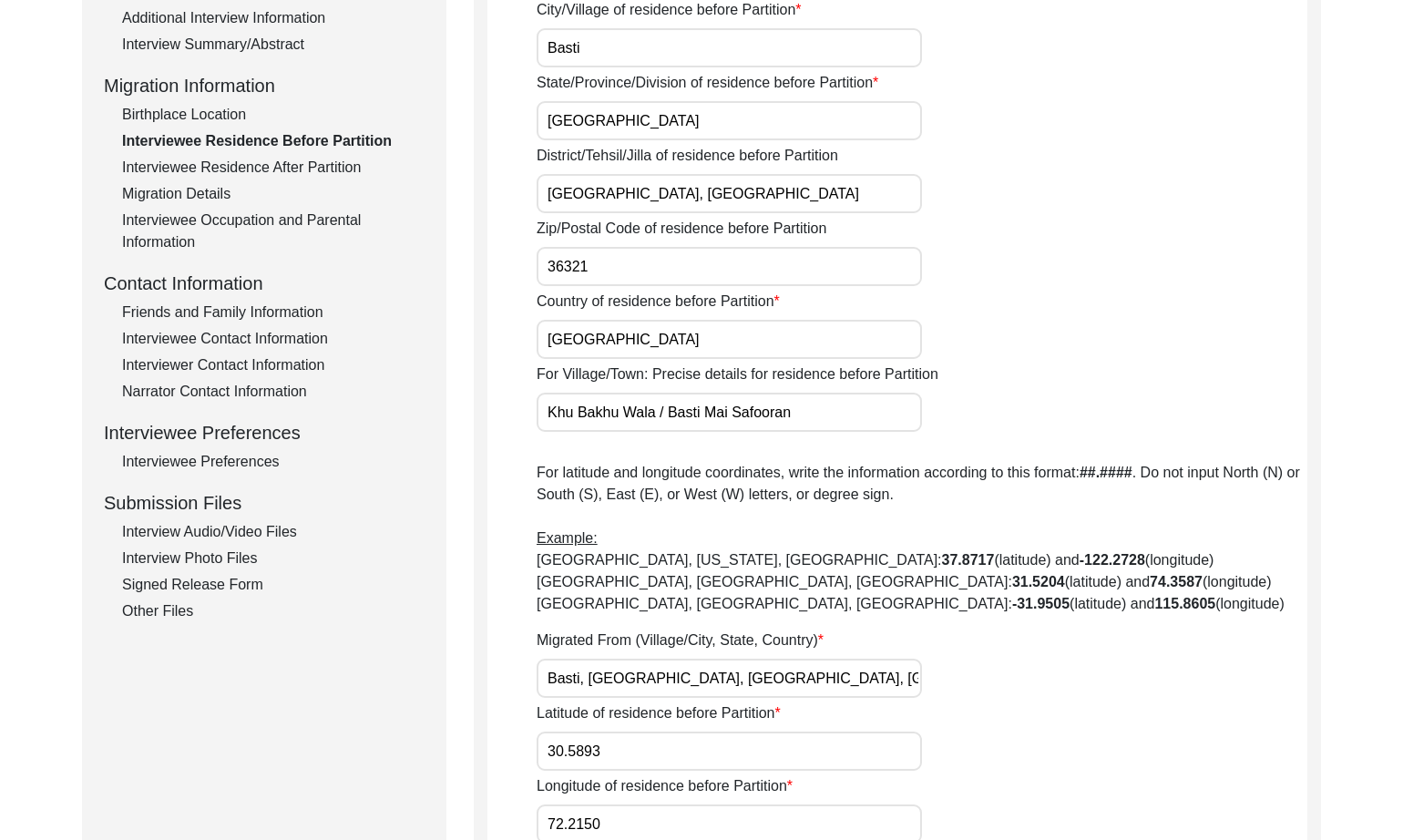 drag, startPoint x: 242, startPoint y: 172, endPoint x: 292, endPoint y: 186, distance: 51.92302 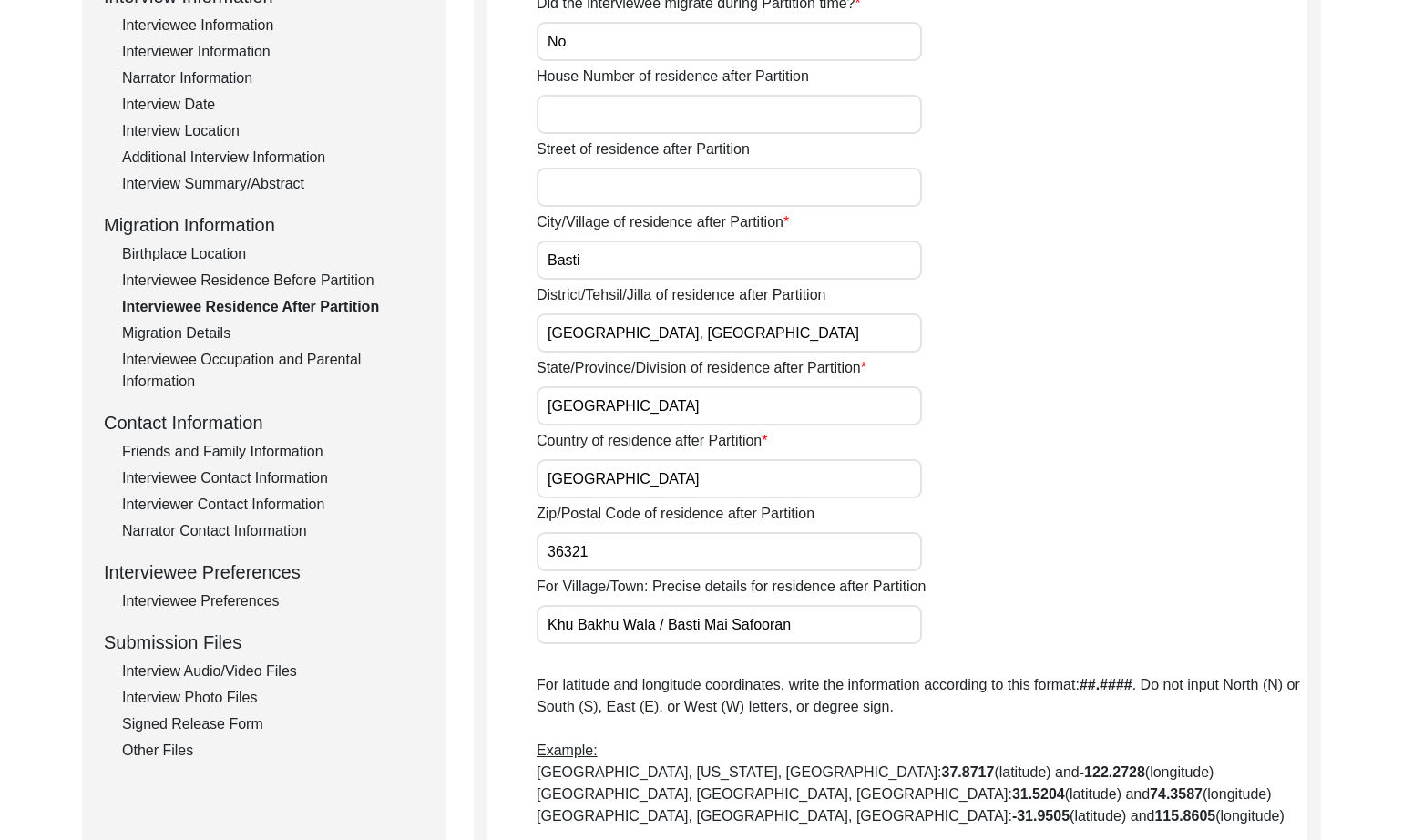 scroll, scrollTop: 282, scrollLeft: 0, axis: vertical 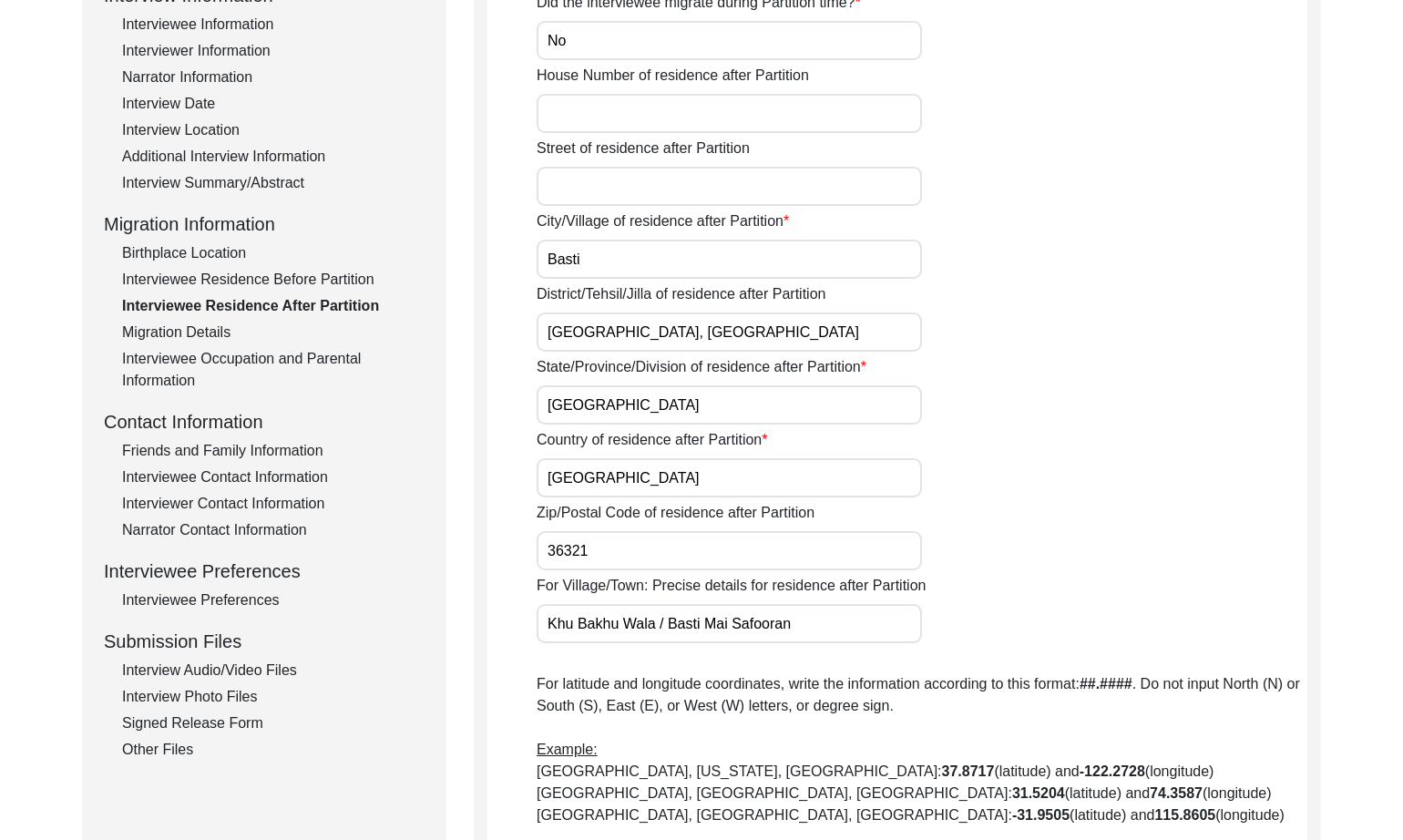 click on "Basti" at bounding box center [729, 259] 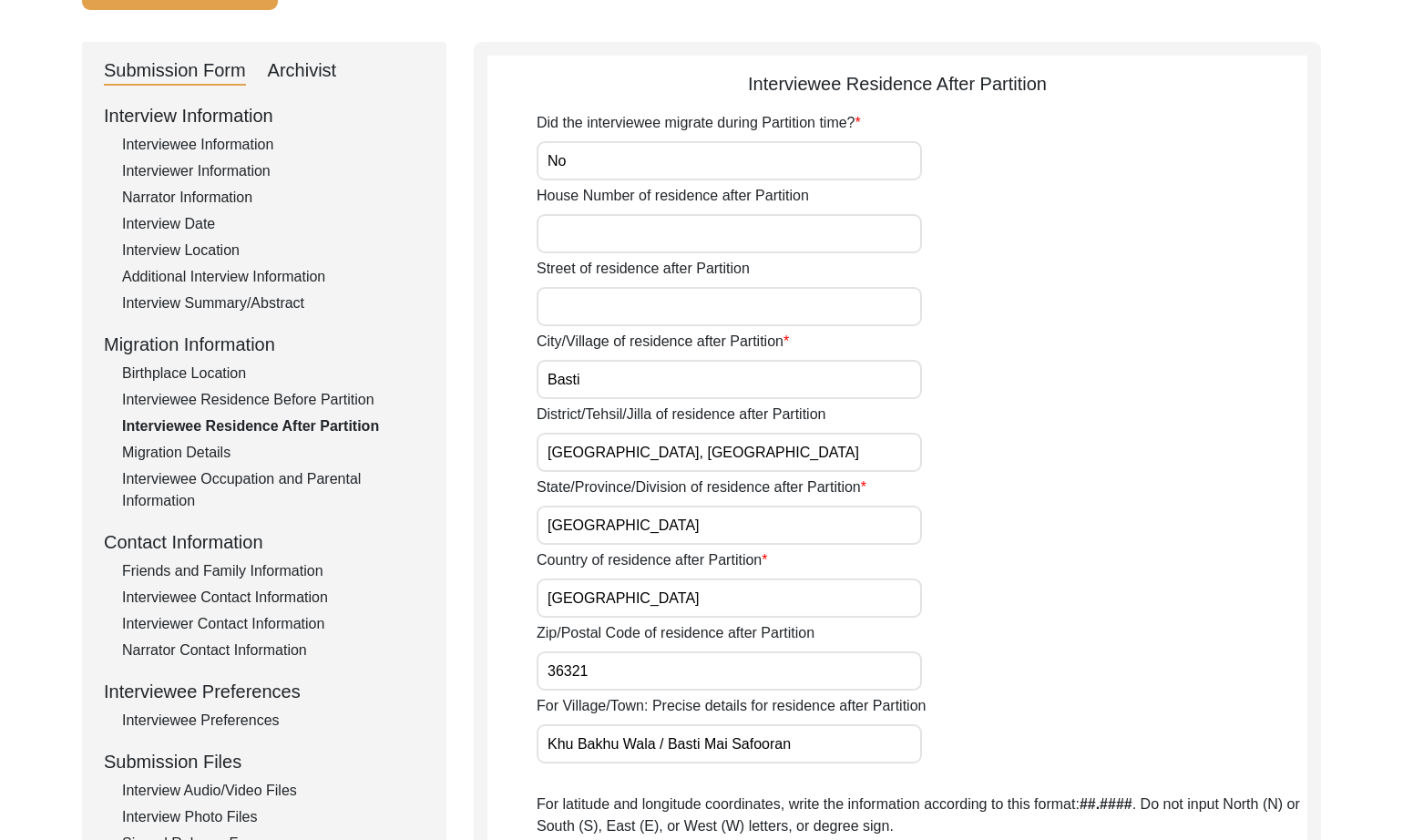 scroll, scrollTop: 139, scrollLeft: 0, axis: vertical 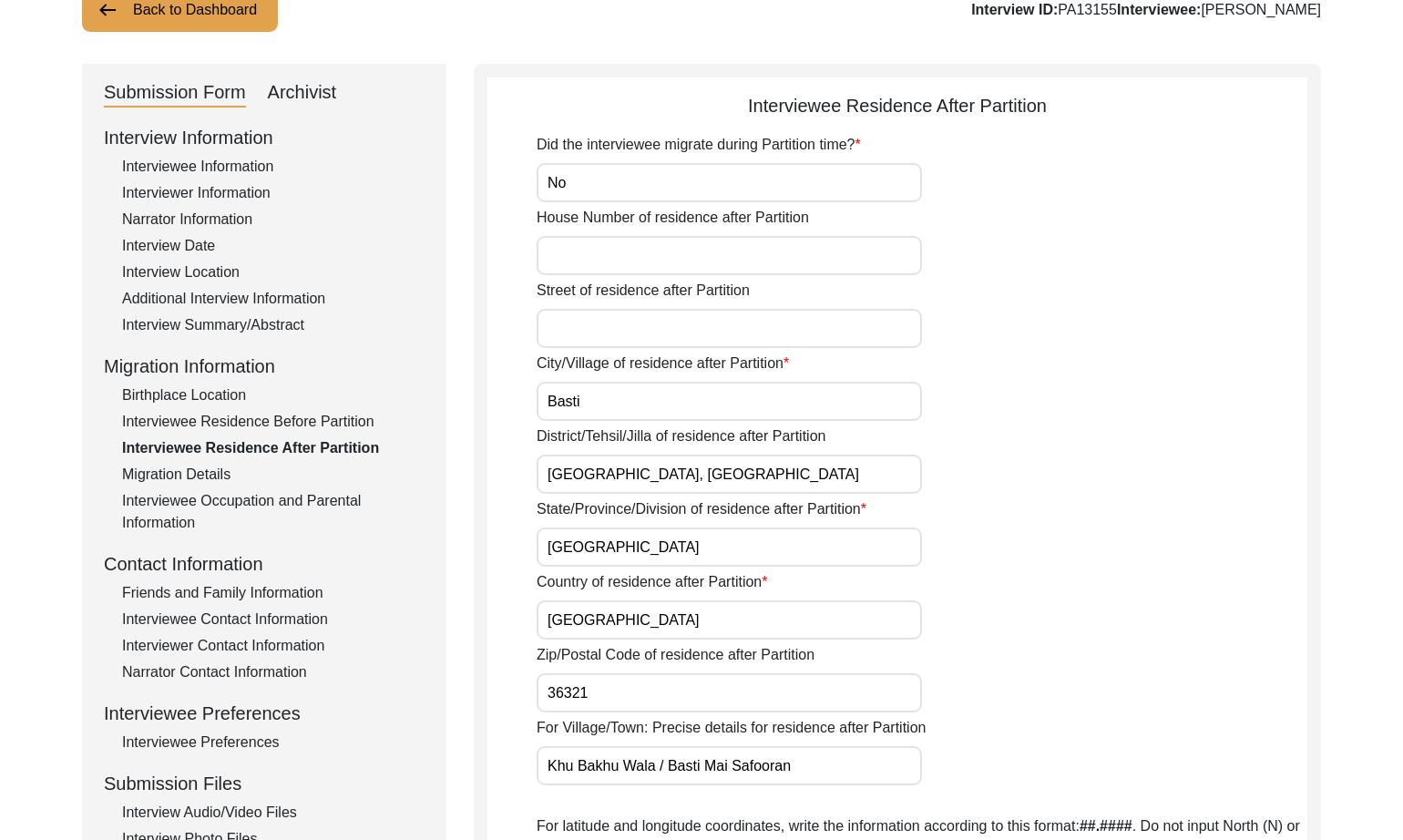 click on "Migration Details" 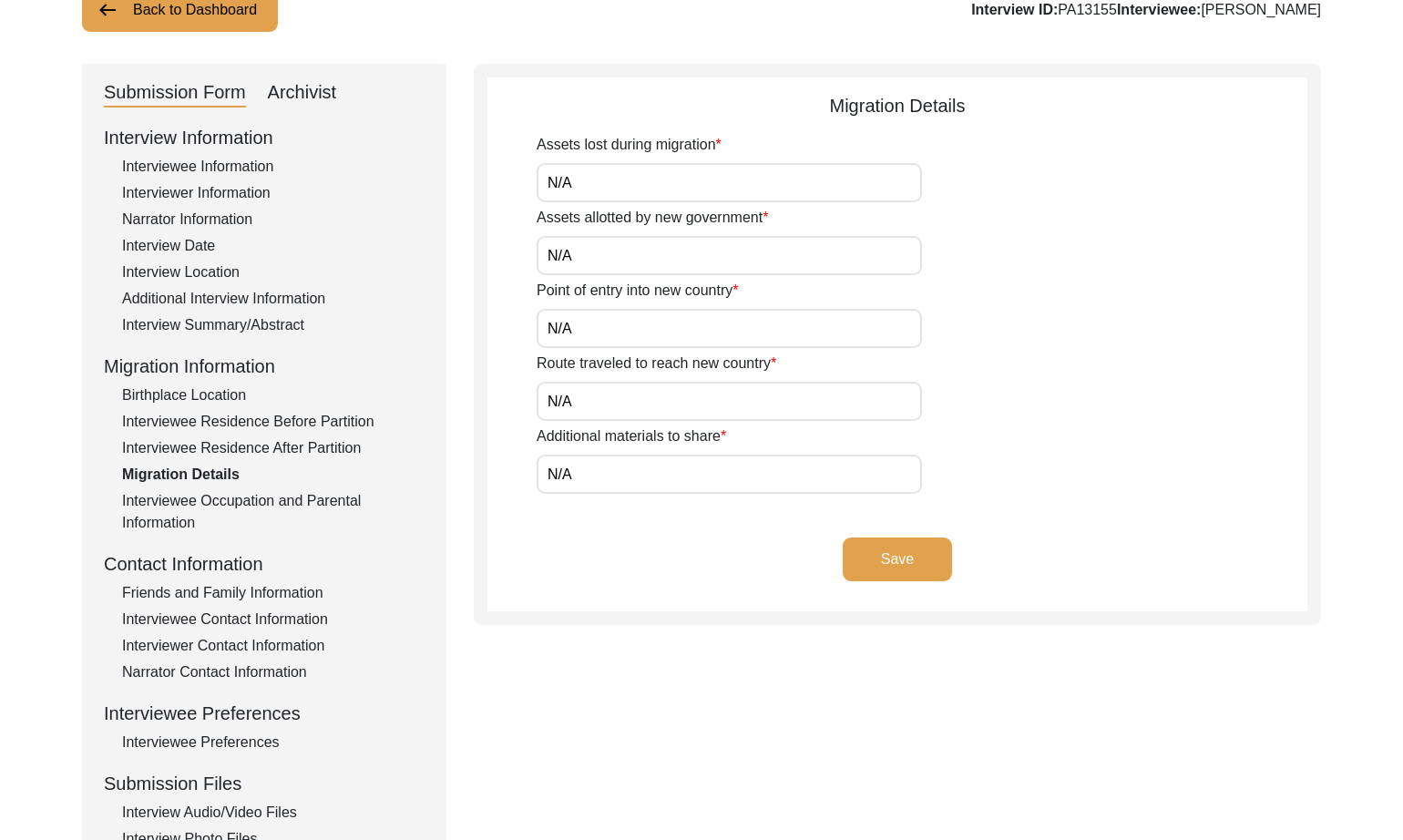 click on "Interviewee Occupation and Parental Information" 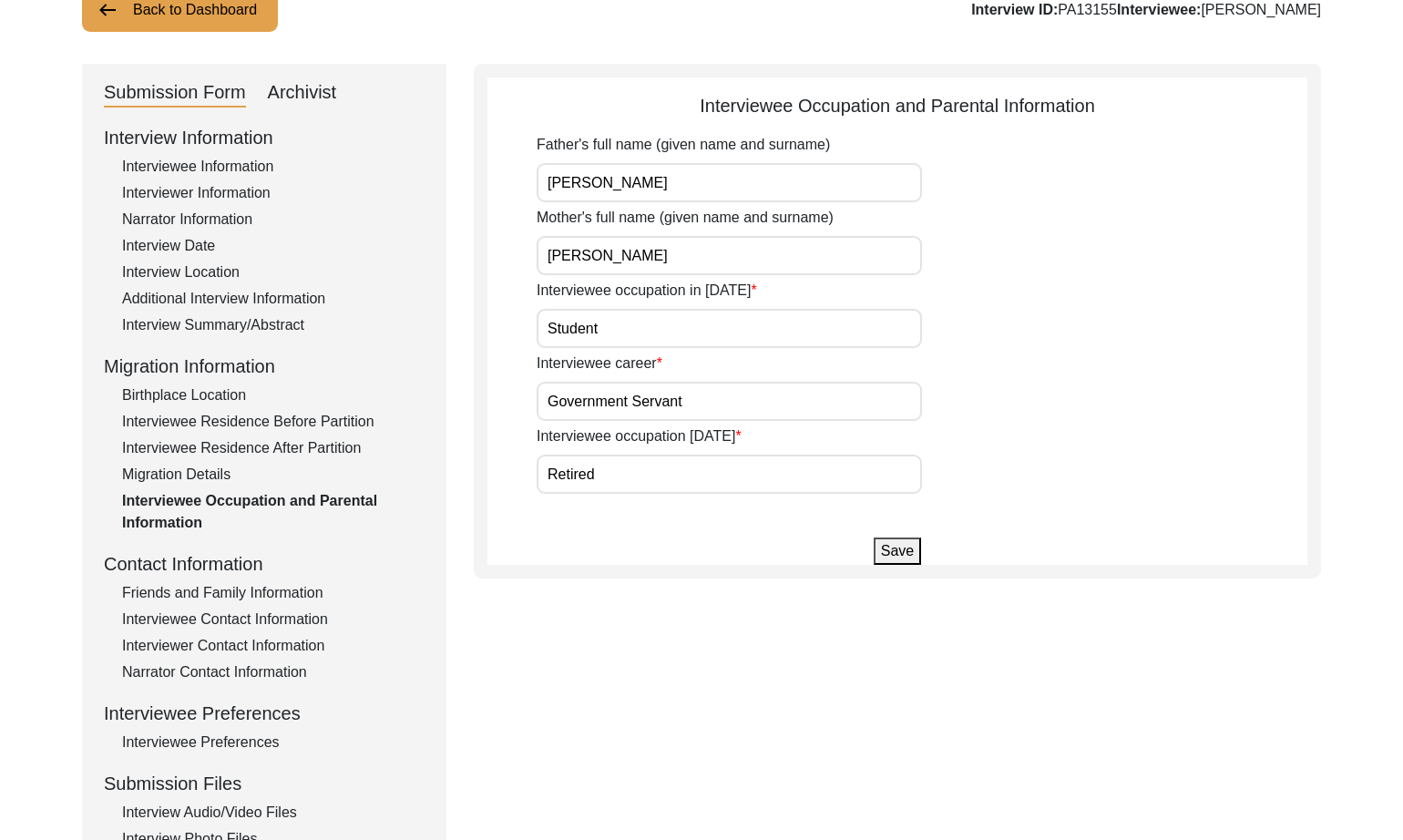 click on "Interviewee Occupation and Parental Information" 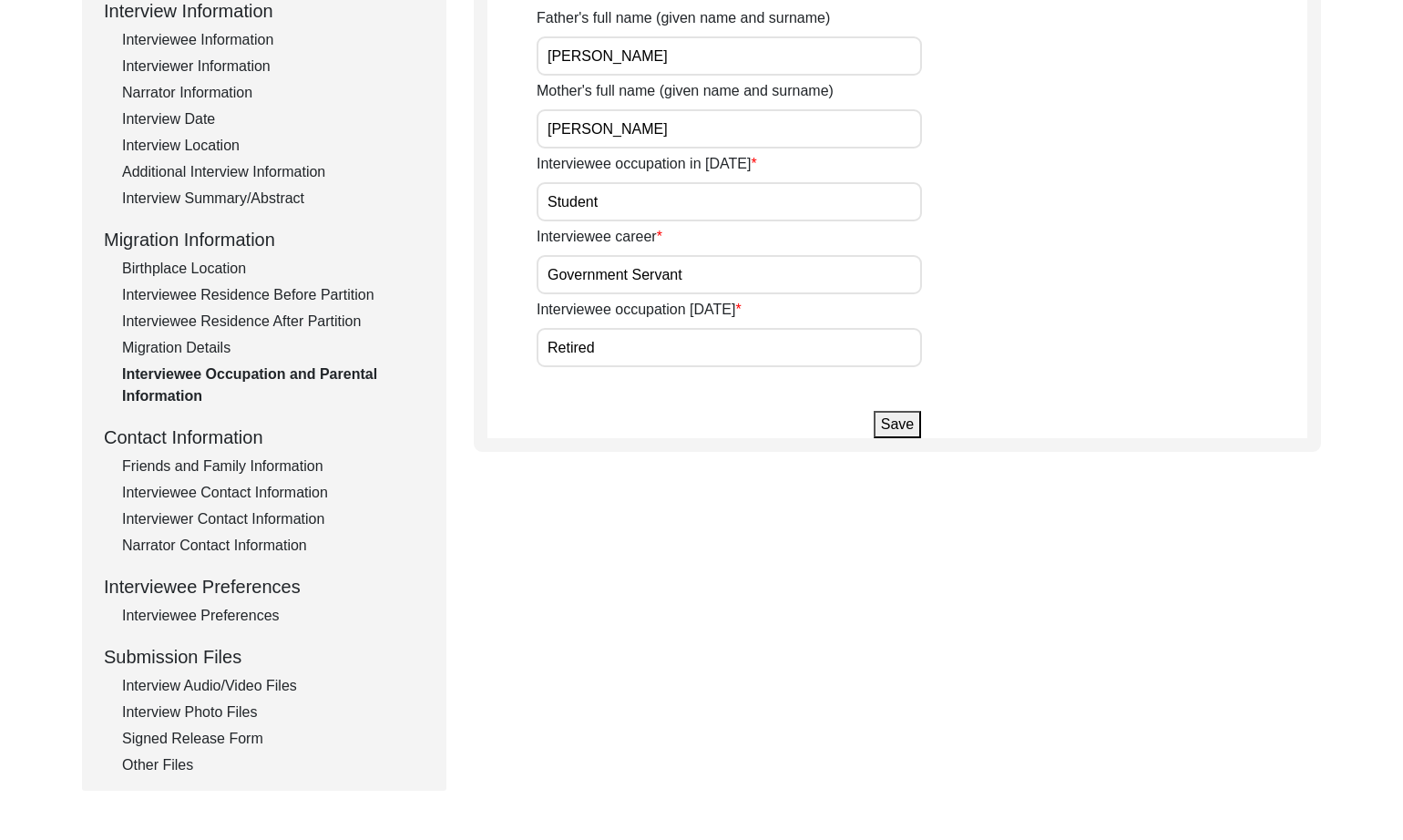 scroll, scrollTop: 268, scrollLeft: 0, axis: vertical 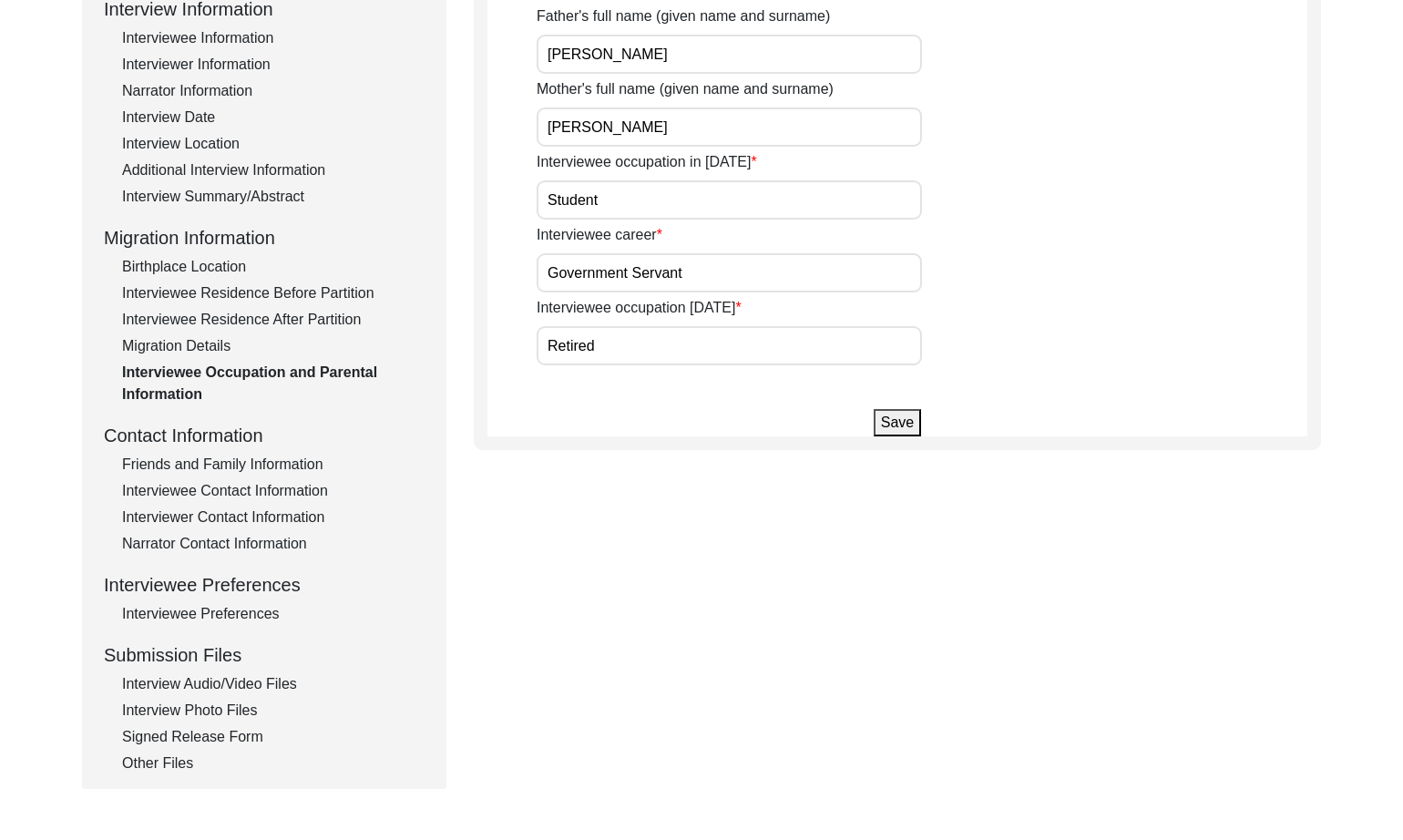 drag, startPoint x: 230, startPoint y: 460, endPoint x: 242, endPoint y: 464, distance: 12.649111 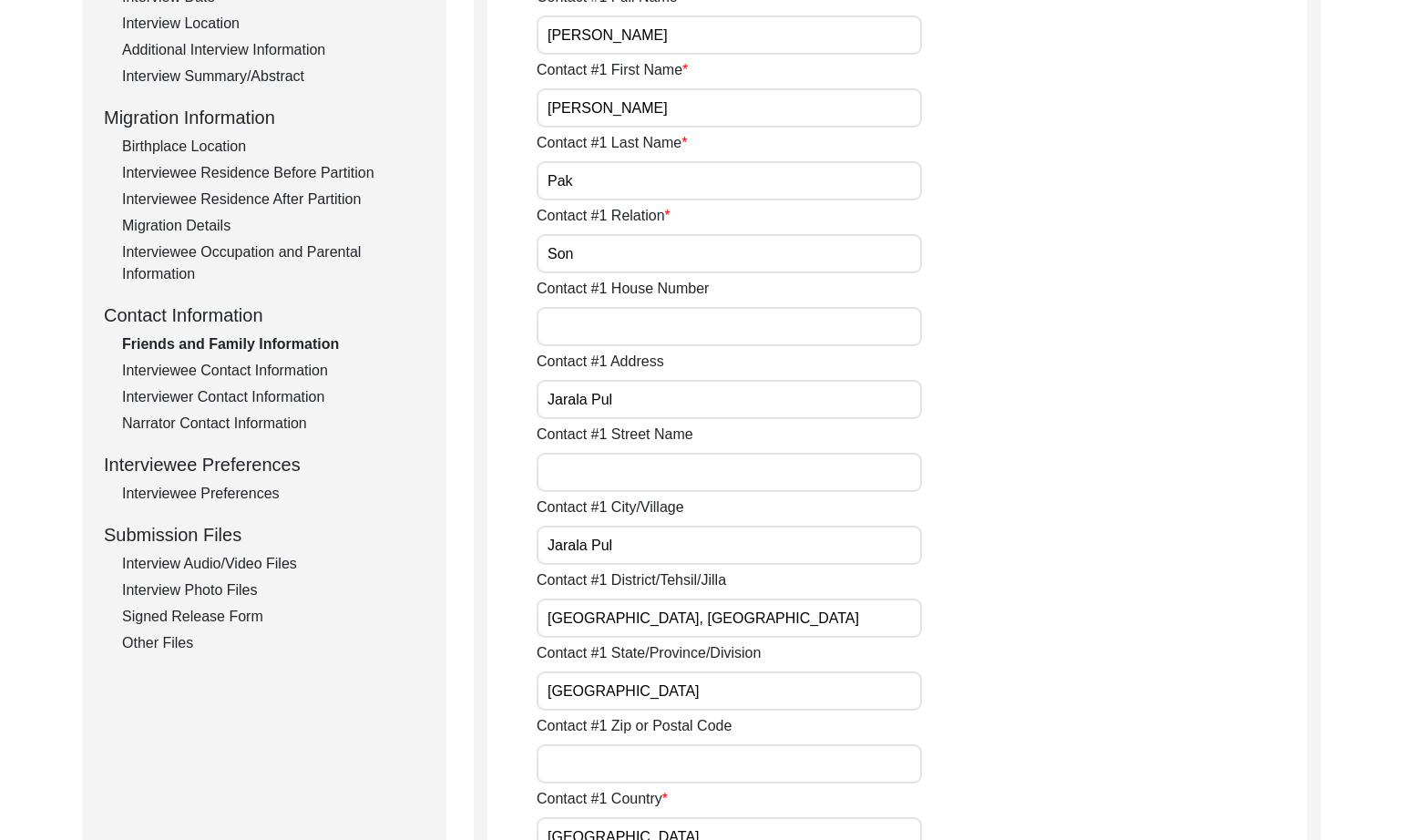 scroll, scrollTop: 429, scrollLeft: 0, axis: vertical 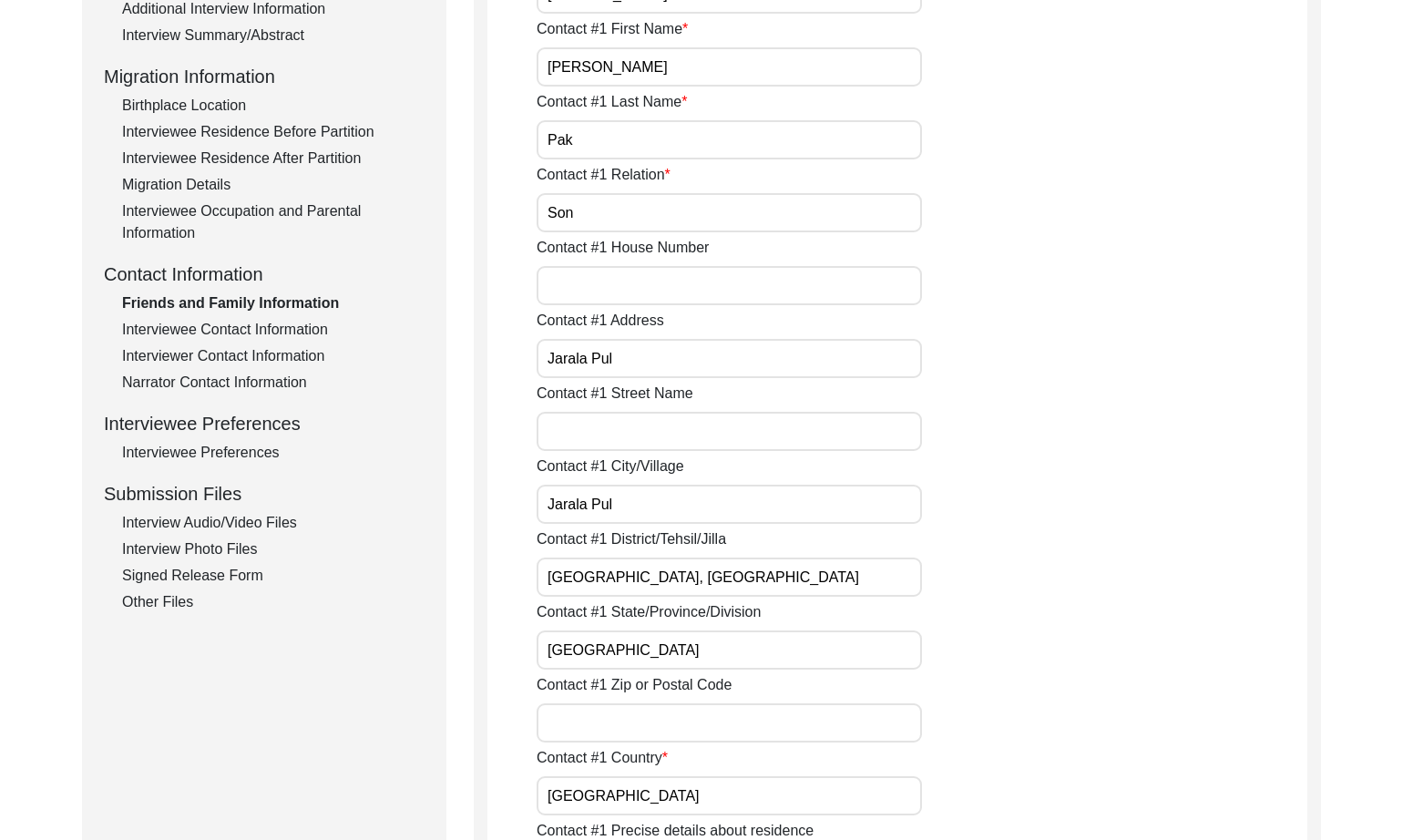 click on "Interviewee Contact Information" 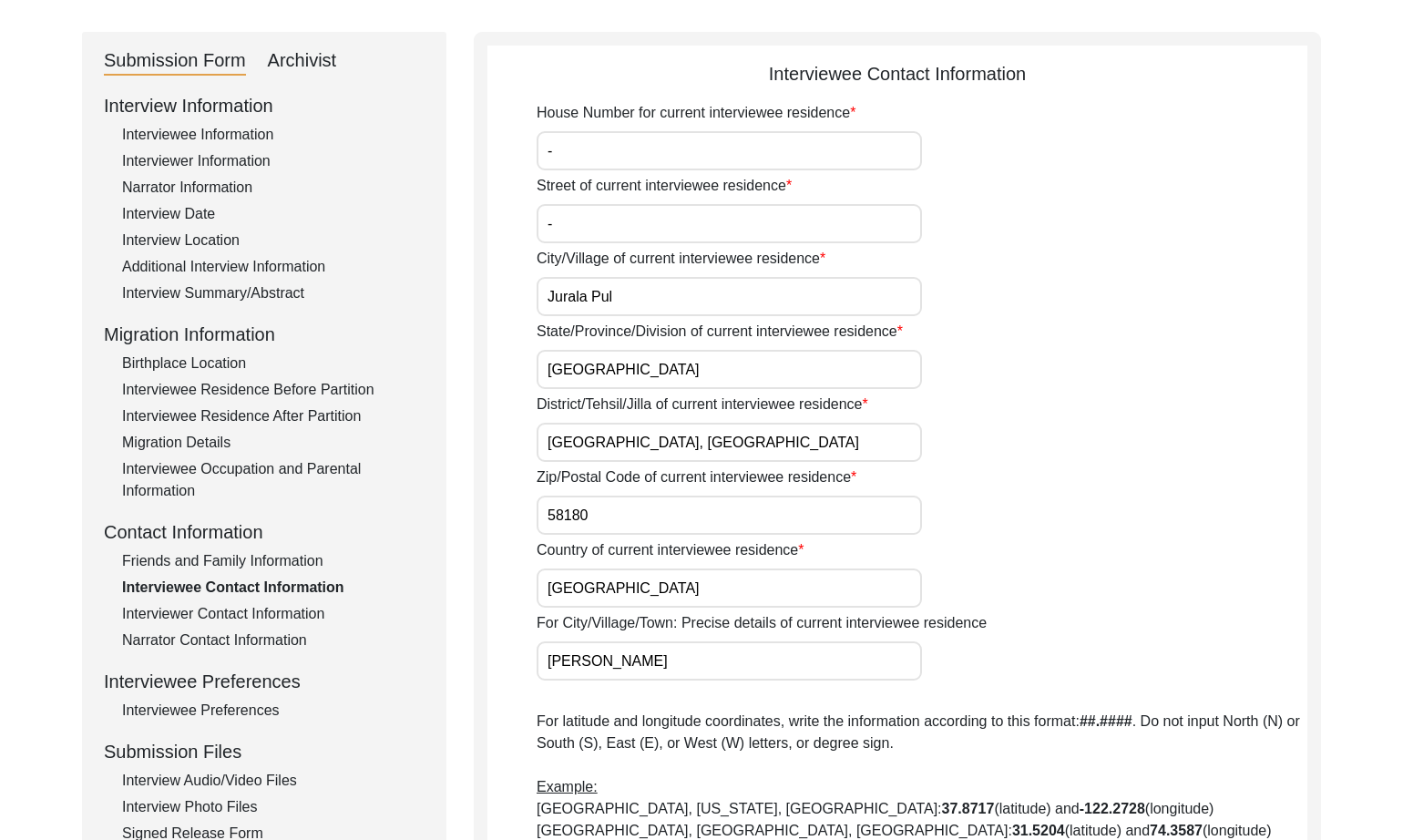 scroll, scrollTop: 174, scrollLeft: 0, axis: vertical 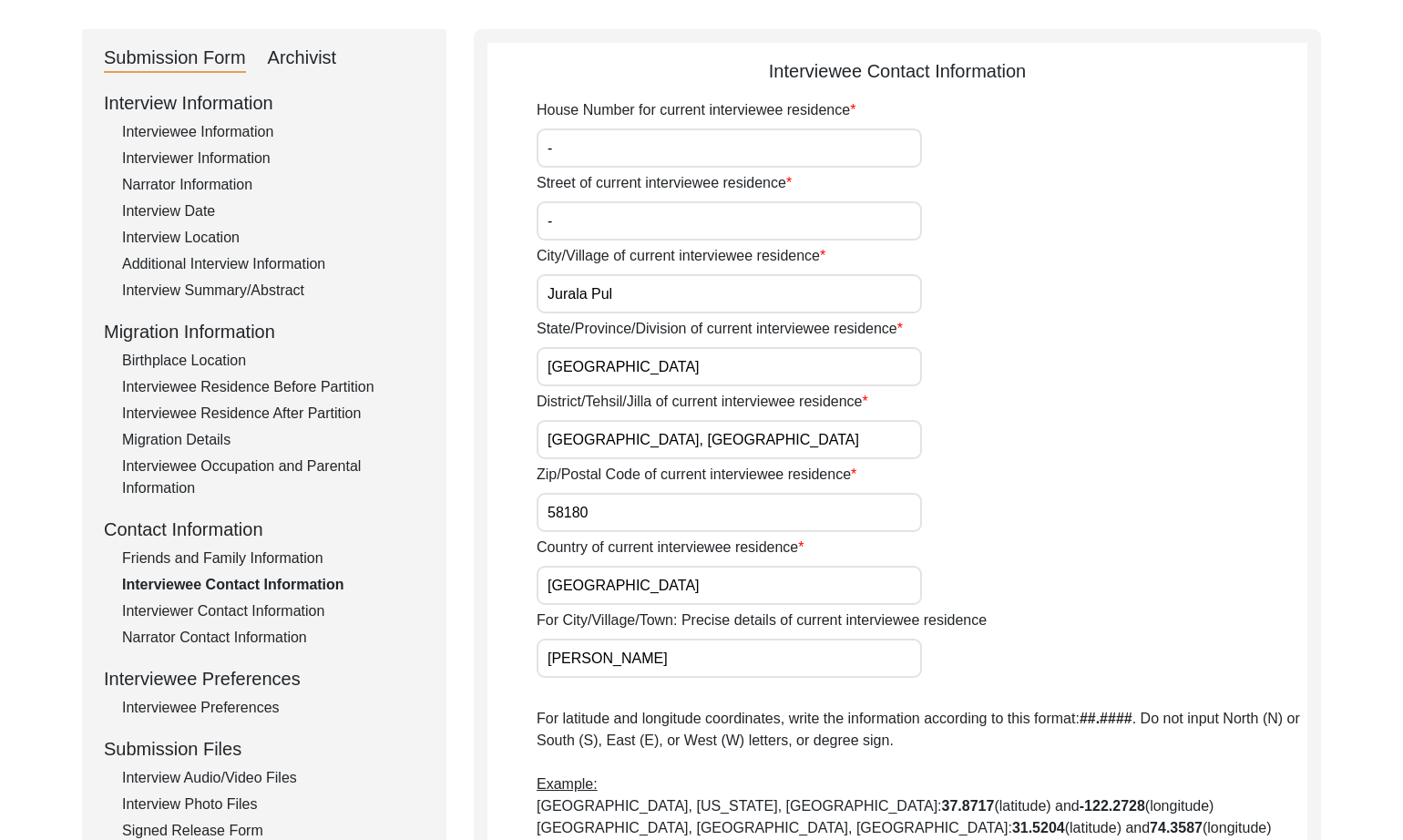 click on "Jurala Pul" at bounding box center [729, 293] 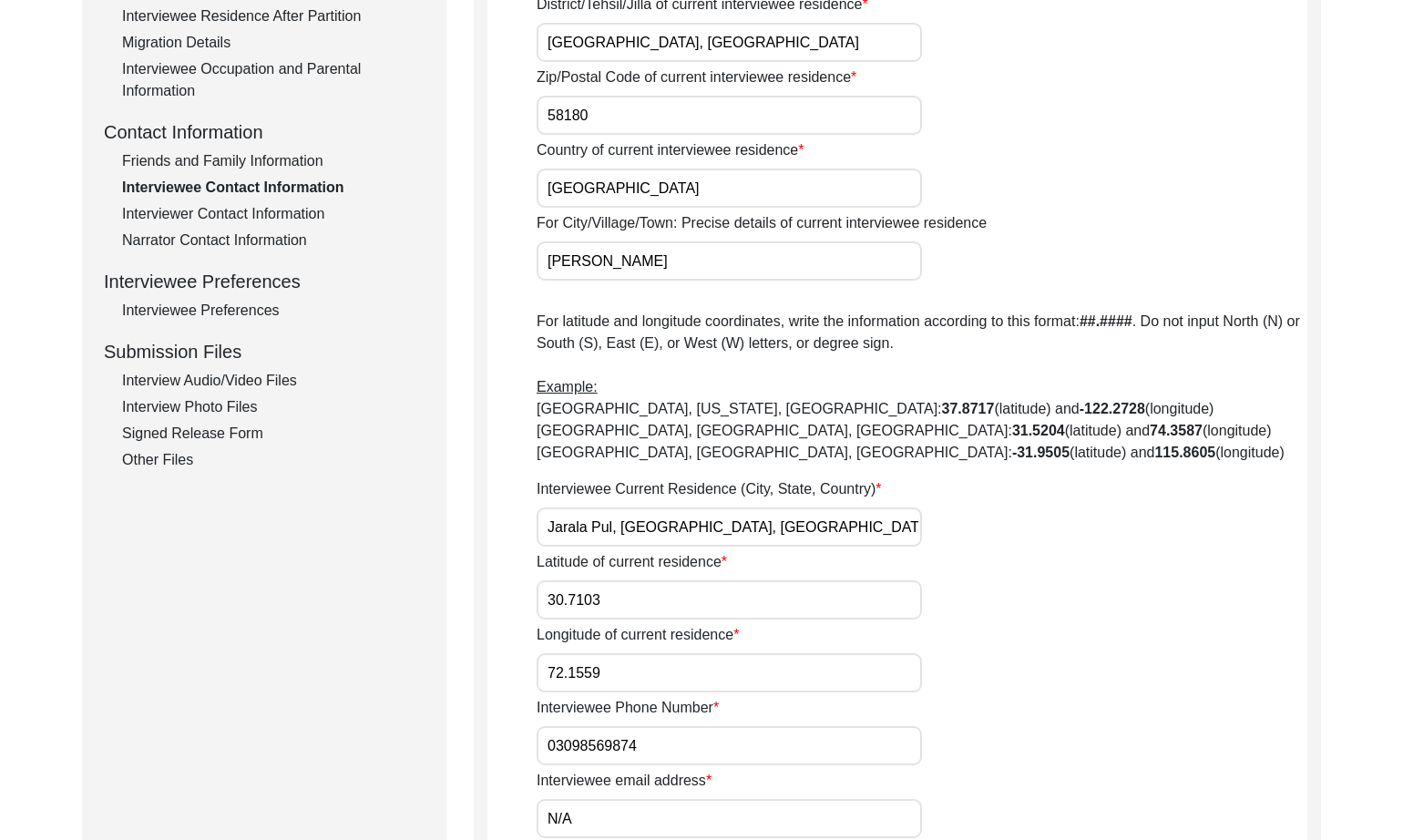 scroll, scrollTop: 784, scrollLeft: 0, axis: vertical 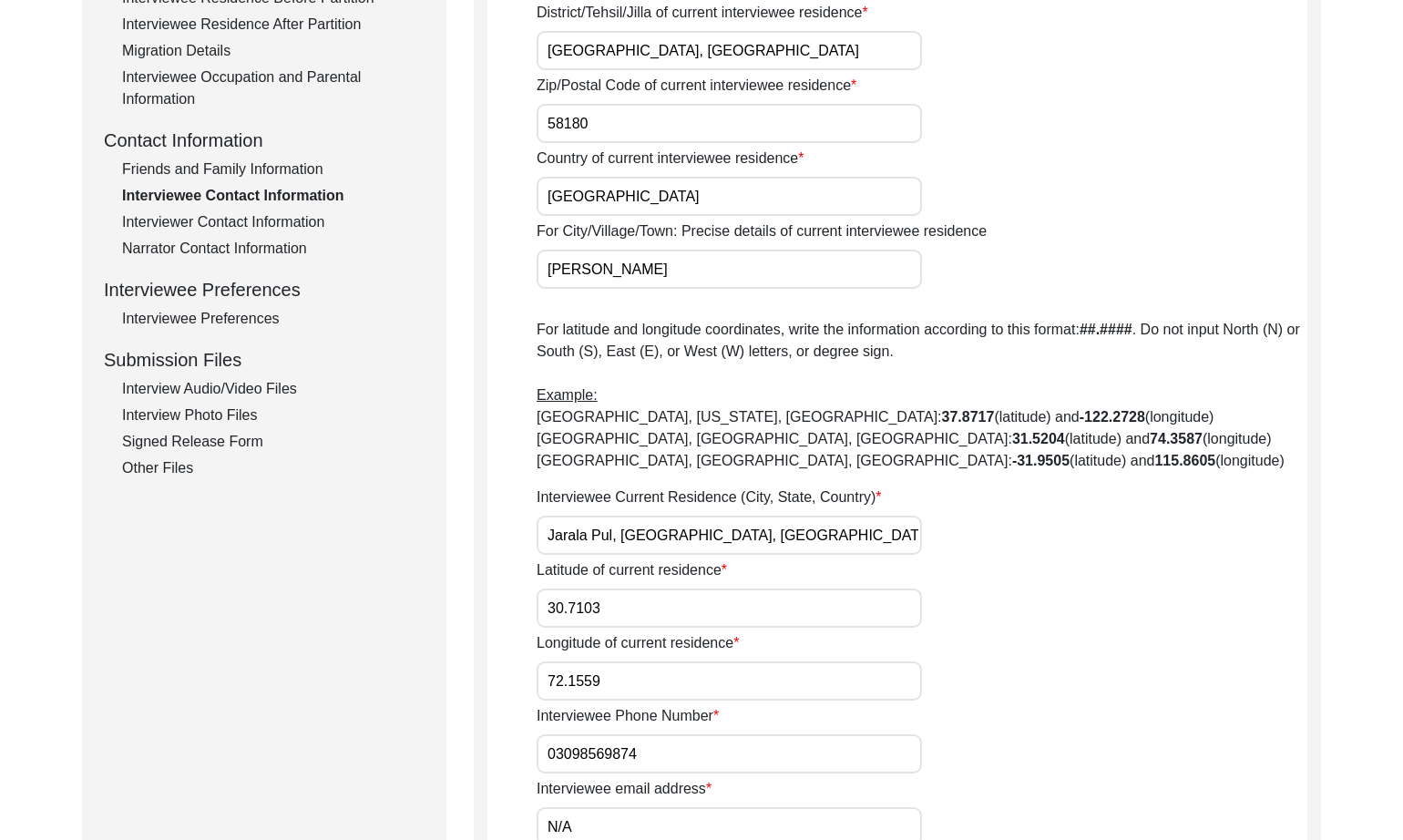 click on "Jarala Pul, [GEOGRAPHIC_DATA], [GEOGRAPHIC_DATA], [GEOGRAPHIC_DATA], [GEOGRAPHIC_DATA]" at bounding box center [729, 535] 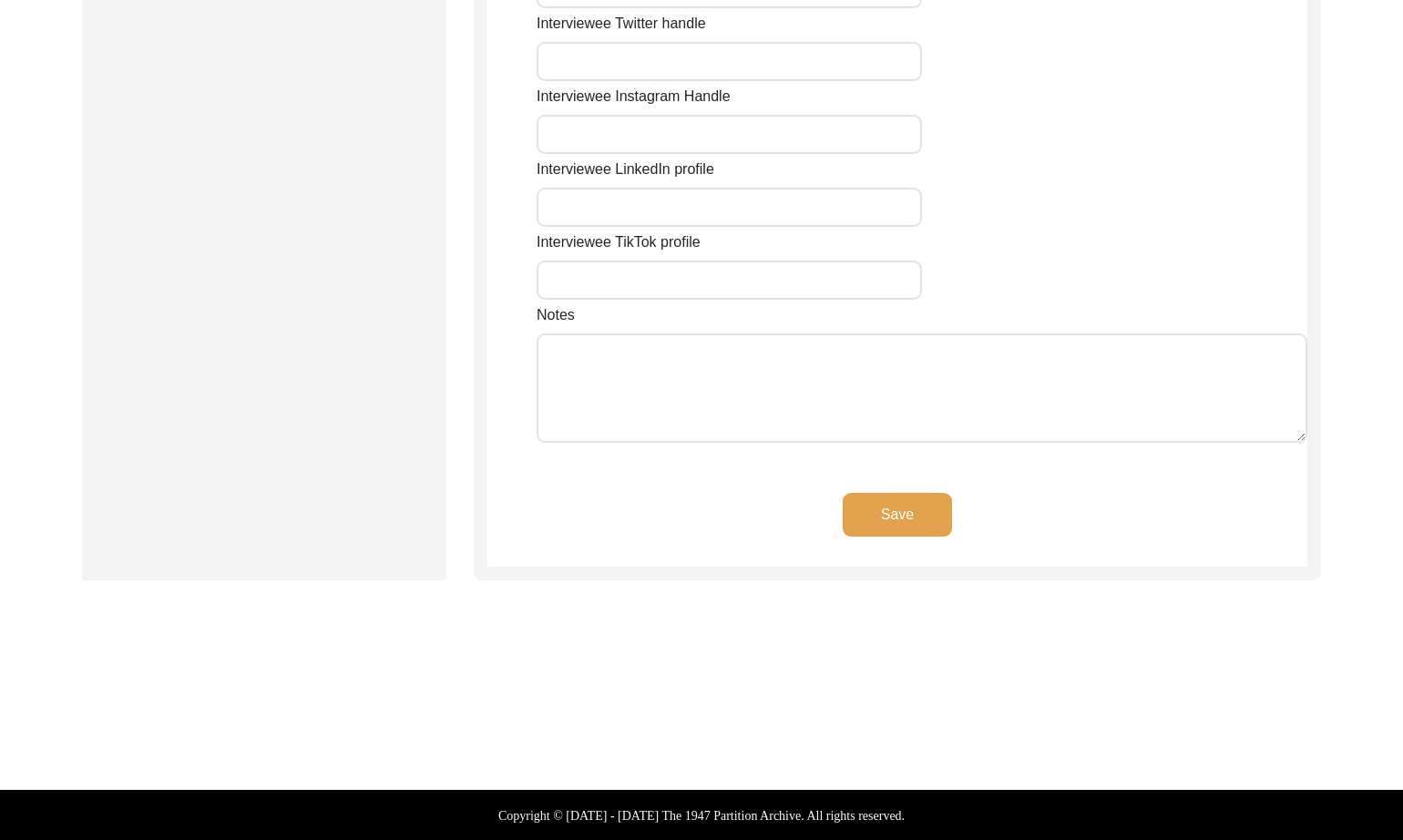 click on "Save" 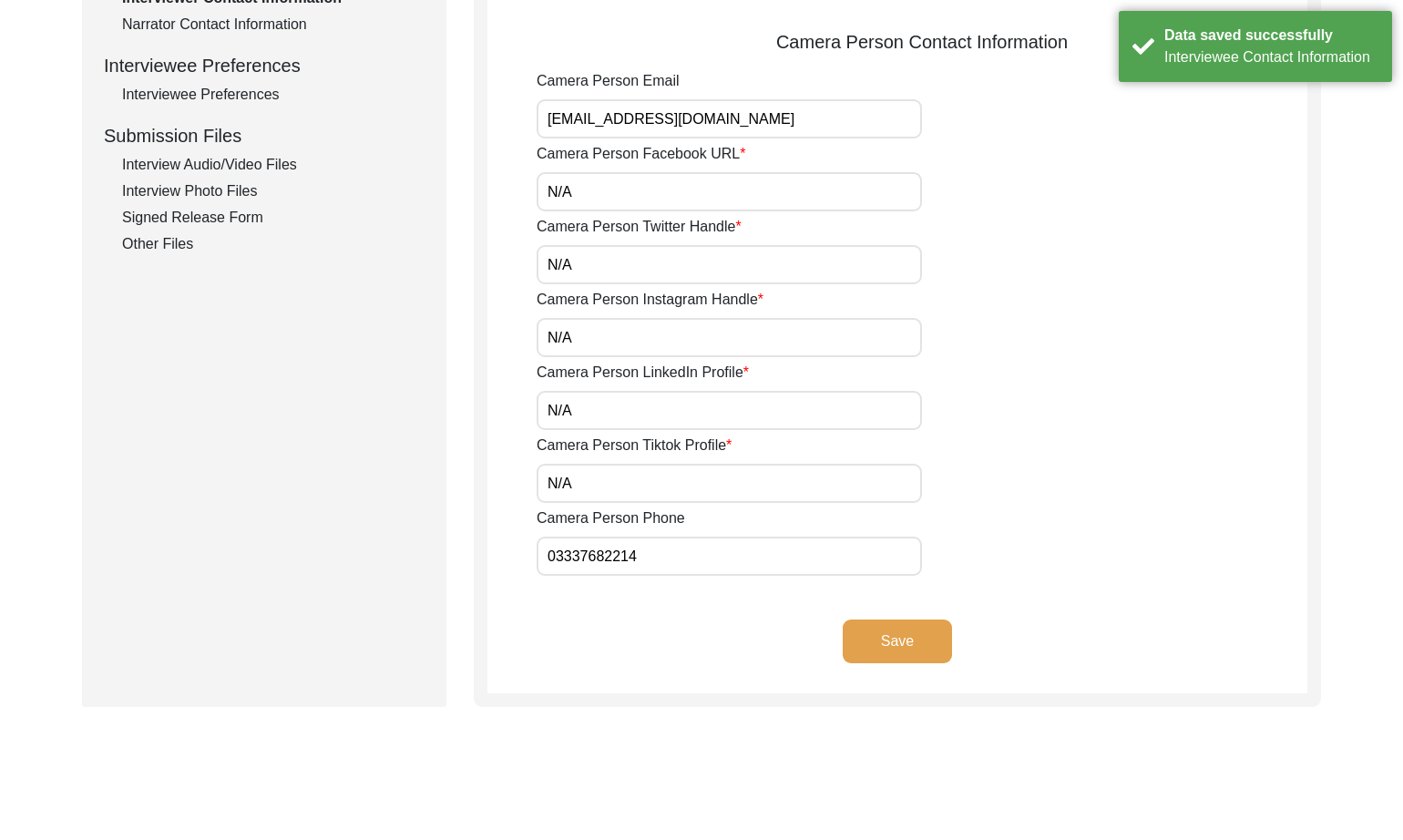scroll, scrollTop: 204, scrollLeft: 0, axis: vertical 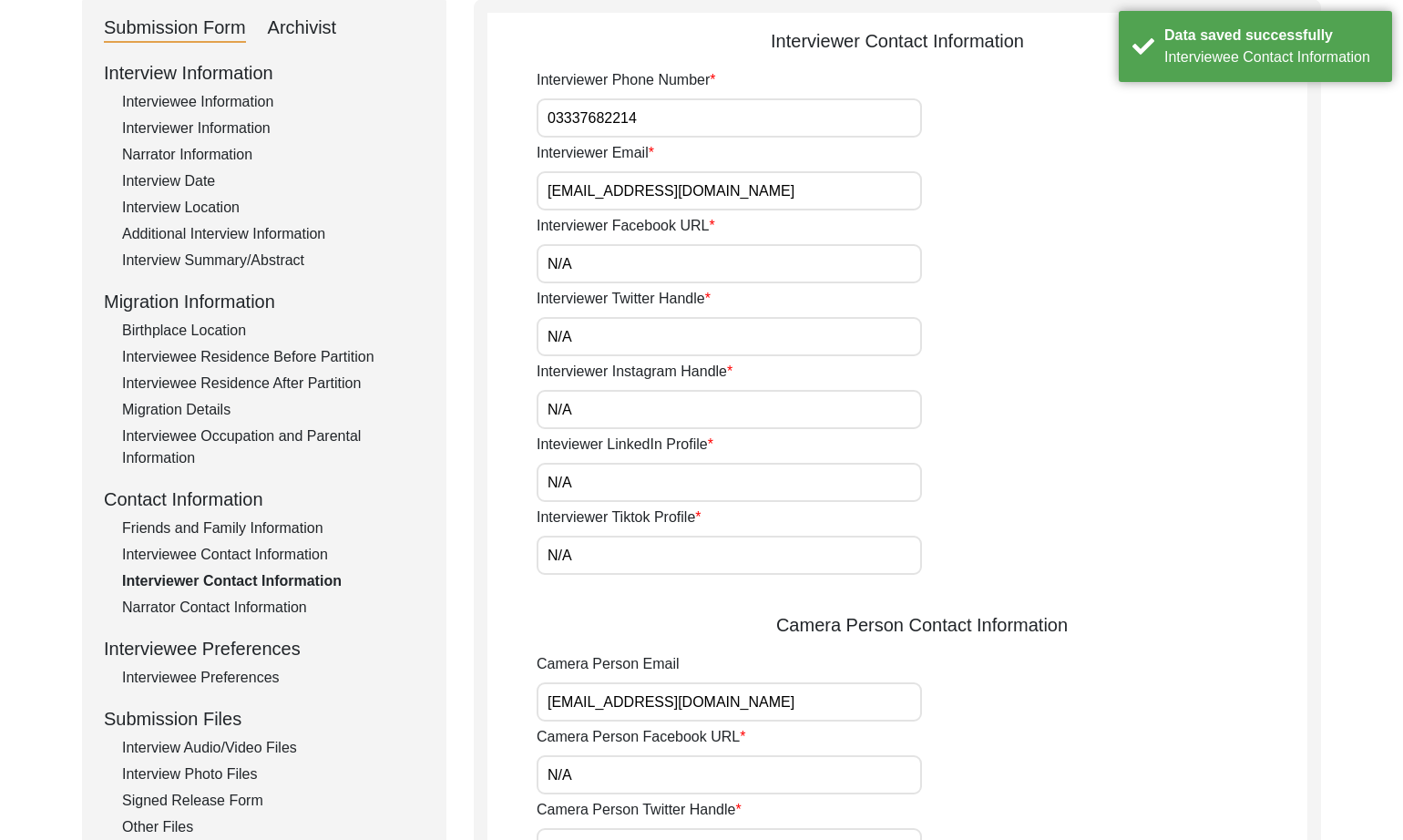 click on "Interviewee Residence Before Partition" 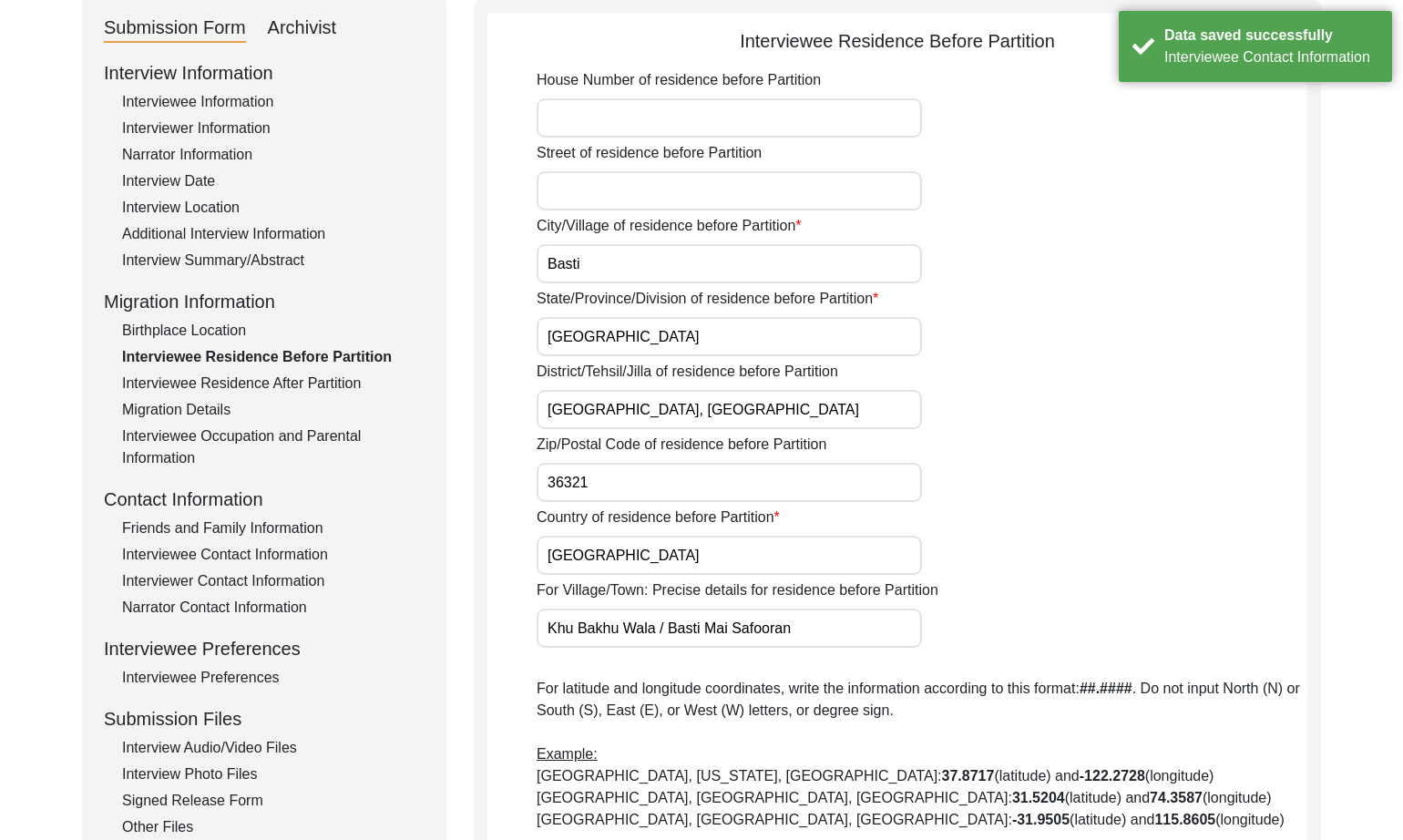 click on "Interviewee Residence After Partition" 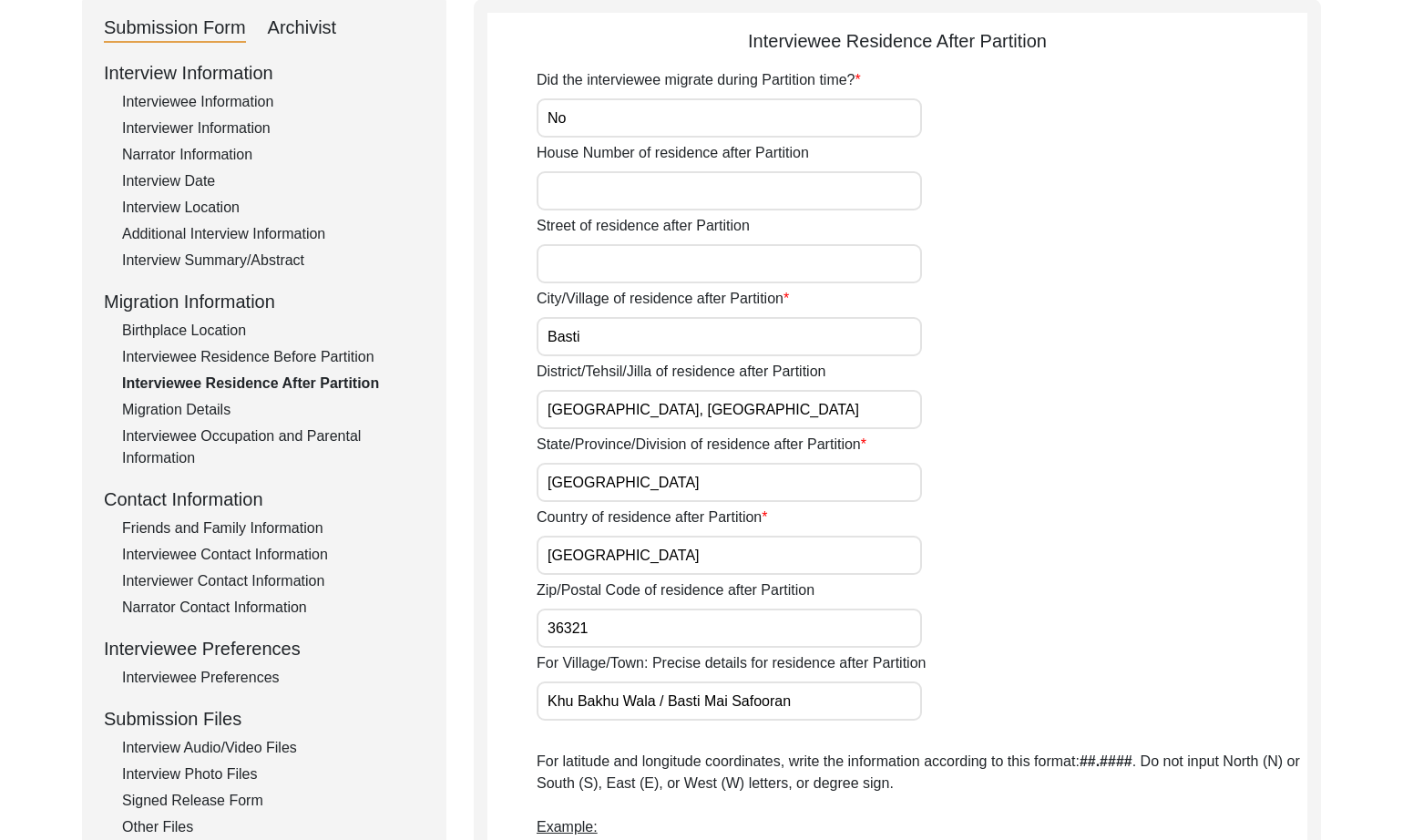 click on "Migration Details" 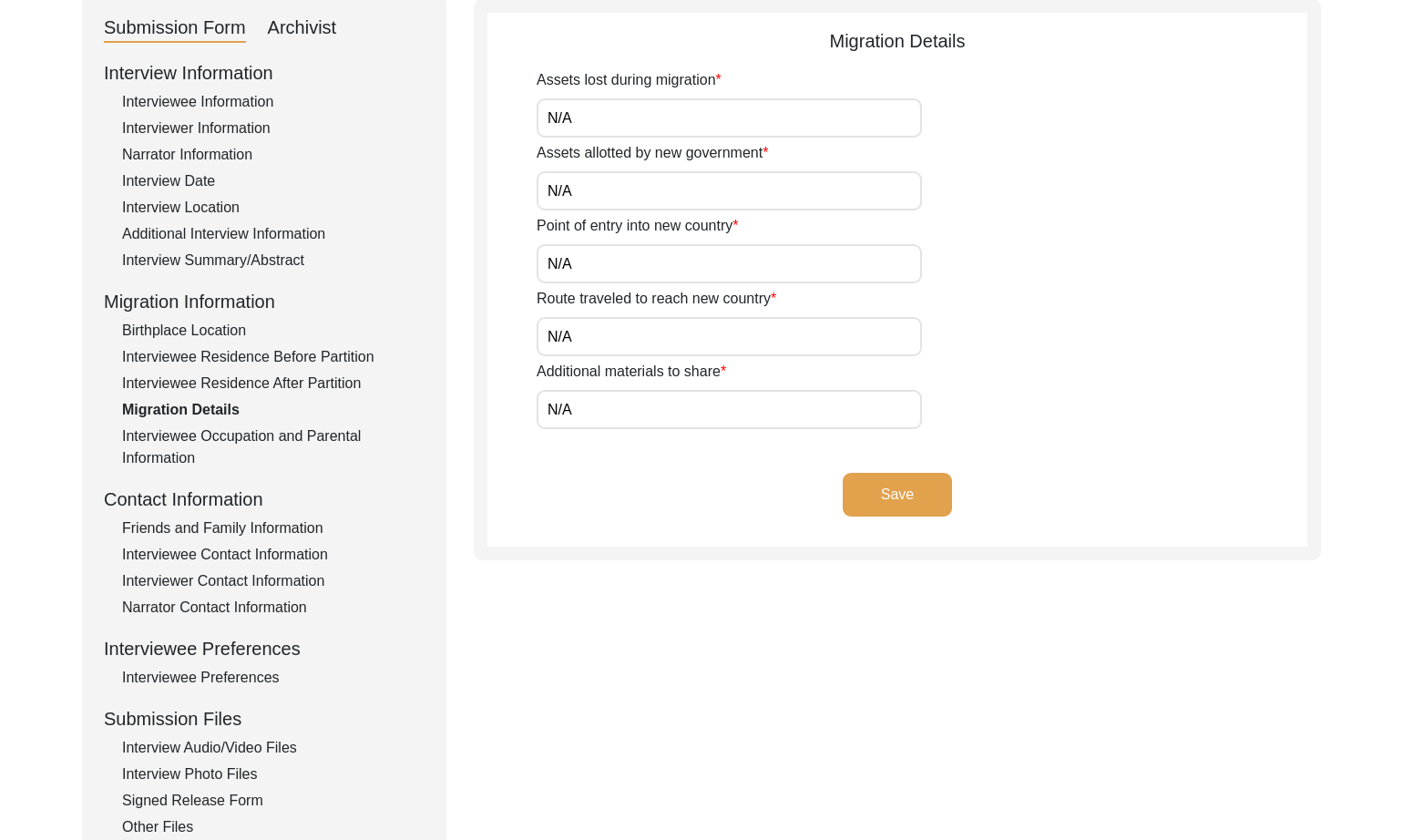 click on "Birthplace Location" 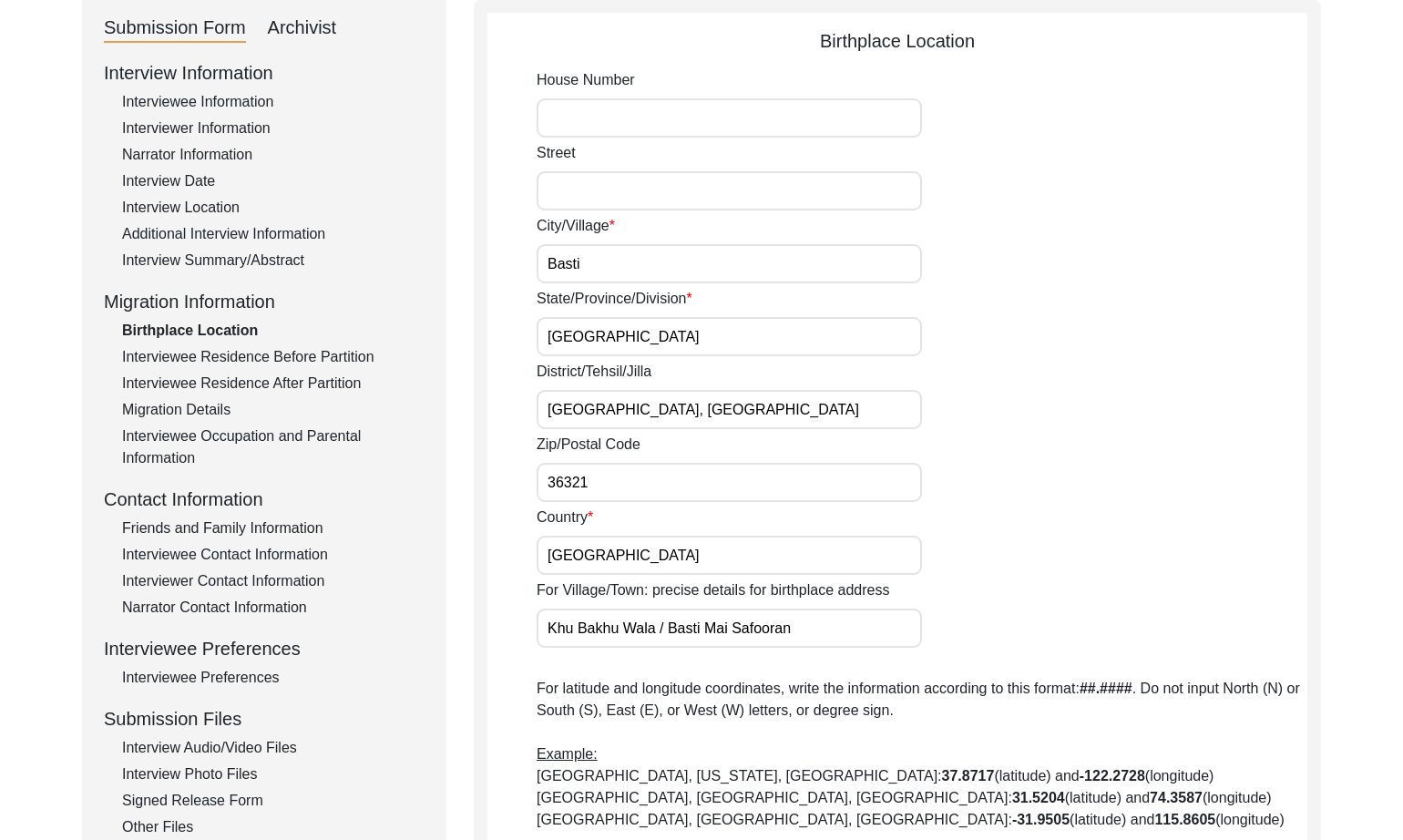 click on "Interview Location" 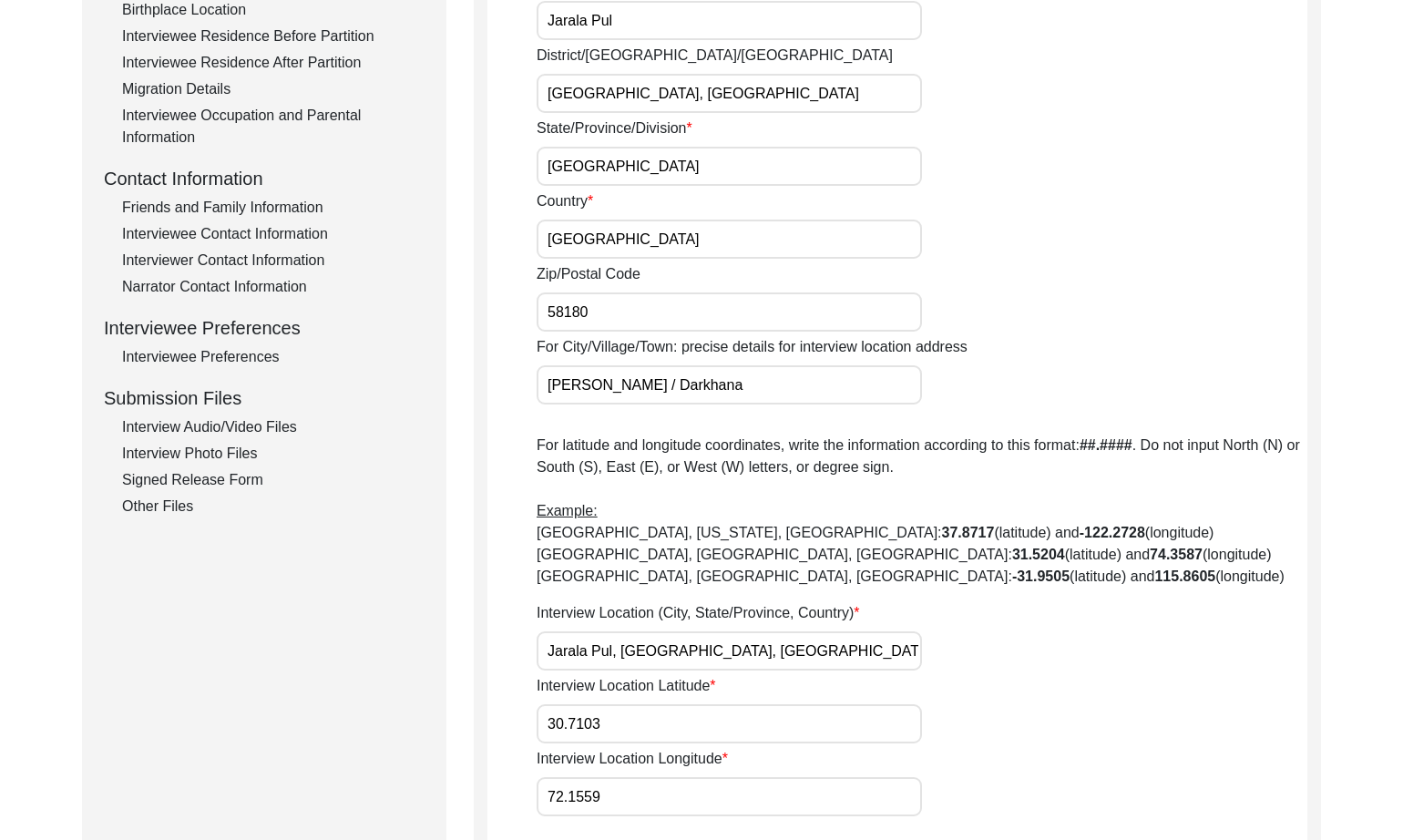 scroll, scrollTop: 541, scrollLeft: 0, axis: vertical 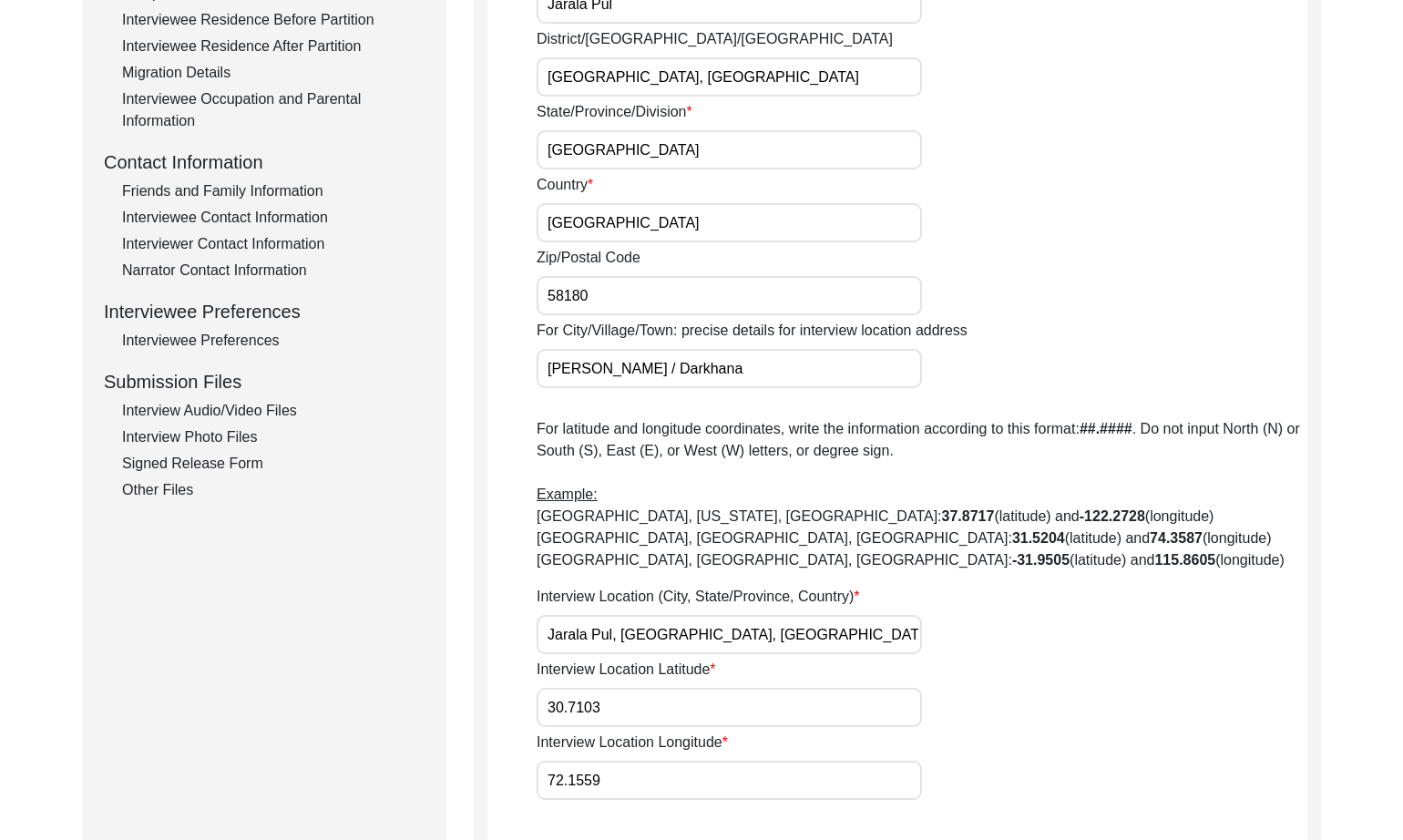 click on "Interviewee Contact Information" 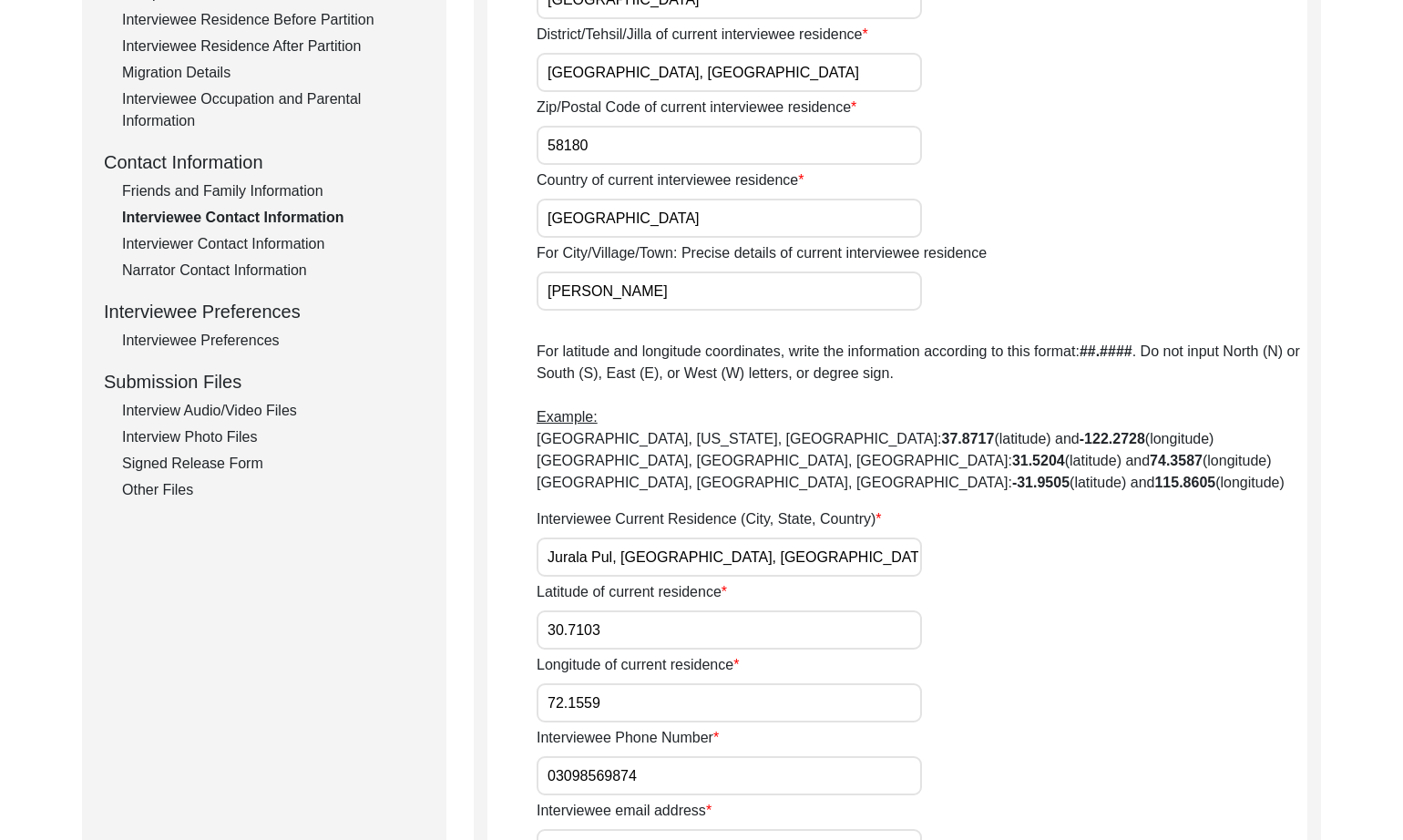 click on "Jurala Pul, [GEOGRAPHIC_DATA], [GEOGRAPHIC_DATA], [GEOGRAPHIC_DATA], [GEOGRAPHIC_DATA]" at bounding box center [729, 557] 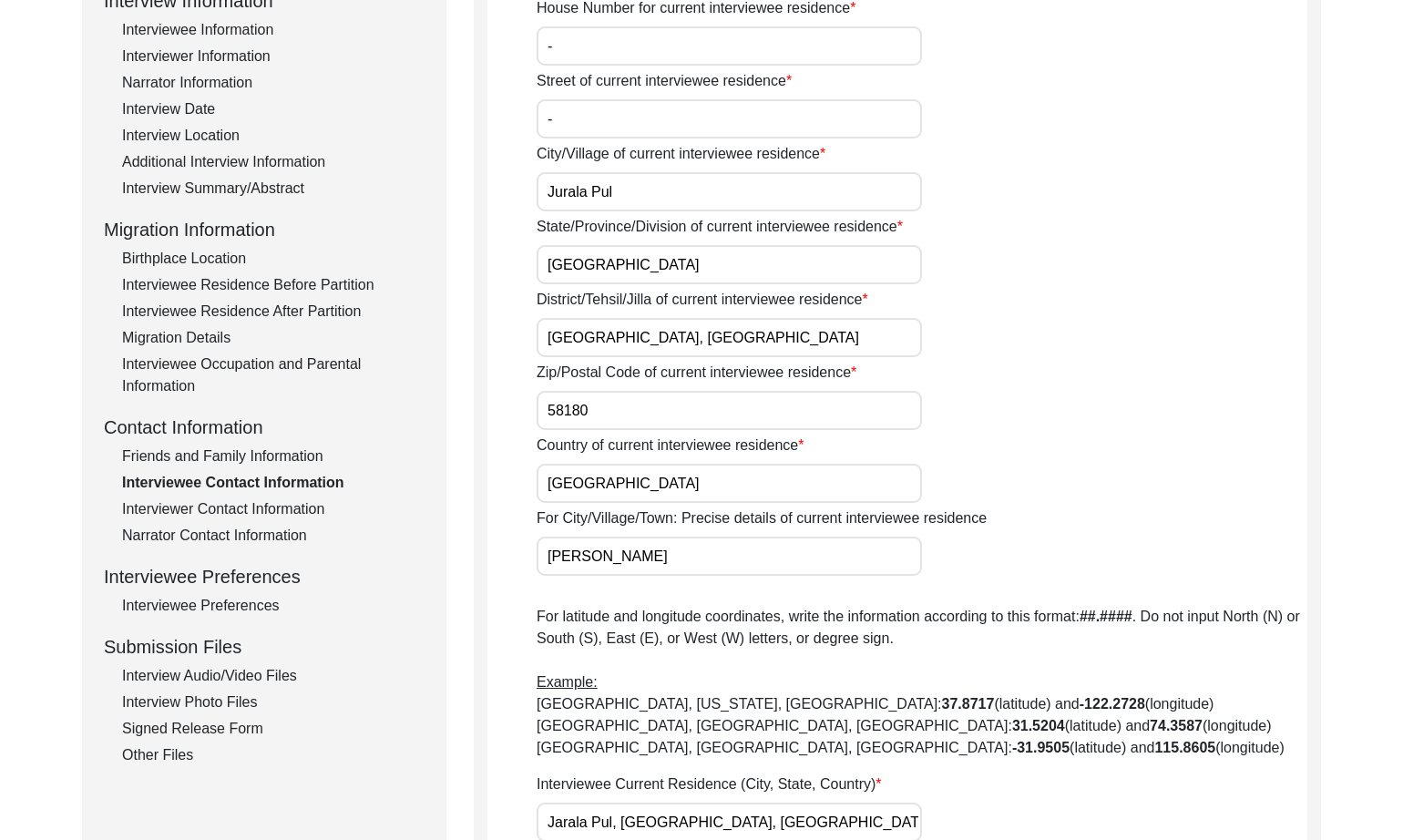 scroll, scrollTop: 263, scrollLeft: 0, axis: vertical 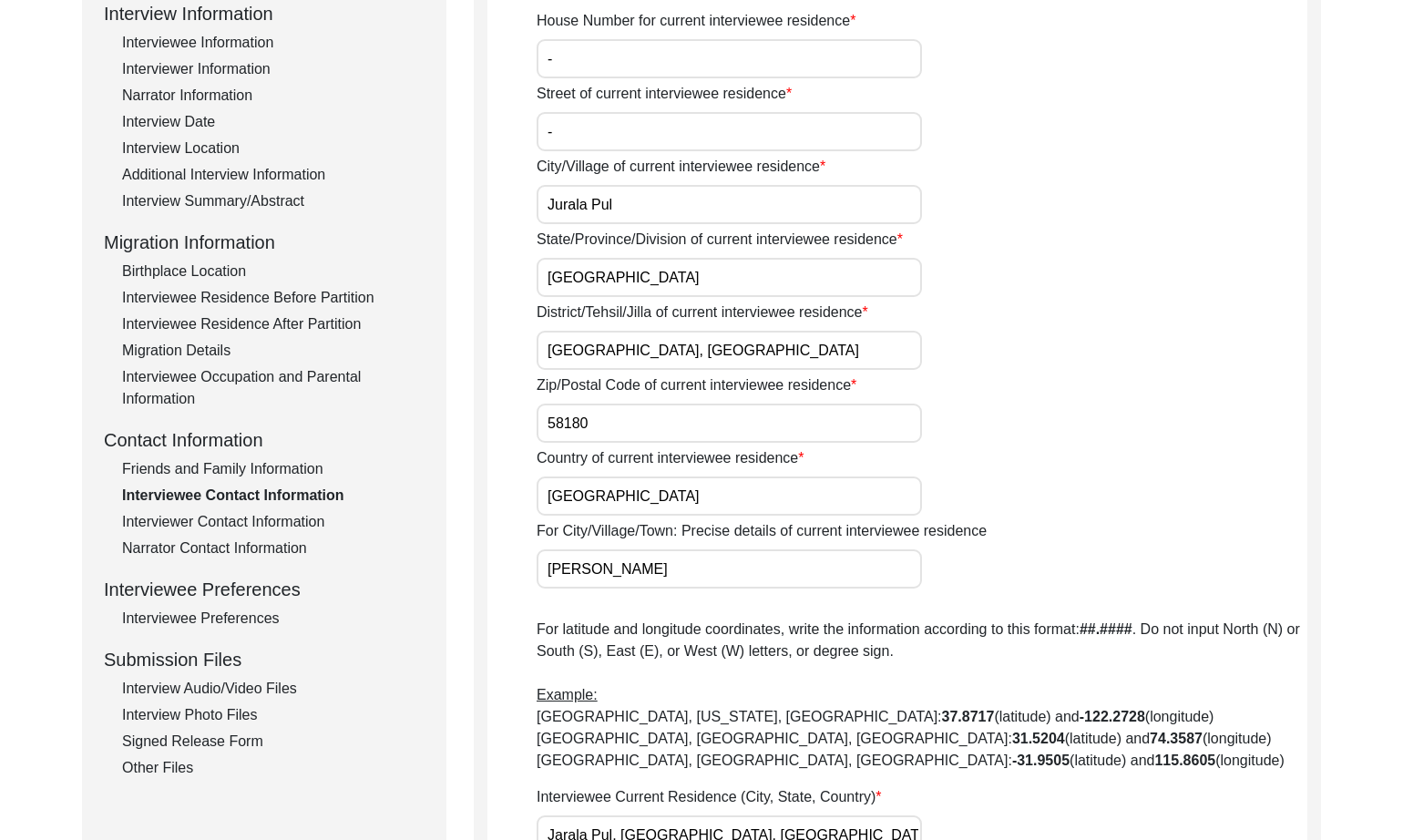 click on "Jurala Pul" at bounding box center [729, 204] 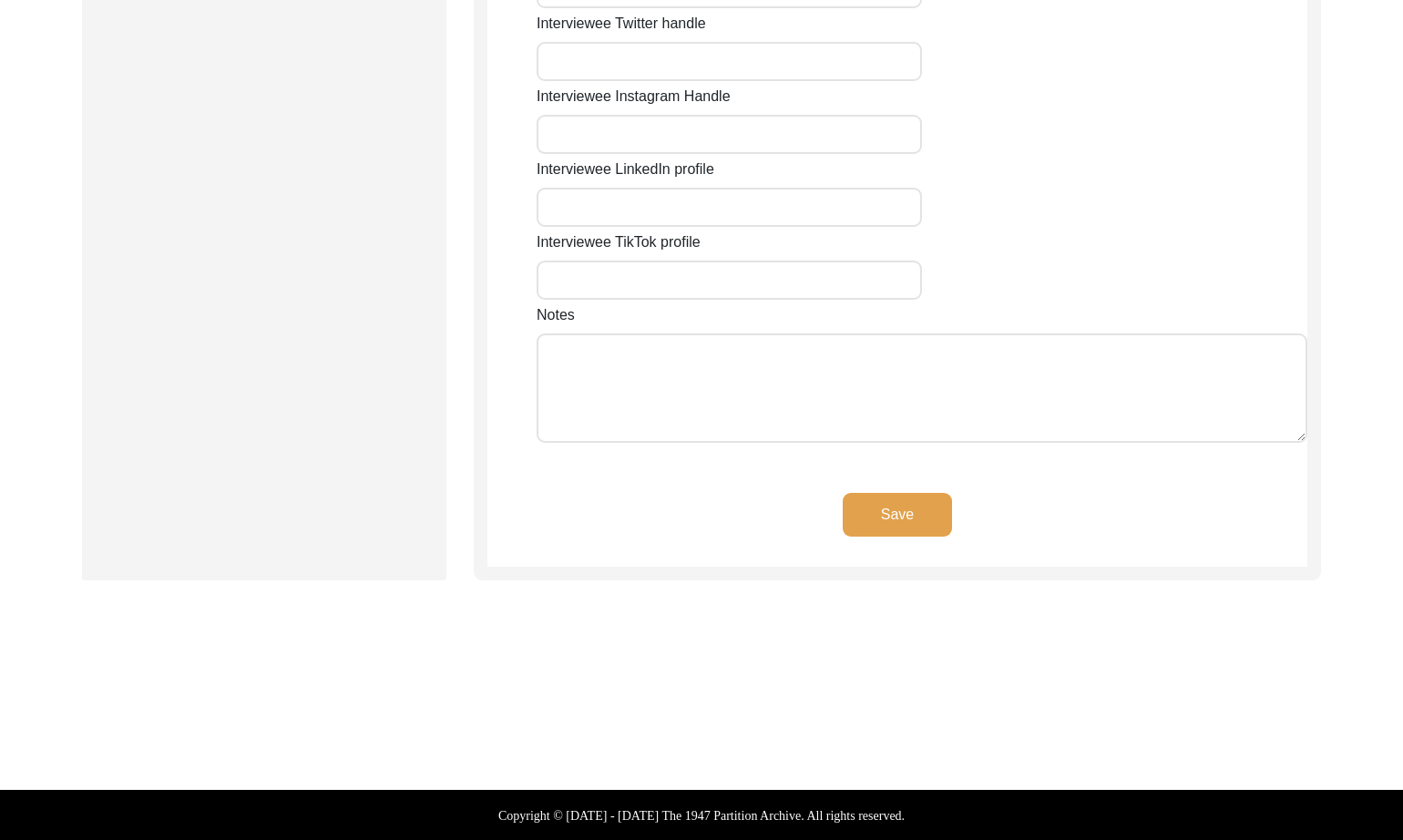 drag, startPoint x: 873, startPoint y: 523, endPoint x: 818, endPoint y: 510, distance: 56.515485 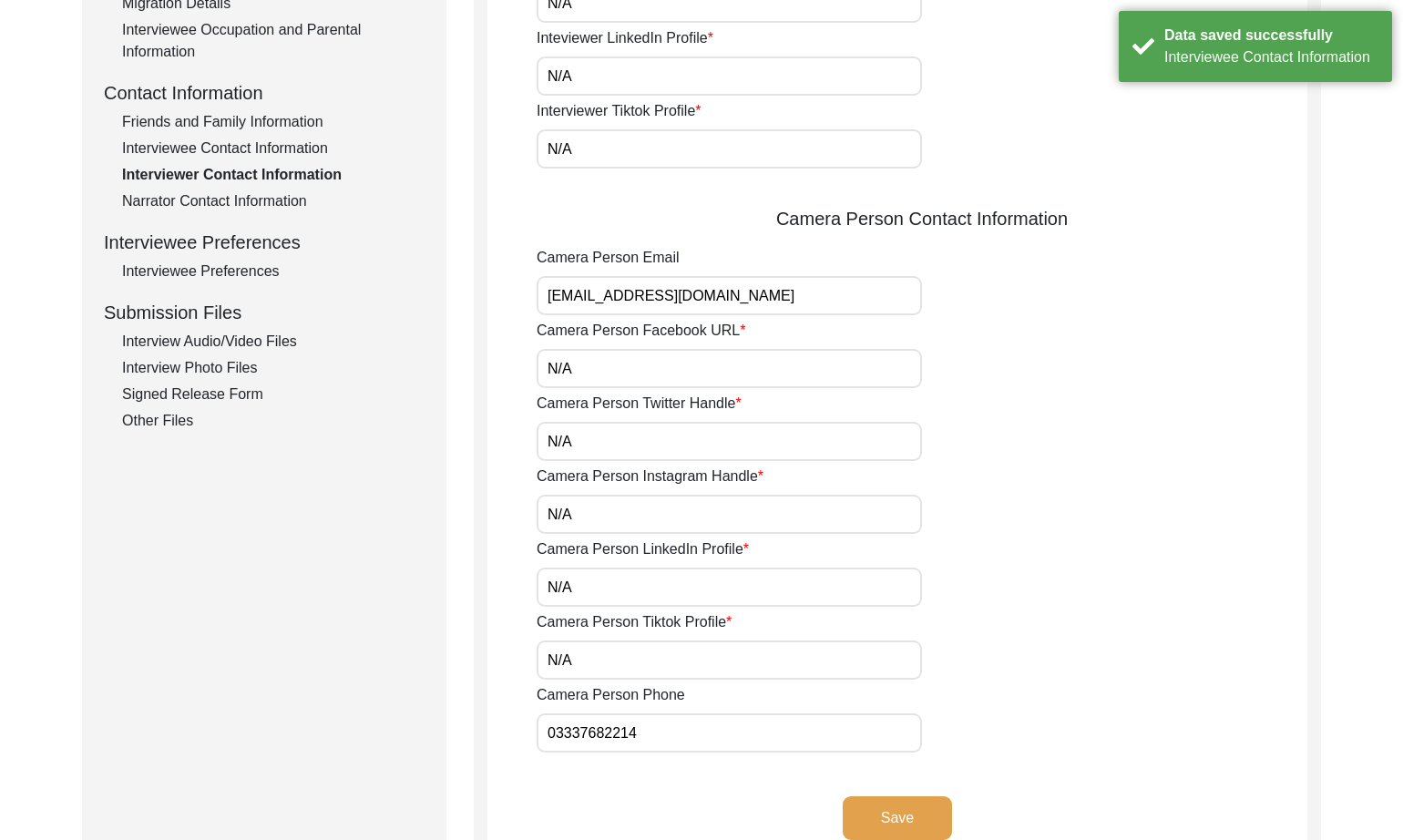 scroll, scrollTop: 456, scrollLeft: 0, axis: vertical 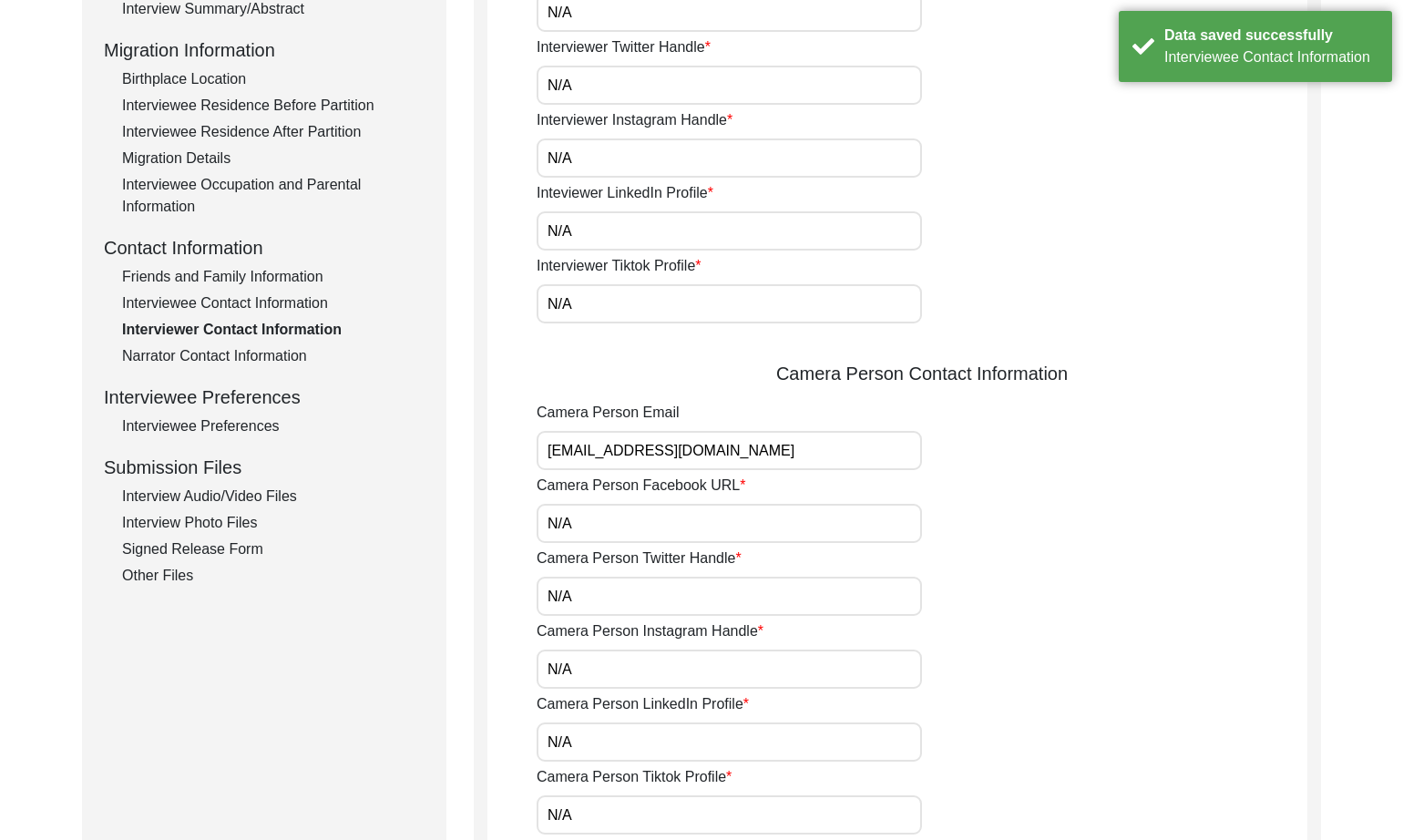 click on "Interview Photo Files" 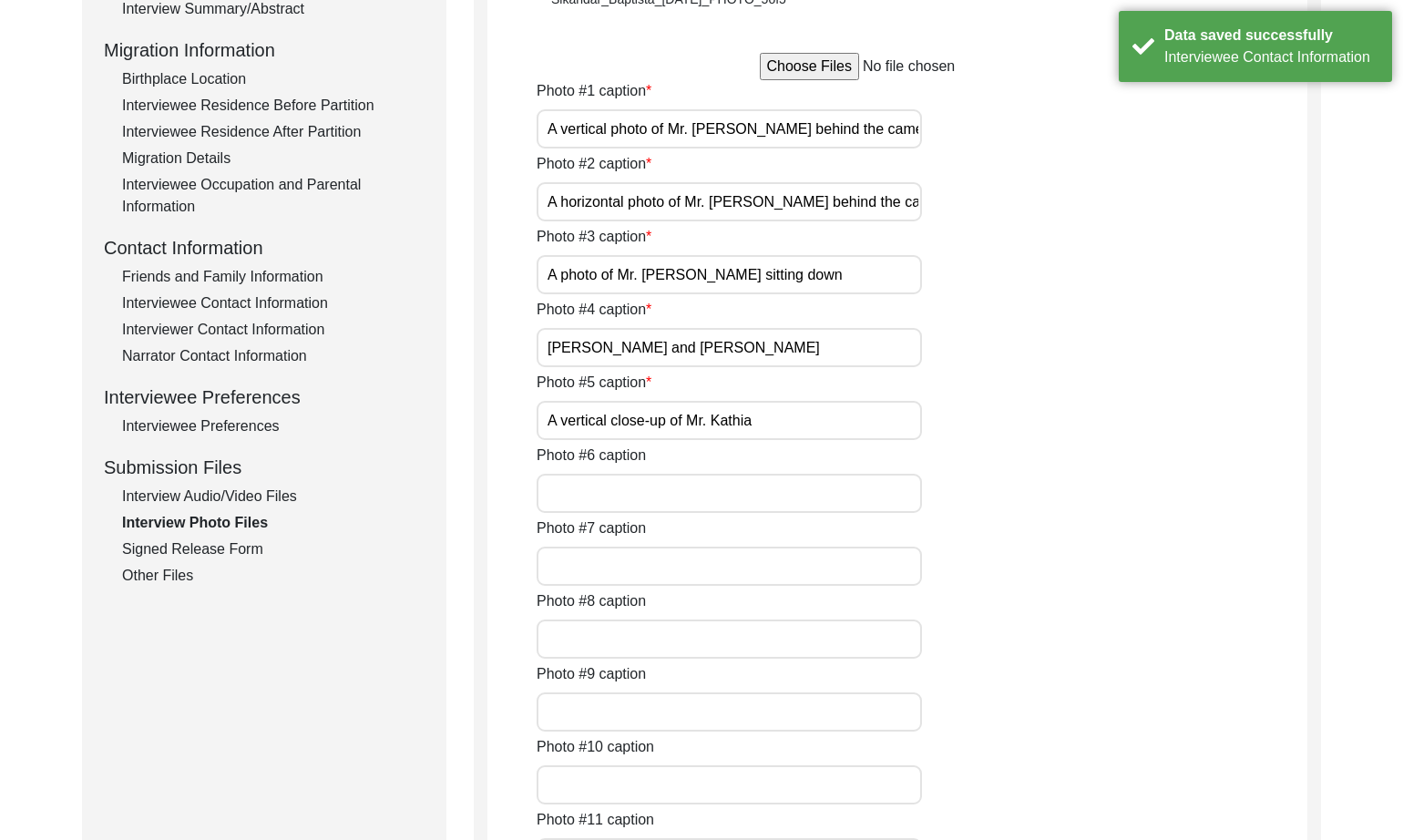 click on "Signed Release Form" 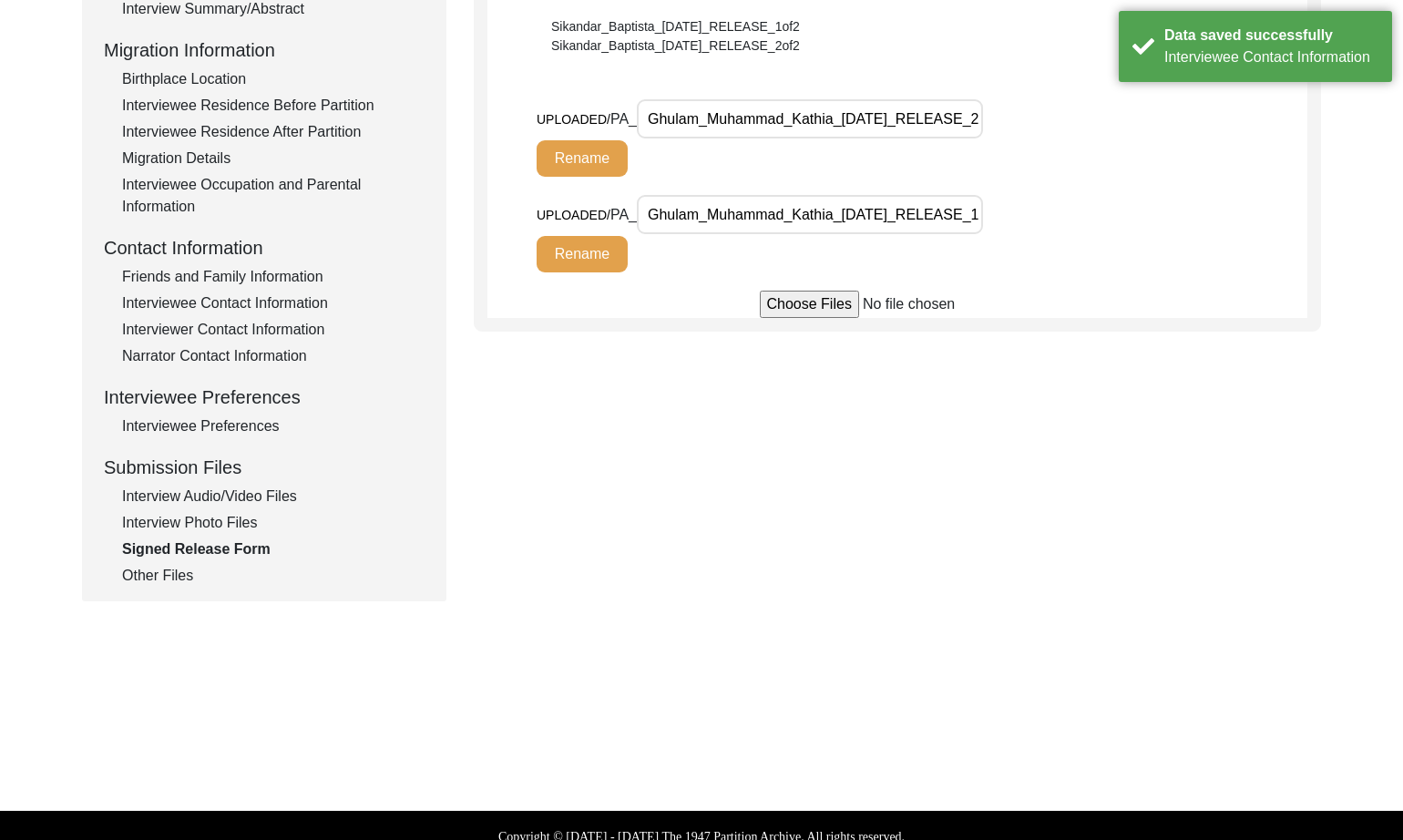 click on "Interview Audio/Video Files" 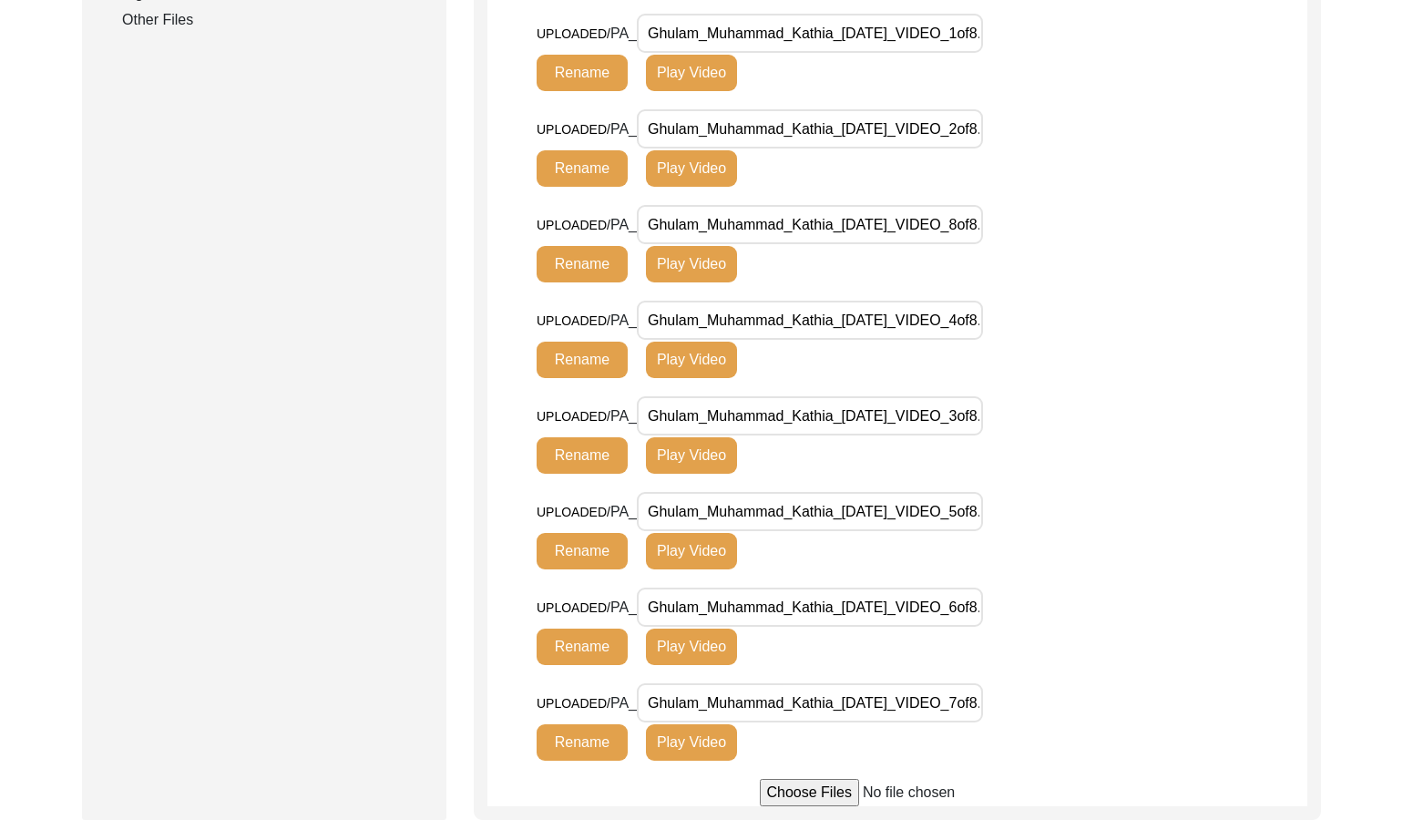 scroll, scrollTop: 1015, scrollLeft: 0, axis: vertical 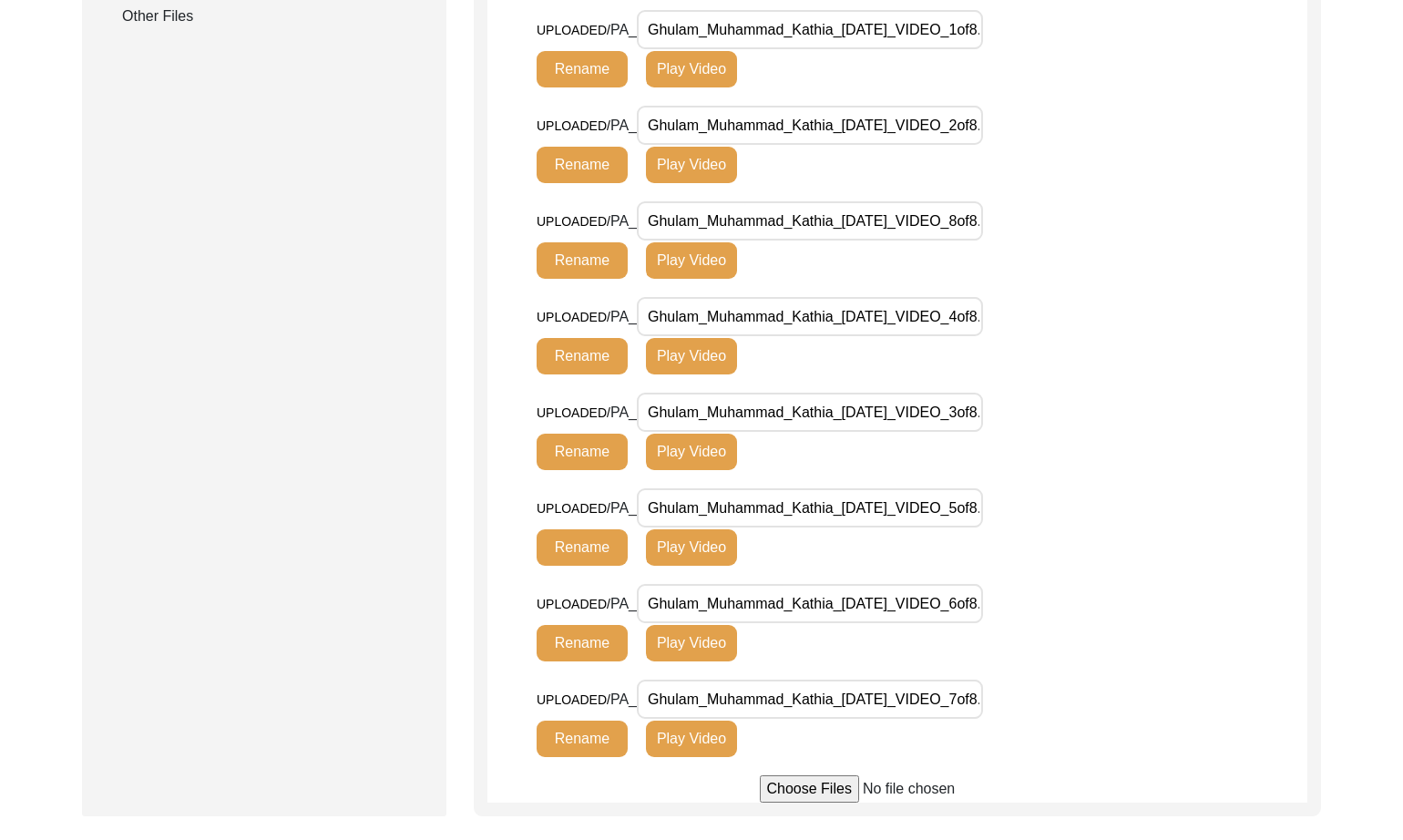 click on "Ghulam_Muhammad_Kathia_[DATE]_VIDEO_4of8.MTS" at bounding box center [810, 316] 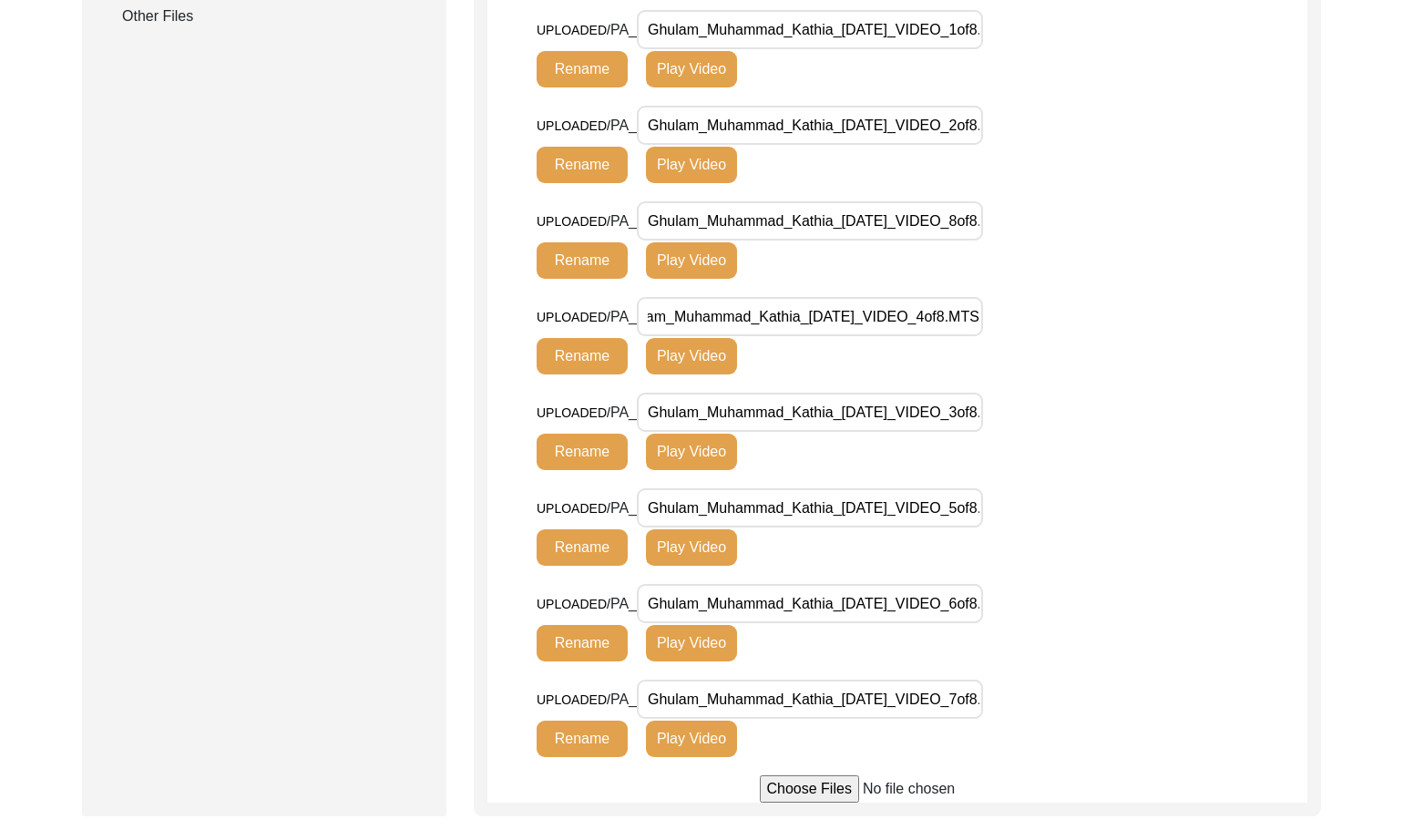 click on "Ghulam_Muhammad_Kathia_[DATE]_VIDEO_3of8.MTS" at bounding box center [810, 412] 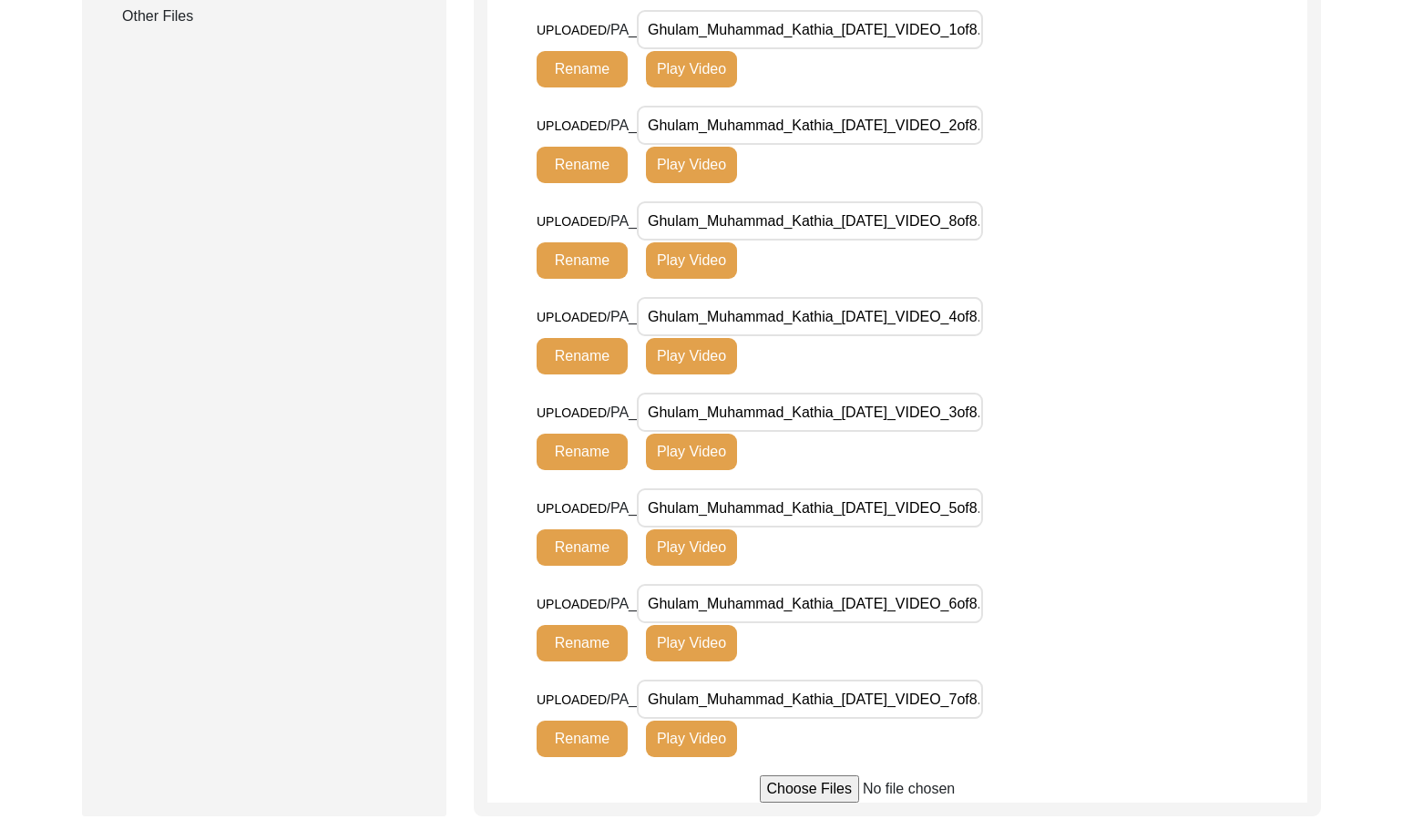 scroll, scrollTop: 0, scrollLeft: 61, axis: horizontal 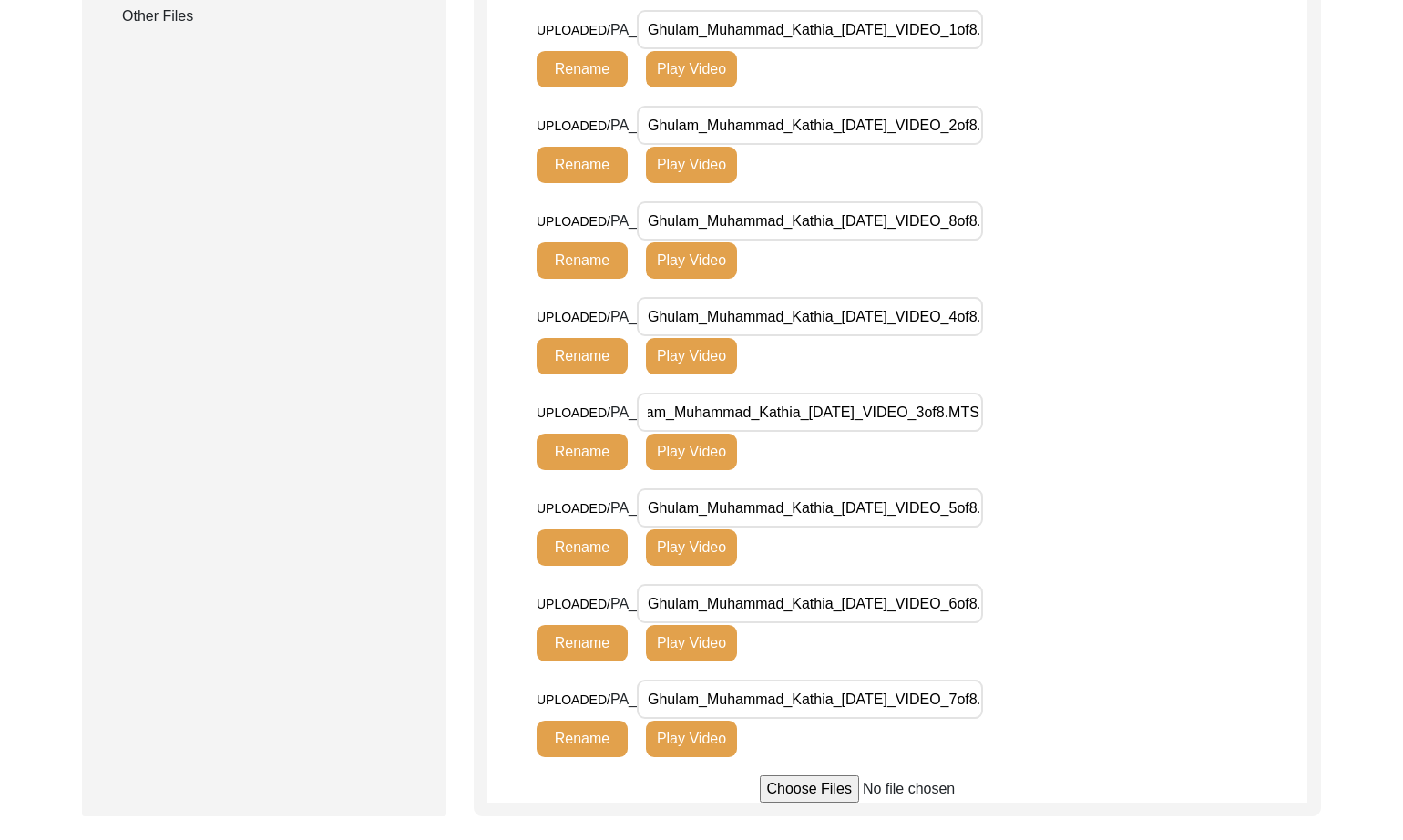 click on "Ghulam_Muhammad_Kathia_[DATE]_VIDEO_2of8.MTS" at bounding box center [810, 125] 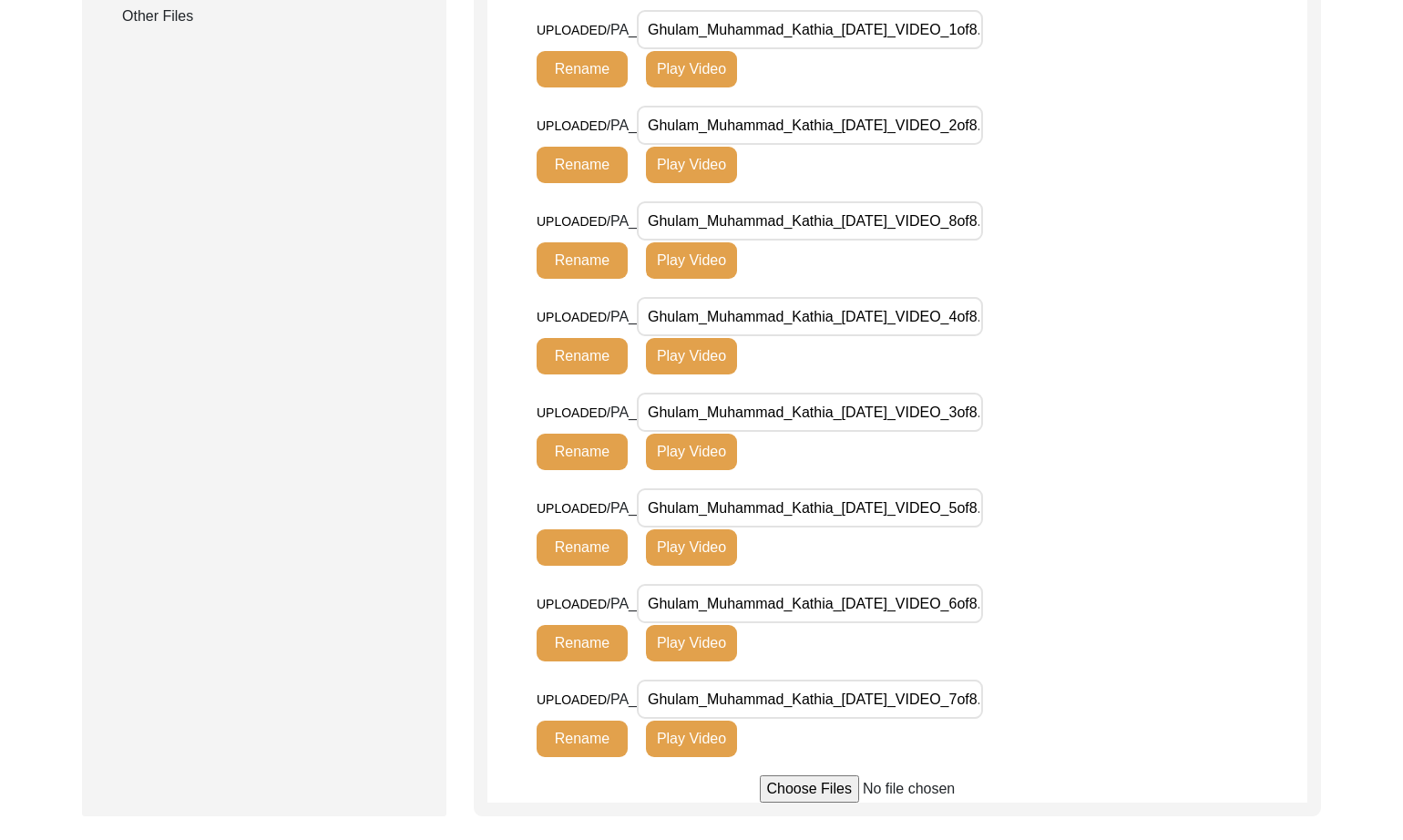 scroll, scrollTop: 0, scrollLeft: 61, axis: horizontal 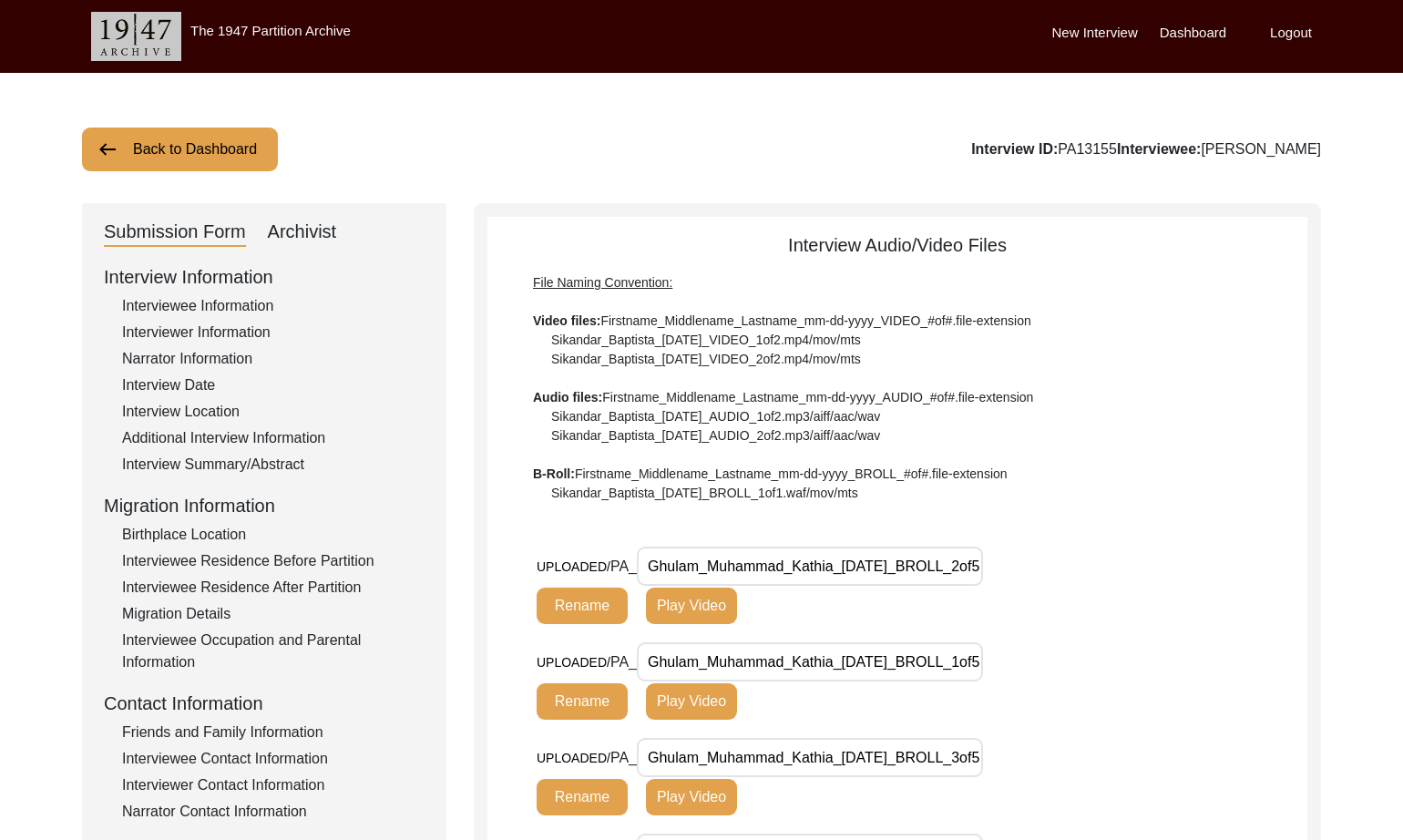 click on "Ghulam_Muhammad_Kathia_[DATE]_BROLL_2of5.MTS" at bounding box center [810, 566] 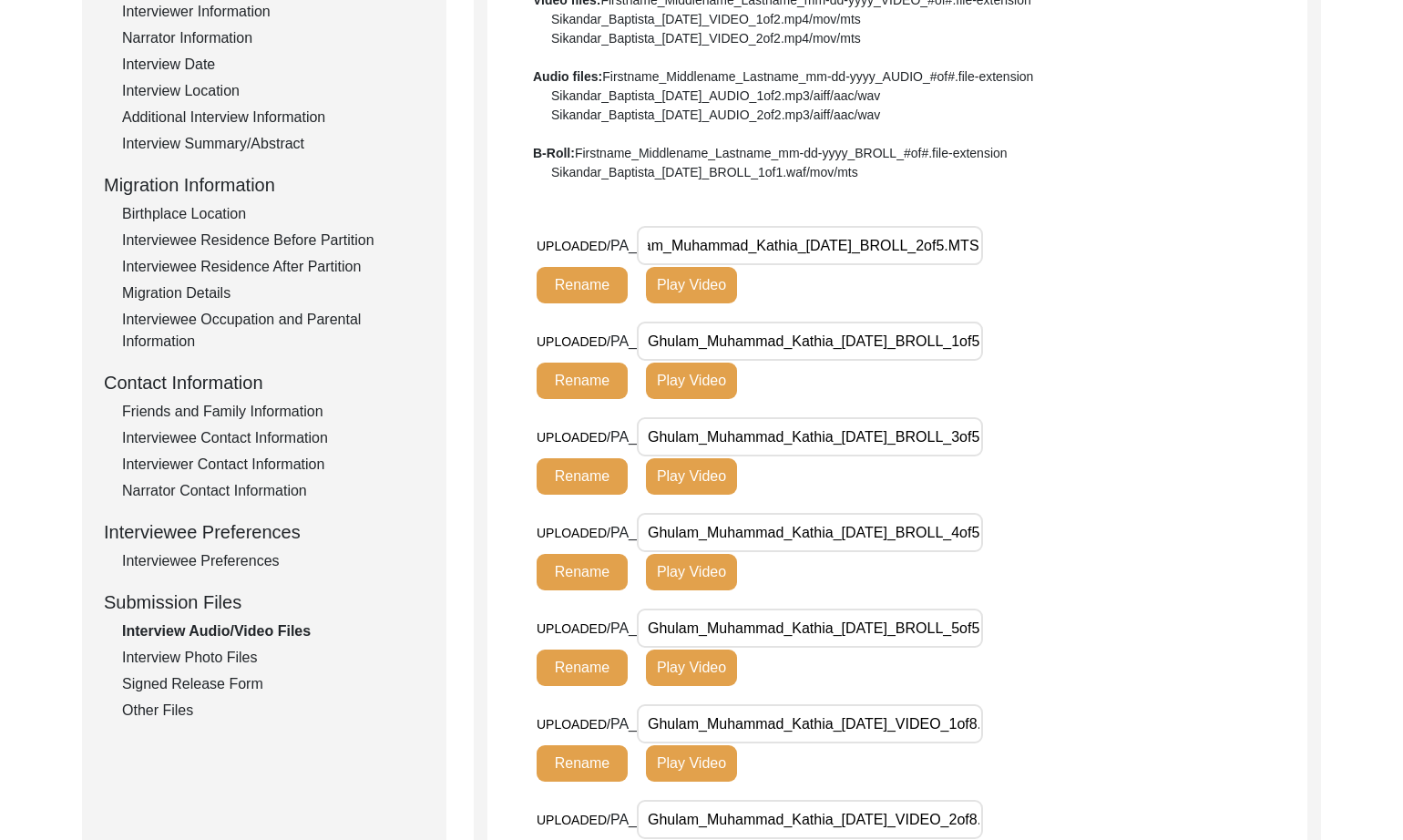 scroll, scrollTop: 331, scrollLeft: 0, axis: vertical 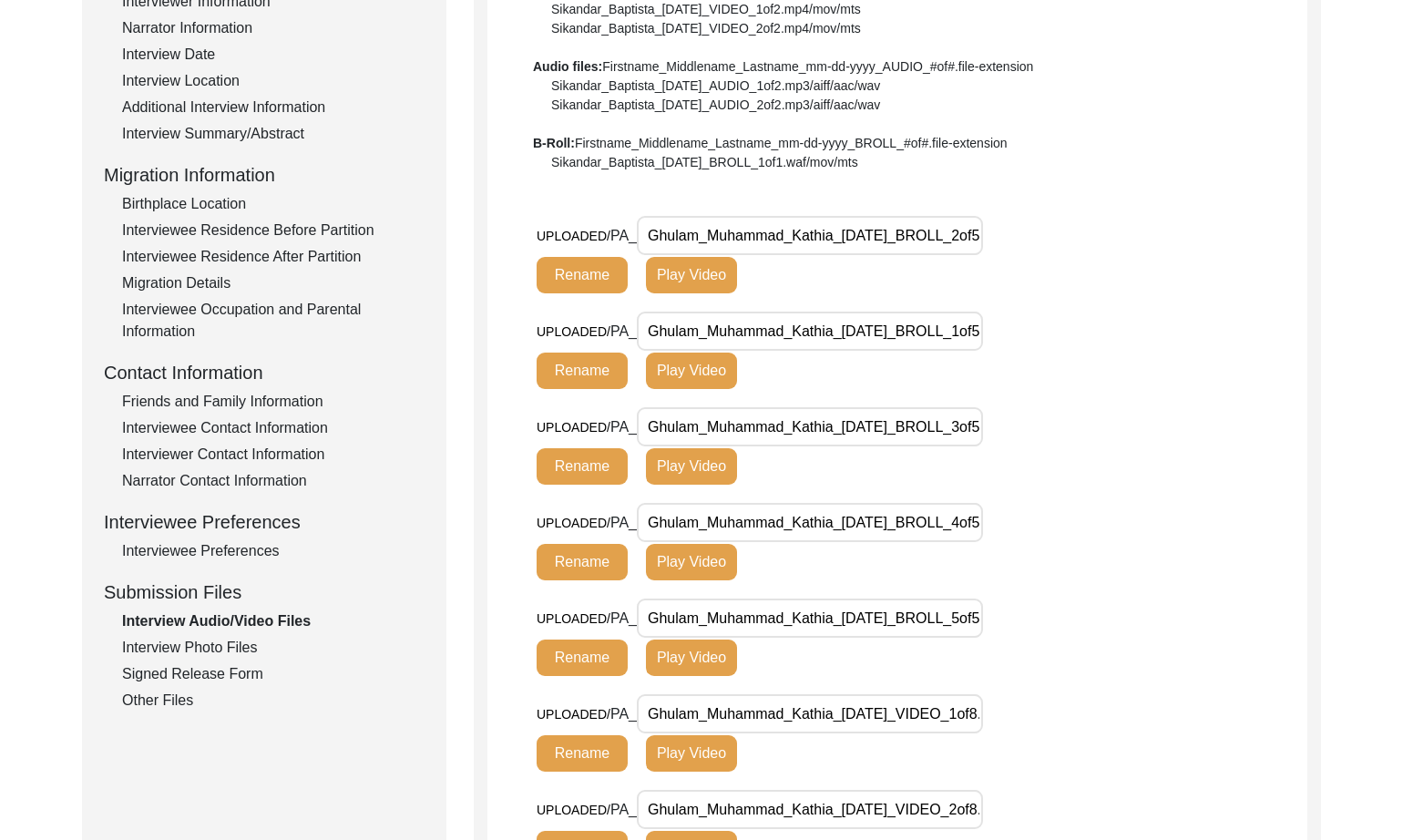 click on "Interview Photo Files" 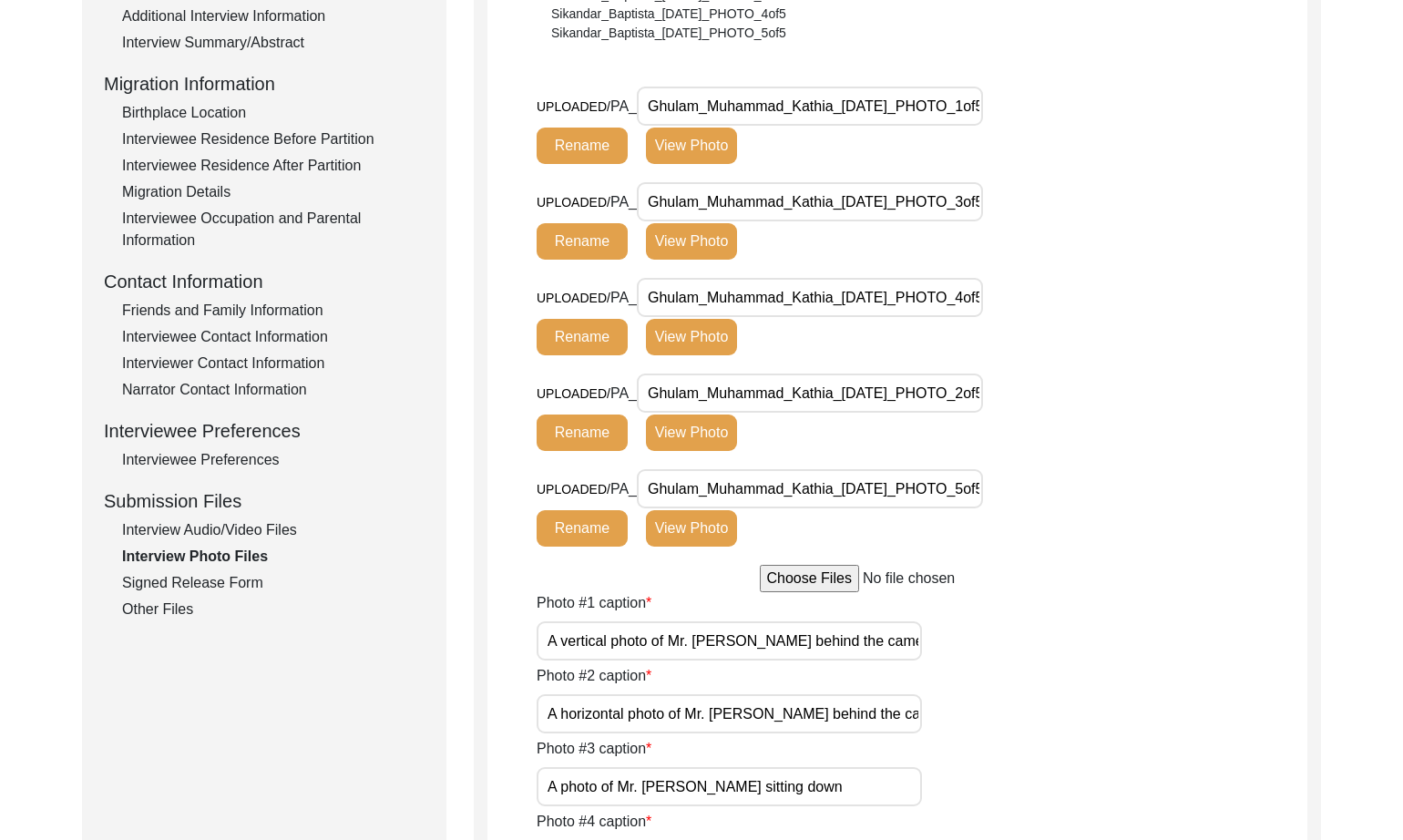 scroll, scrollTop: 476, scrollLeft: 0, axis: vertical 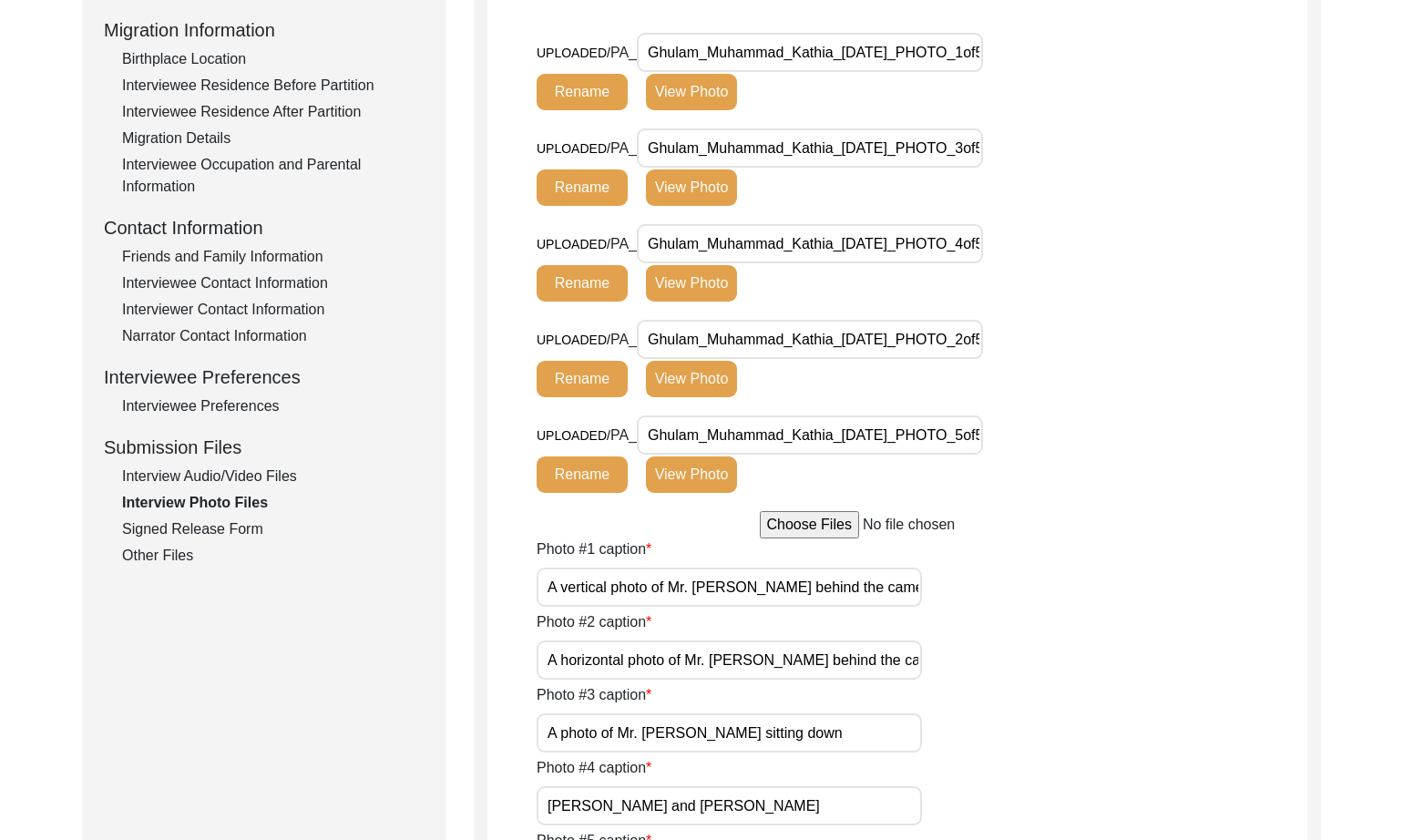 click on "Ghulam_Muhammad_Kathia_[DATE]_PHOTO_4of5.jpg" at bounding box center (810, 243) 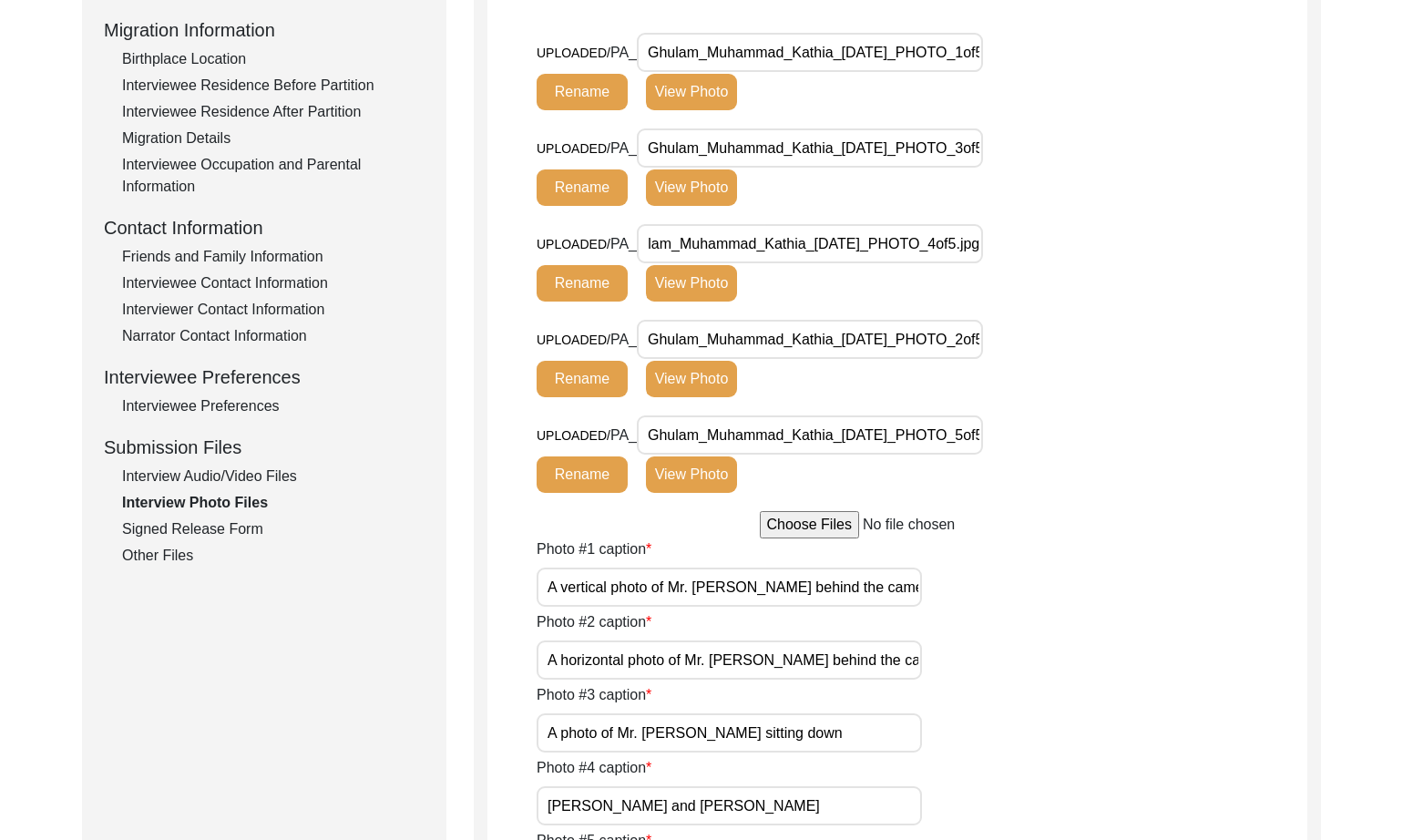 drag, startPoint x: 245, startPoint y: 536, endPoint x: 240, endPoint y: 525, distance: 12.083046 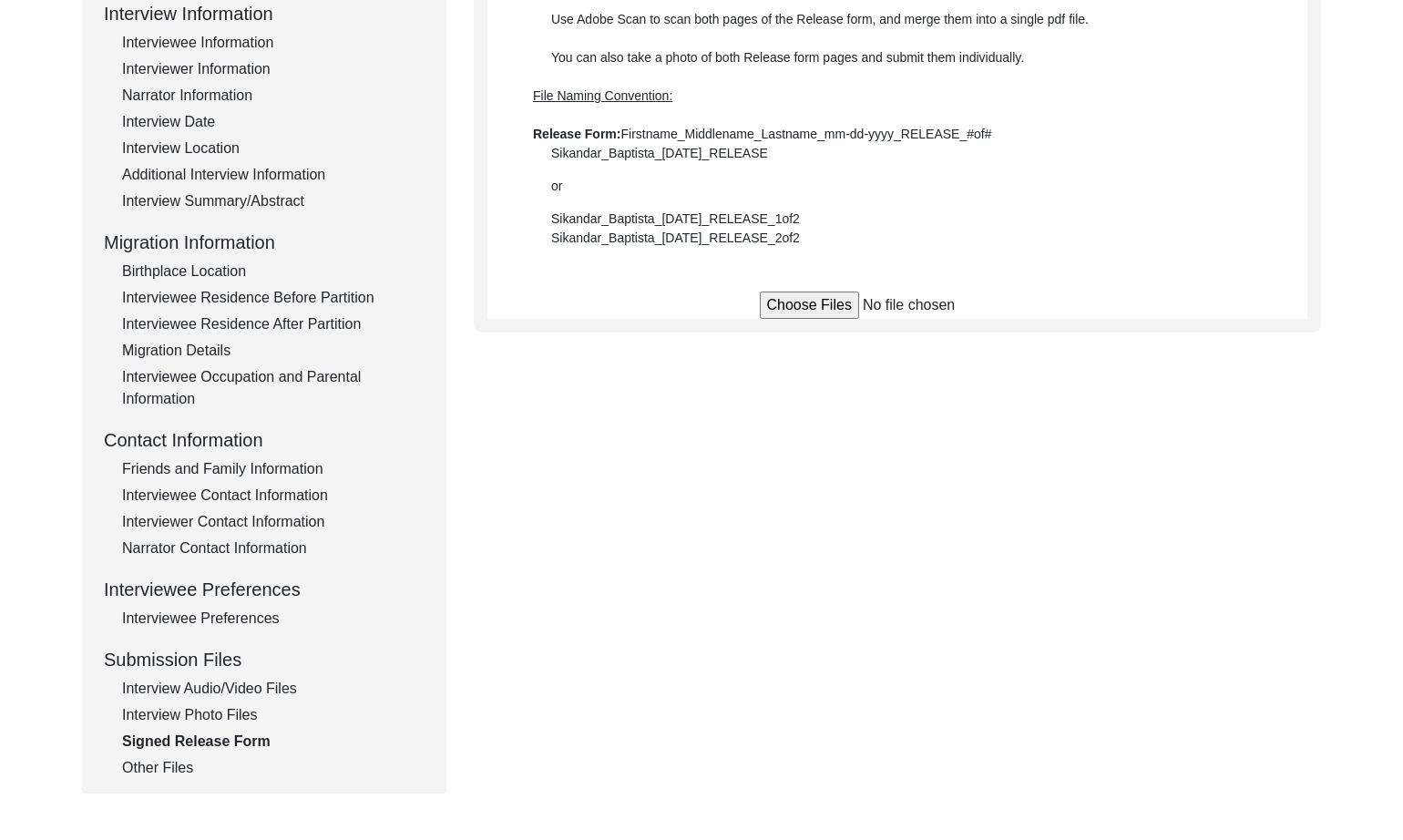 scroll, scrollTop: 0, scrollLeft: 0, axis: both 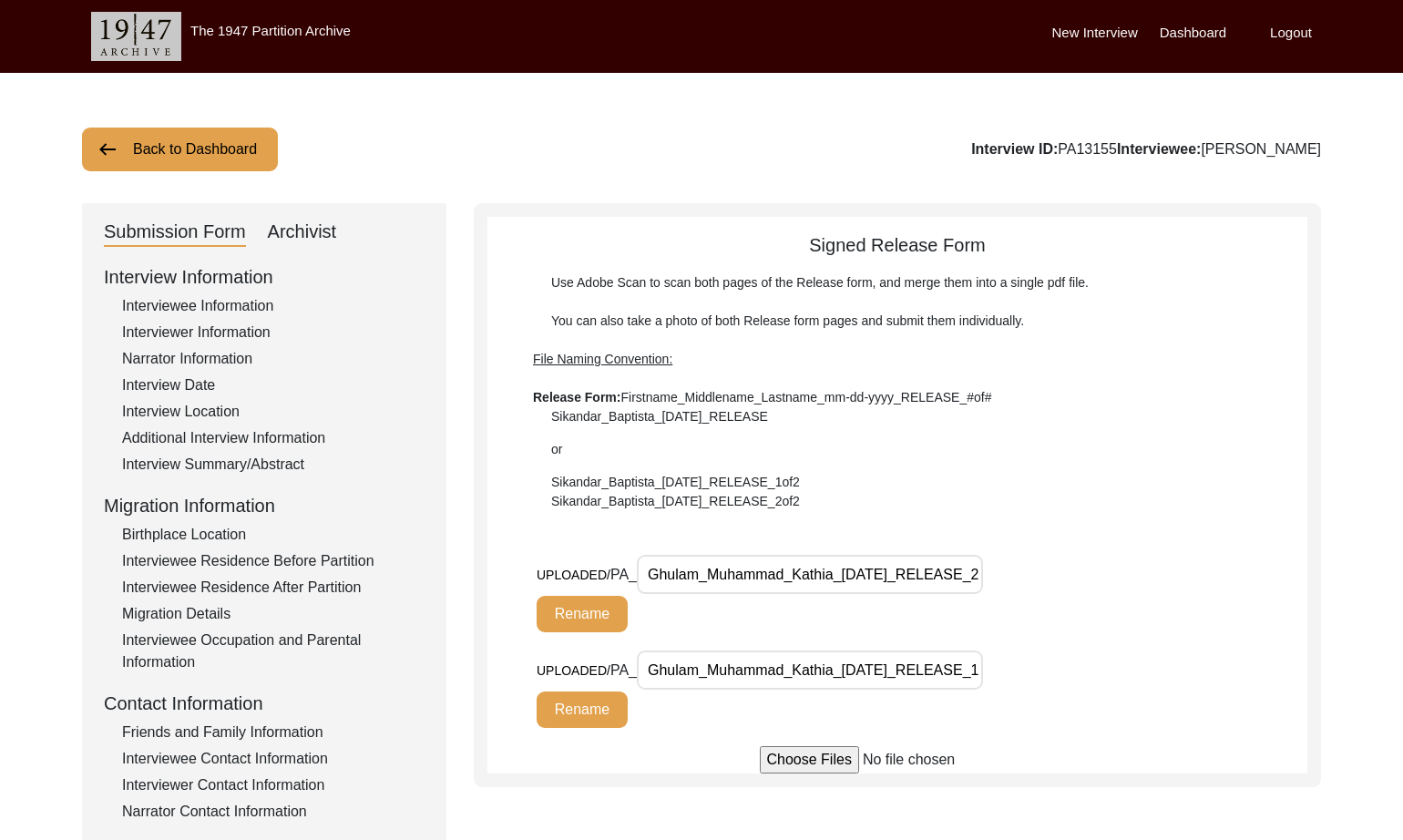 click on "Archivist" 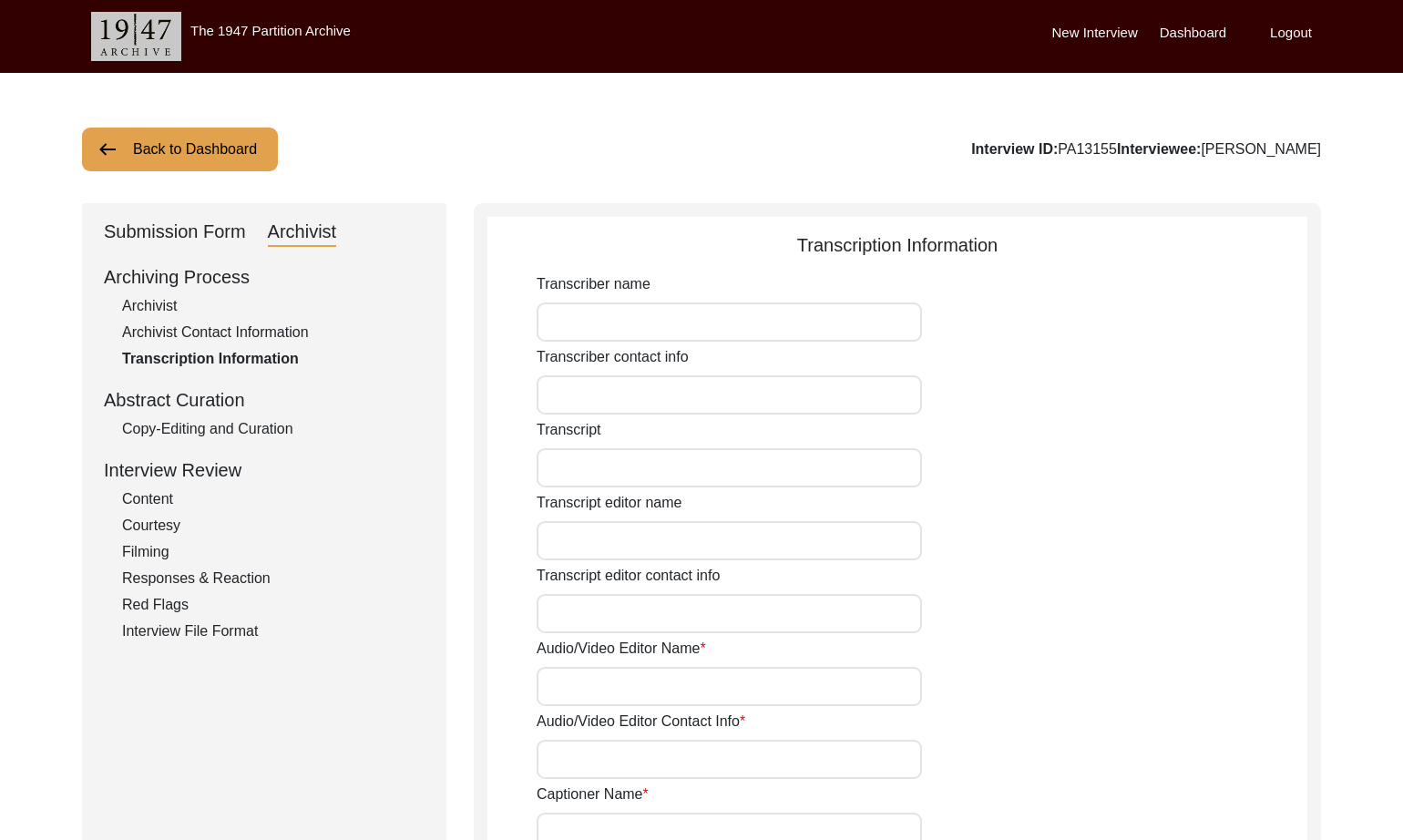 click on "Archivist" 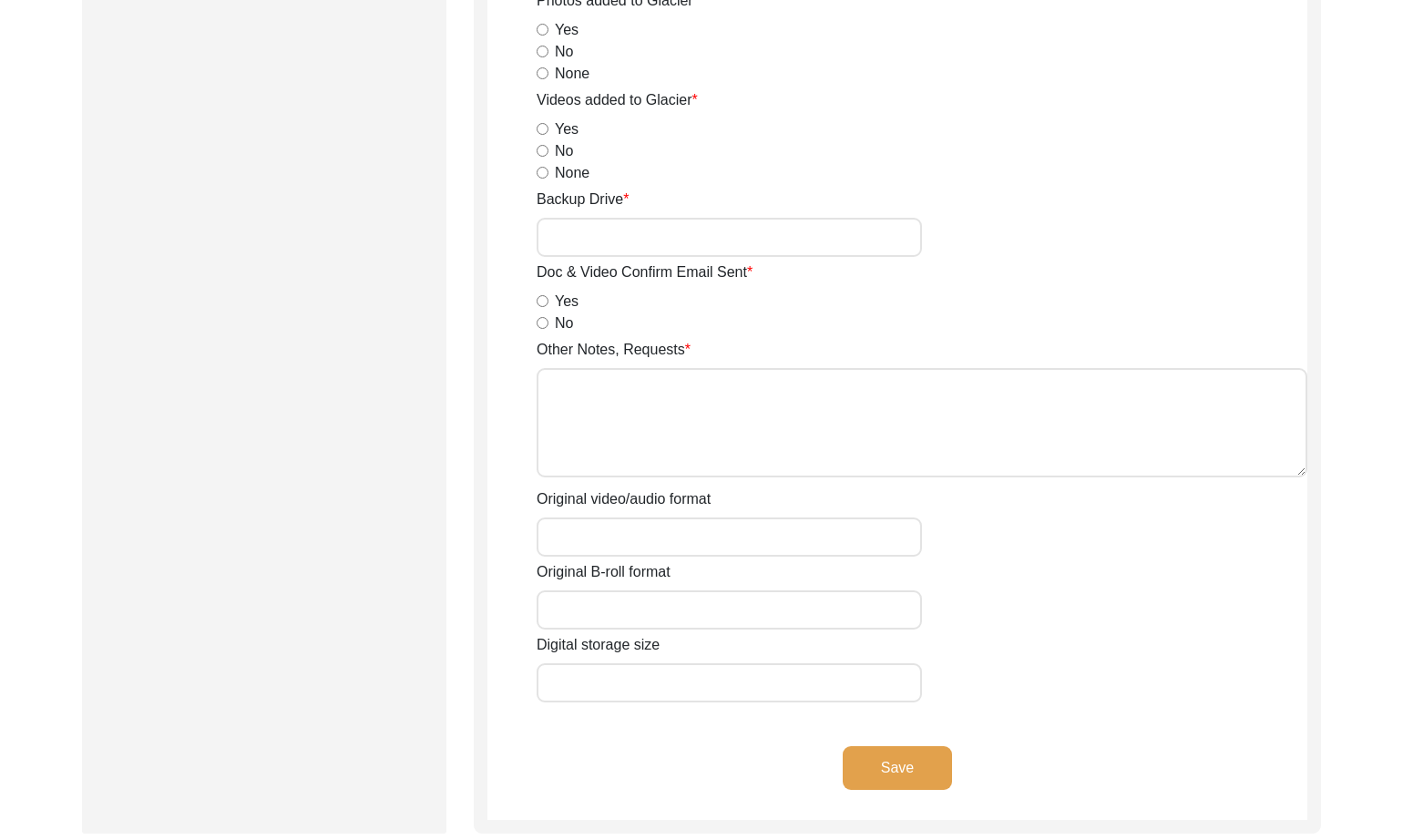scroll, scrollTop: 2759, scrollLeft: 0, axis: vertical 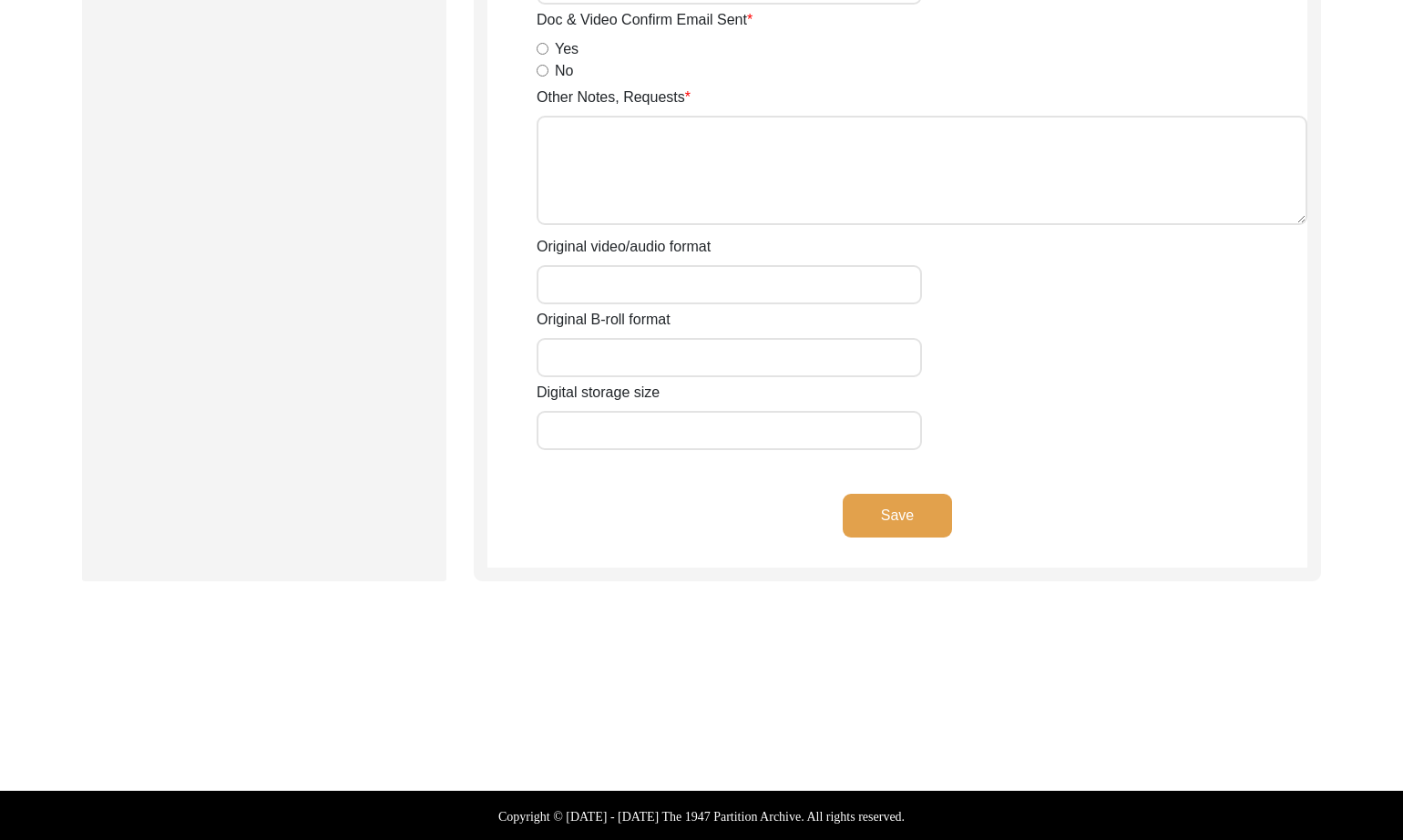 click on "Original B-roll format" at bounding box center (729, 357) 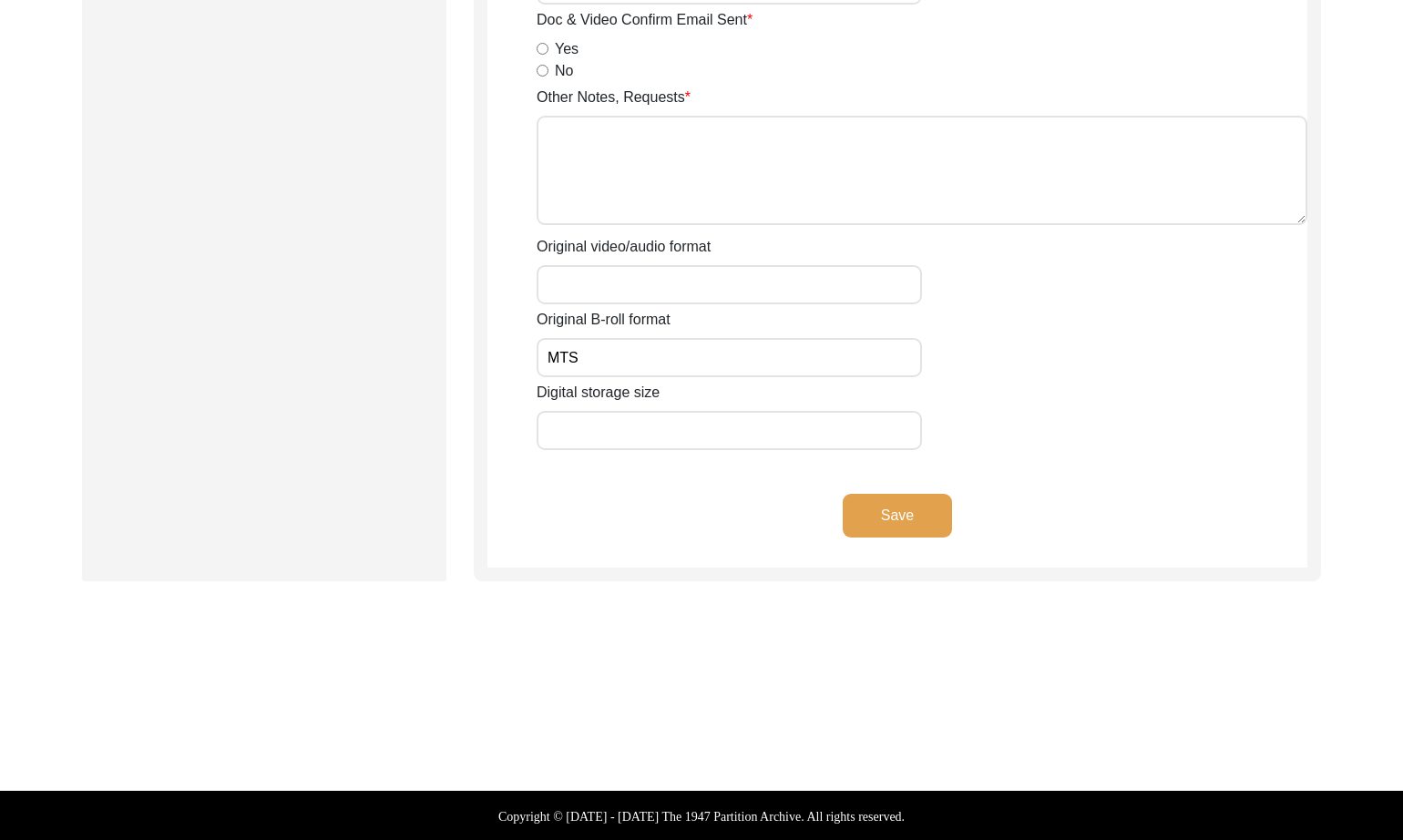 click on "Original video/audio format" at bounding box center (729, 284) 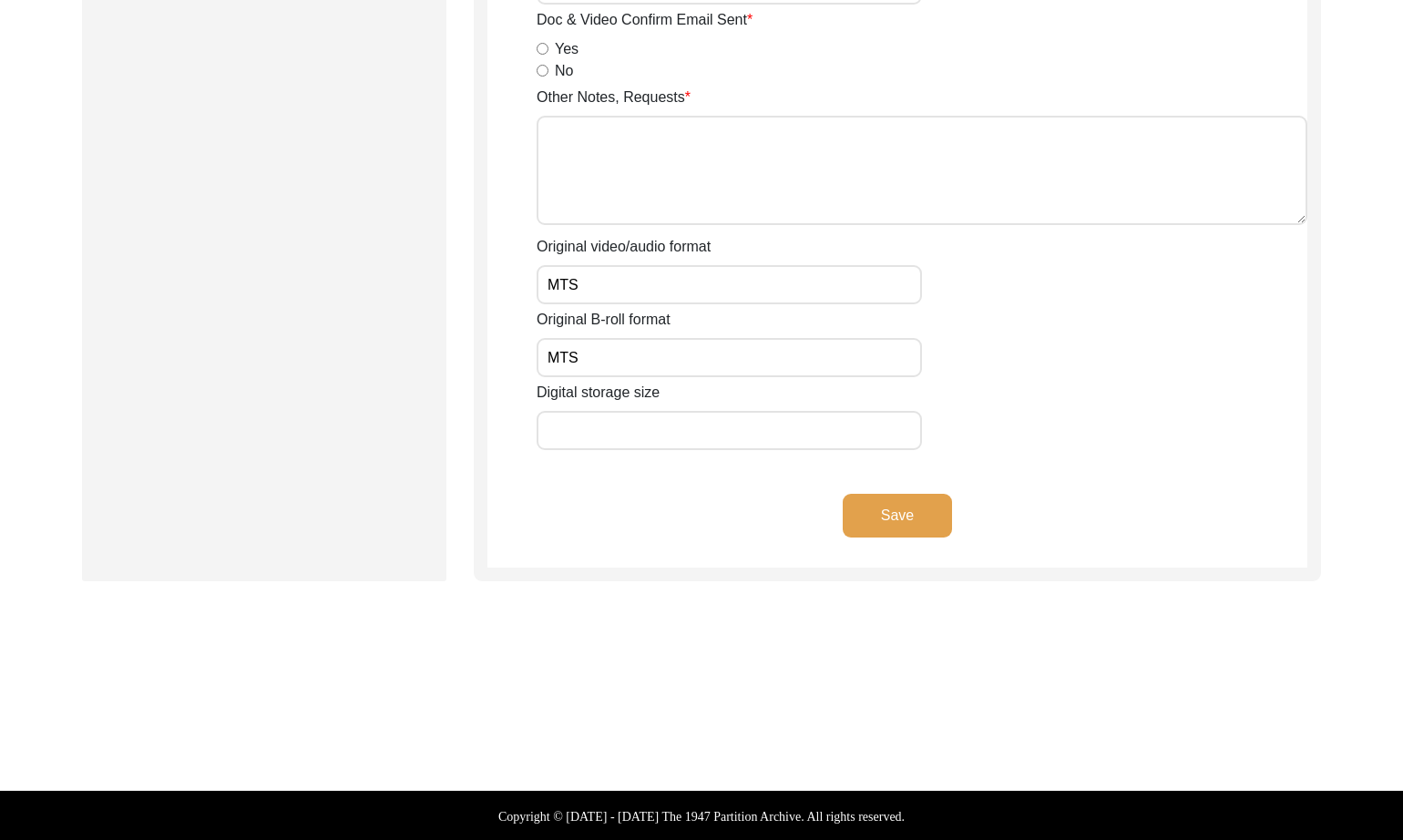 click on "Other Notes, Requests" at bounding box center [922, 170] 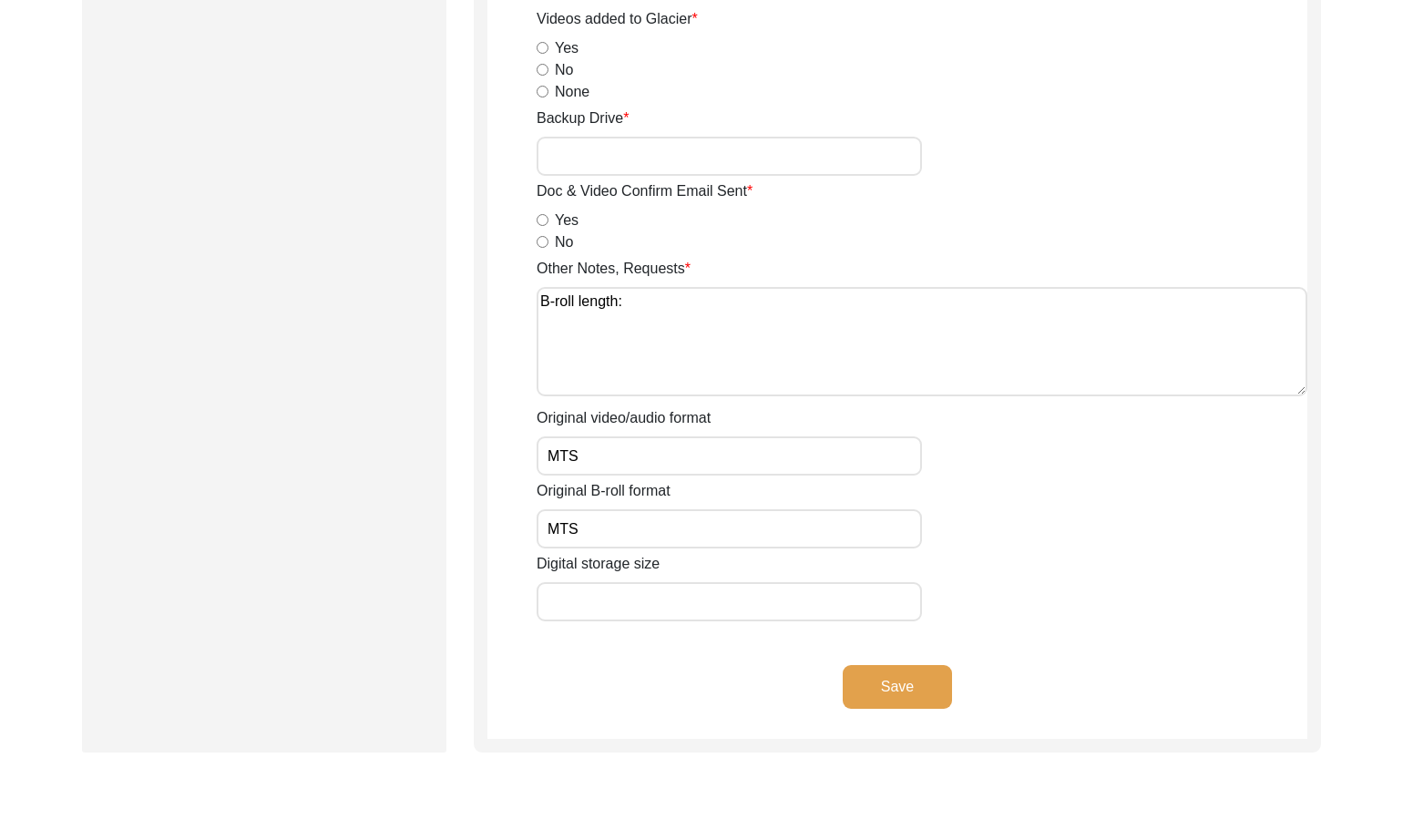 scroll, scrollTop: 2582, scrollLeft: 0, axis: vertical 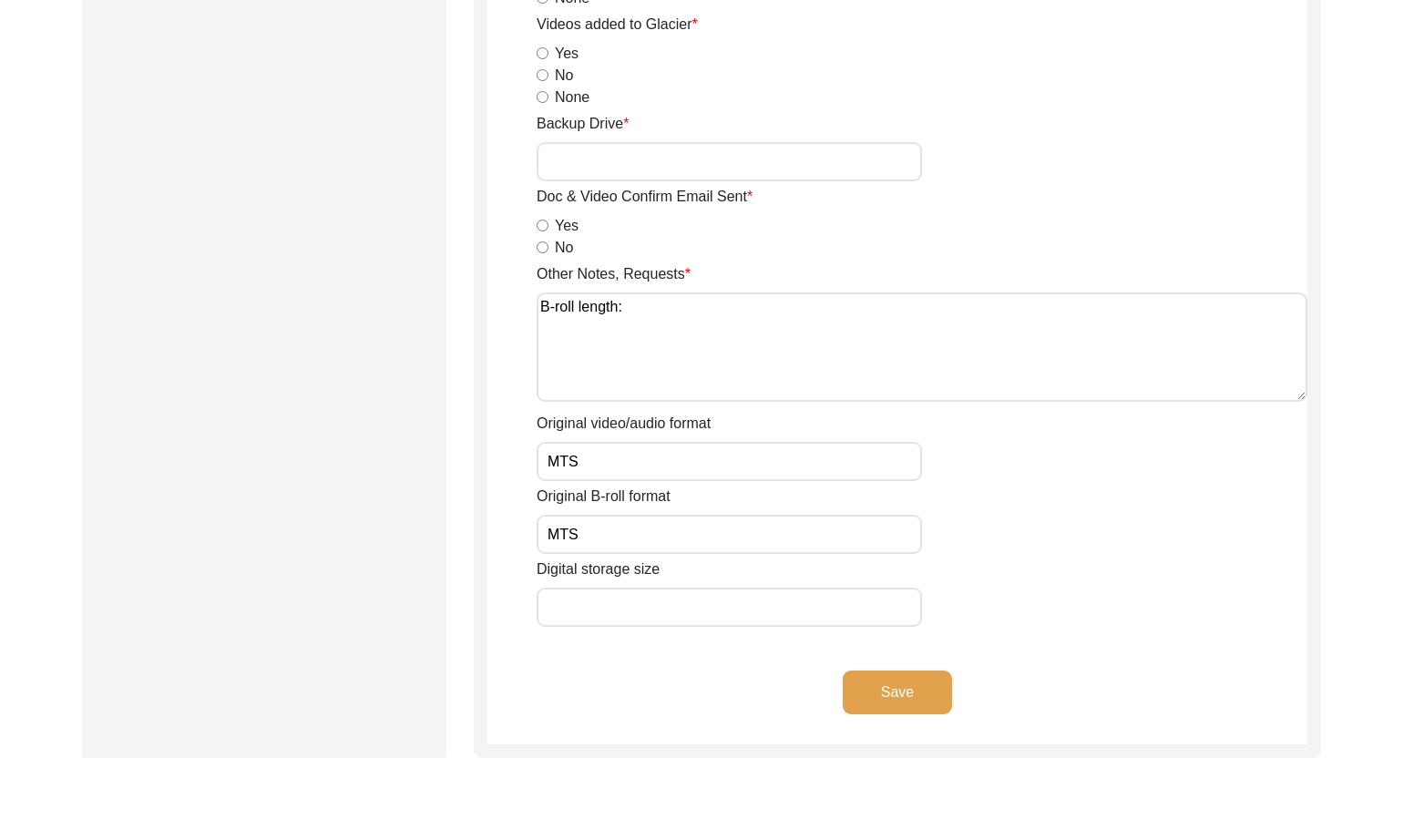 click on "No" at bounding box center (542, 247) 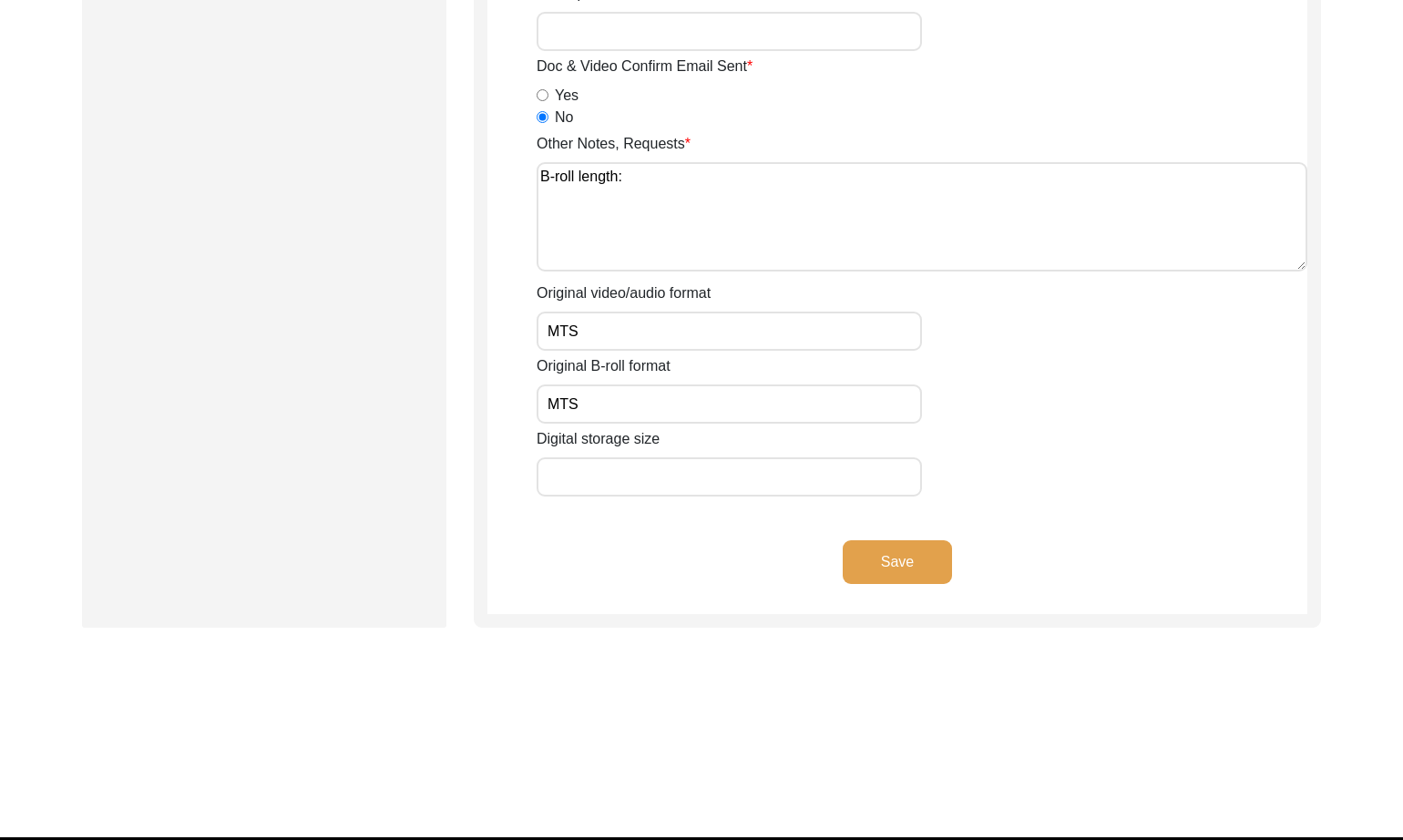 click on "Save" 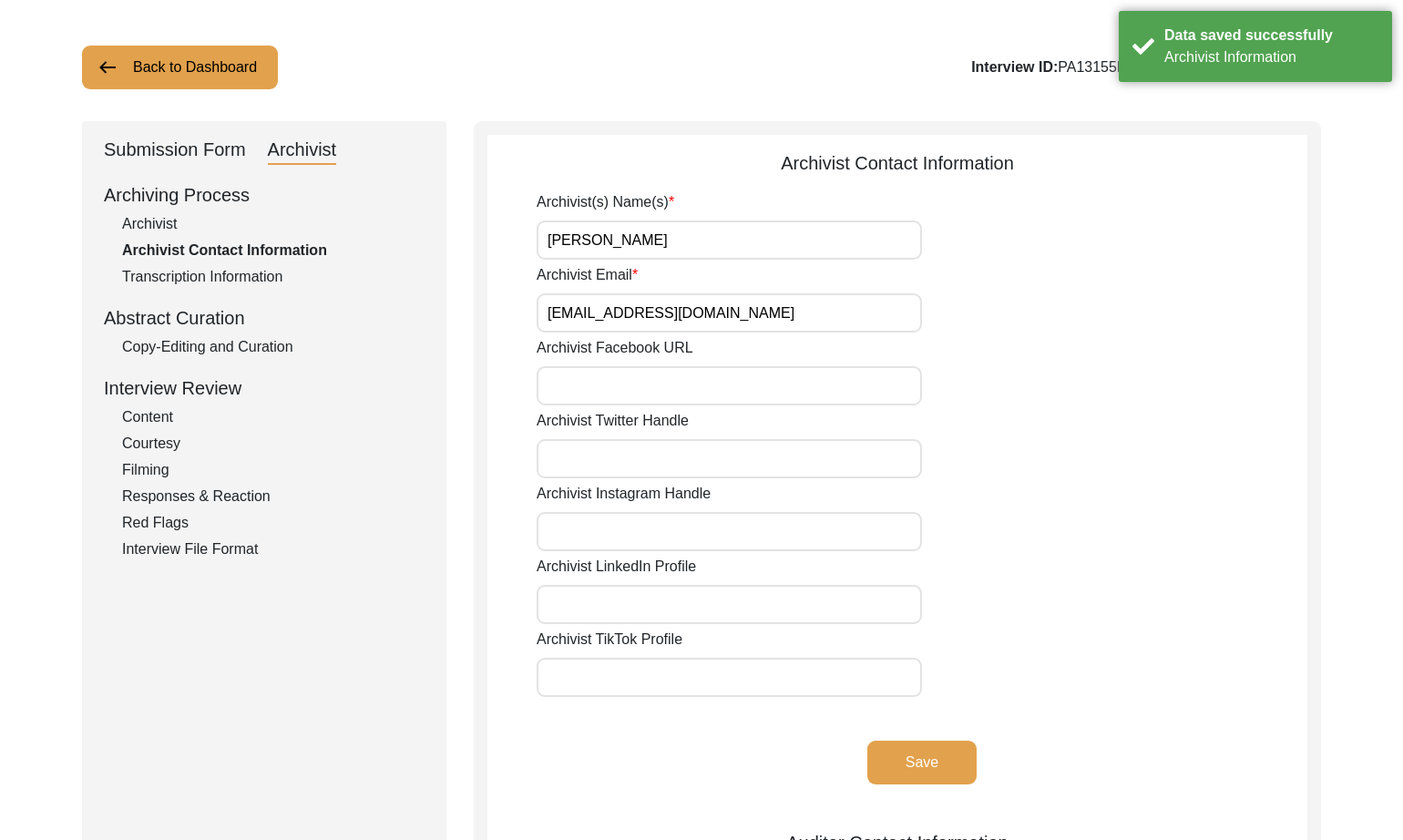 scroll, scrollTop: 0, scrollLeft: 0, axis: both 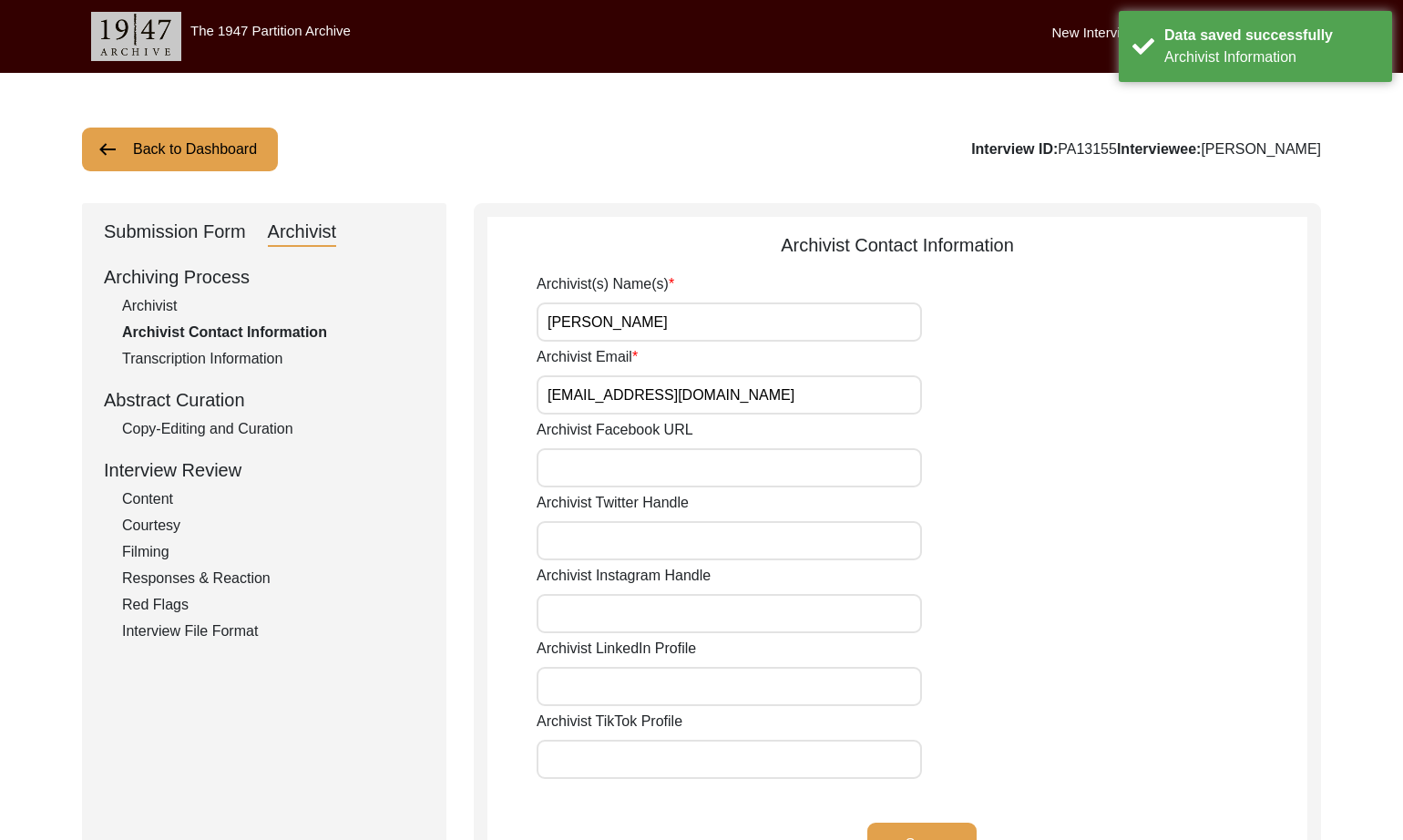 click on "Back to Dashboard" 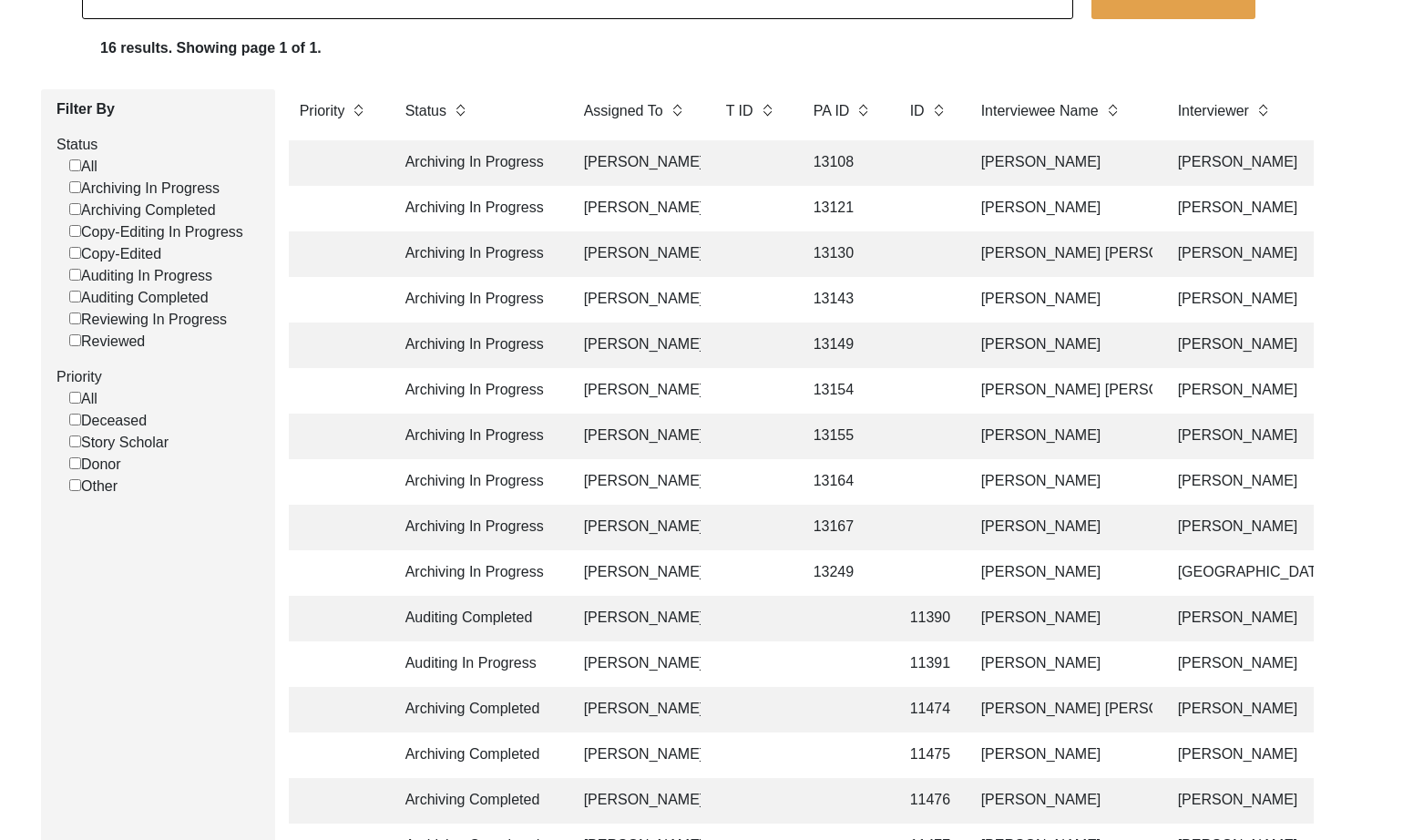 scroll, scrollTop: 176, scrollLeft: 0, axis: vertical 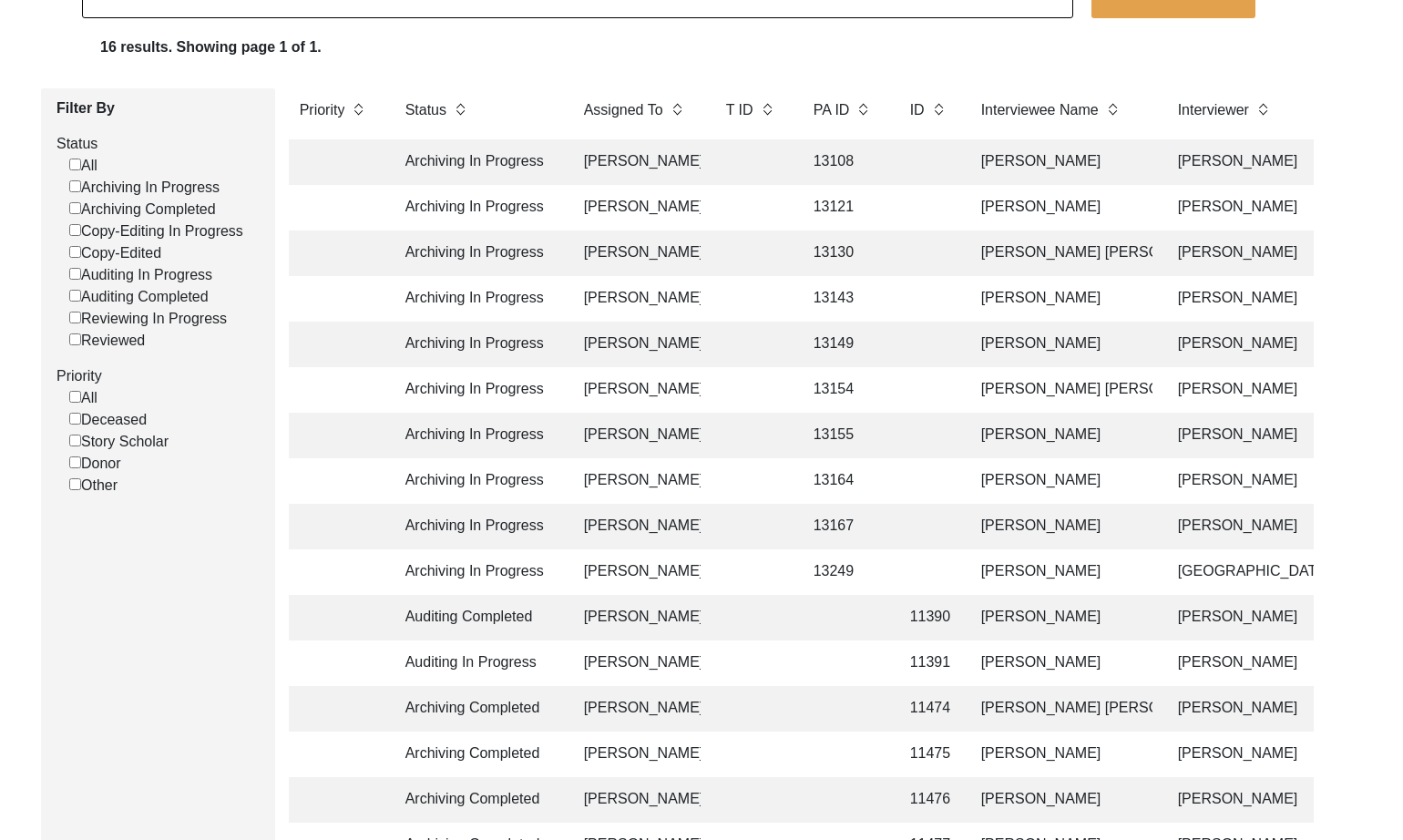 click on "[PERSON_NAME]" 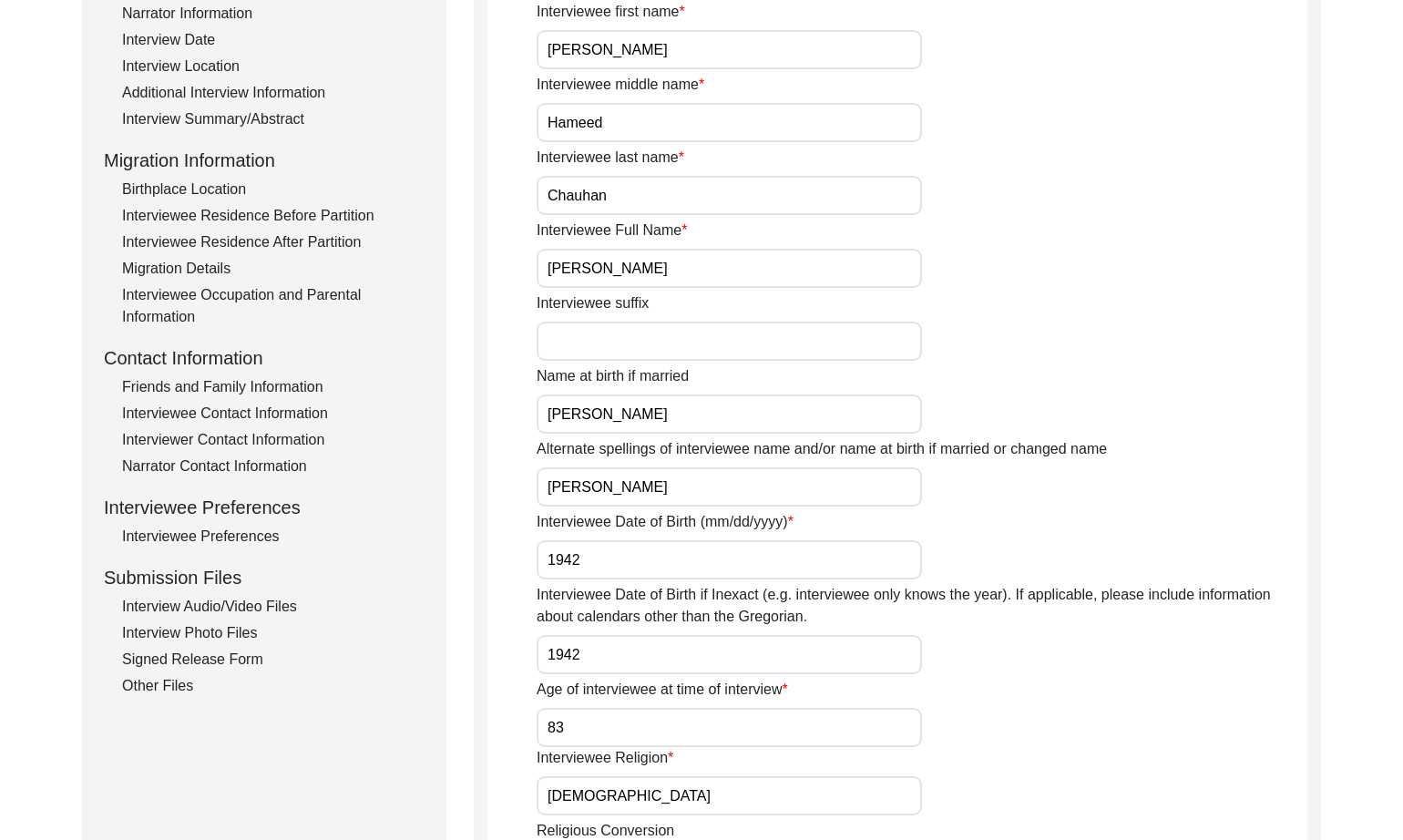 scroll, scrollTop: 403, scrollLeft: 0, axis: vertical 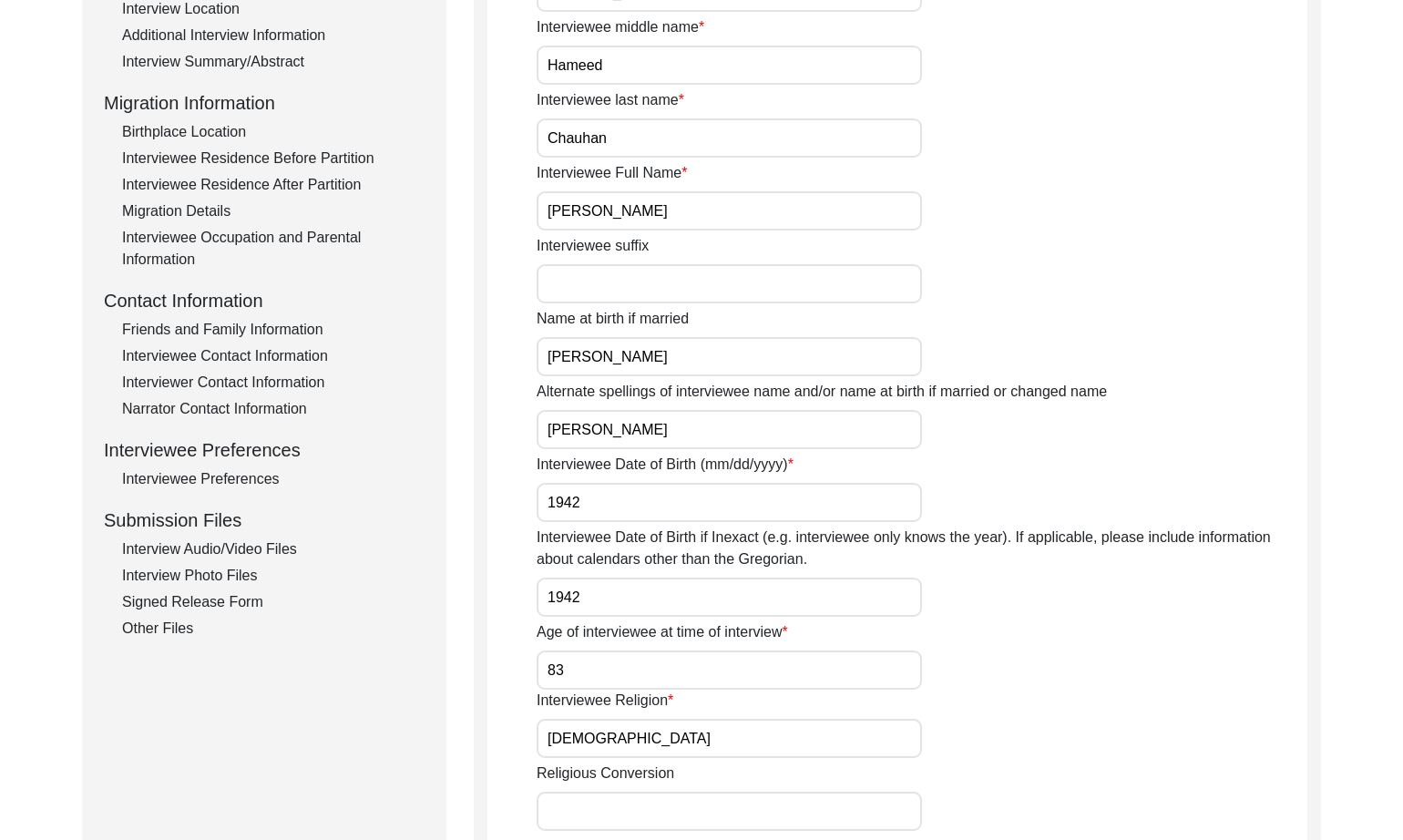 click on "Interview Audio/Video Files" 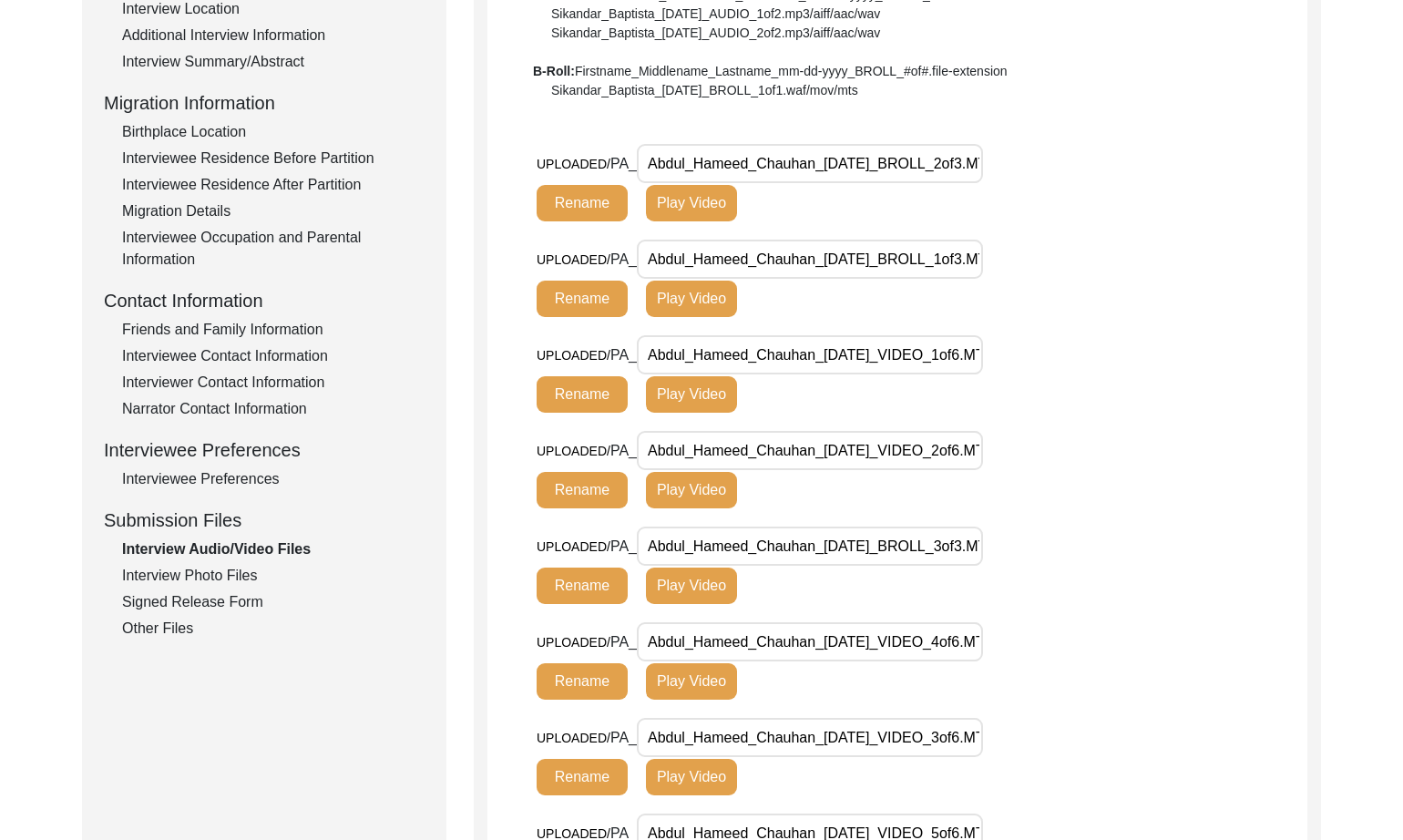 click on "Abdul_Hameed_Chauhan_[DATE]_BROLL_2of3.MTS" at bounding box center [810, 163] 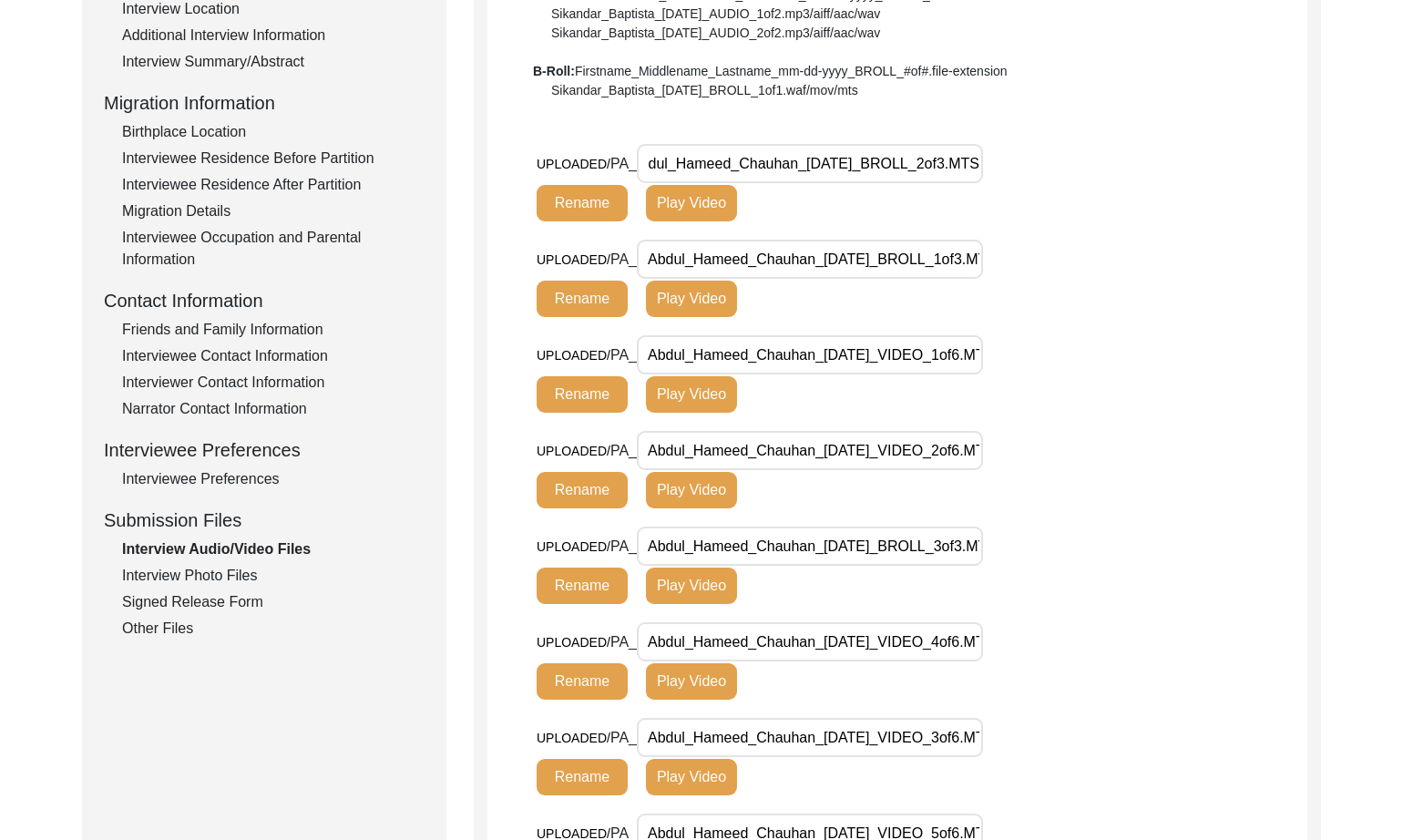 scroll, scrollTop: 390, scrollLeft: 0, axis: vertical 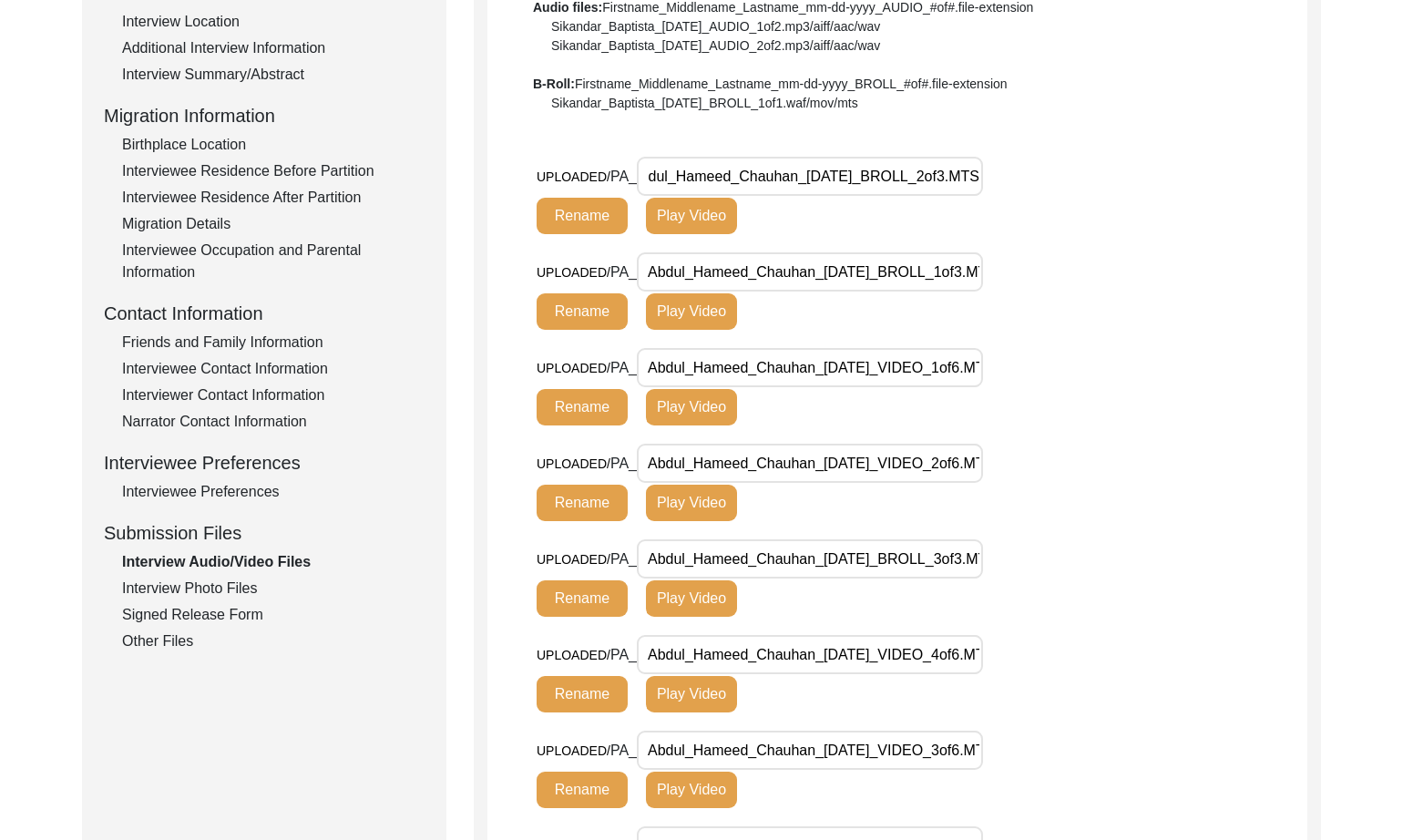 click on "UPLOADED/ PA_ Abdul_Hameed_Chauhan_[DATE]_VIDEO_2of6.MTS Rename Play Video" 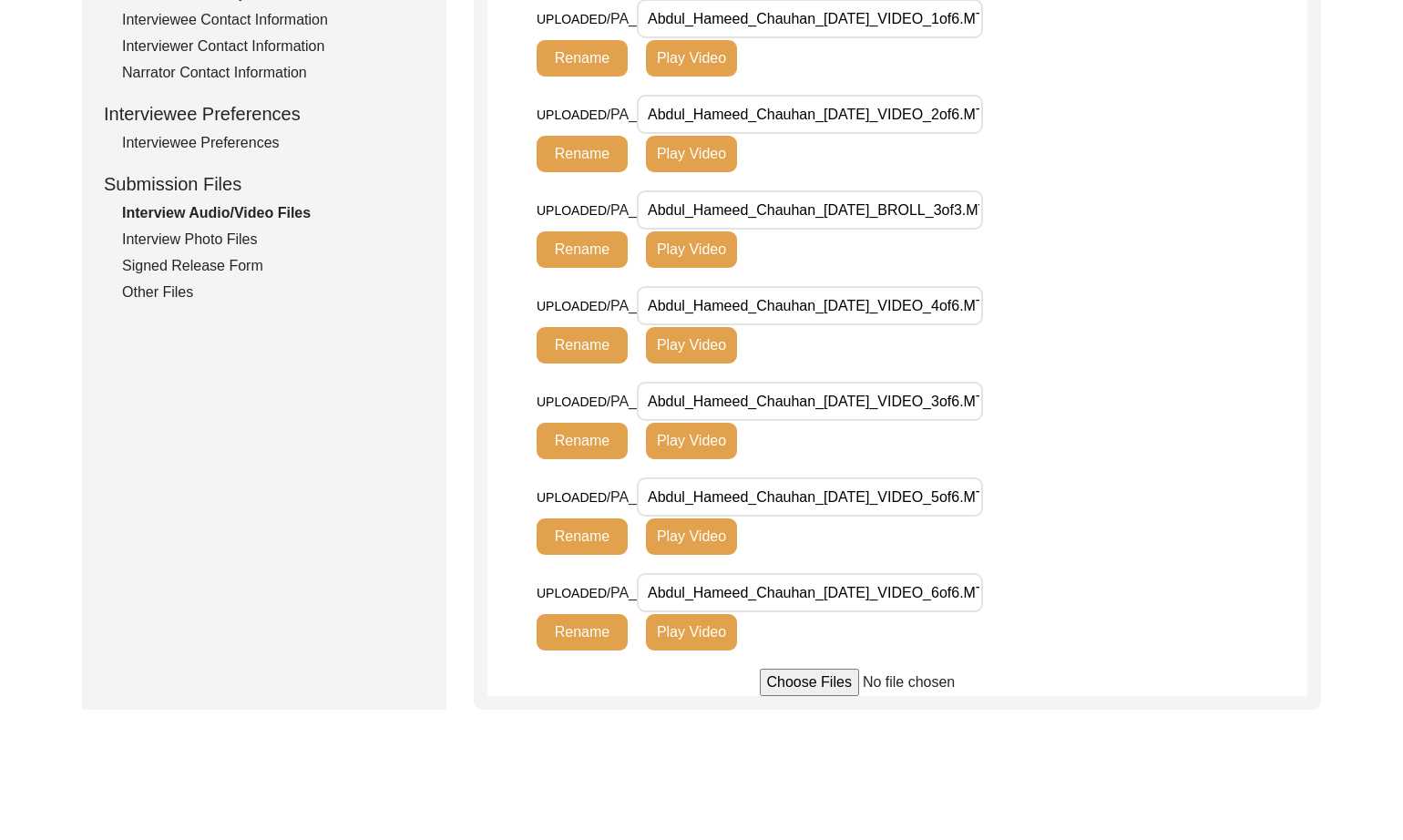 scroll, scrollTop: 403, scrollLeft: 0, axis: vertical 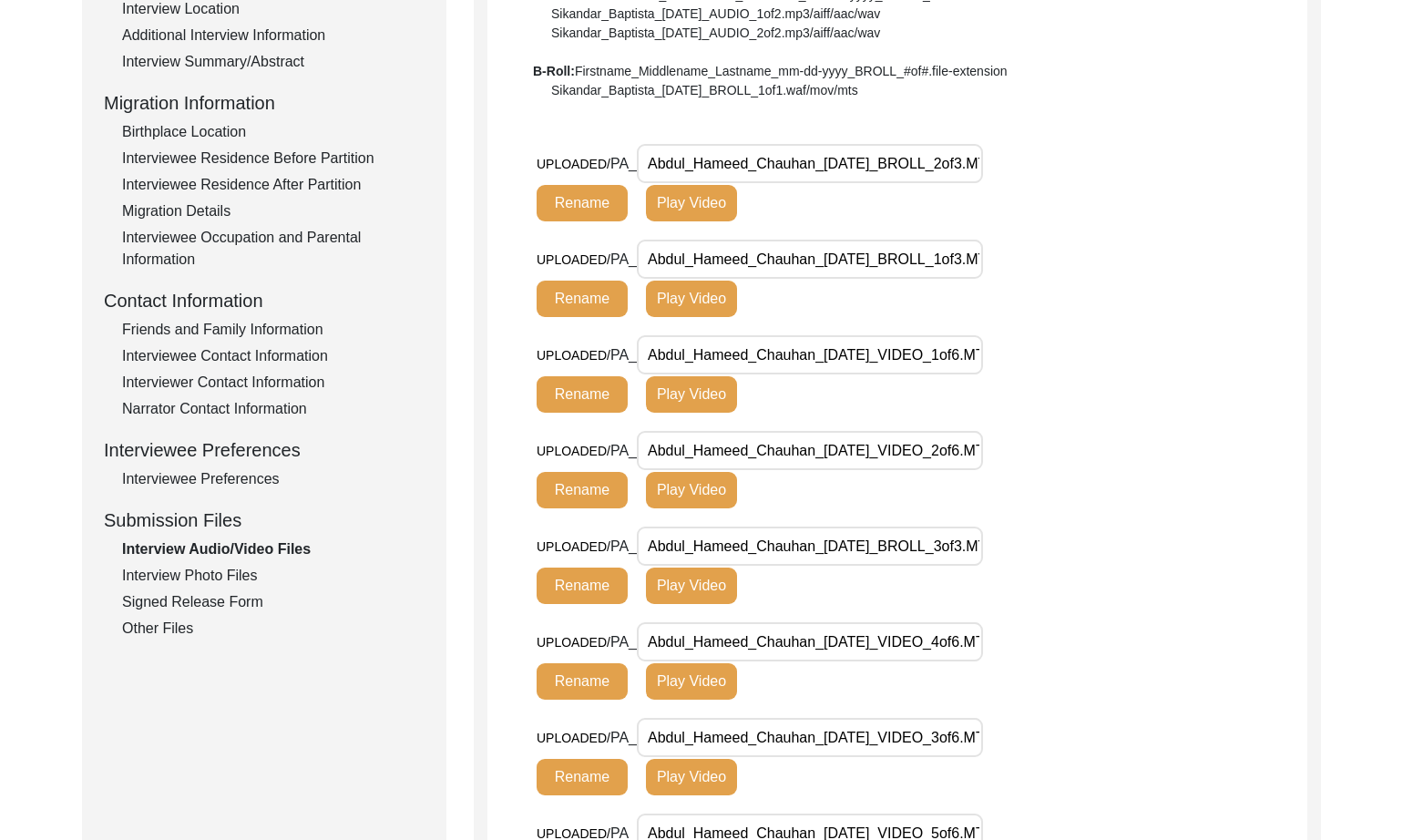 click on "UPLOADED/ PA_ Abdul_Hameed_Chauhan_[DATE]_BROLL_1of3.MTS Rename Play Video" 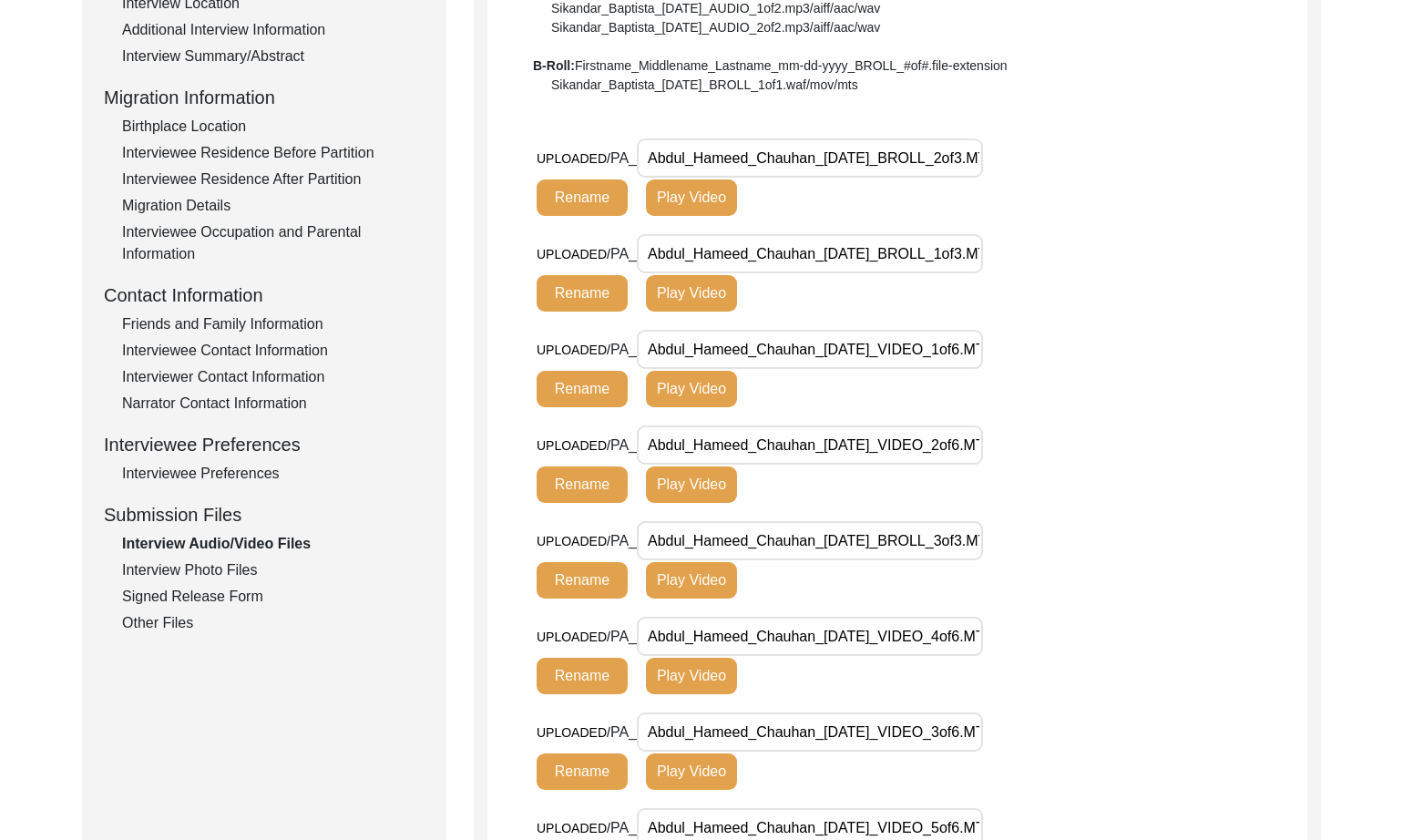 click on "Abdul_Hameed_Chauhan_[DATE]_BROLL_2of3.MTS" at bounding box center (810, 158) 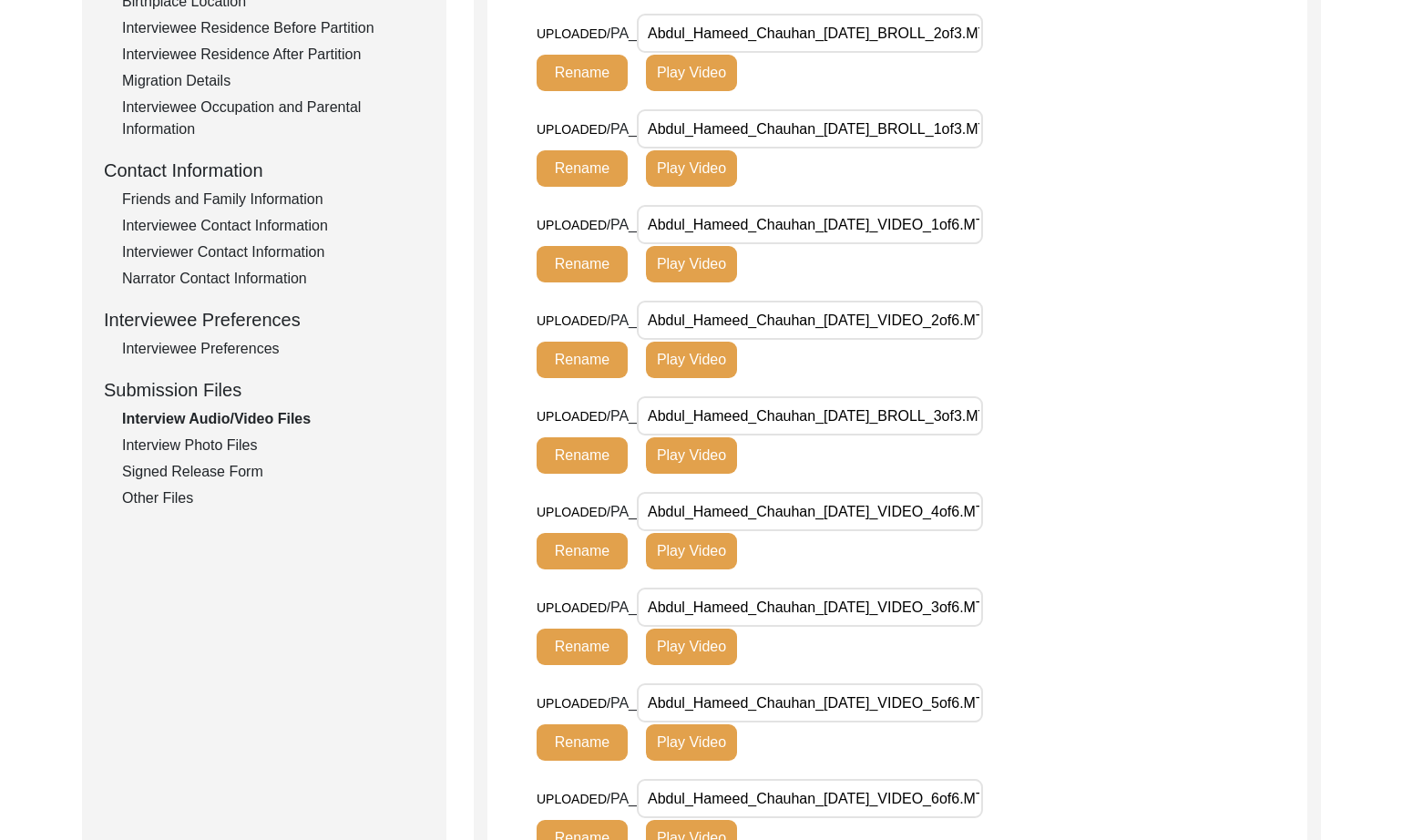 scroll, scrollTop: 540, scrollLeft: 0, axis: vertical 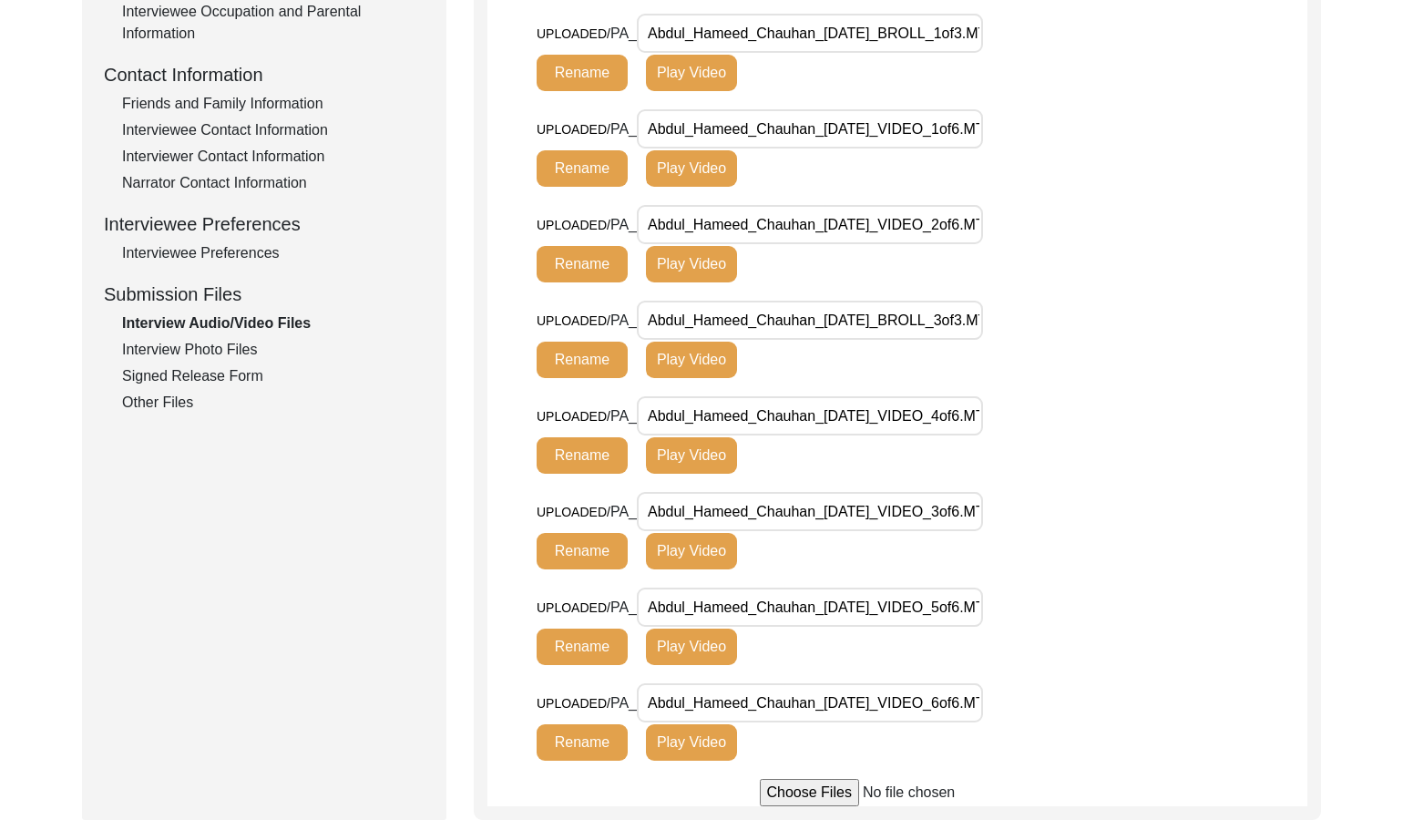 click on "UPLOADED/ PA_ Abdul_Hameed_Chauhan_[DATE]_VIDEO_3of6.MTS Rename Play Video" 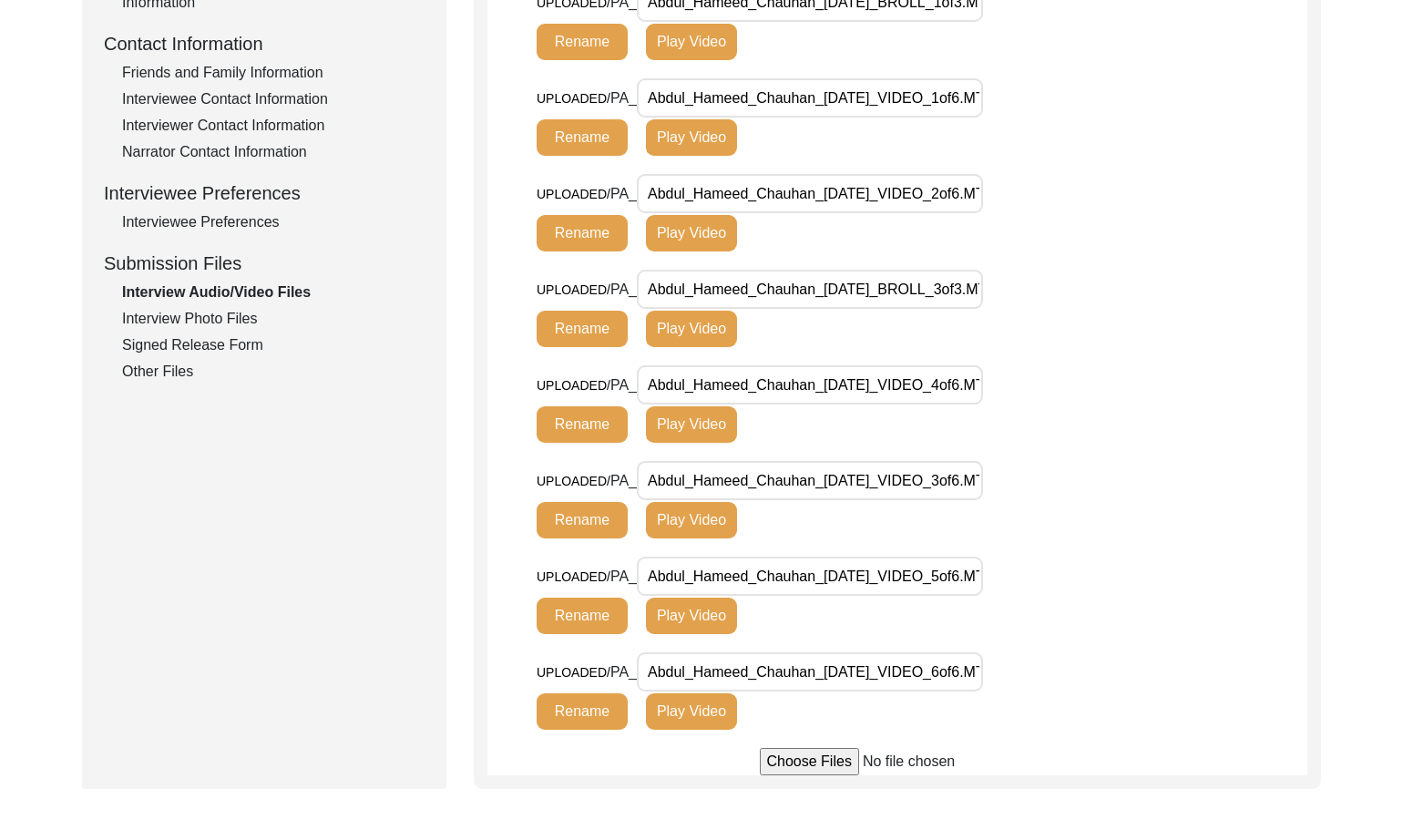 scroll, scrollTop: 662, scrollLeft: 0, axis: vertical 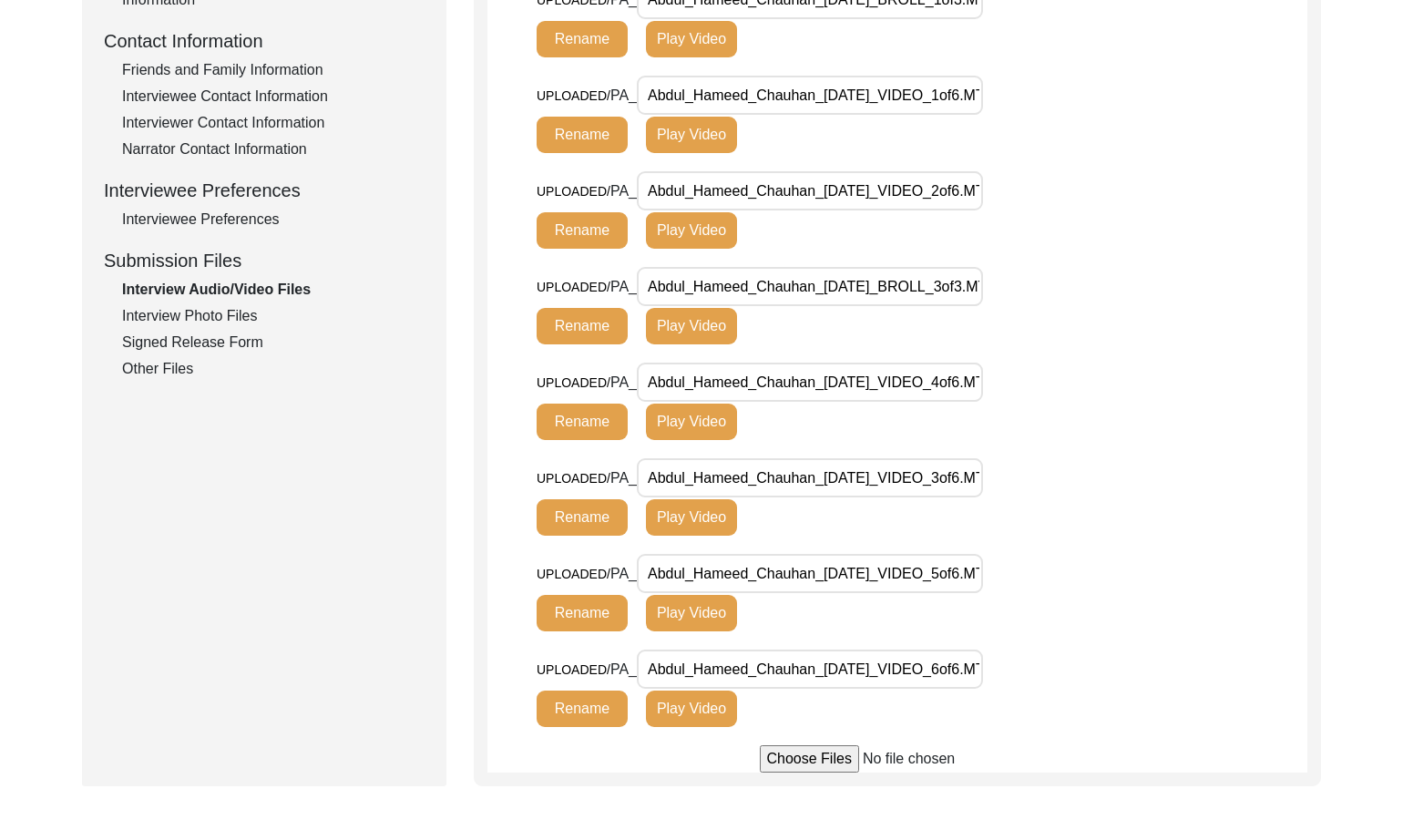 click on "Interview Photo Files" 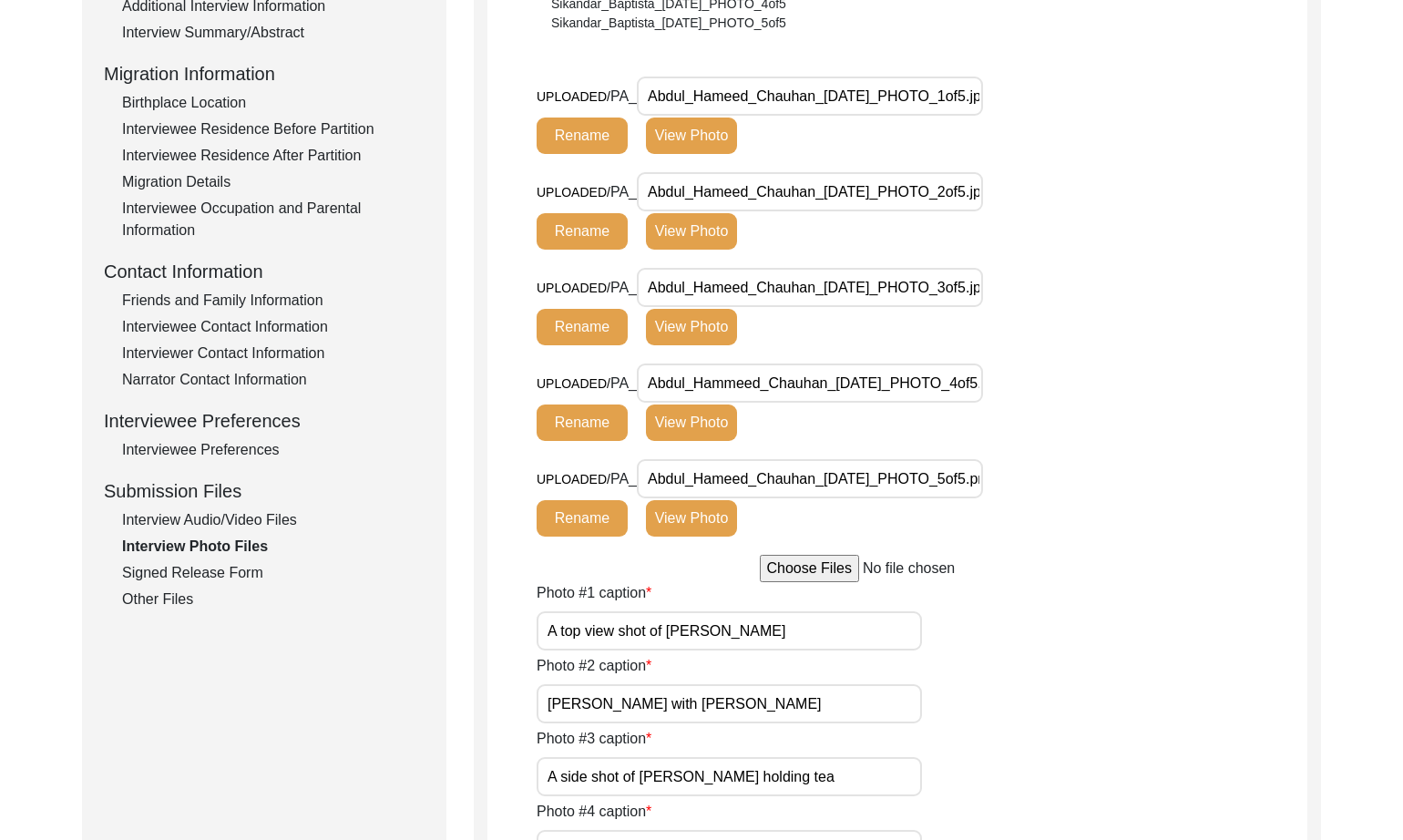 scroll, scrollTop: 399, scrollLeft: 0, axis: vertical 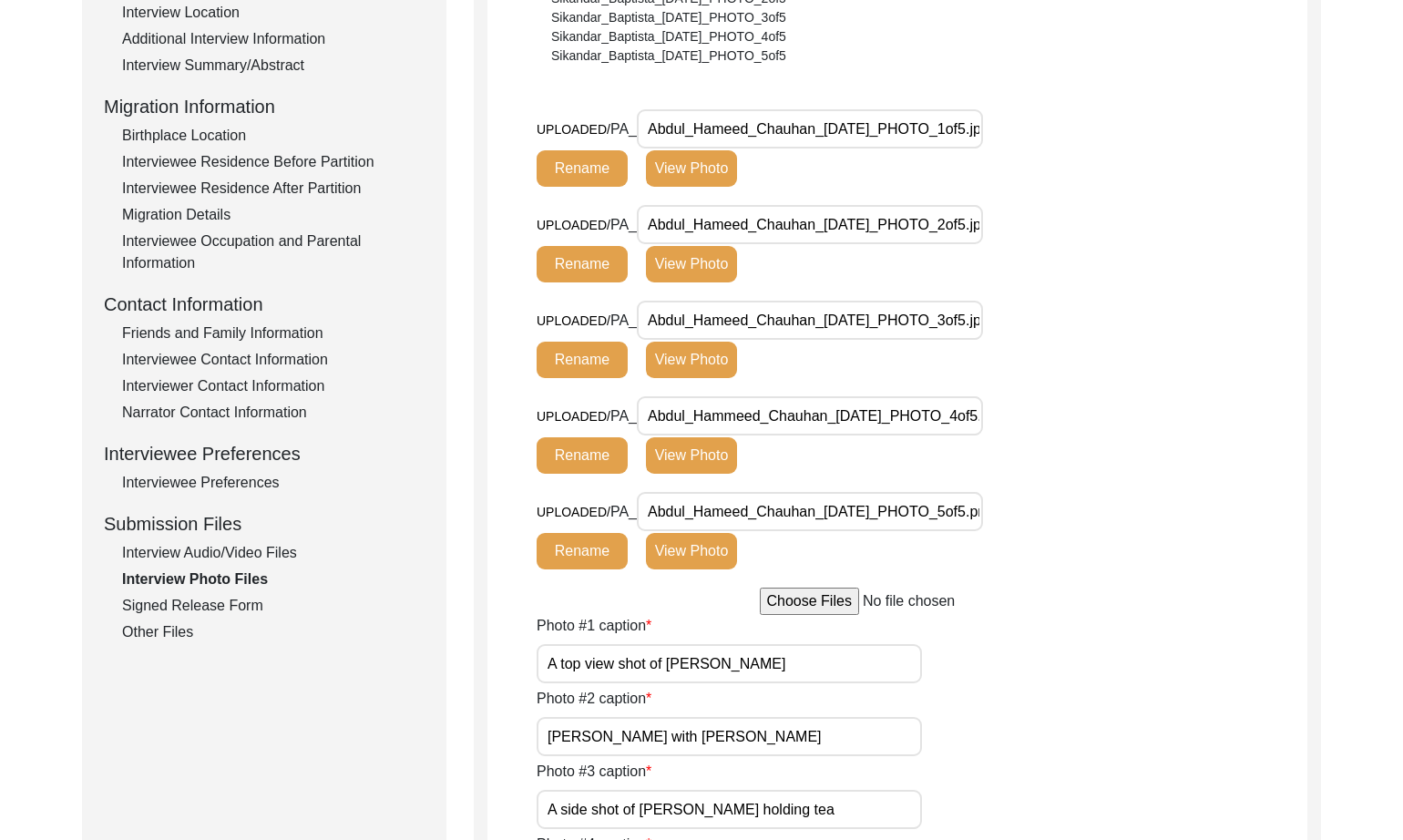 drag, startPoint x: 204, startPoint y: 605, endPoint x: 285, endPoint y: 598, distance: 81.301906 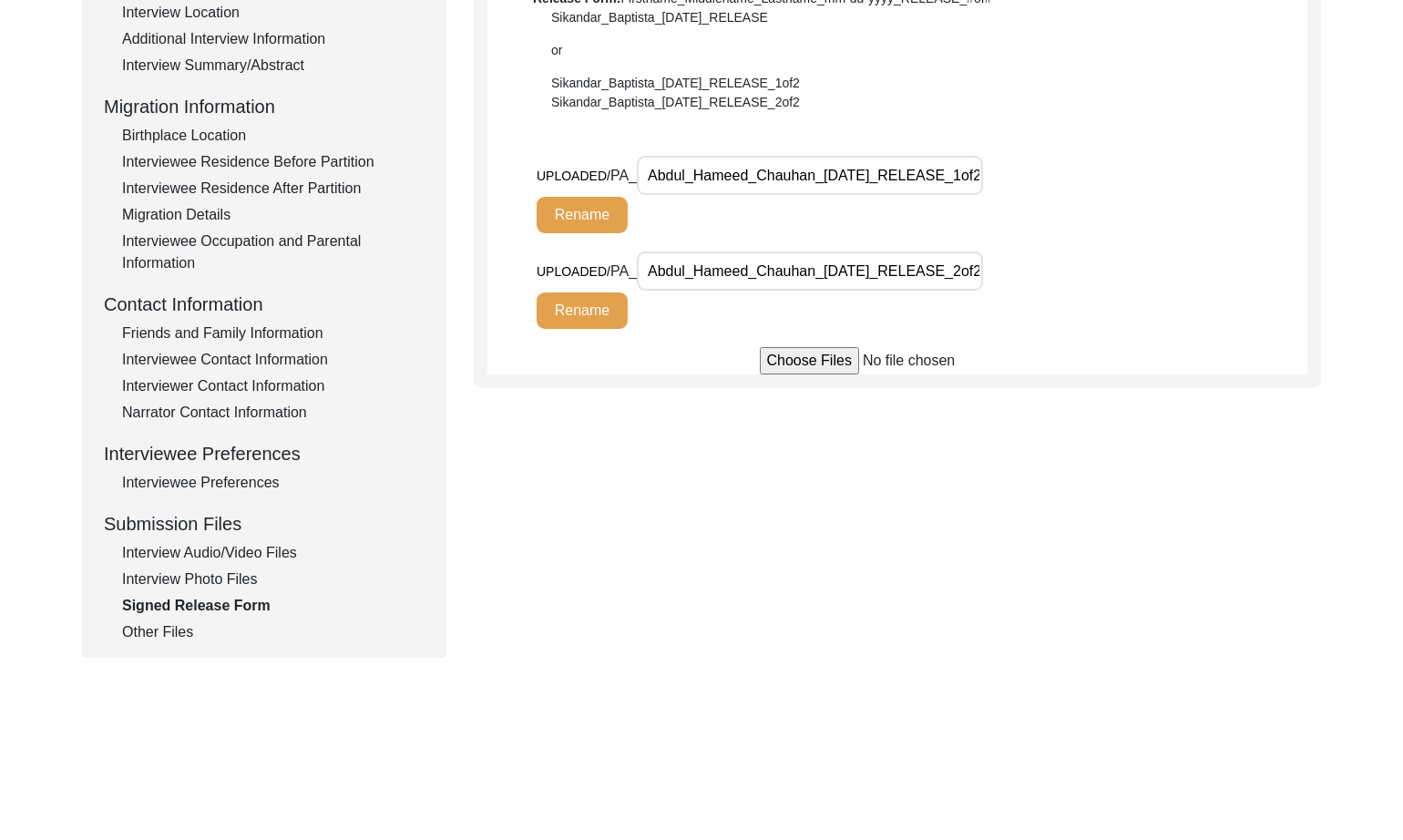 click on "Abdul_Hameed_Chauhan_[DATE]_RELEASE_1of2.jpg" at bounding box center (810, 175) 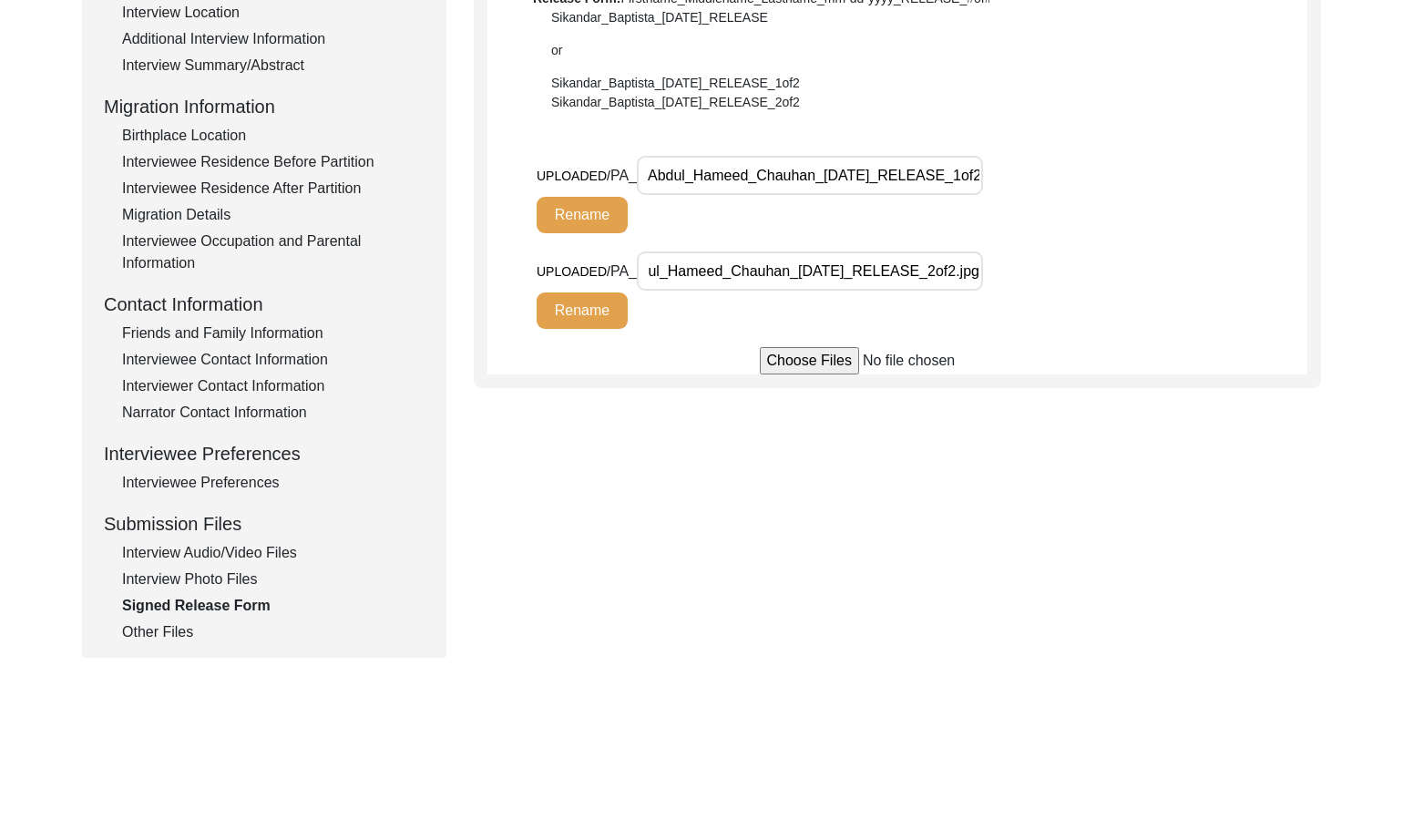 click on "Abdul_Hameed_Chauhan_[DATE]_RELEASE_2of2.jpg" at bounding box center [810, 271] 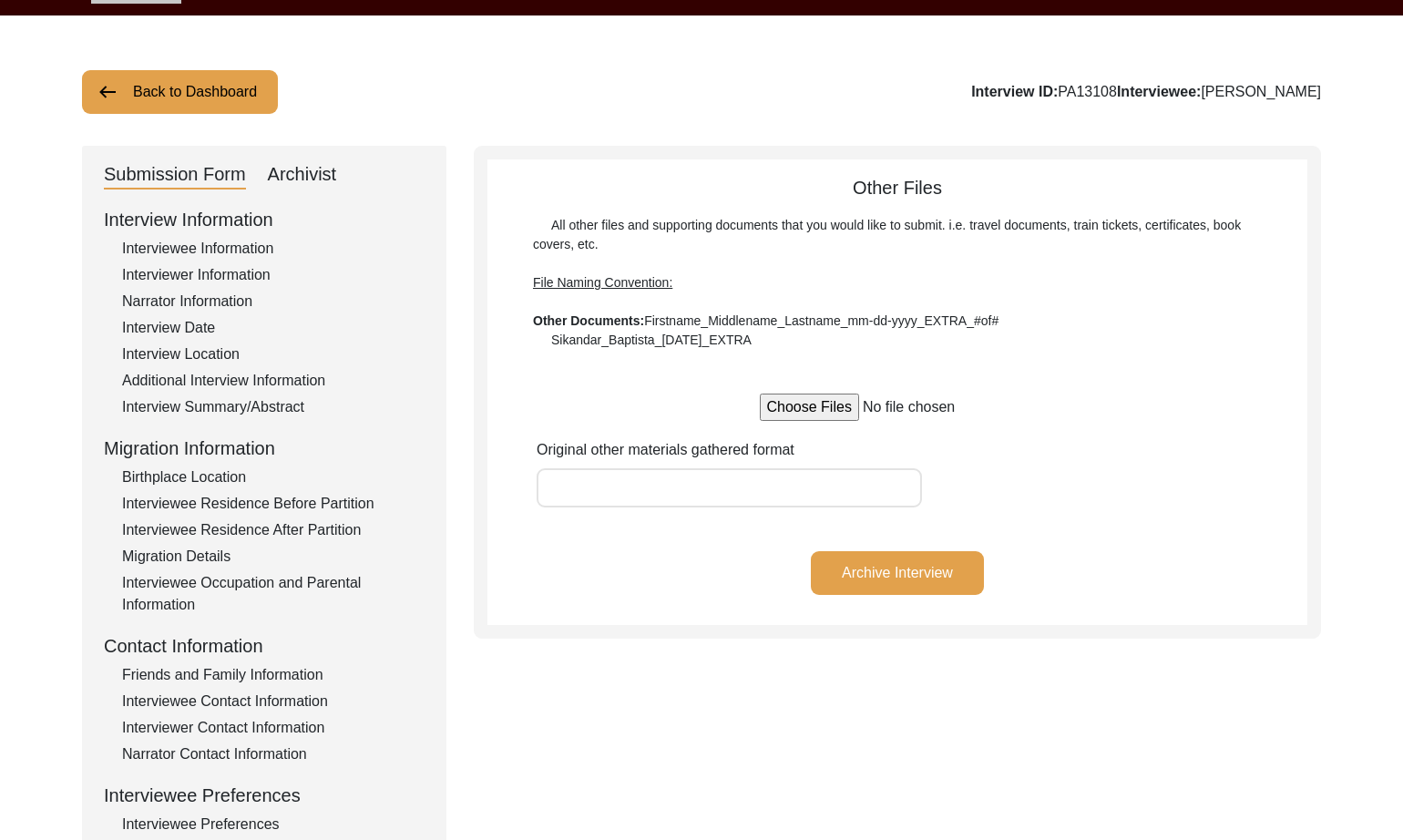 scroll, scrollTop: 46, scrollLeft: 0, axis: vertical 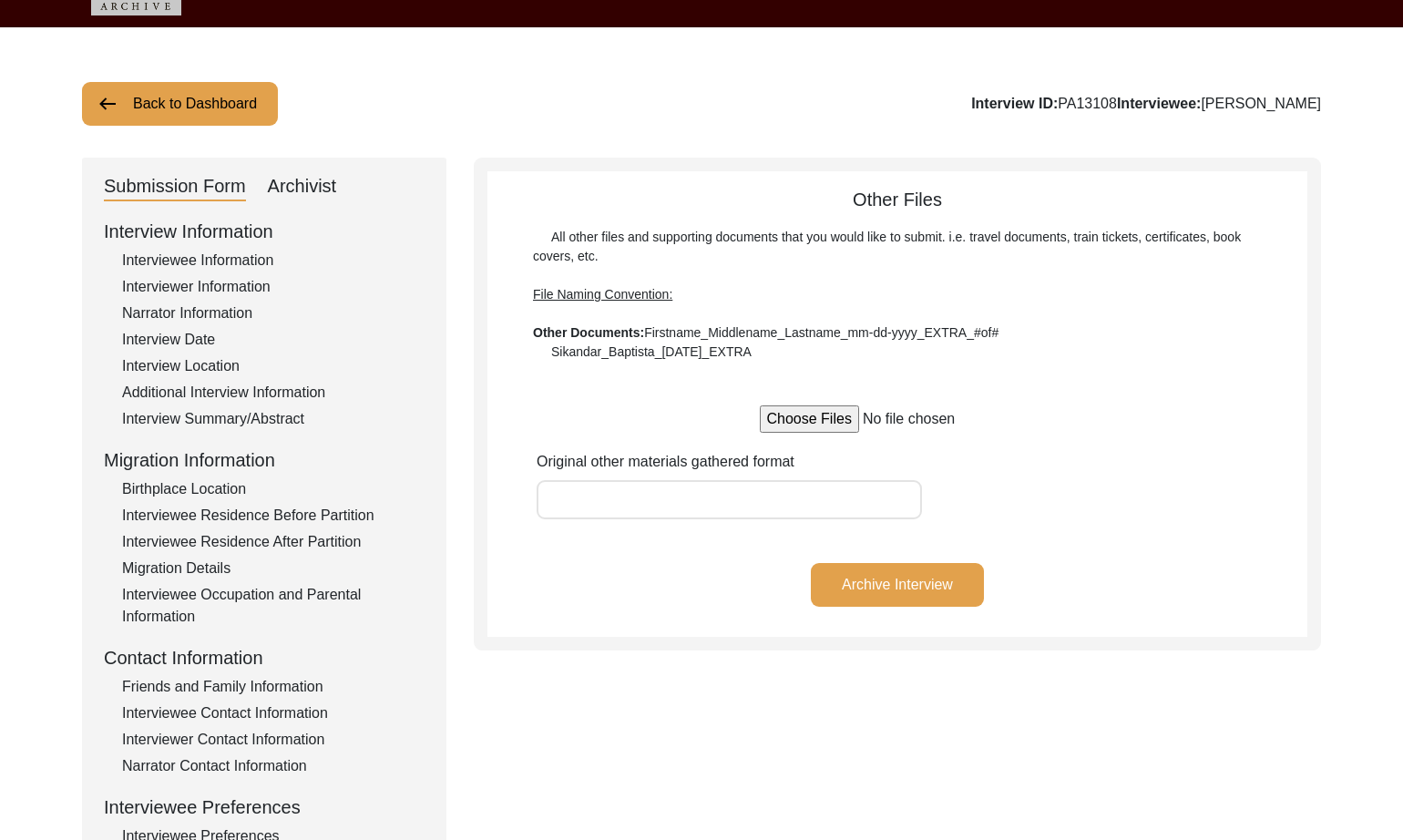 click on "Original other materials gathered format" 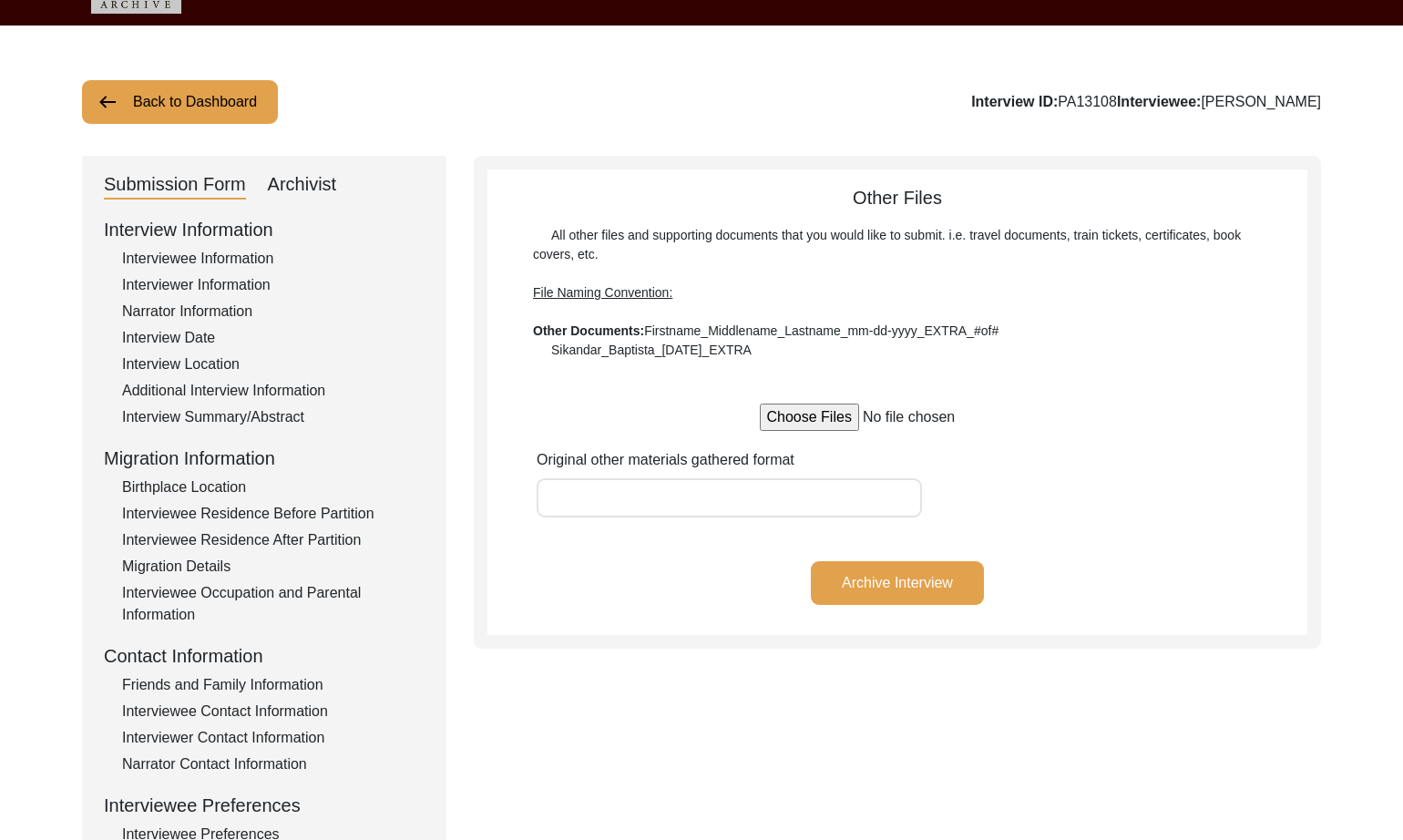 click on "Archive Interview" 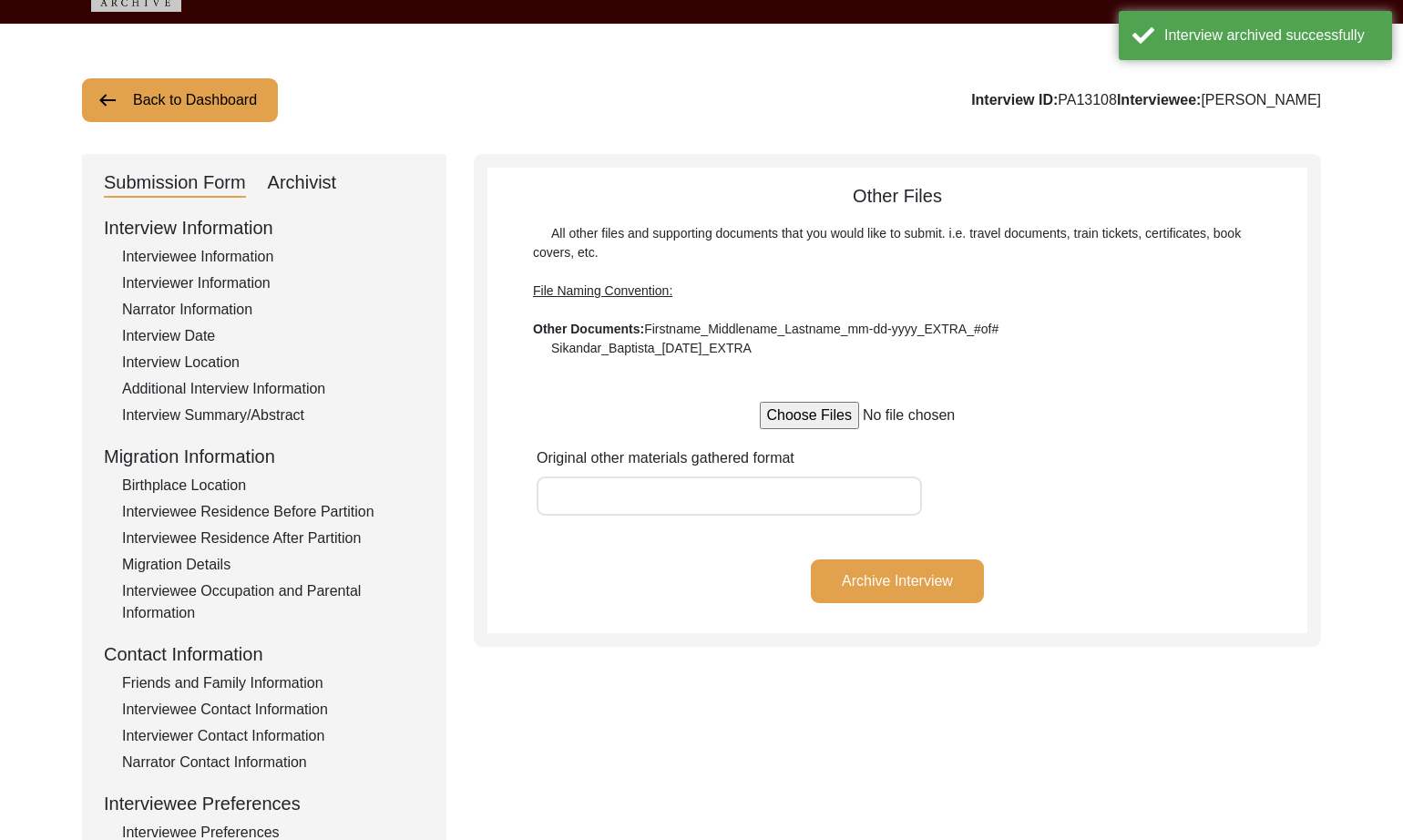 click on "Back to Dashboard" 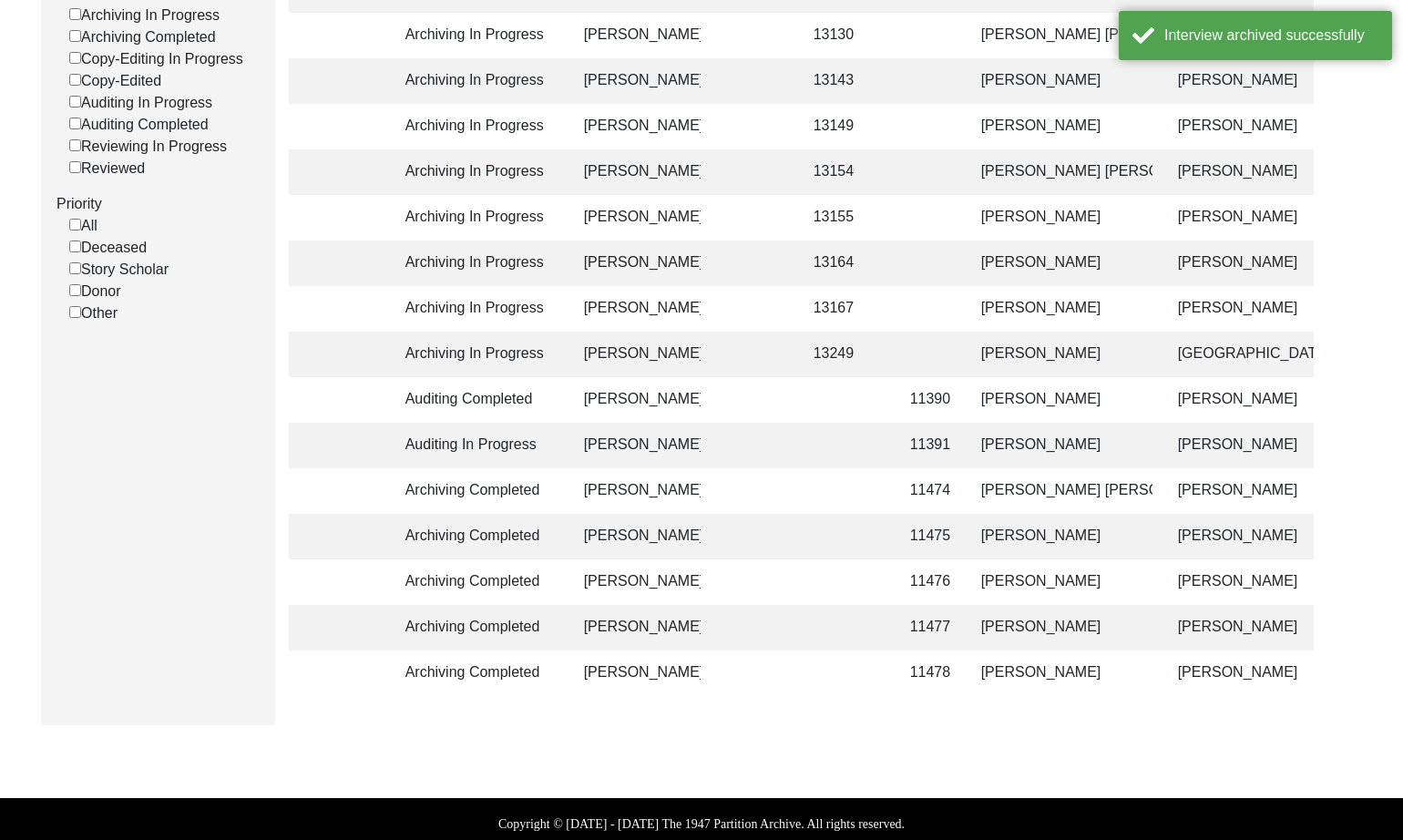 scroll, scrollTop: 357, scrollLeft: 0, axis: vertical 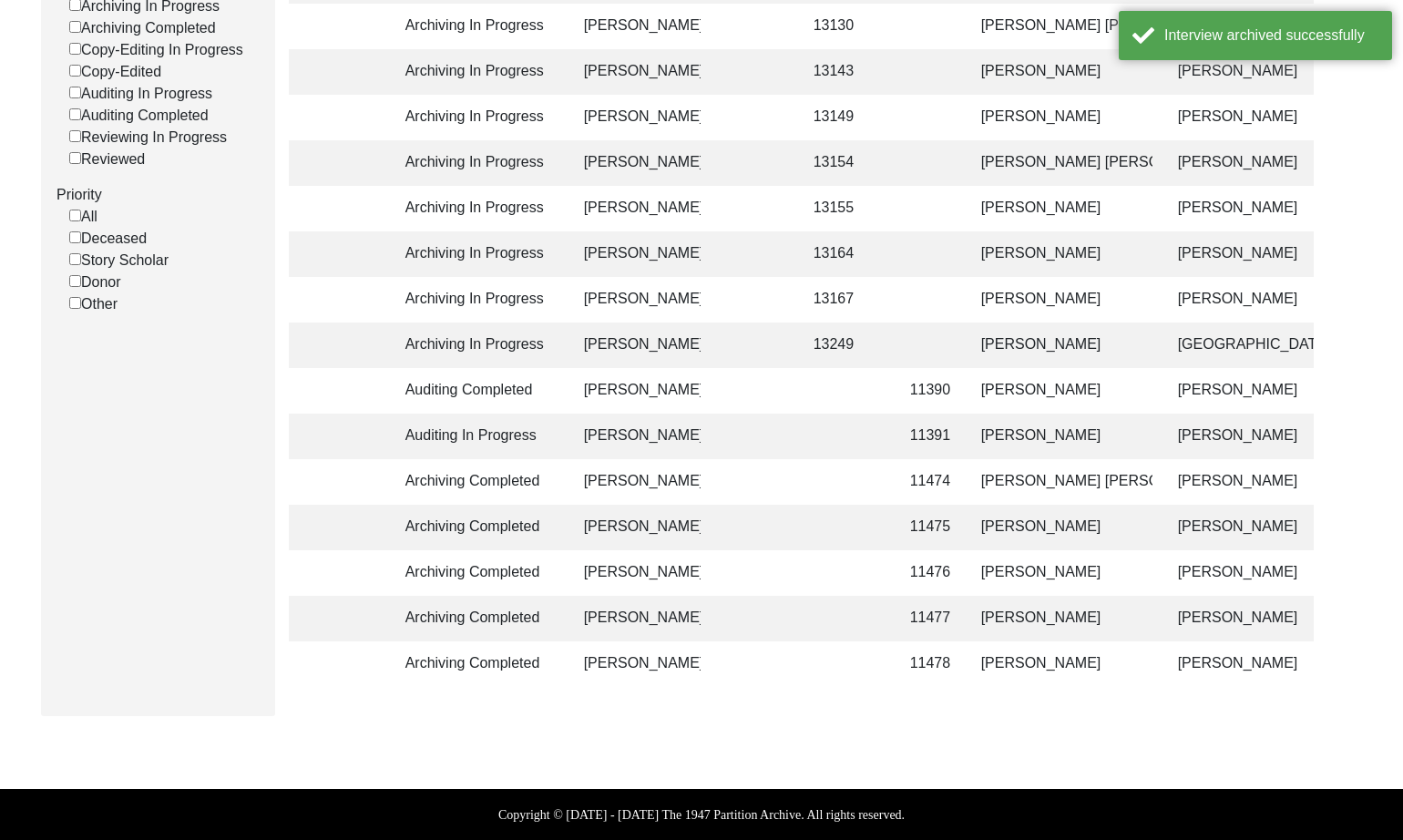 click on "[PERSON_NAME]" 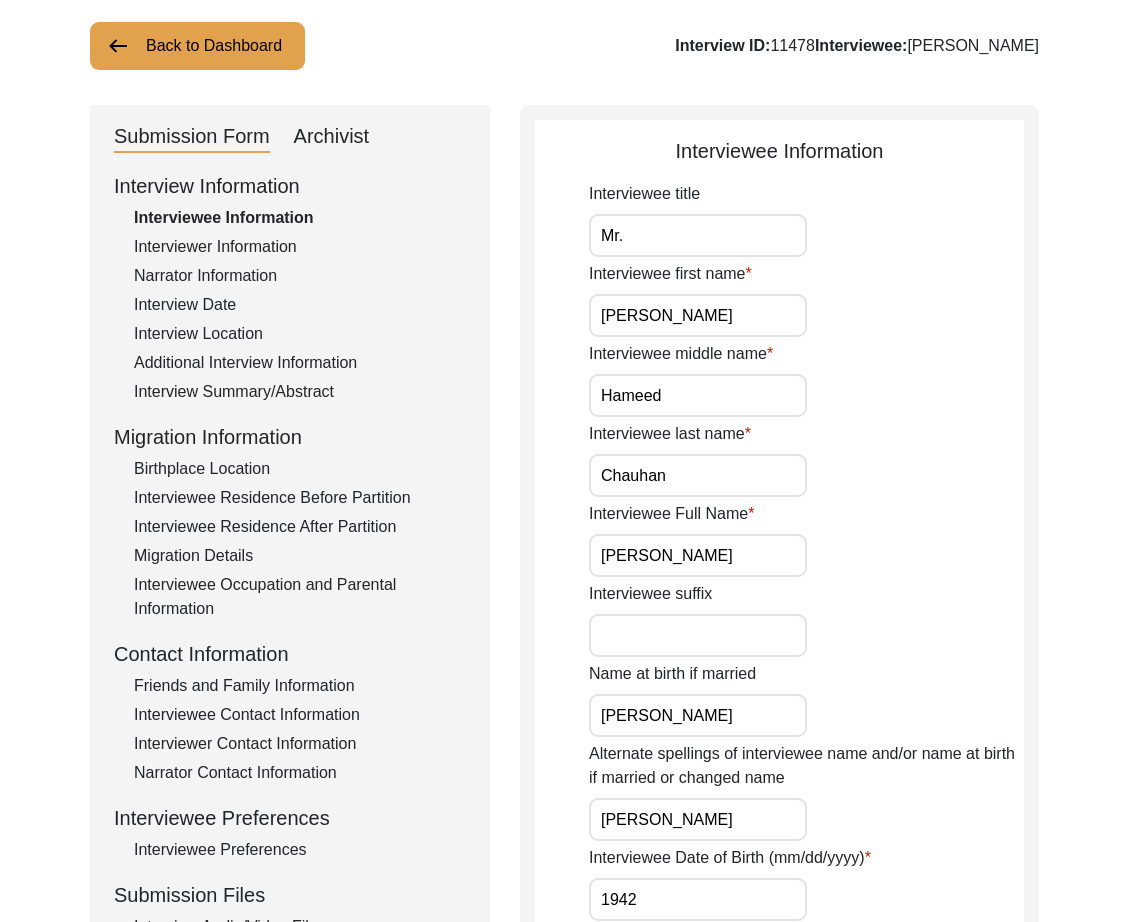 scroll, scrollTop: 0, scrollLeft: 0, axis: both 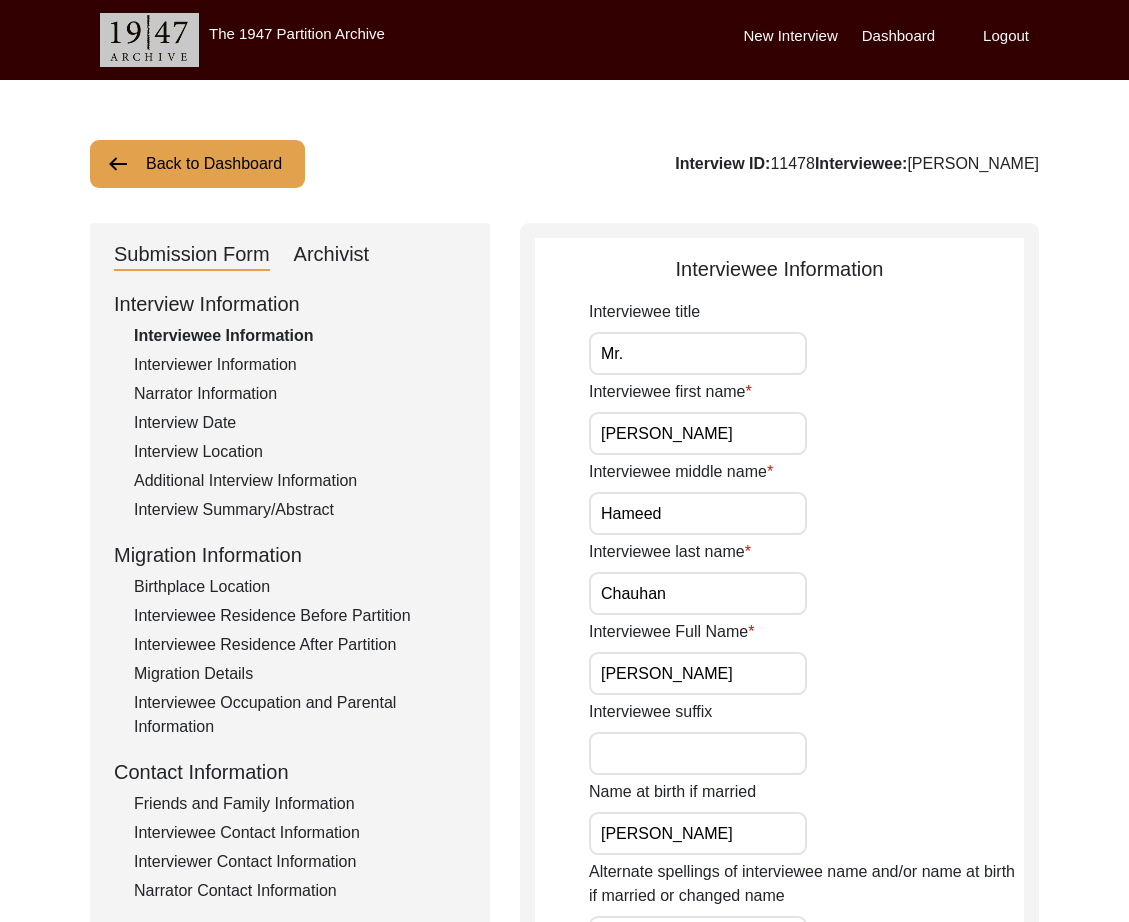 click on "Archivist" 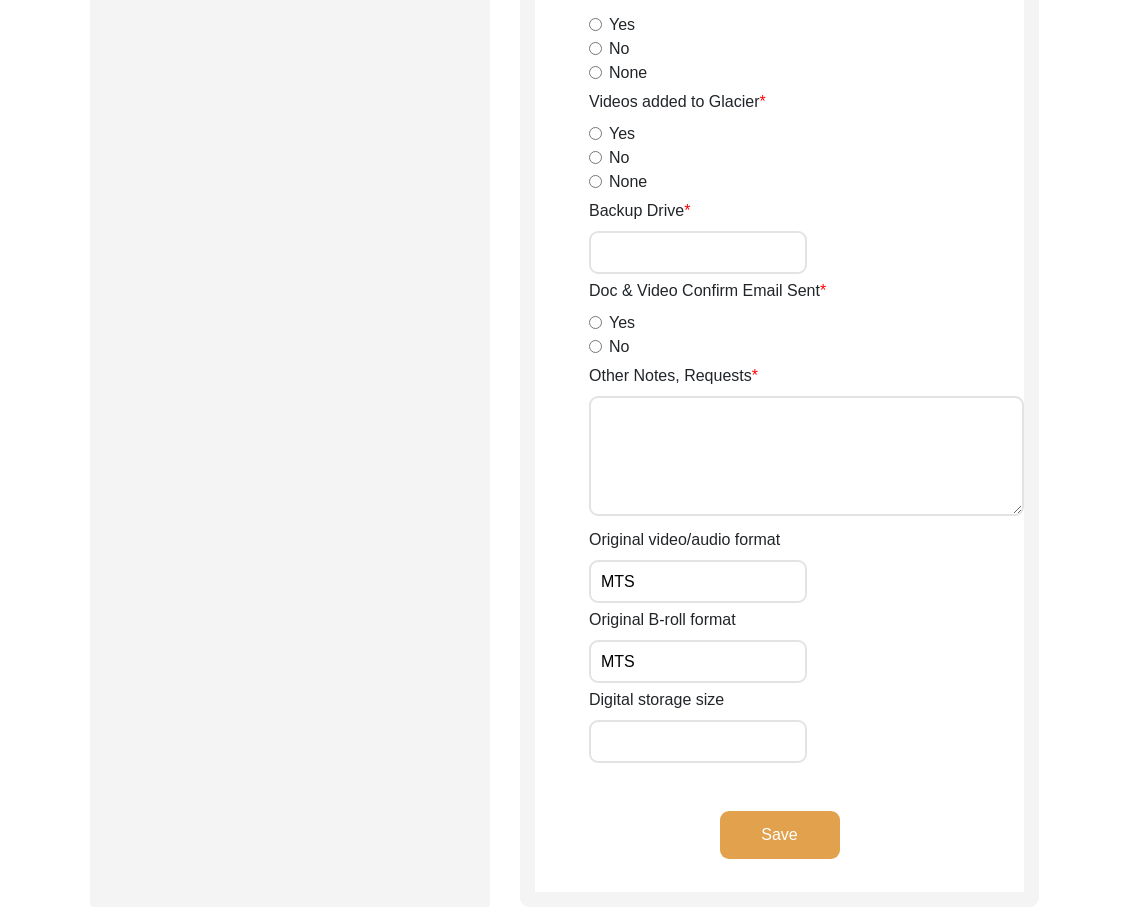 scroll, scrollTop: 2847, scrollLeft: 0, axis: vertical 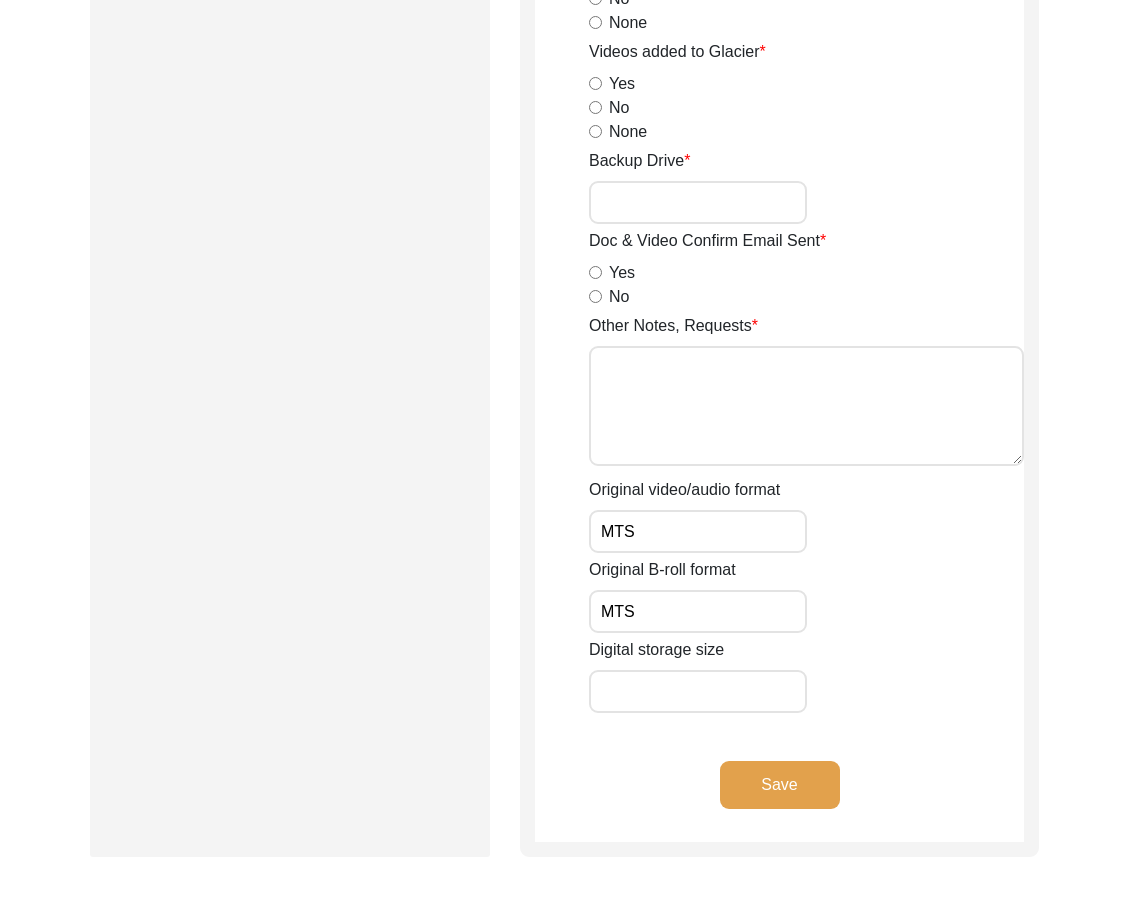 click on "Other Notes, Requests" at bounding box center (806, 406) 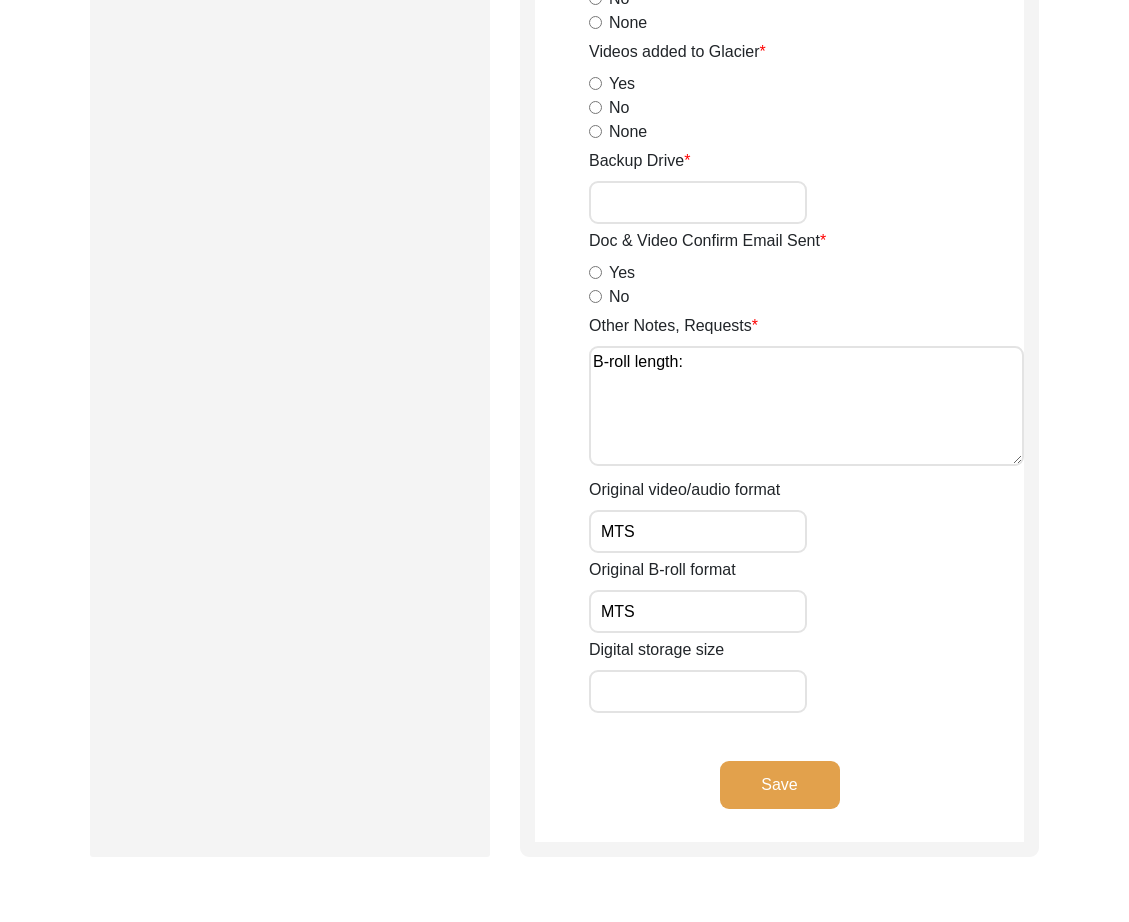 paste on "0:01:41" 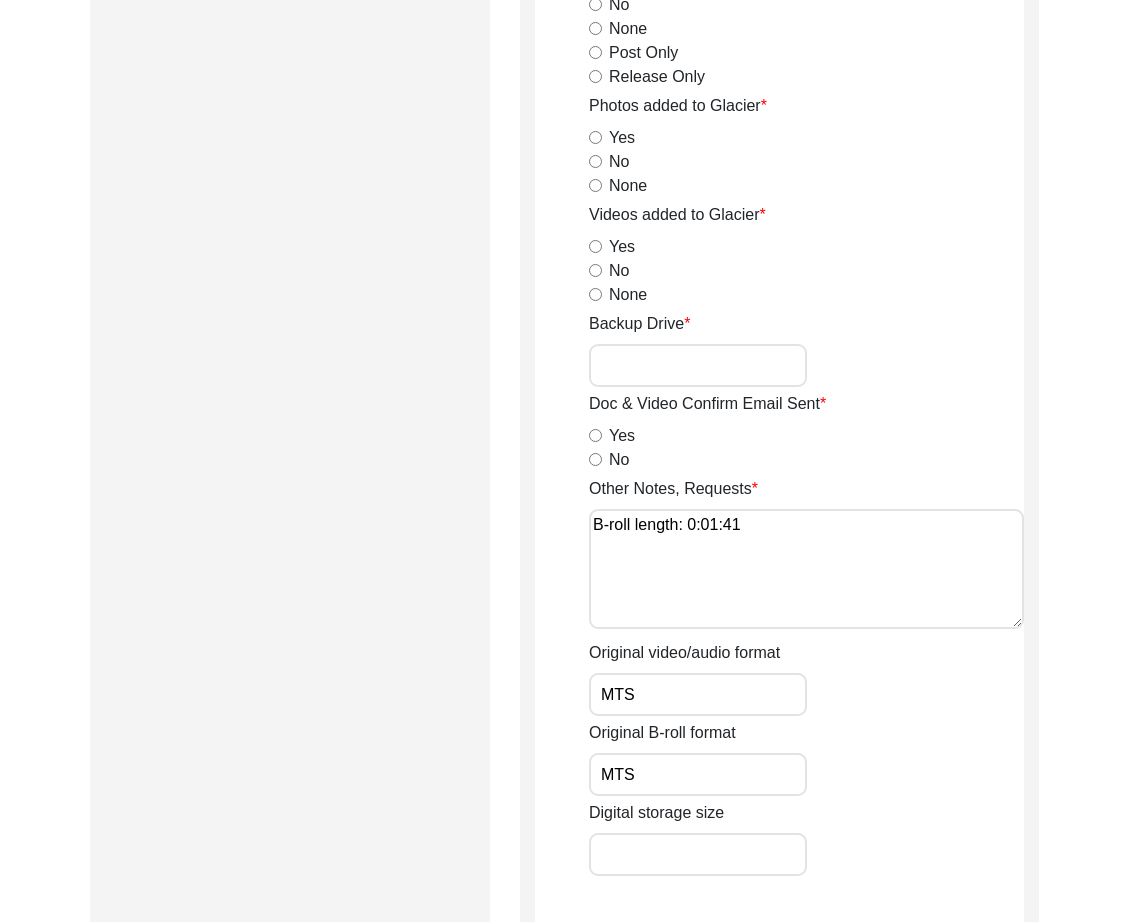 scroll, scrollTop: 2688, scrollLeft: 0, axis: vertical 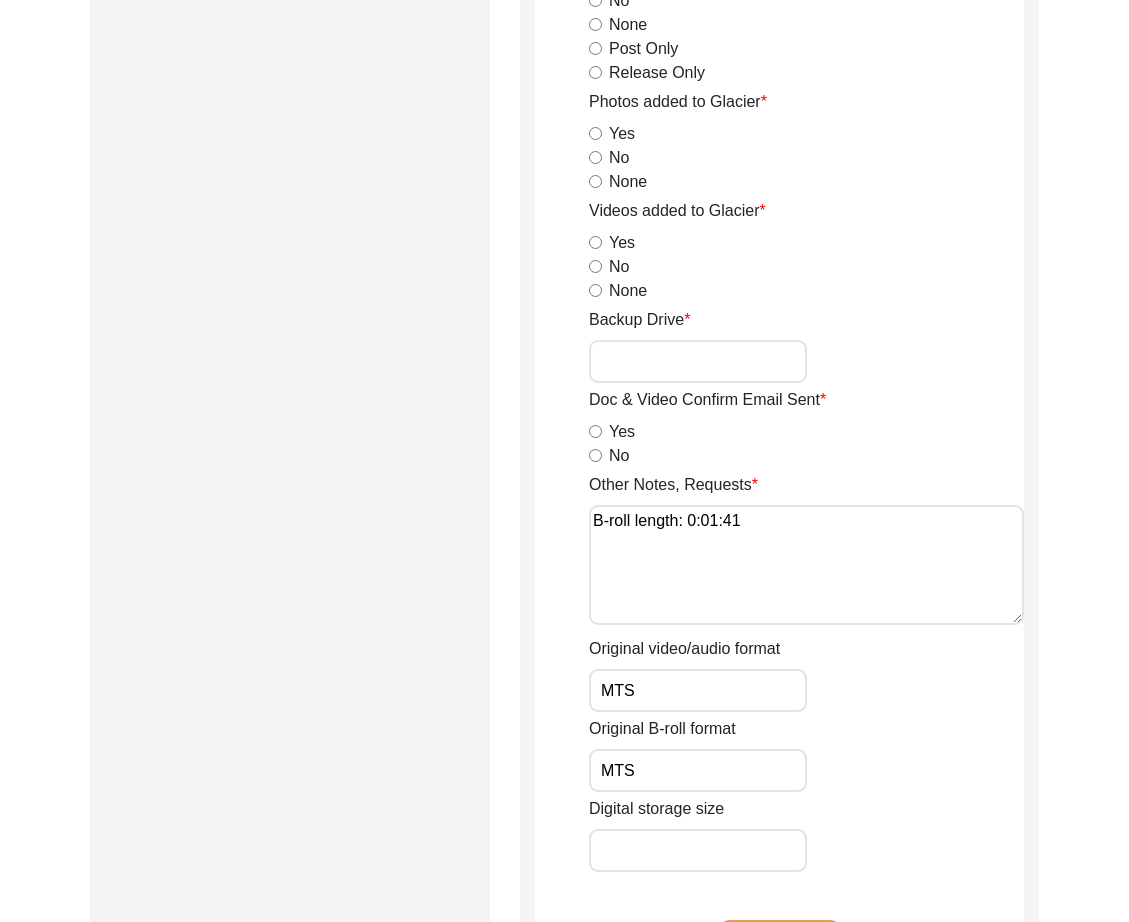 drag, startPoint x: 598, startPoint y: 242, endPoint x: 599, endPoint y: 394, distance: 152.0033 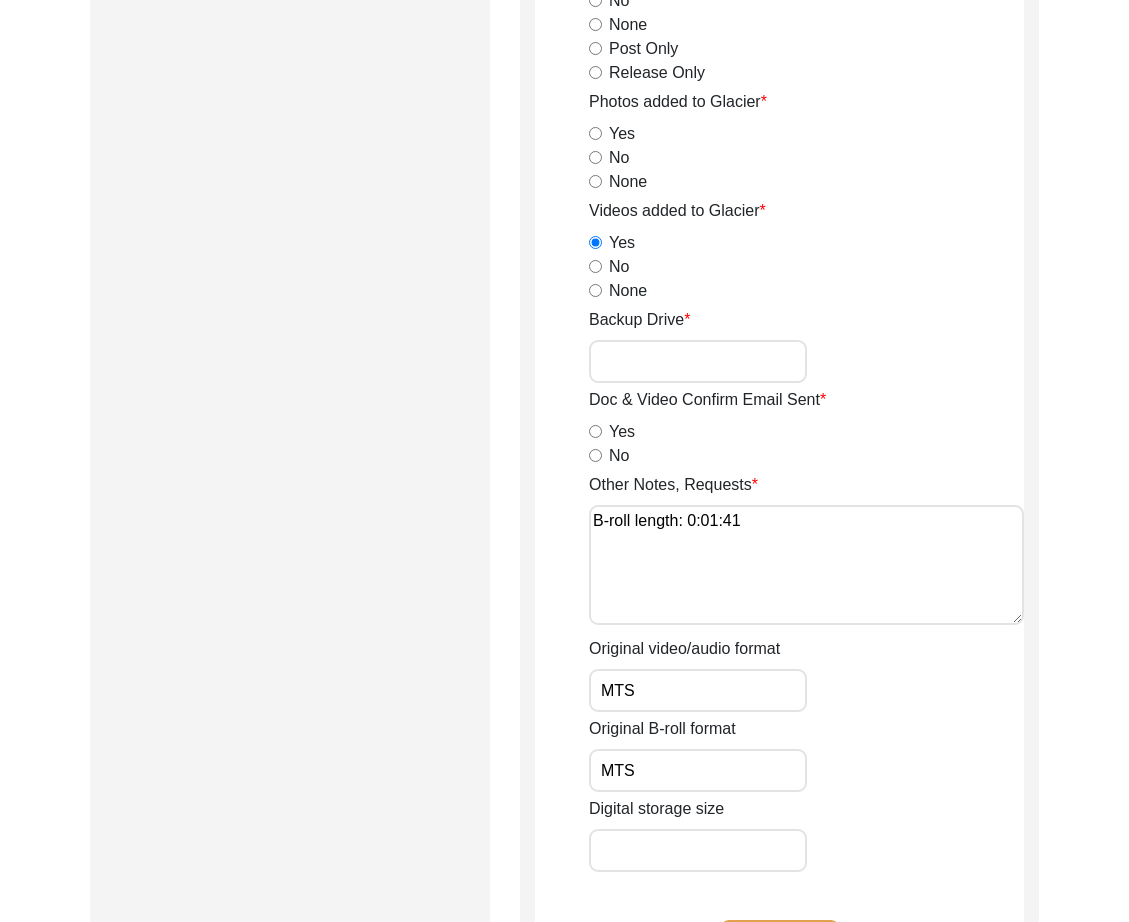 click on "No" at bounding box center (595, 455) 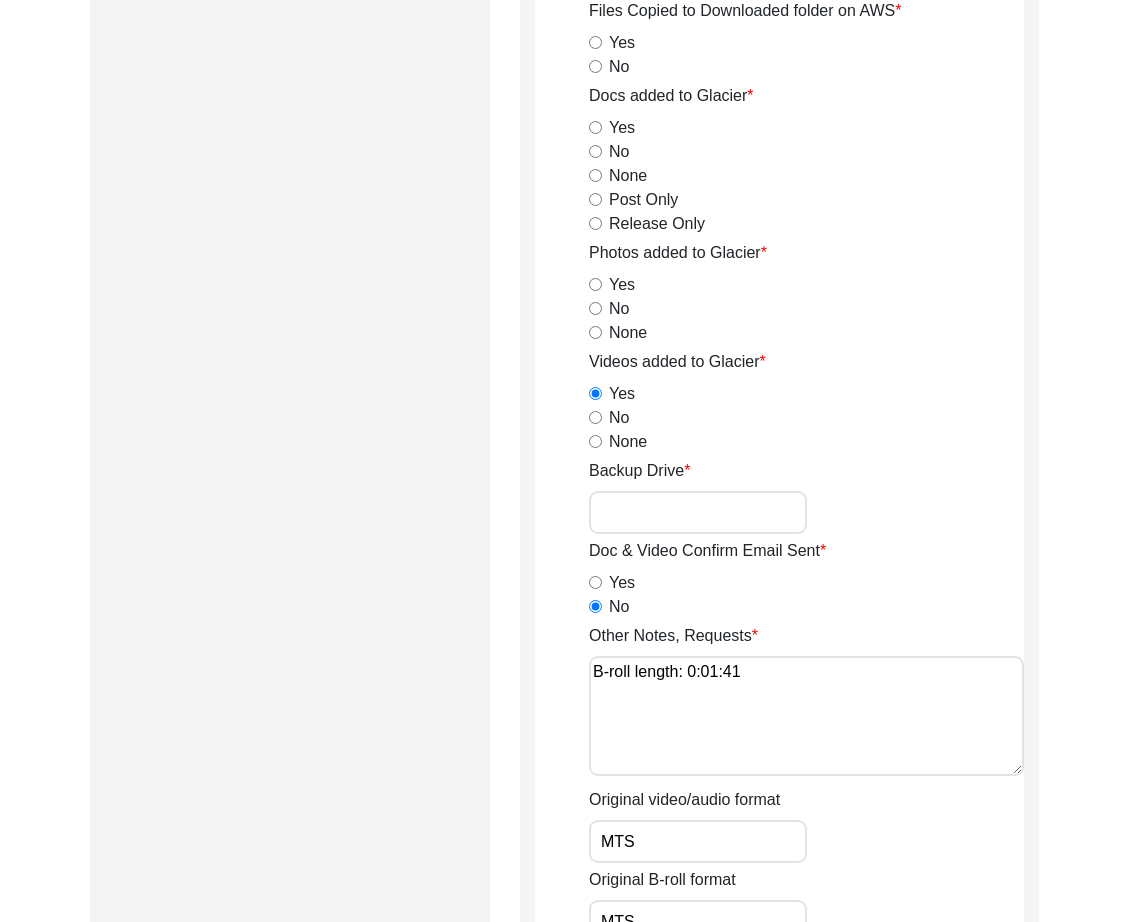 scroll, scrollTop: 2525, scrollLeft: 0, axis: vertical 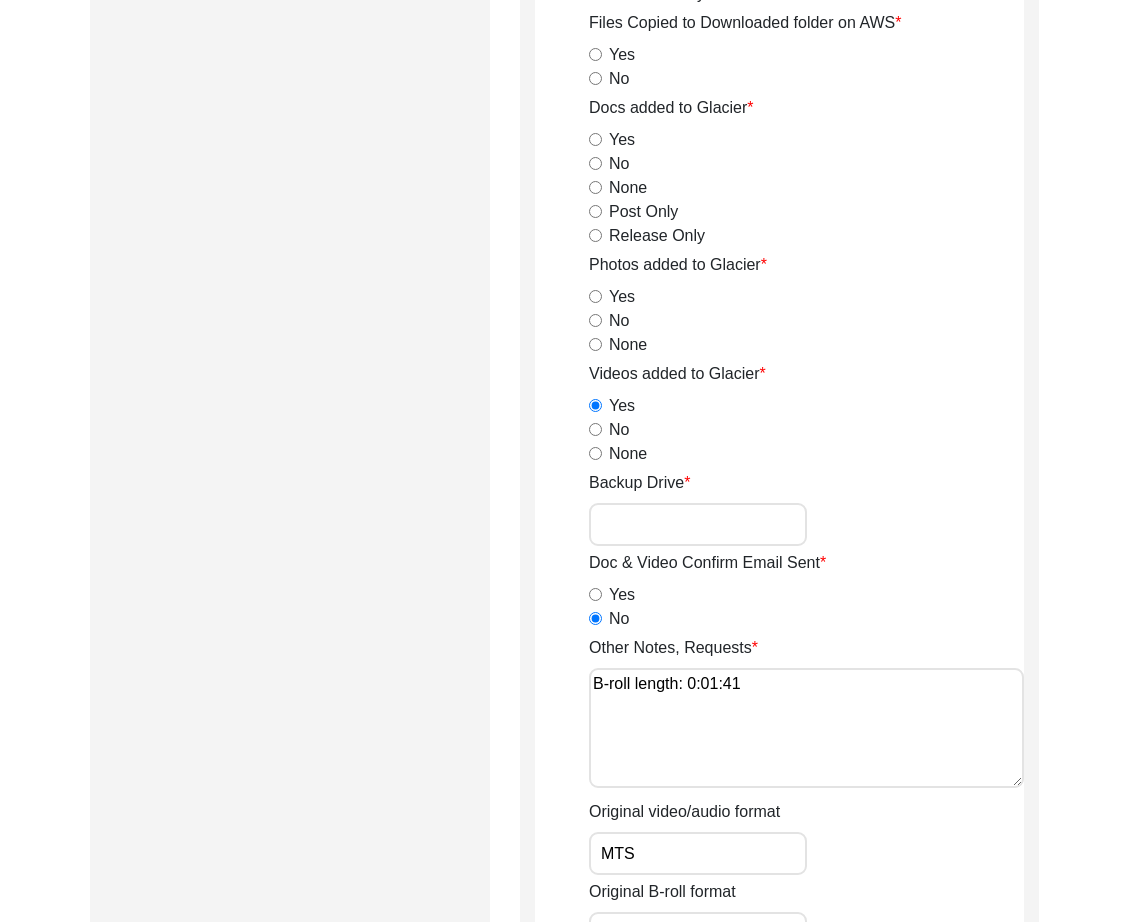 click on "Yes" at bounding box center [595, 296] 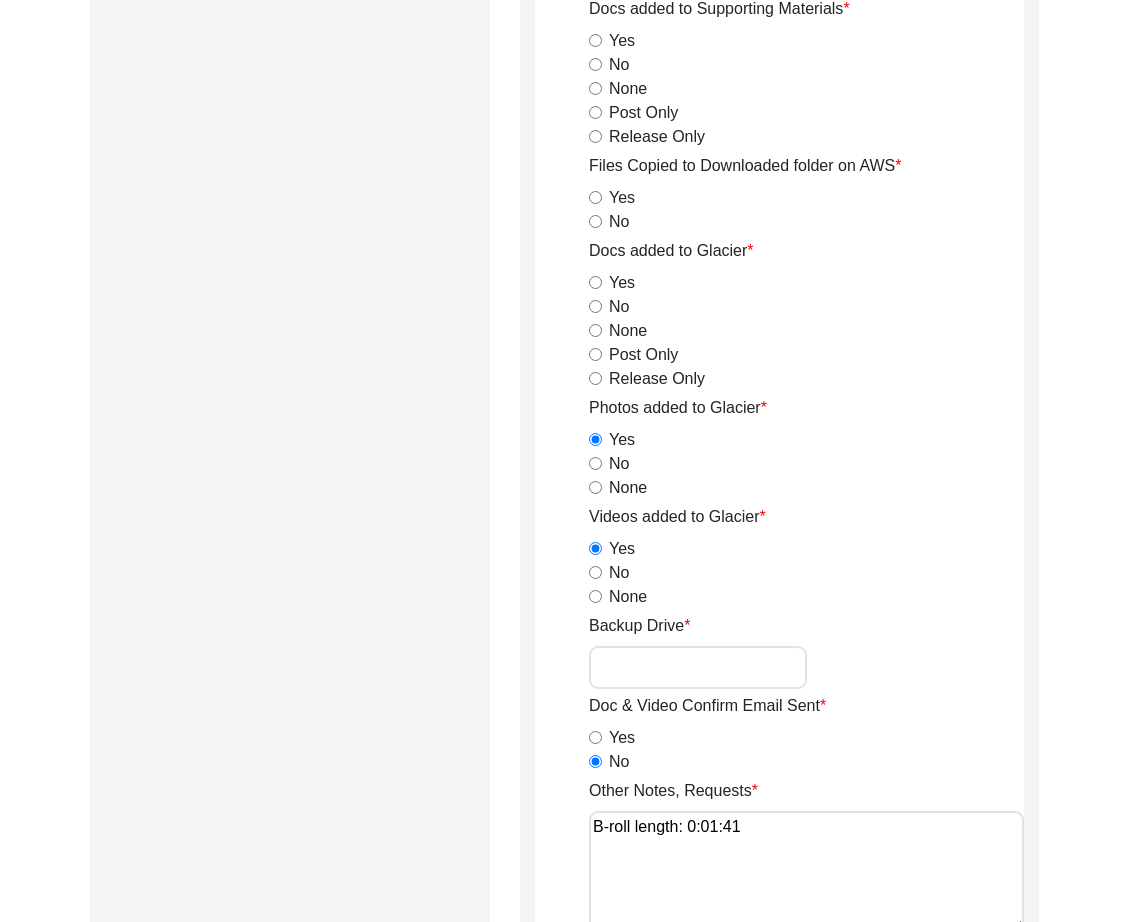 scroll, scrollTop: 2385, scrollLeft: 0, axis: vertical 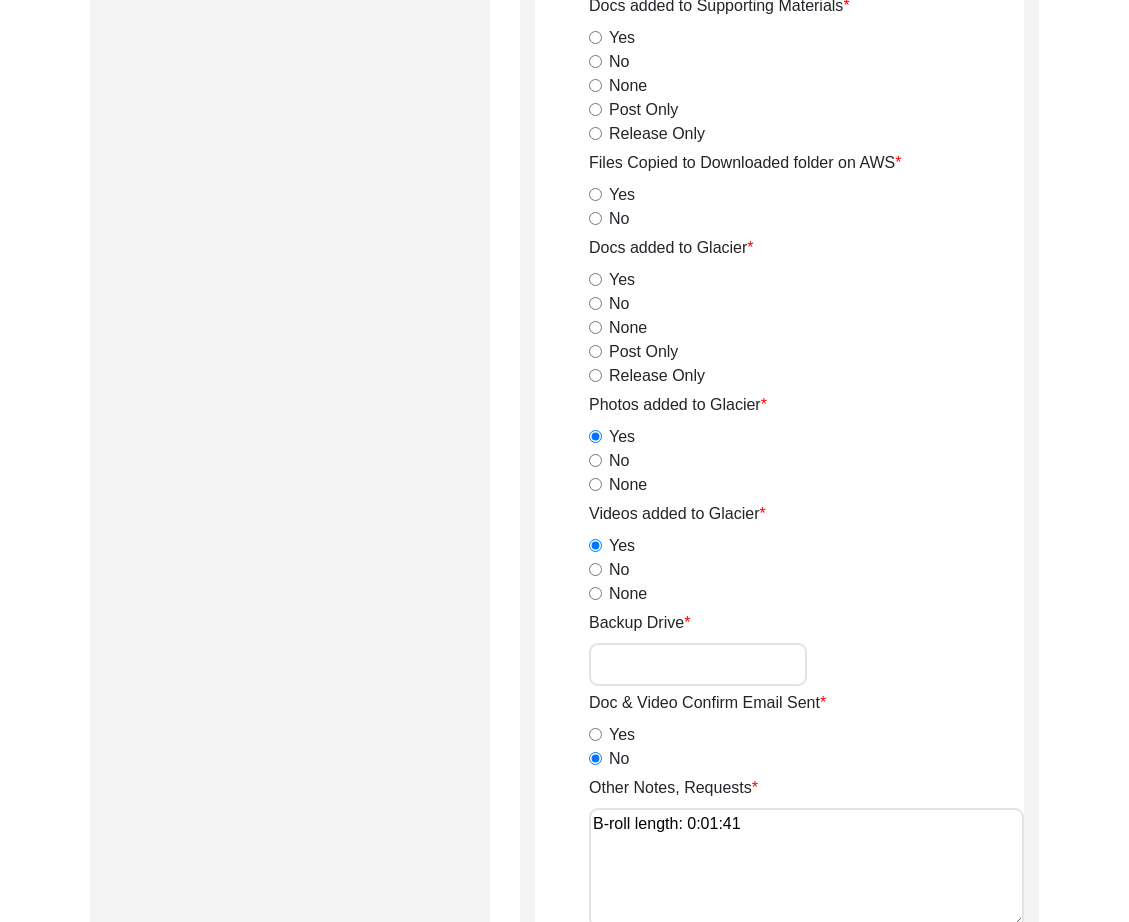 click on "Release Only" at bounding box center (595, 375) 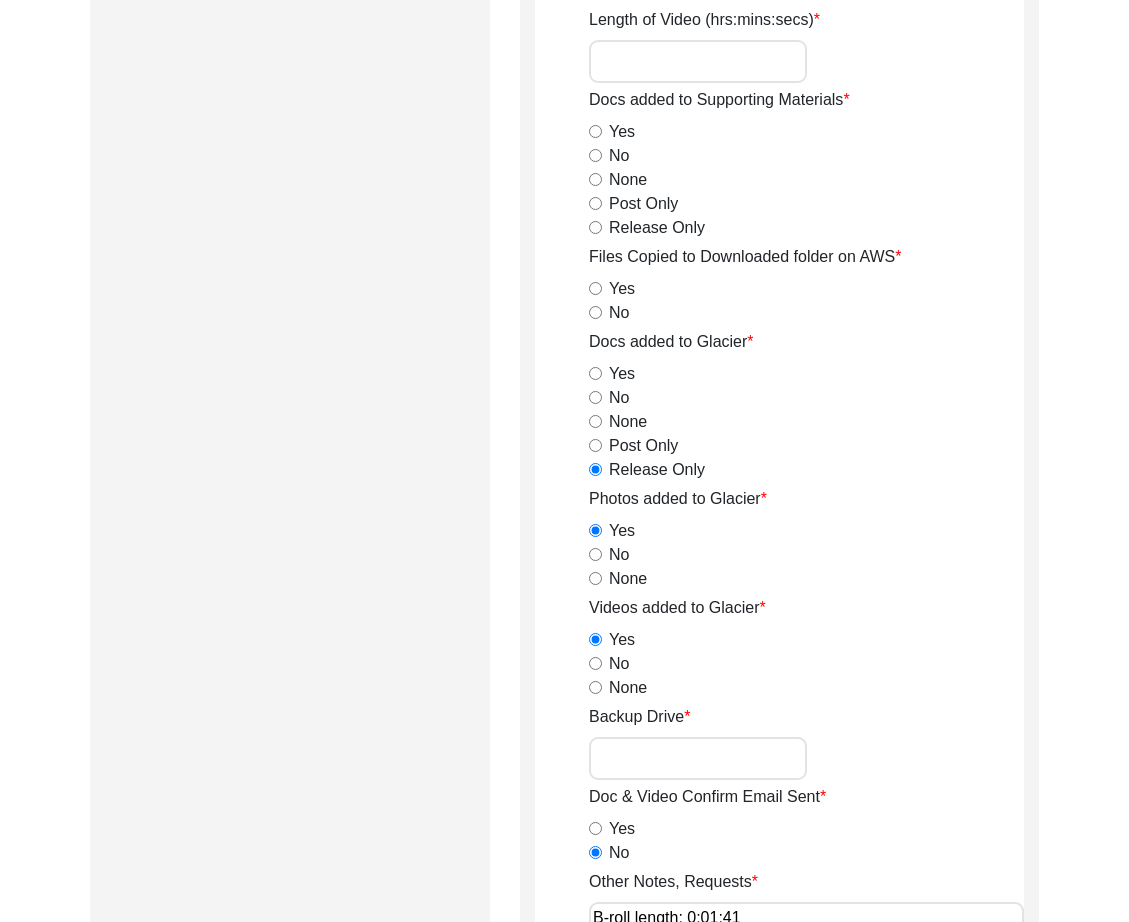 scroll, scrollTop: 2225, scrollLeft: 0, axis: vertical 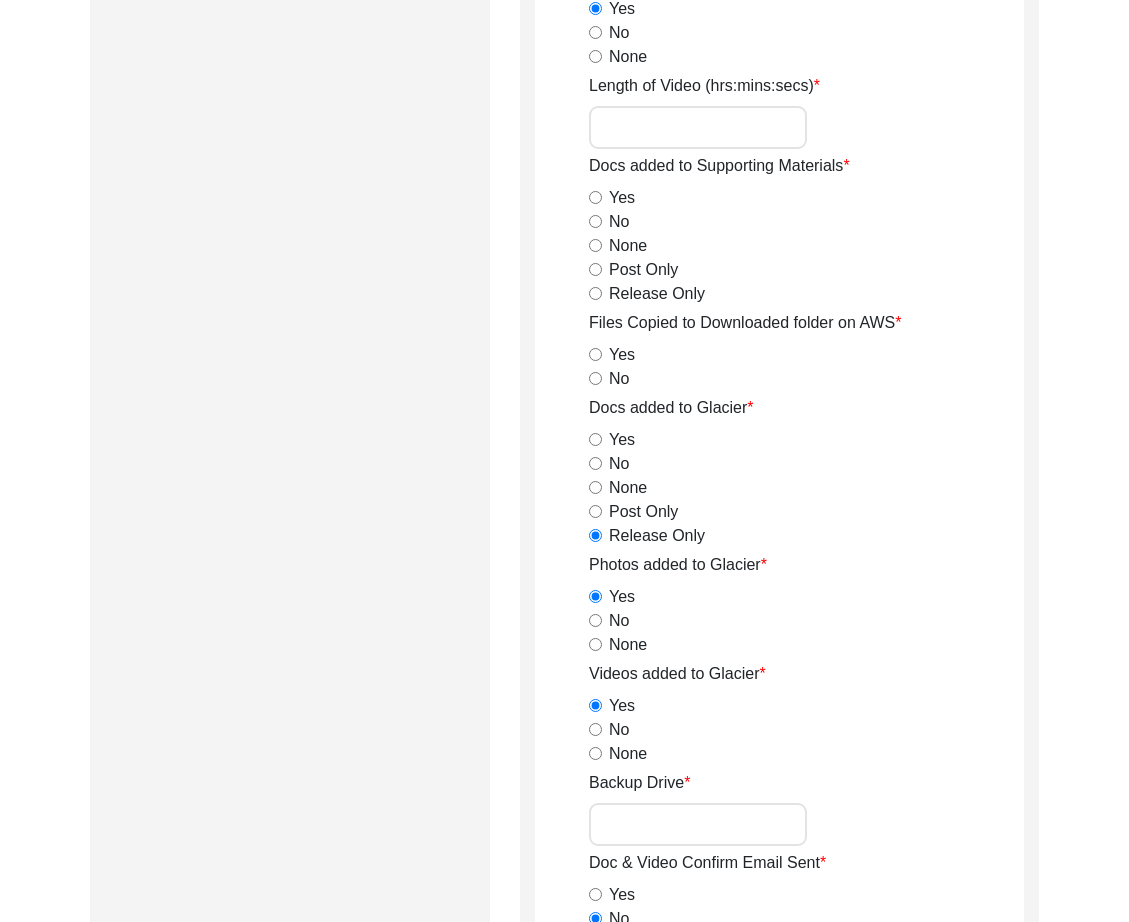 click on "Yes" at bounding box center (595, 354) 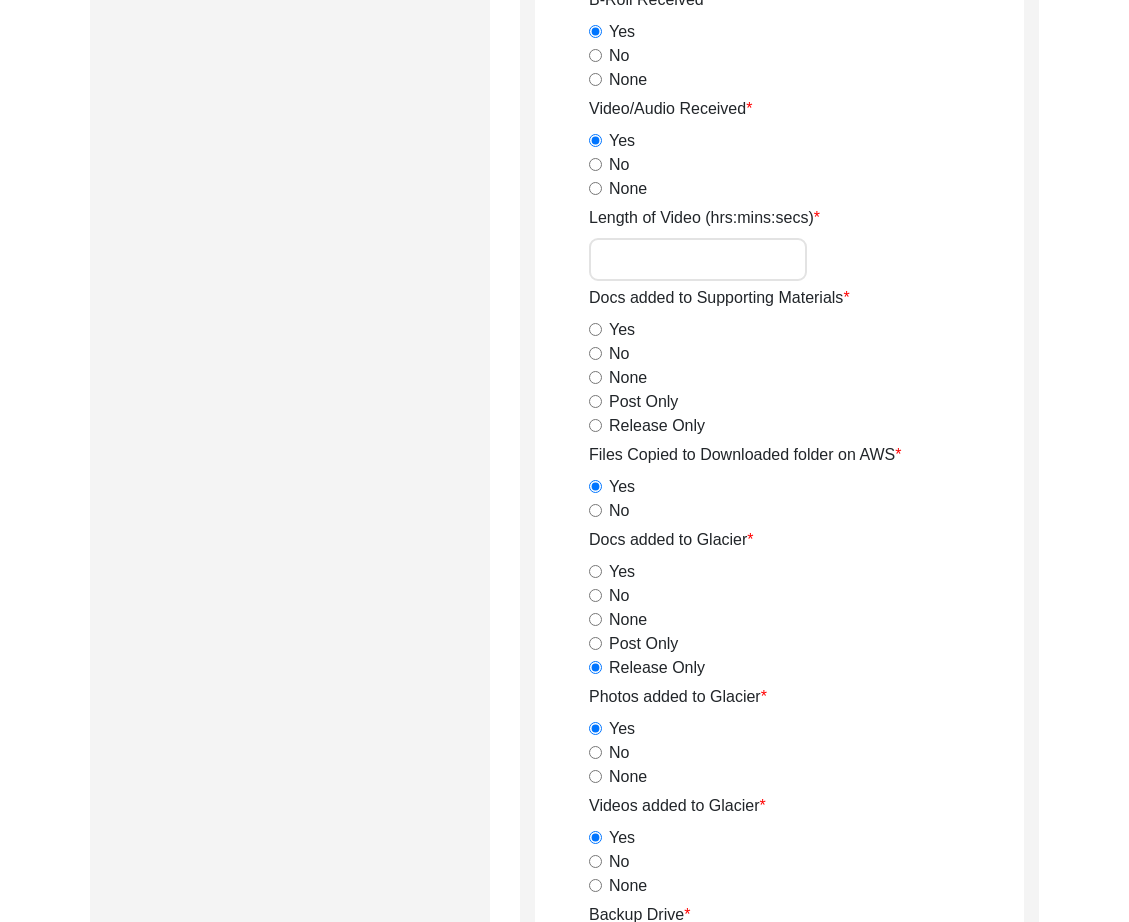 scroll, scrollTop: 2096, scrollLeft: 0, axis: vertical 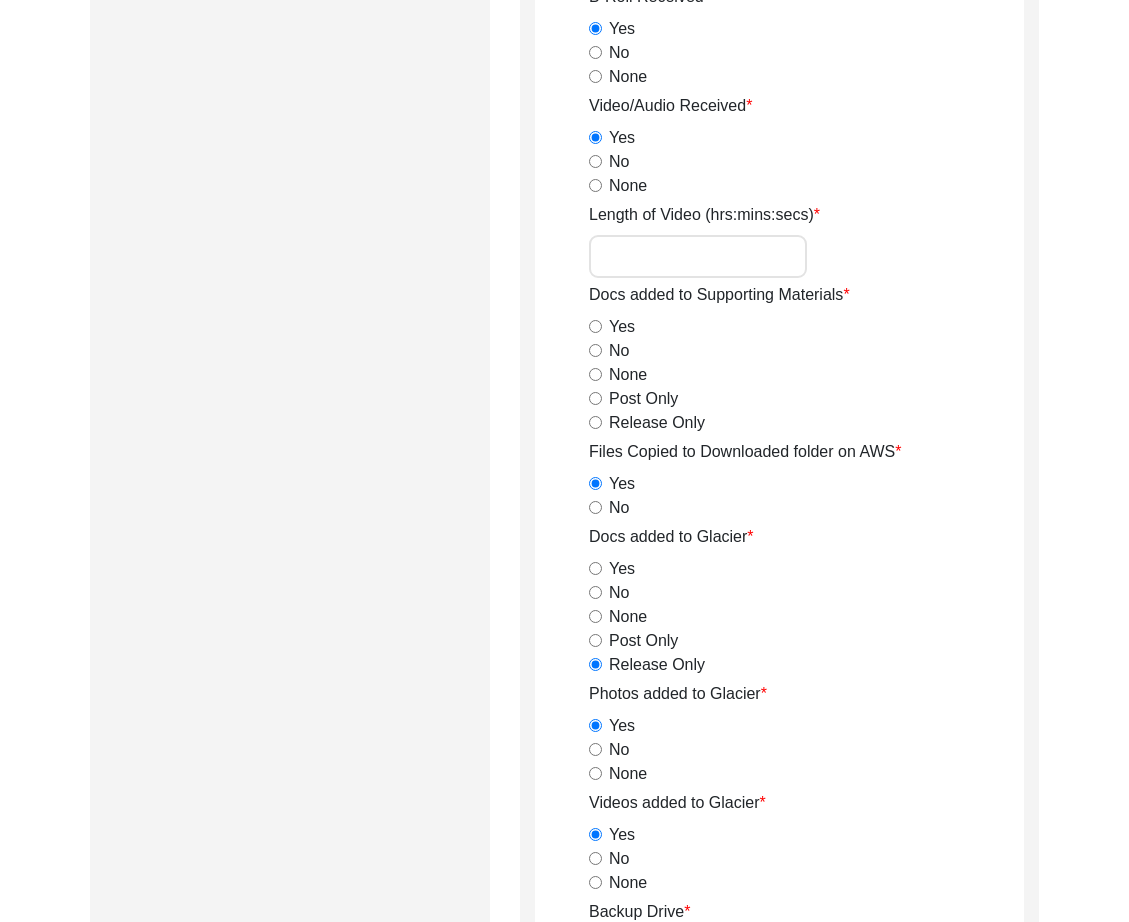 click on "Release Only" at bounding box center [595, 422] 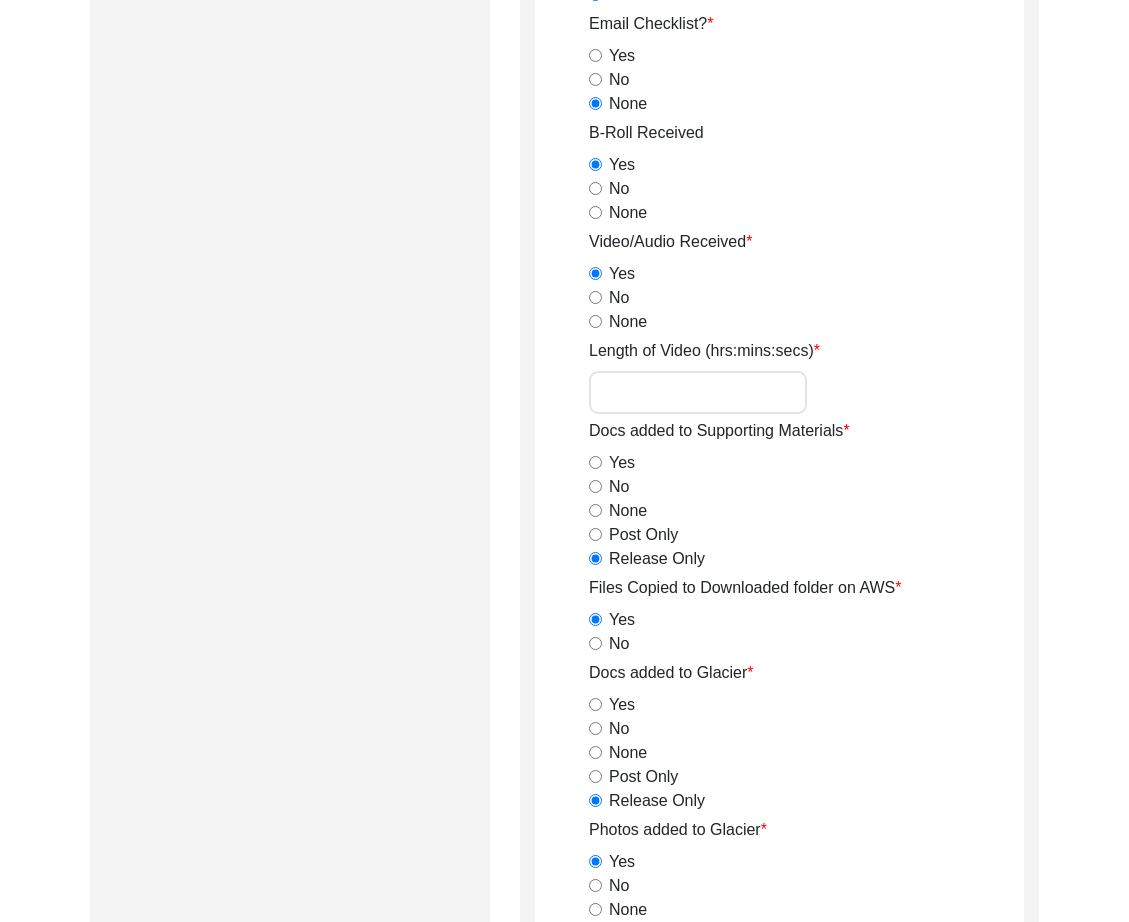 scroll, scrollTop: 1948, scrollLeft: 0, axis: vertical 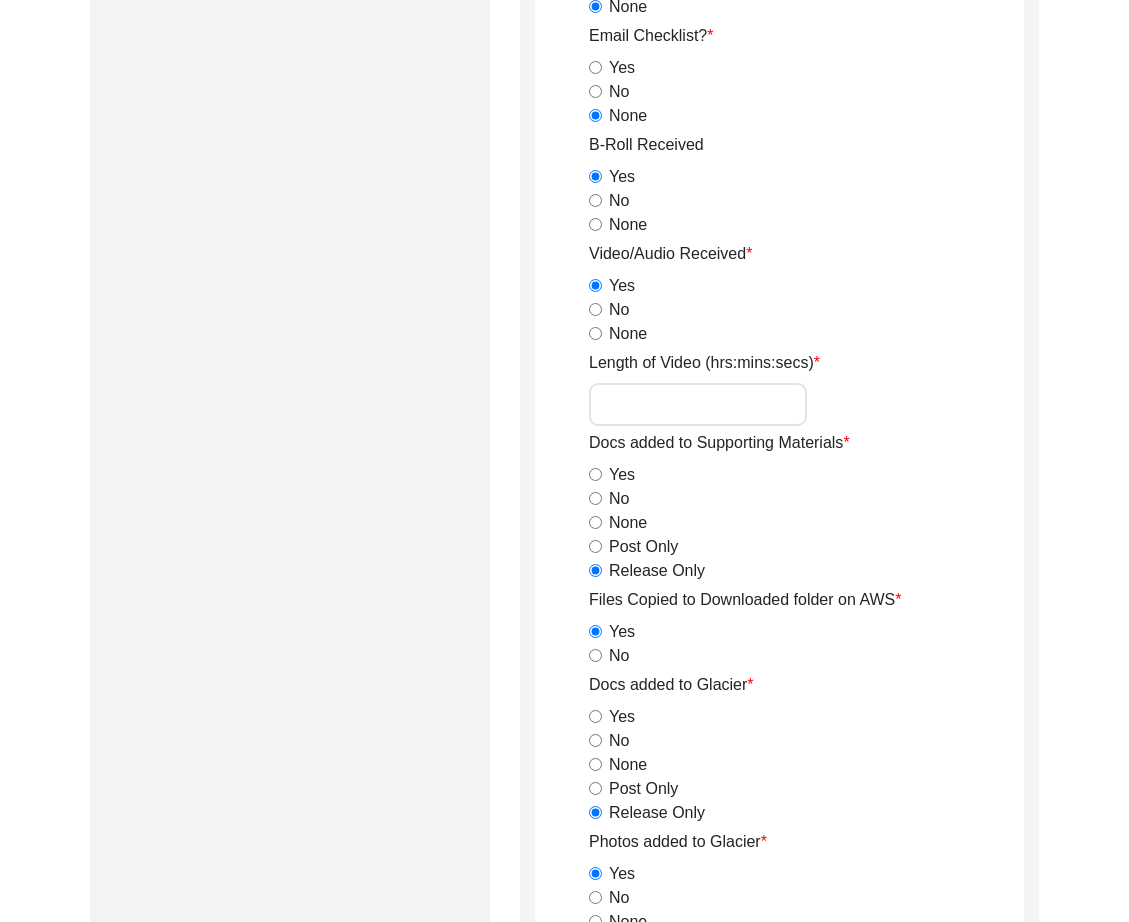 click on "Length of Video (hrs:mins:secs)" at bounding box center (698, 404) 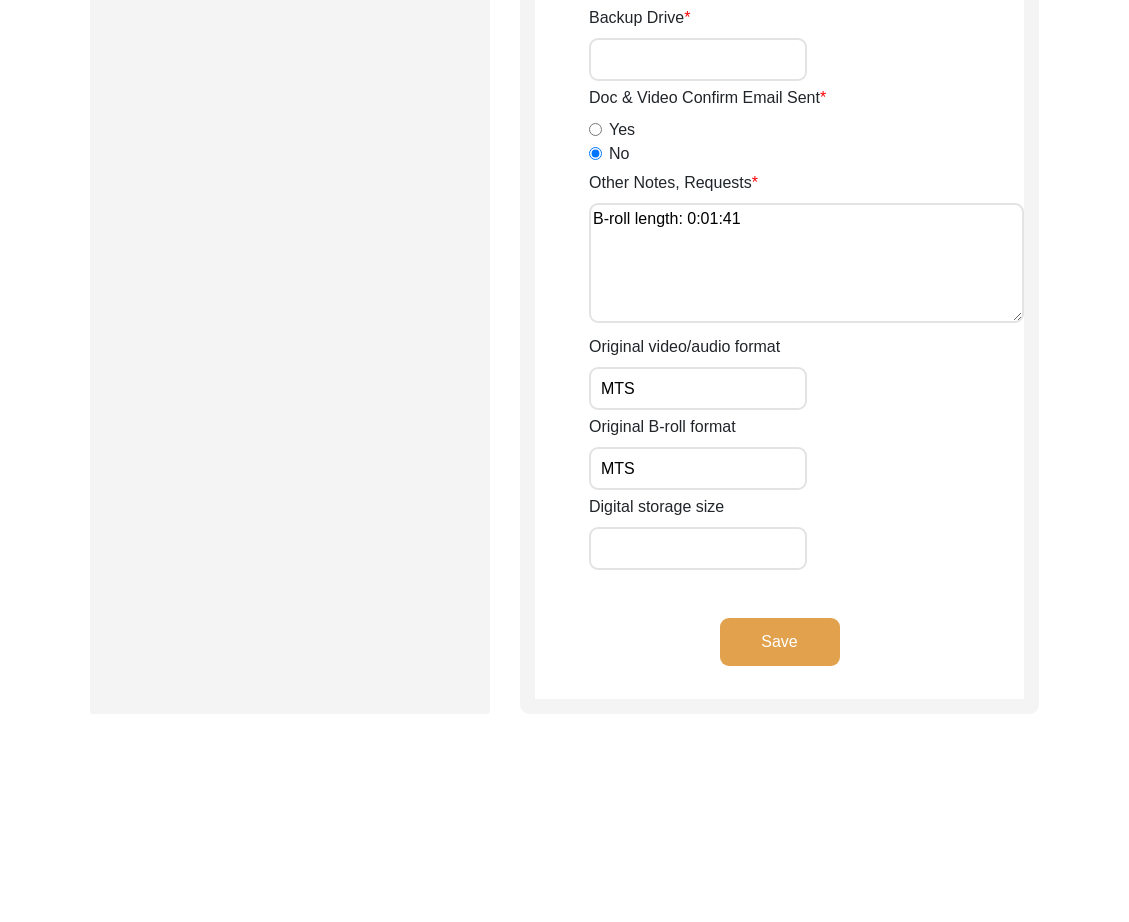 scroll, scrollTop: 2984, scrollLeft: 0, axis: vertical 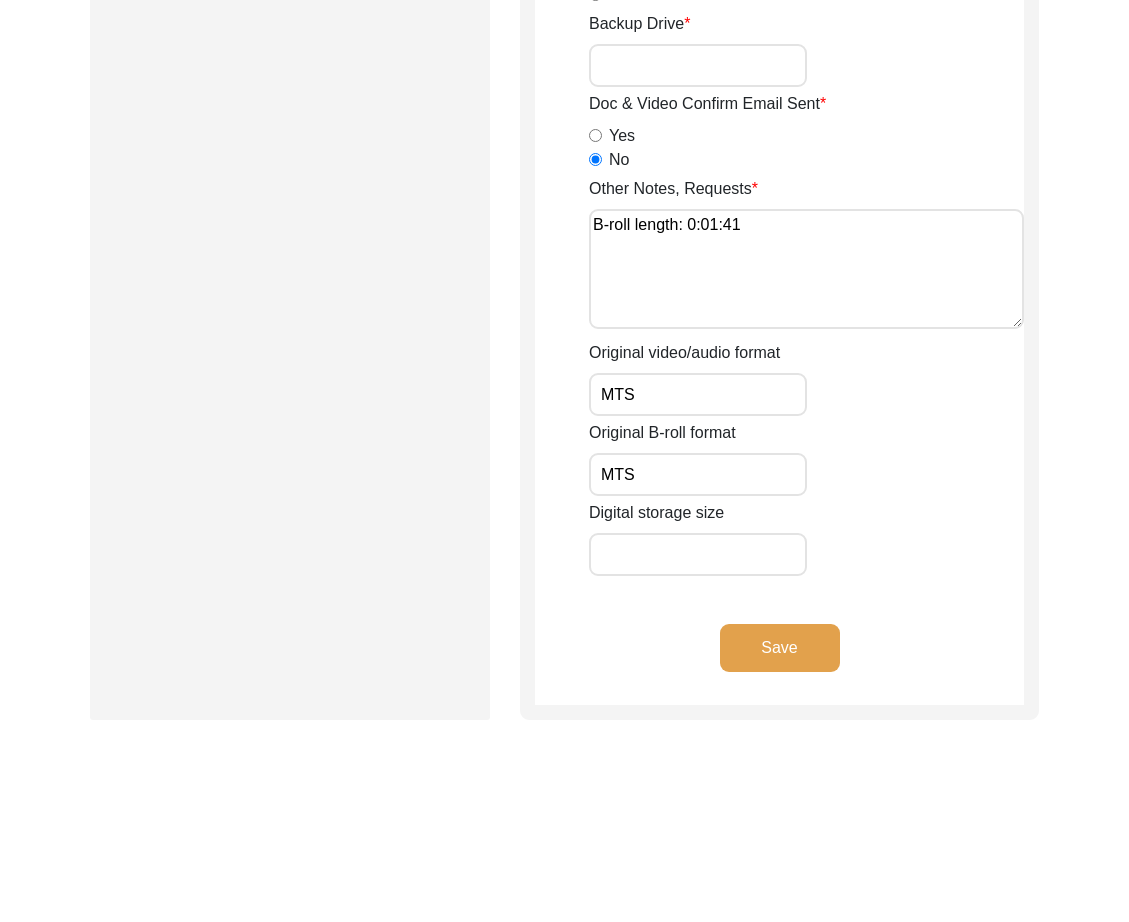 click on "Digital storage size" at bounding box center [698, 554] 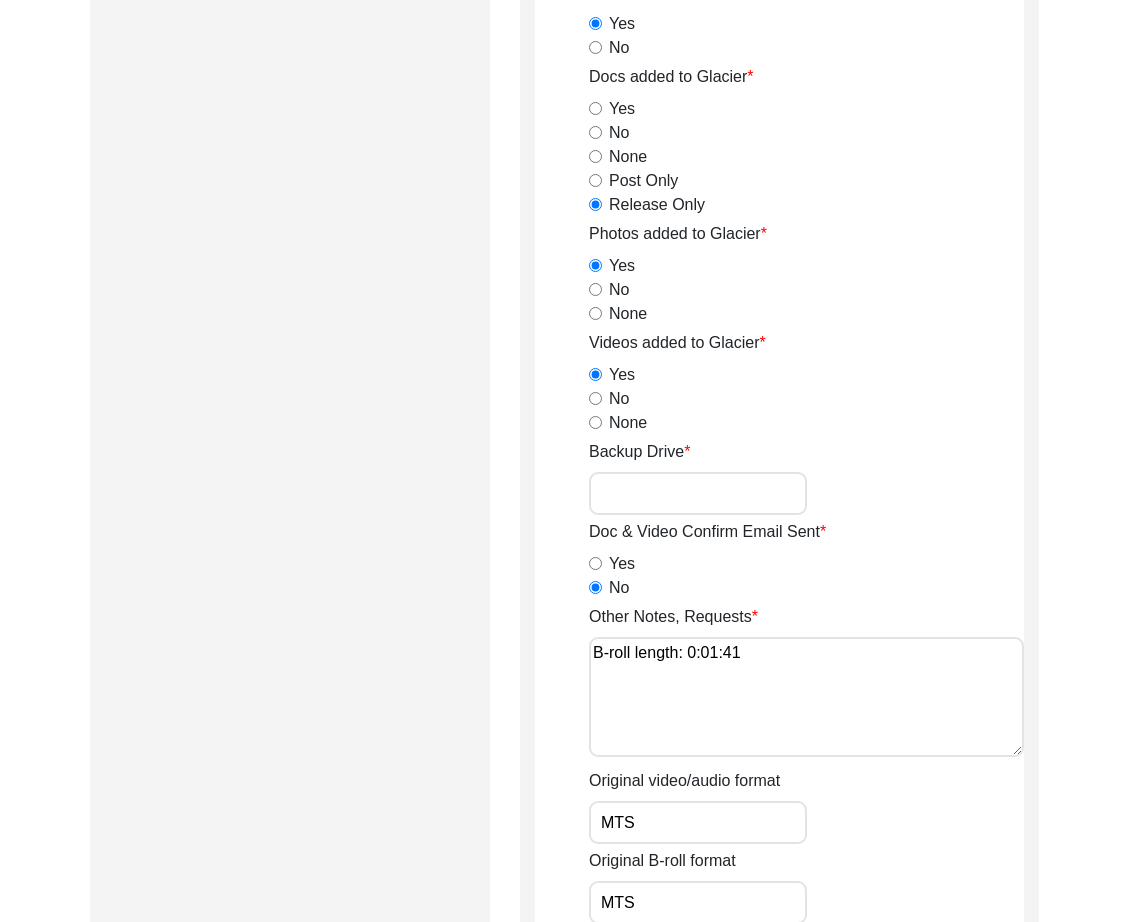 scroll, scrollTop: 2551, scrollLeft: 0, axis: vertical 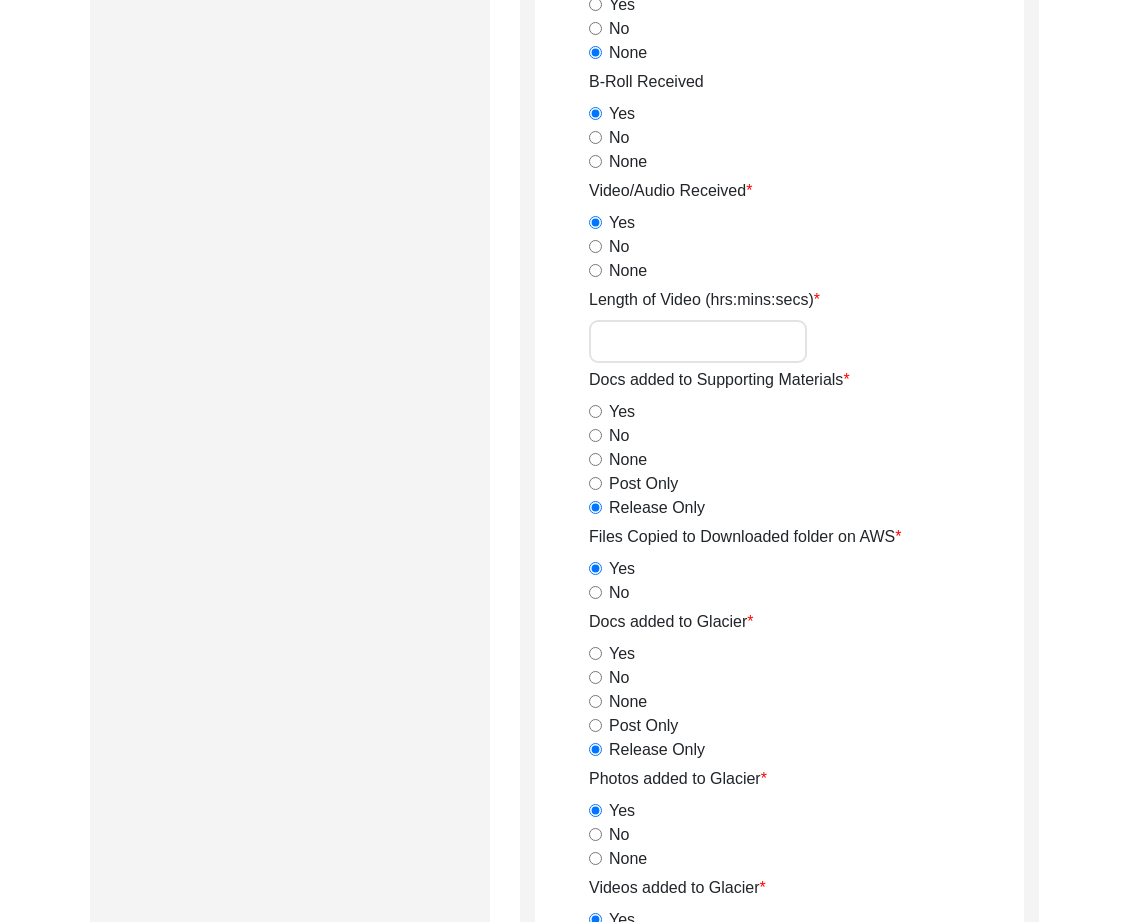 click on "Length of Video (hrs:mins:secs)" at bounding box center [698, 341] 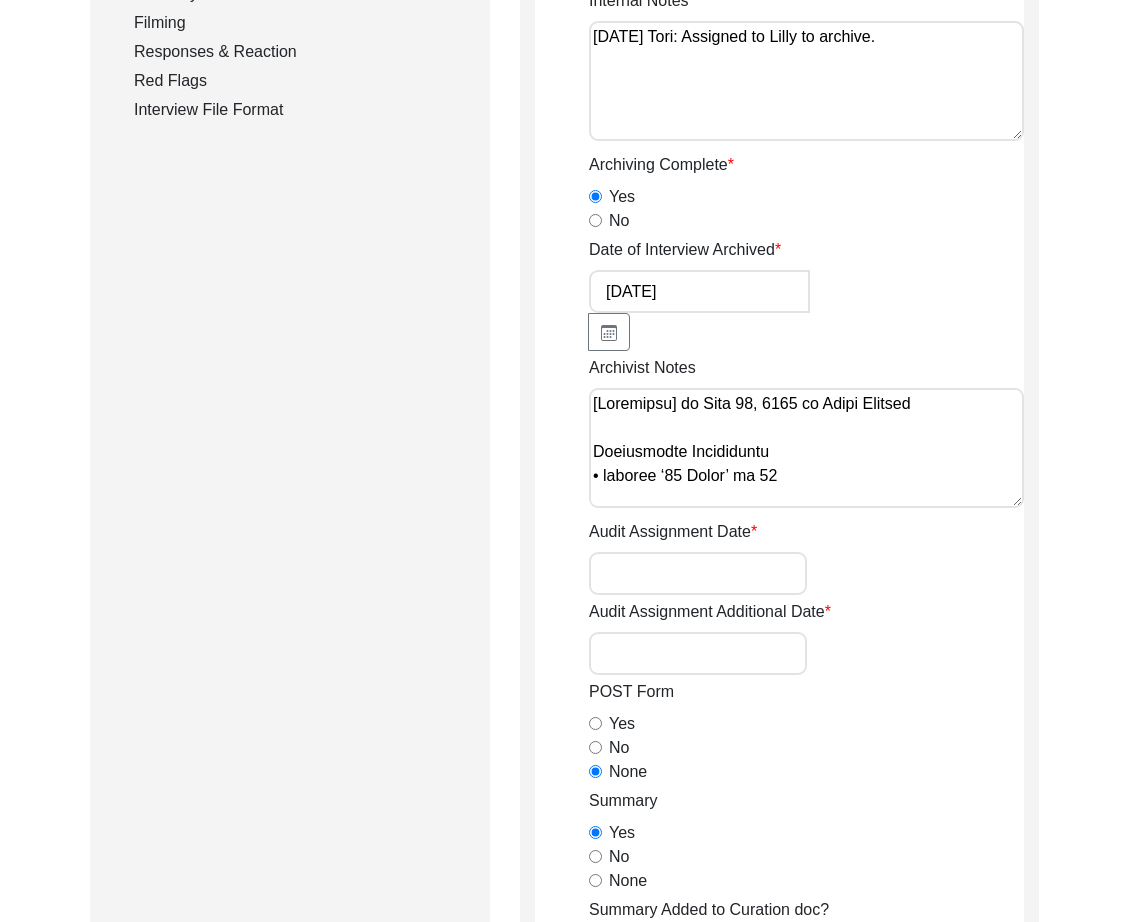 scroll, scrollTop: 582, scrollLeft: 0, axis: vertical 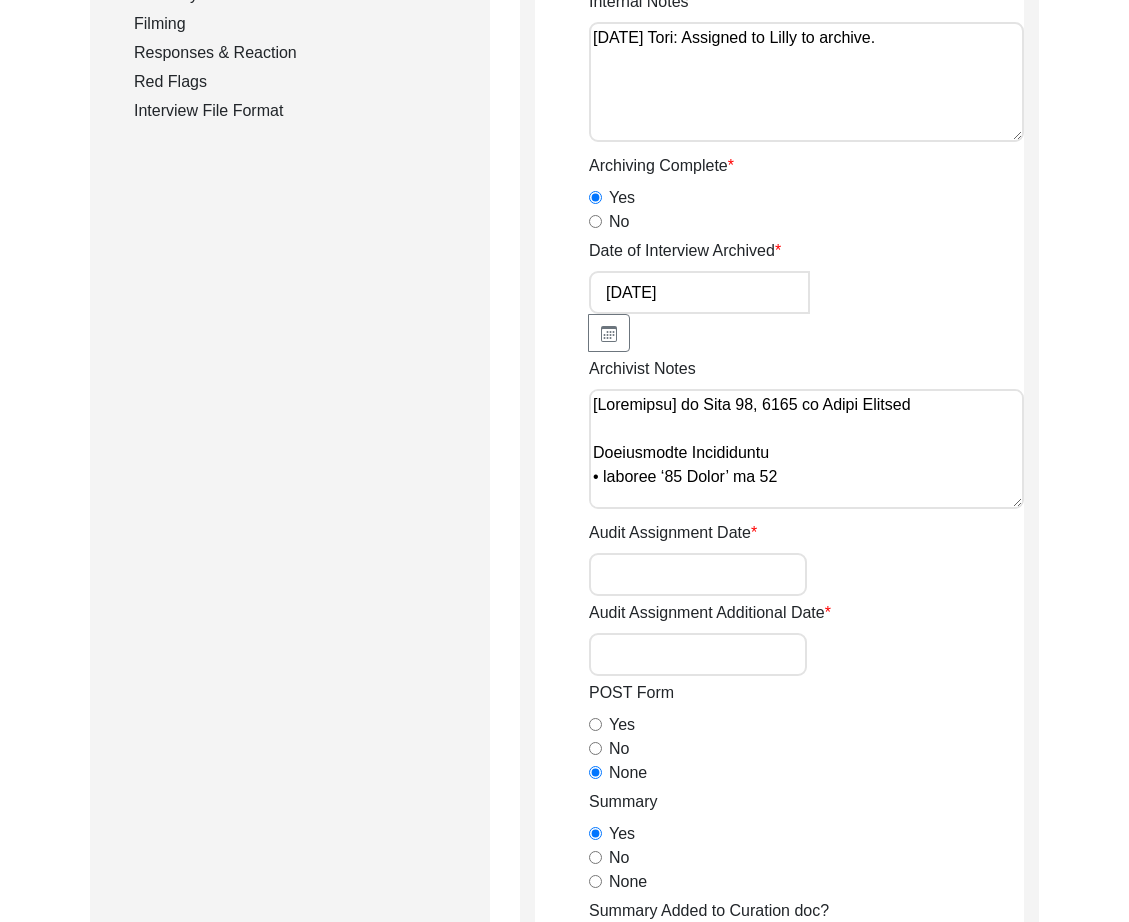 click on "Archivist Notes" at bounding box center [806, 449] 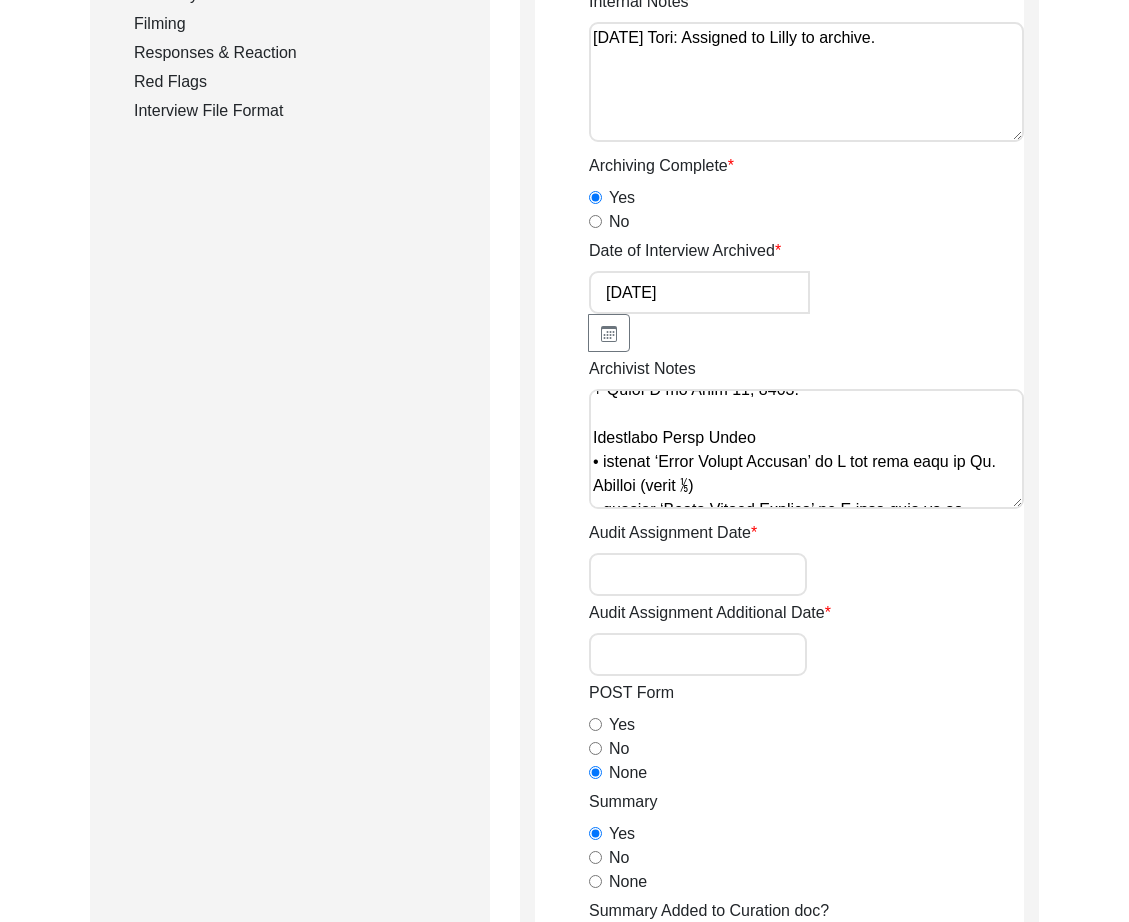 scroll, scrollTop: 1592, scrollLeft: 0, axis: vertical 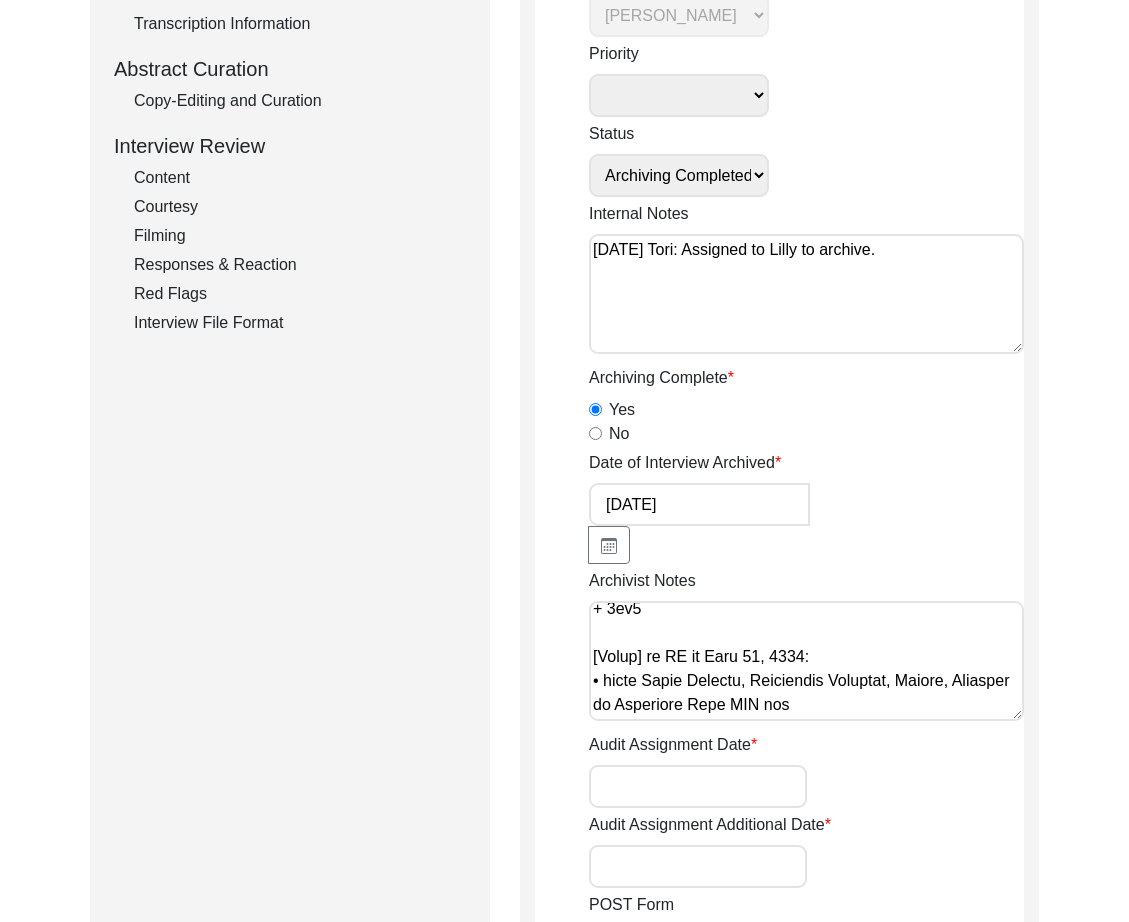 click on "Archivist Notes" at bounding box center (806, 661) 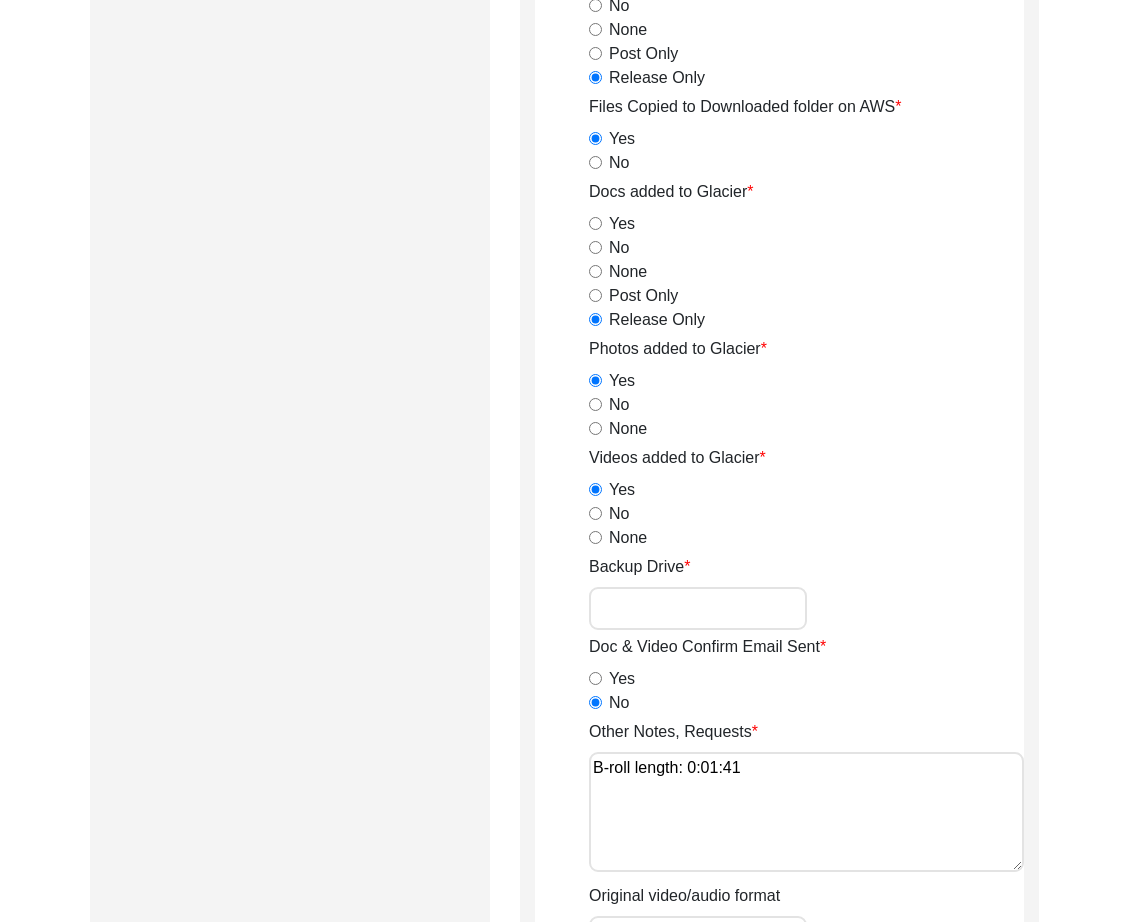 scroll, scrollTop: 3066, scrollLeft: 0, axis: vertical 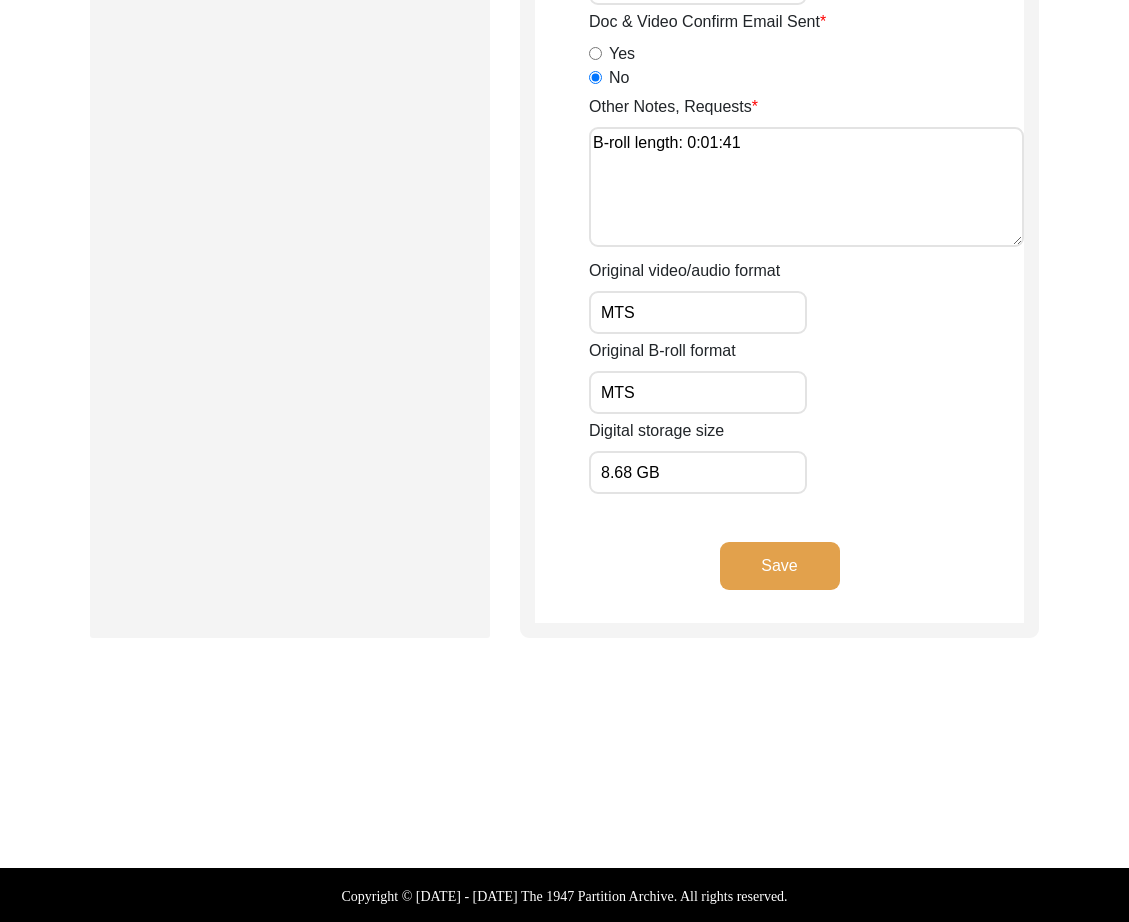click on "Save" 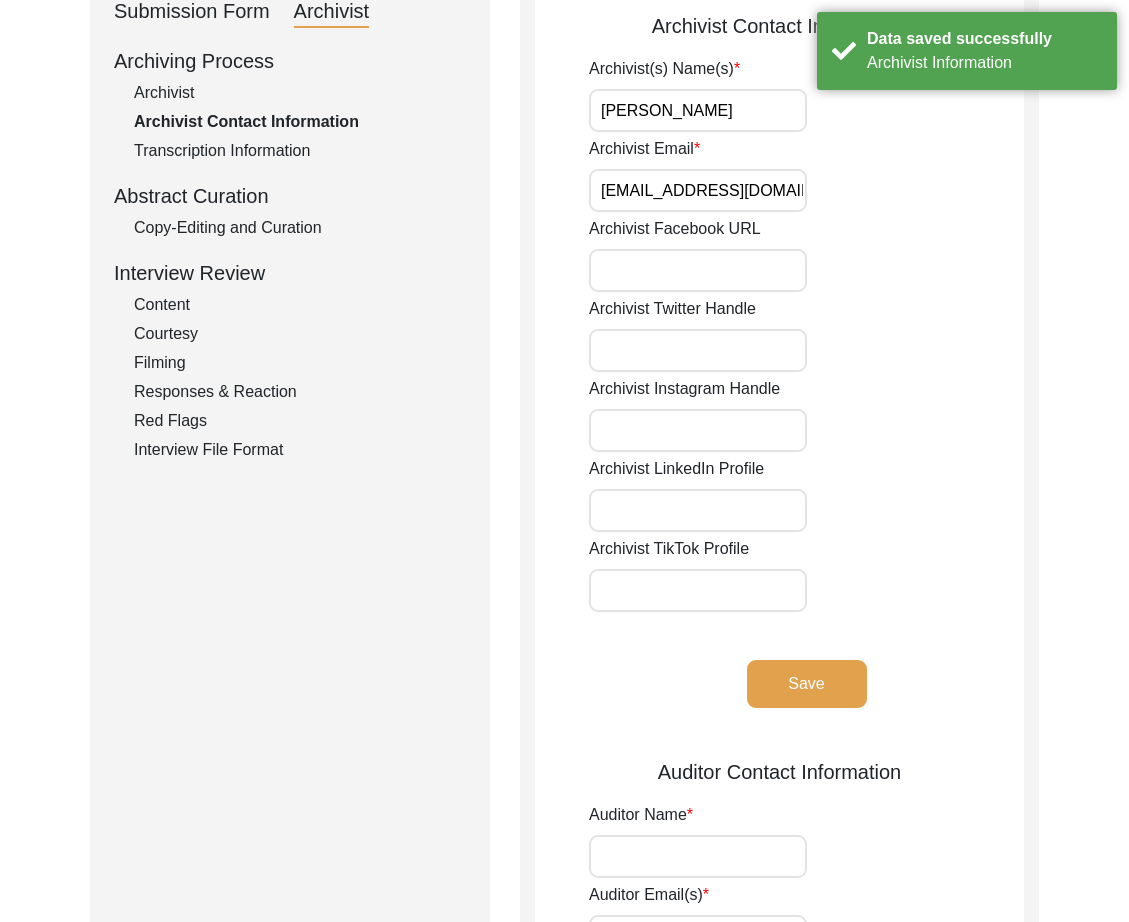 scroll, scrollTop: 0, scrollLeft: 0, axis: both 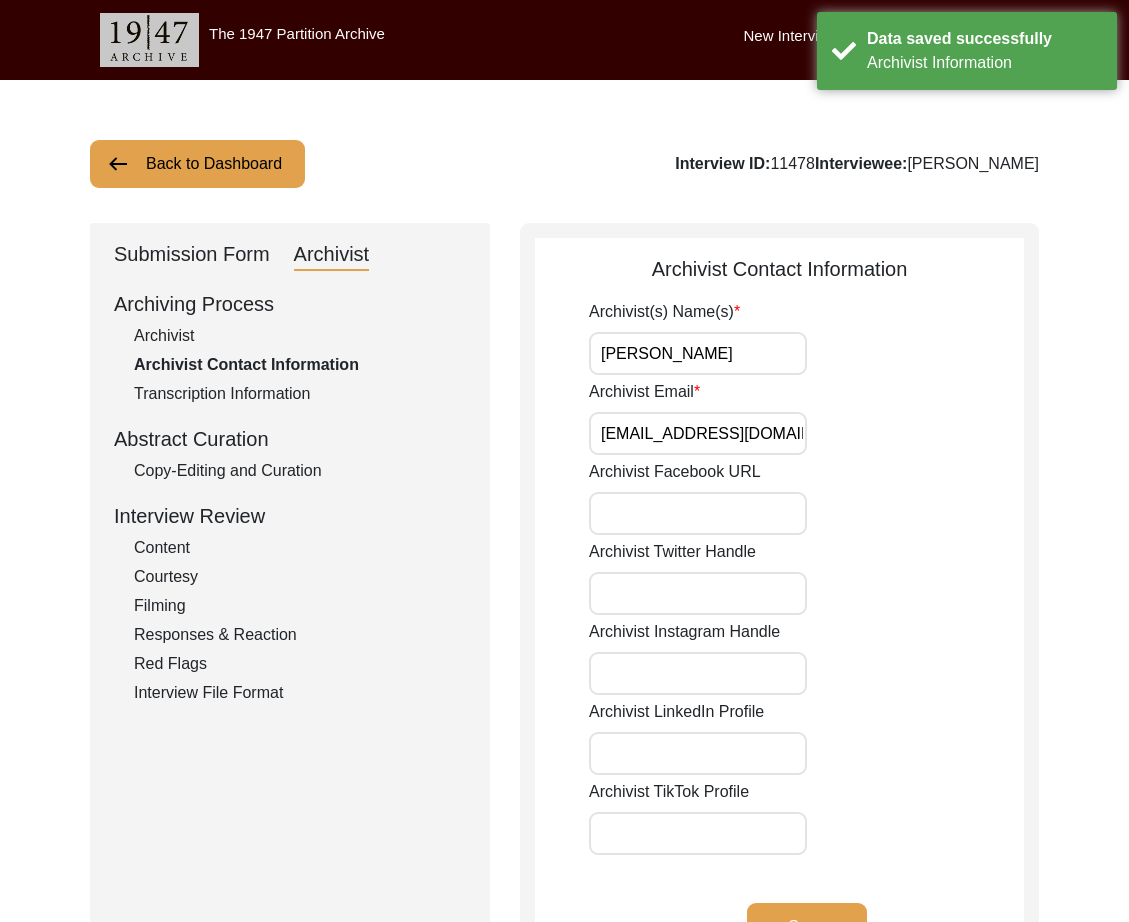 click on "Back to Dashboard" 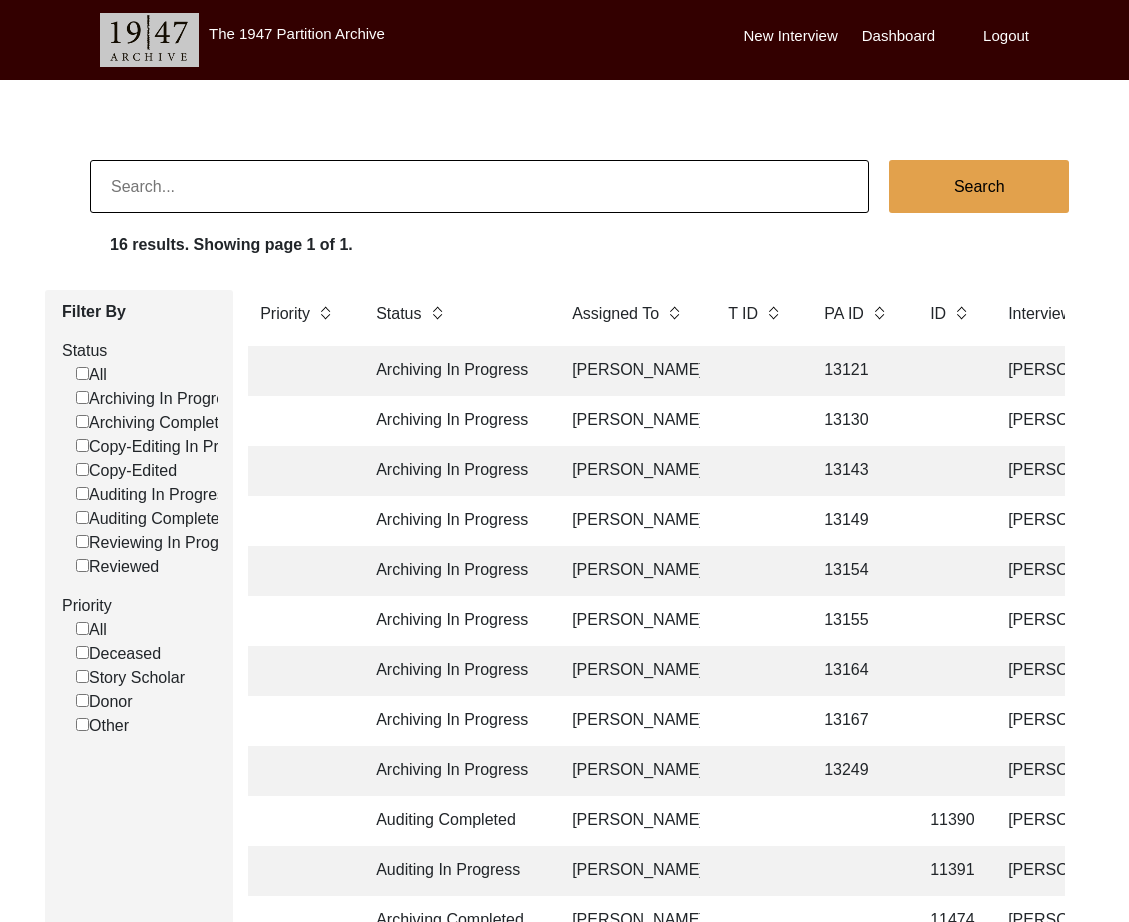 scroll, scrollTop: 0, scrollLeft: 2, axis: horizontal 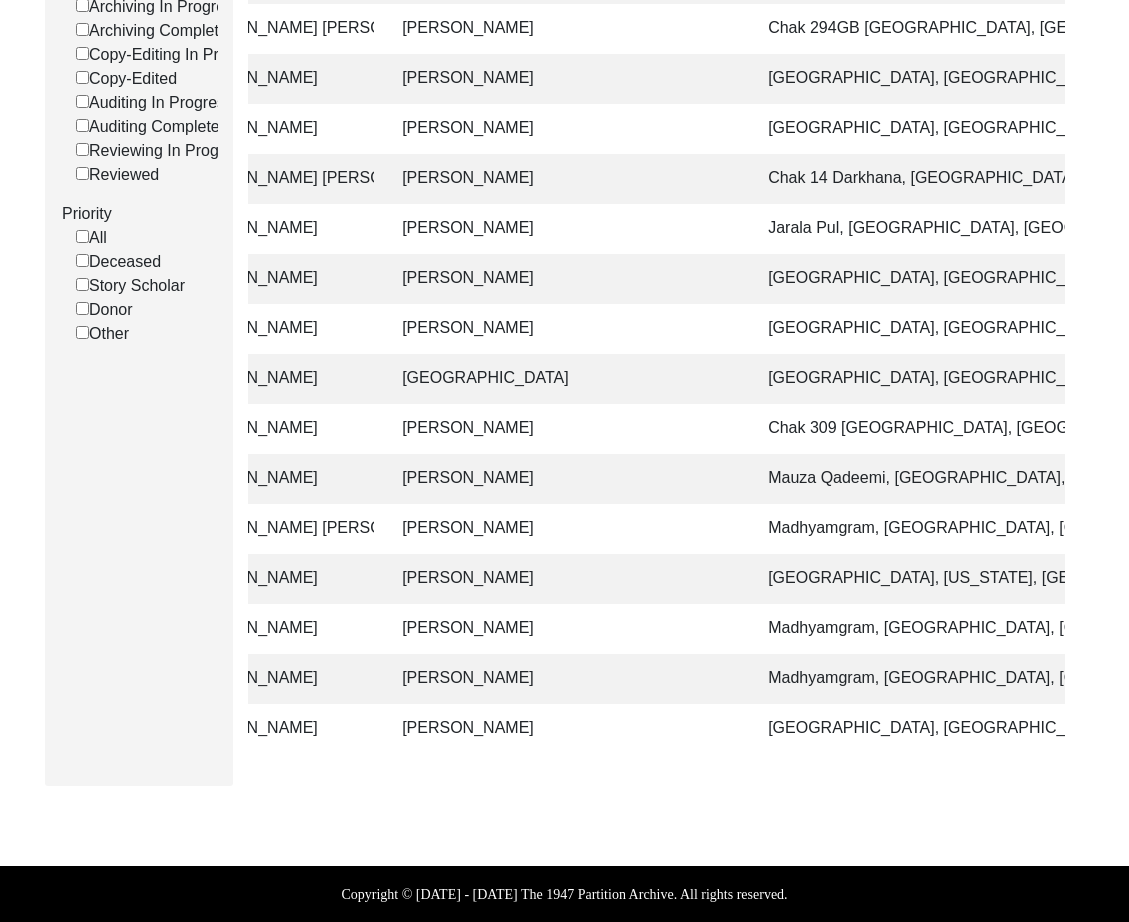 click on "[GEOGRAPHIC_DATA], [GEOGRAPHIC_DATA], [GEOGRAPHIC_DATA]" 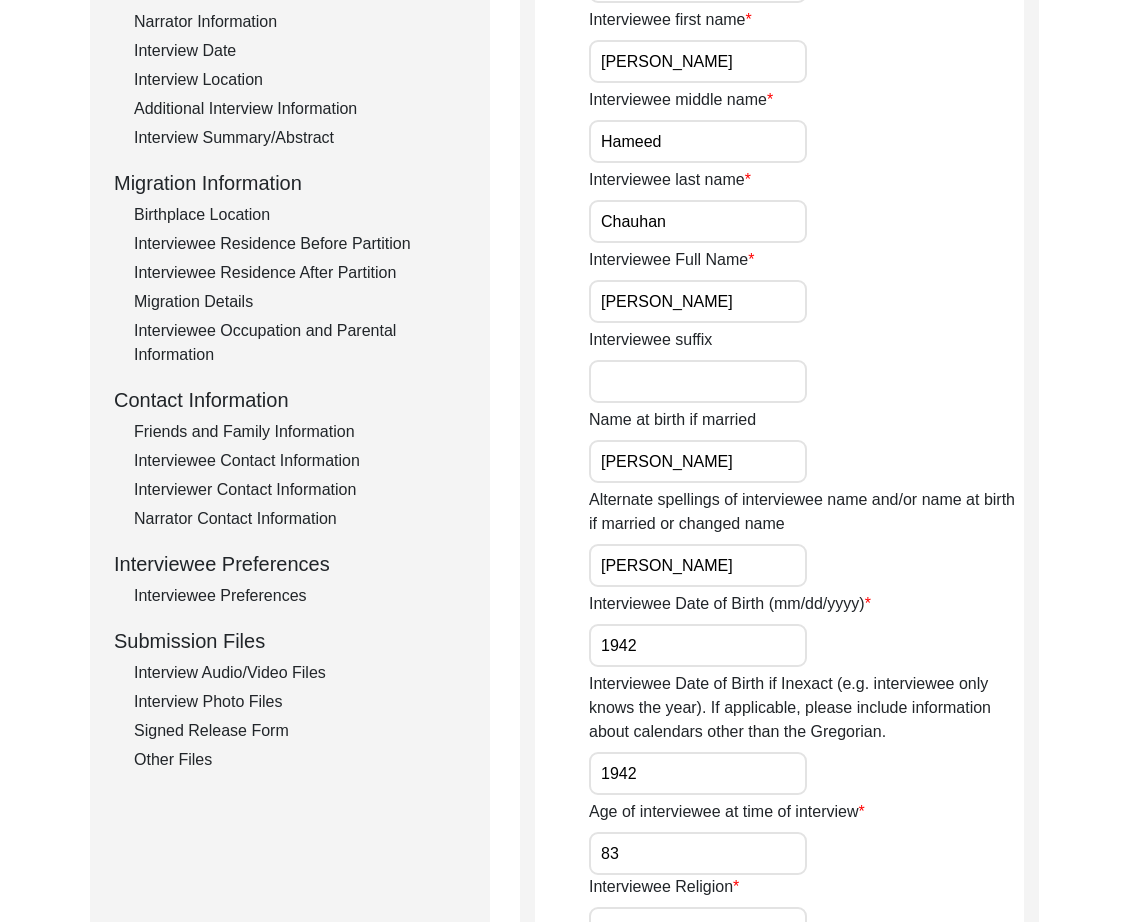 scroll, scrollTop: 0, scrollLeft: 0, axis: both 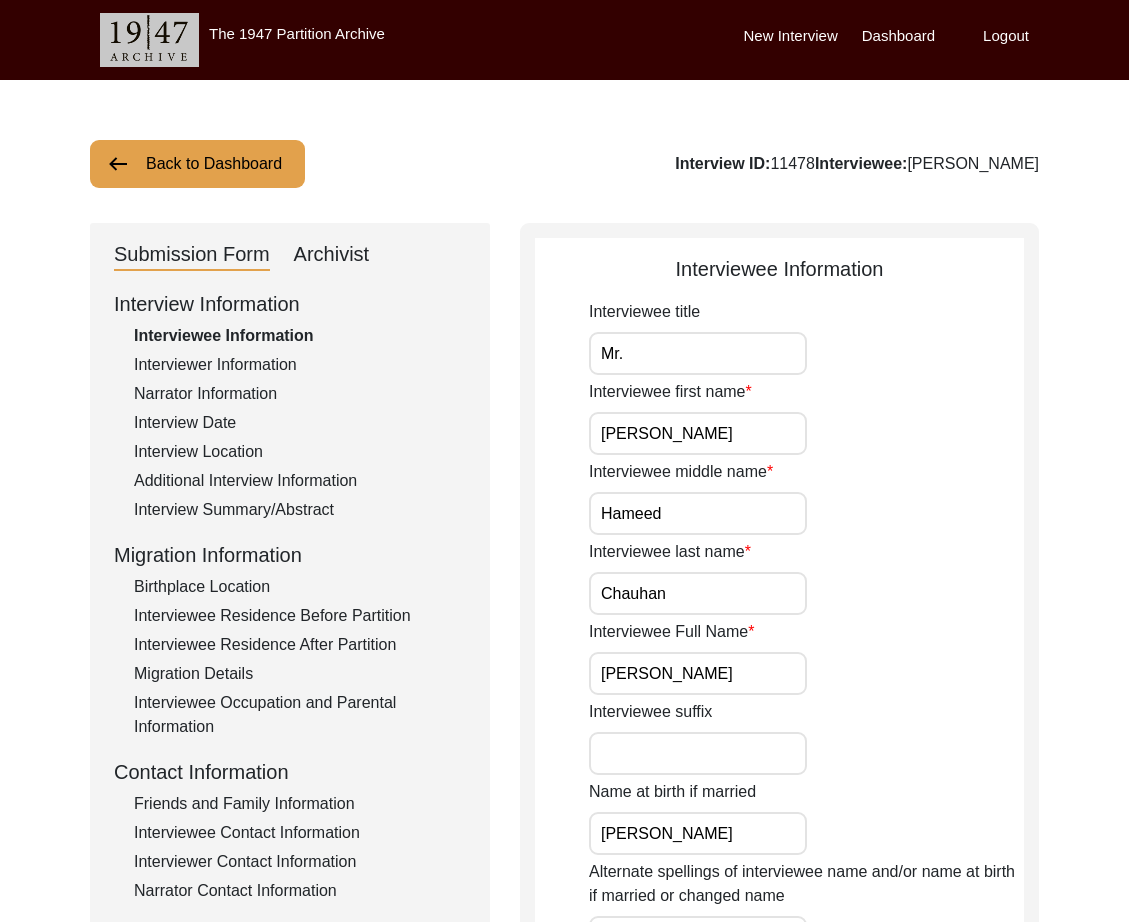 click on "Archivist" 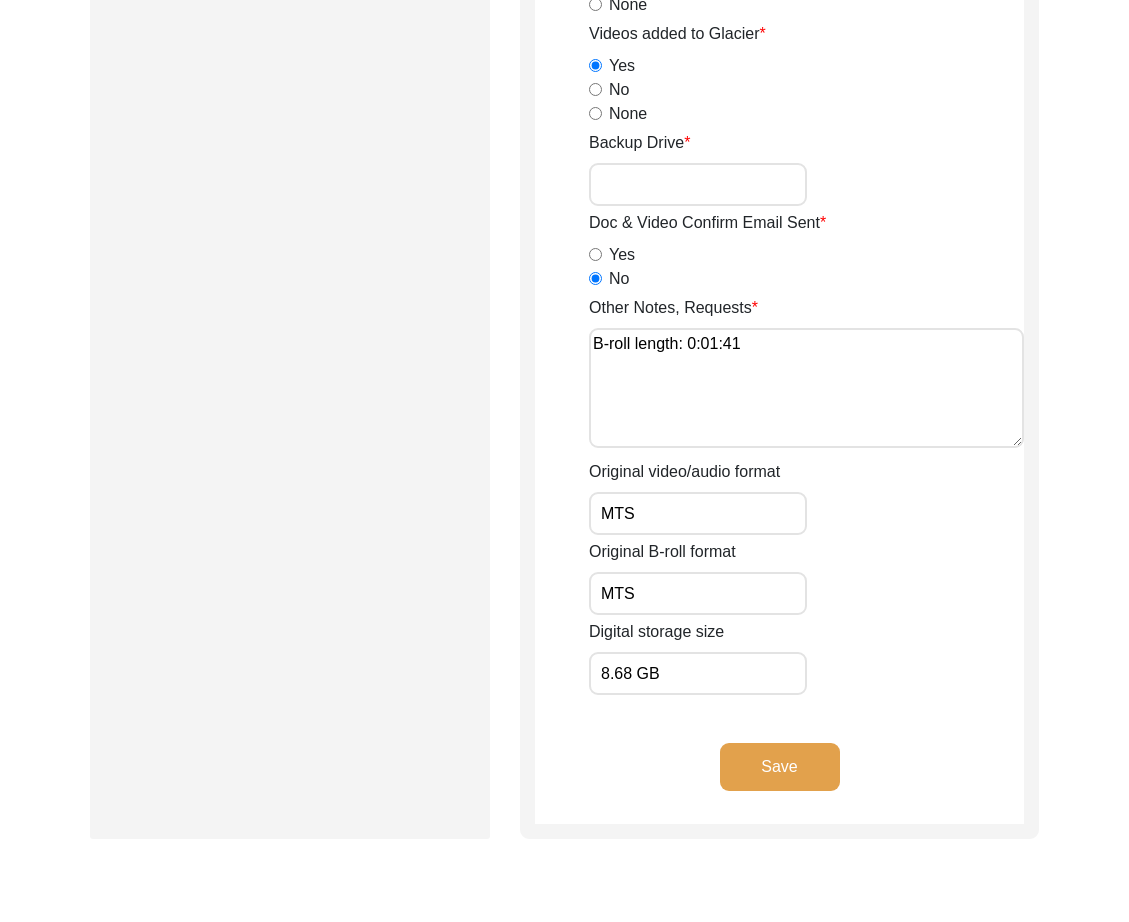 scroll, scrollTop: 2870, scrollLeft: 0, axis: vertical 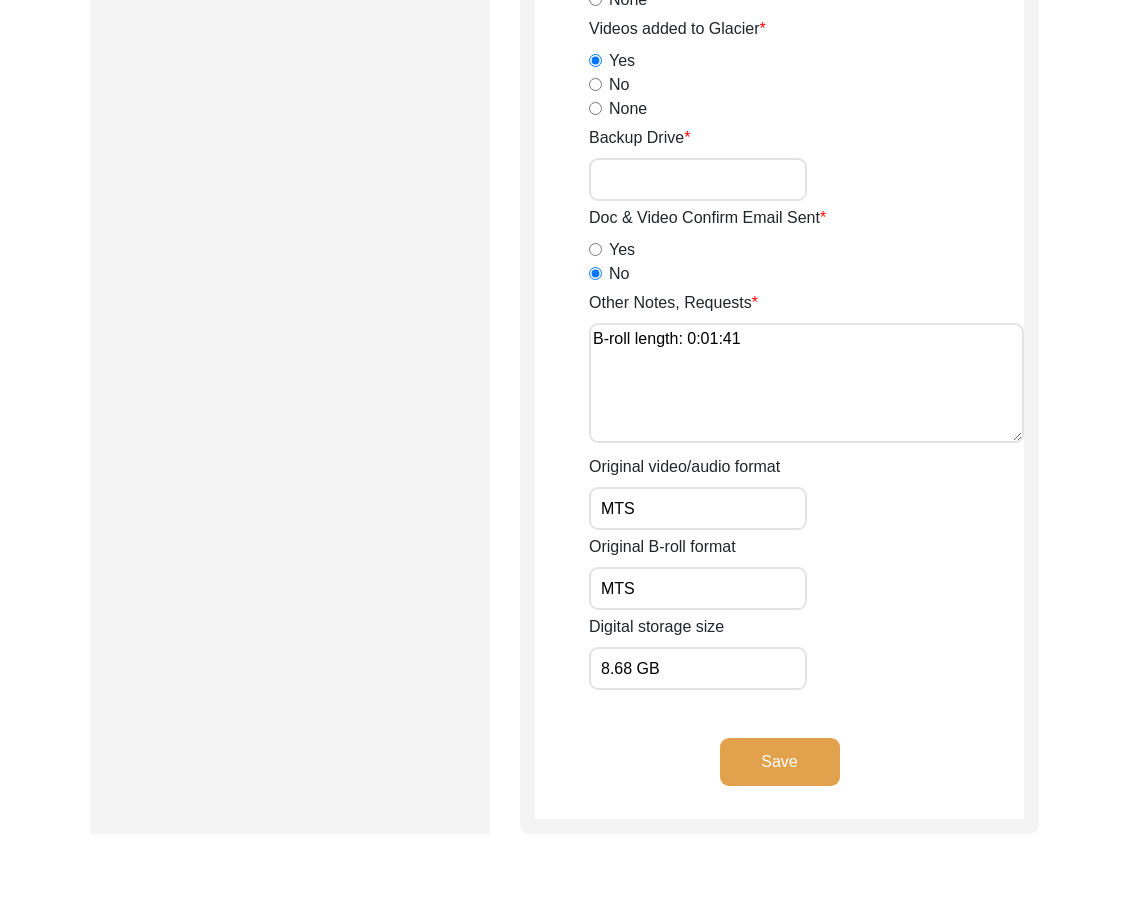 click on "8.68 GB" at bounding box center [698, 668] 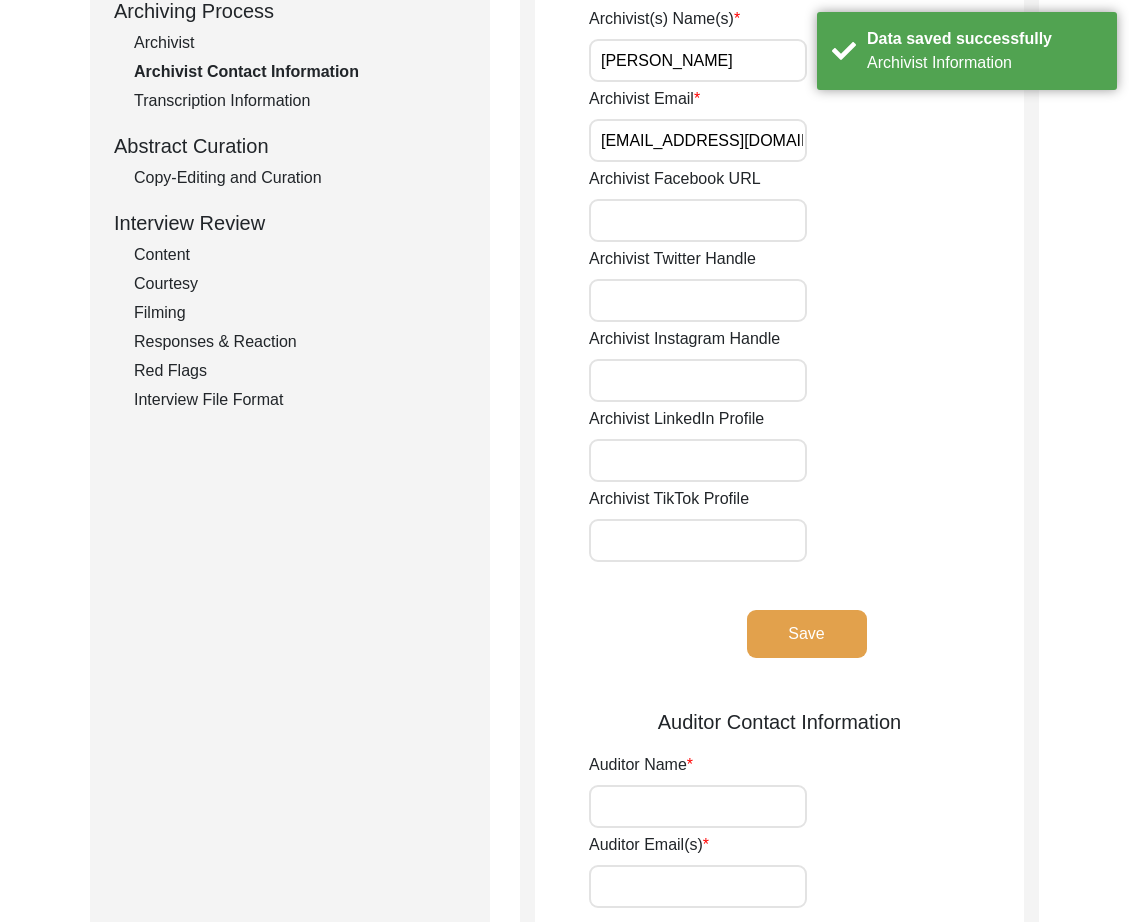 scroll, scrollTop: 0, scrollLeft: 0, axis: both 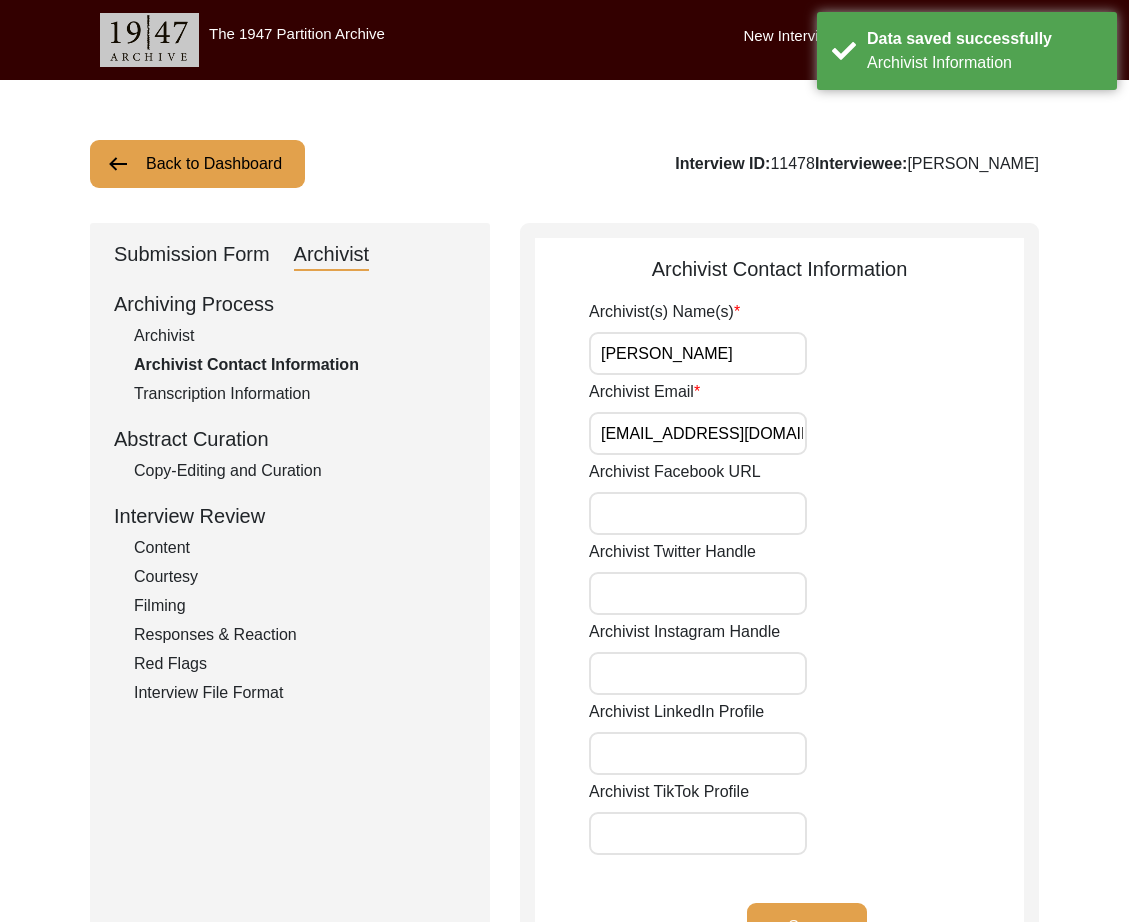 click on "Back to Dashboard" 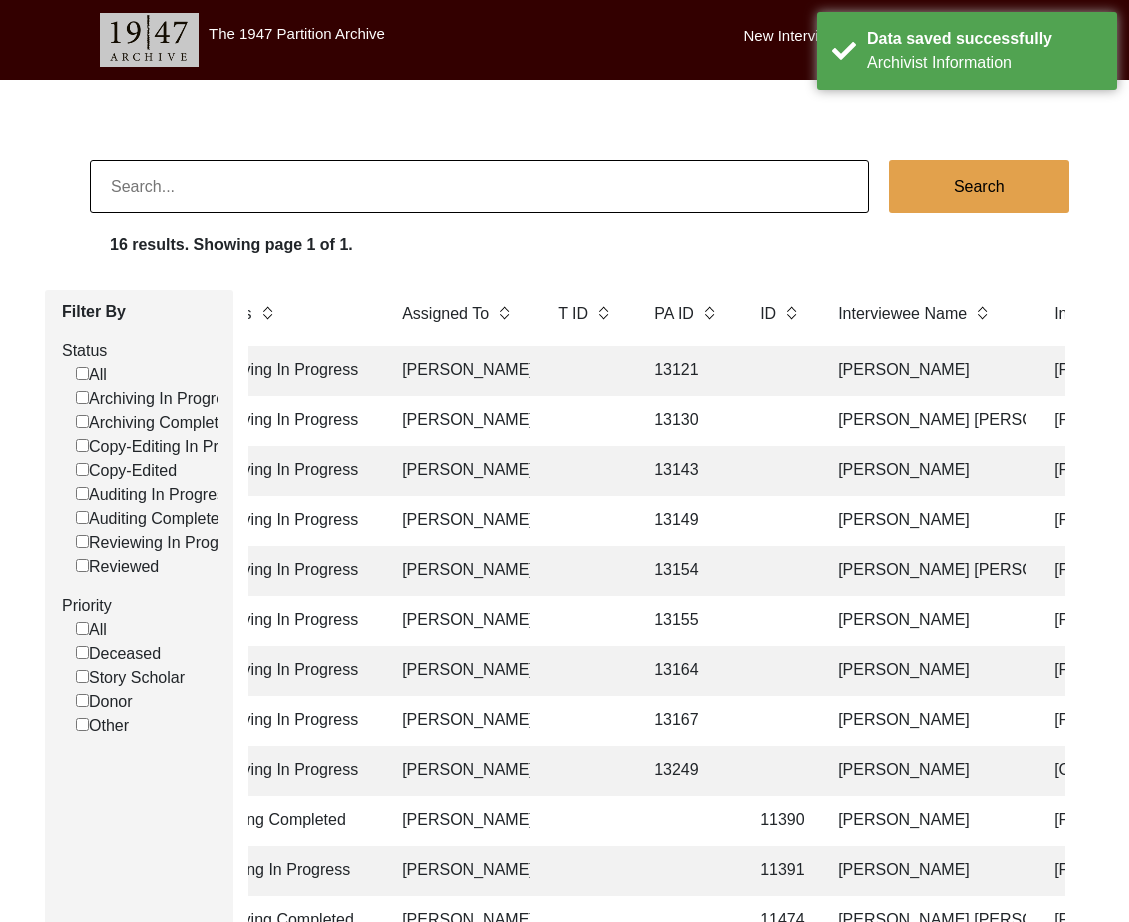 scroll, scrollTop: 0, scrollLeft: 168, axis: horizontal 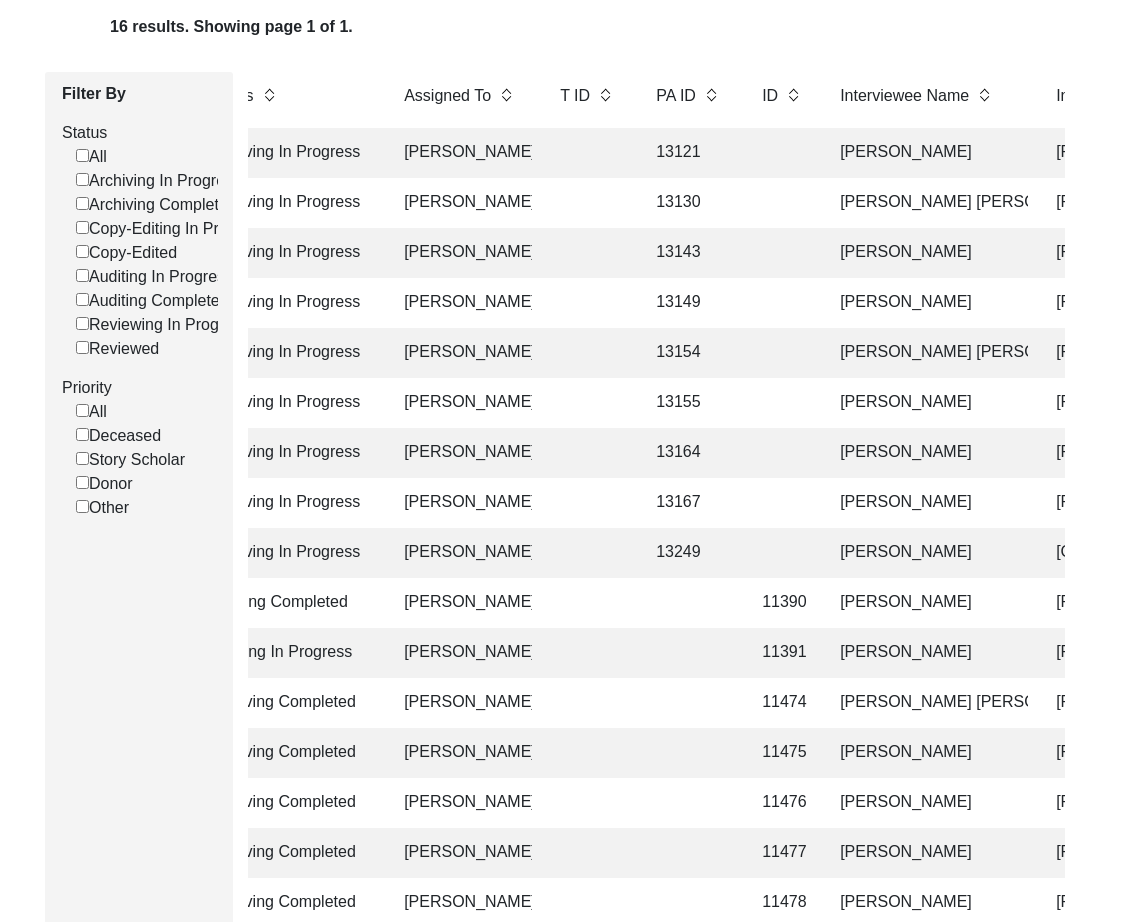 click on "[PERSON_NAME]" 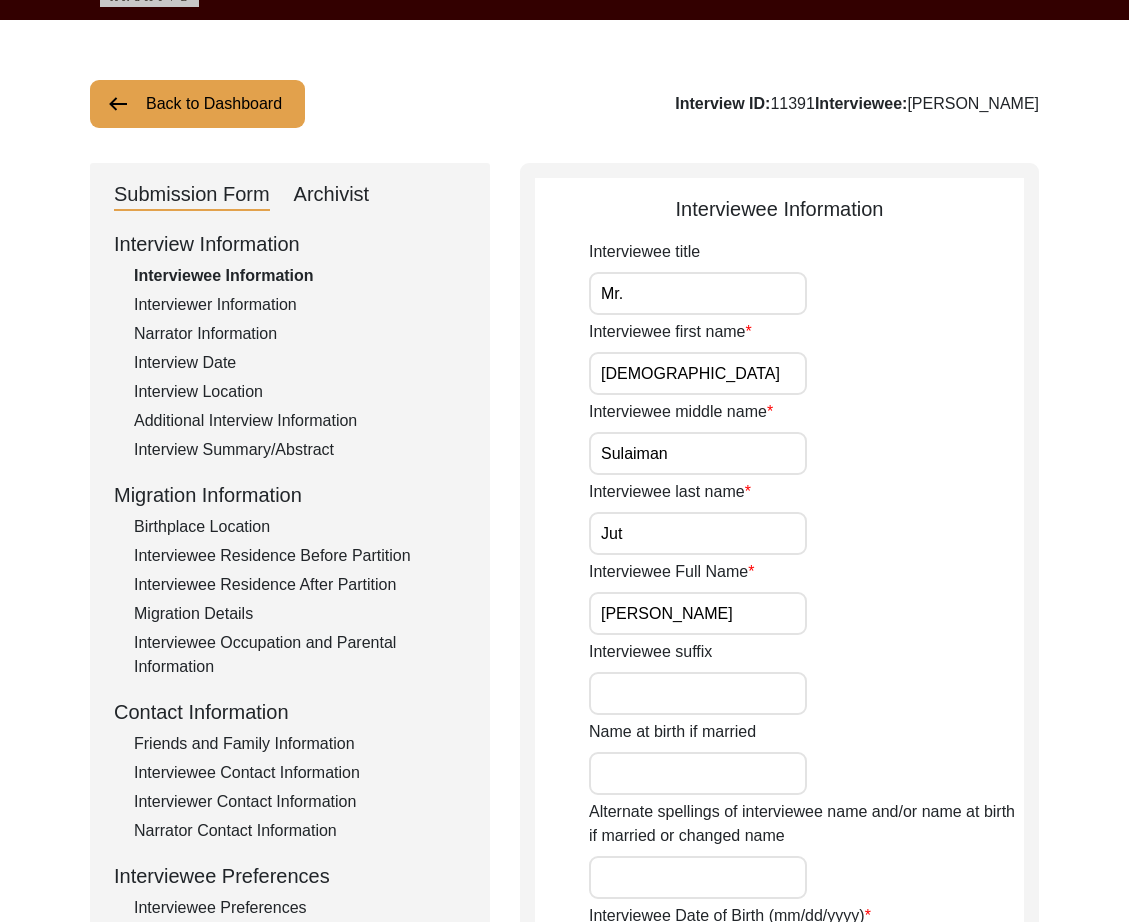 scroll, scrollTop: 0, scrollLeft: 0, axis: both 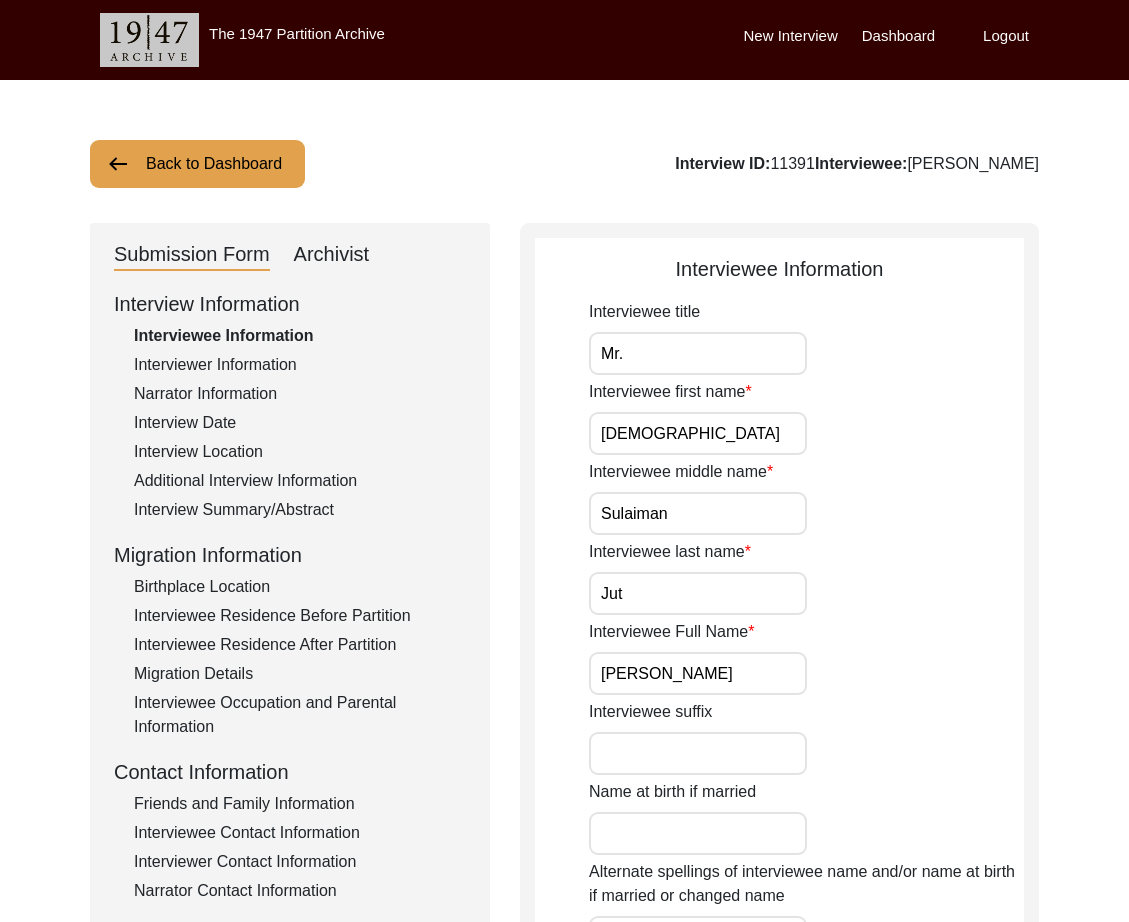 click on "Interviewer Information" 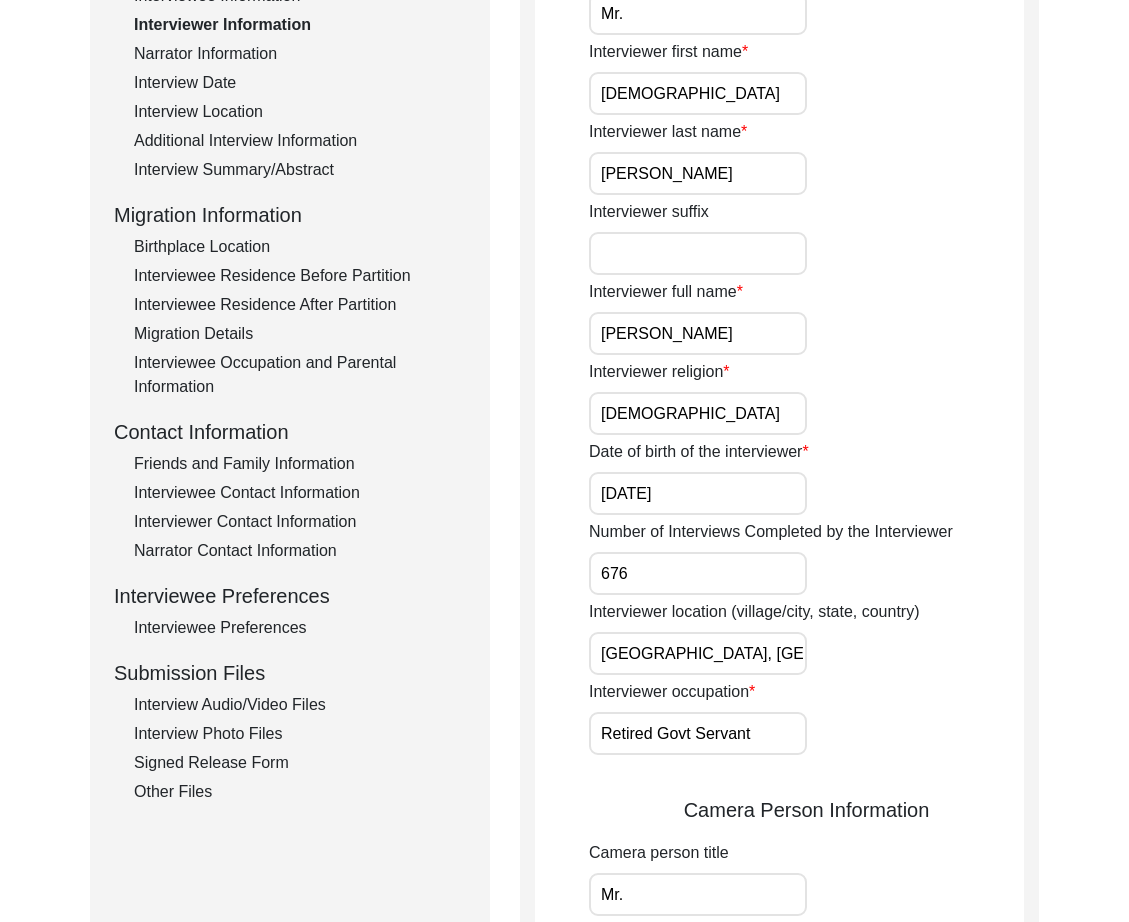 scroll, scrollTop: 737, scrollLeft: 0, axis: vertical 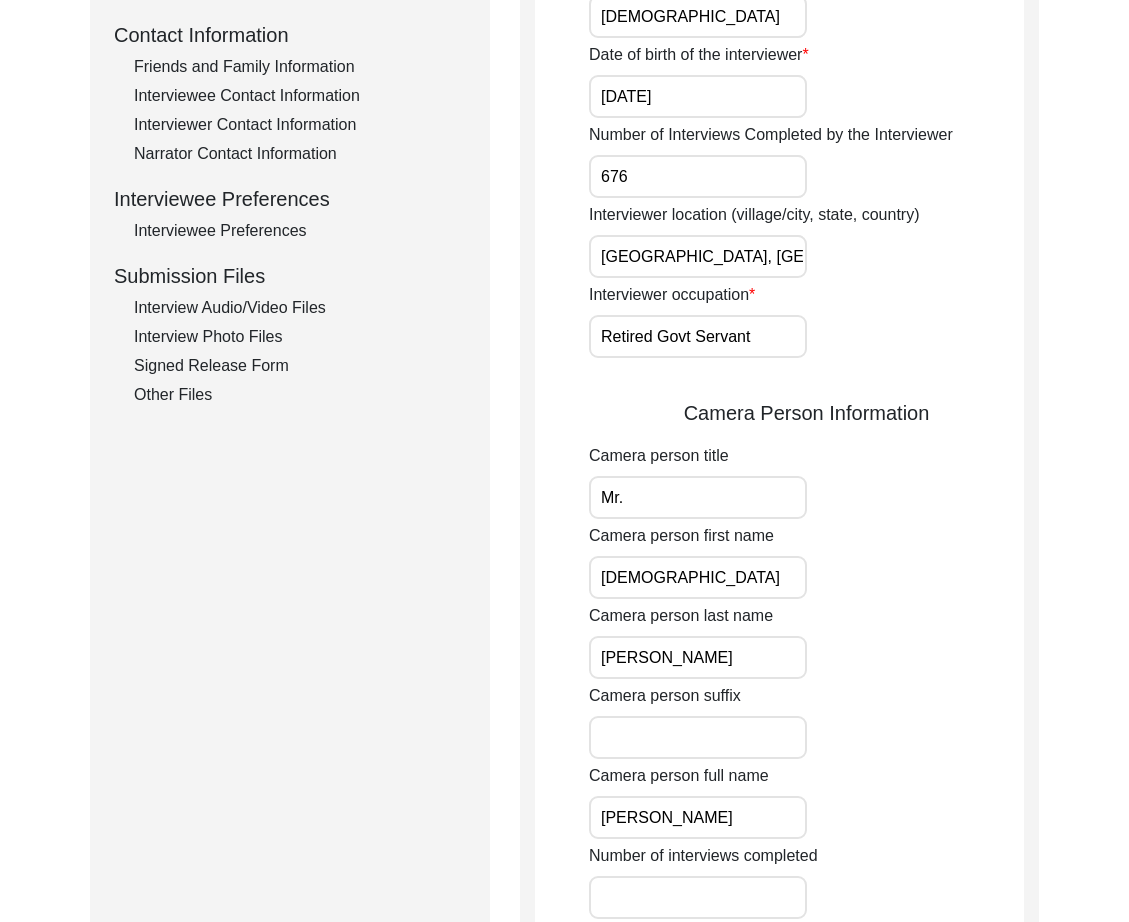 click on "[GEOGRAPHIC_DATA], [GEOGRAPHIC_DATA], [GEOGRAPHIC_DATA]" at bounding box center [698, 256] 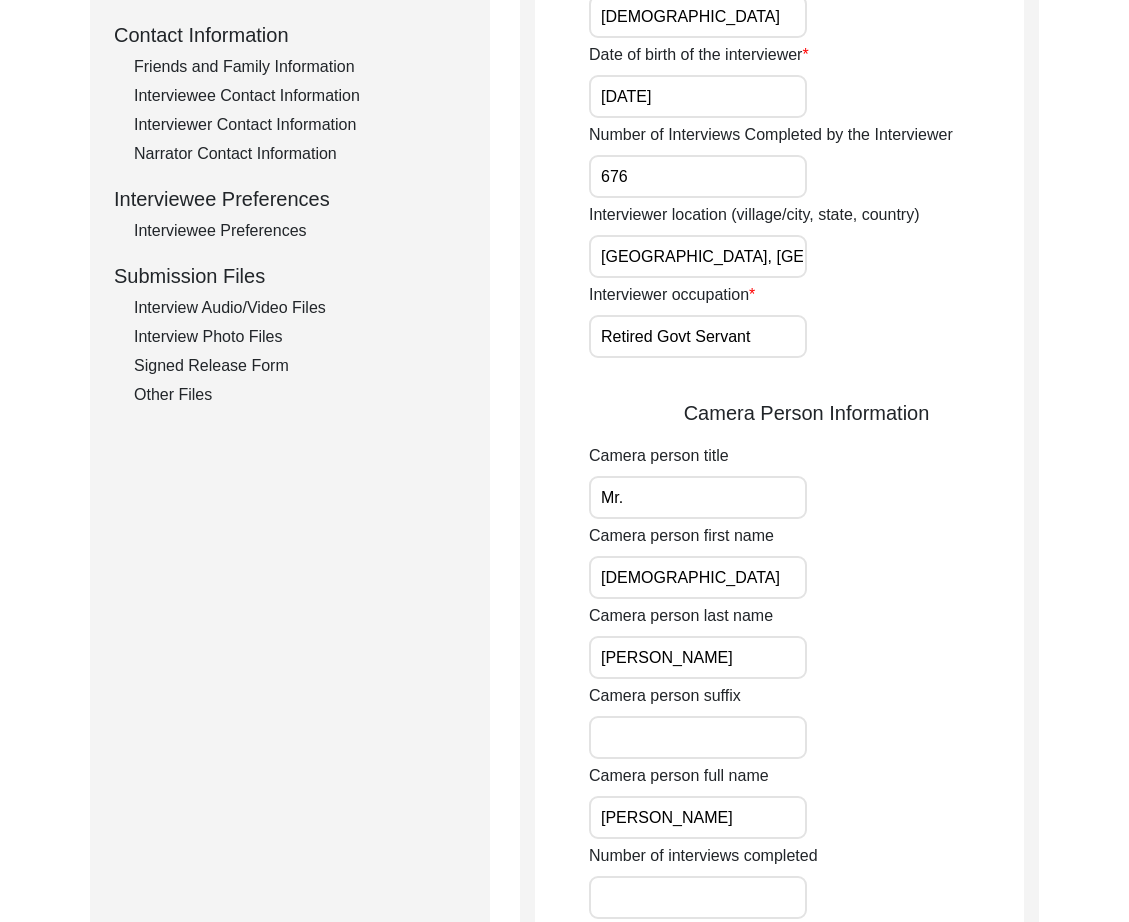 scroll, scrollTop: 0, scrollLeft: 13, axis: horizontal 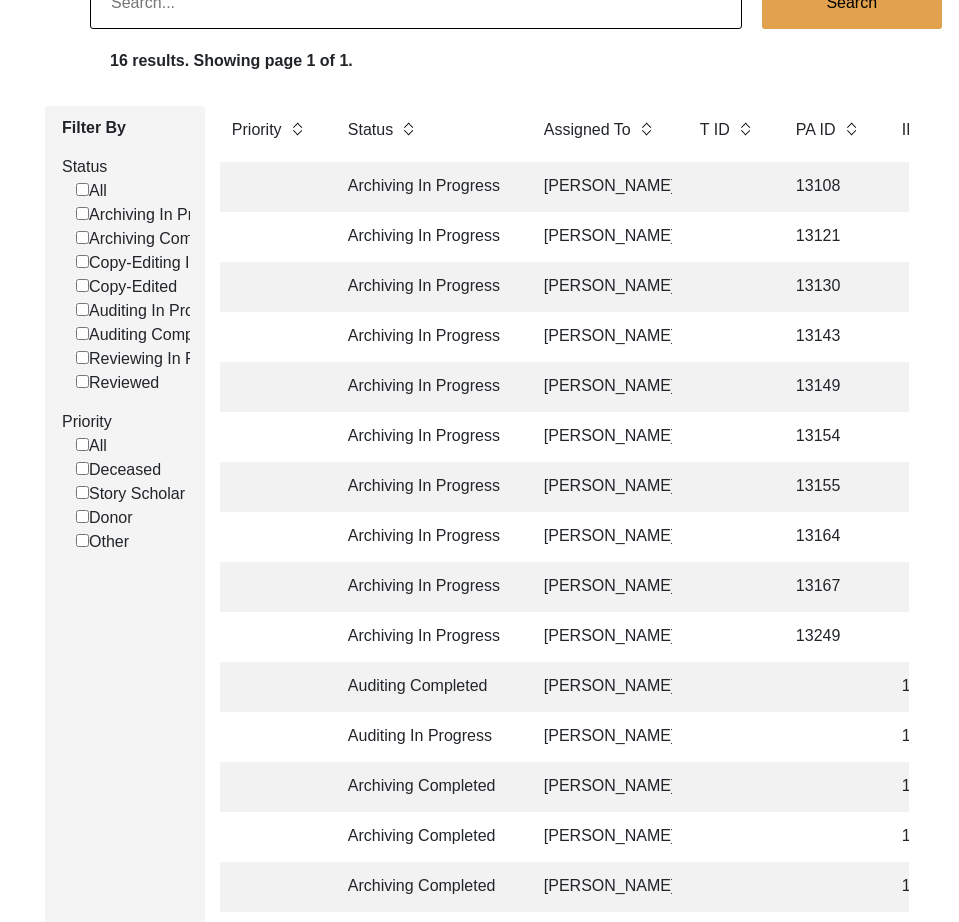 click on "13154" 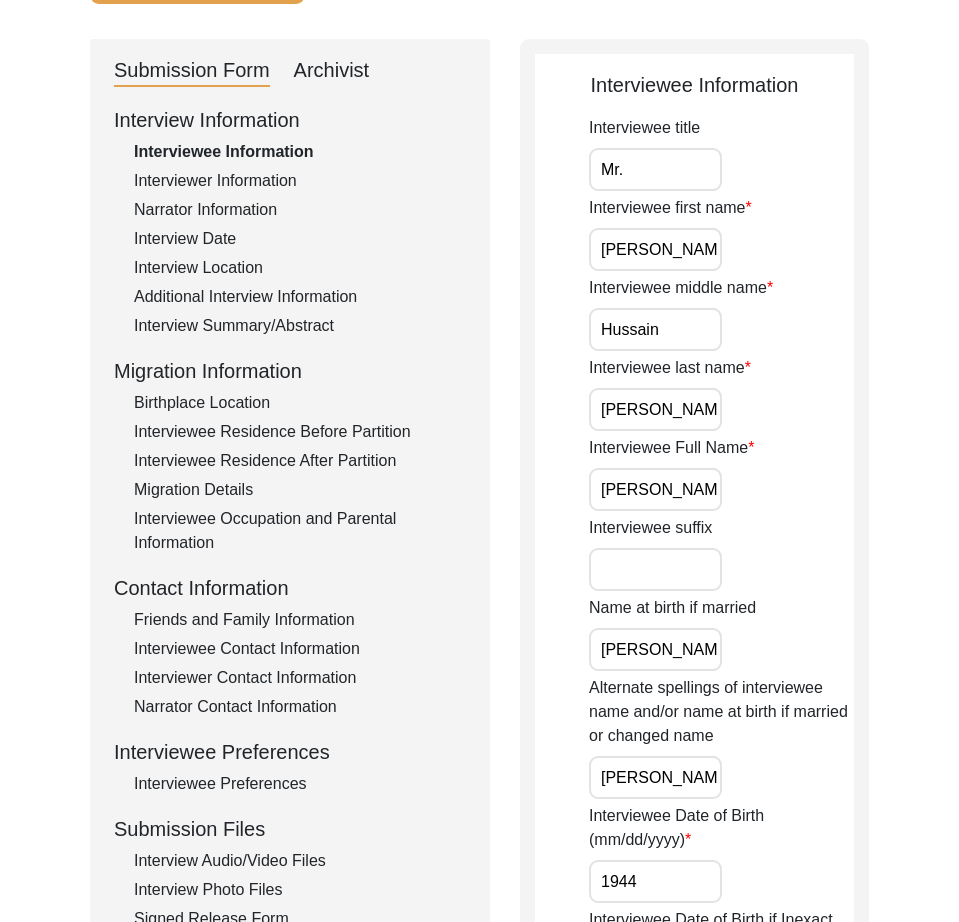 click on "Birthplace Location" 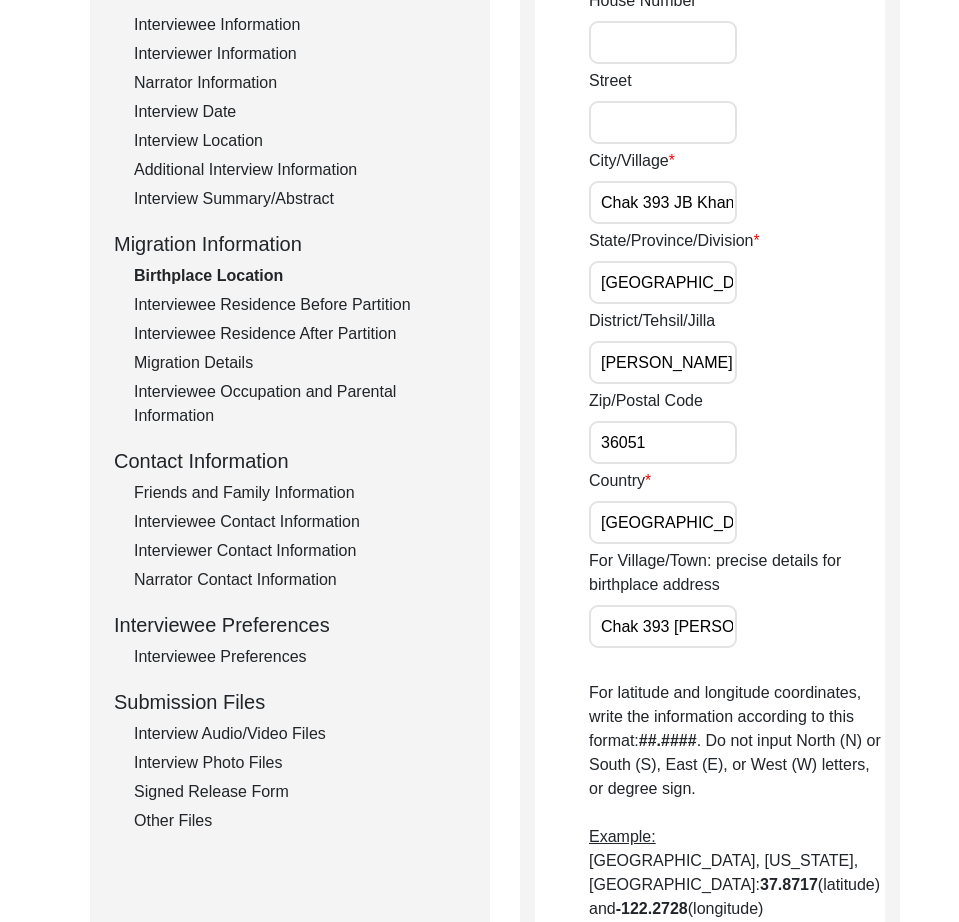 scroll, scrollTop: 314, scrollLeft: 0, axis: vertical 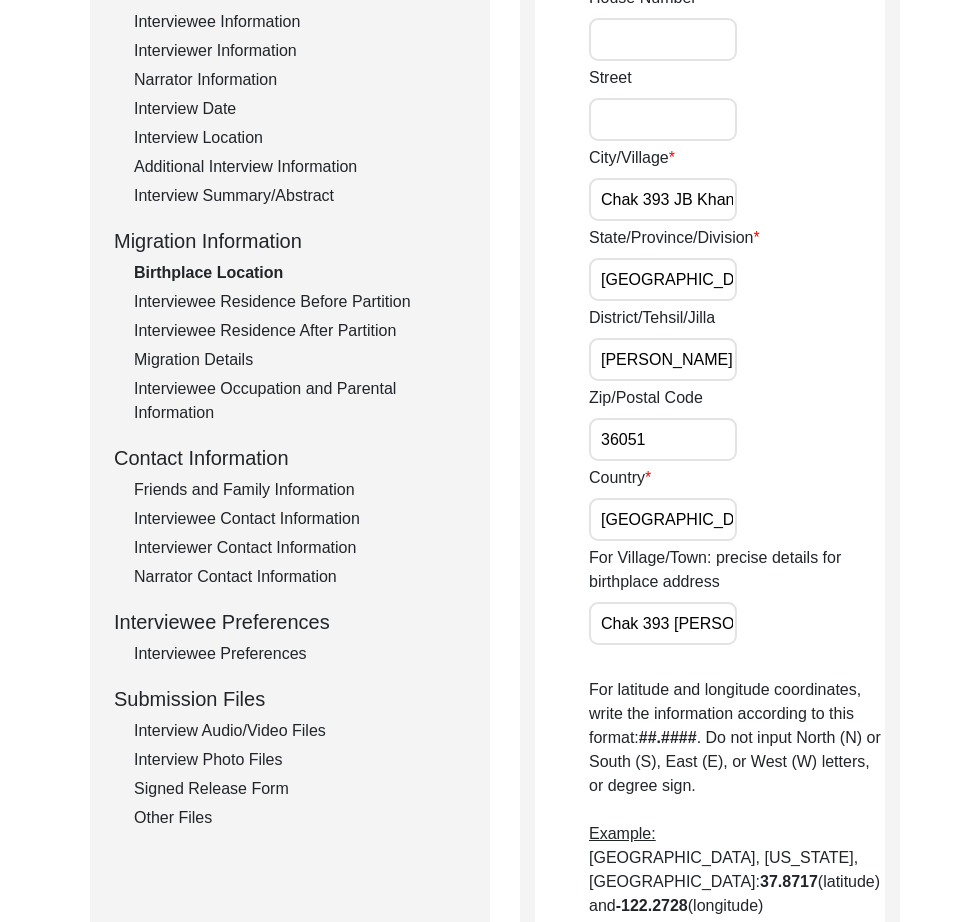 click on "Interviewee Residence Before Partition" 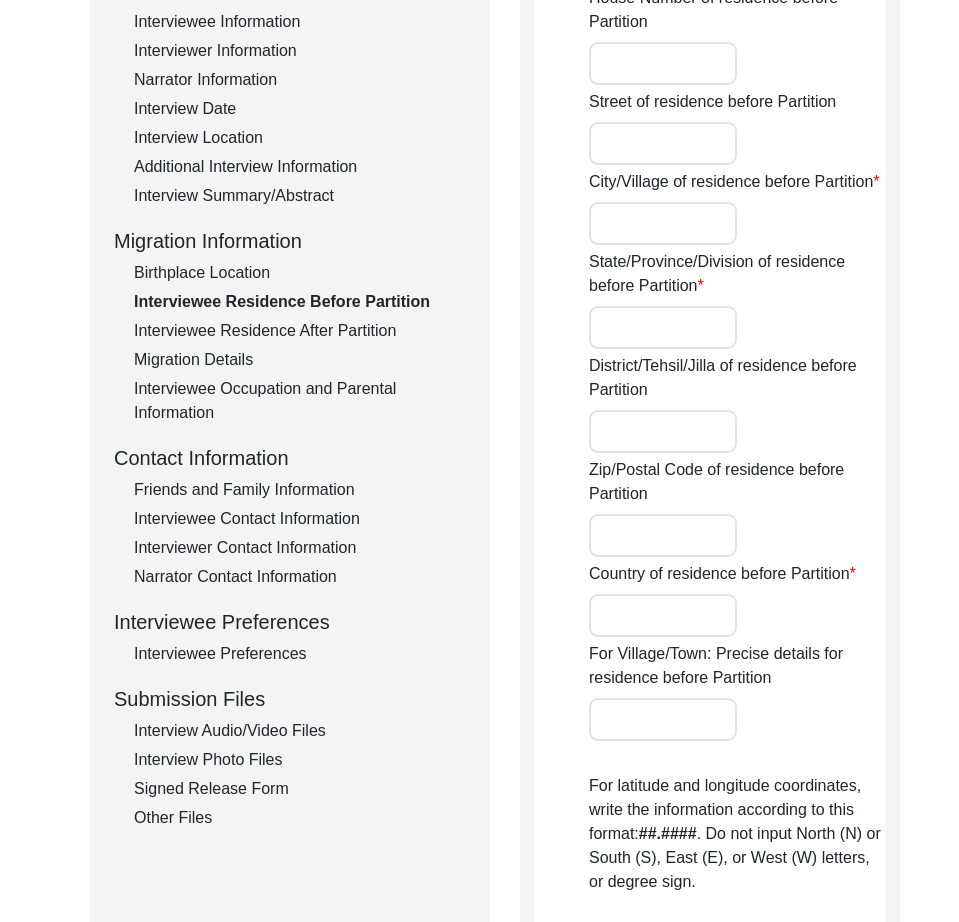 type on "Rasulpur" 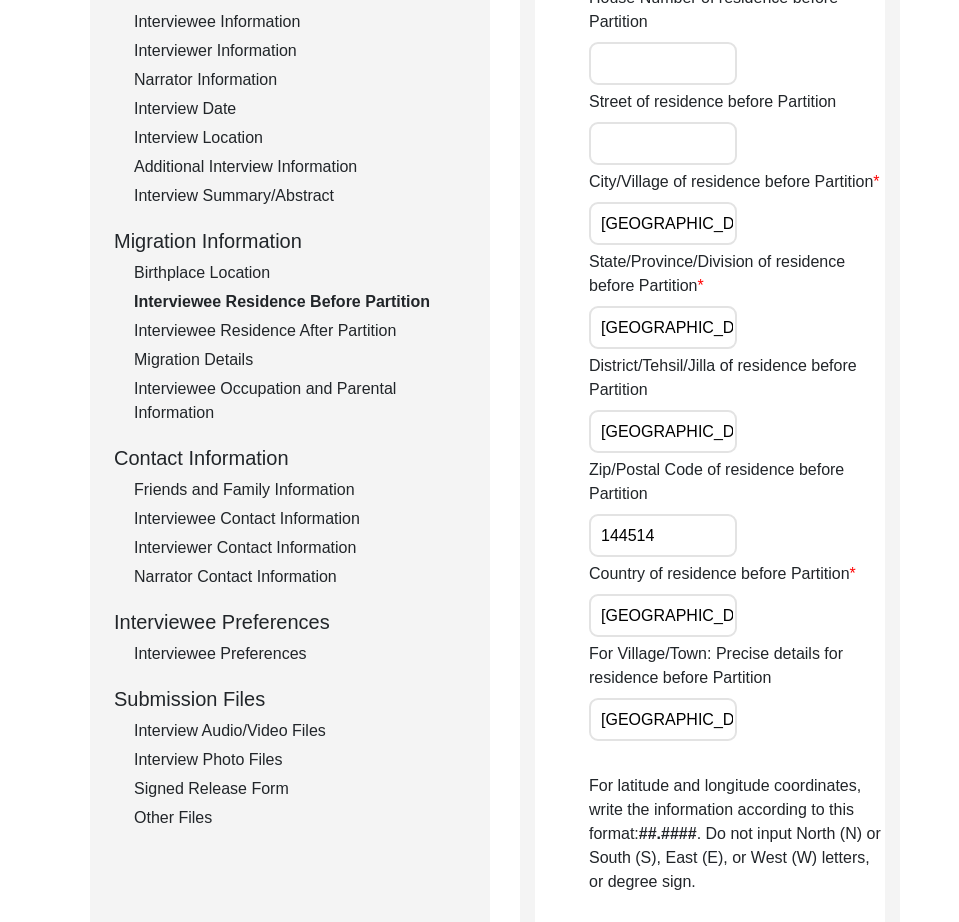 click on "Interviewee Residence After Partition" 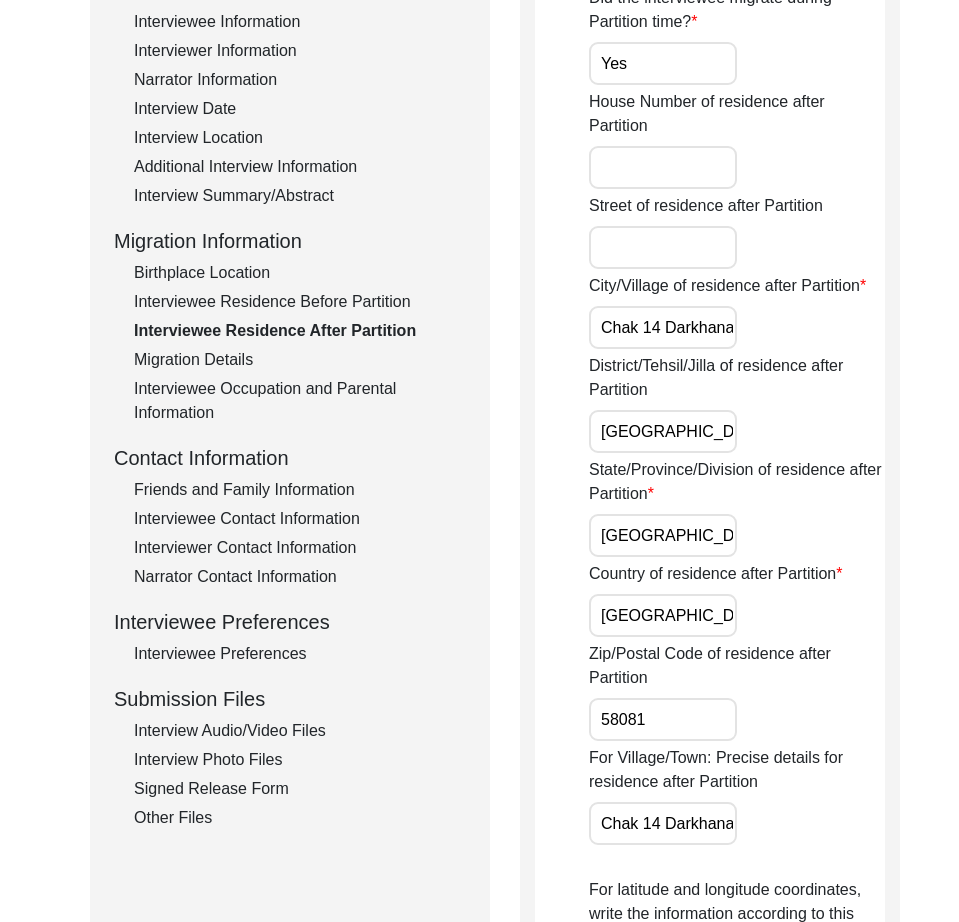 click on "[GEOGRAPHIC_DATA], [GEOGRAPHIC_DATA]" at bounding box center [663, 431] 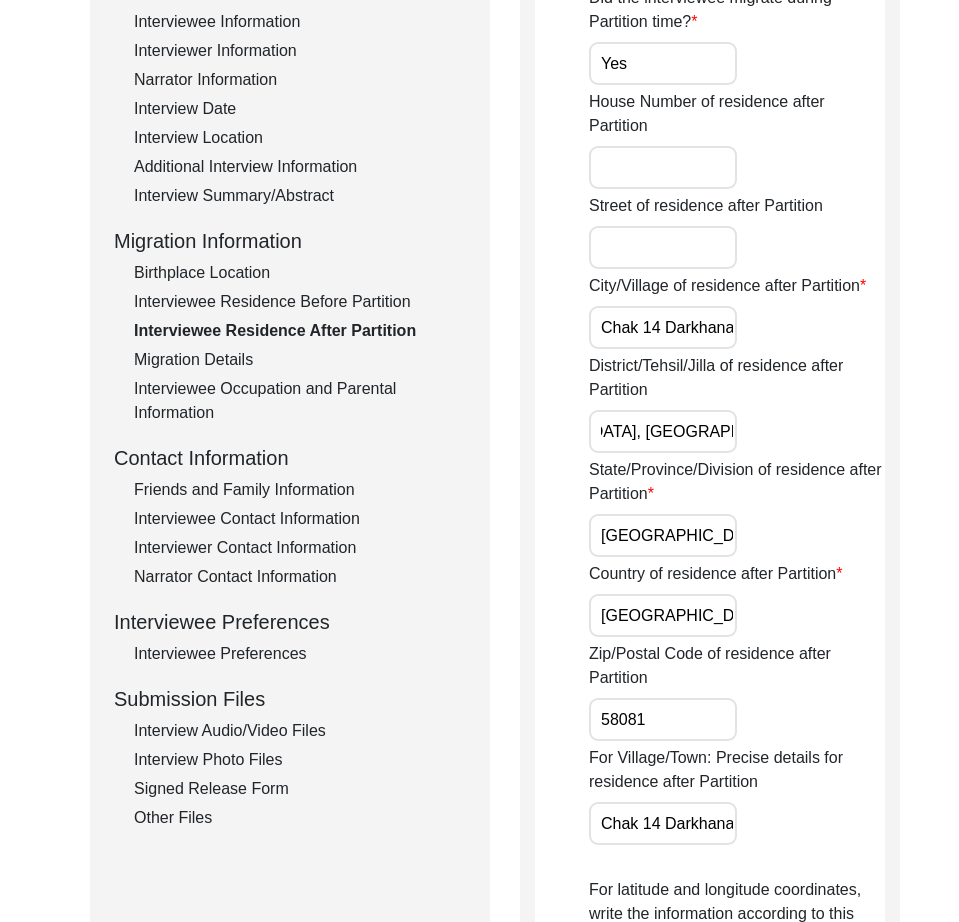 scroll, scrollTop: 0, scrollLeft: 0, axis: both 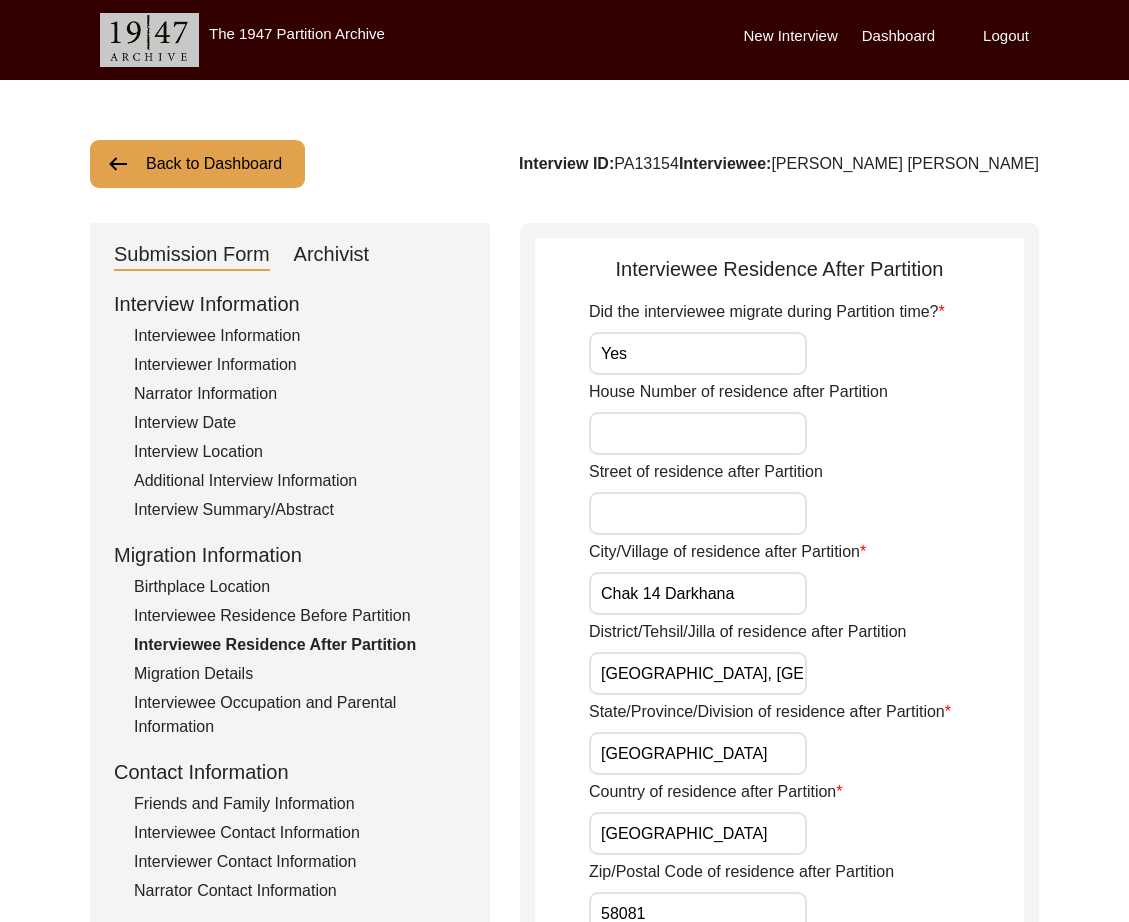 click on "Archivist" 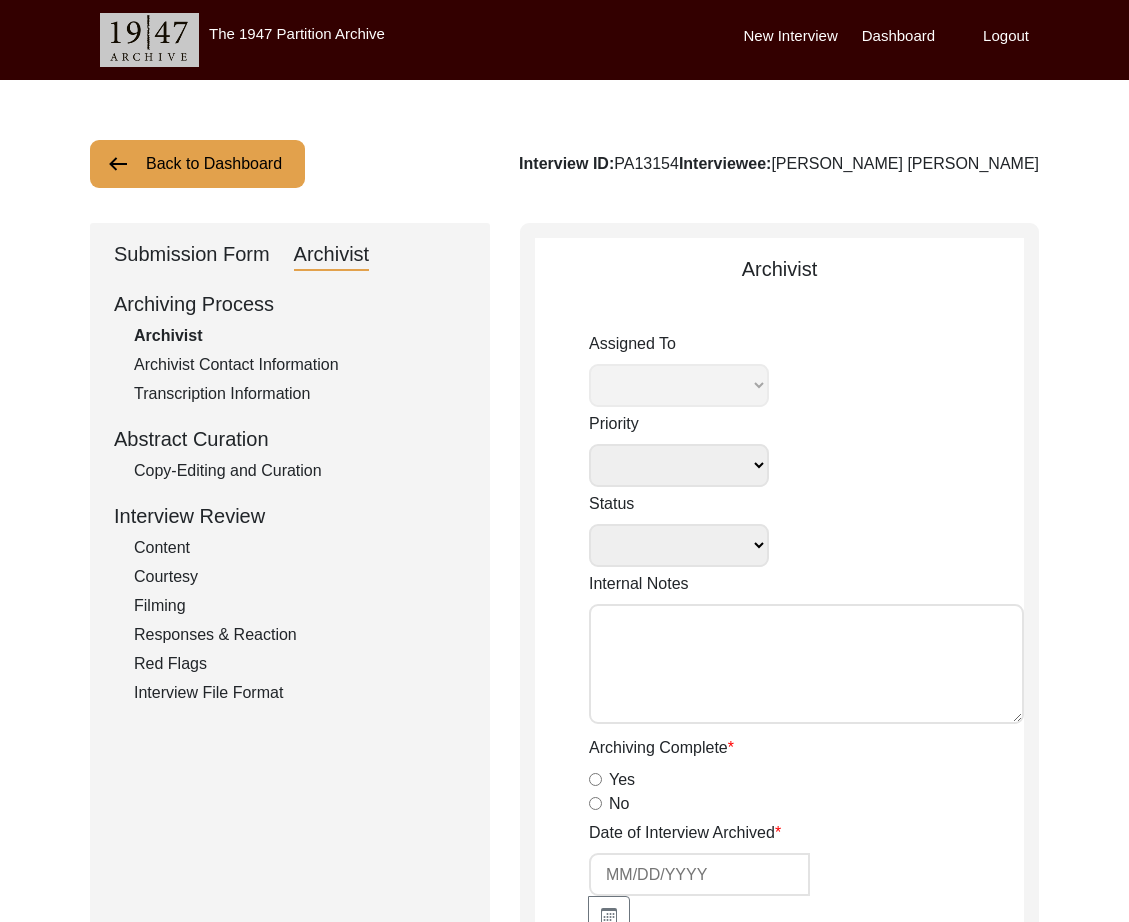 select 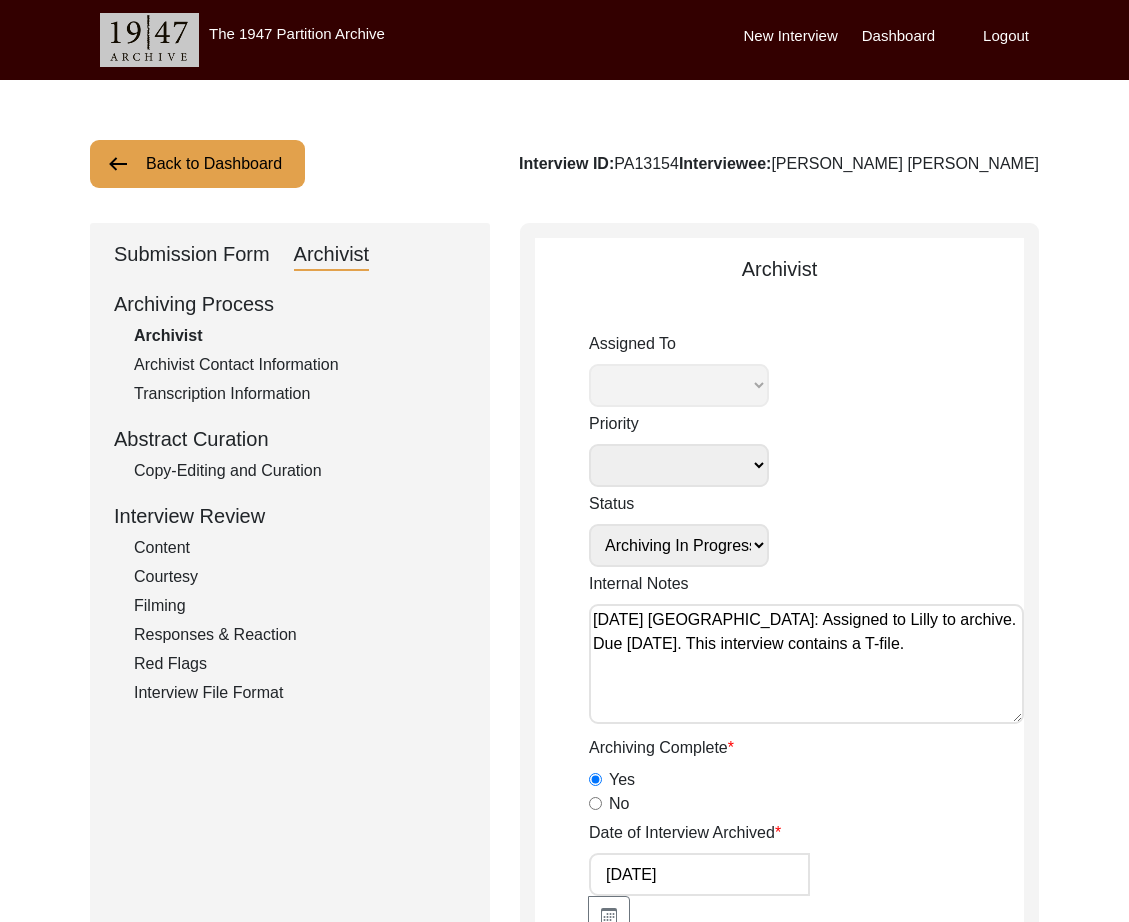 select on "507" 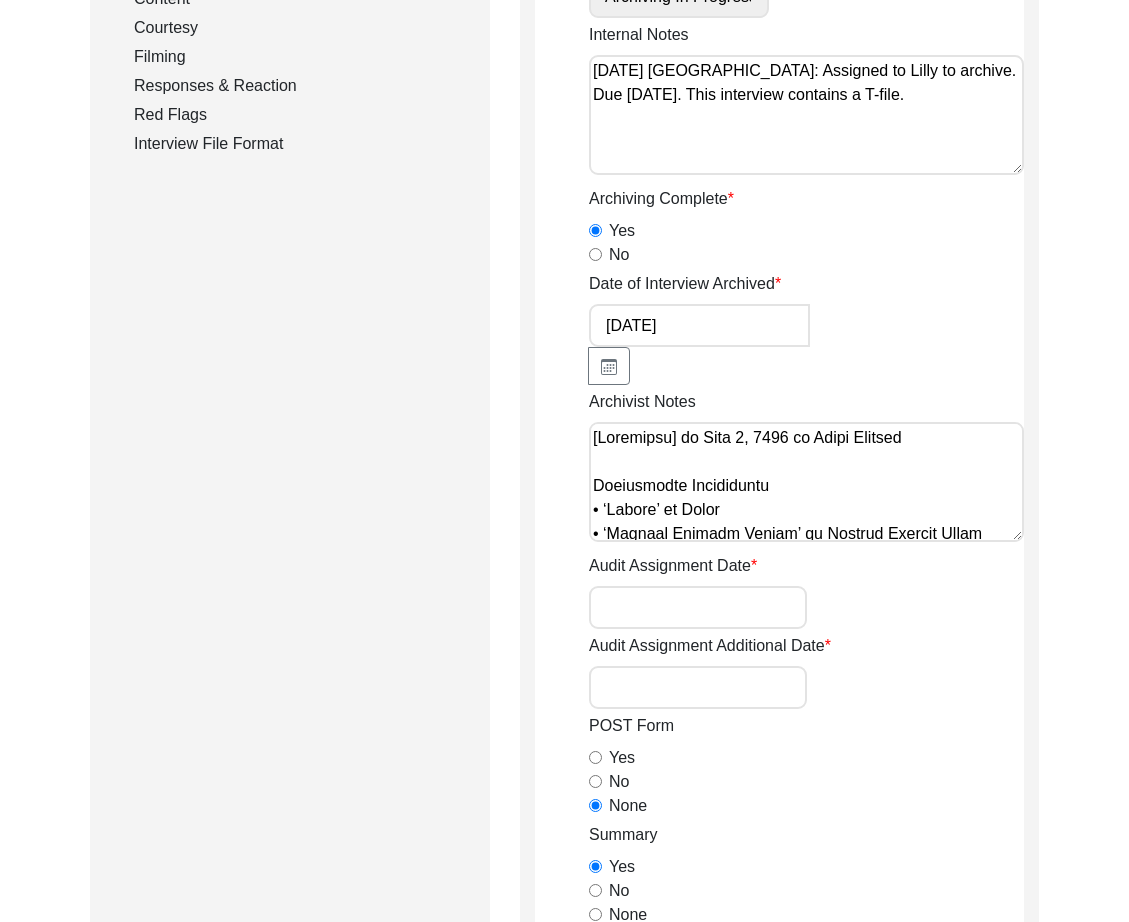 scroll, scrollTop: 235, scrollLeft: 0, axis: vertical 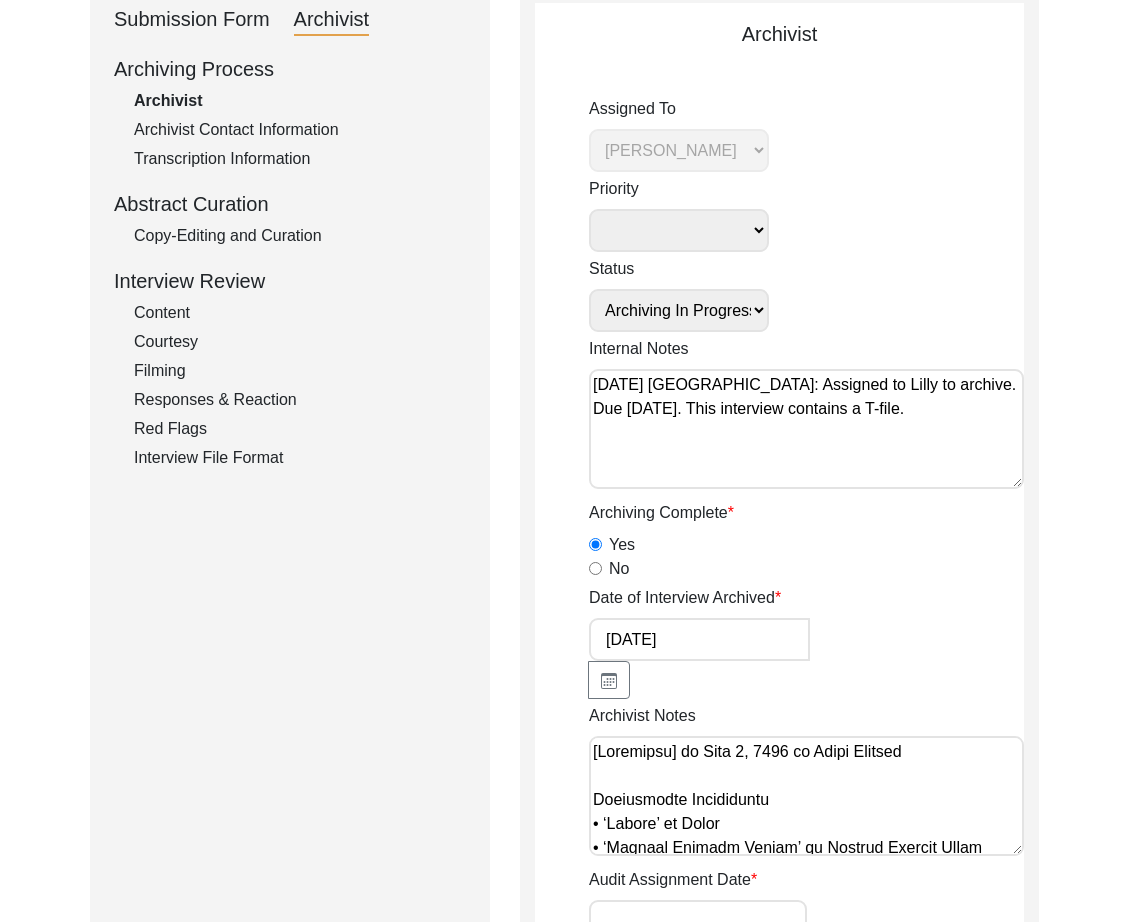click on "Copy-Editing and Curation" 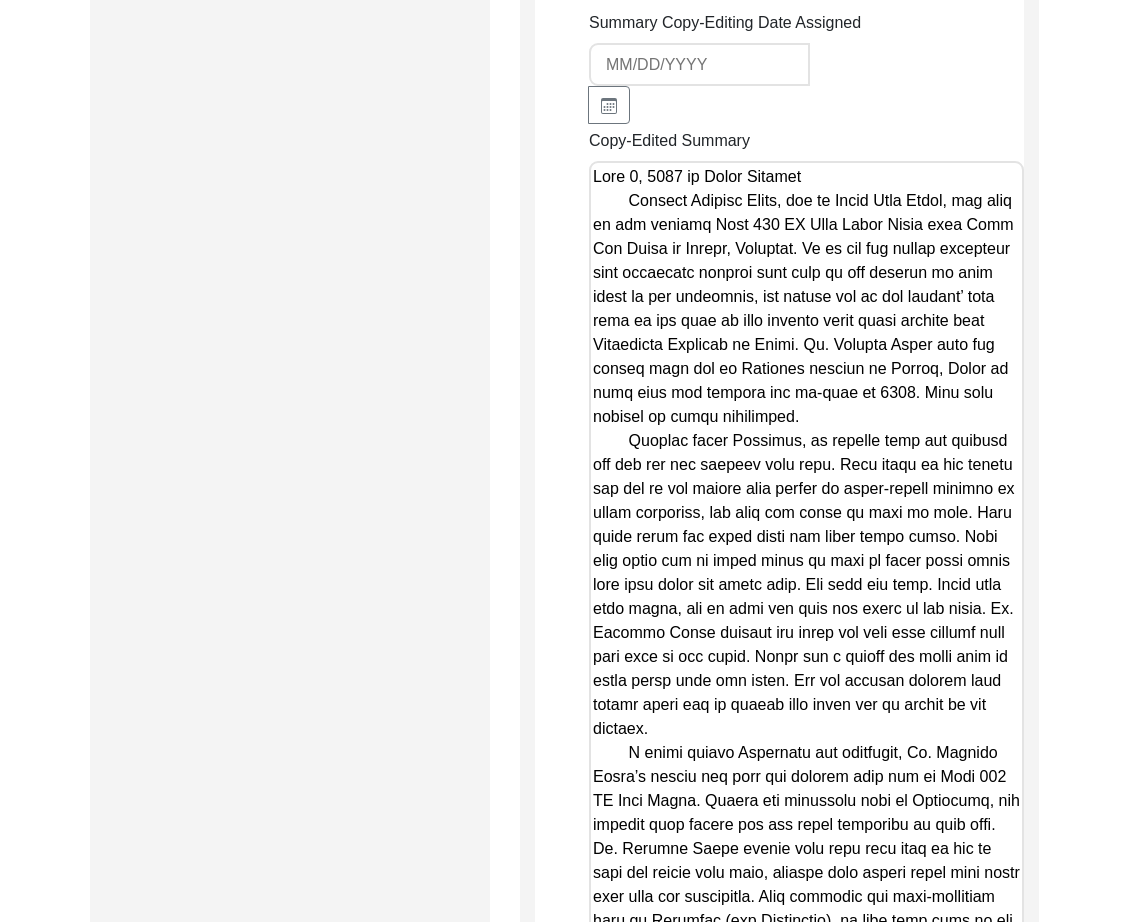scroll, scrollTop: 2807, scrollLeft: 0, axis: vertical 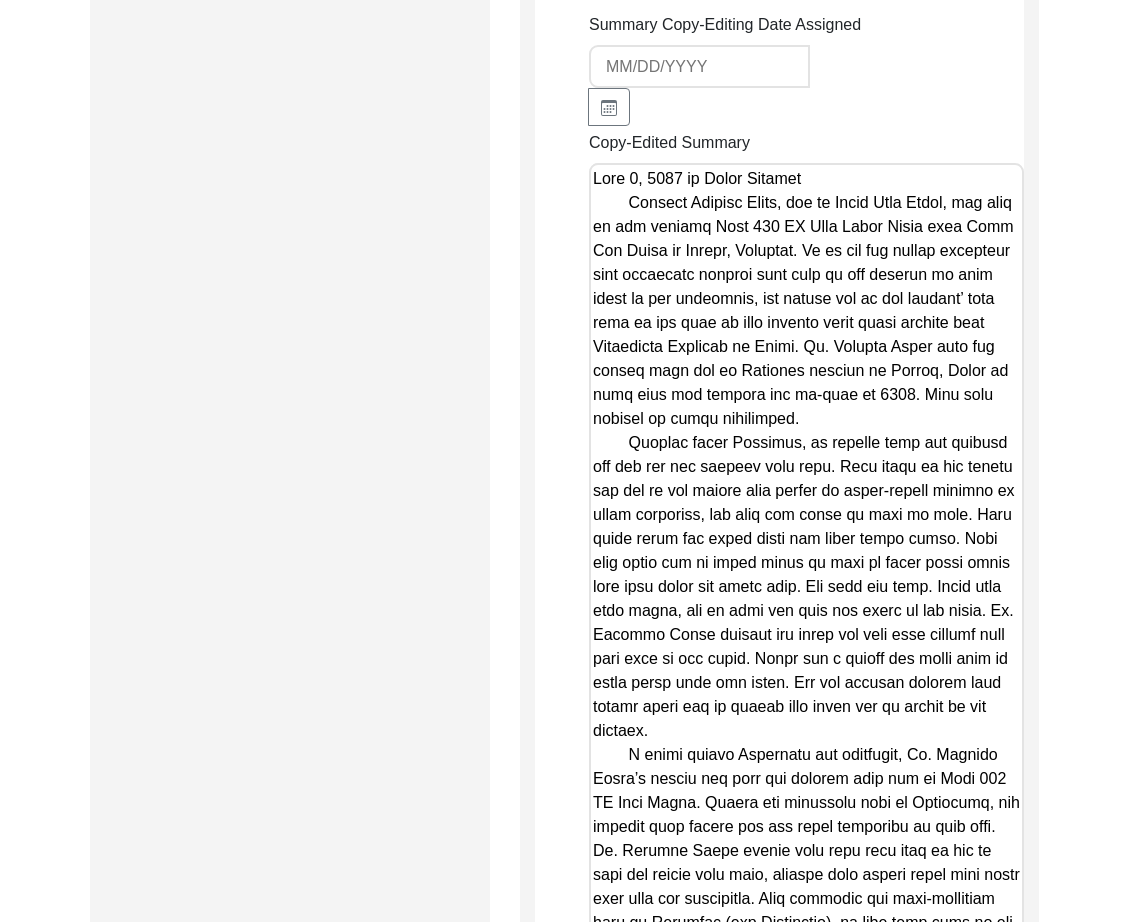 click on "Copy-Edited Summary" at bounding box center [806, 697] 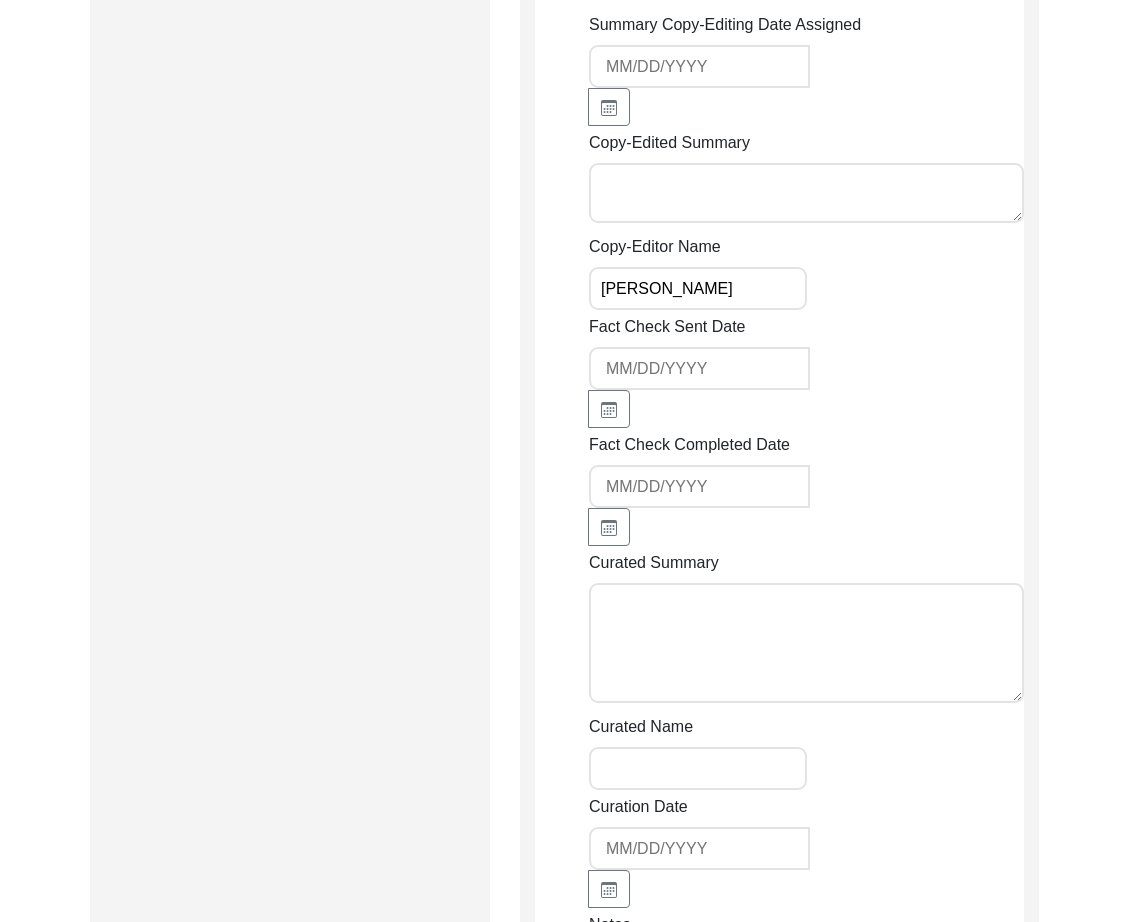 paste on "July 9, 2025 by Lilly Quijano
Monawar Hussain Arain, son of Jalal Deen Arain, was born in the village Chak 395 JB Sada Arain Khurd near Toba Tek Singh in Punjab. As it was the family tradition that expecting mothers were sent to her parents to give birth to her firstborn, his mother was at her parents’ home when he was born as they settled there after hailing from Hoshiarpur District. Mr. Hussain Arain says his mother took him to Rasulpur village in Punjab to live with her husband and in-laws in 1944. They were farmers in their profession.
Talking about Rasulpur, he recalls that the village was big and the streets were wide. They lived in mud houses and all of his uncles were living in joint-family systems as after migration, the land was given to them in lots. They built their own homes there and lived their lives. They were given six or seven acres of land in their claim where they grew wheat and sugar cane. The land was arid. Wells were also there, but he does not know the names of the wells. Mr. Huss..." 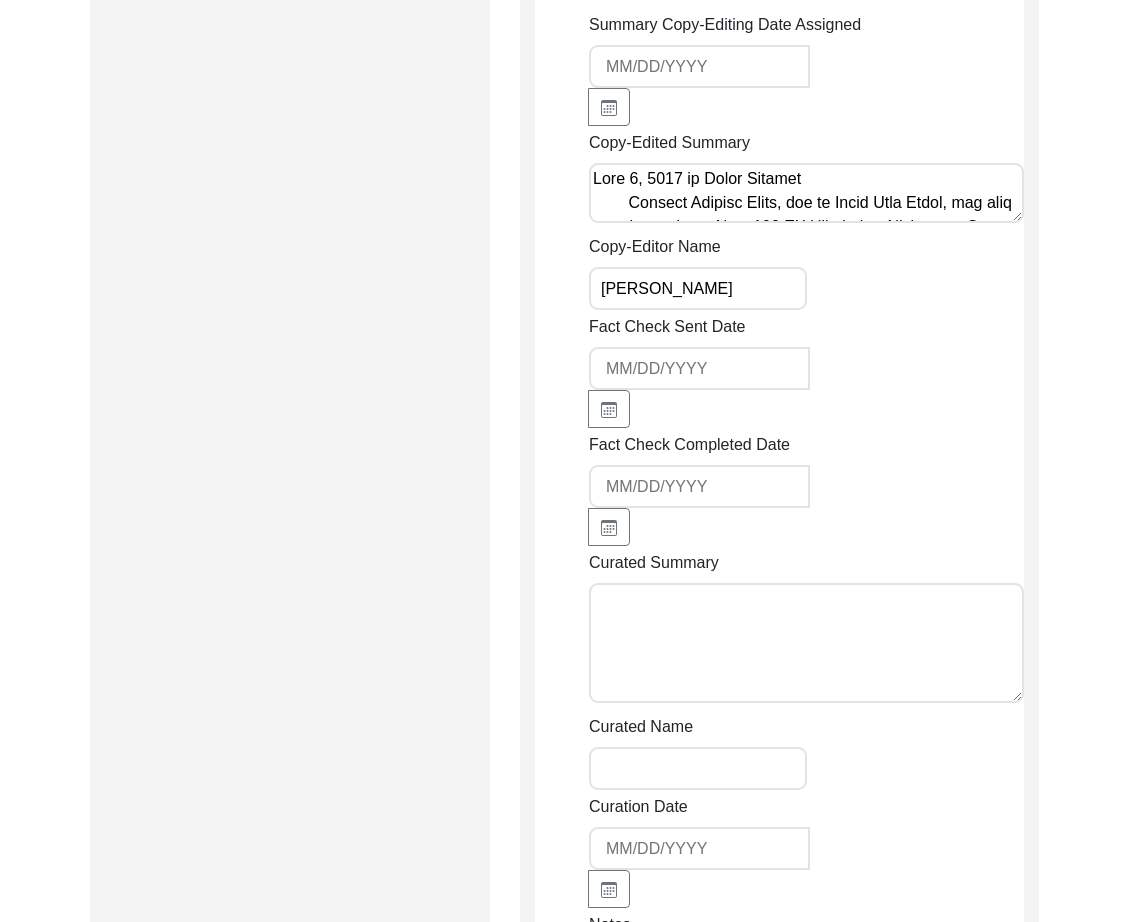 scroll, scrollTop: 1431, scrollLeft: 0, axis: vertical 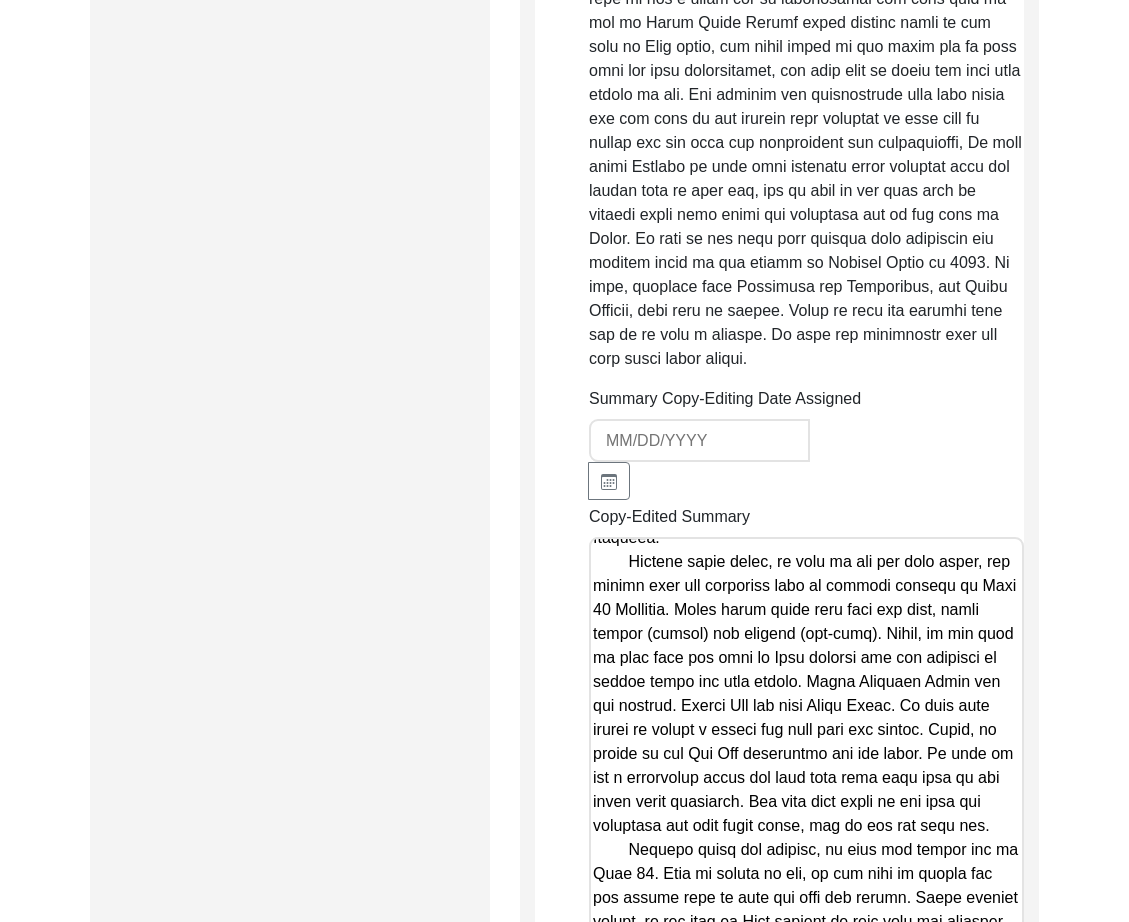 click on "Copy-Edited Summary" at bounding box center [806, 1071] 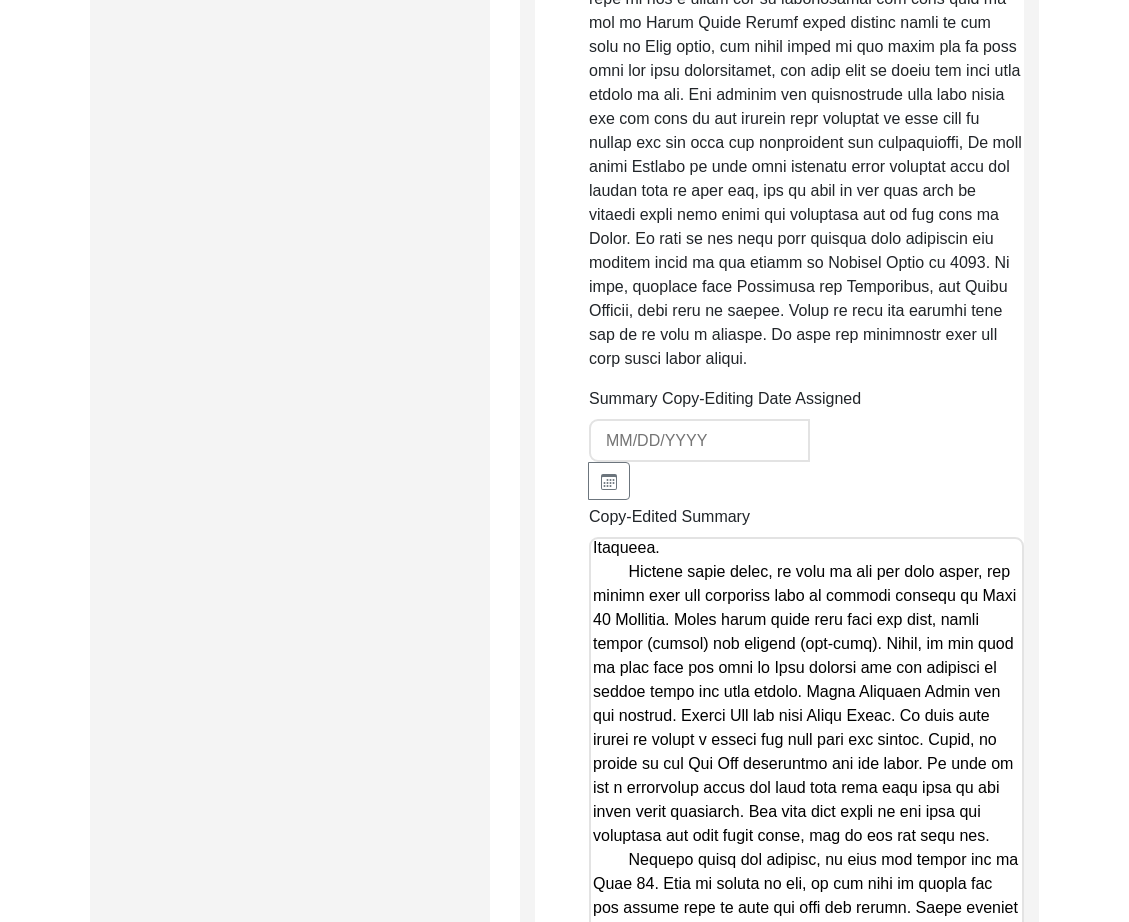scroll, scrollTop: 874, scrollLeft: 0, axis: vertical 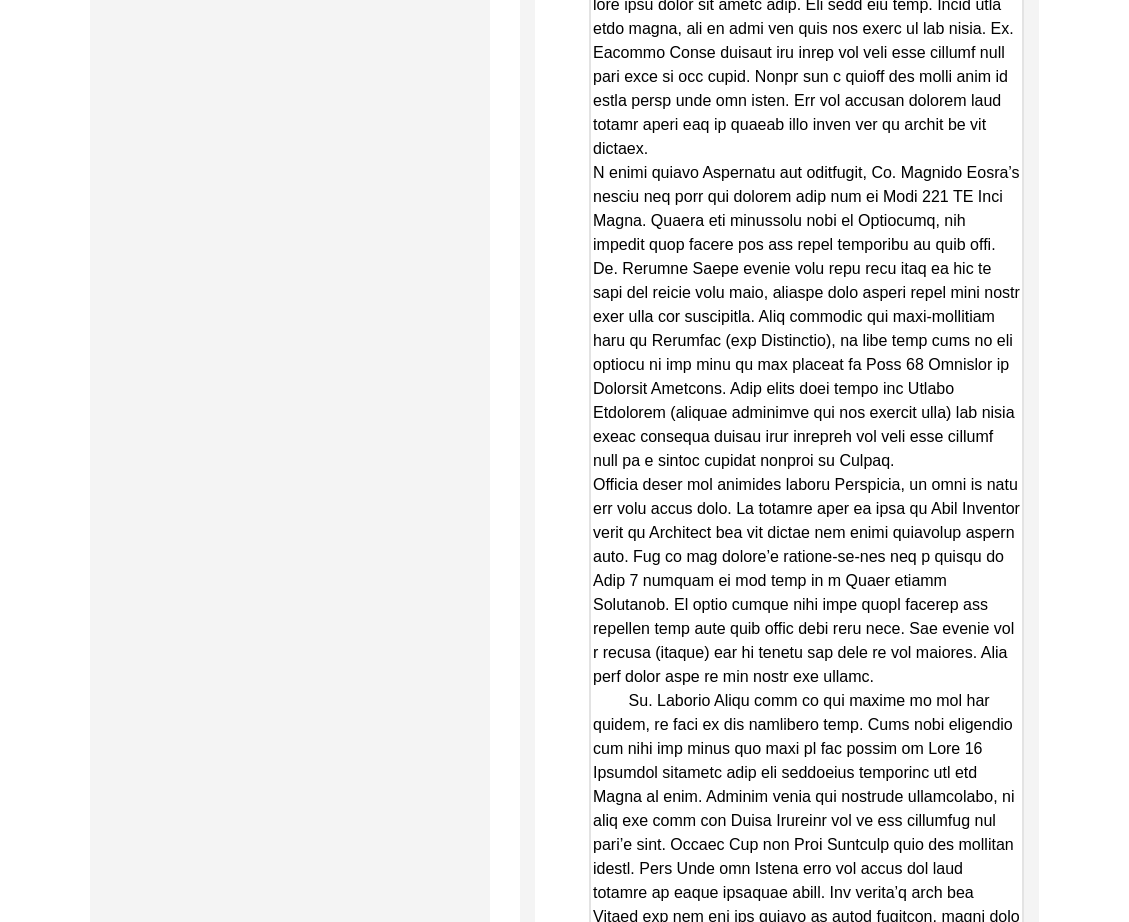 drag, startPoint x: 630, startPoint y: 705, endPoint x: 579, endPoint y: 702, distance: 51.088158 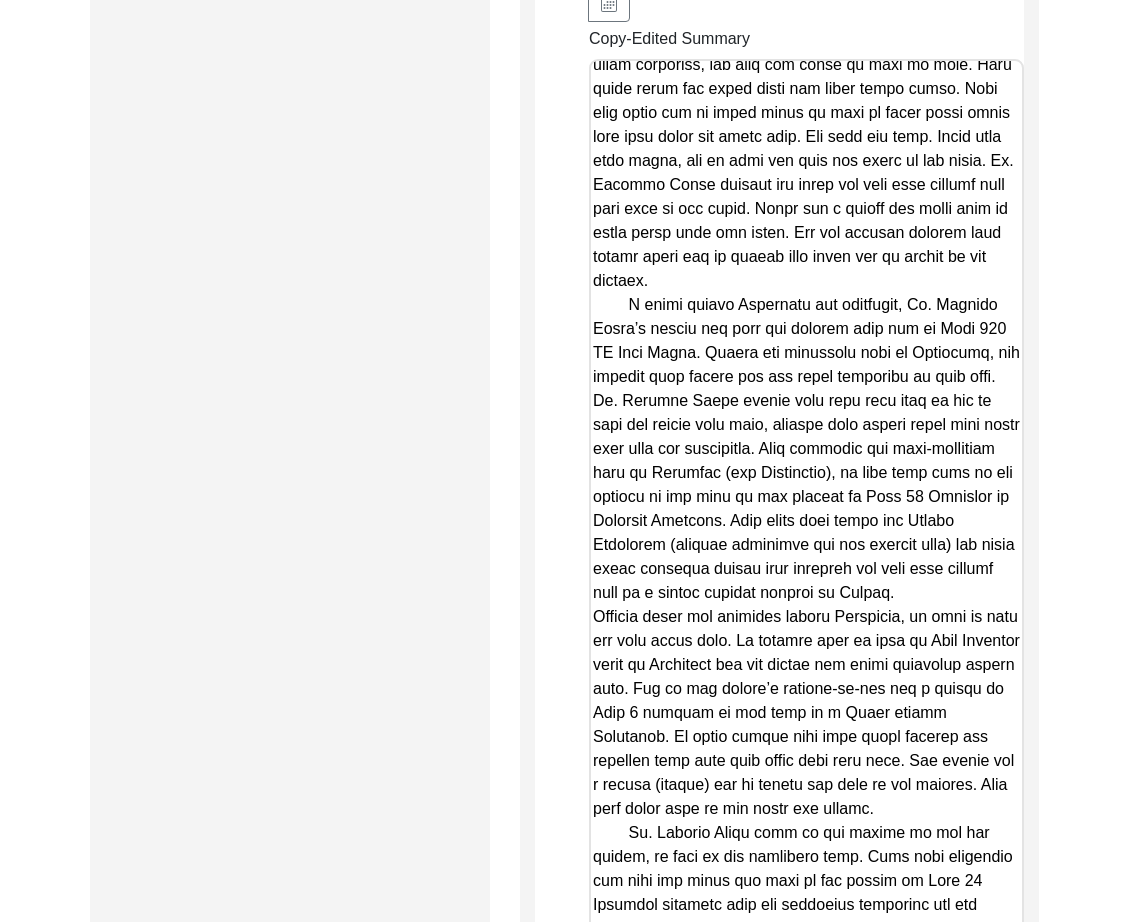 scroll, scrollTop: 2914, scrollLeft: 0, axis: vertical 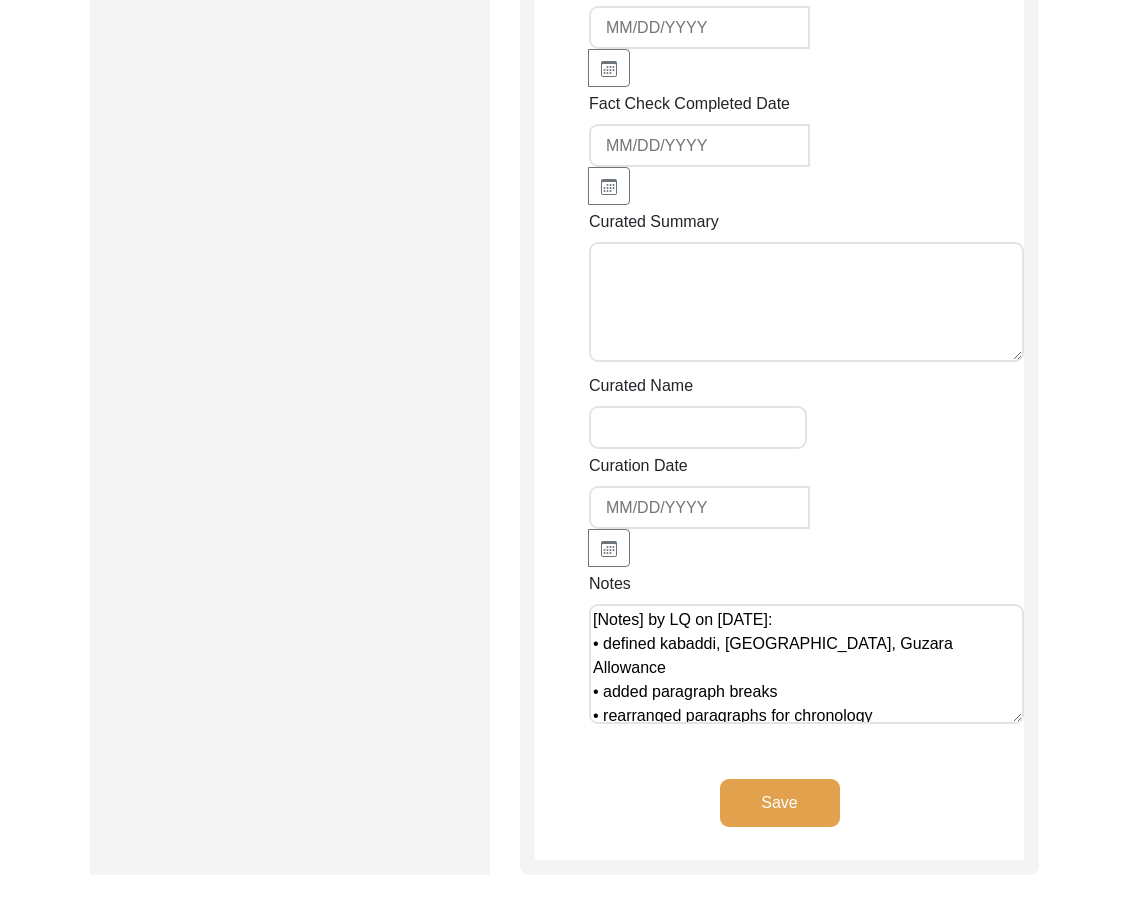 type on "July 9, 2025 by Lilly Quijano
Monawar Hussain Arain, son of Jalal Deen Arain, was born in the village Chak 395 JB Sada Arain Khurd near Toba Tek Singh in Punjab. As it was the family tradition that expecting mothers were sent to her parents to give birth to her firstborn, his mother was at her parents’ home when he was born as they settled there after hailing from Hoshiarpur District. Mr. Hussain Arain says his mother took him to Rasulpur village in Punjab to live with her husband and in-laws in 1944. They were farmers in their profession.
Talking about Rasulpur, he recalls that the village was big and the streets were wide. They lived in mud houses and all of his uncles were living in joint-family systems as after migration, the land was given to them in lots. They built their own homes there and lived their lives. They were given six or seven acres of land in their claim where they grew wheat and sugar cane. The land was arid. Wells were also there, but he does not know the names of the wells. Mr. Huss..." 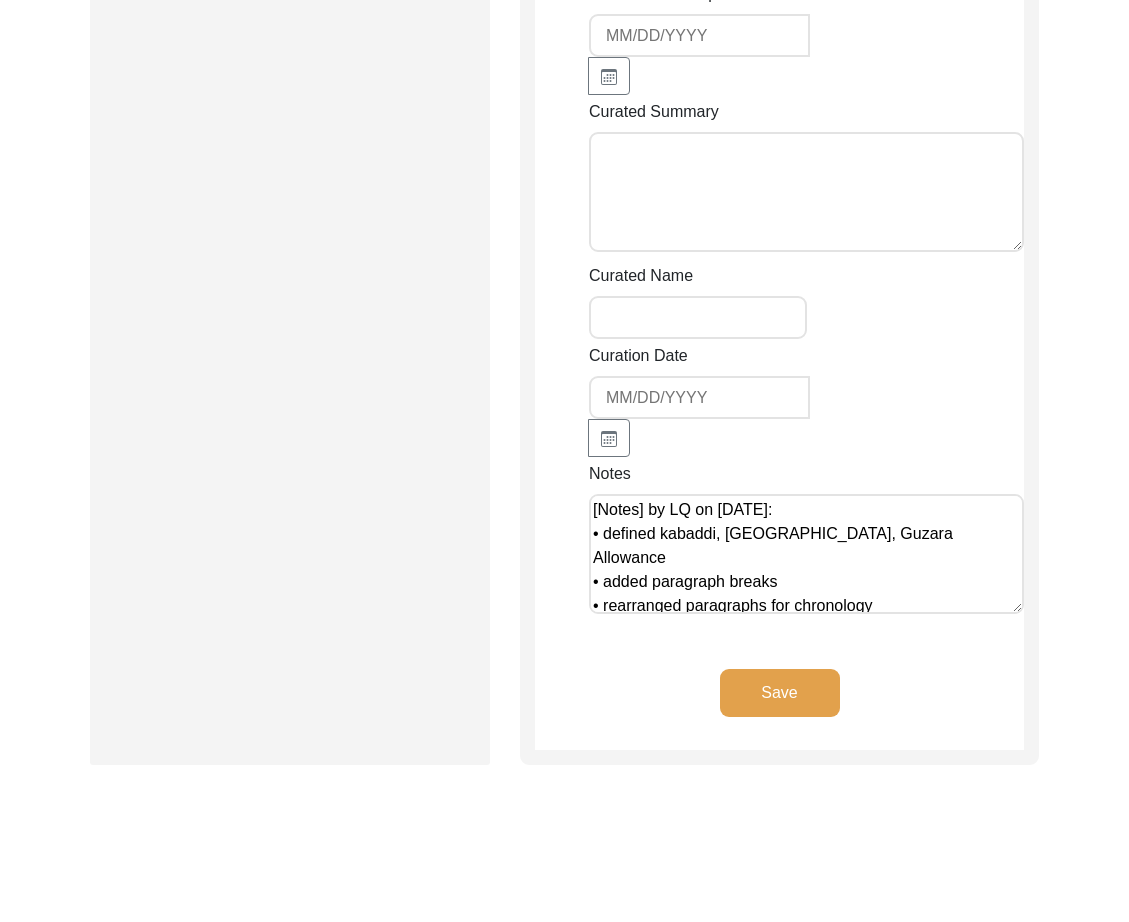 click on "[Notes] by LQ on [DATE]:
• defined kabaddi, [GEOGRAPHIC_DATA], Guzara Allowance
• added paragraph breaks
• rearranged paragraphs for chronology" at bounding box center (806, 554) 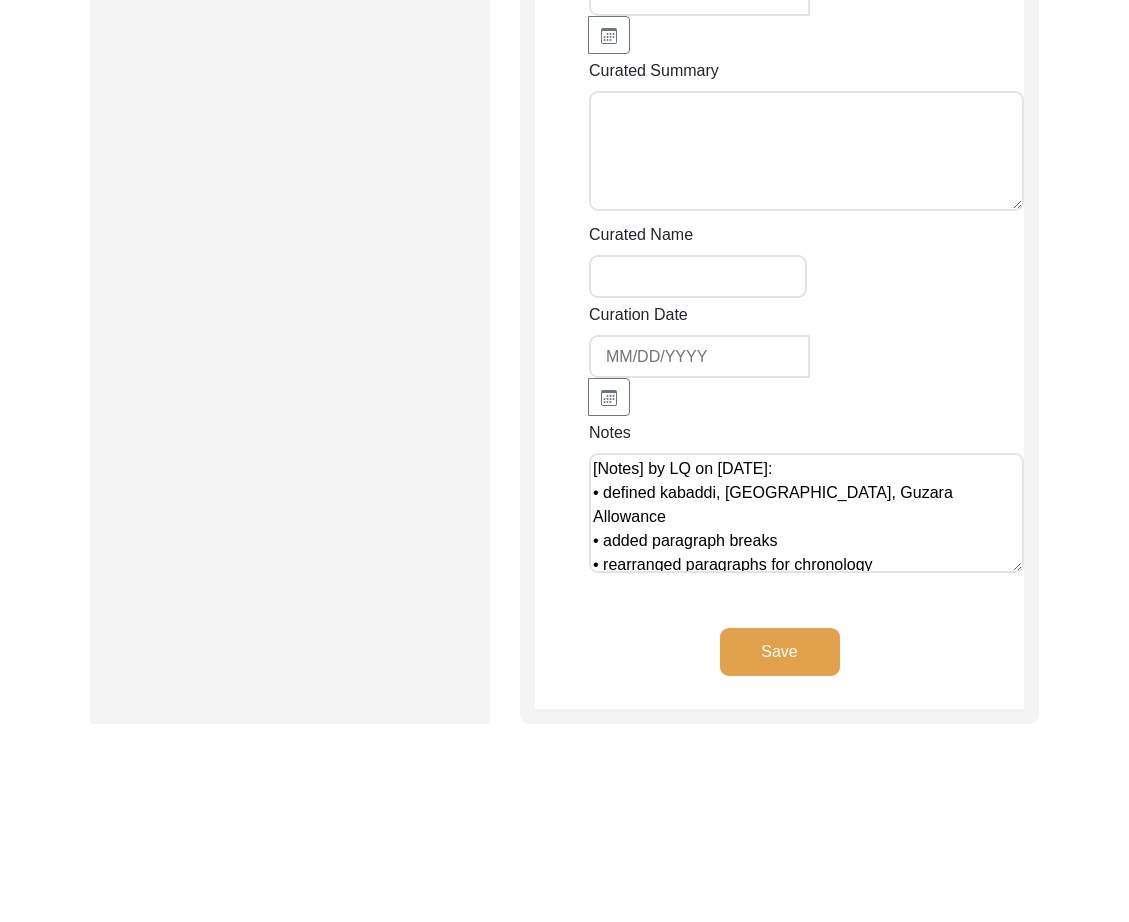 scroll, scrollTop: 4316, scrollLeft: 0, axis: vertical 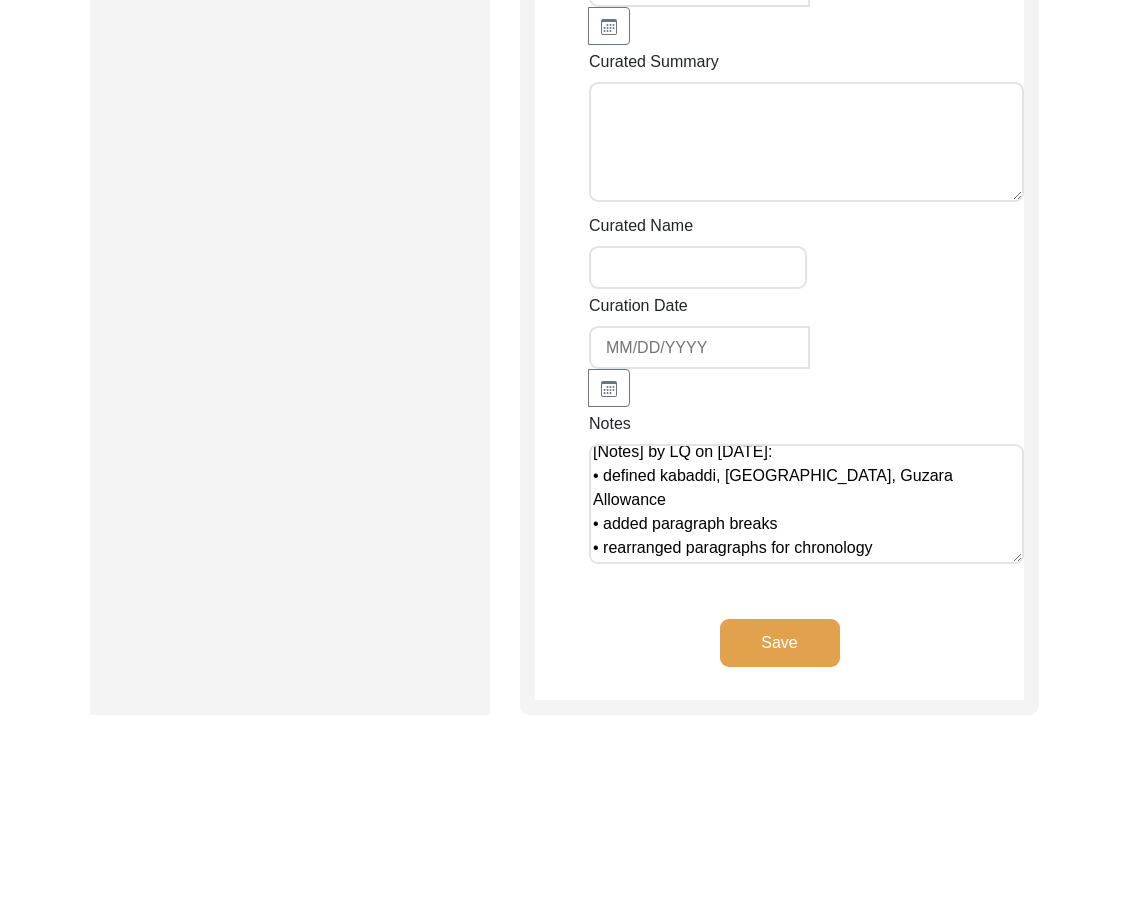 paste on "[Notes] by LQ on July 9, 2025:
• took out mentions of Pakistan and India before 1947" 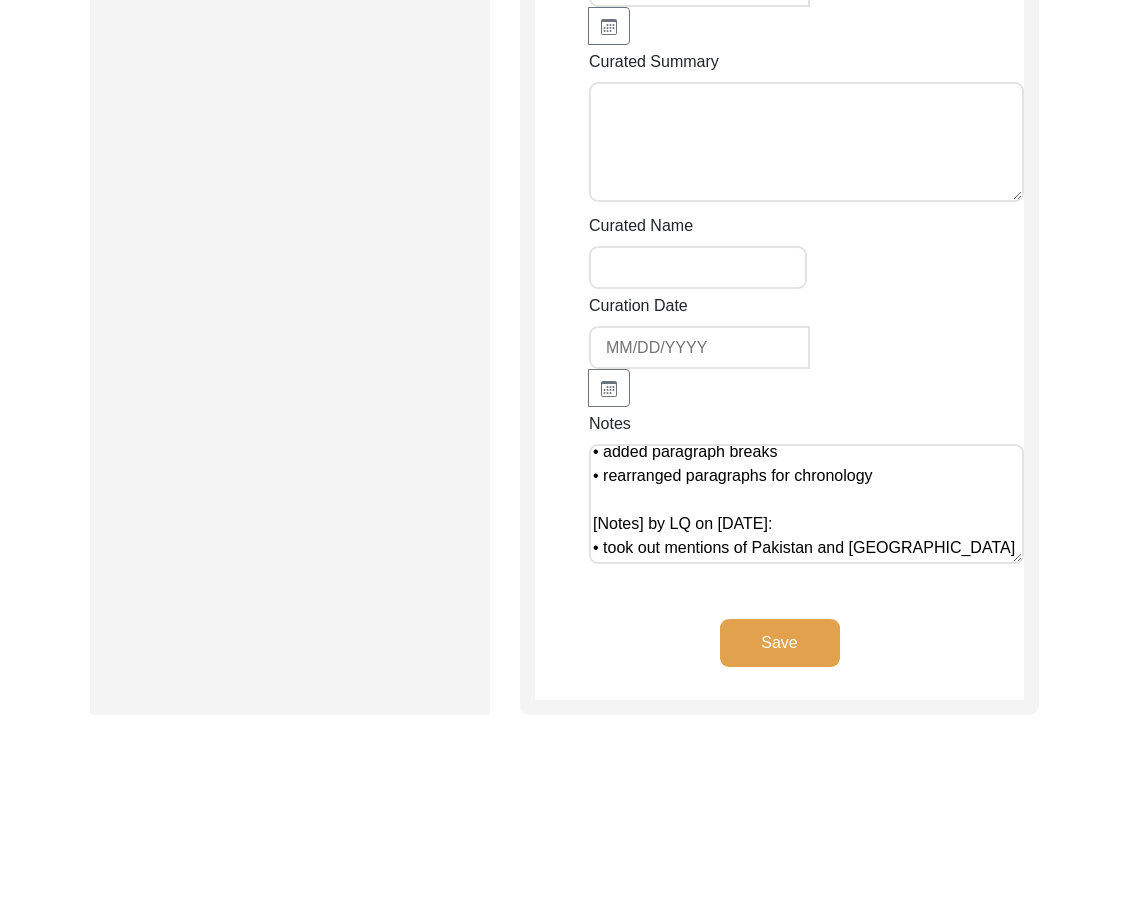 scroll, scrollTop: 56, scrollLeft: 0, axis: vertical 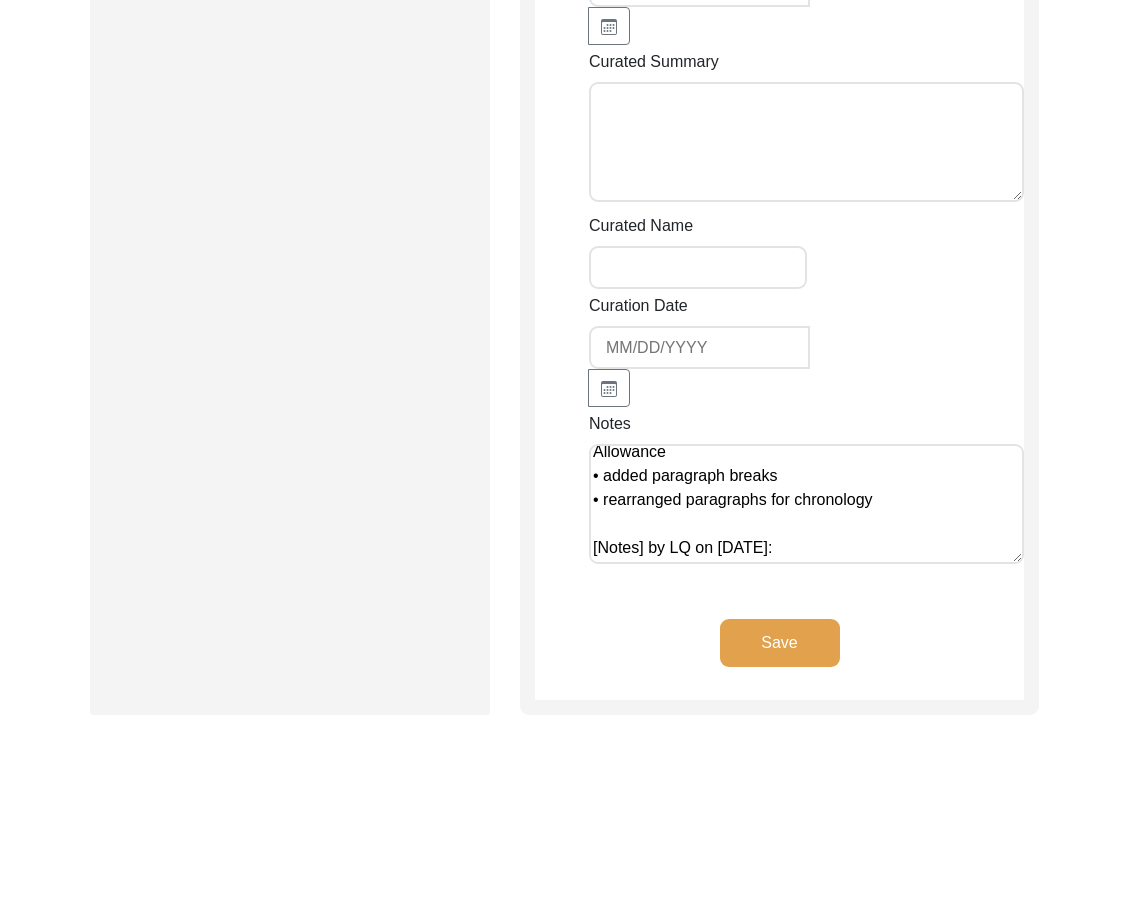 type on "[Notes] by LQ on July 8, 2025:
• defined kabaddi, khido kundhi, Guzara Allowance
• added paragraph breaks
• rearranged paragraphs for chronology
[Notes] by LQ on July 9, 2025:
• took out mentions of Pakistan and India before 1947" 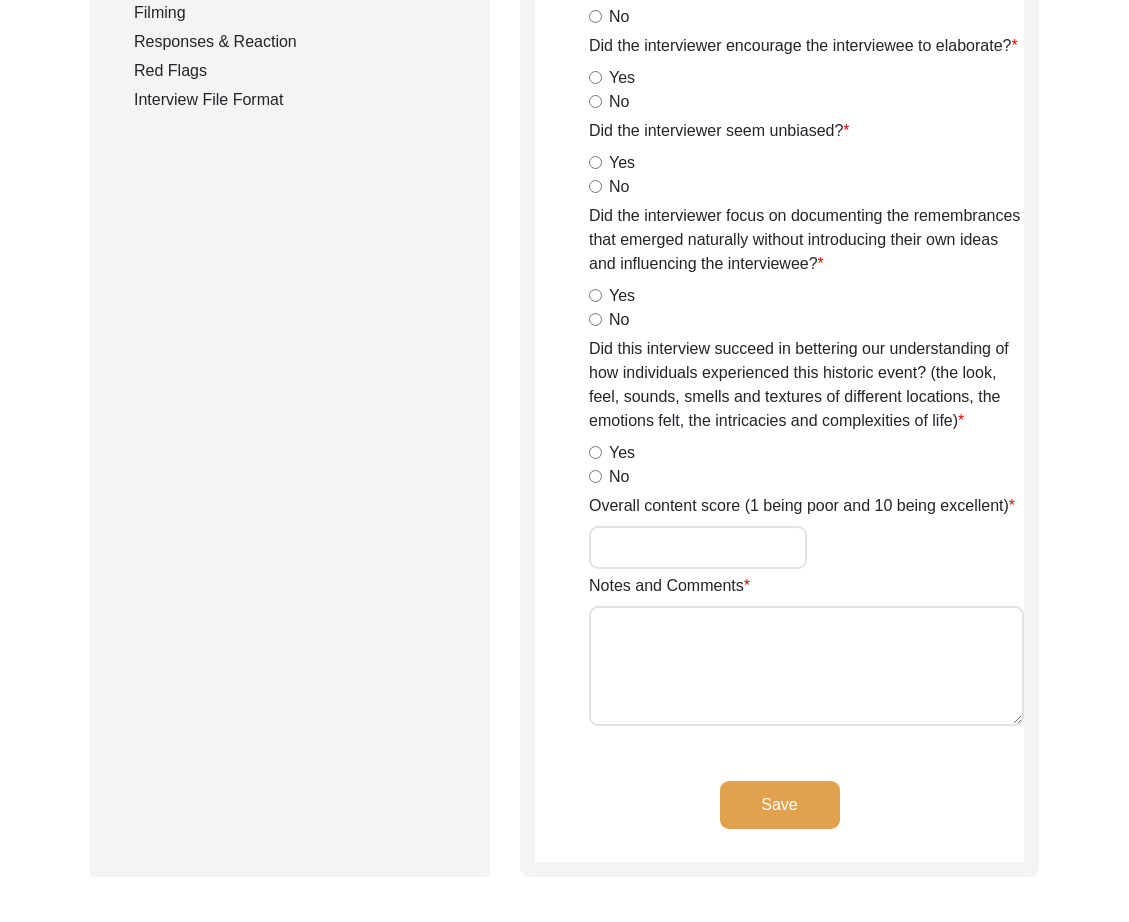 scroll, scrollTop: 0, scrollLeft: 0, axis: both 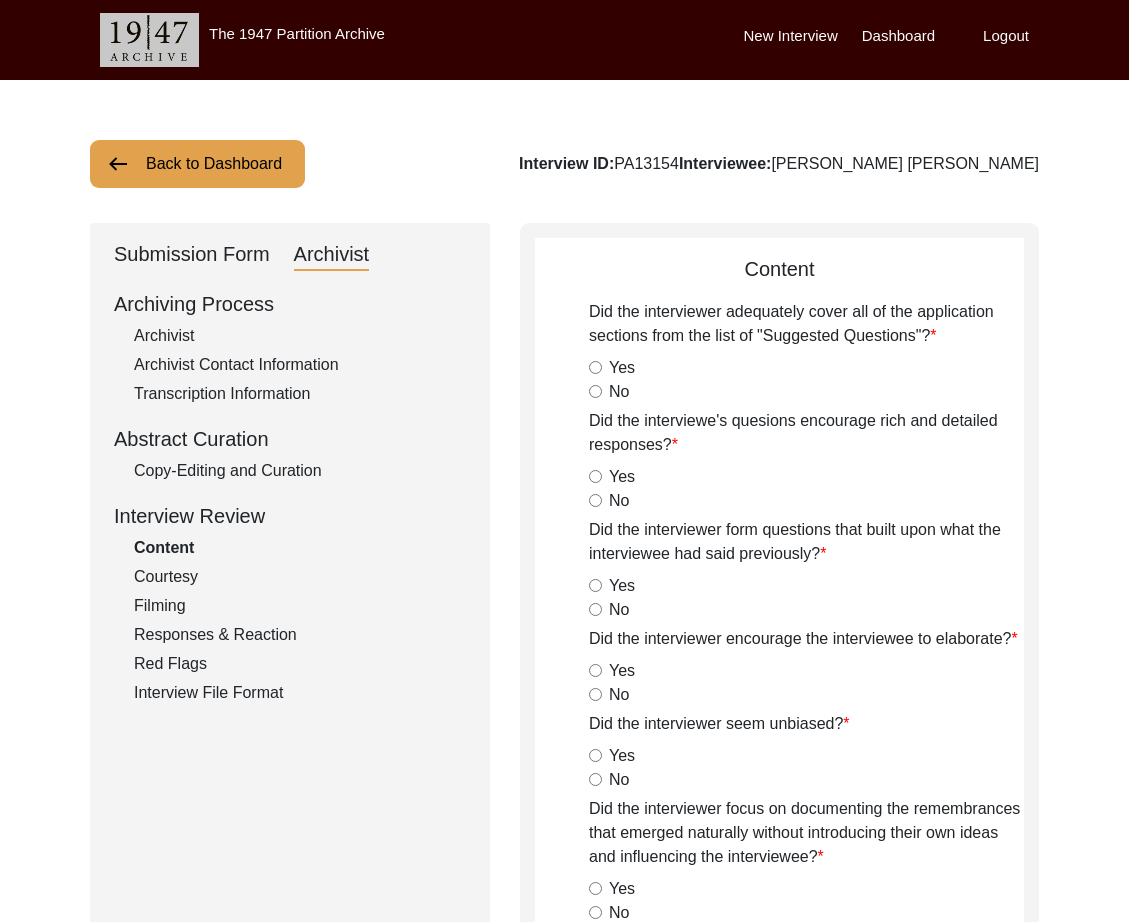 click on "Back to Dashboard" 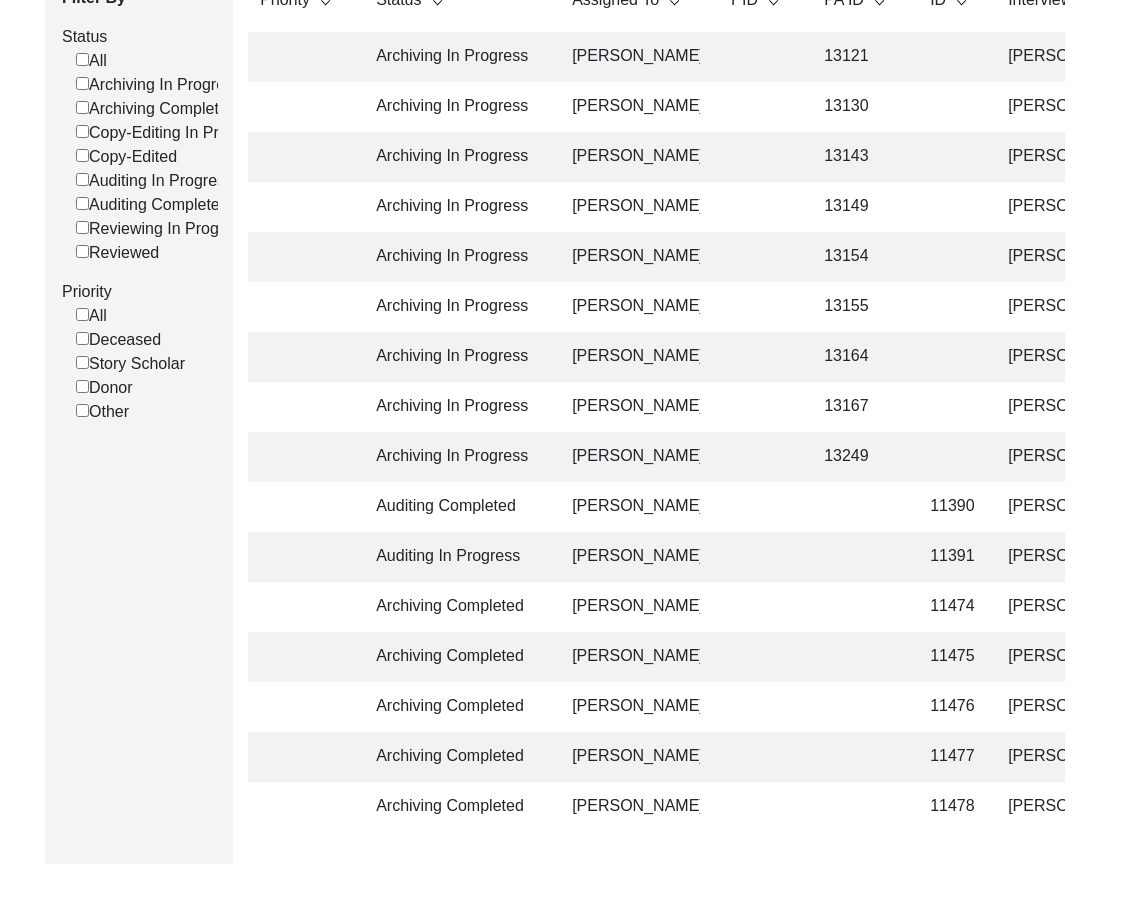 scroll, scrollTop: 392, scrollLeft: 0, axis: vertical 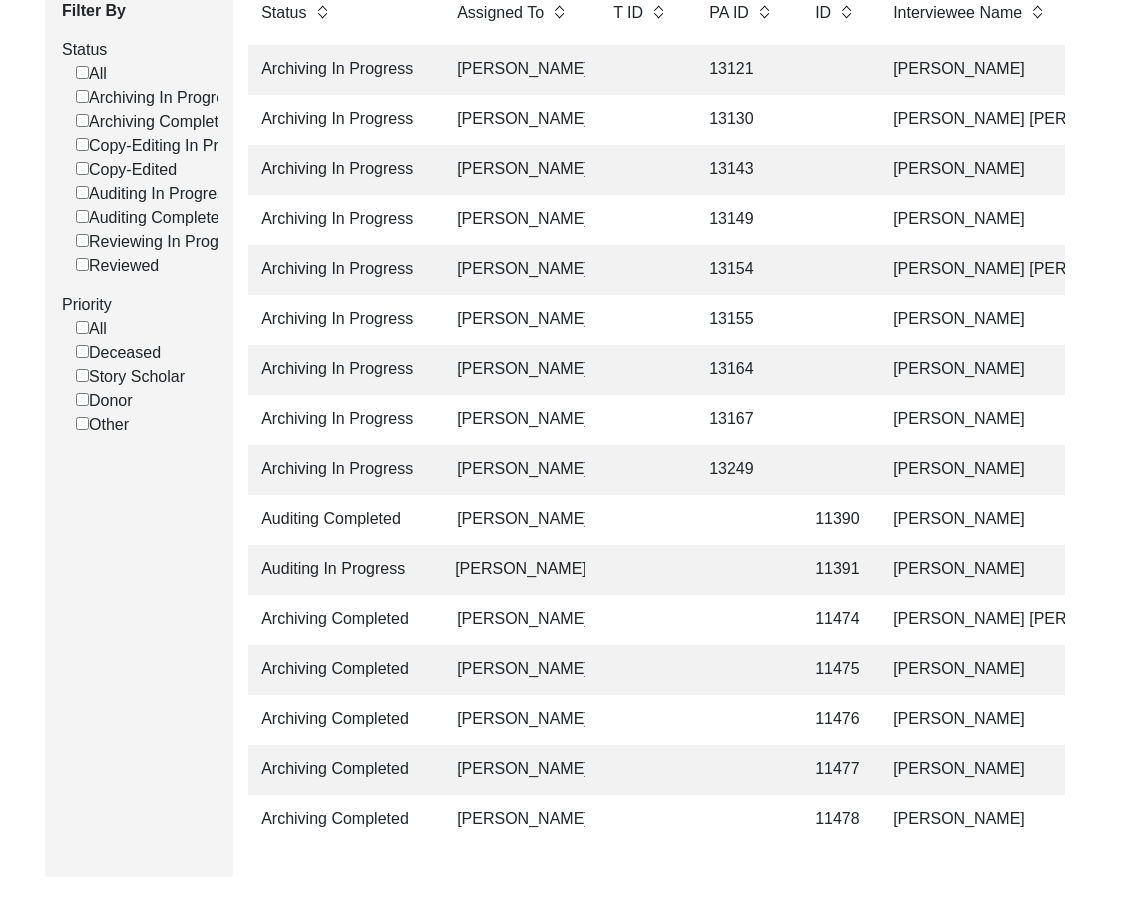 click 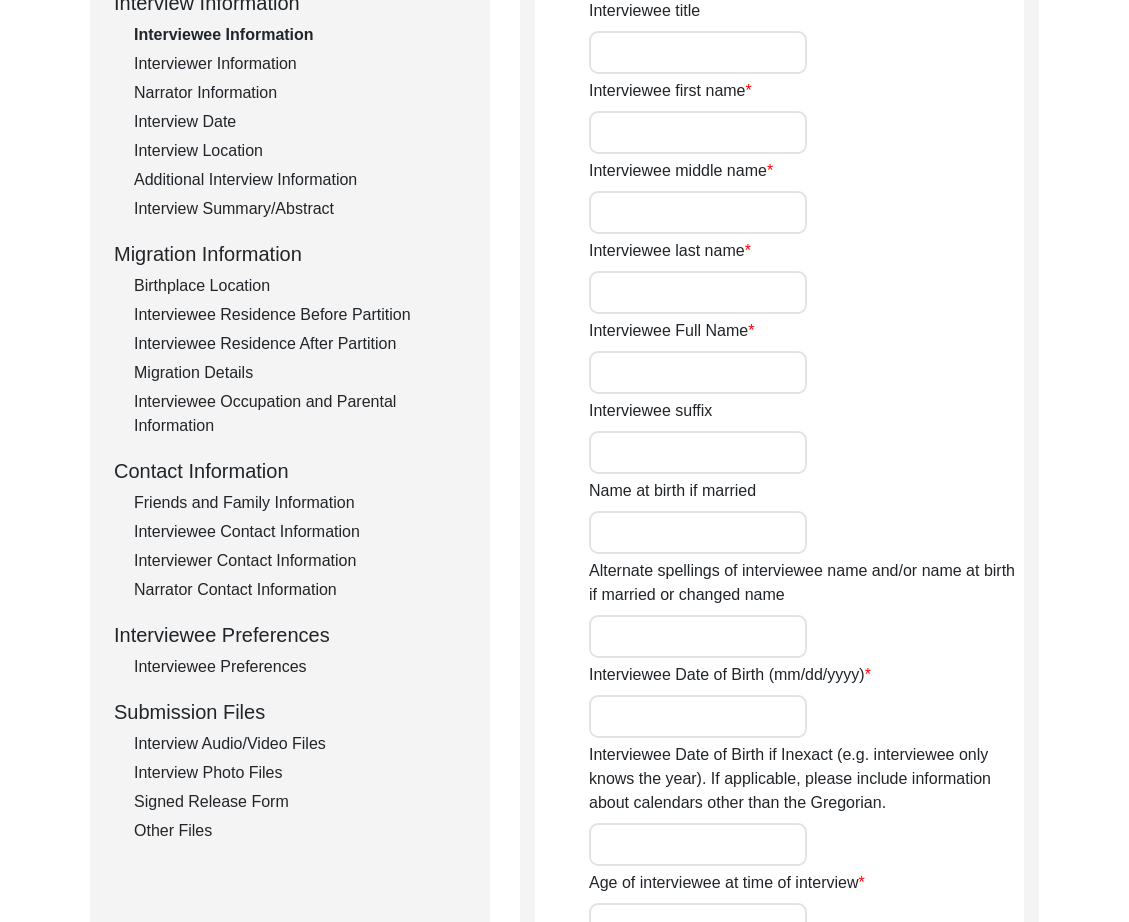 type on "Mr." 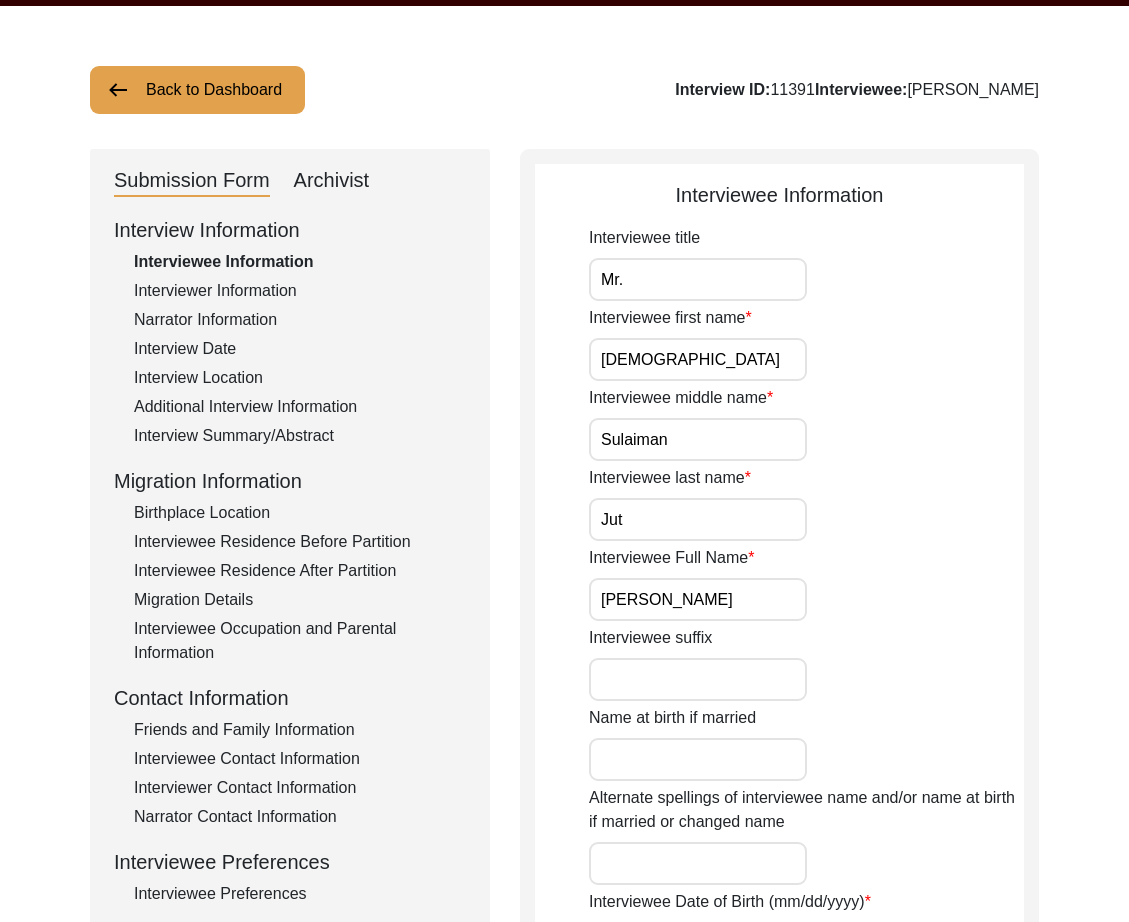 scroll, scrollTop: 0, scrollLeft: 0, axis: both 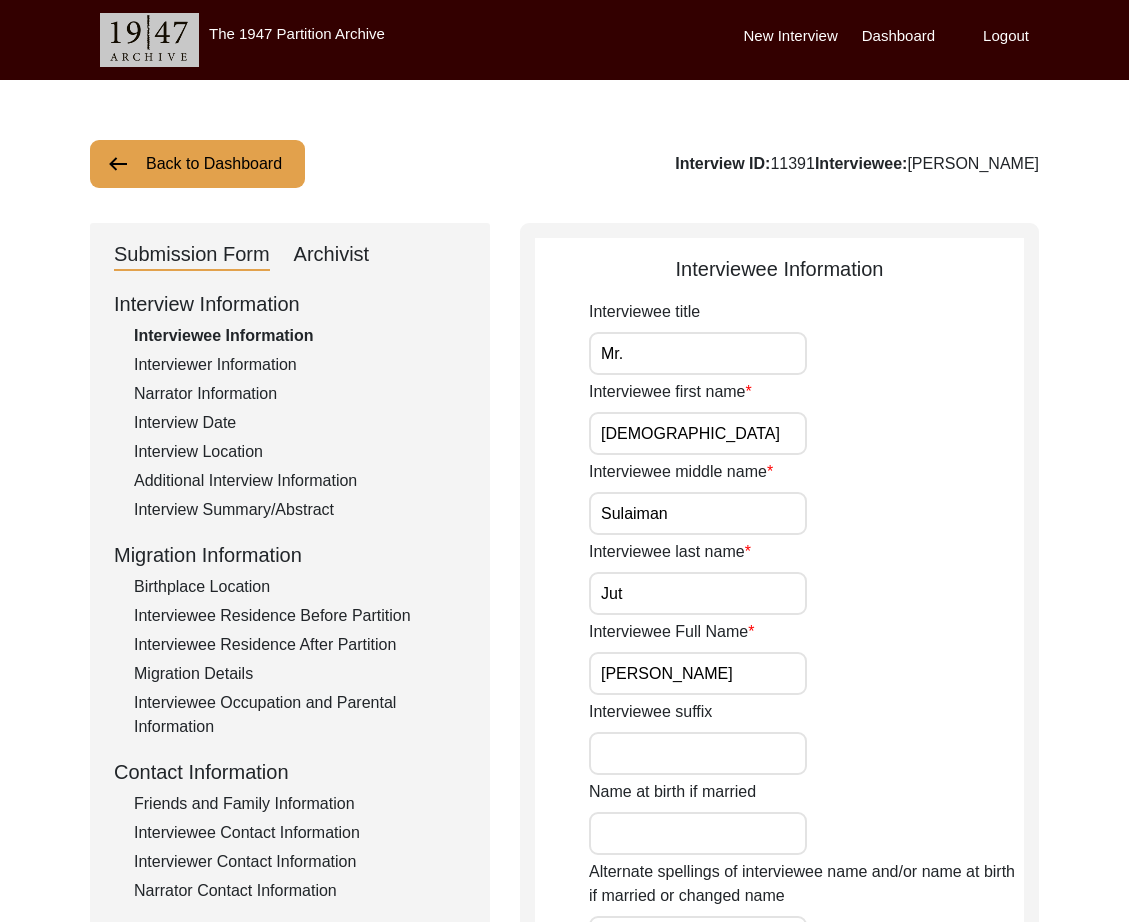 click on "Submission Form   Archivist   Interview Information   Interviewee Information   Interviewer Information   Narrator Information   Interview Date   Interview Location   Additional Interview Information   Interview Summary/Abstract   Migration Information   Birthplace Location   Interviewee Residence Before Partition   Interviewee Residence After Partition   Migration Details   Interviewee Occupation and Parental Information   Contact Information   Friends and Family Information   Interviewee Contact Information   Interviewer Contact Information   Narrator Contact Information   Interviewee Preferences   Interviewee Preferences   Submission Files   Interview Audio/Video Files   Interview Photo Files   Signed Release Form   Other Files" 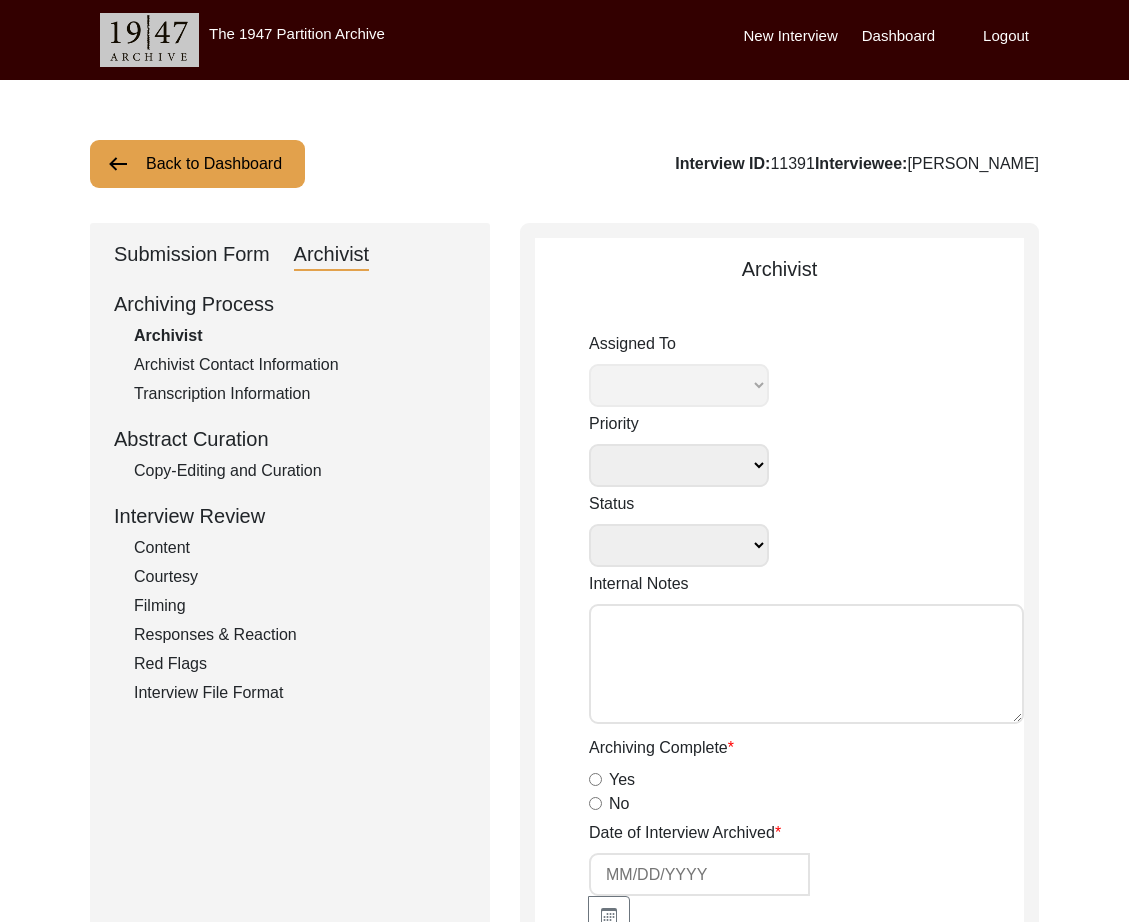 select 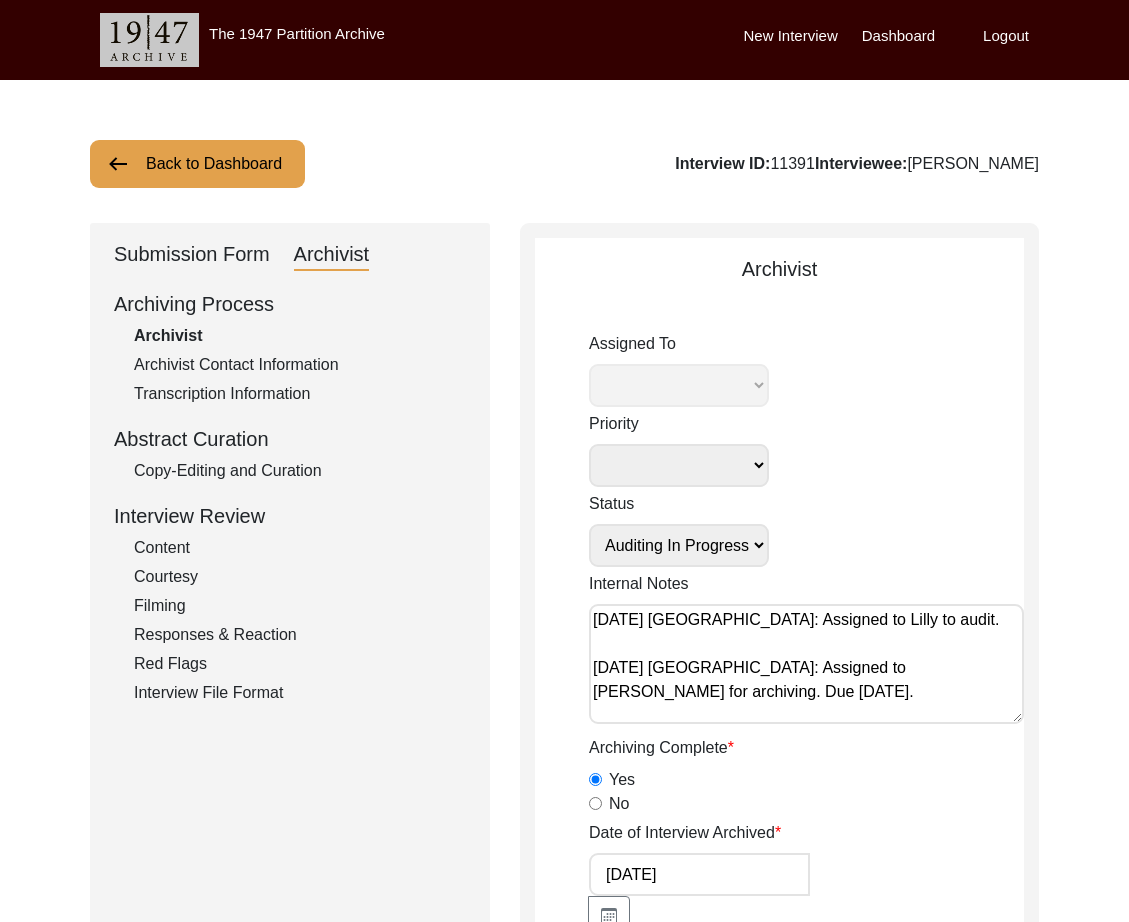 radio on "true" 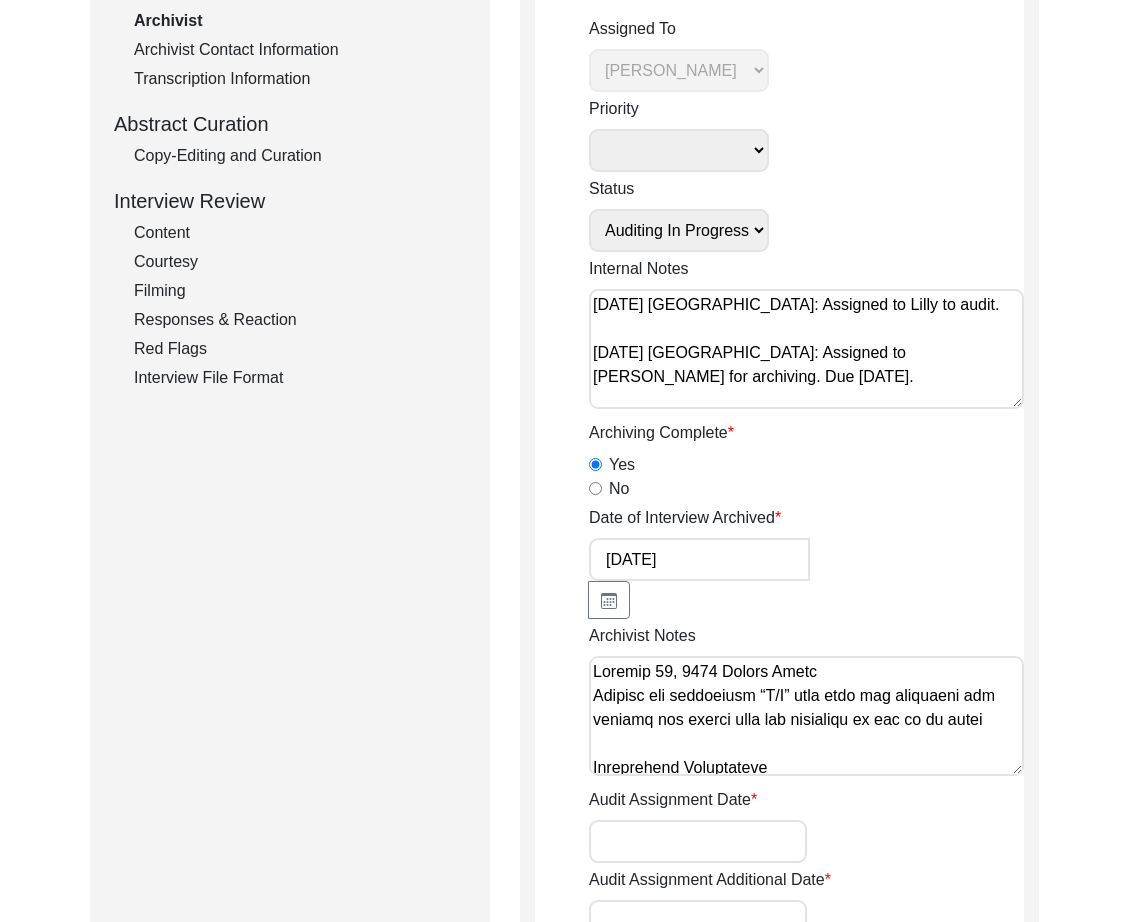 scroll, scrollTop: 403, scrollLeft: 0, axis: vertical 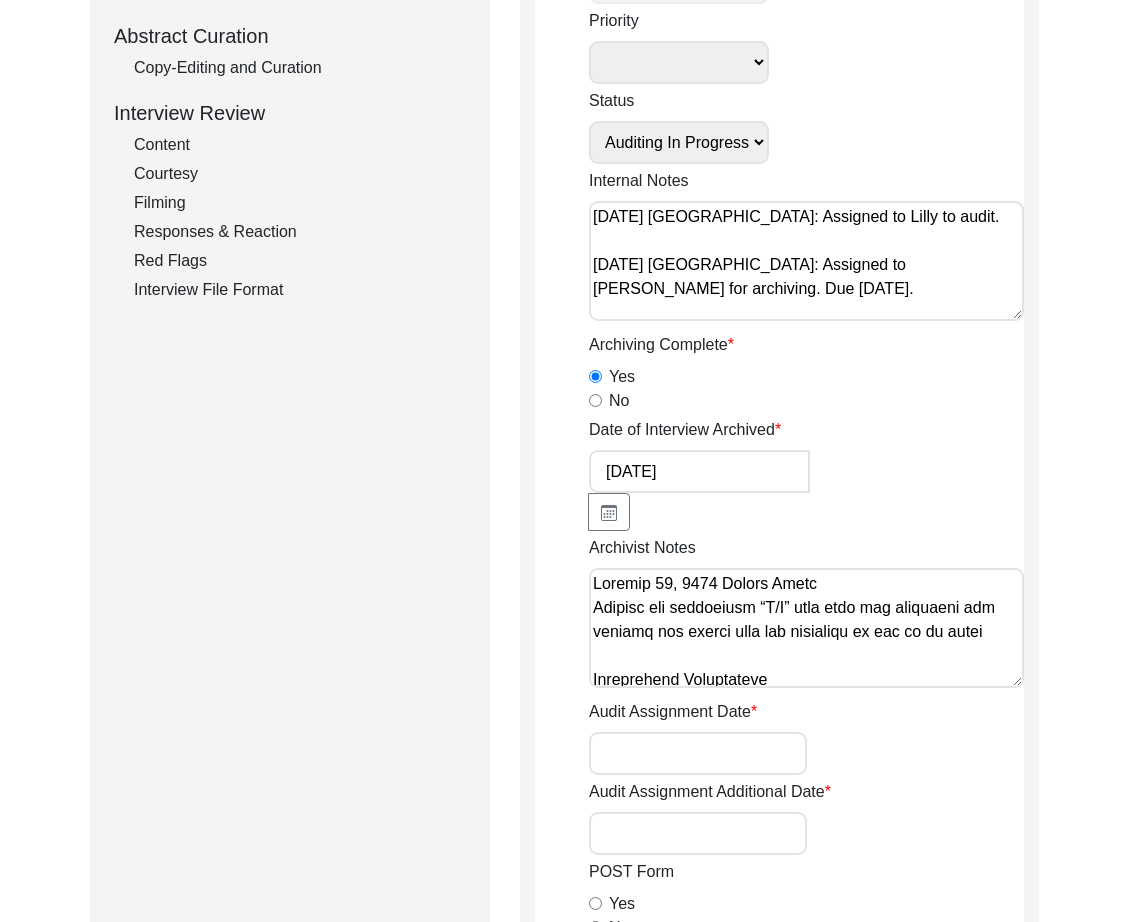 click on "Archivist Notes" at bounding box center [806, 628] 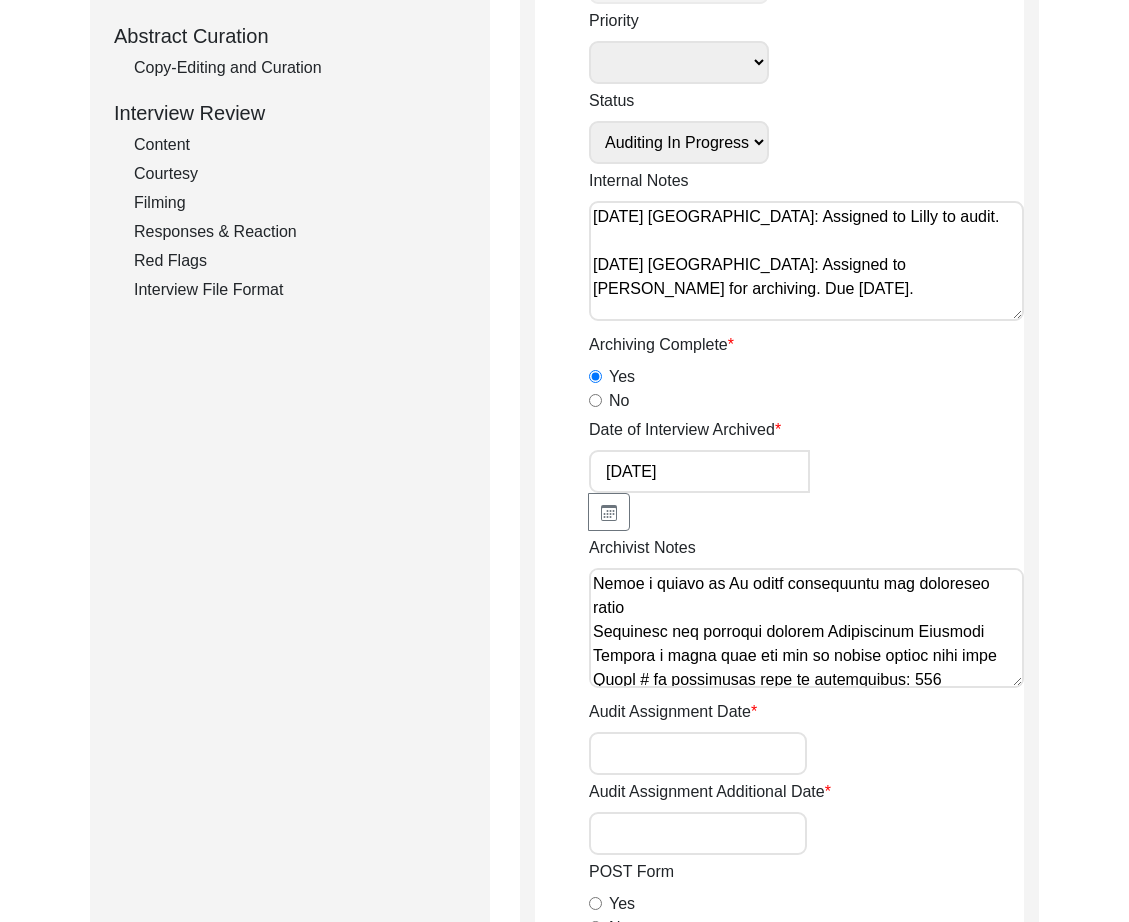 scroll, scrollTop: 0, scrollLeft: 0, axis: both 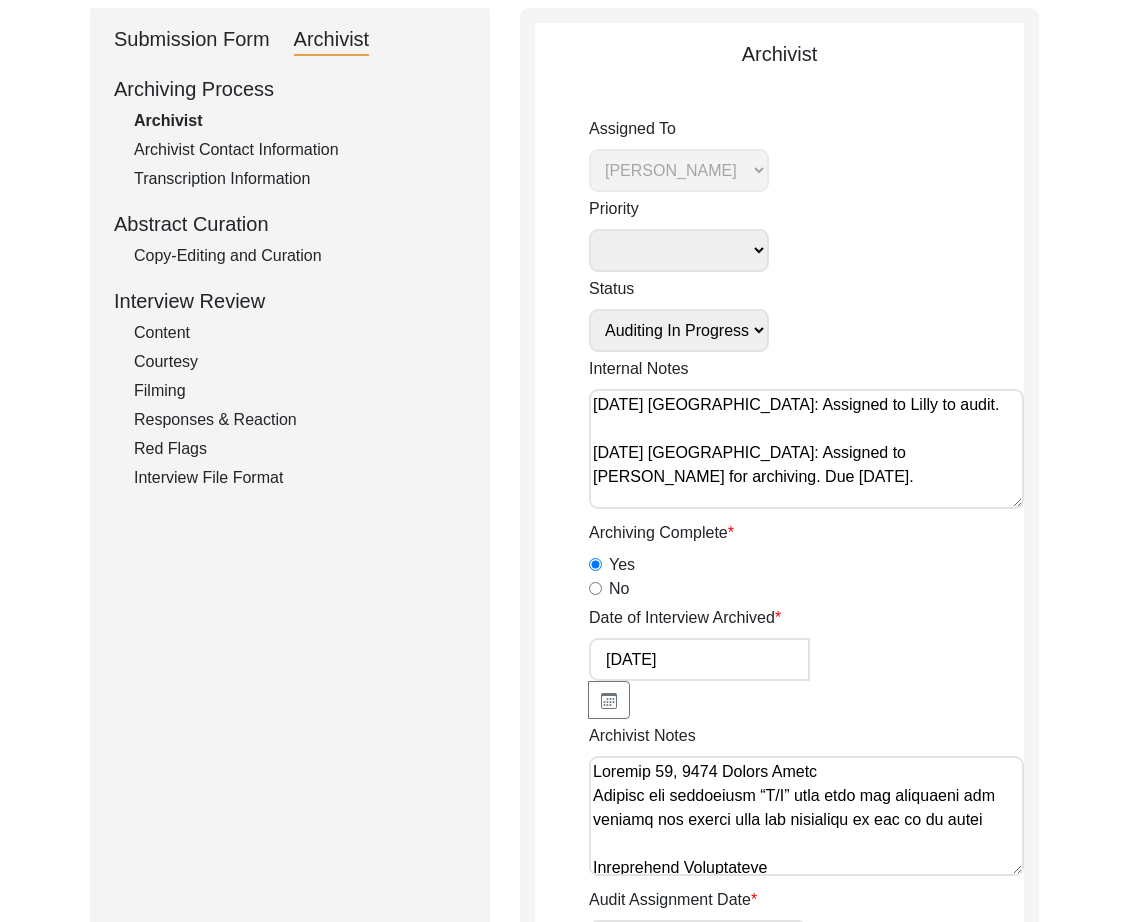 click on "Copy-Editing and Curation" 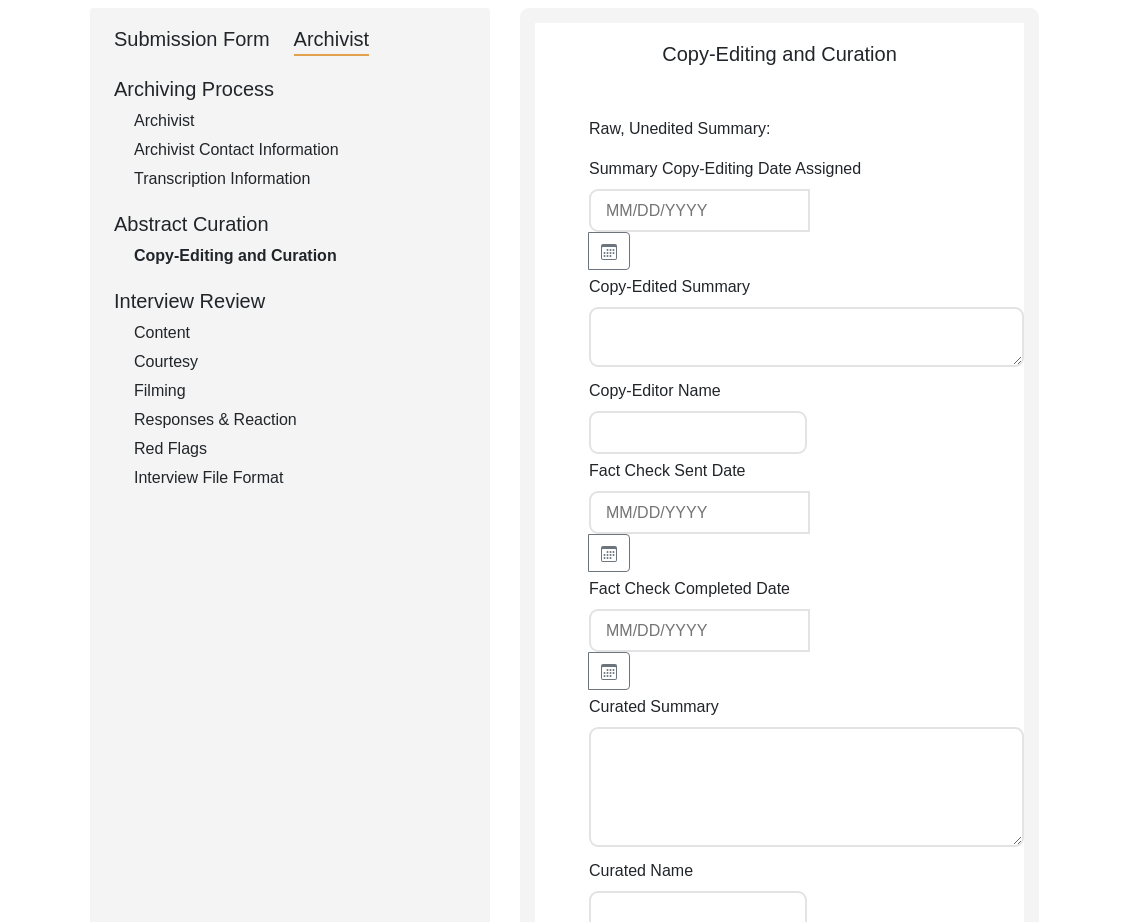 type on "January 25, 2024 Andrew notes
Muhammad Sulaiman, son of Pir Bakhash Jut, was born at the village Nabipur in the state of Punjab, India. He migrated to Pakistan in 1947, and finally settled at Mauza Qadeem, in the district of Jhang, now in the Punjab, Pakistan, when he was older than ten years.
Talking about his elders, he recalled that he cannot tell how old his grandfather was, and his grandmother was also an old lady, but cannot recall how old both were. He recalled that his elders were farmers and owned twenty five acres of land, and all crops like wheat, sugarcane and cotton were growing there with the help of wells and water. He praised this water. Talking about his uncles, there were two: Abdulhaq and Khair Deen. He doesn’t know about his aunts, and does not remember about his maternal grandparents. He saw his maternal uncles, yet was unable to recall their names. He recalled that his father was a nice man. His mother's name was Waziro. Talking about his brothers and sisters, he shared that they di..." 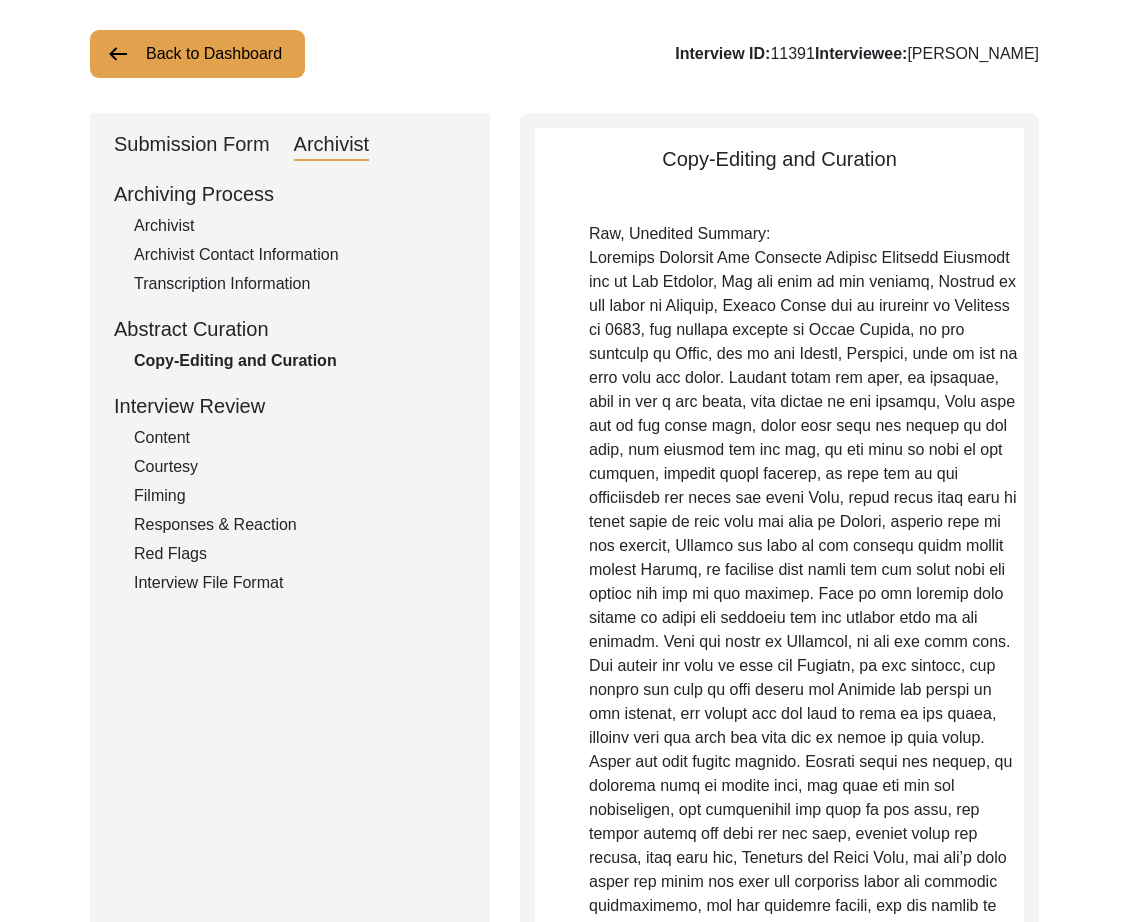 scroll, scrollTop: 0, scrollLeft: 0, axis: both 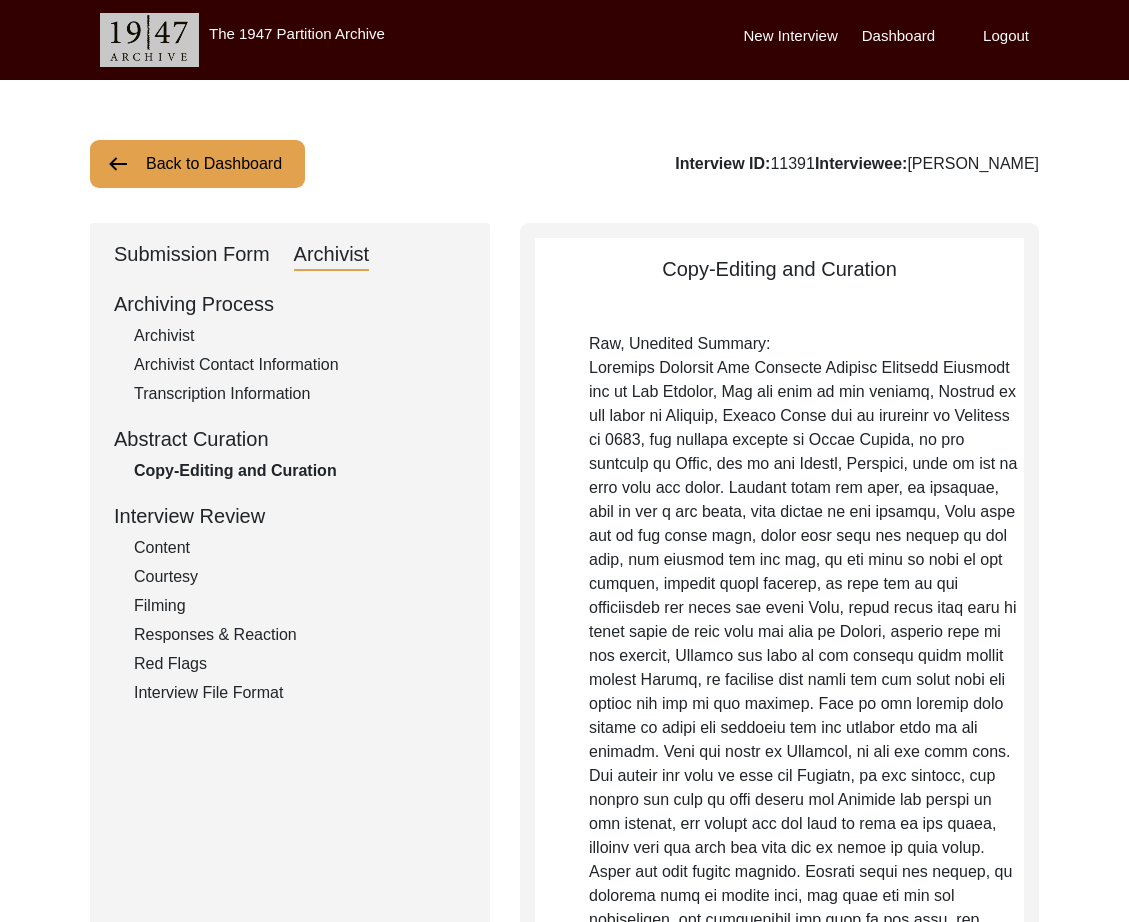 click on "Back to Dashboard" 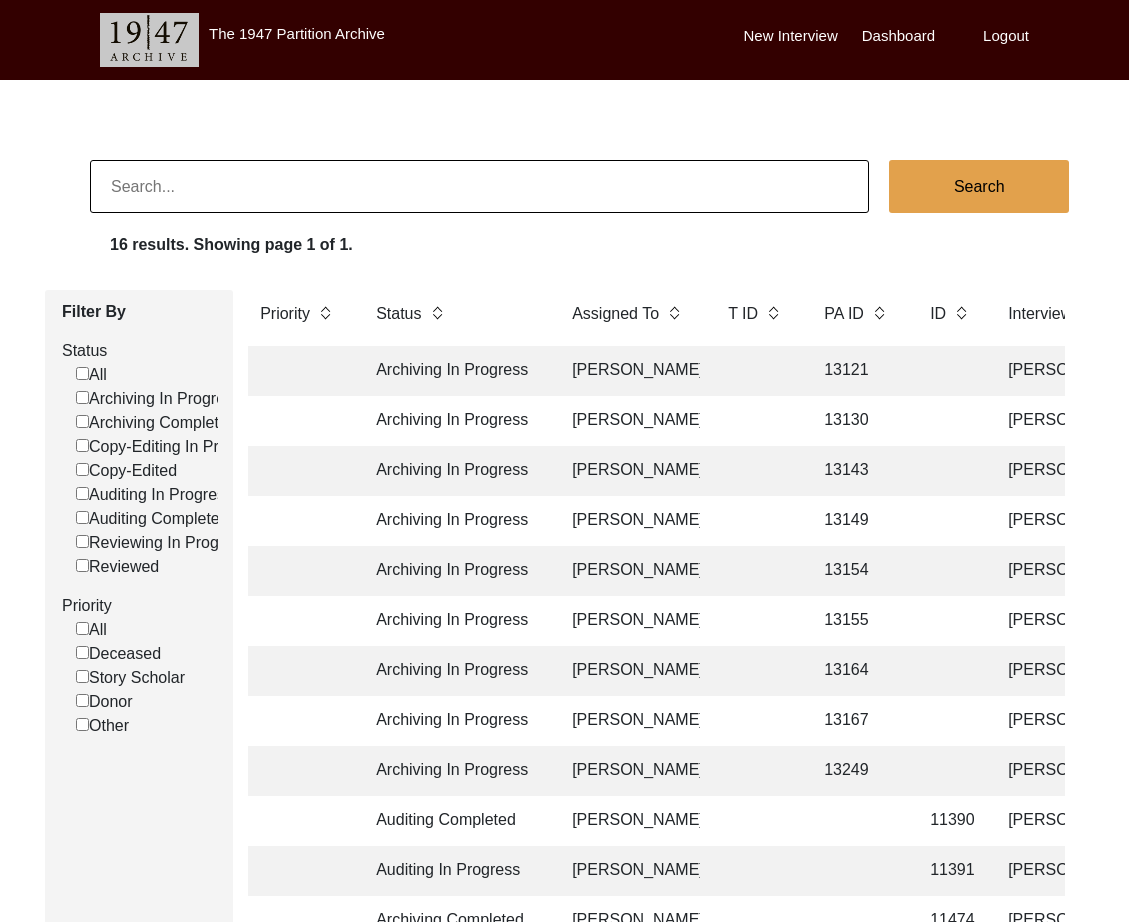click on "Search 16 results. Showing page 1 of 1. Filter By Status  All   Archiving In Progress   Archiving Completed   Copy-Editing In Progress   Copy-Edited   Auditing In Progress   Auditing Completed   Reviewing In Progress   Reviewed  Priority  All   Deceased   Story Scholar   Donor   Other  Priority Status Assigned To T ID PA ID ID Interviewee Name Interviewer Interview location (City, State/Province, Country) Interview Date Gender of interviewee Interviewee Date of Birth Interviewee Religion Interview Languages "Migrated From (Village/City, State, Country)" "Migrated To (Village/City, State, Country)" POST Form Summary RELEASE Form # Photos of interview Video/Audio Received B-Roll Received Doc & Video confirm email sent Archiving In Progress Lillianne Quijano 13121 Nisha Pal Jayosree Adhikari Bongaon, West Bengal, India 1/7/2025 Female 01/02/1947 Hinduism Bengali, English, Hindi Faridpur, Dhaka Division, Bangladesh Kanpur, Uttar Pradesh, India yes Archiving In Progress Lillianne Quijano 13130 Abdul Rasheed Mangat" 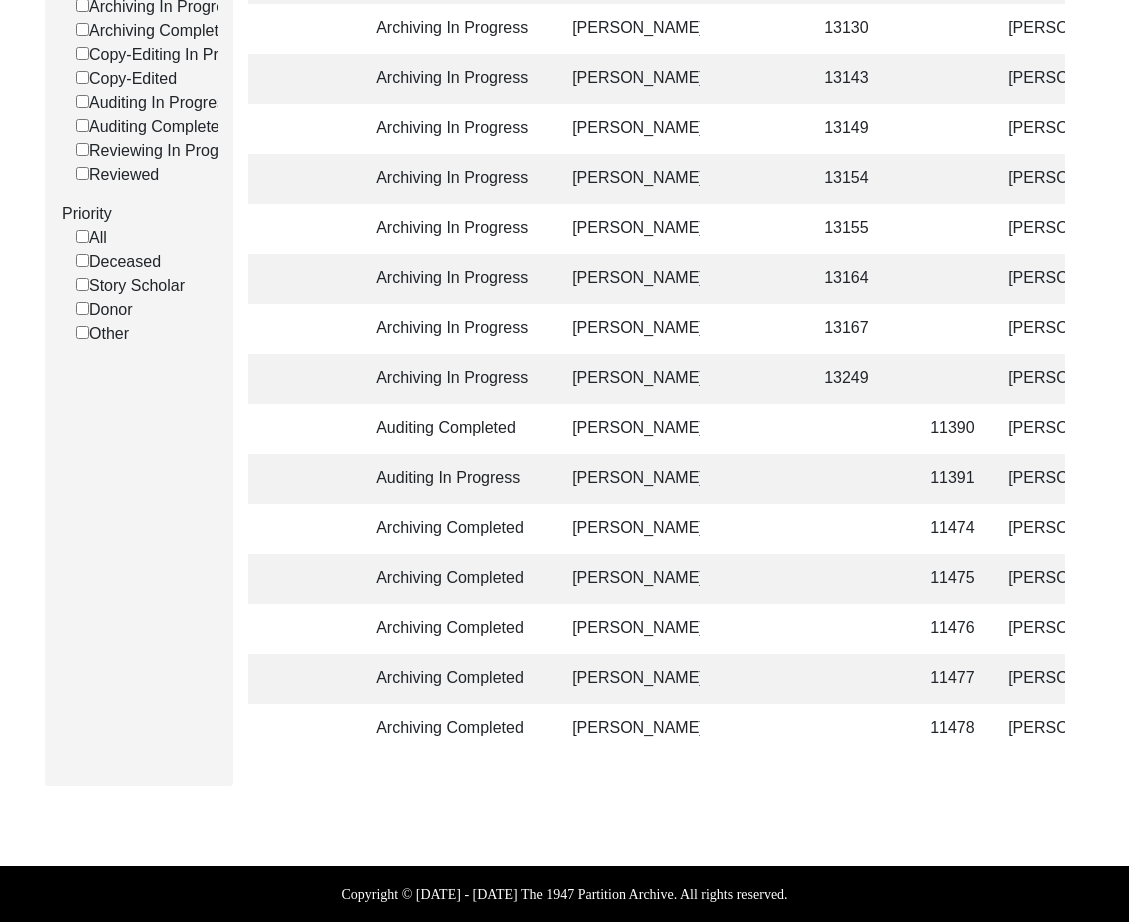 click on "11478" 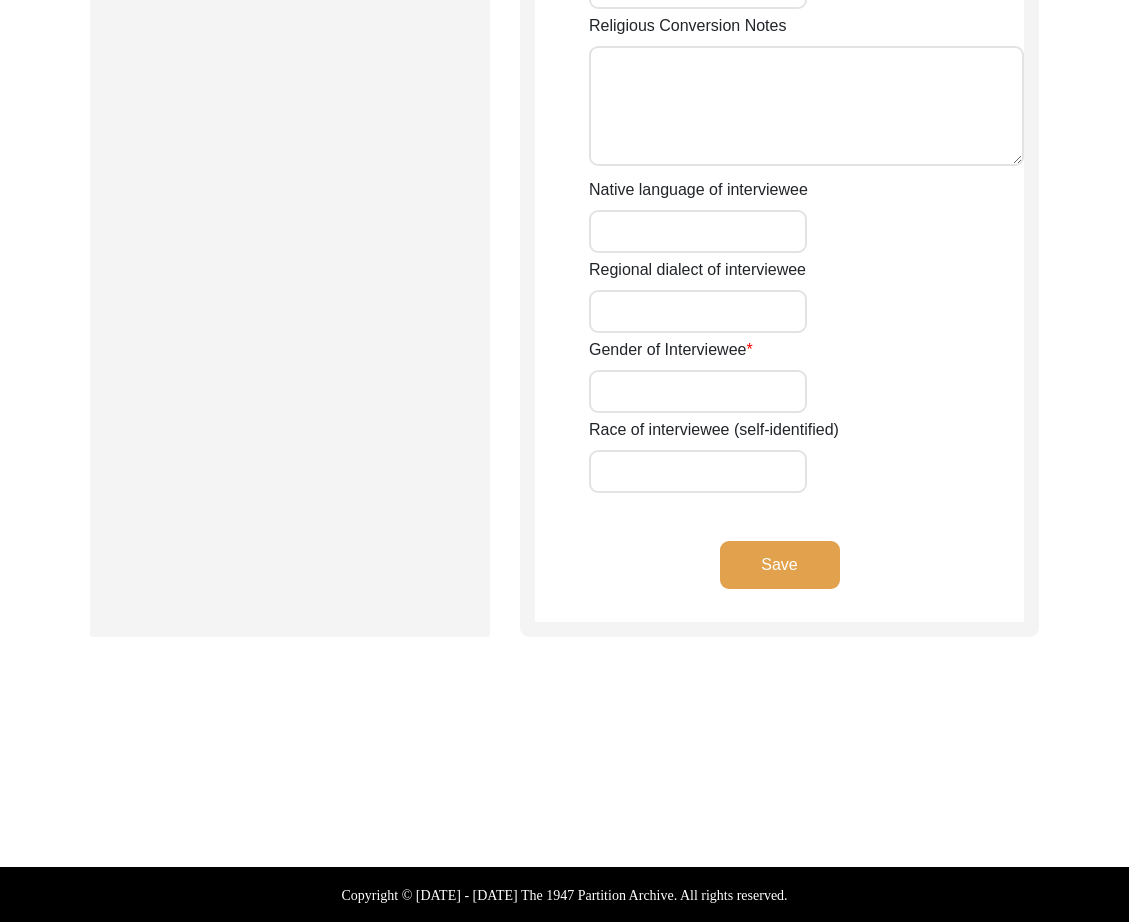 type on "Mr." 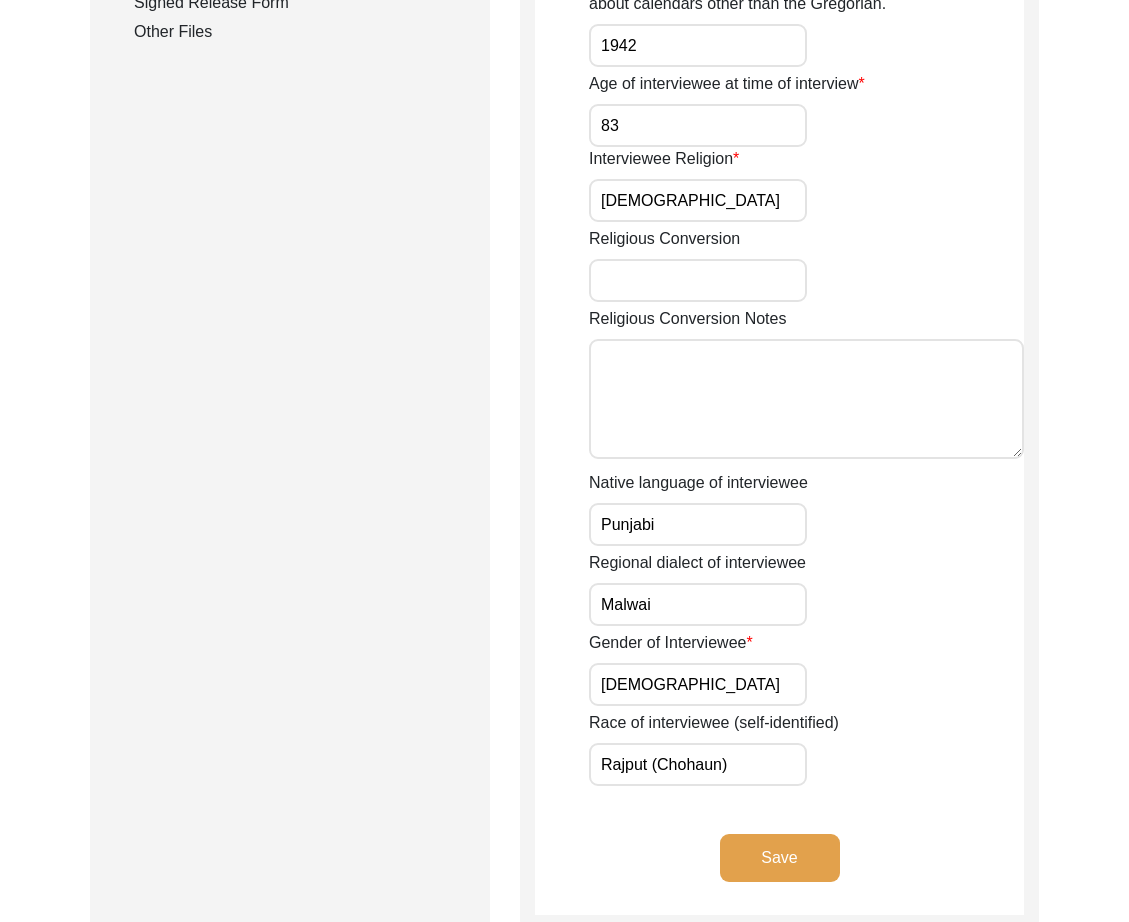 scroll, scrollTop: 0, scrollLeft: 0, axis: both 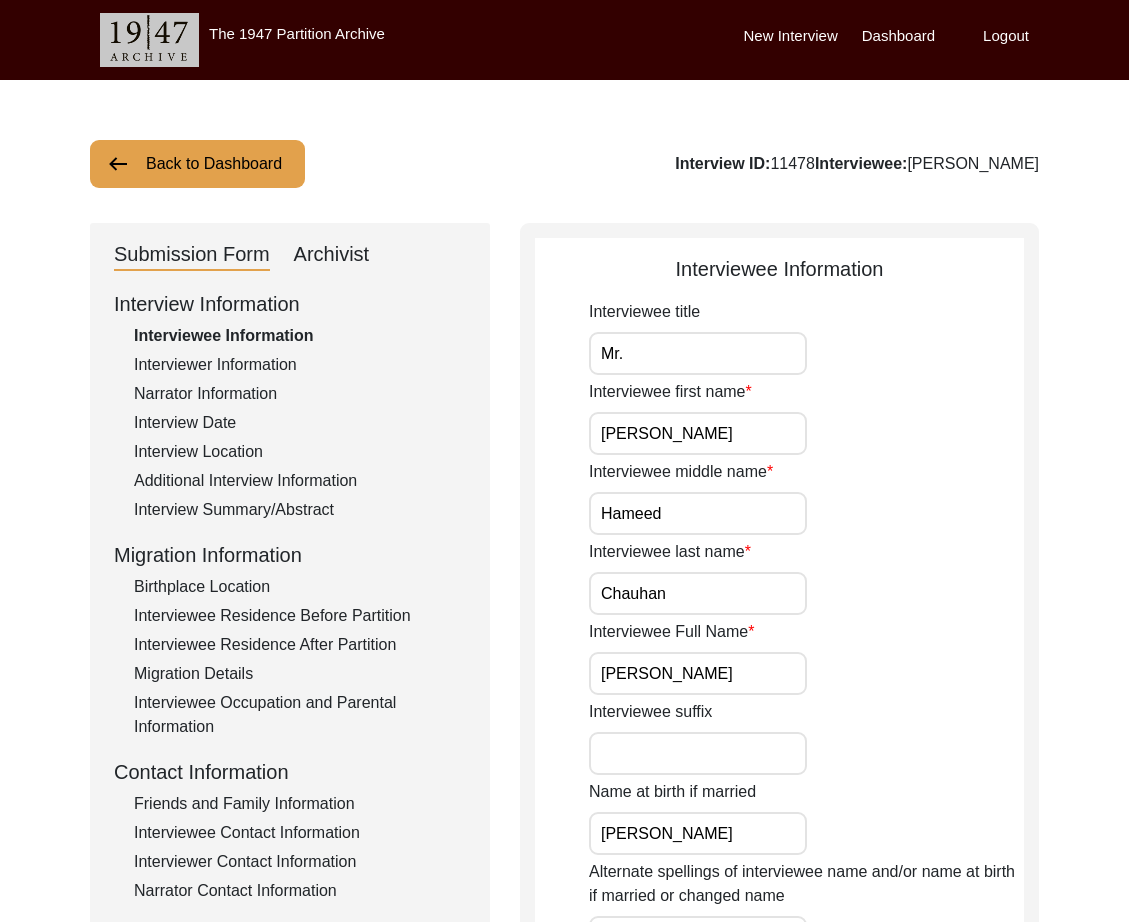click on "Back to Dashboard" 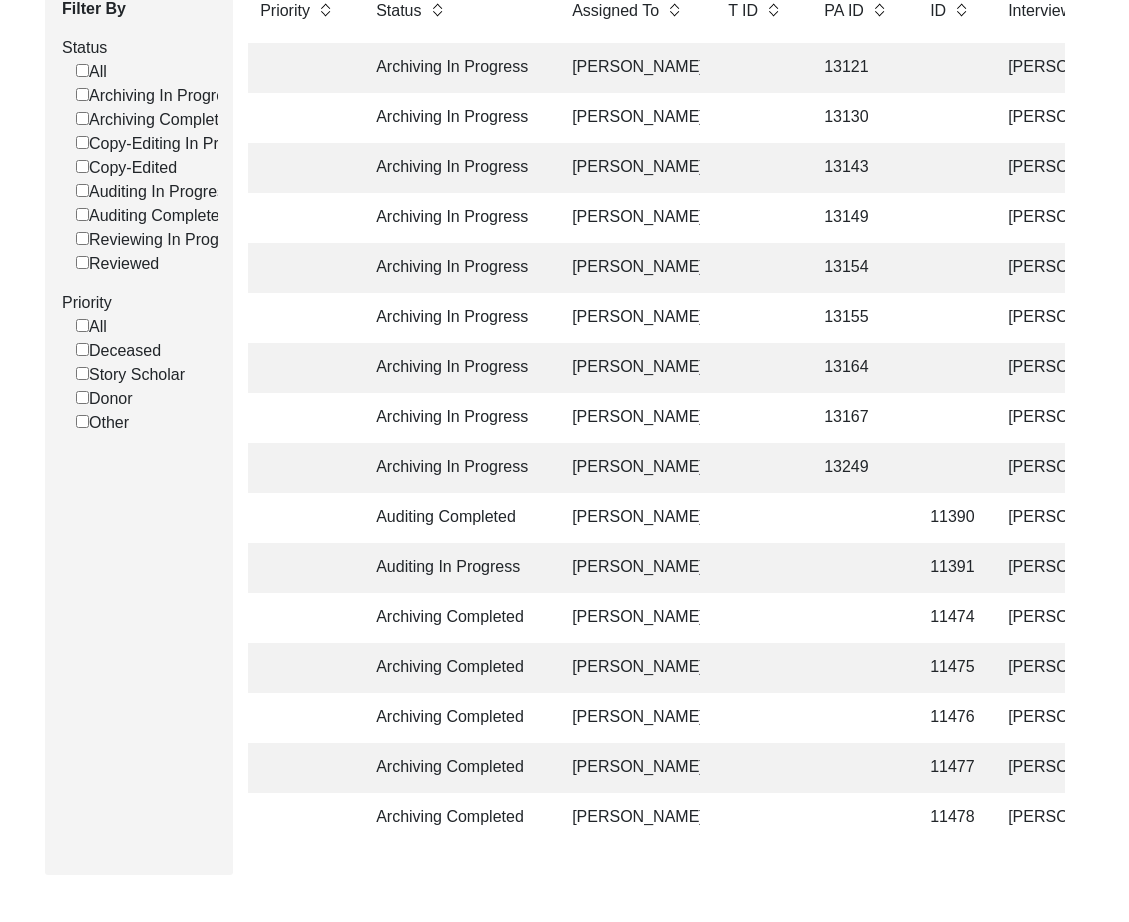 scroll, scrollTop: 392, scrollLeft: 0, axis: vertical 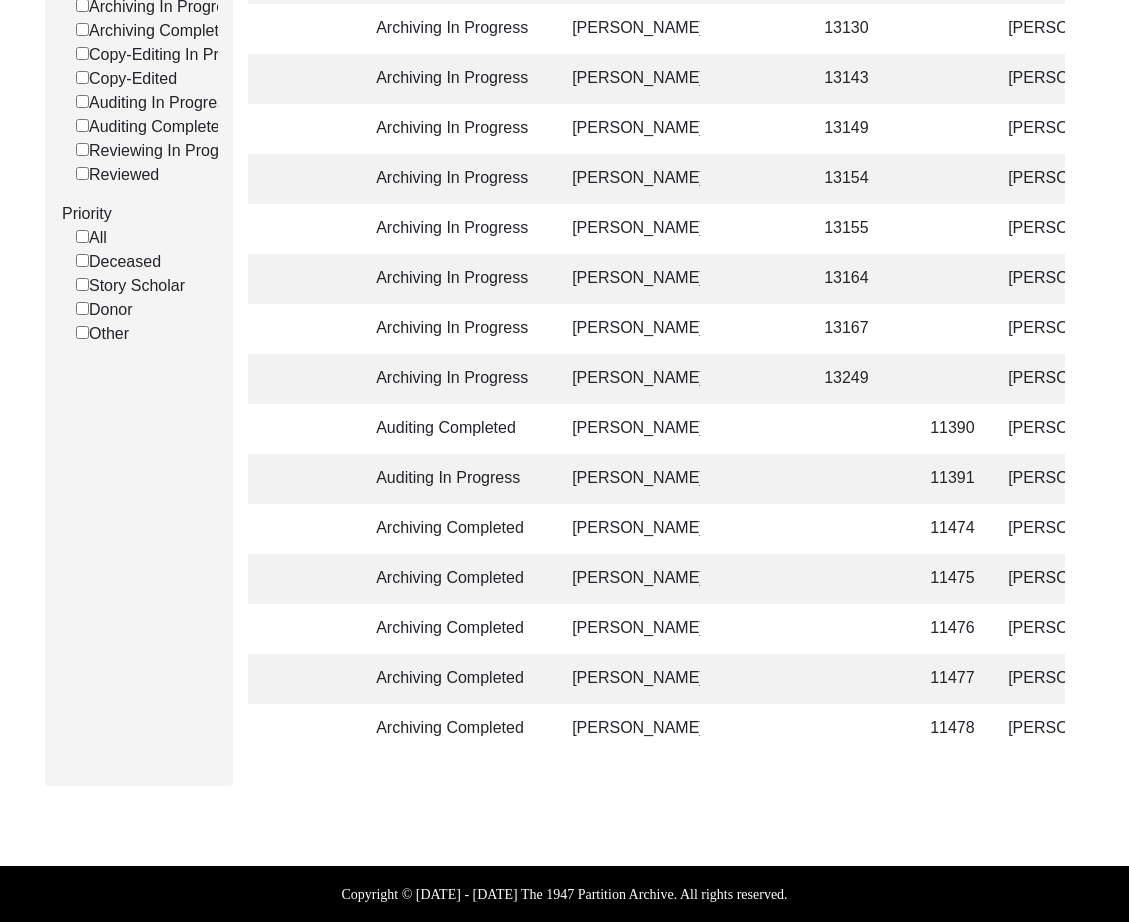 click on "Auditing Completed" 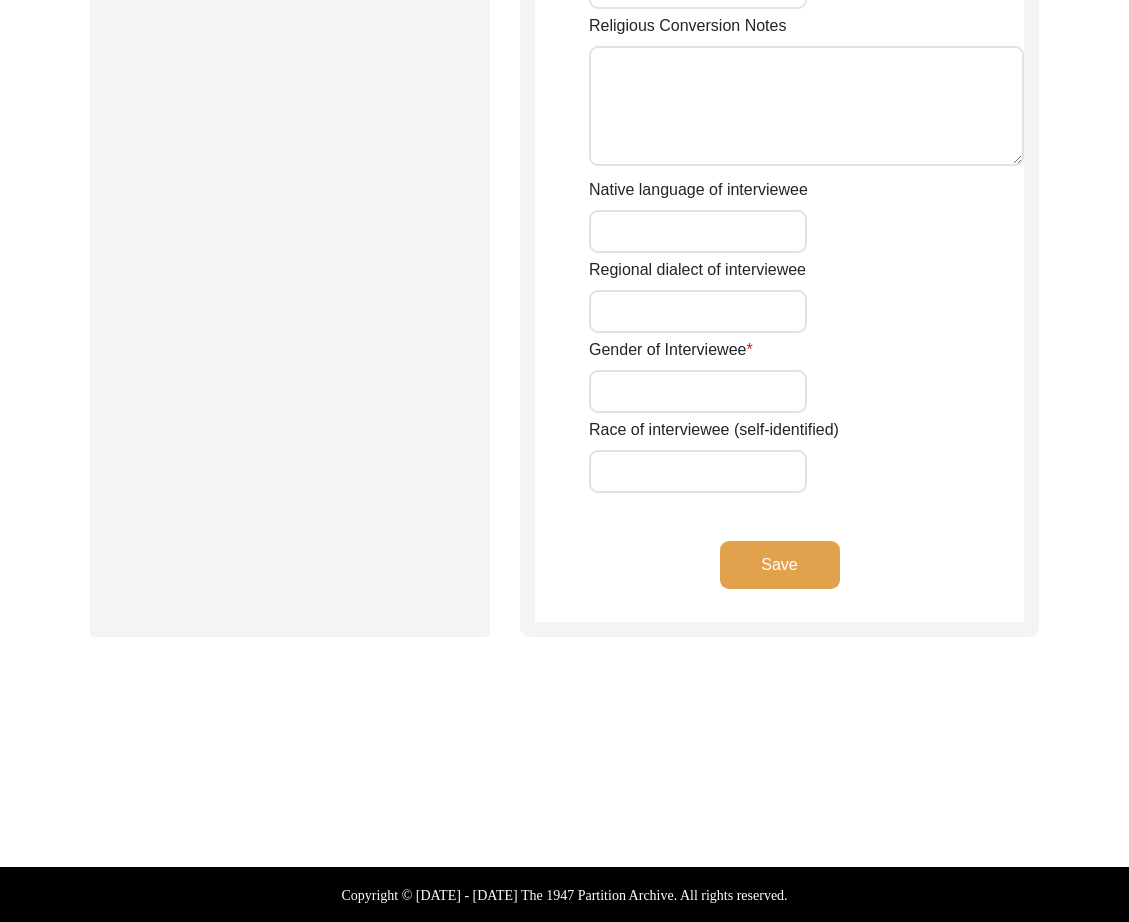 type on "Mr." 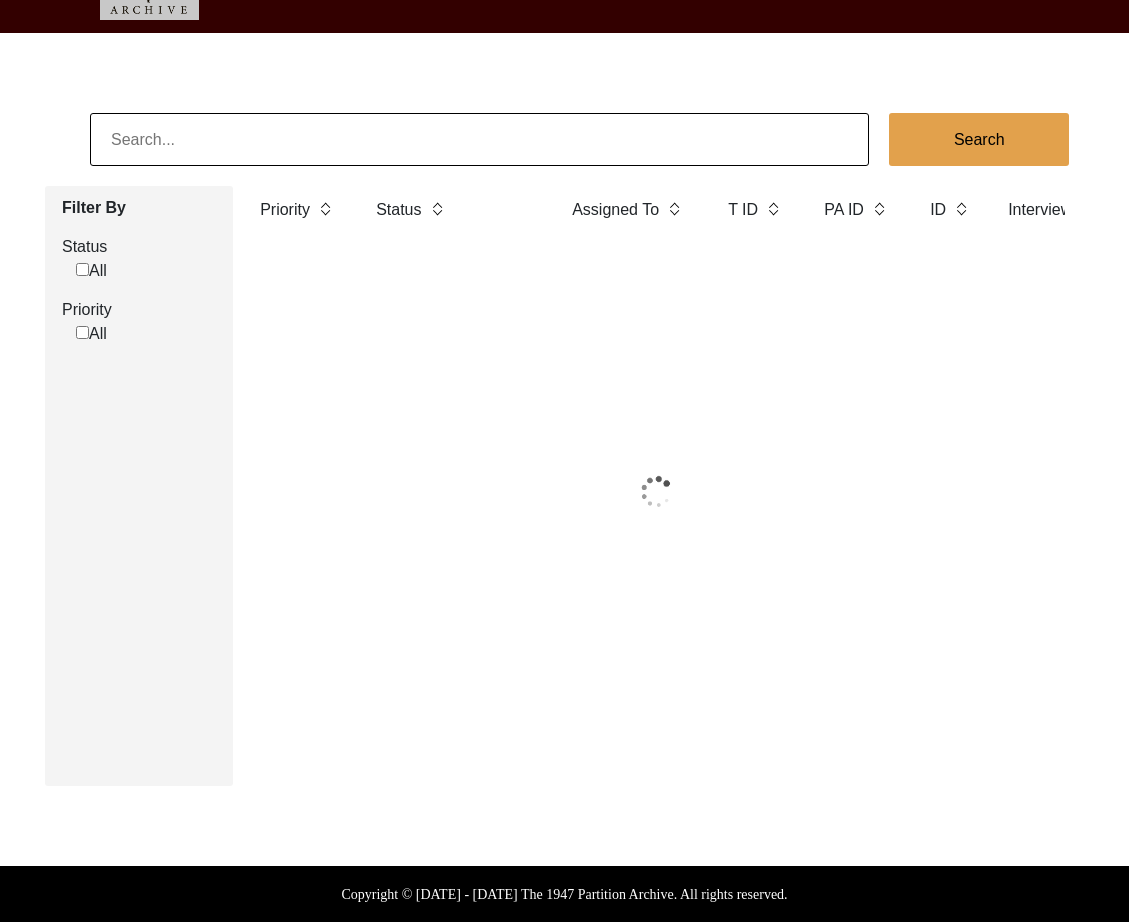 scroll, scrollTop: 392, scrollLeft: 0, axis: vertical 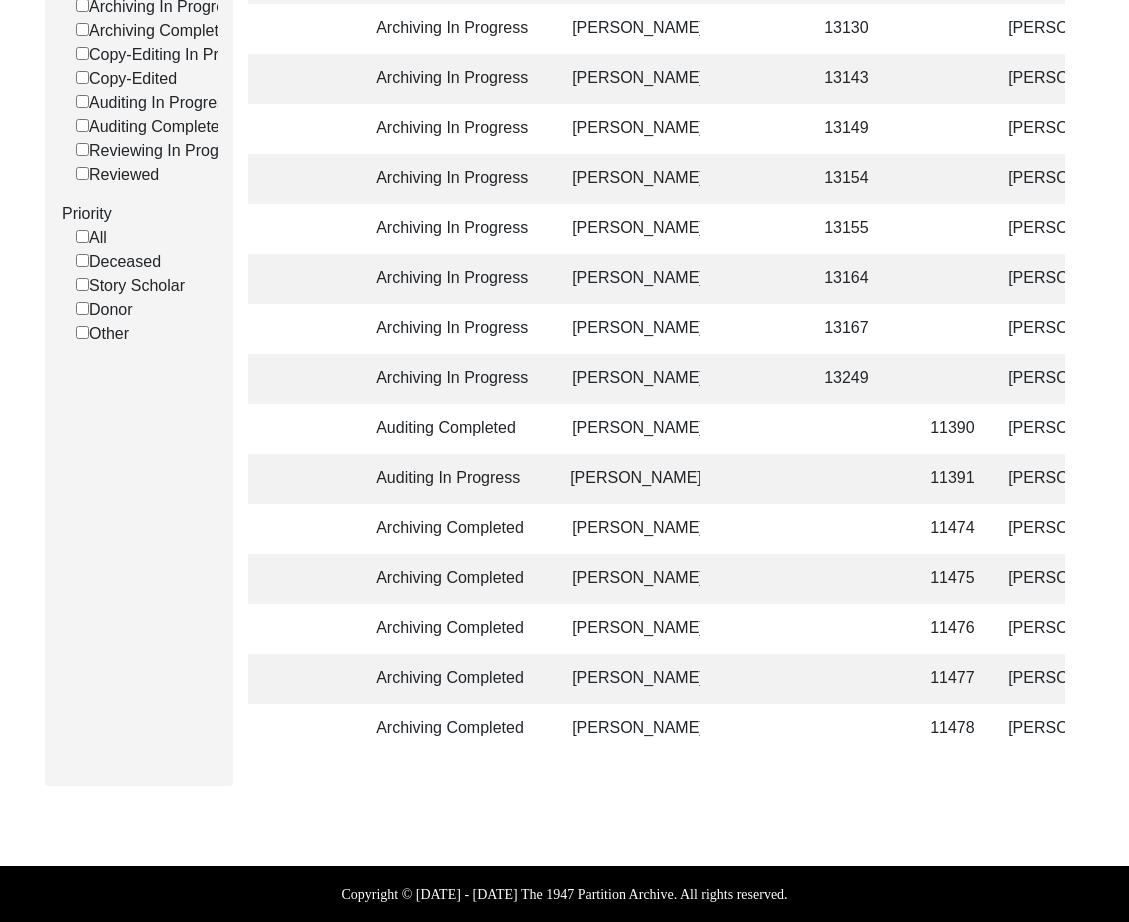 click on "[PERSON_NAME]" 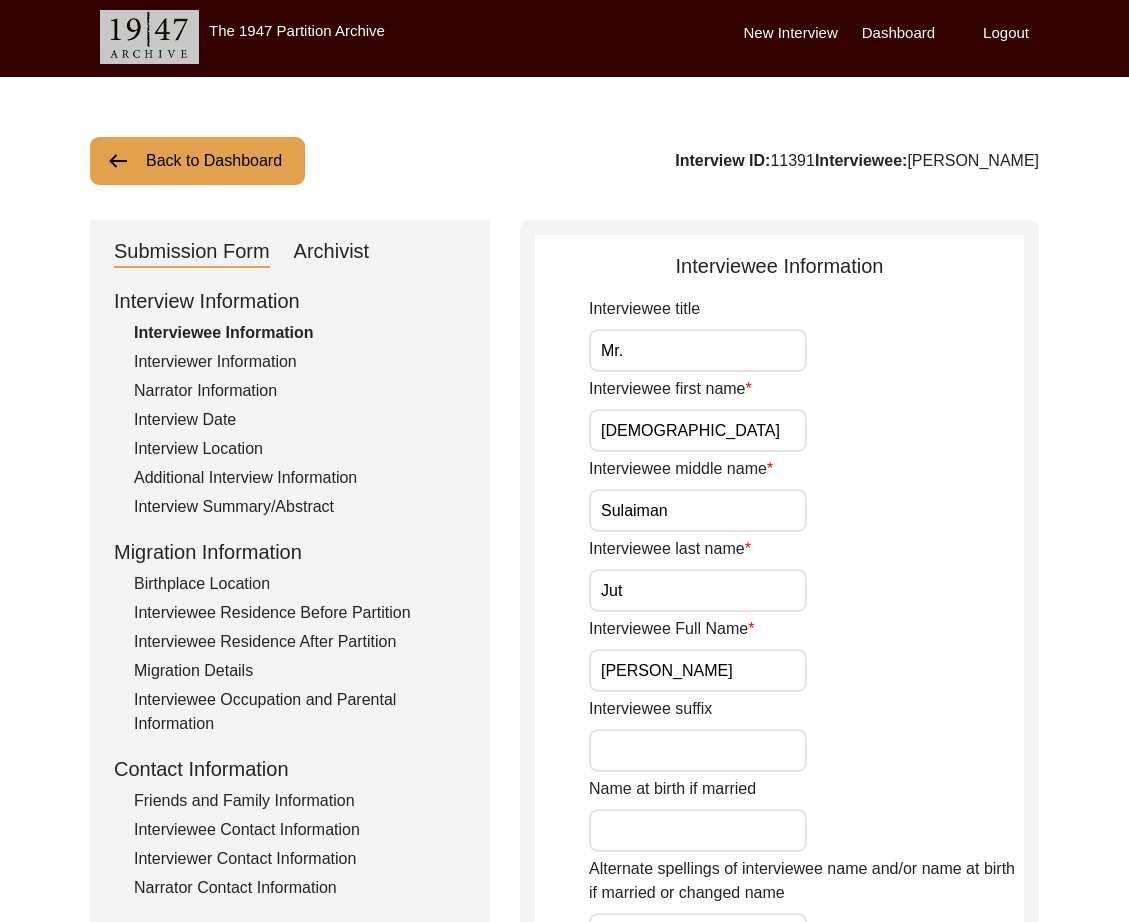 scroll, scrollTop: 2, scrollLeft: 0, axis: vertical 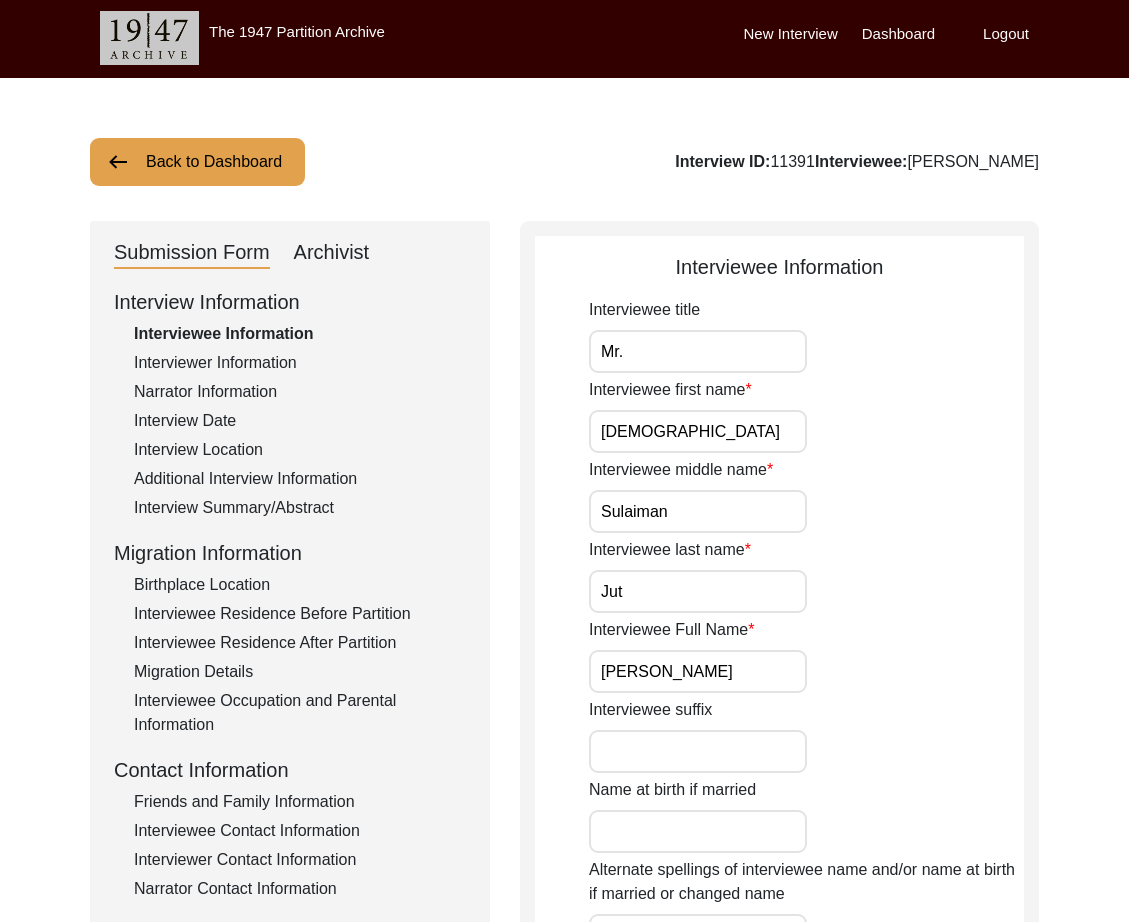 click on "Mr." at bounding box center [698, 351] 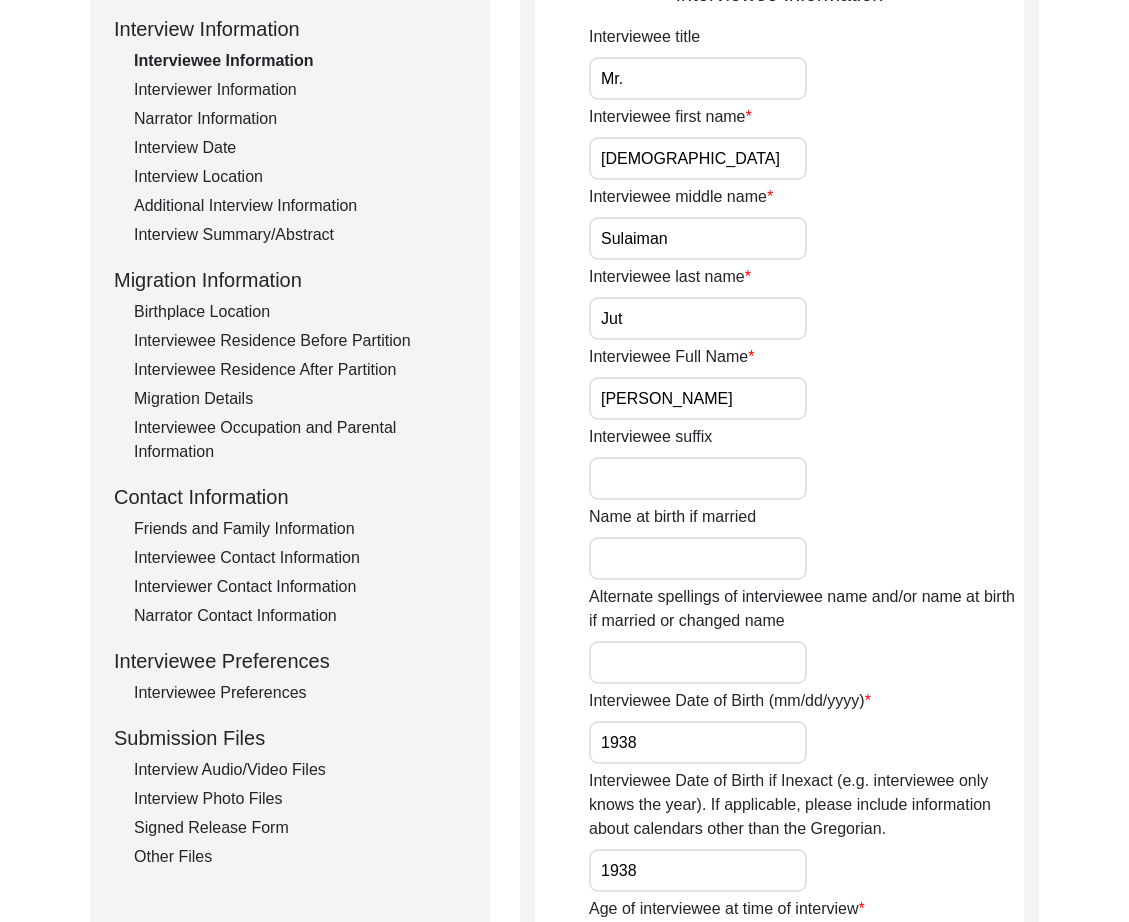 scroll, scrollTop: 296, scrollLeft: 0, axis: vertical 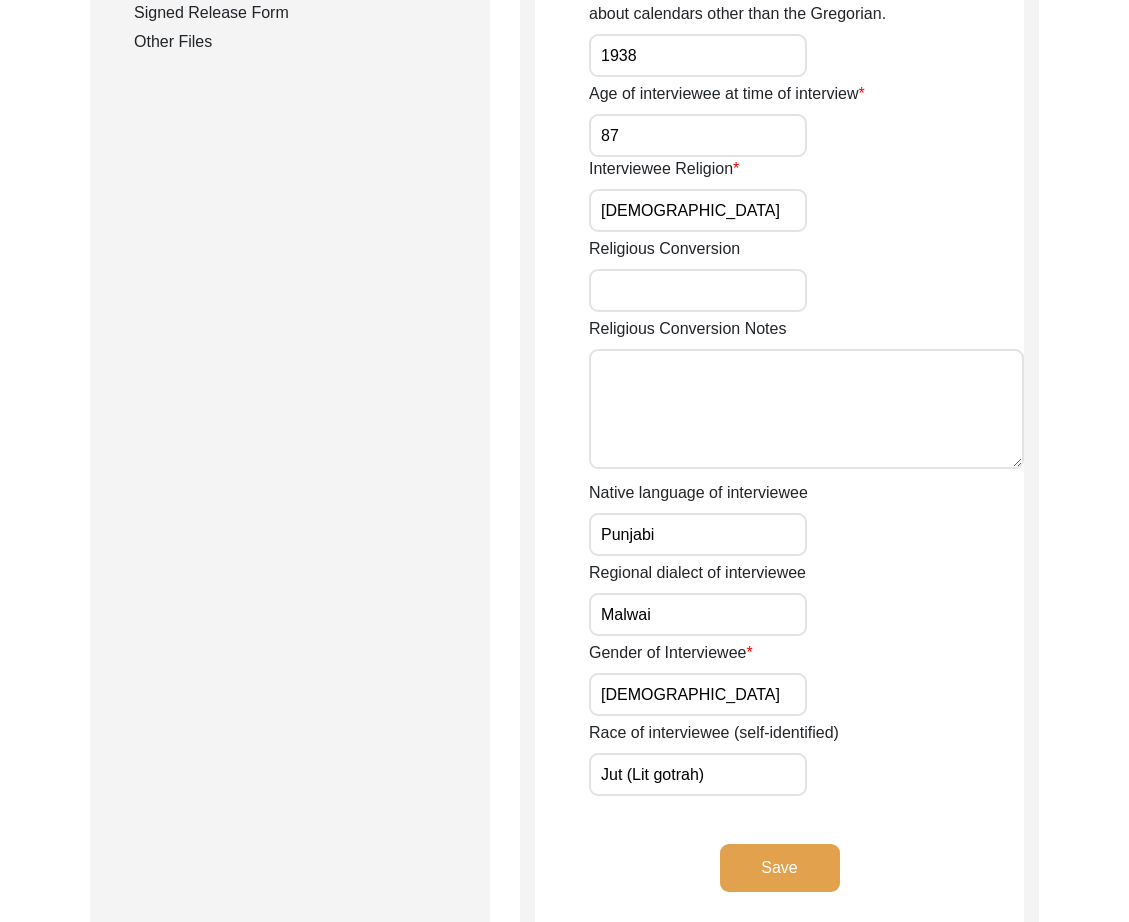 click on "Jut (Lit gotrah)" at bounding box center (698, 774) 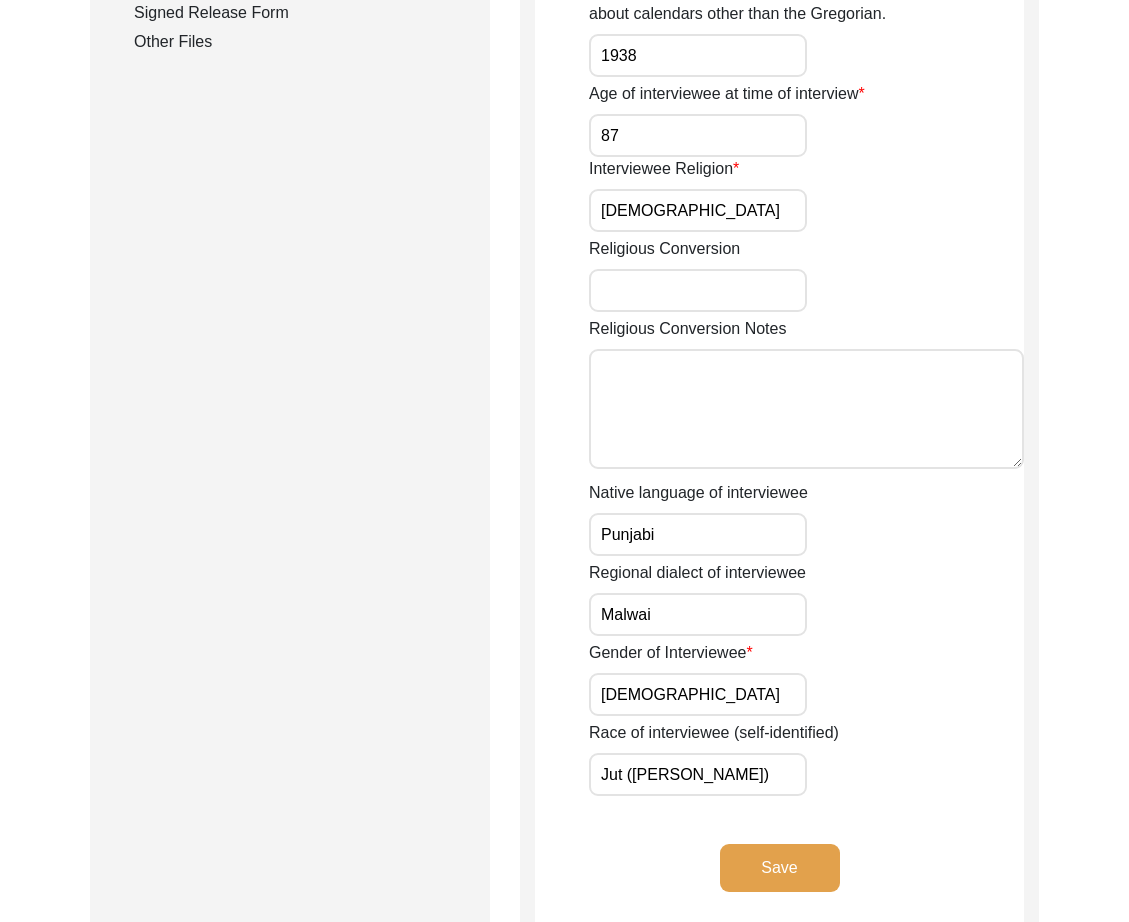 type on "Jut (Lit Gotrah)" 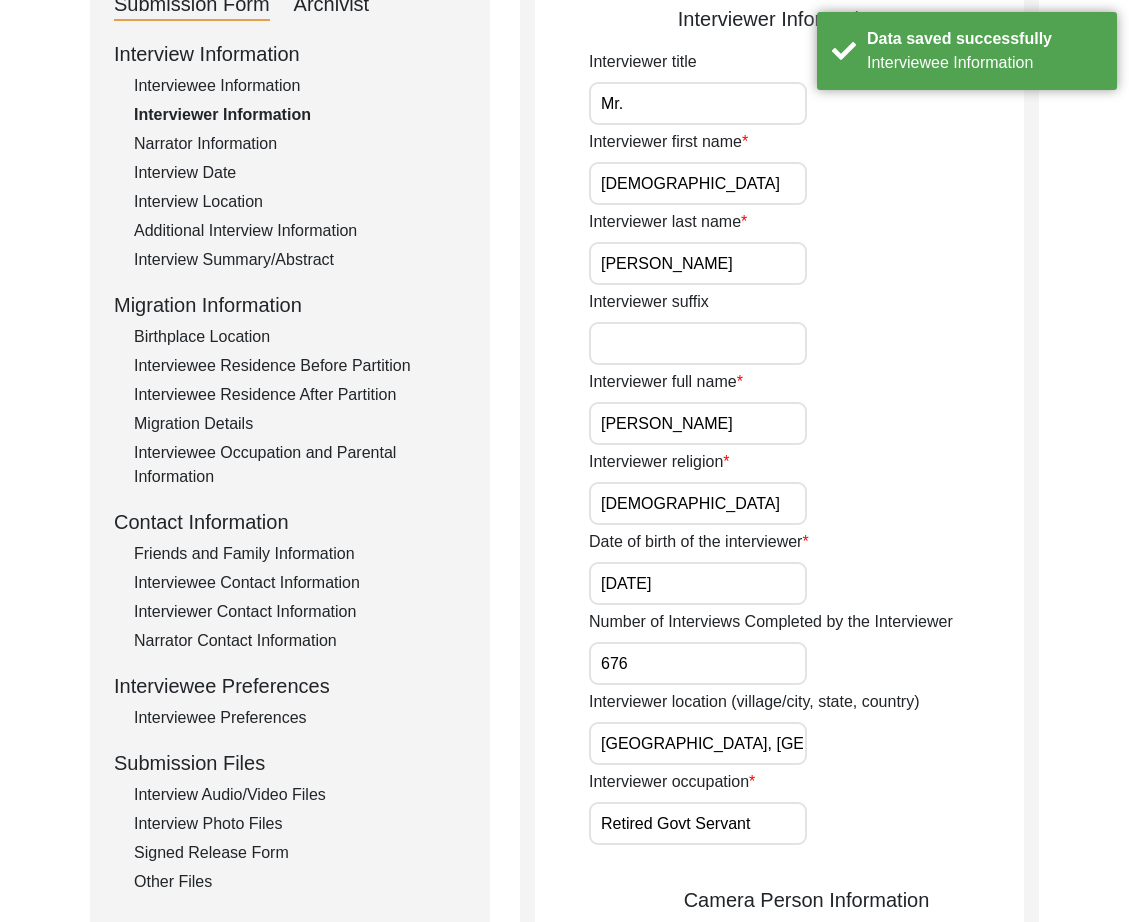scroll, scrollTop: 0, scrollLeft: 0, axis: both 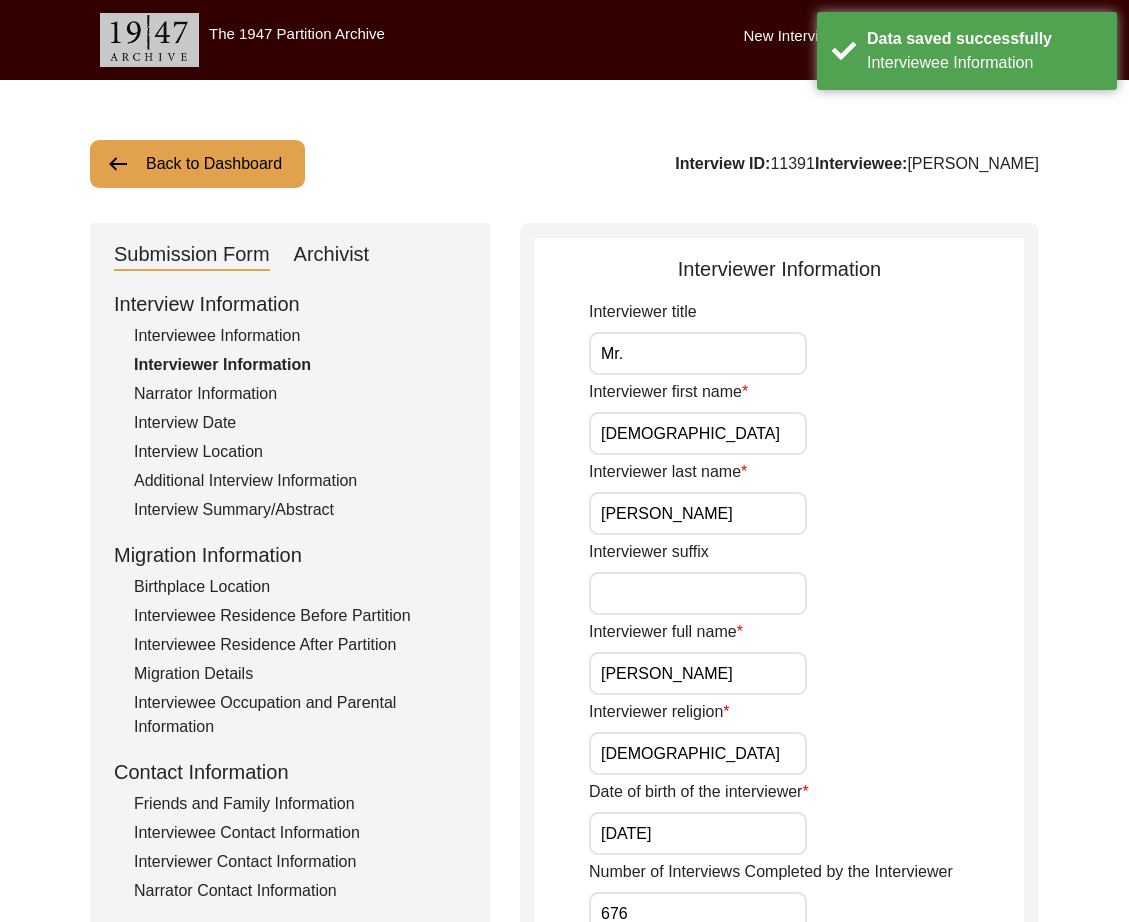 click on "Mr." at bounding box center [698, 353] 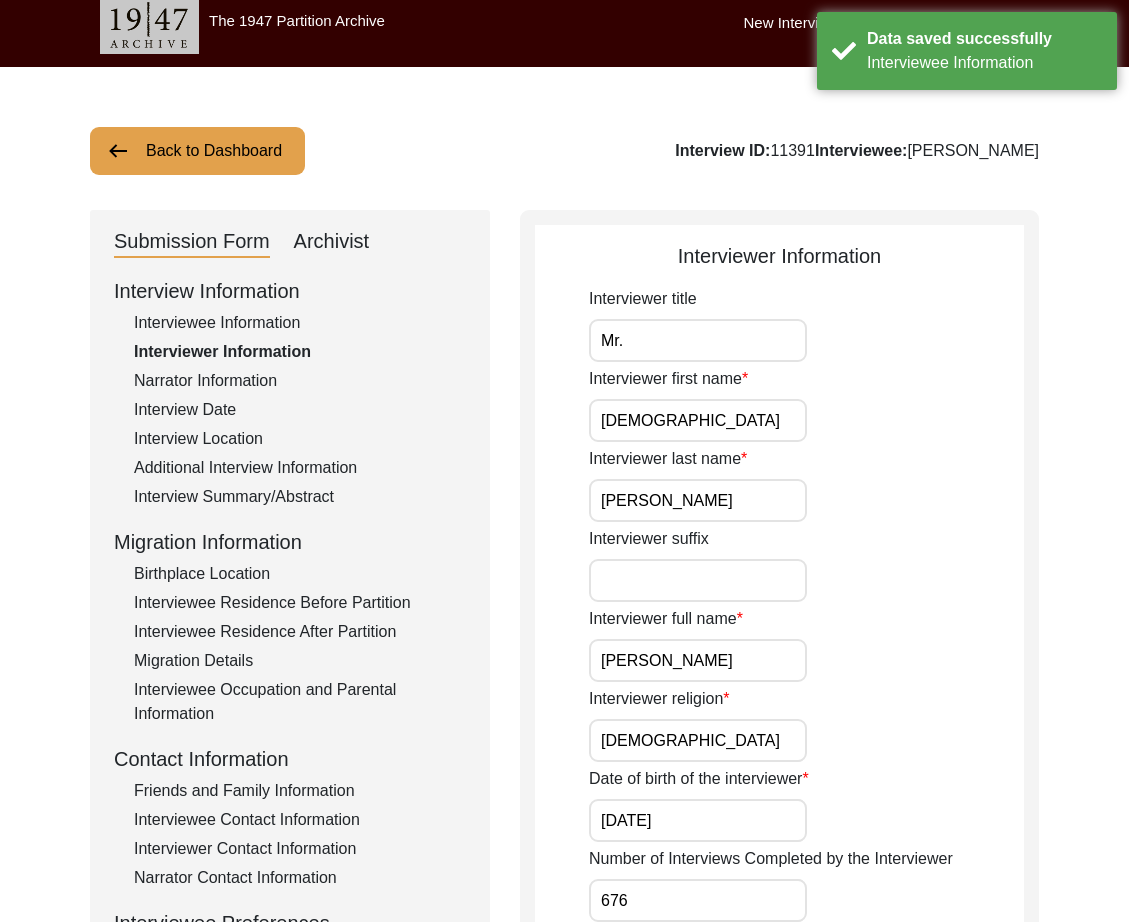 scroll, scrollTop: 532, scrollLeft: 0, axis: vertical 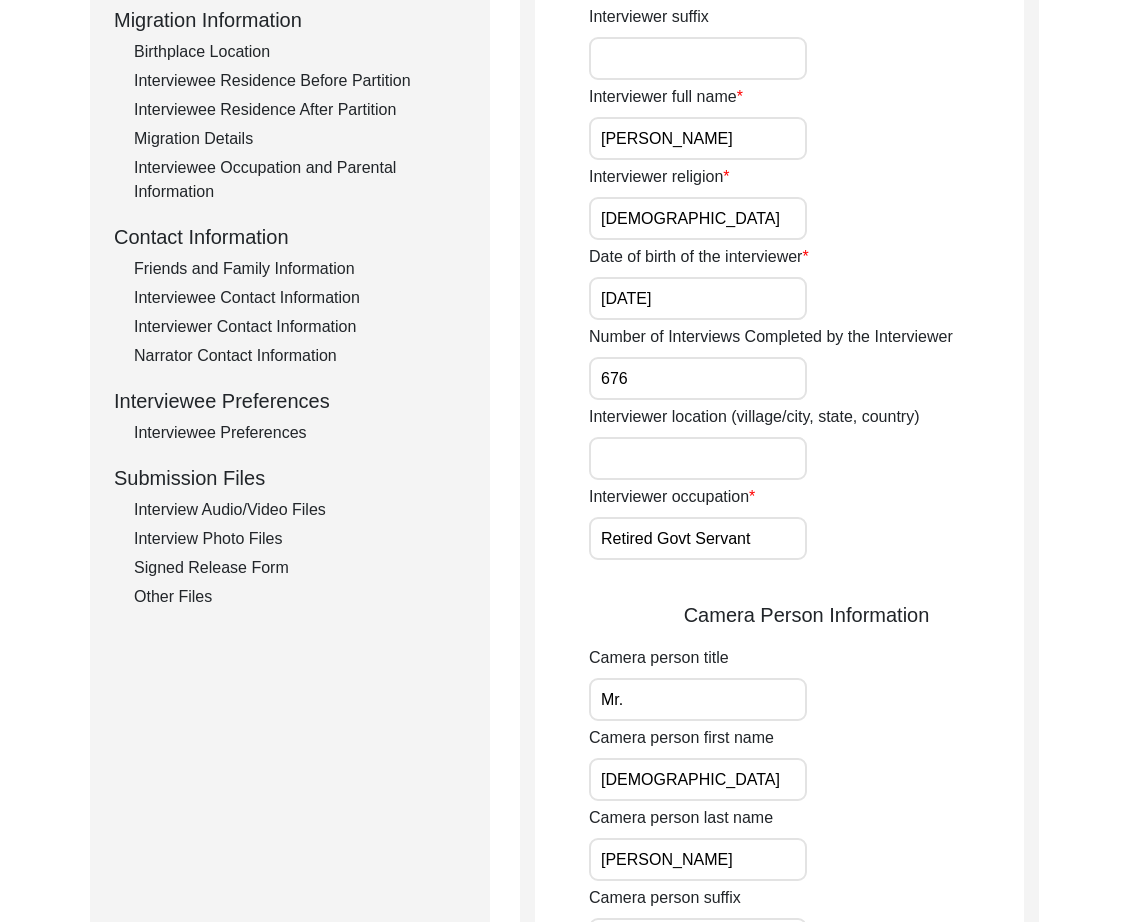 type on "=" 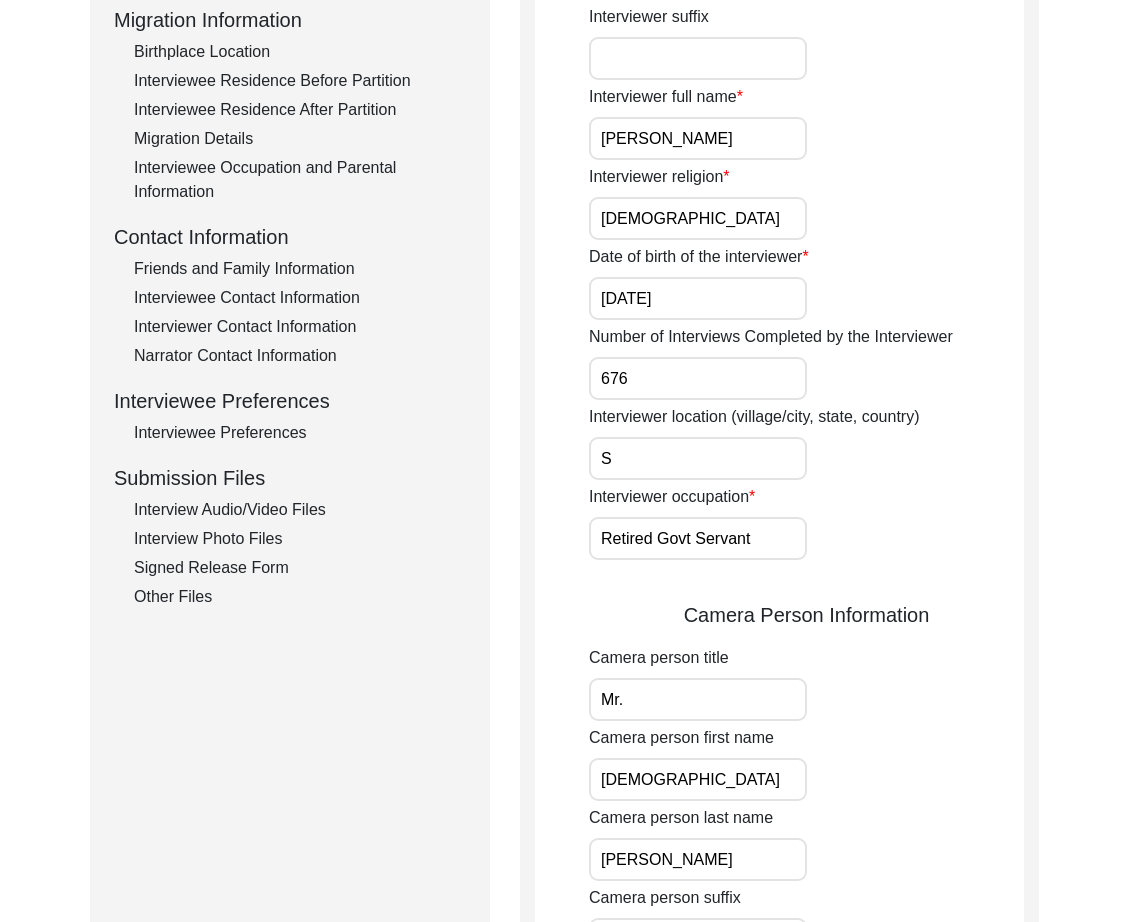 type on "Shorkot, Punjab, Pakistan" 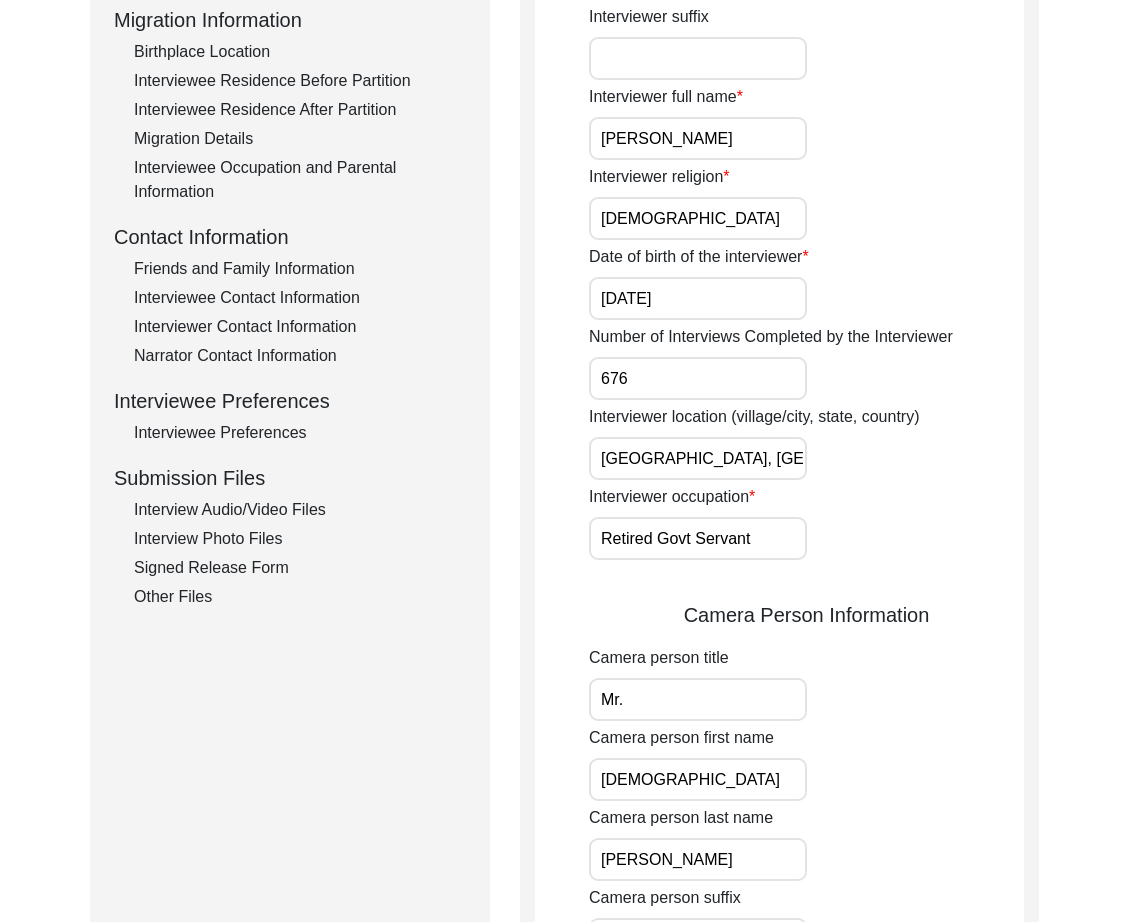 drag, startPoint x: 779, startPoint y: 543, endPoint x: 456, endPoint y: 552, distance: 323.12537 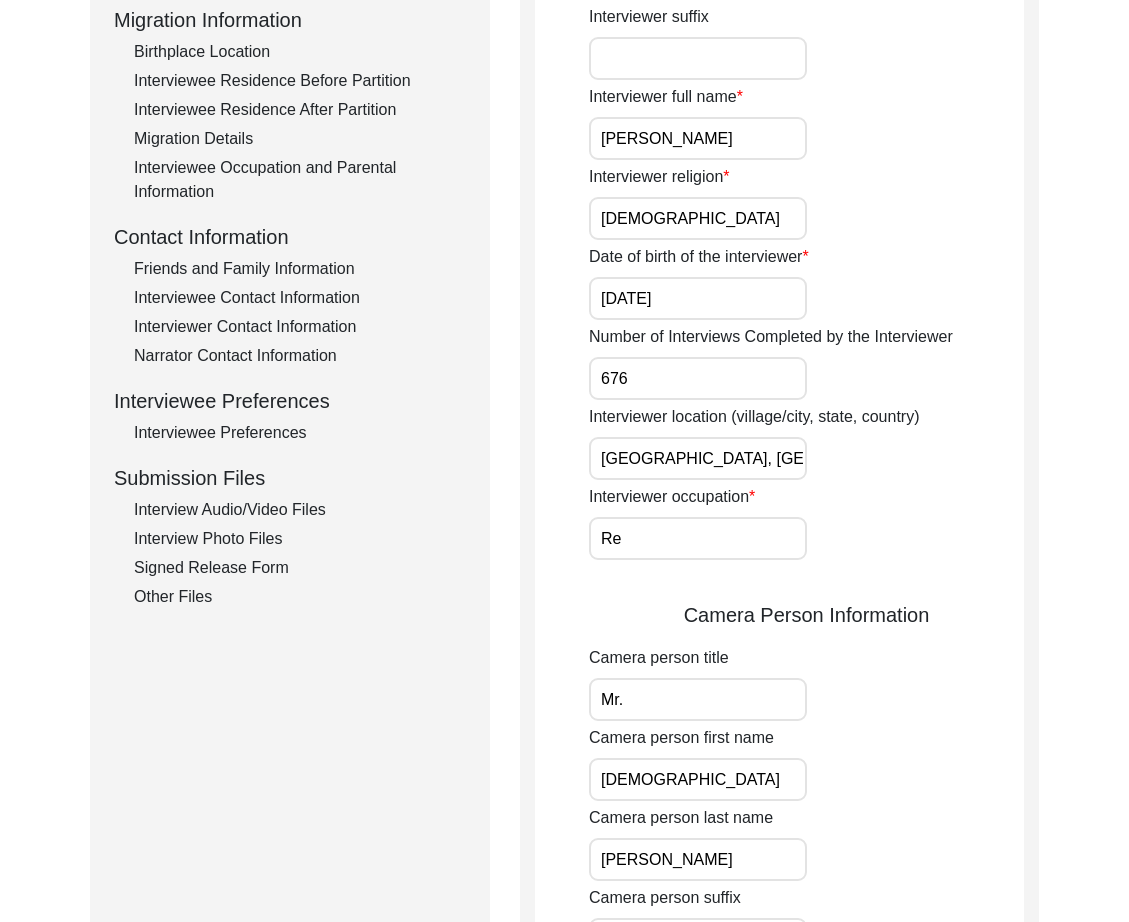 type on "Retired Government Servant" 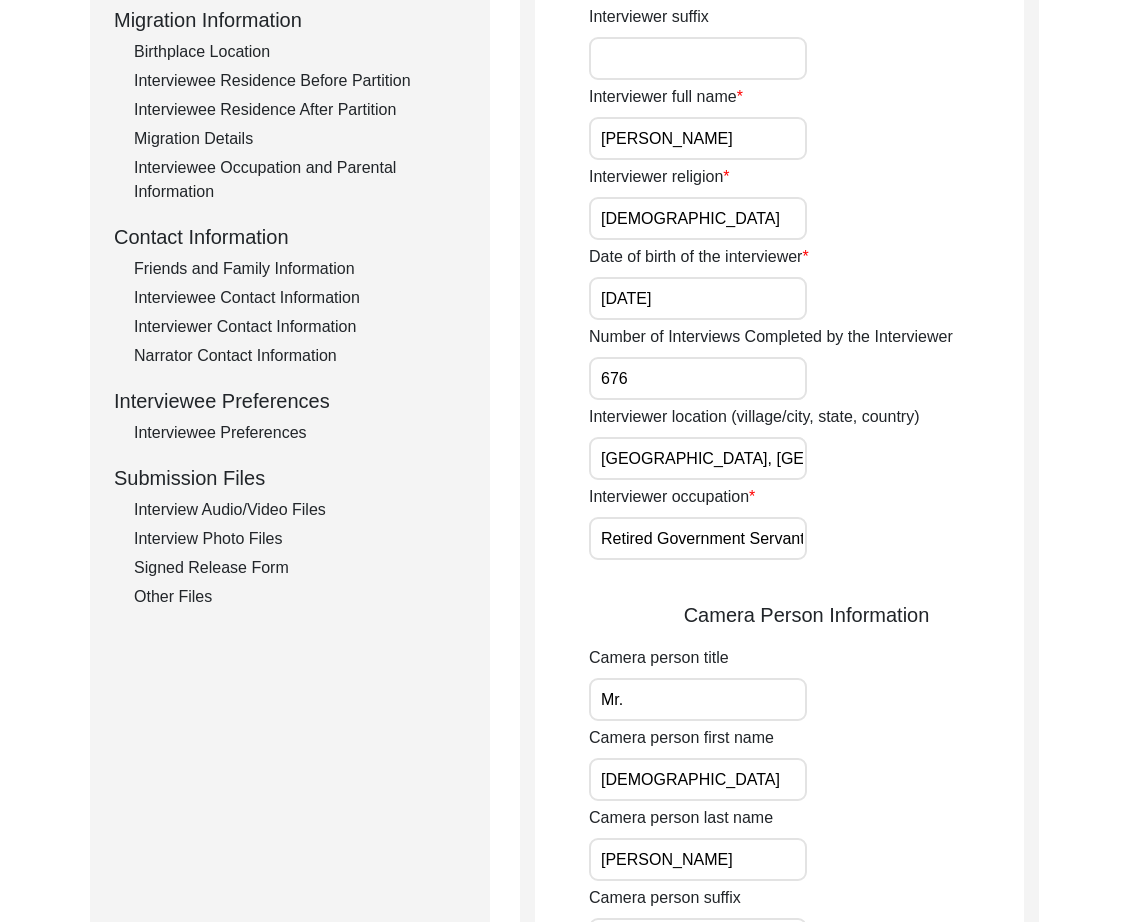 click on "Shorkot, Punjab, Pakistan" at bounding box center [698, 458] 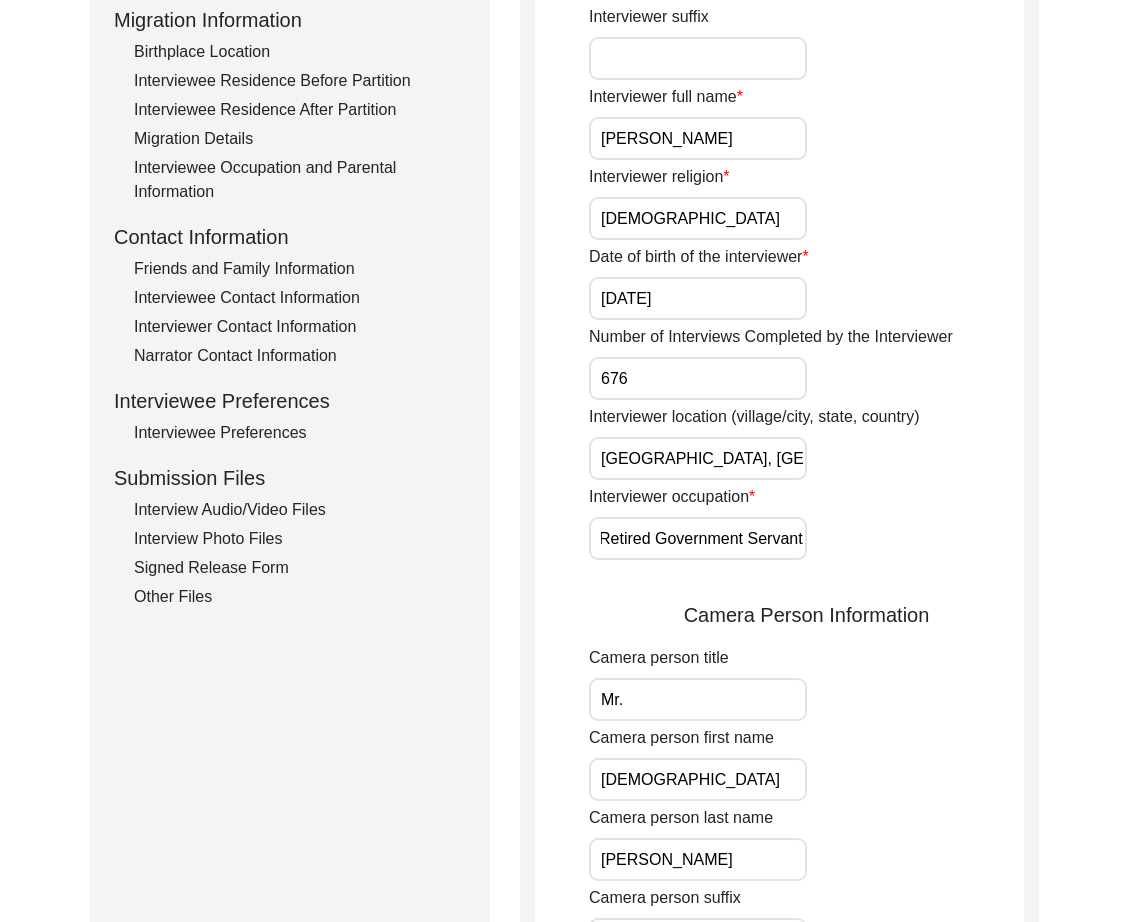 scroll, scrollTop: 0, scrollLeft: 0, axis: both 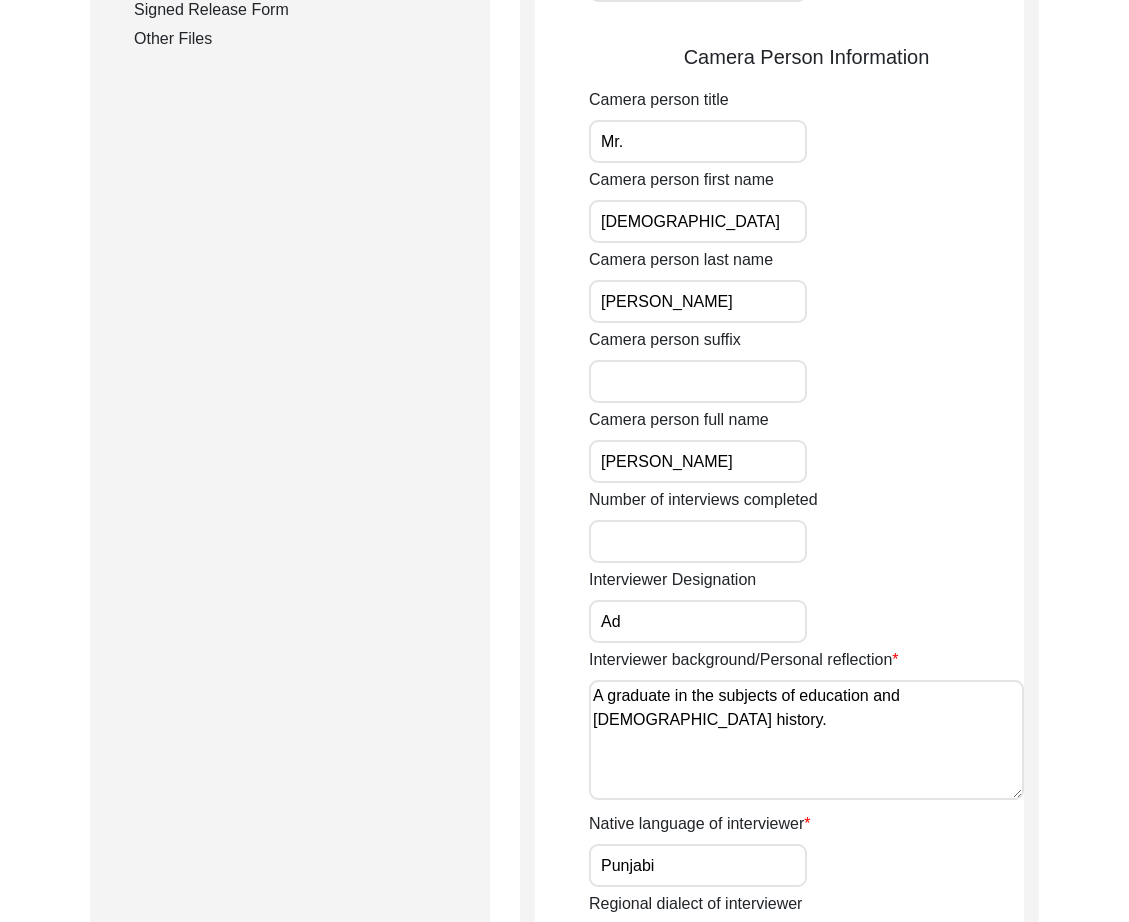 type on "Advanced Oral Historian" 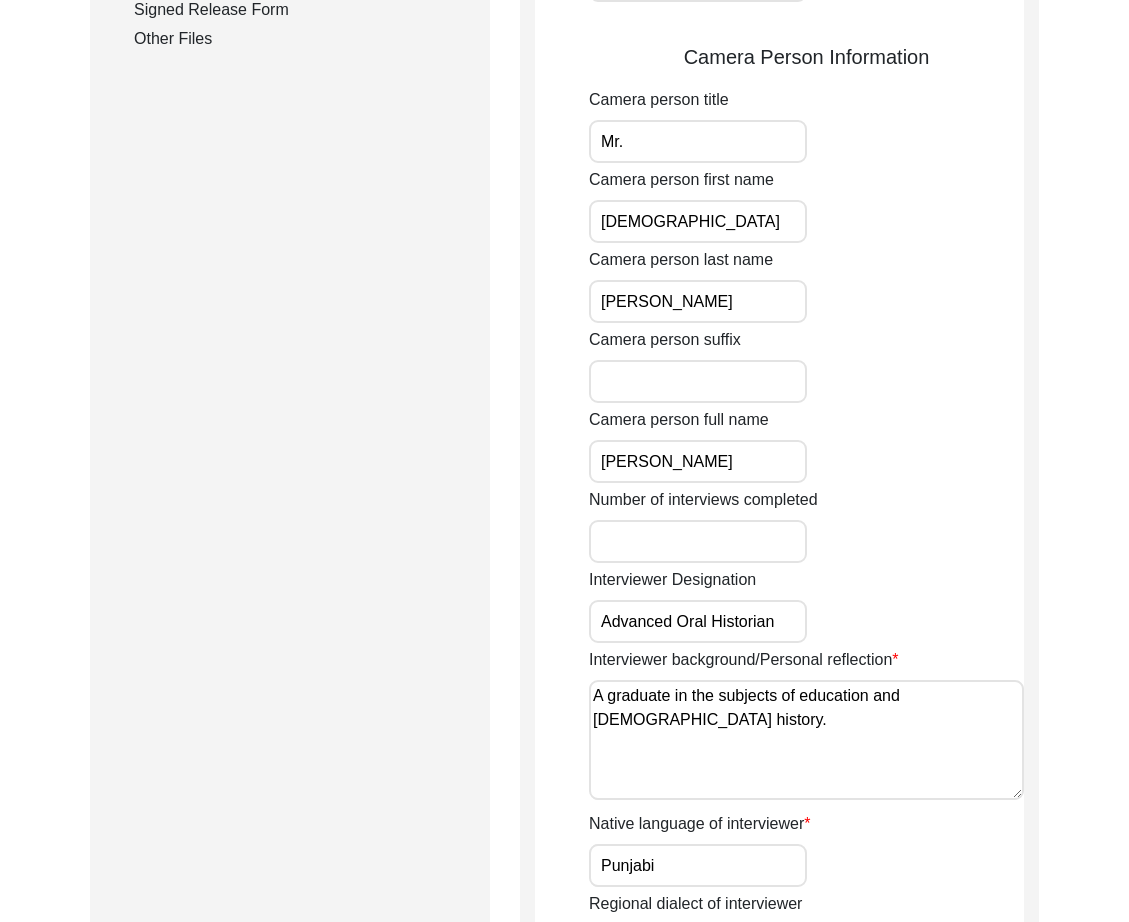 click on "Advanced Oral Historian" at bounding box center (698, 621) 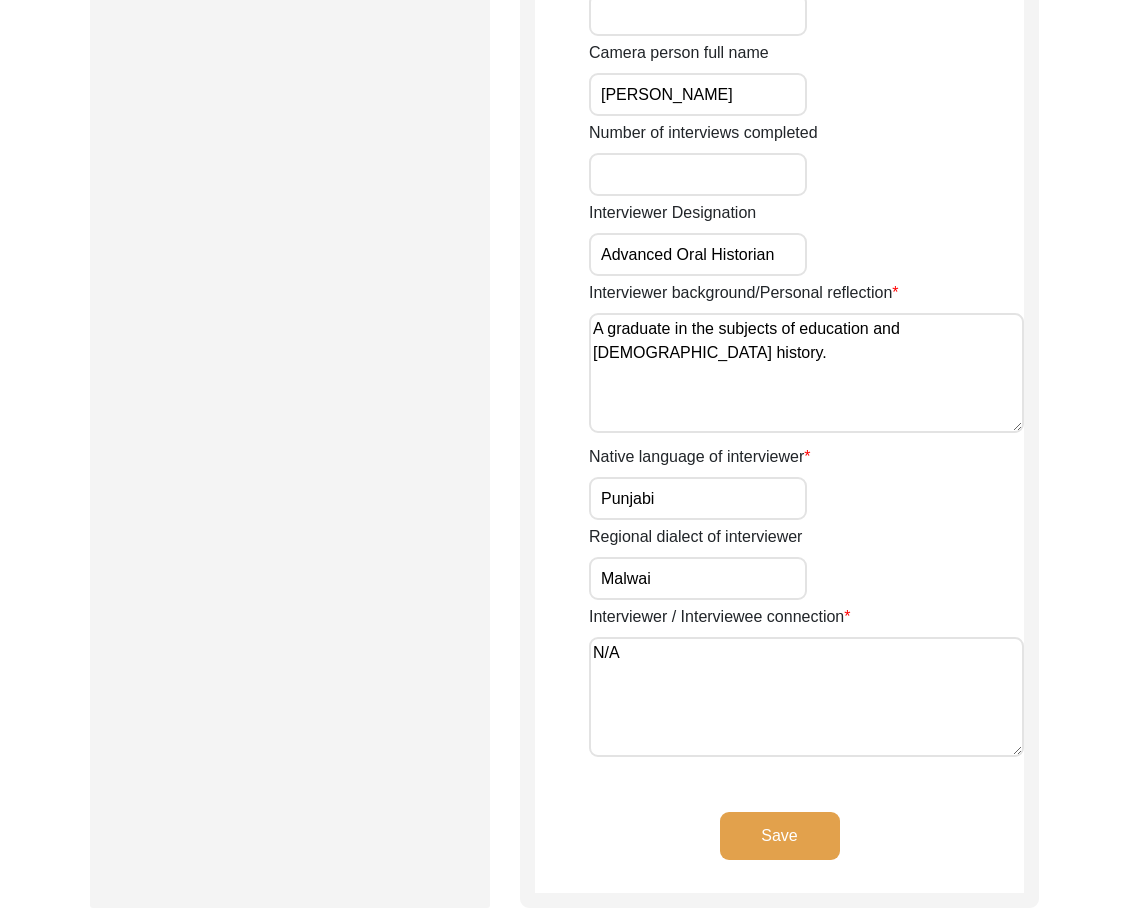 scroll, scrollTop: 1470, scrollLeft: 0, axis: vertical 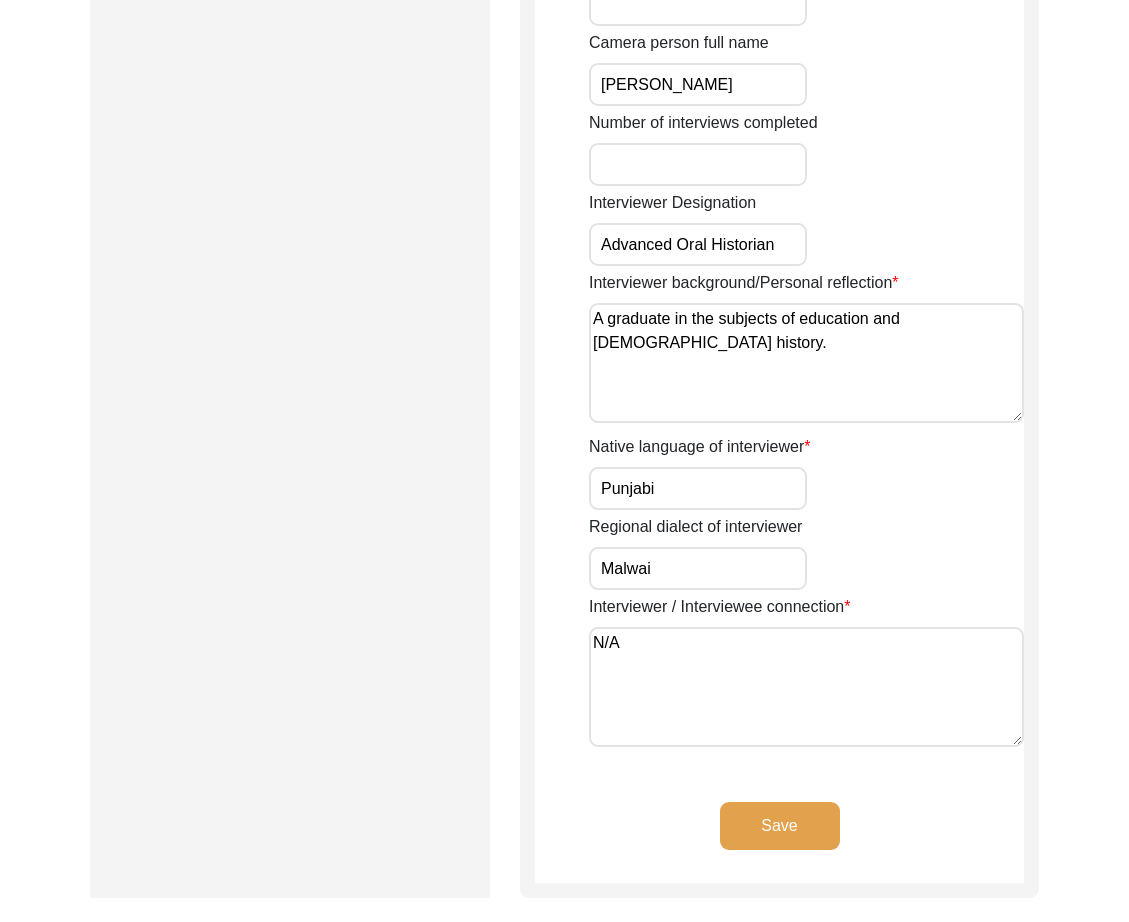 click on "Save" 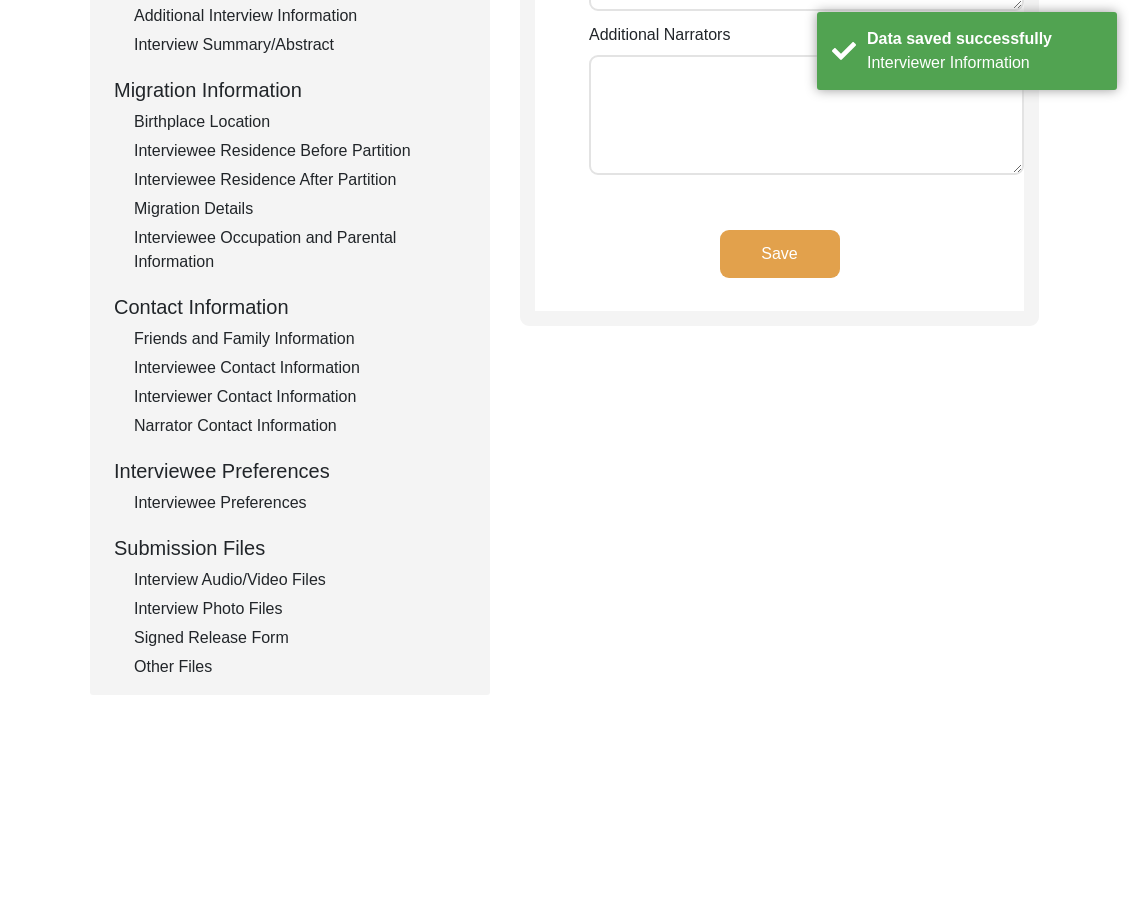 scroll, scrollTop: 0, scrollLeft: 0, axis: both 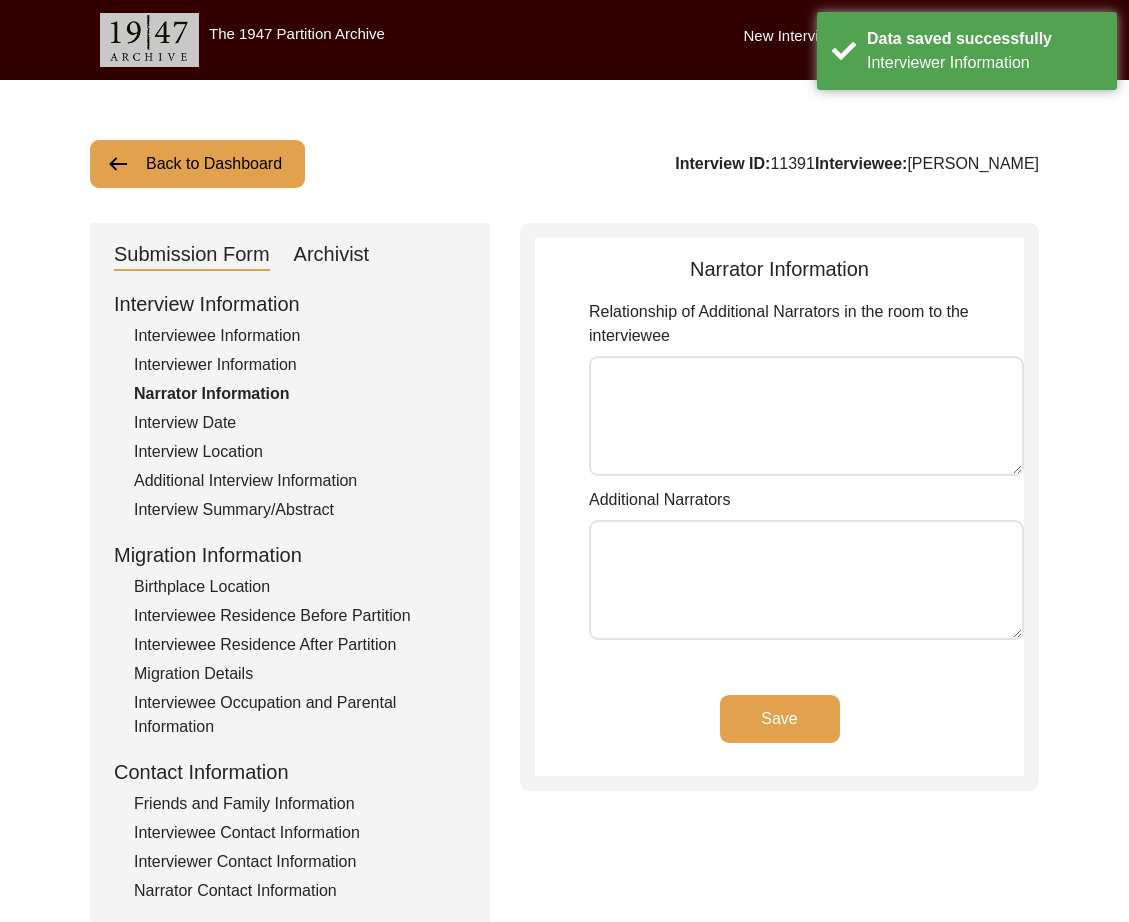 click on "Save" 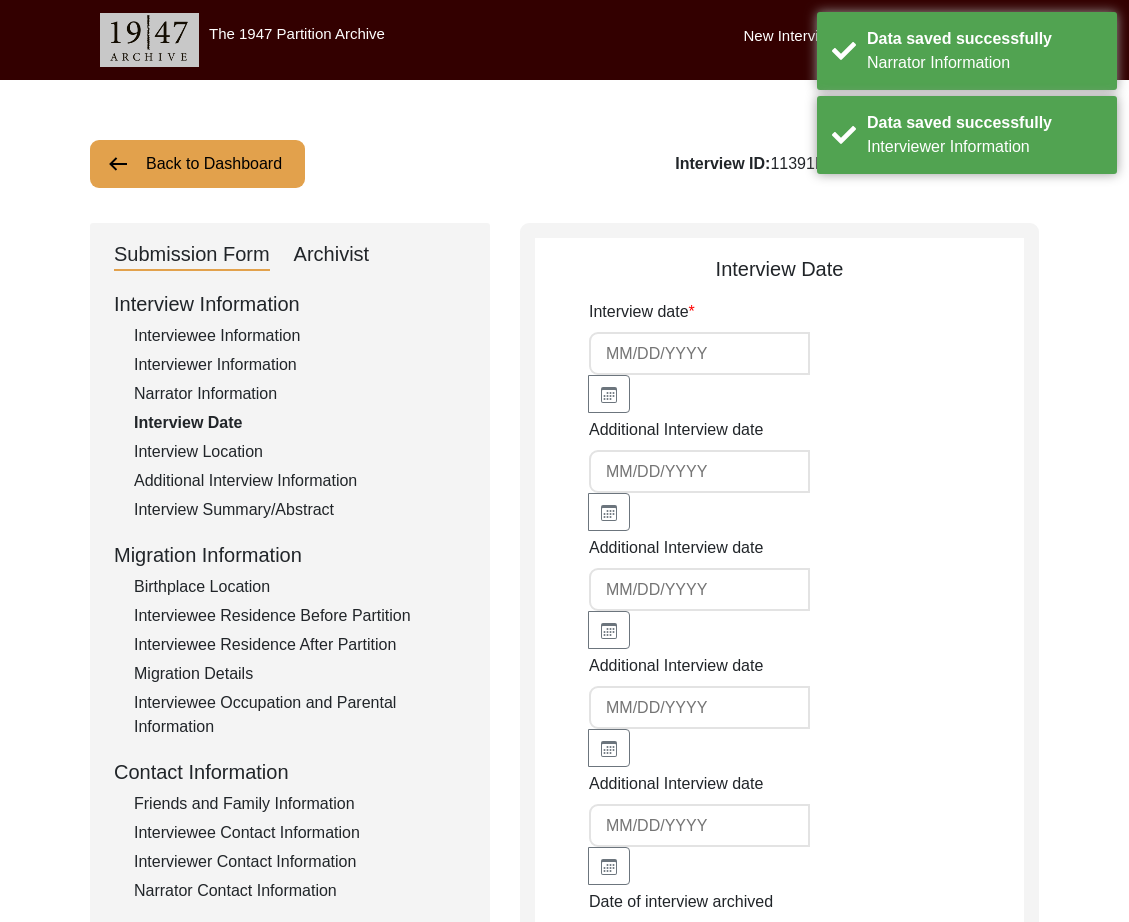type on "[DATE]" 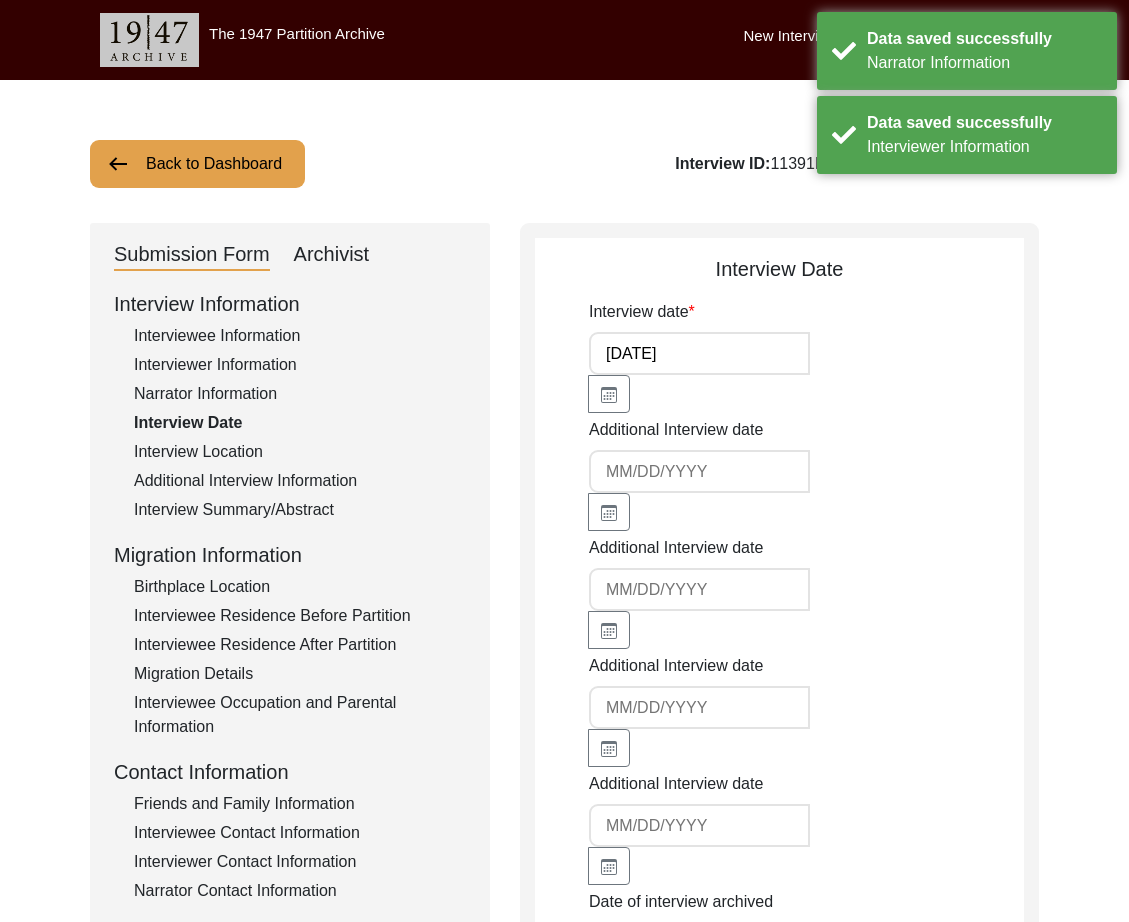 click on "Interview Location" 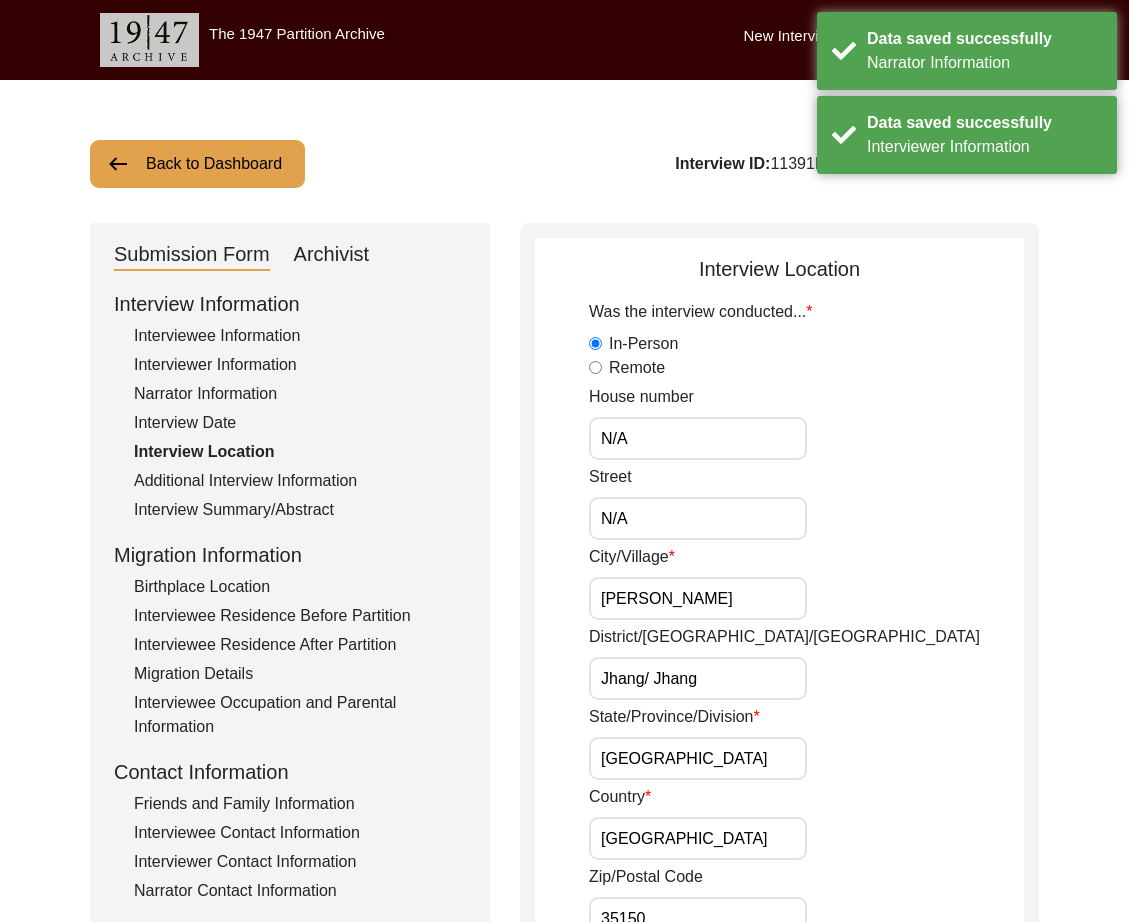 drag, startPoint x: 713, startPoint y: 452, endPoint x: 413, endPoint y: 435, distance: 300.4813 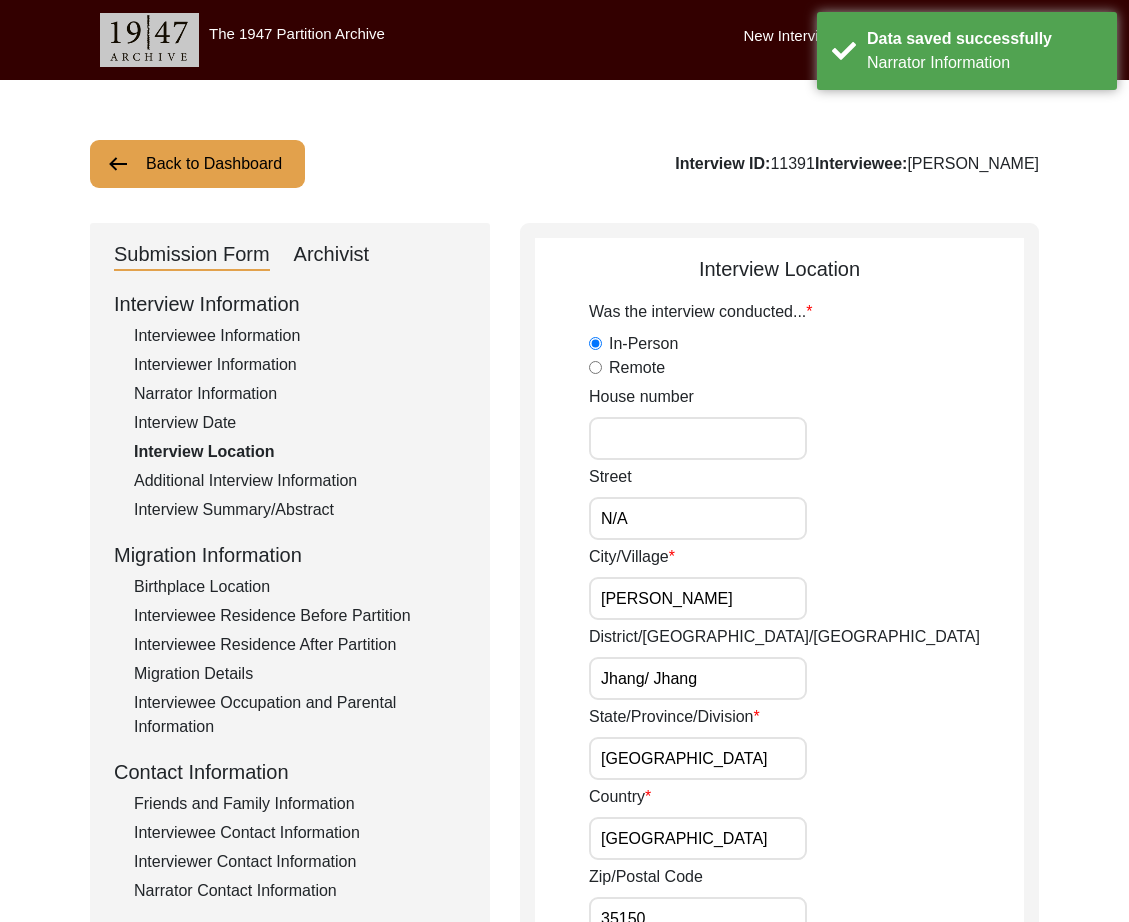 type 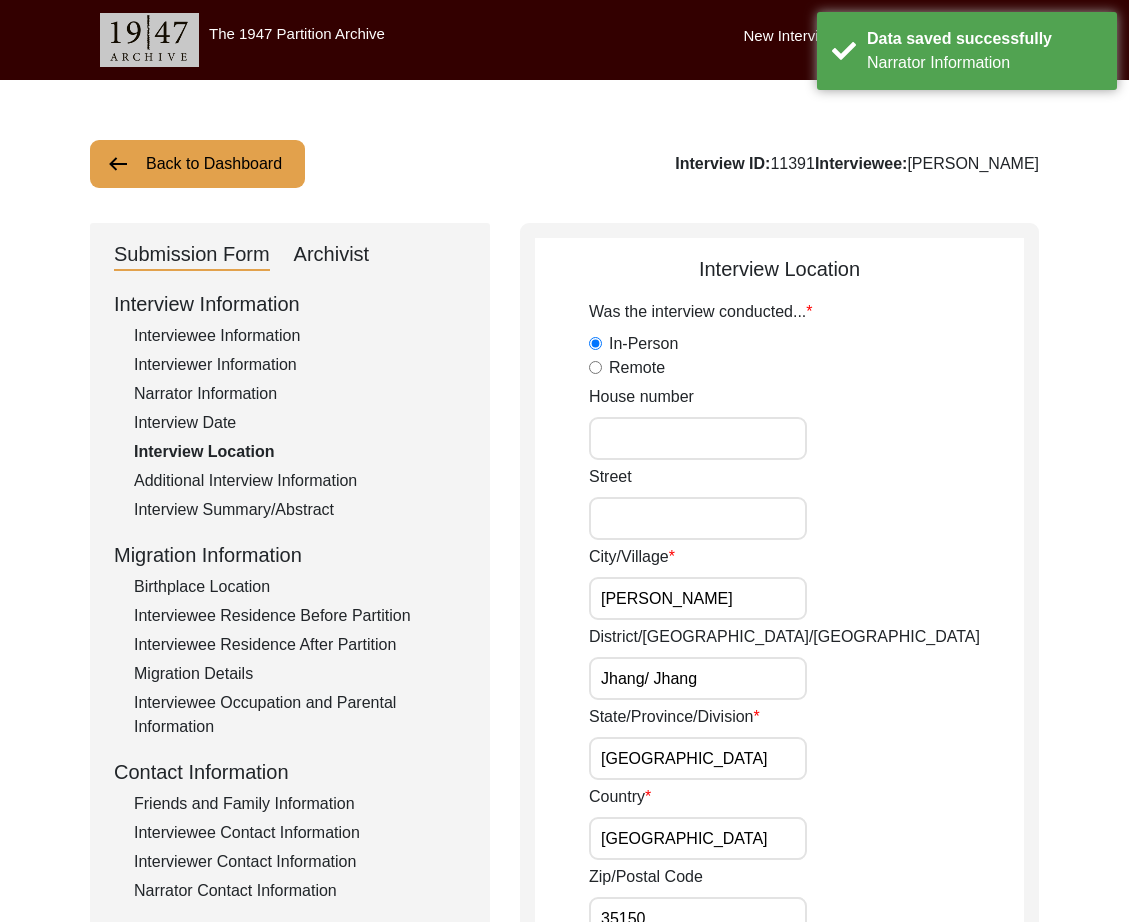 type 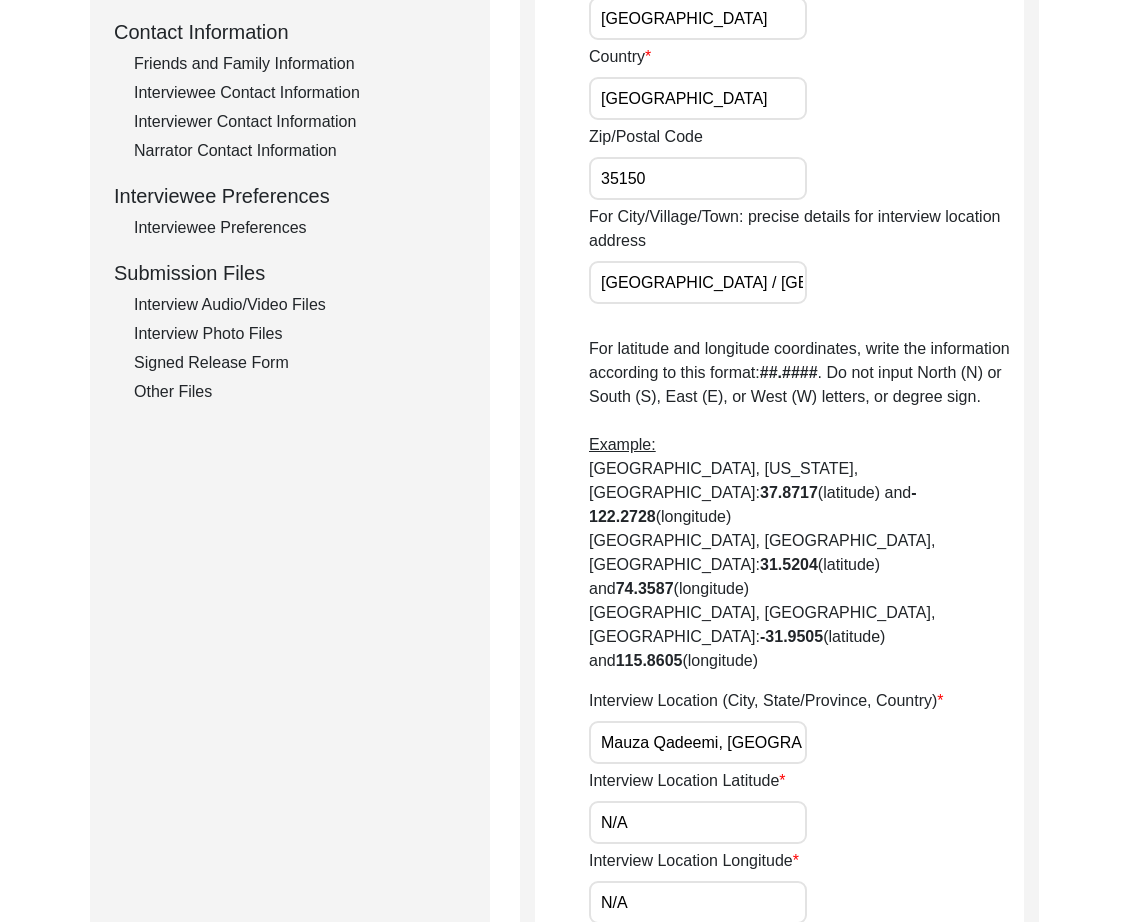 scroll, scrollTop: 744, scrollLeft: 0, axis: vertical 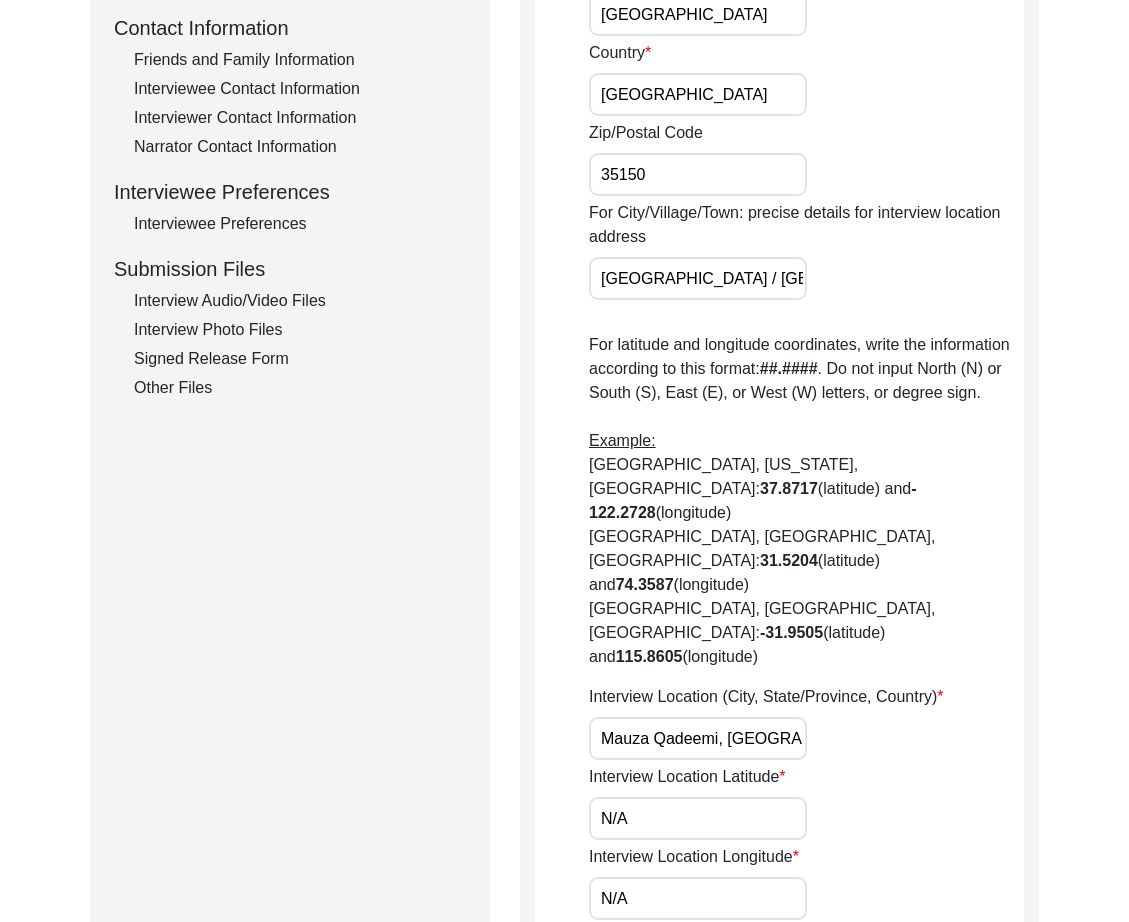 click on "Mauza Qadeemi, [GEOGRAPHIC_DATA], [GEOGRAPHIC_DATA]" at bounding box center [698, 738] 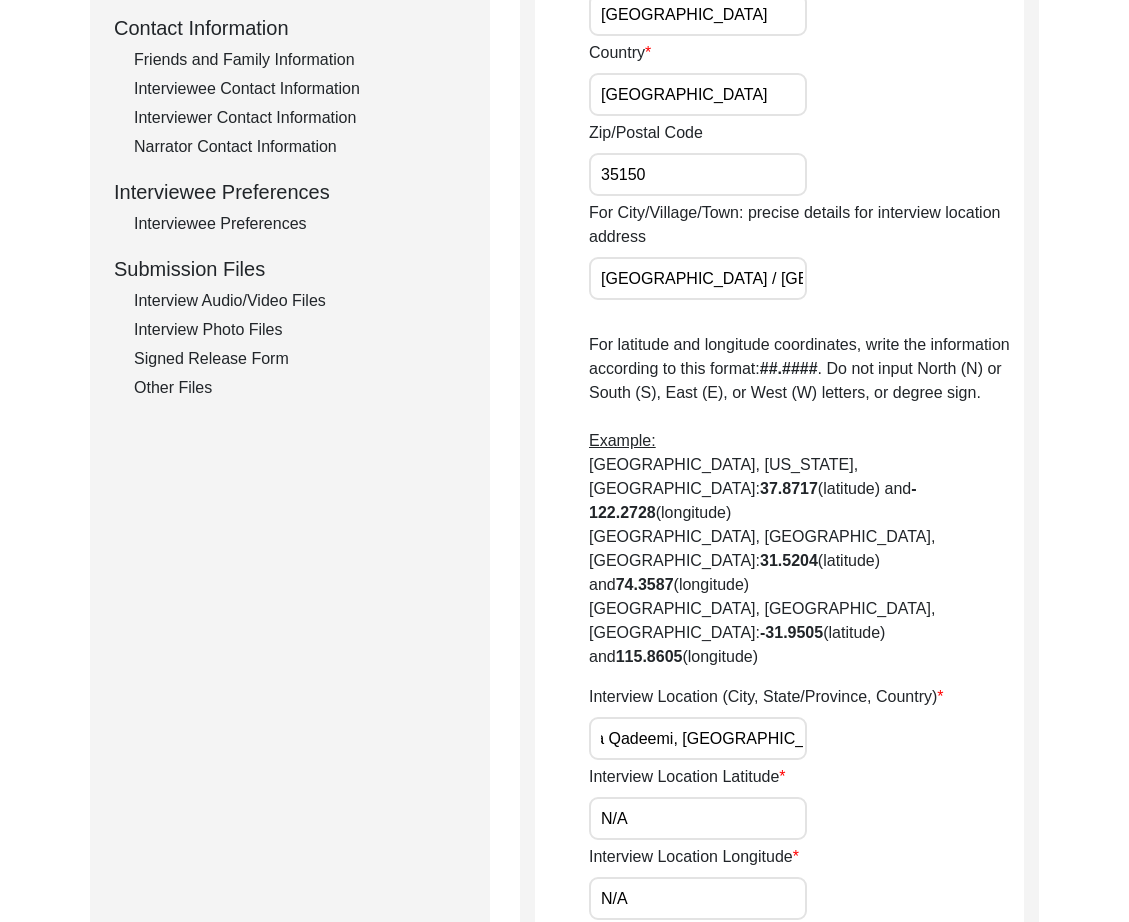 scroll, scrollTop: 0, scrollLeft: 0, axis: both 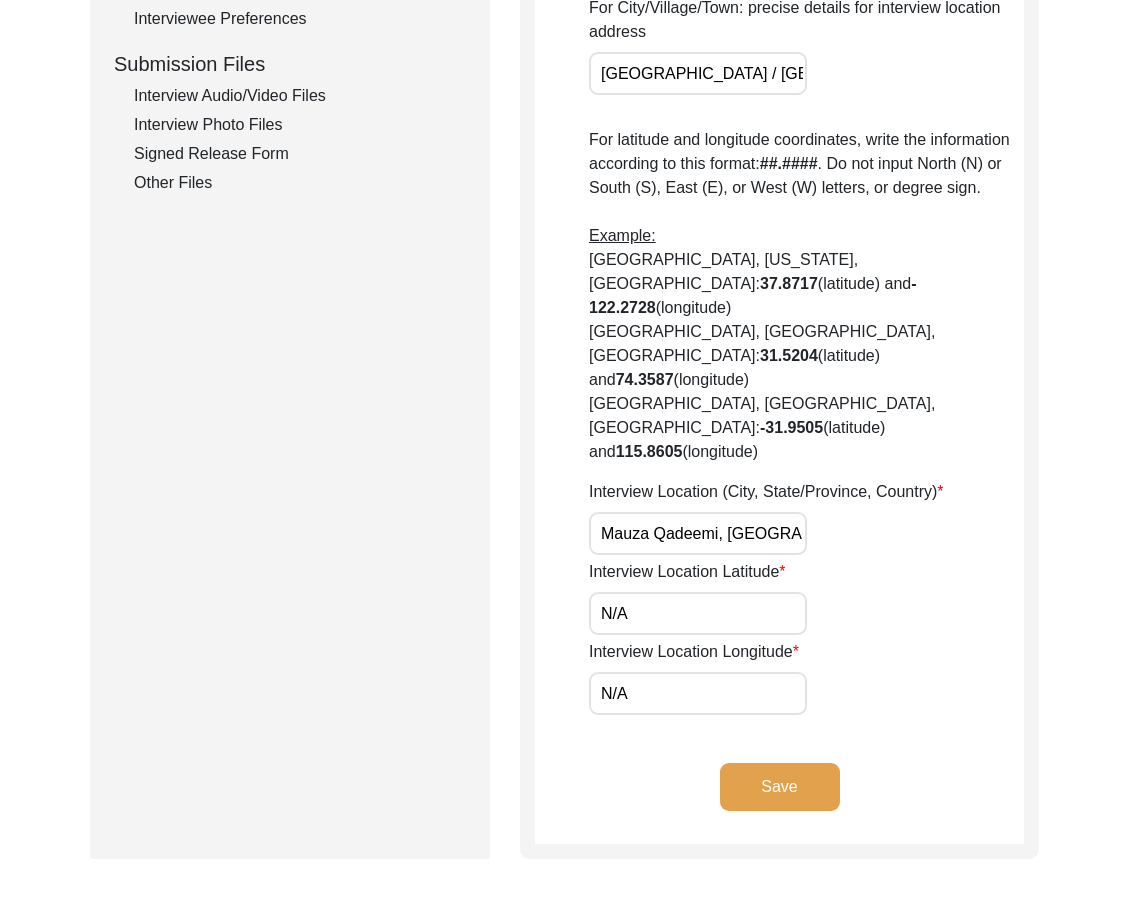 click on "For latitude and longitude coordinates, write the information according to this format:  ##.#### . Do not input North (N) or South (S), East (E), or West (W) letters, or degree sign.  Example:  Berkeley, California, USA:  37.8717  (latitude) and  -122.2728  (longitude)   Lahore, Punjab, Pakistan:  31.5204  (latitude) and  74.3587  (longitude)   Perth, Western Australia, Australia:  -31.9505  (latitude) and  115.8605  (longitude)" 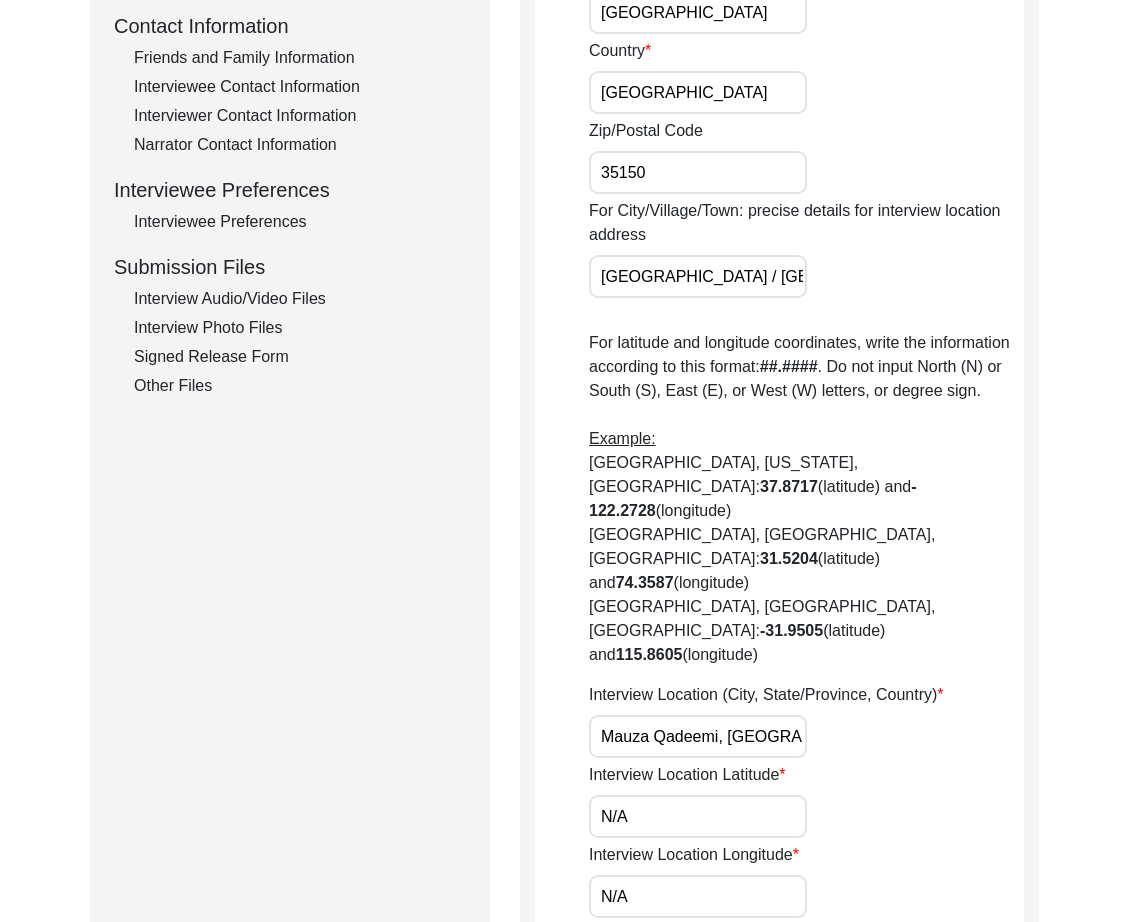 scroll, scrollTop: 0, scrollLeft: 0, axis: both 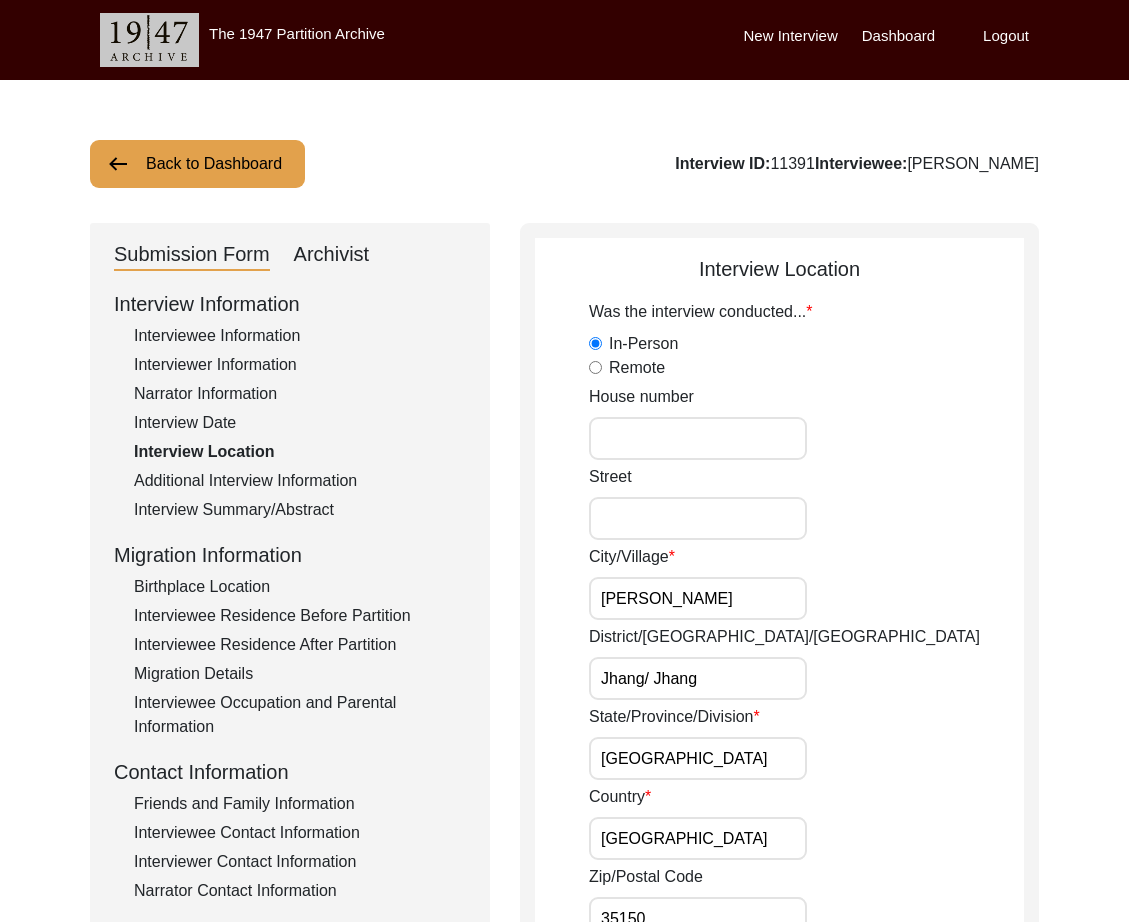 click on "Mauza Qadeemi" at bounding box center (698, 598) 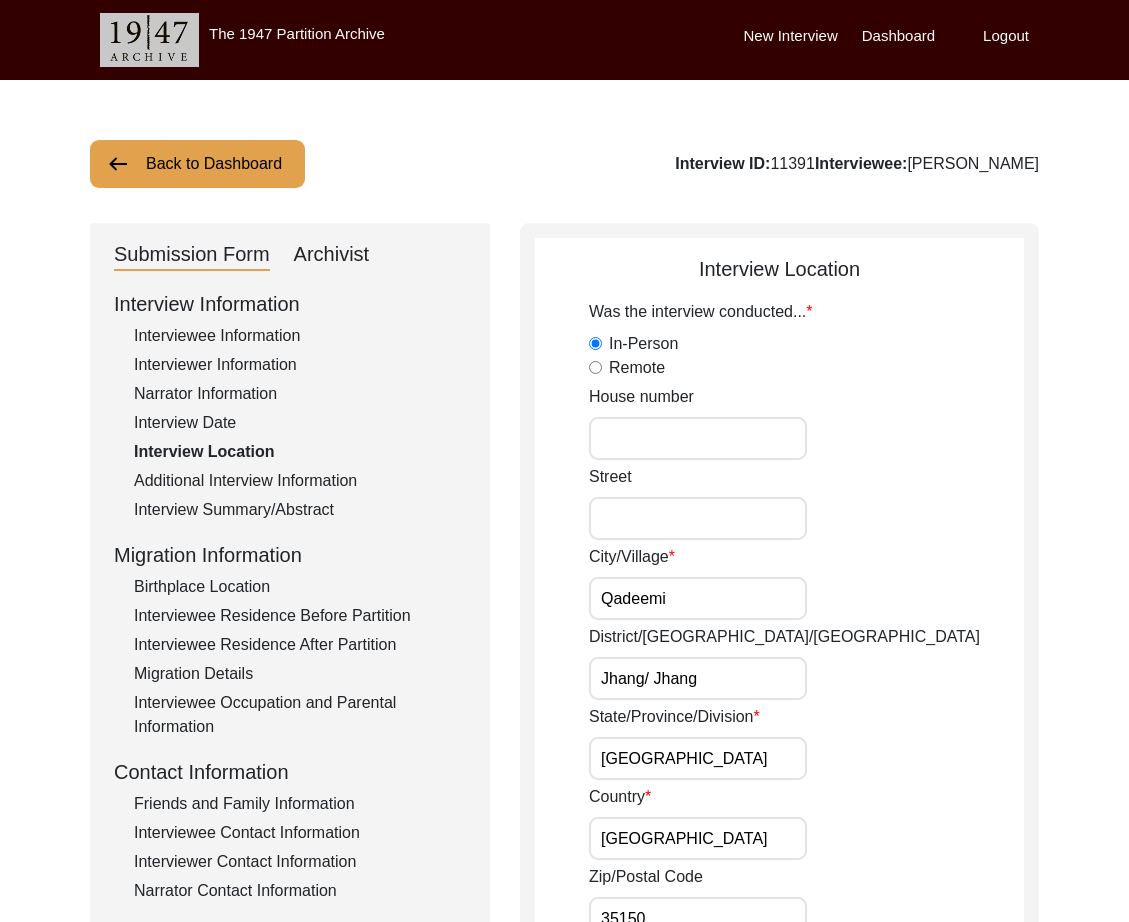type on "Qadeemi" 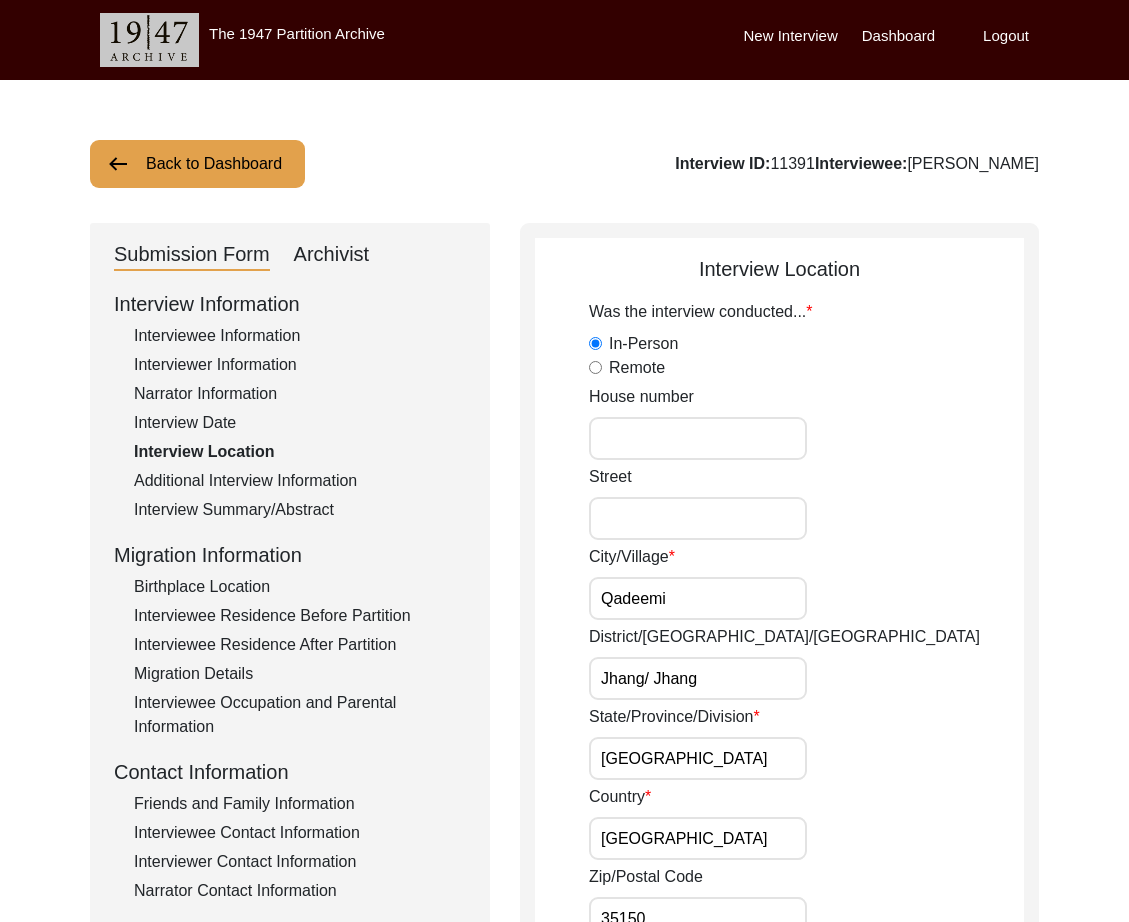 click on "Qadeemi" at bounding box center (698, 598) 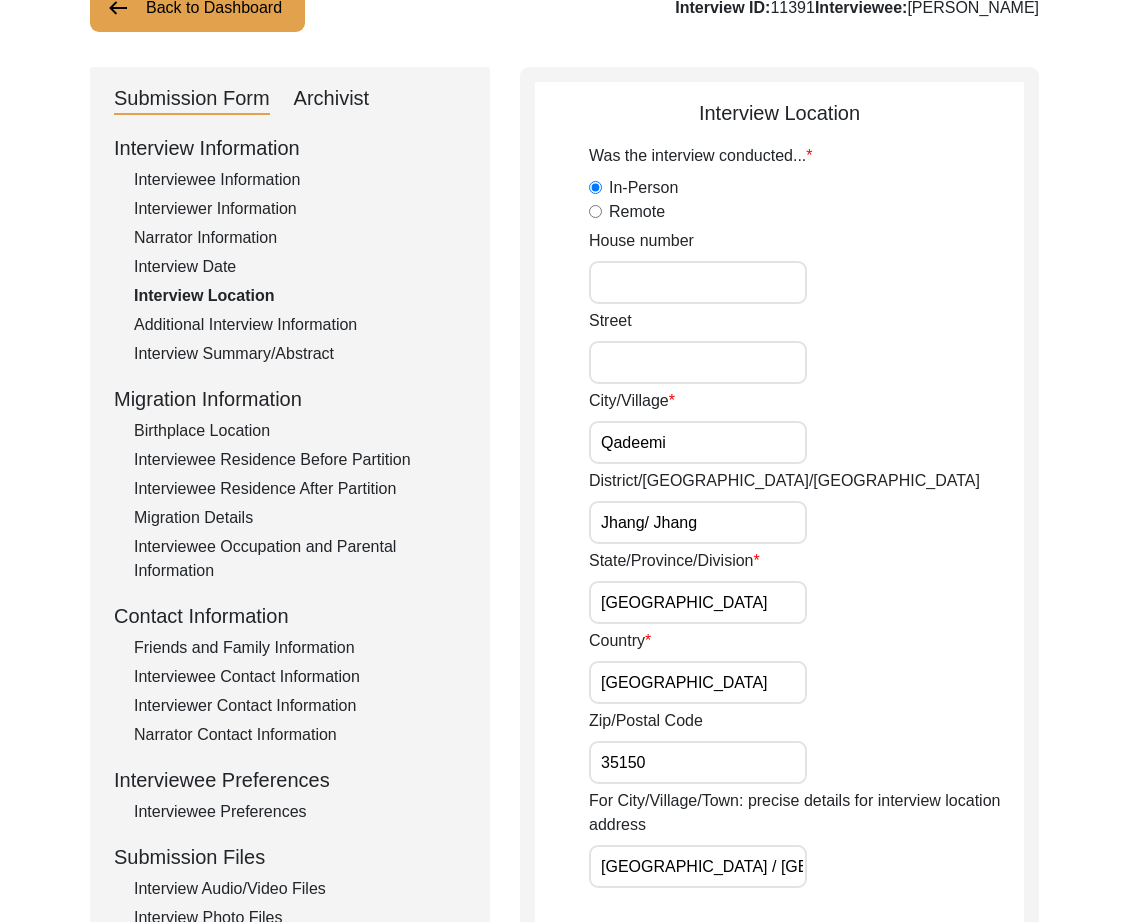 scroll, scrollTop: 168, scrollLeft: 0, axis: vertical 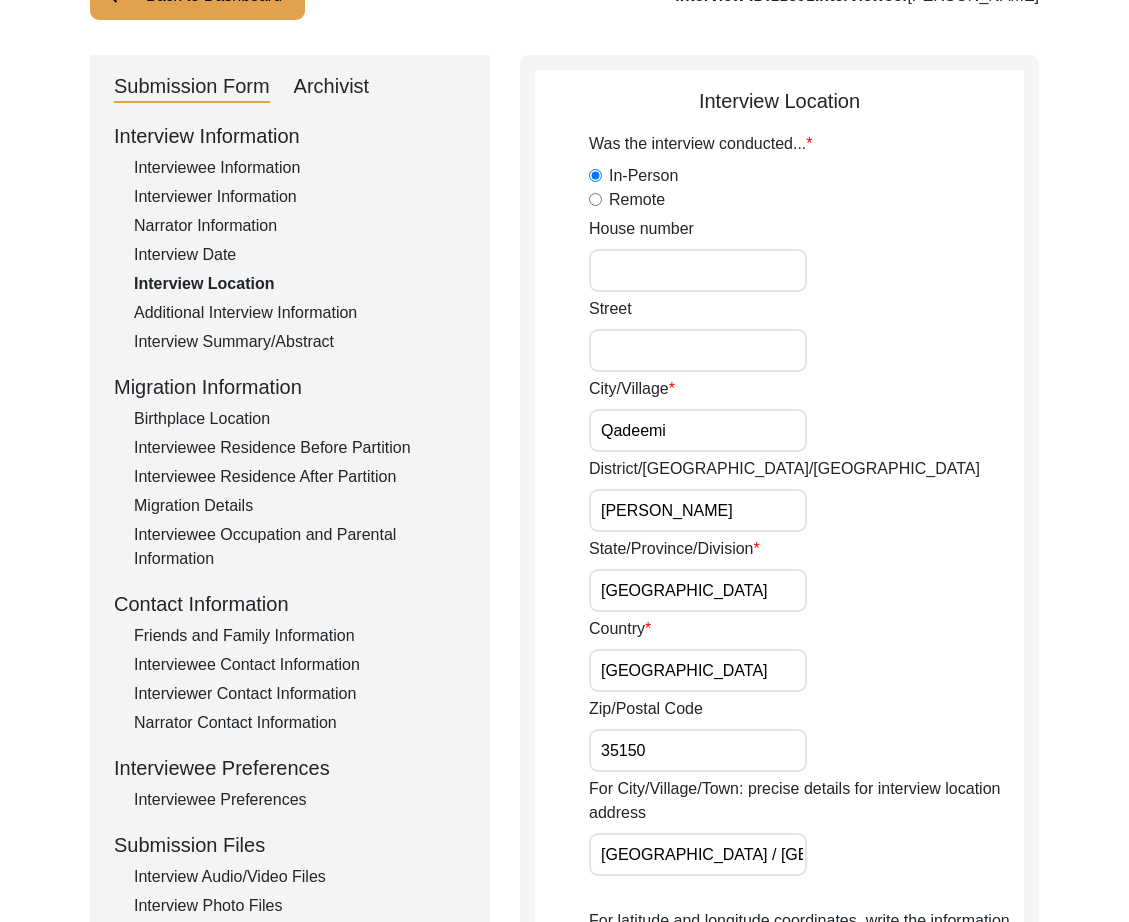 type on "Jhang/ Jhang" 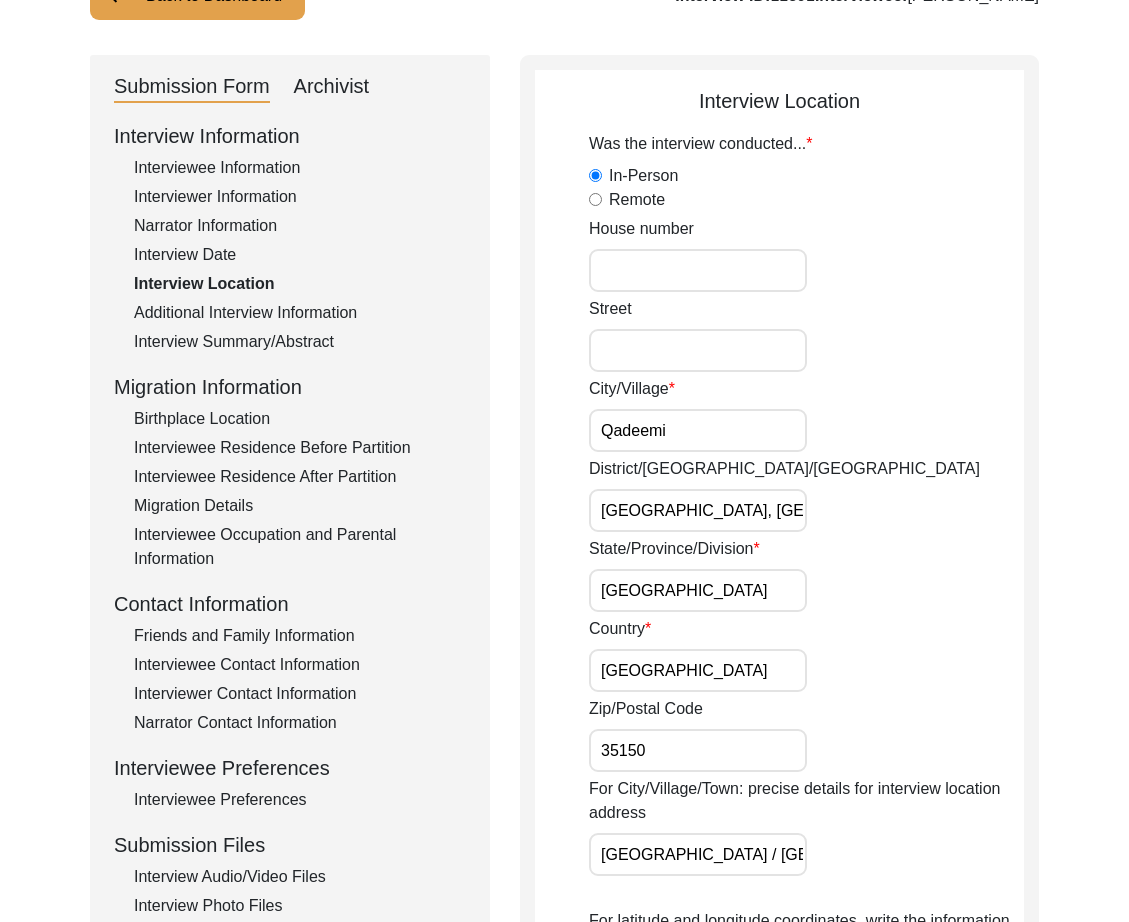 type on "Jhang Tehsil, Jhang District" 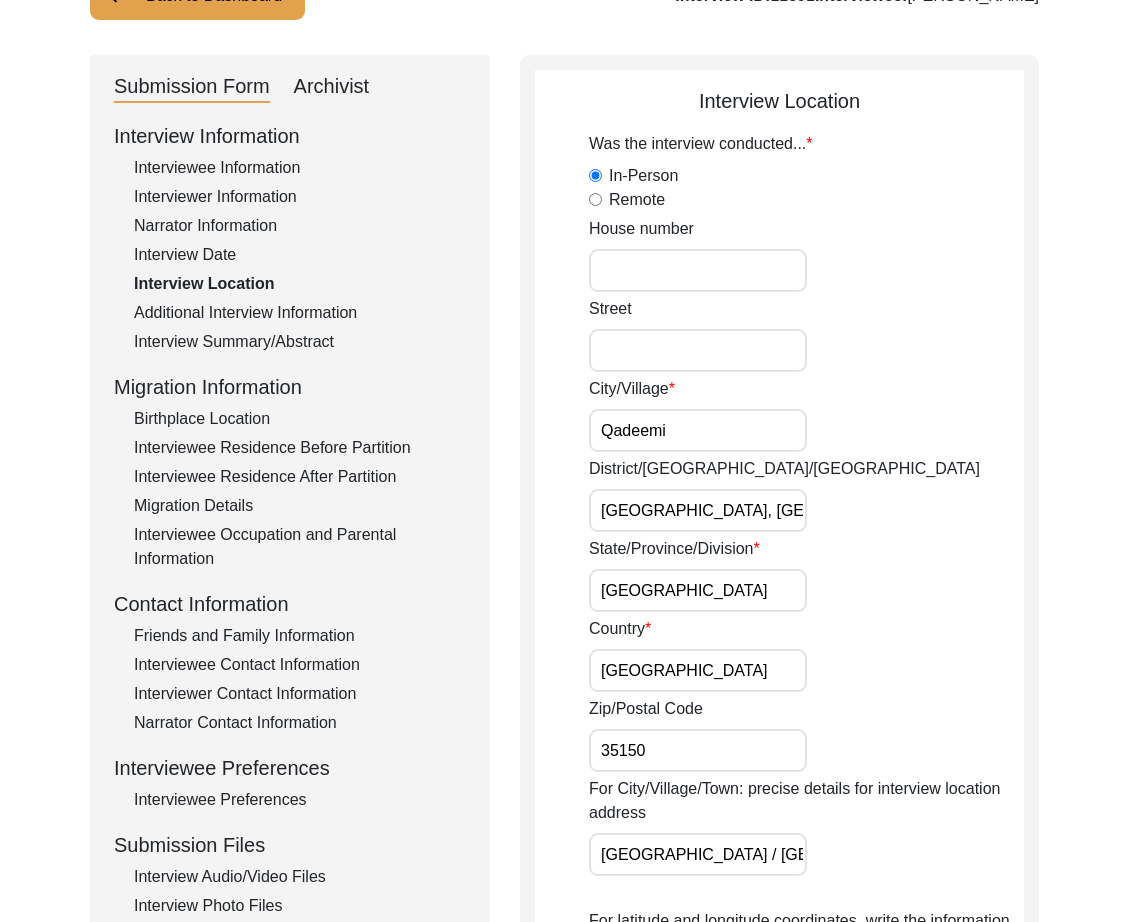 click on "Jhang Shorkot Road / Hawailee Bahadar Shah" at bounding box center (698, 854) 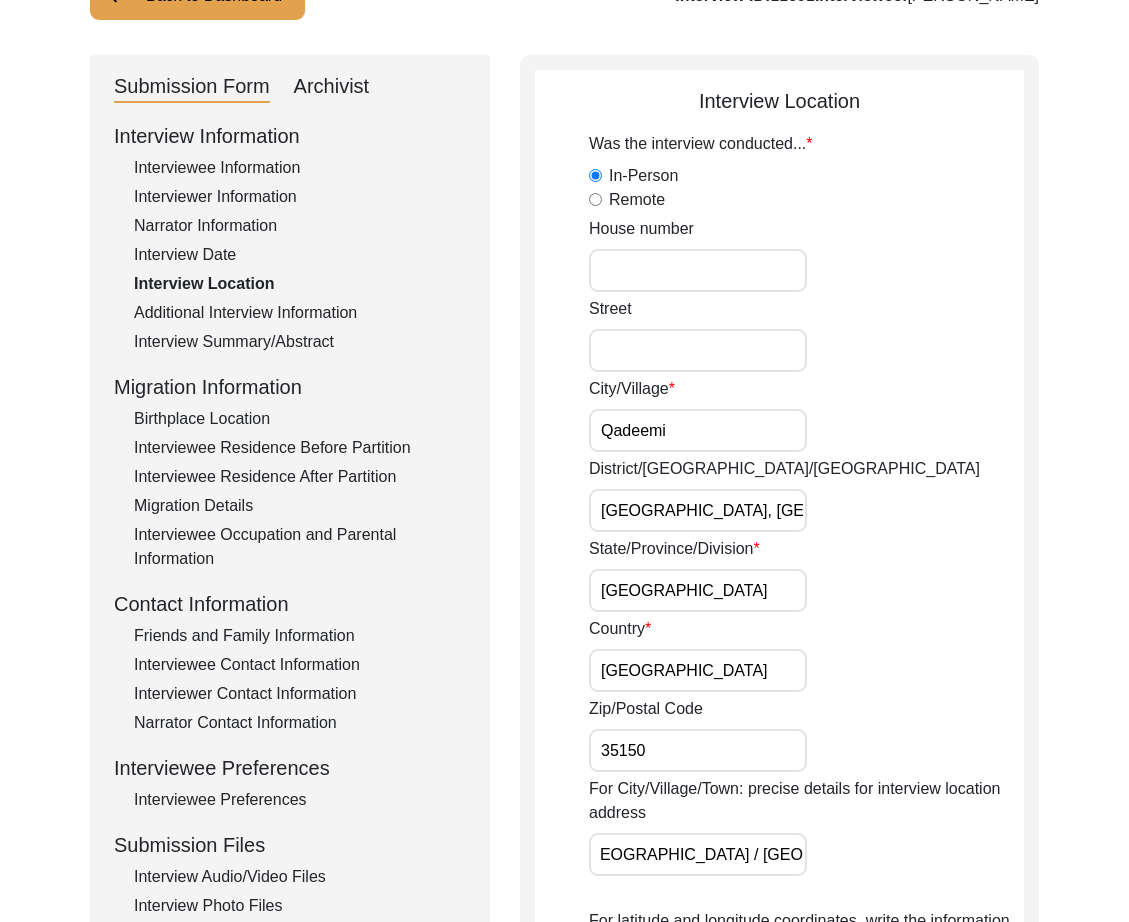 scroll, scrollTop: 0, scrollLeft: 0, axis: both 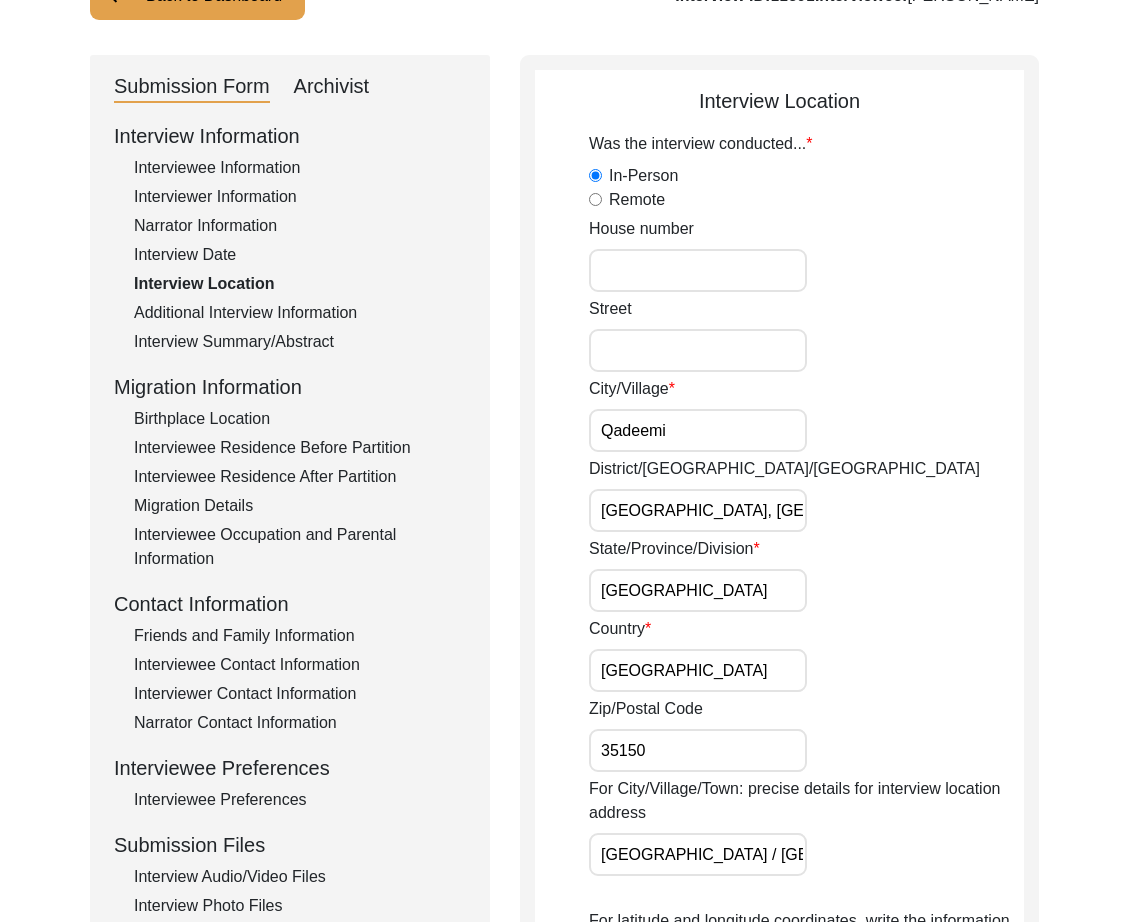 click on "Street" at bounding box center (698, 350) 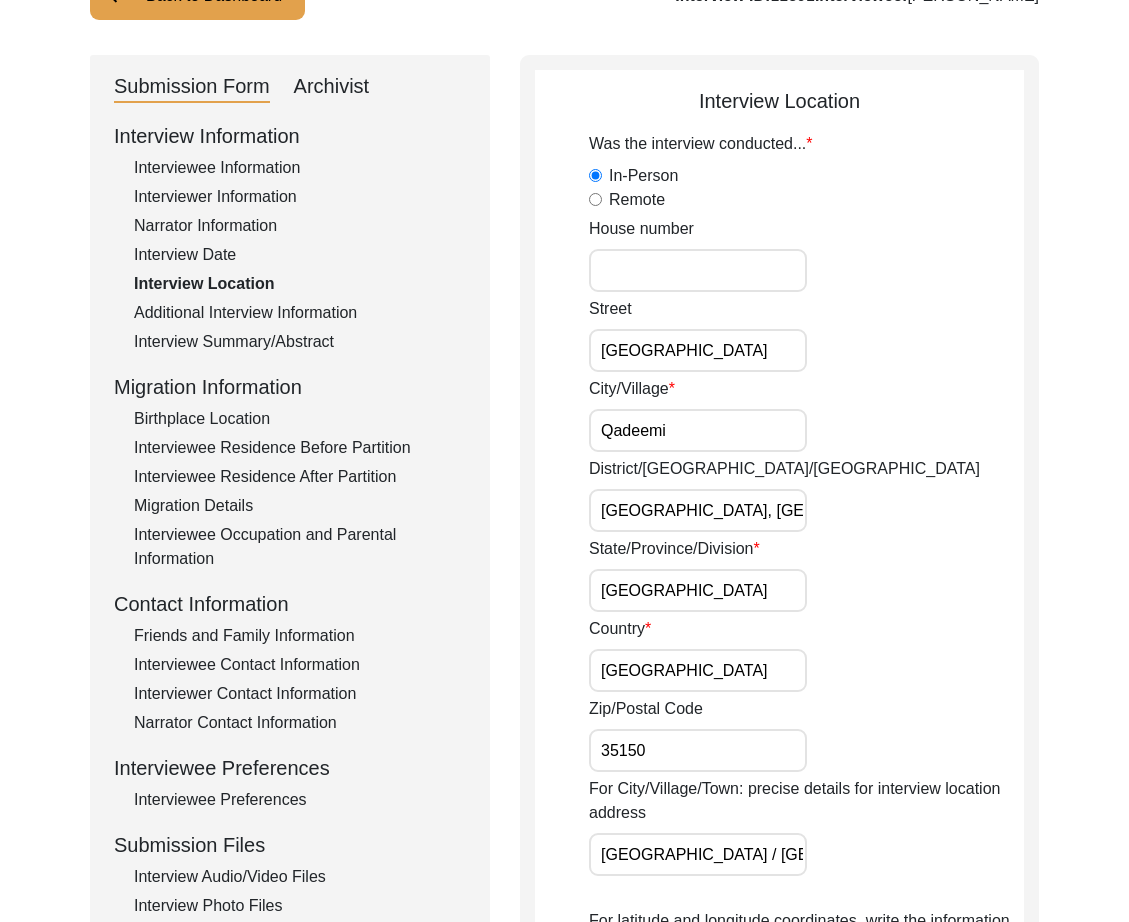 type on "Jhang Shorkot Road" 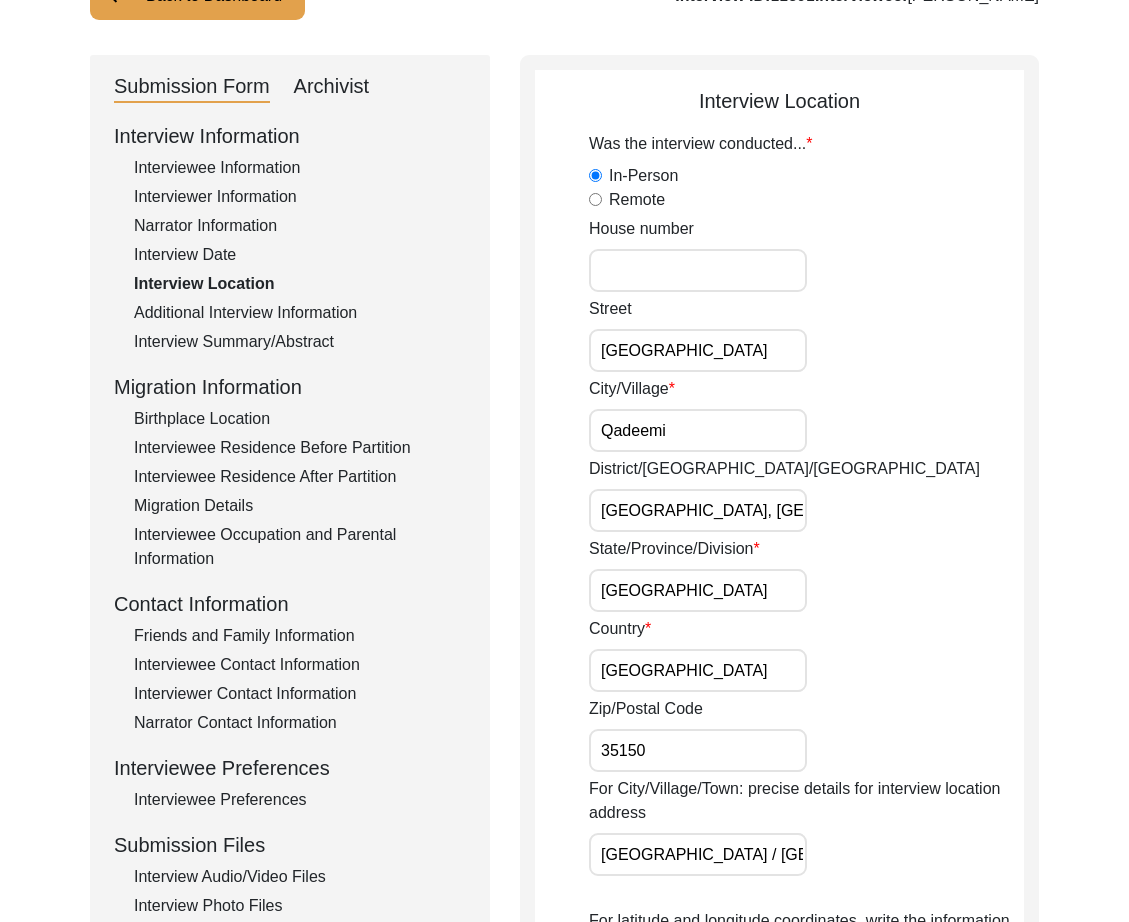 click on "Jhang Shorkot Road / Hawailee Bahadar Shah" at bounding box center [698, 854] 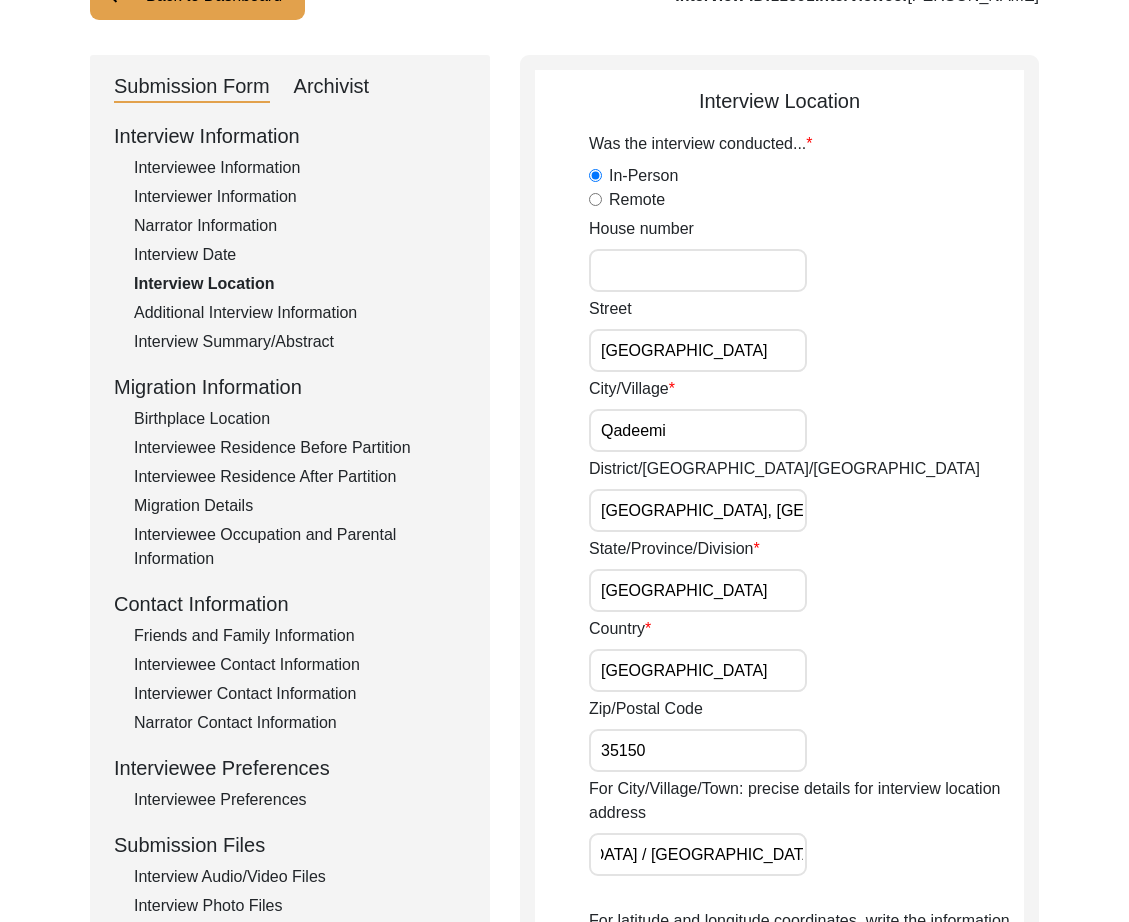 click on "Jhang Shorkot Road / Hawailee Bahadar Shah" at bounding box center (698, 854) 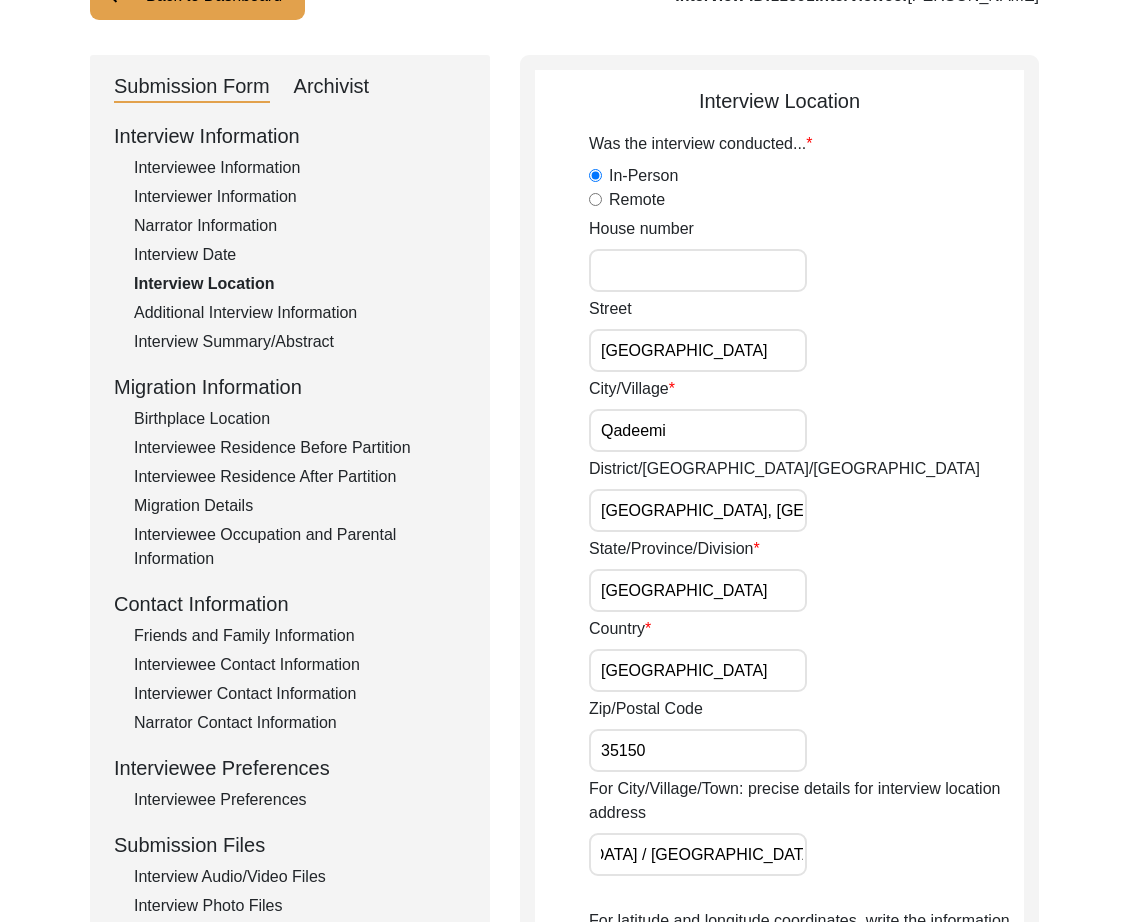 scroll, scrollTop: 0, scrollLeft: 0, axis: both 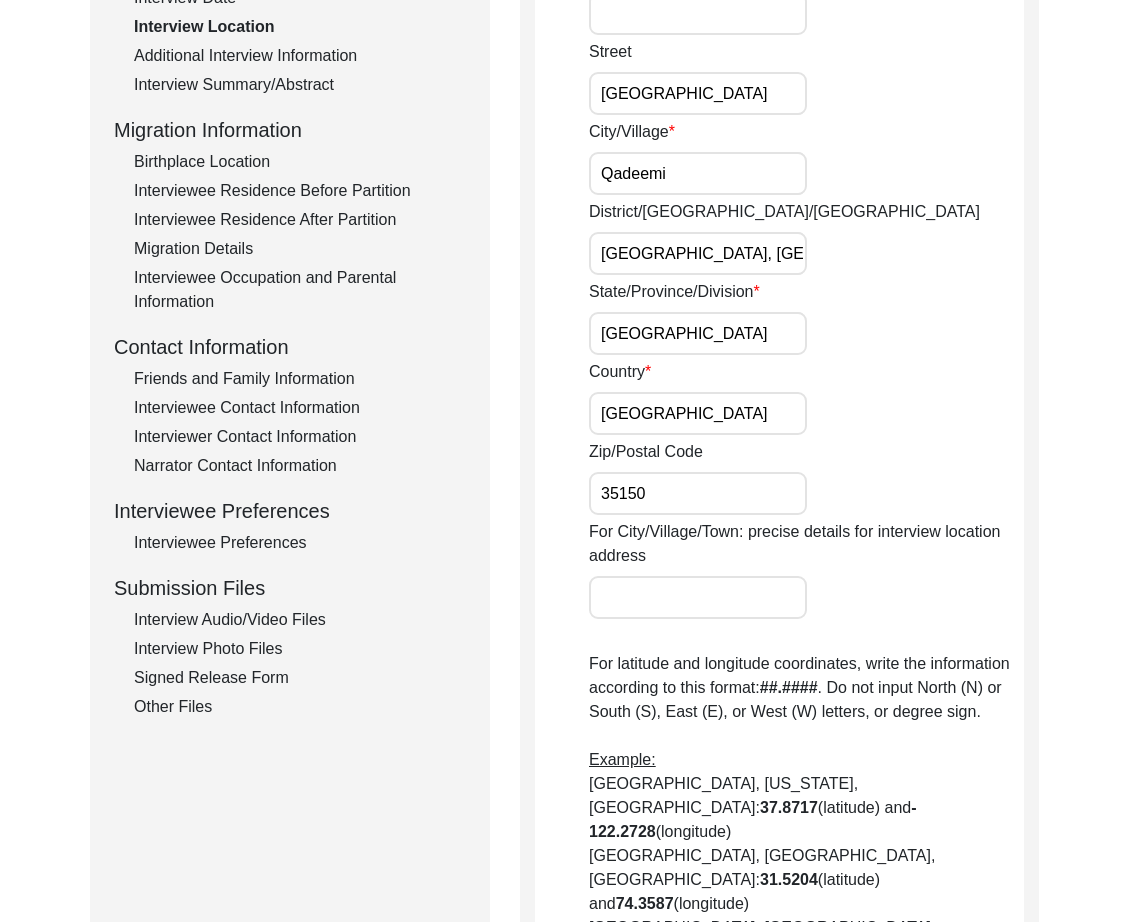 paste on "Mauza Qadeemi, Hawailee Bahadar Shah" 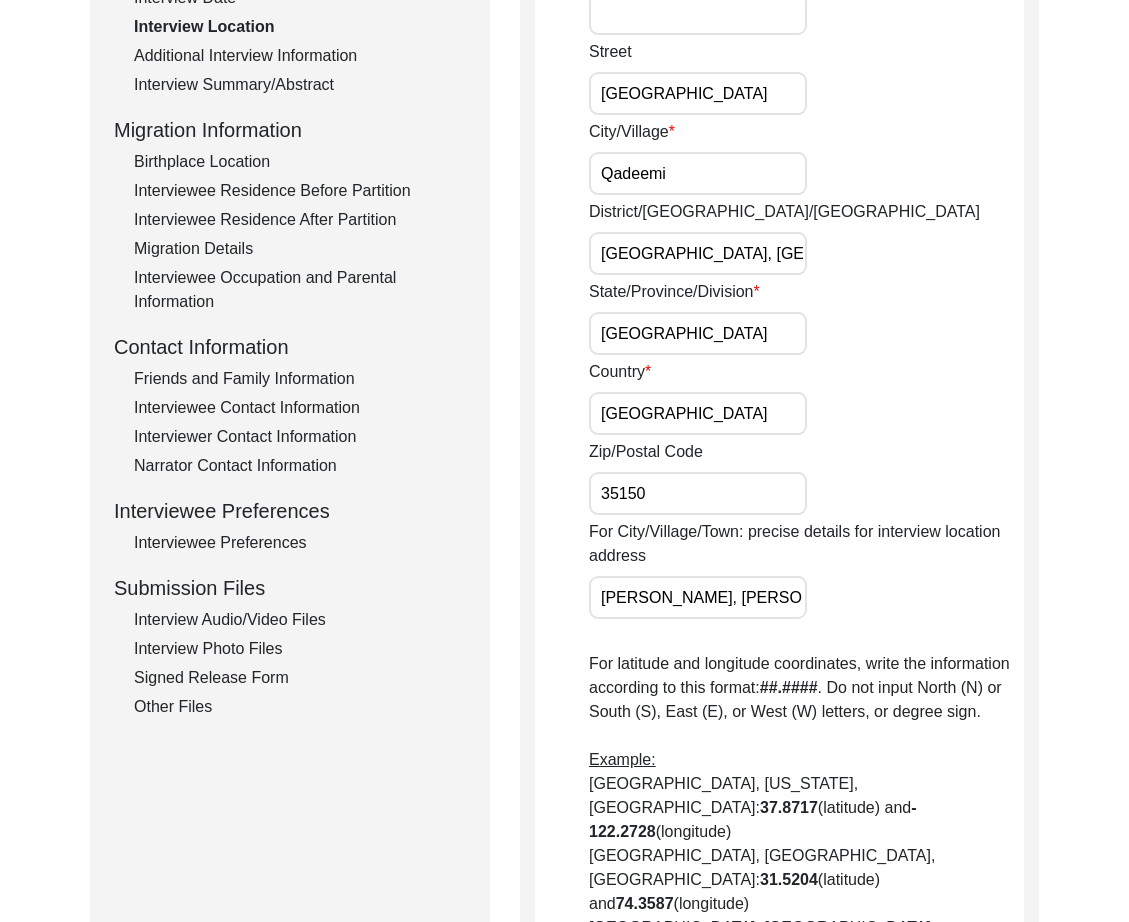 scroll, scrollTop: 0, scrollLeft: 97, axis: horizontal 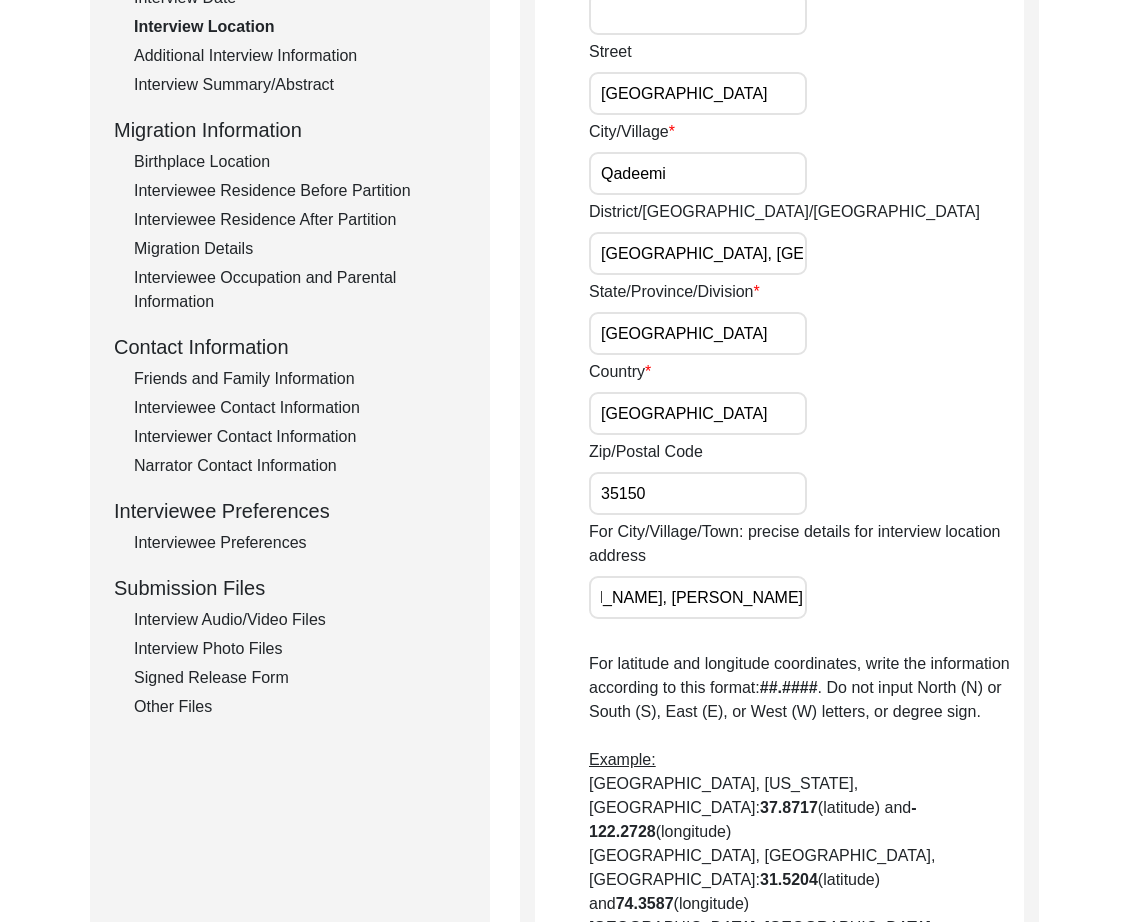 type on "Mauza Qadeemi, Hawailee Bahadar Shah" 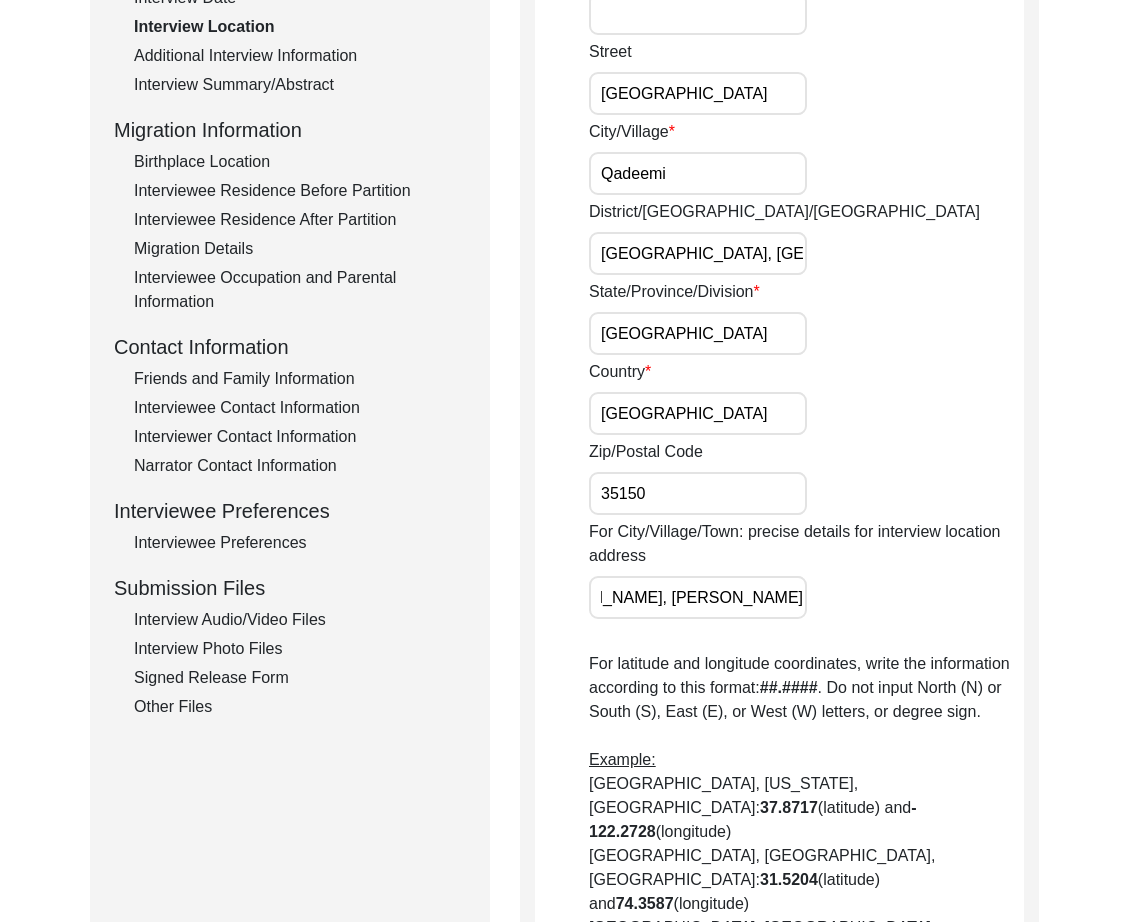 scroll, scrollTop: 0, scrollLeft: 0, axis: both 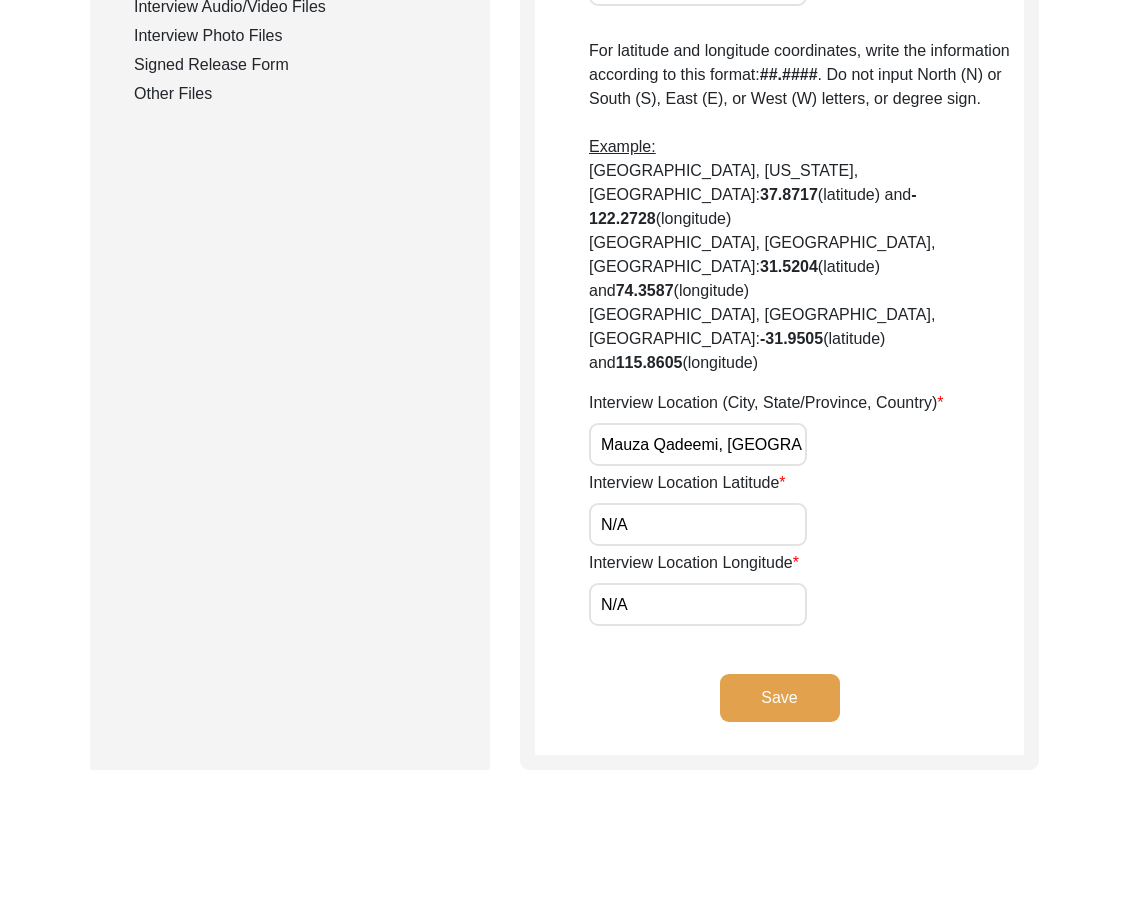 click on "Mauza Qadeemi, [GEOGRAPHIC_DATA], [GEOGRAPHIC_DATA]" at bounding box center [698, 444] 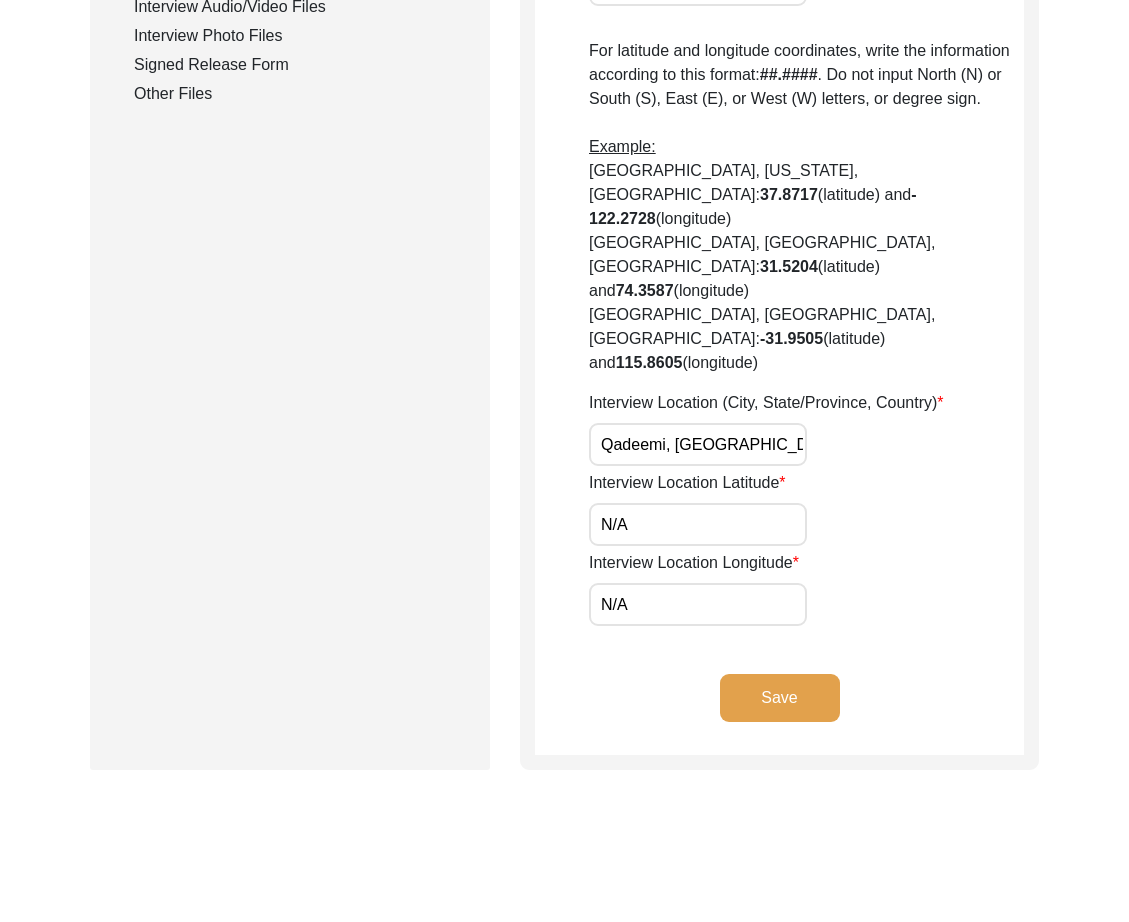 scroll, scrollTop: 0, scrollLeft: 195, axis: horizontal 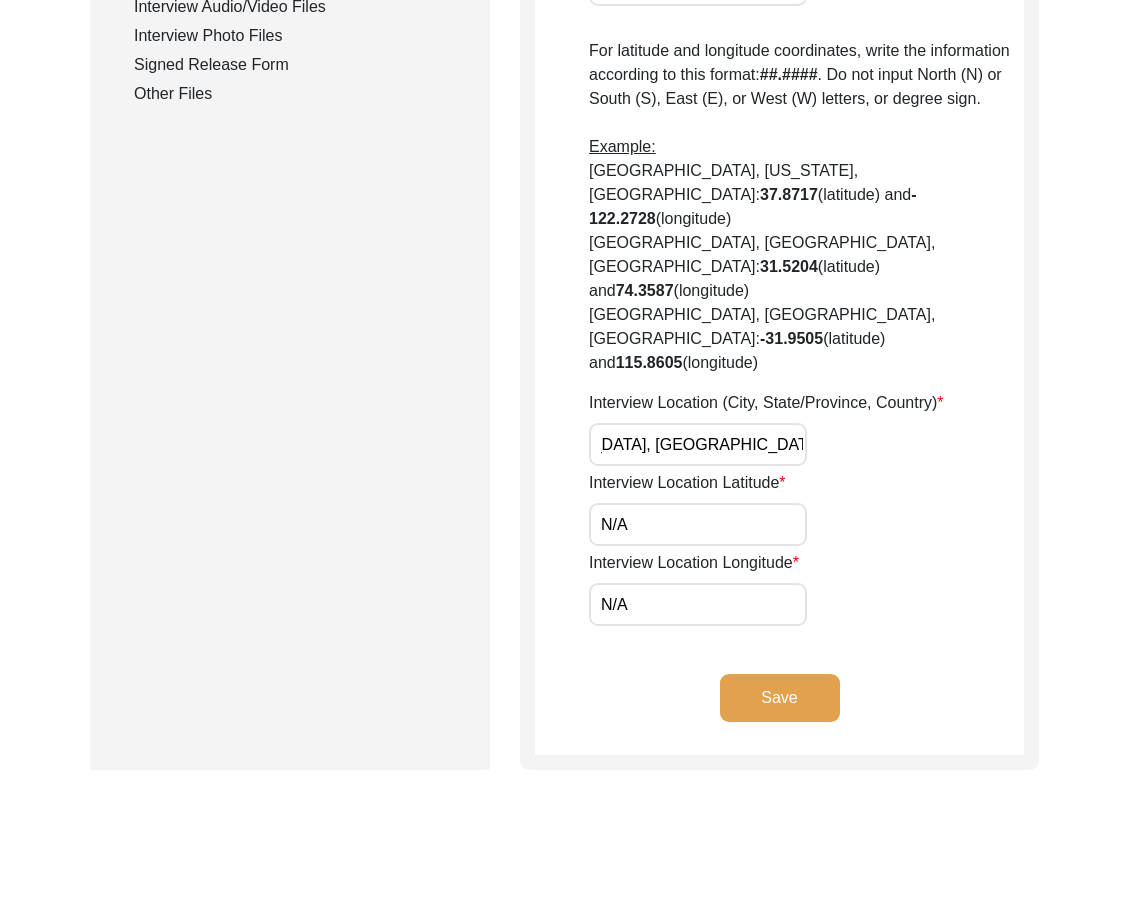type on "Qadeemi, Jhang Tehsil, Jhang District, Punjab, Pakistan" 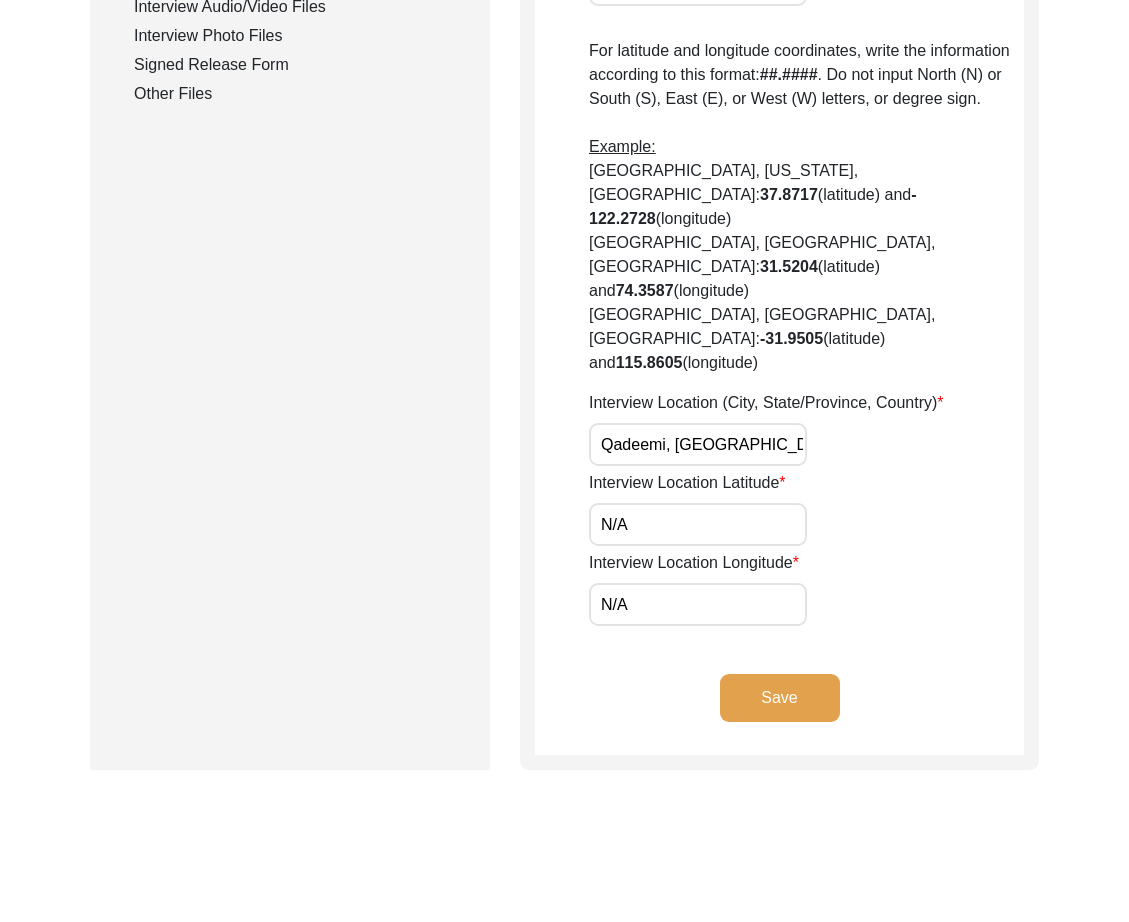 click on "Qadeemi, Jhang Tehsil, Jhang District, Punjab, Pakistan" at bounding box center (698, 444) 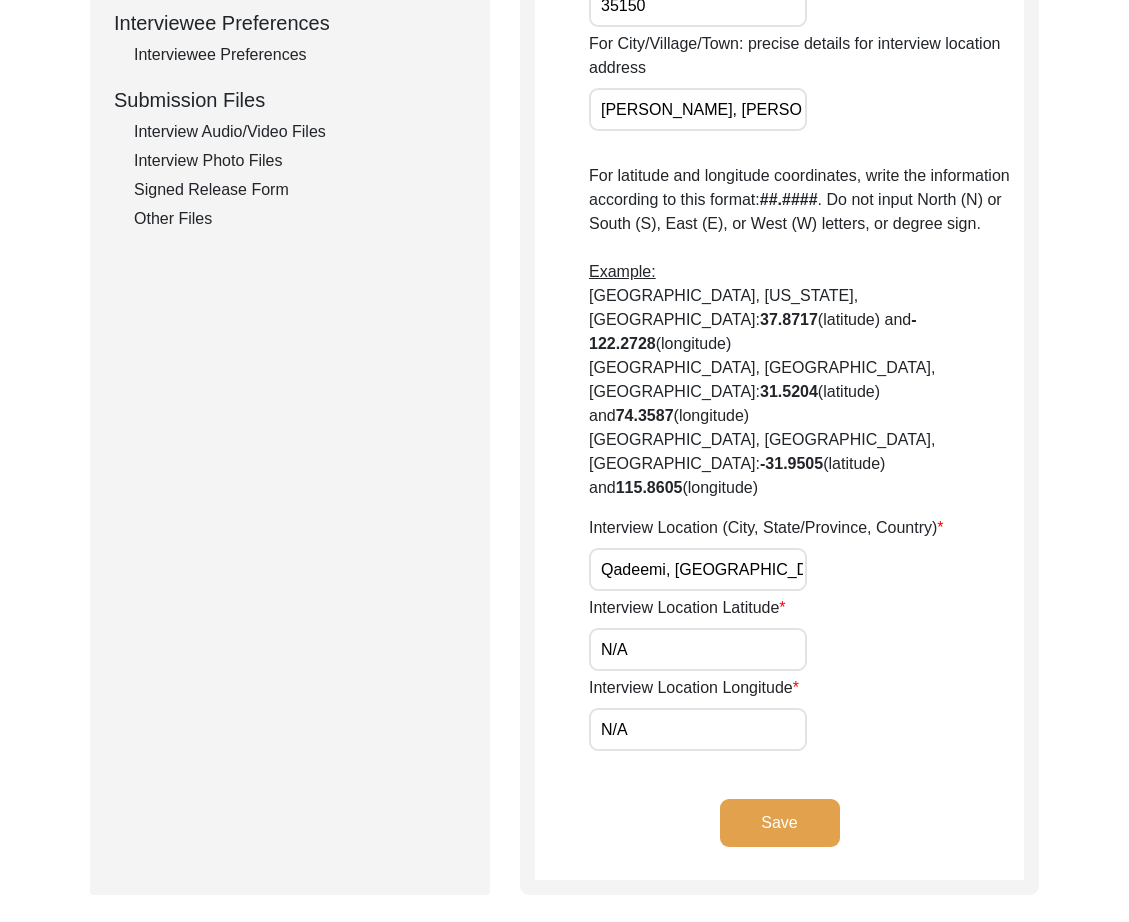 scroll, scrollTop: 733, scrollLeft: 0, axis: vertical 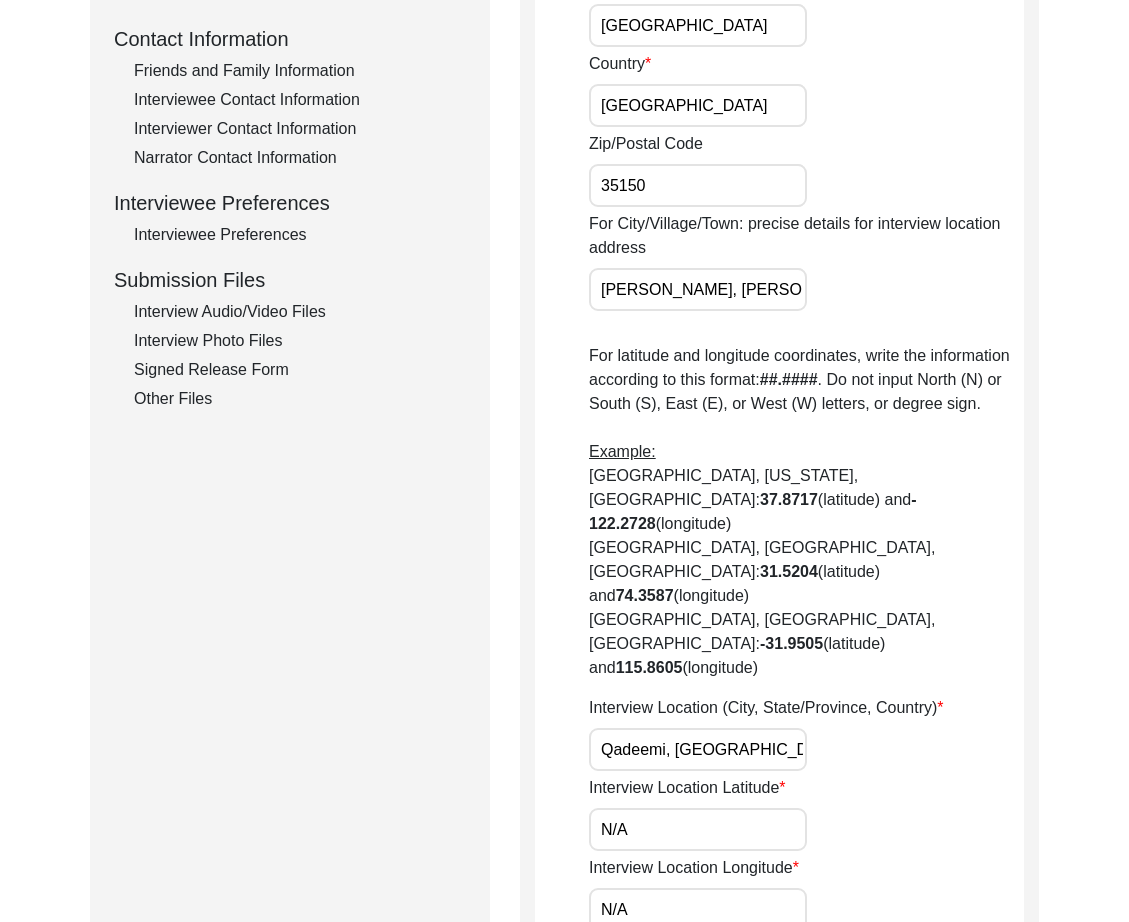 drag, startPoint x: 706, startPoint y: 185, endPoint x: 489, endPoint y: 182, distance: 217.02074 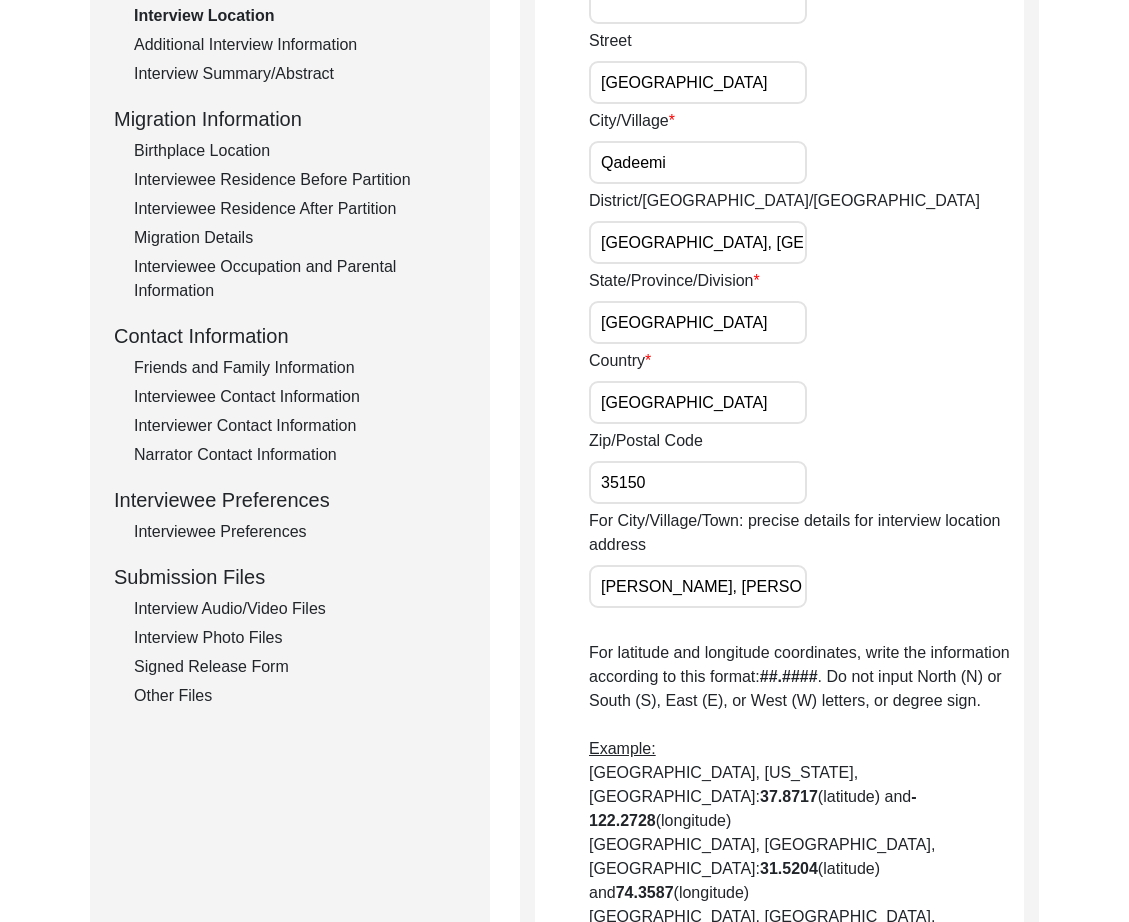 scroll, scrollTop: 381, scrollLeft: 0, axis: vertical 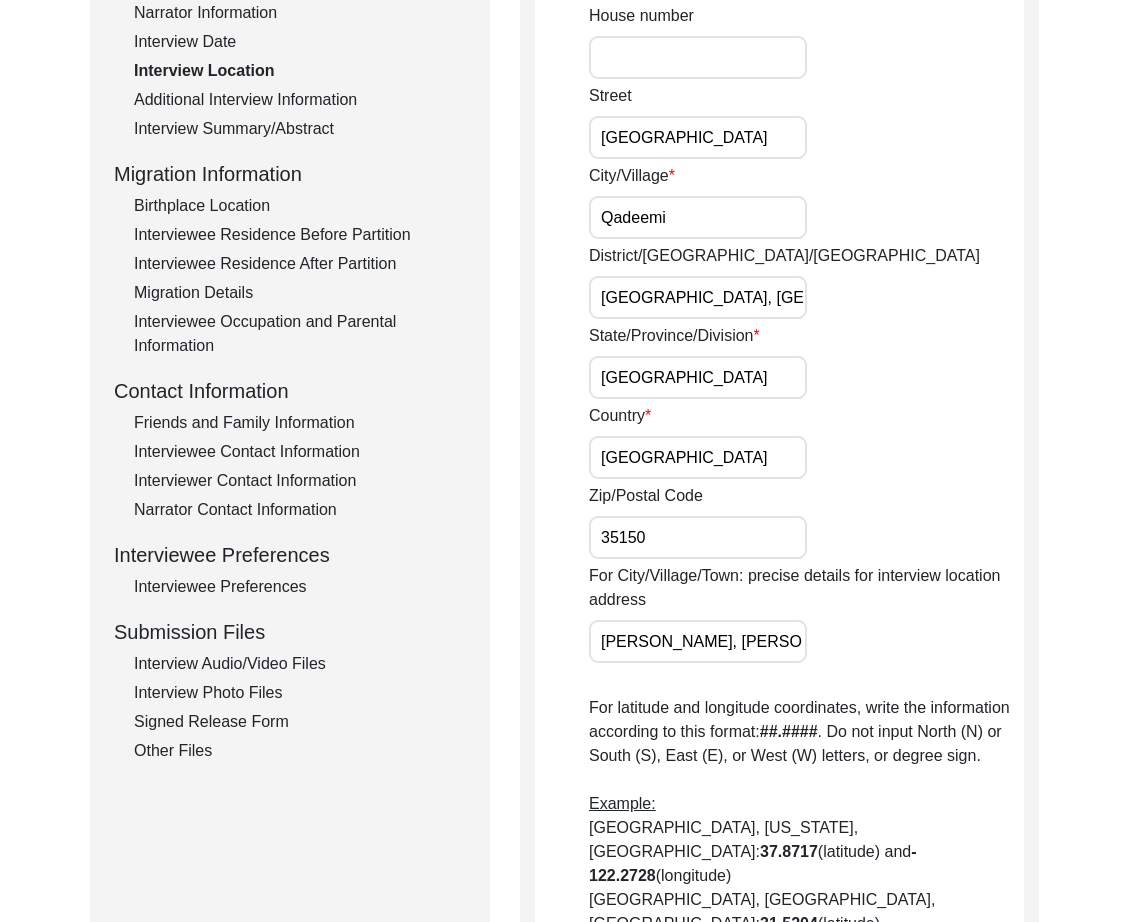 click on "Mauza Qadeemi, Hawailee Bahadar Shah" at bounding box center [698, 641] 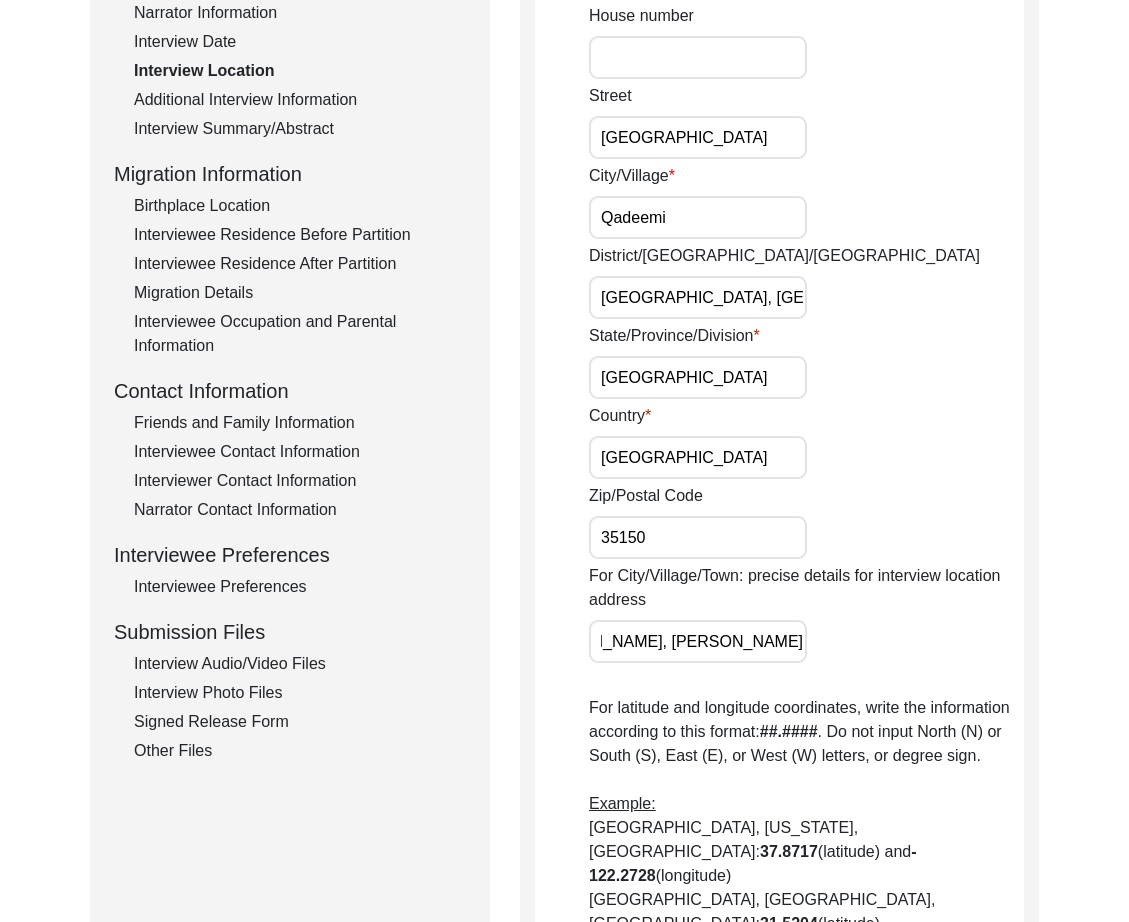 scroll, scrollTop: 0, scrollLeft: 0, axis: both 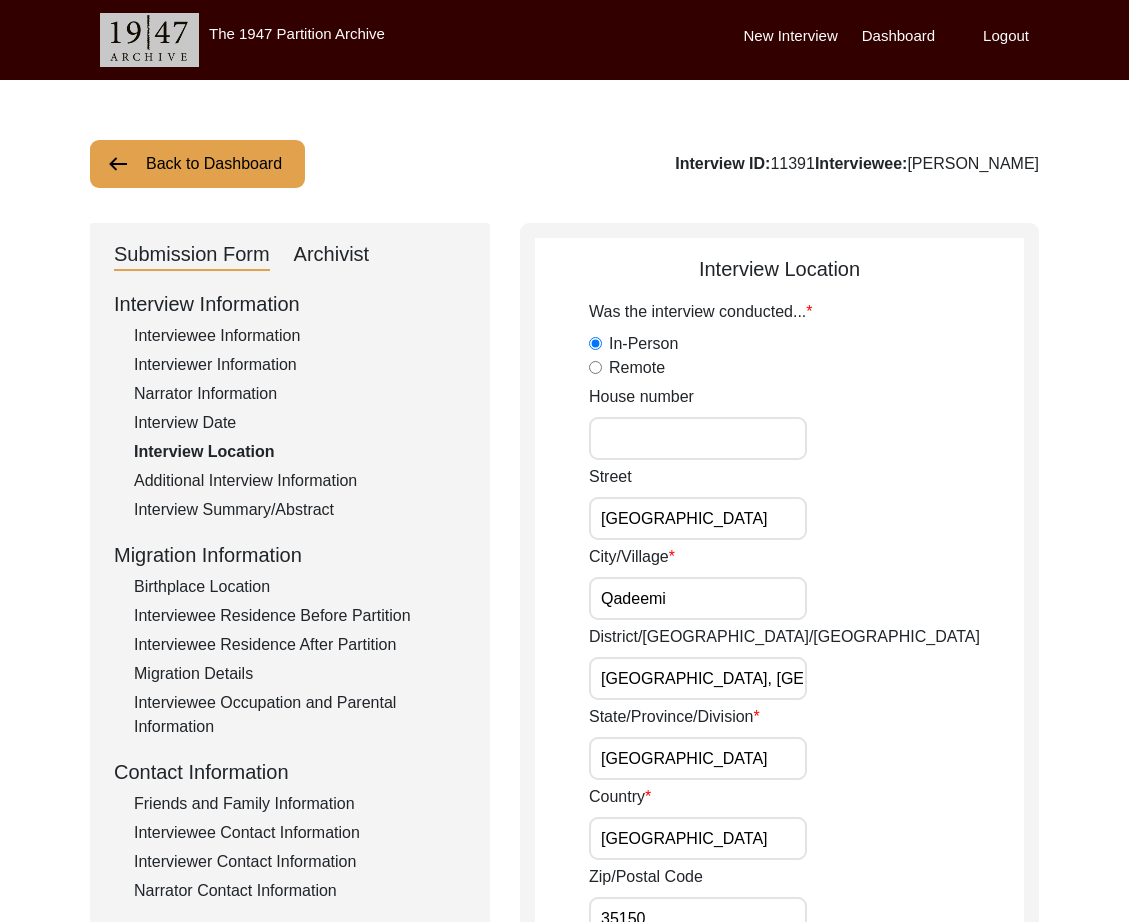 click on "Qadeemi" at bounding box center [698, 598] 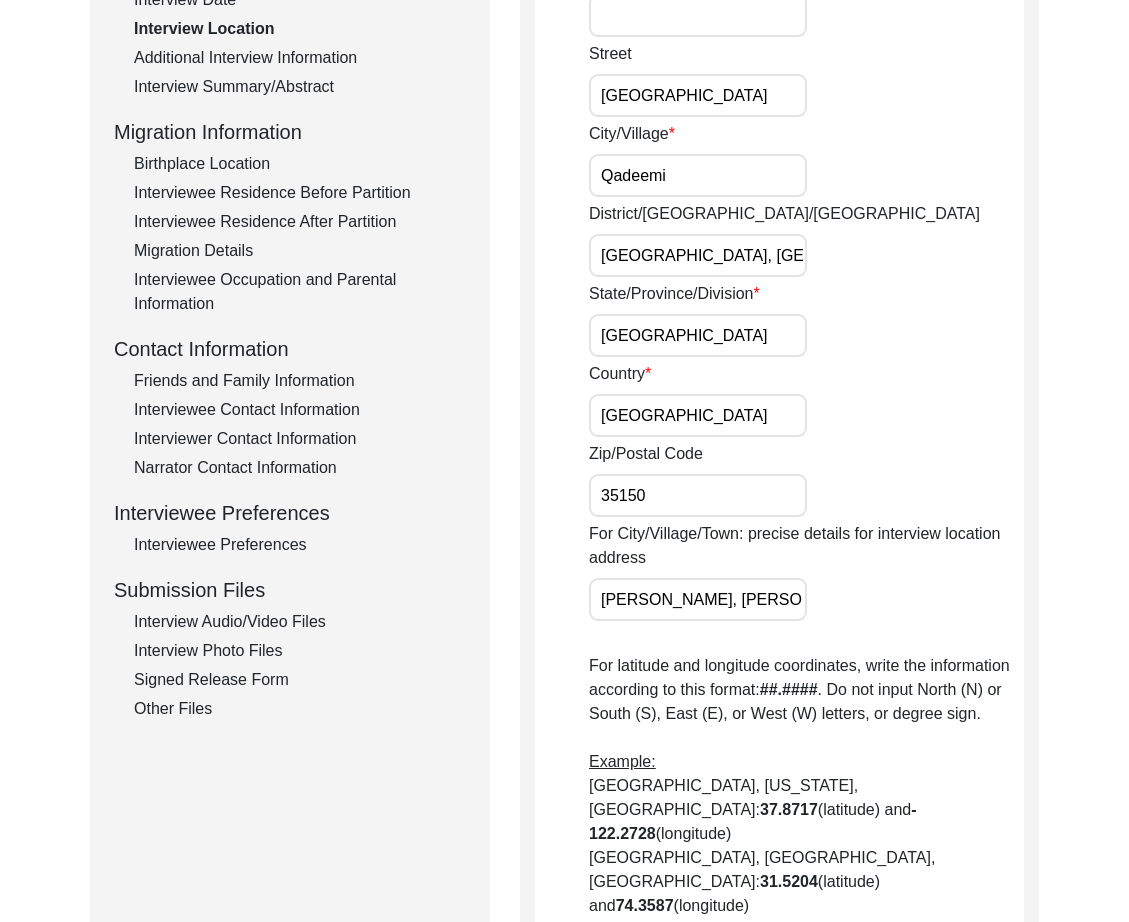 scroll, scrollTop: 507, scrollLeft: 0, axis: vertical 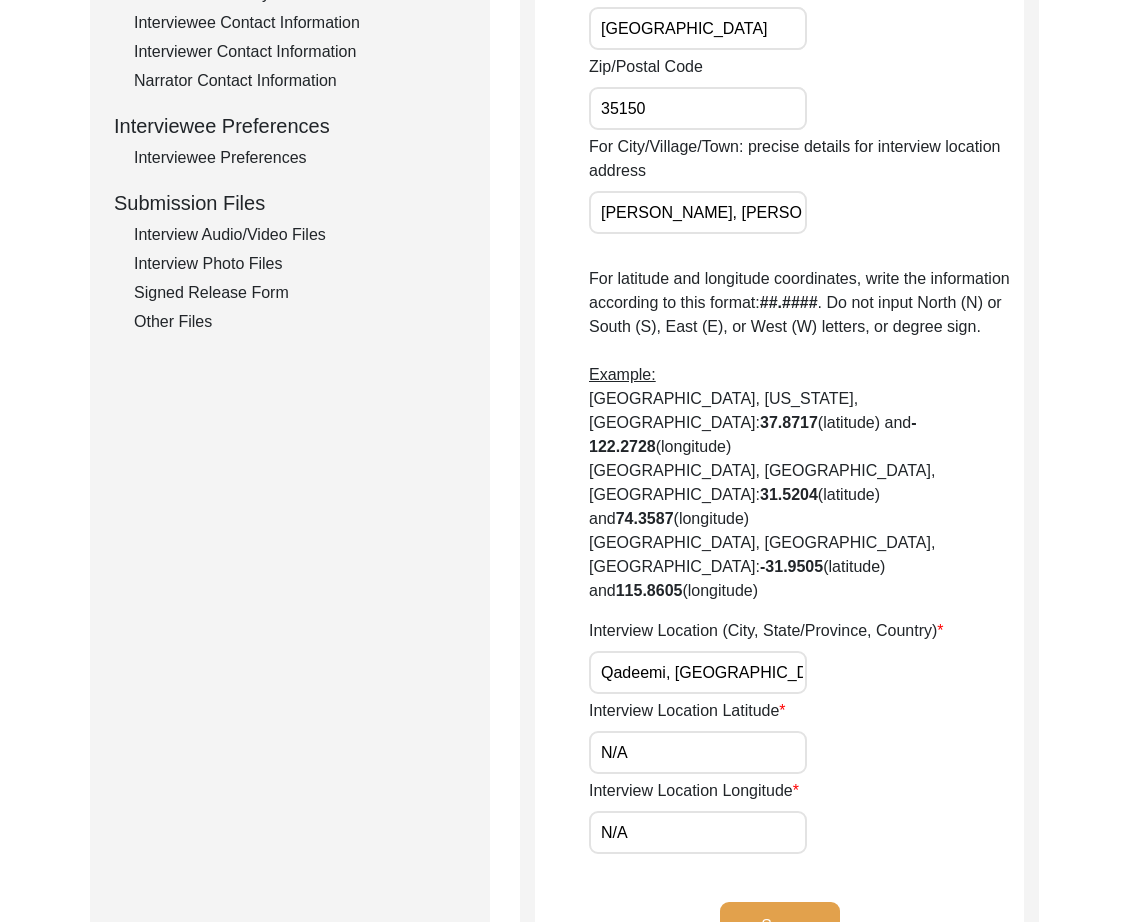 click on "Qadeemi, Jhang Tehsil, Jhang District, Punjab, Pakistan" at bounding box center [698, 672] 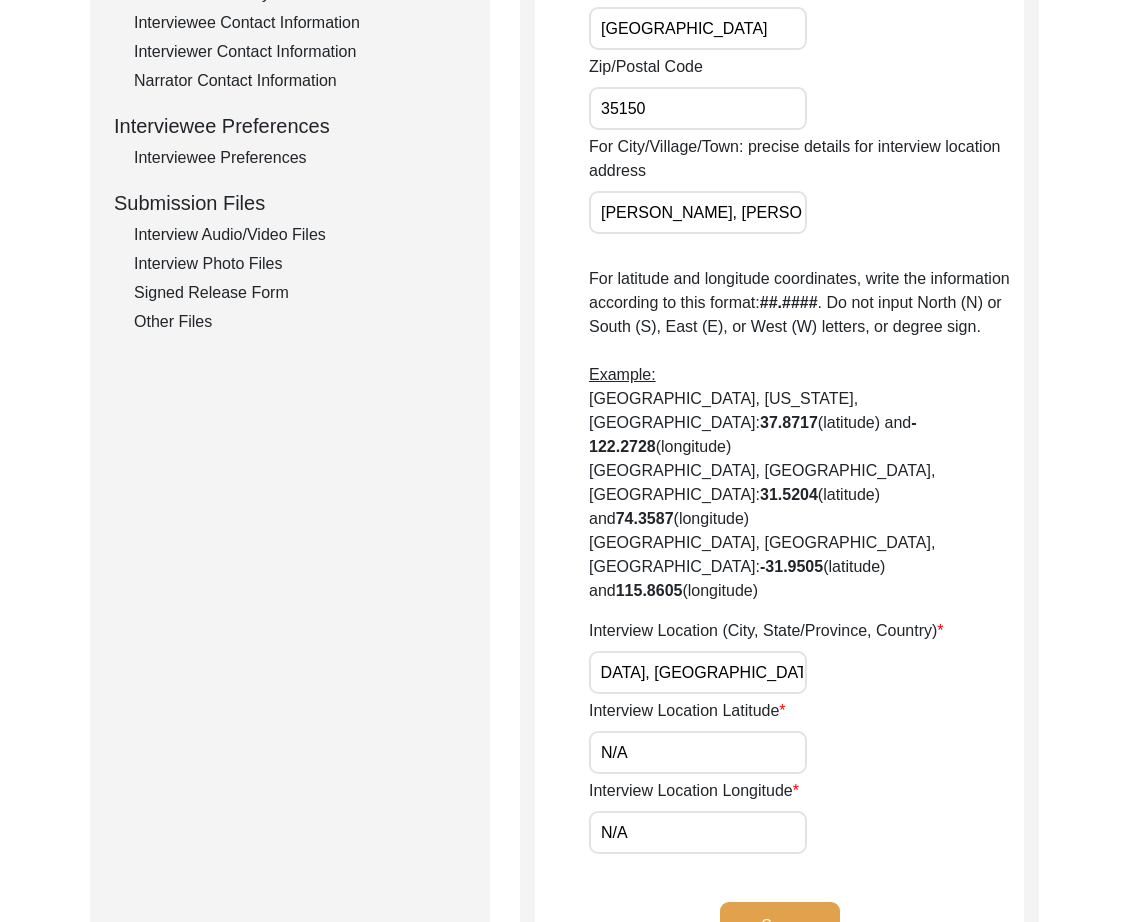 scroll, scrollTop: 0, scrollLeft: 0, axis: both 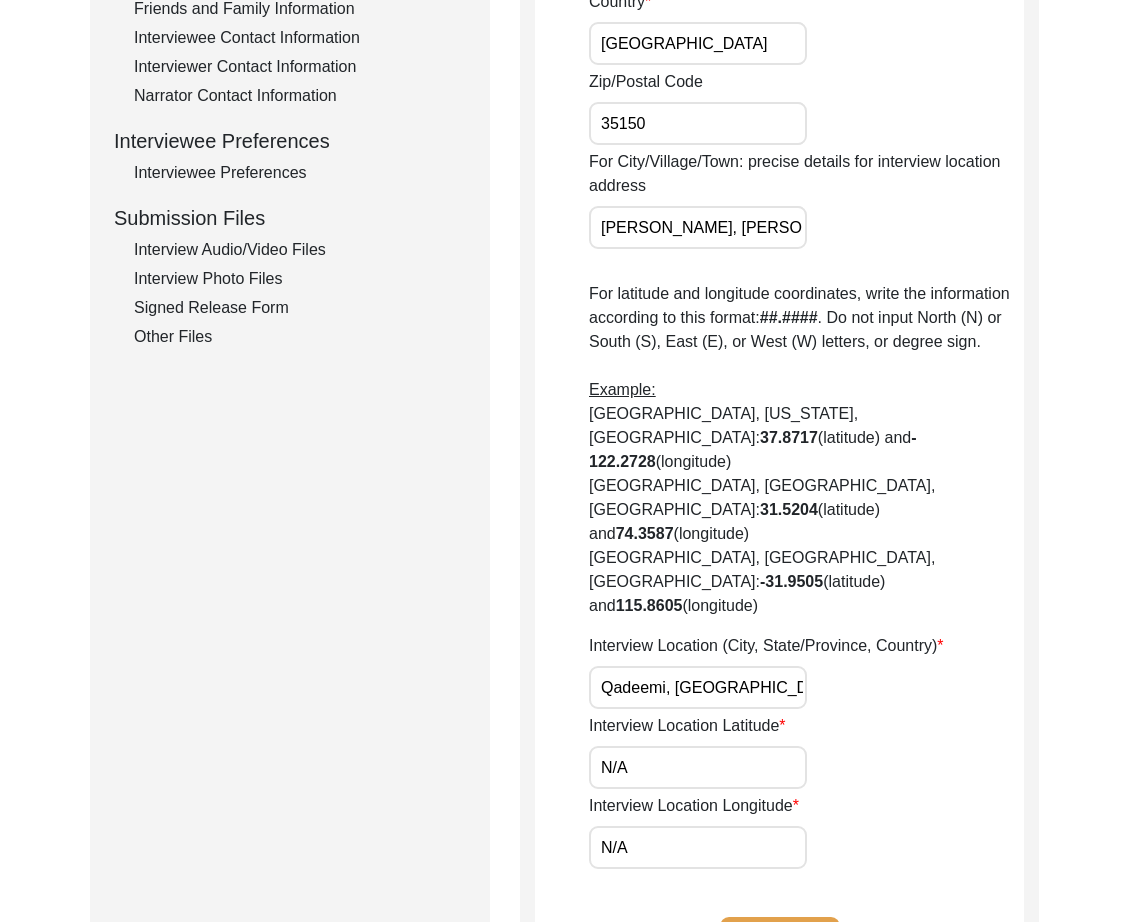 drag, startPoint x: 741, startPoint y: 118, endPoint x: 579, endPoint y: 116, distance: 162.01234 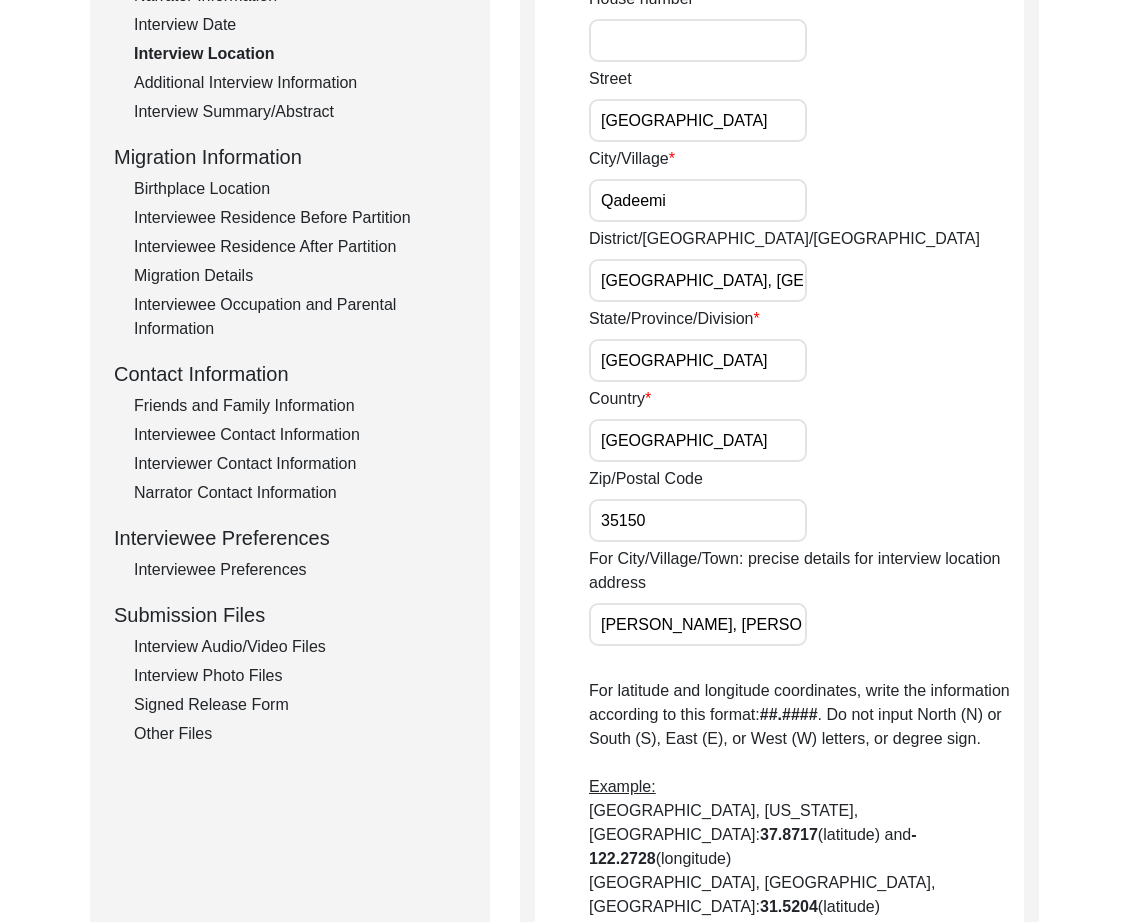 scroll, scrollTop: 395, scrollLeft: 0, axis: vertical 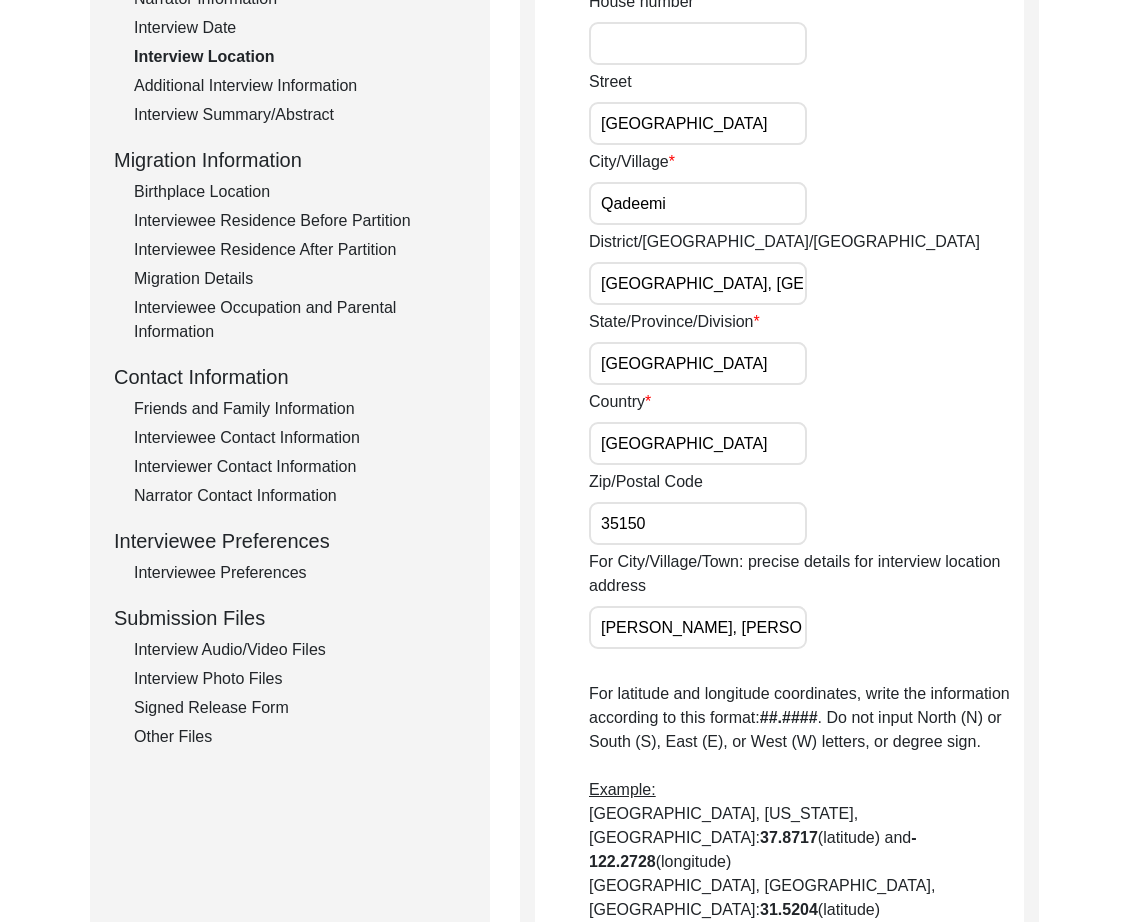 drag, startPoint x: 694, startPoint y: 519, endPoint x: 497, endPoint y: 506, distance: 197.42847 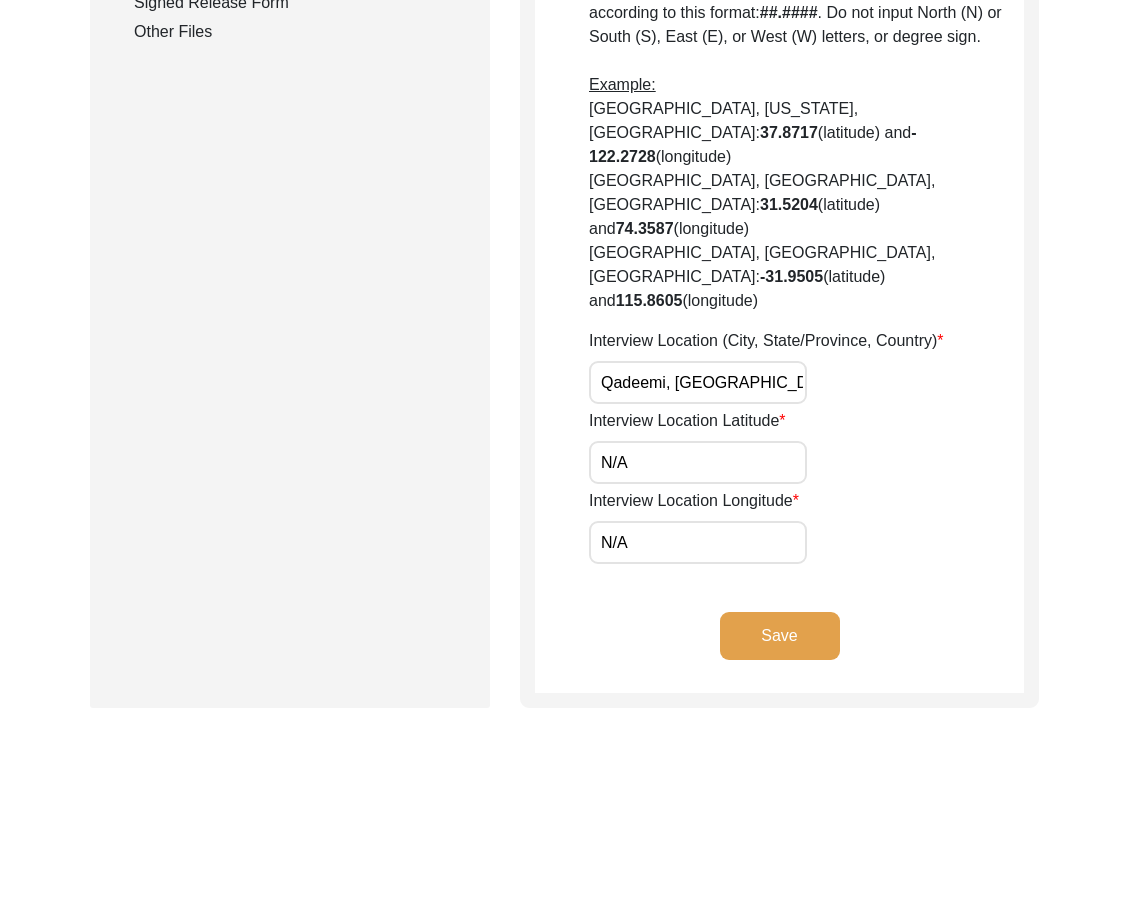 click on "Save" 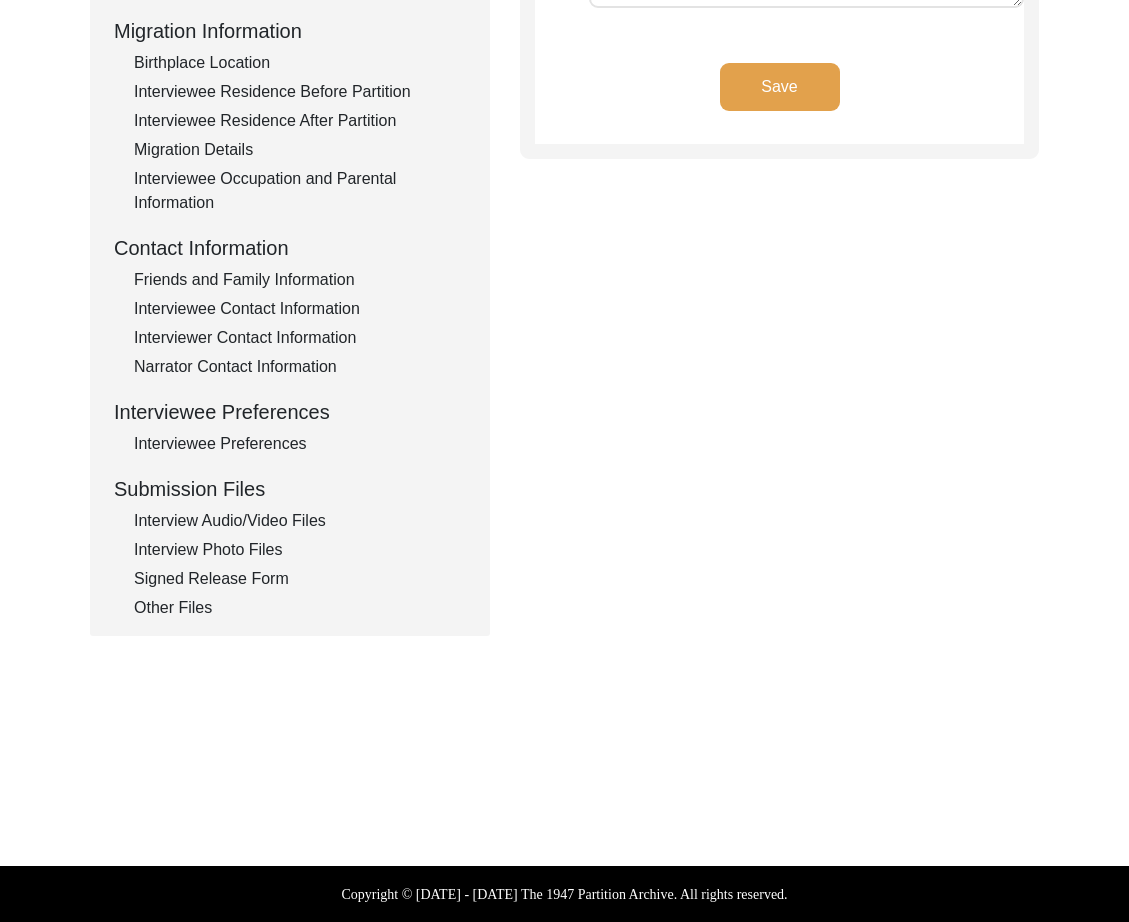type on "Punjabi" 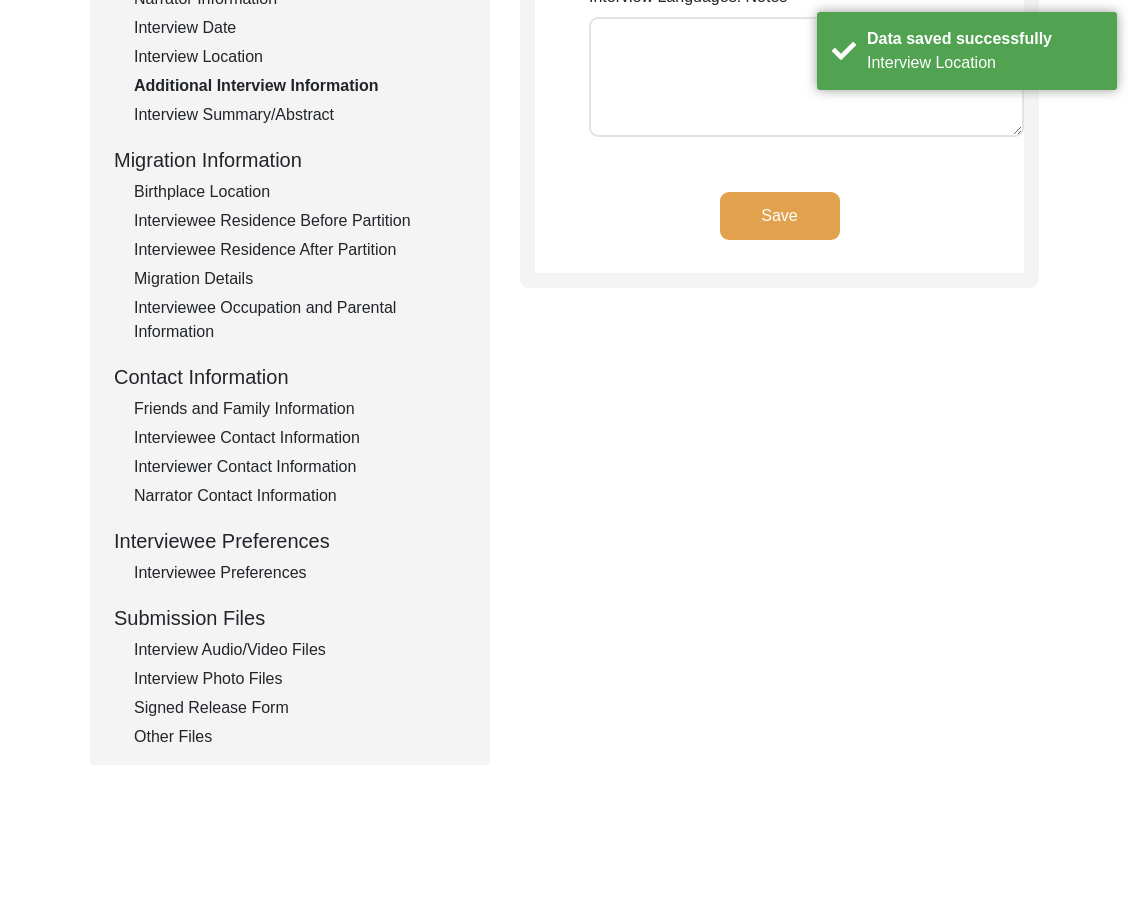 scroll, scrollTop: 0, scrollLeft: 0, axis: both 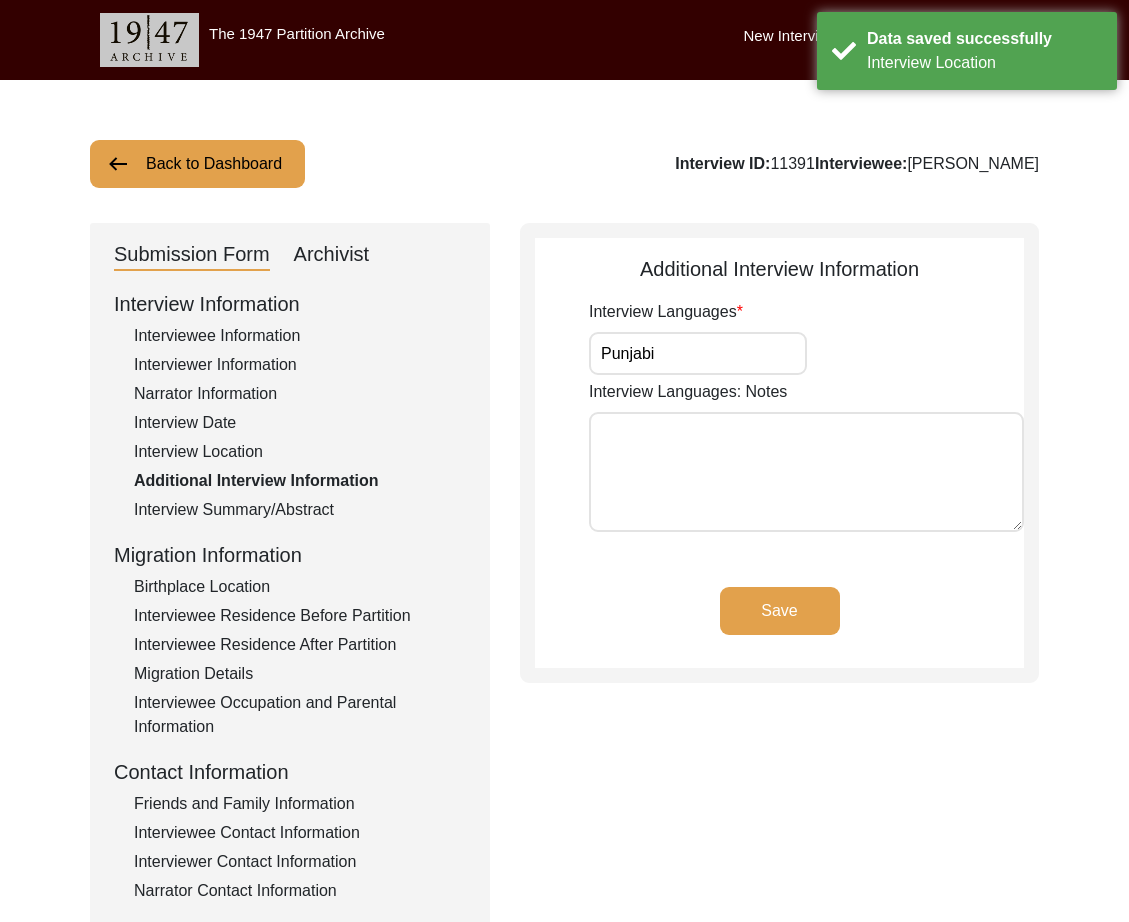 click on "Interview Location" 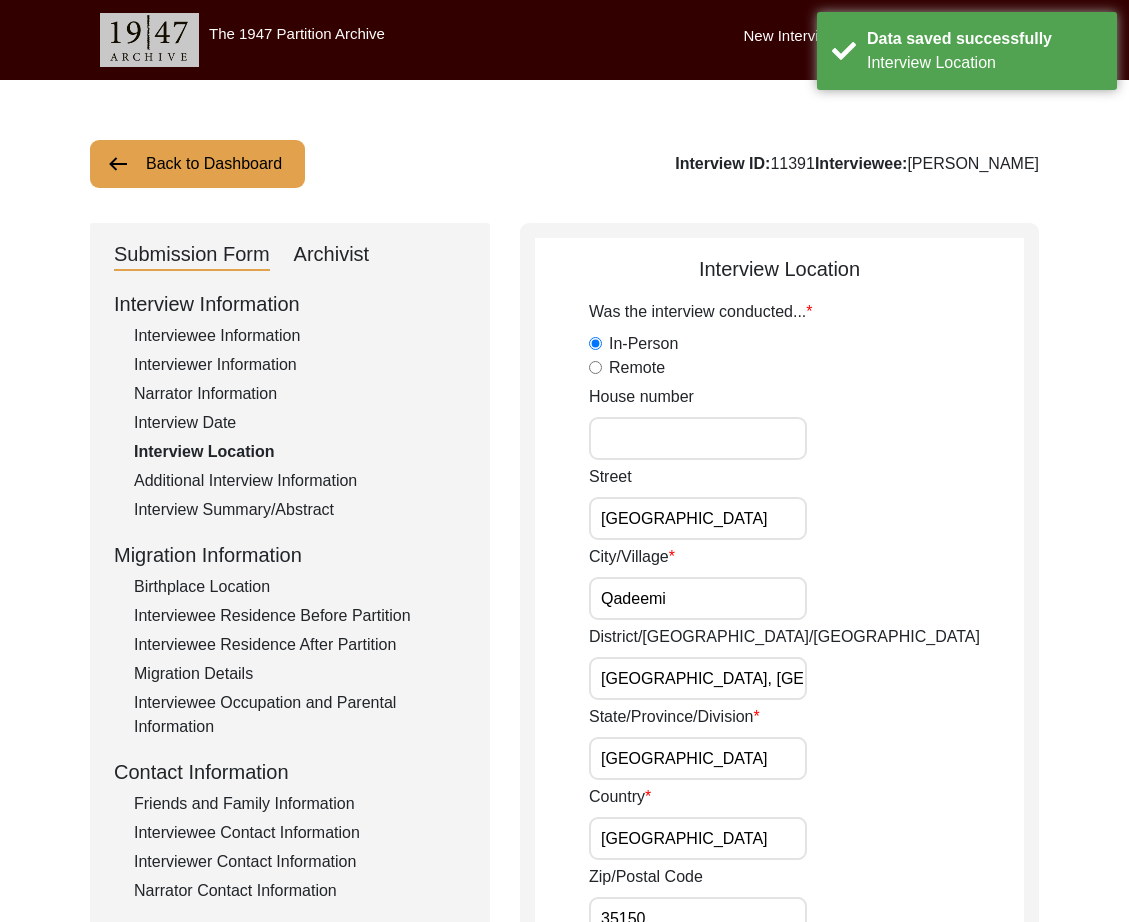 click on "Interview Summary/Abstract" 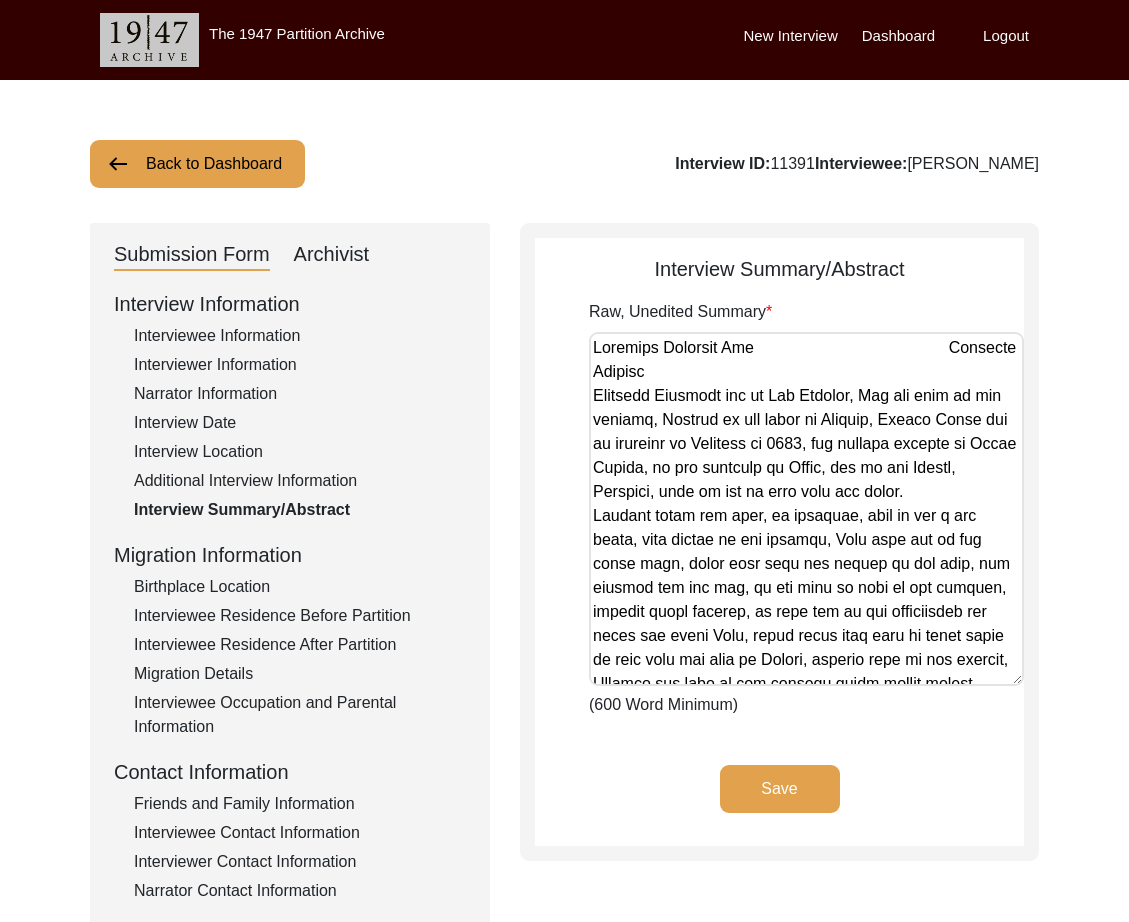 drag, startPoint x: 1015, startPoint y: 442, endPoint x: 1017, endPoint y: 676, distance: 234.00854 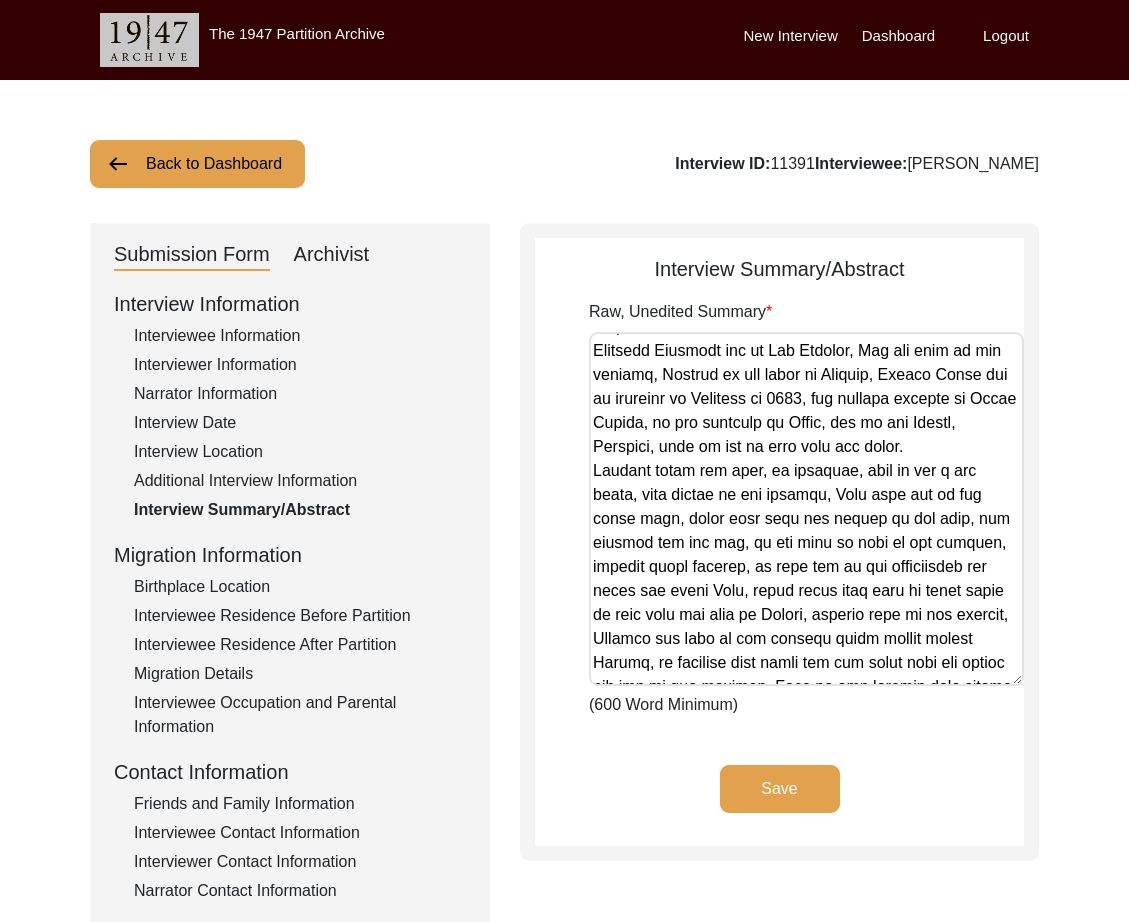 scroll, scrollTop: 50, scrollLeft: 0, axis: vertical 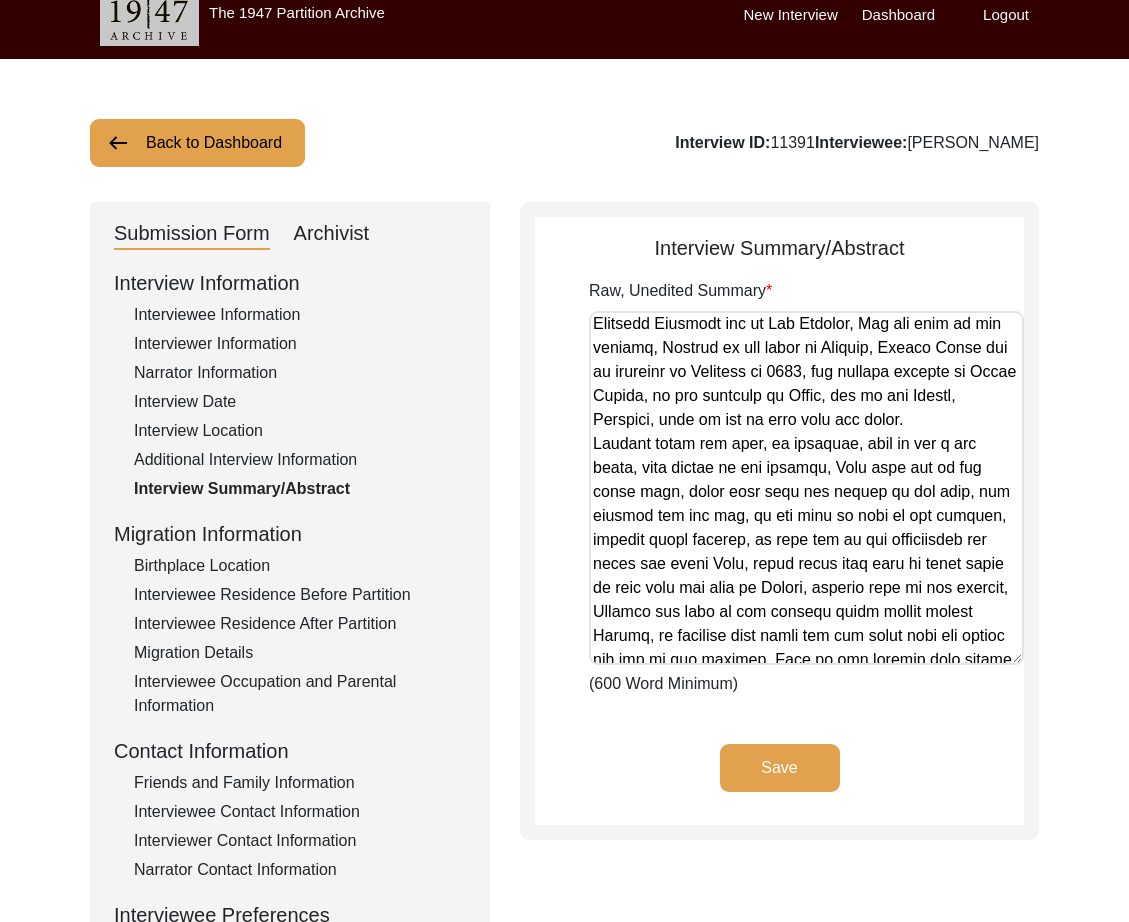 click on "Interview Location" 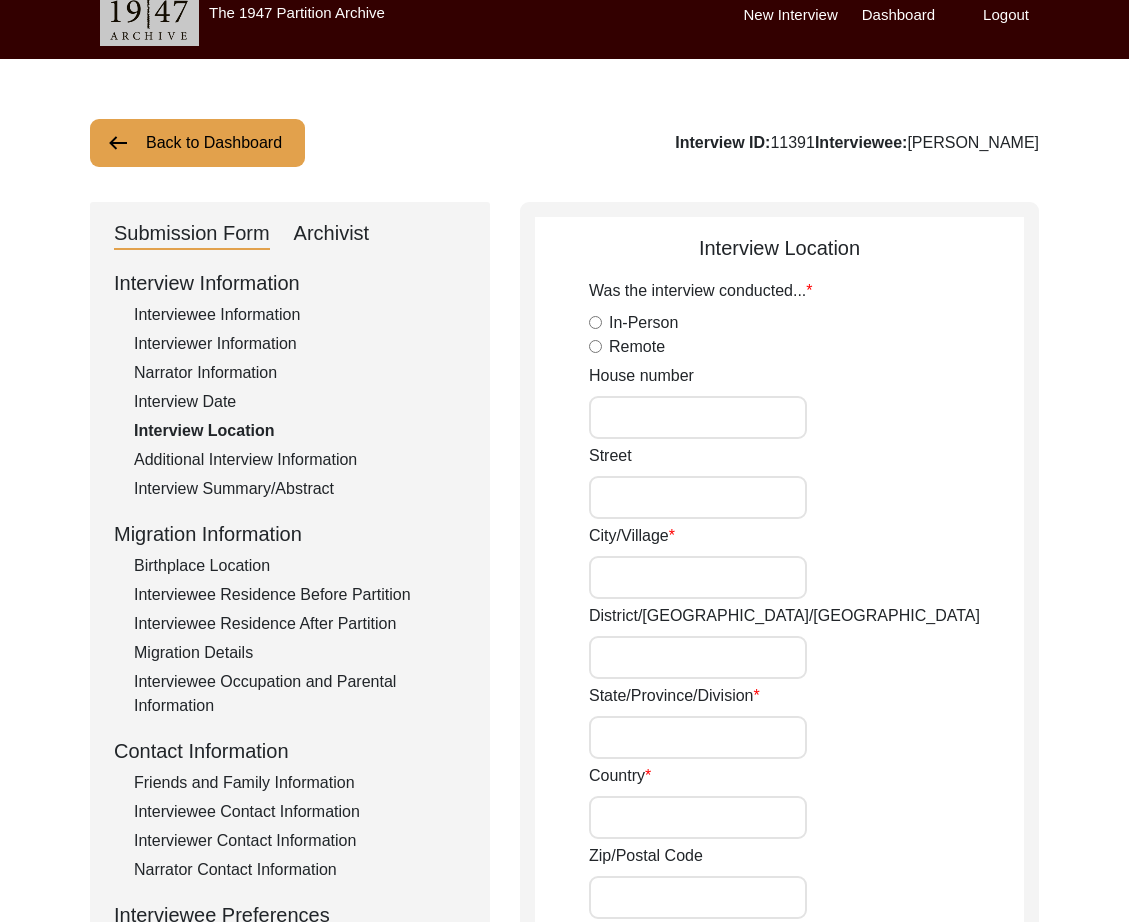 radio on "true" 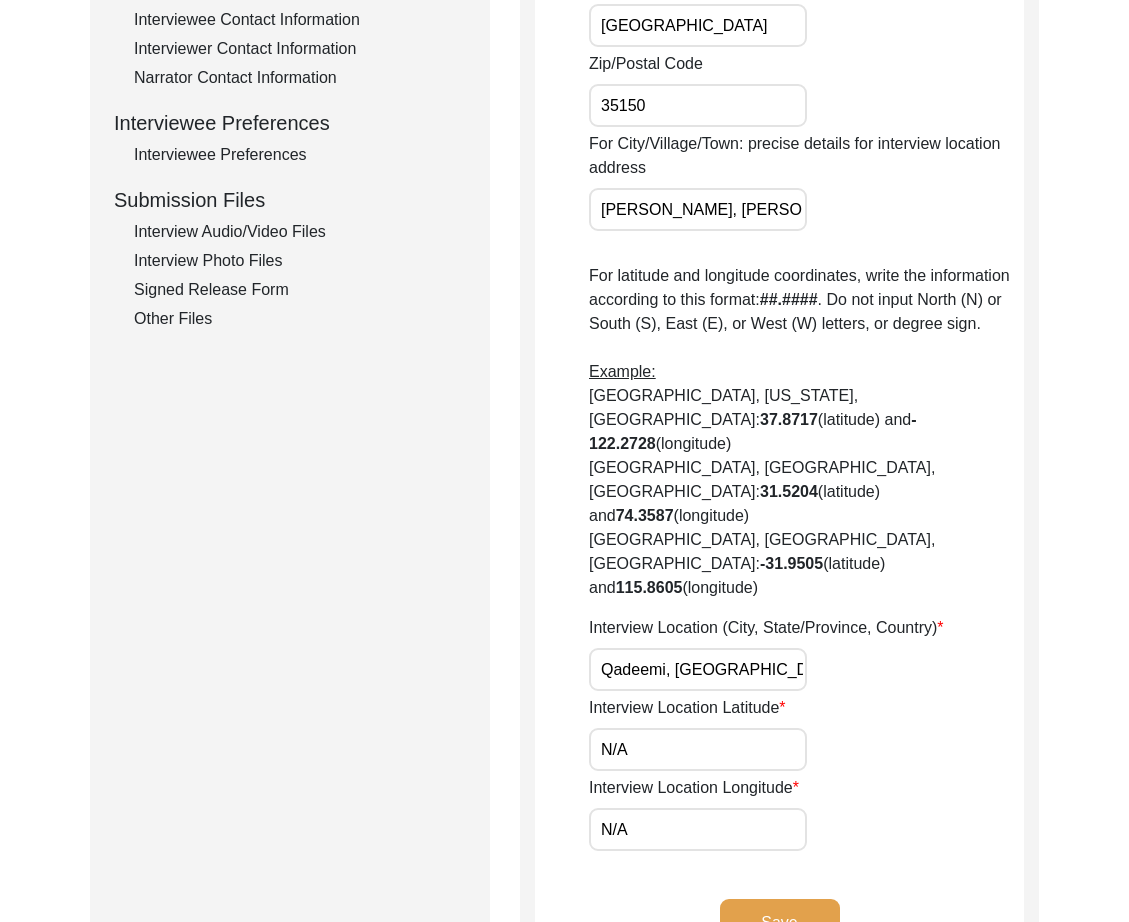 scroll, scrollTop: 820, scrollLeft: 0, axis: vertical 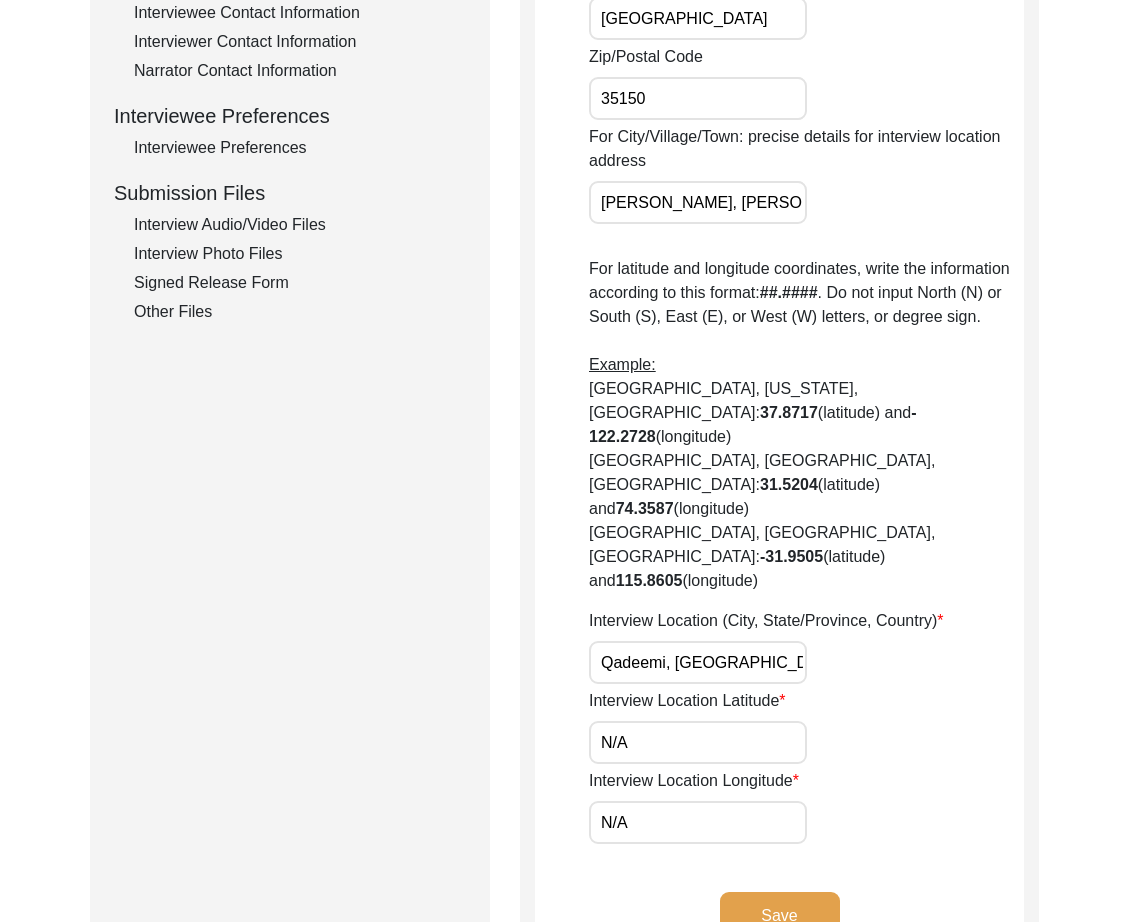 click on "Qadeemi, Jhang Tehsil, Jhang District, Punjab, Pakistan" at bounding box center [698, 662] 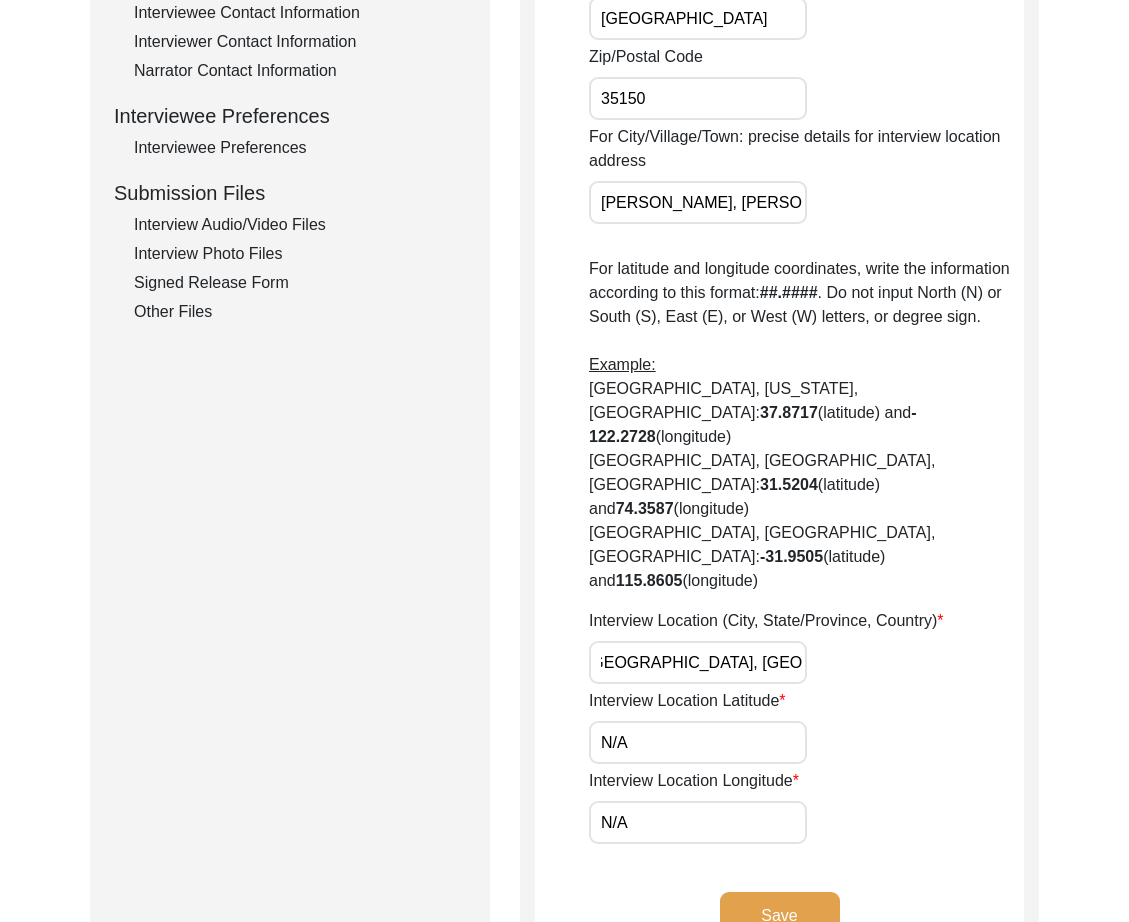 scroll, scrollTop: 0, scrollLeft: 0, axis: both 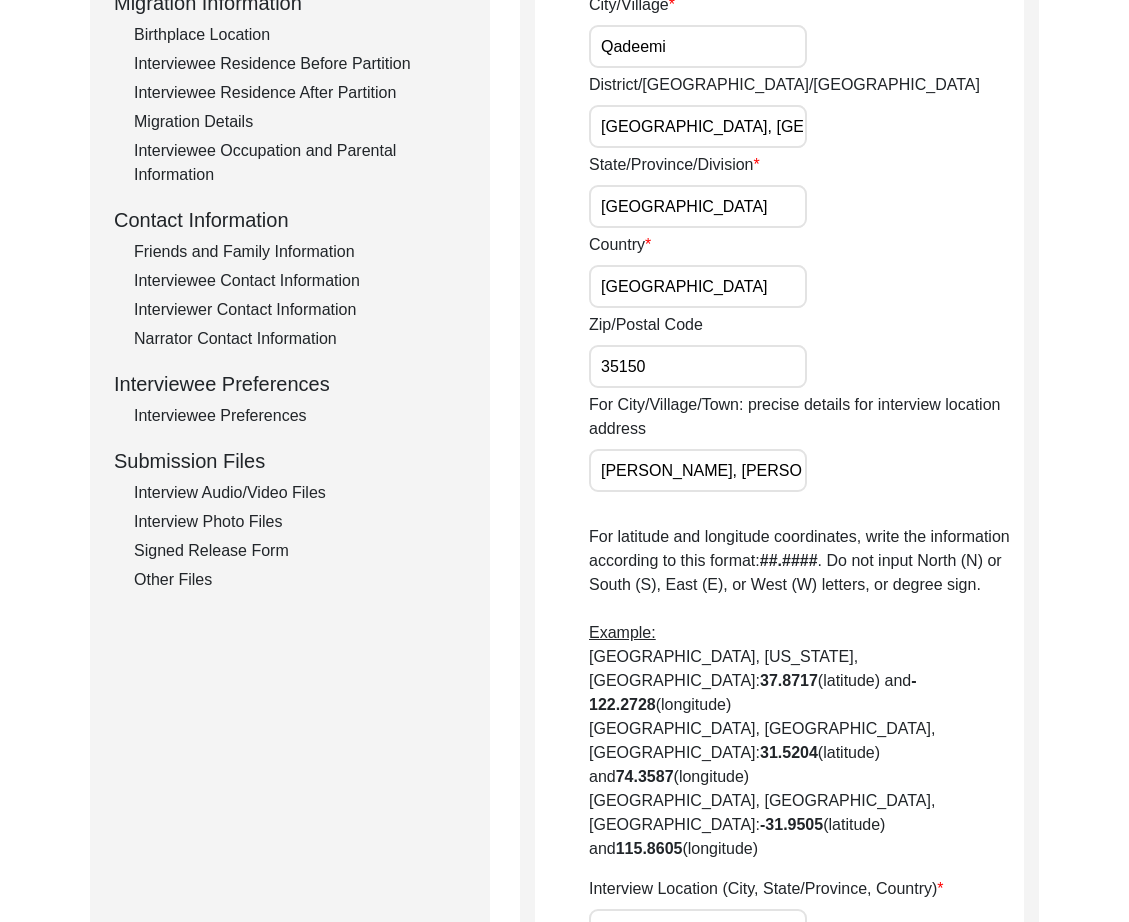 drag, startPoint x: 636, startPoint y: 479, endPoint x: 708, endPoint y: 480, distance: 72.00694 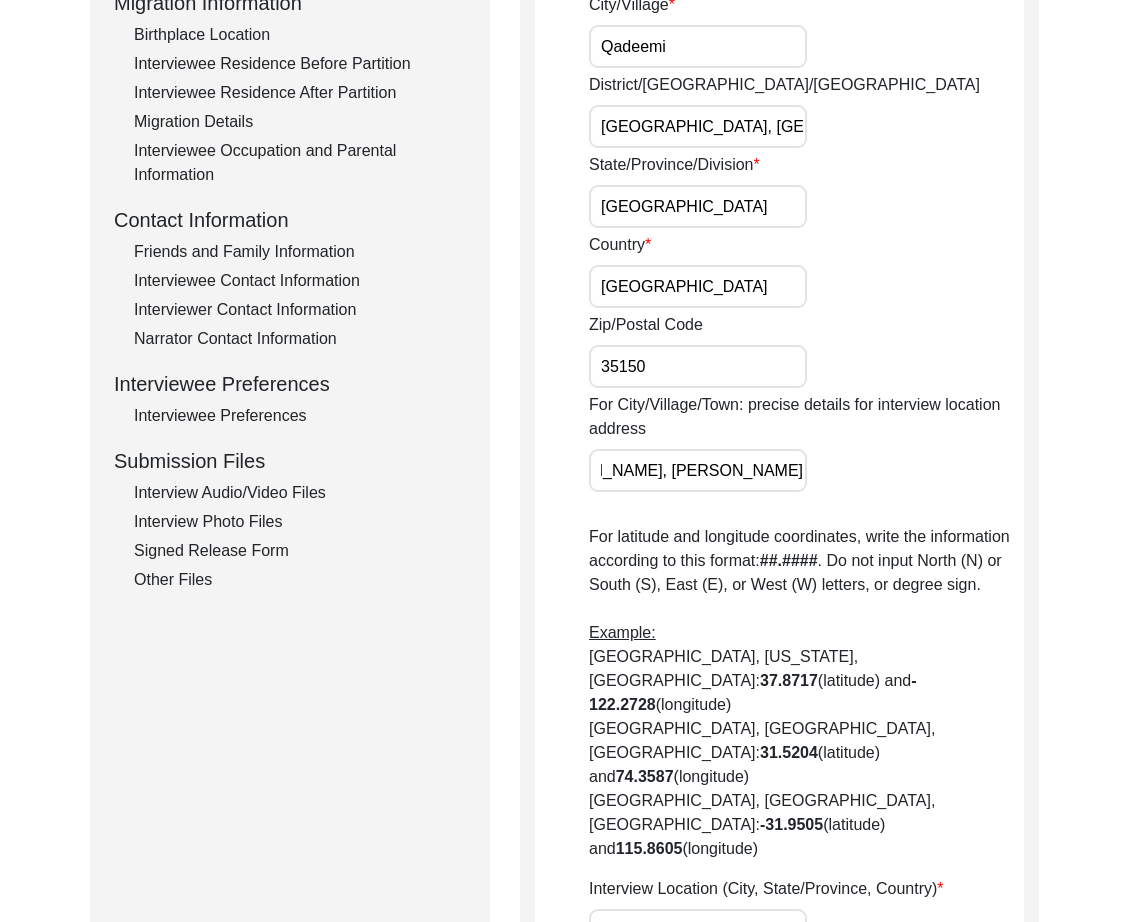 scroll, scrollTop: 0, scrollLeft: 0, axis: both 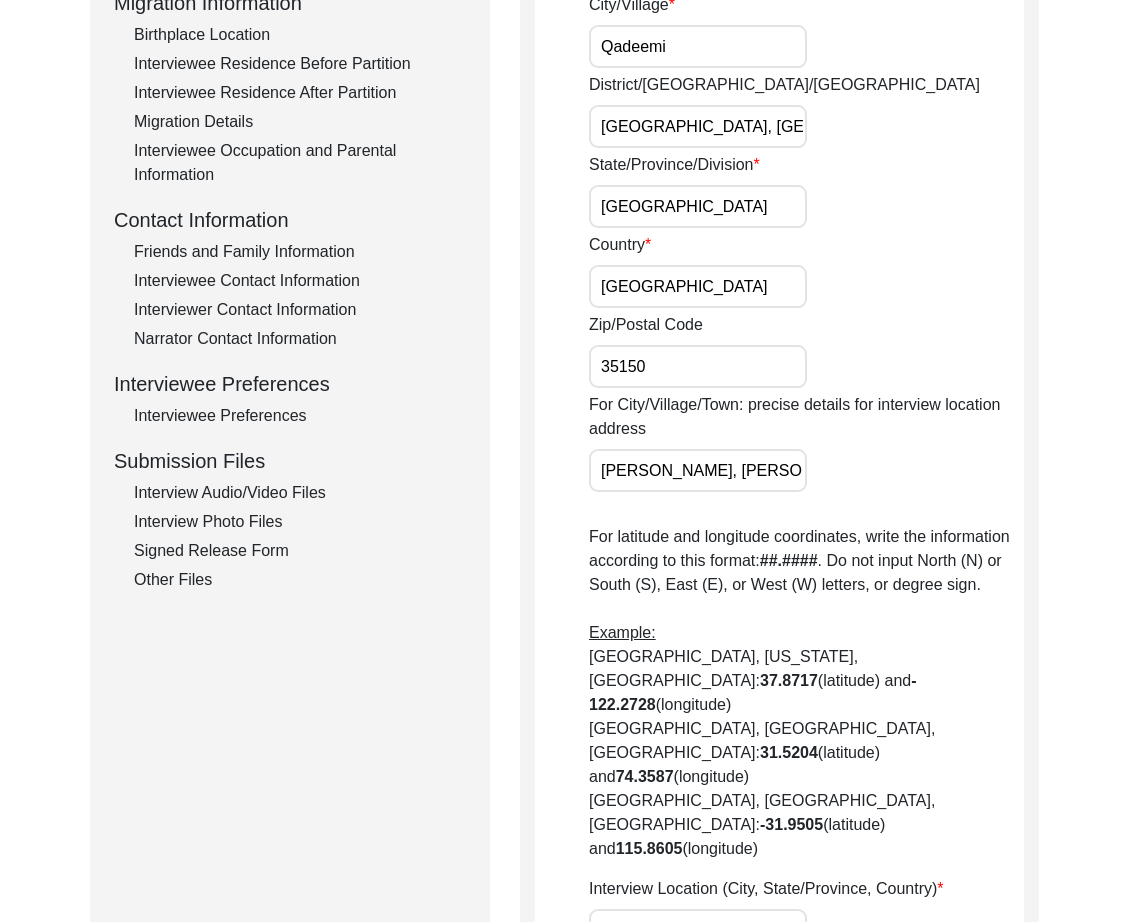 click on "Mauza Qadeemi, Hawailee Bahadar Shah" at bounding box center [698, 470] 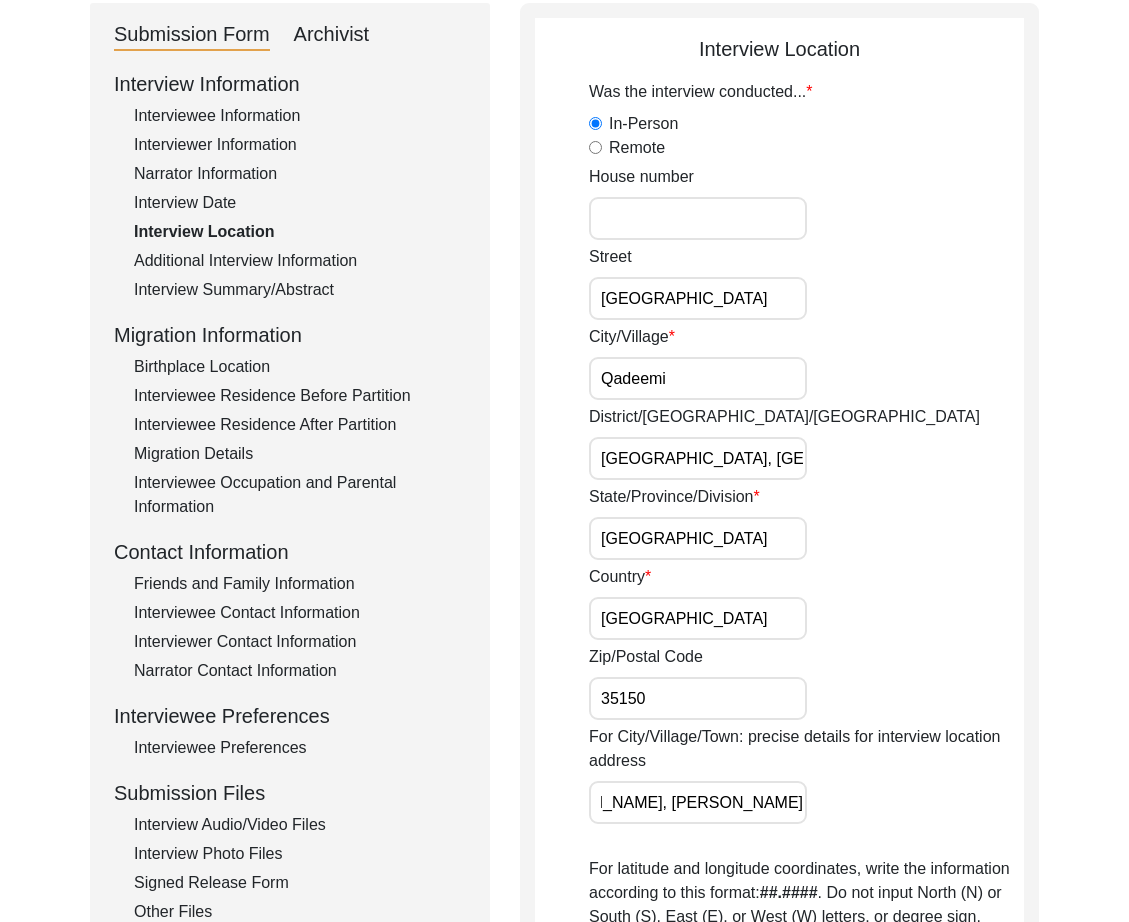 scroll, scrollTop: 221, scrollLeft: 0, axis: vertical 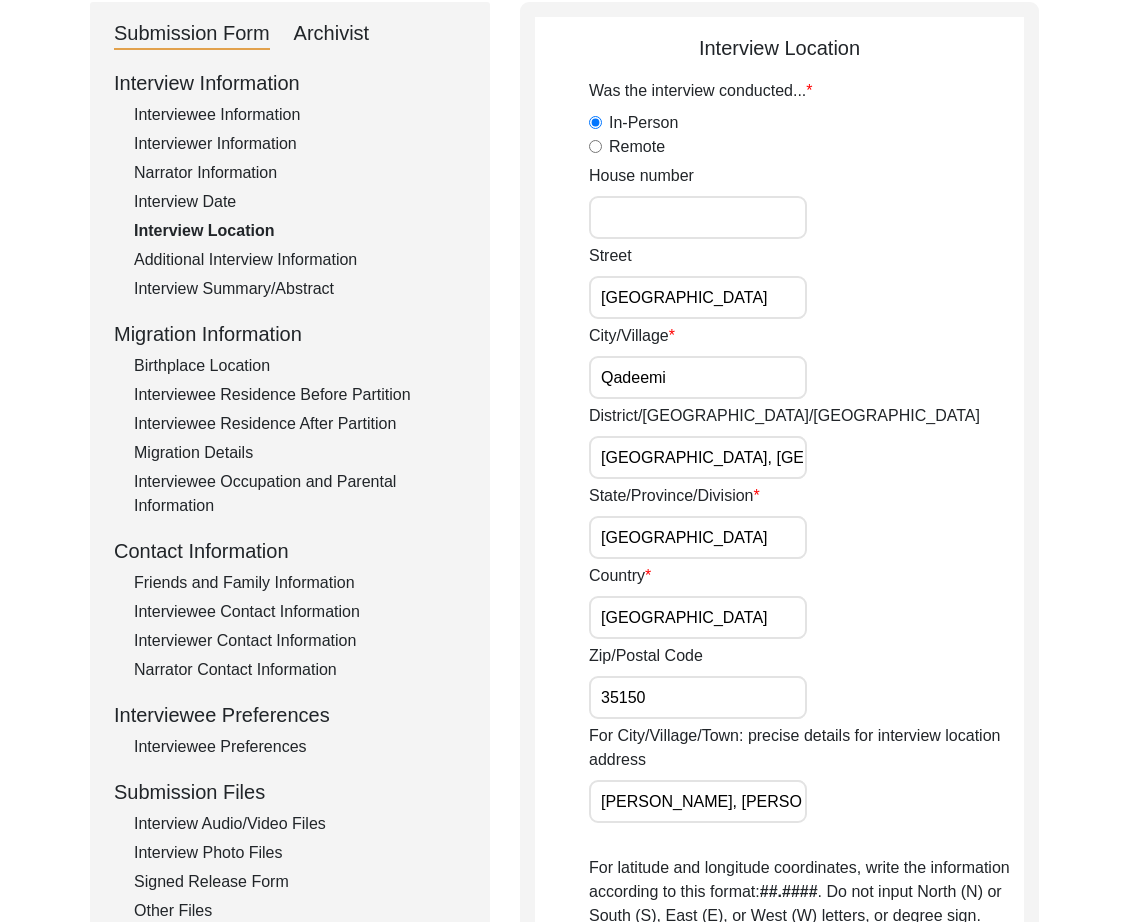 drag, startPoint x: 749, startPoint y: 397, endPoint x: 542, endPoint y: 381, distance: 207.61743 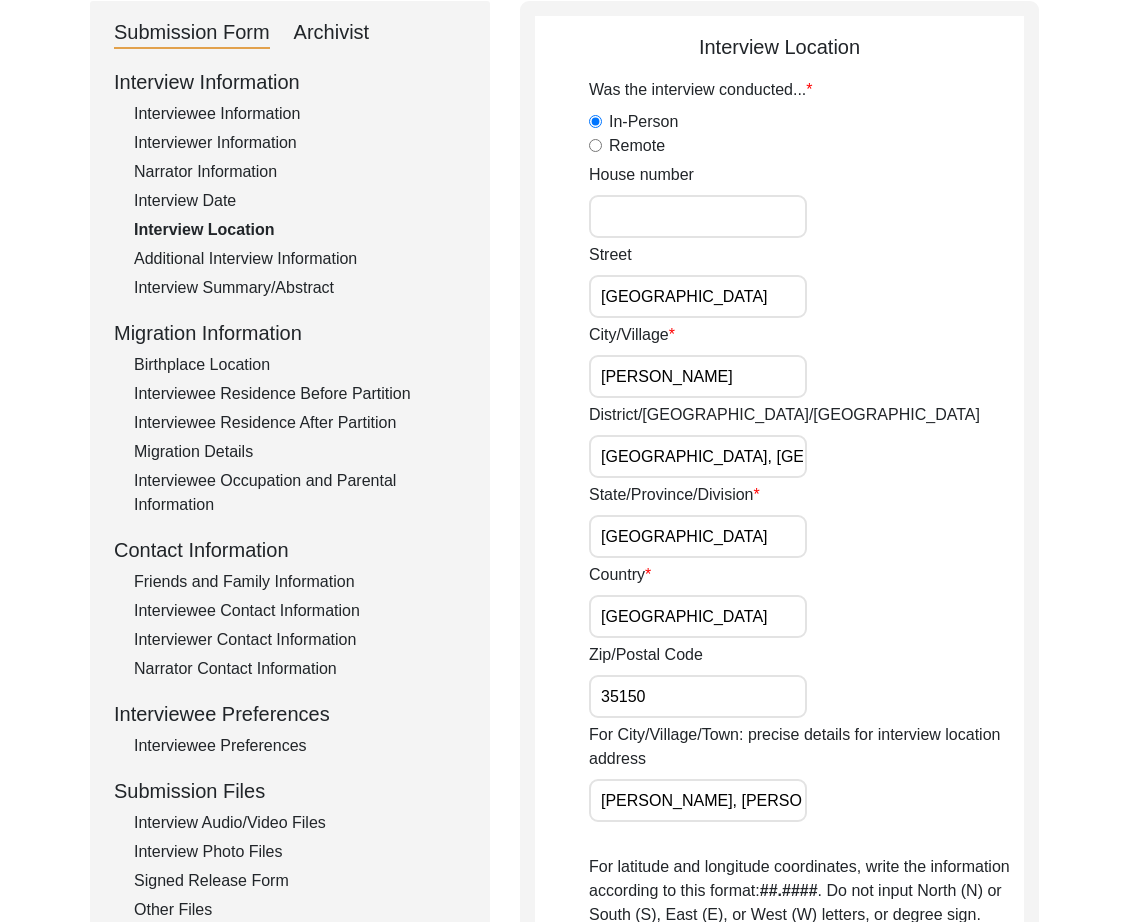 type on "Haveli Bahadur Shah" 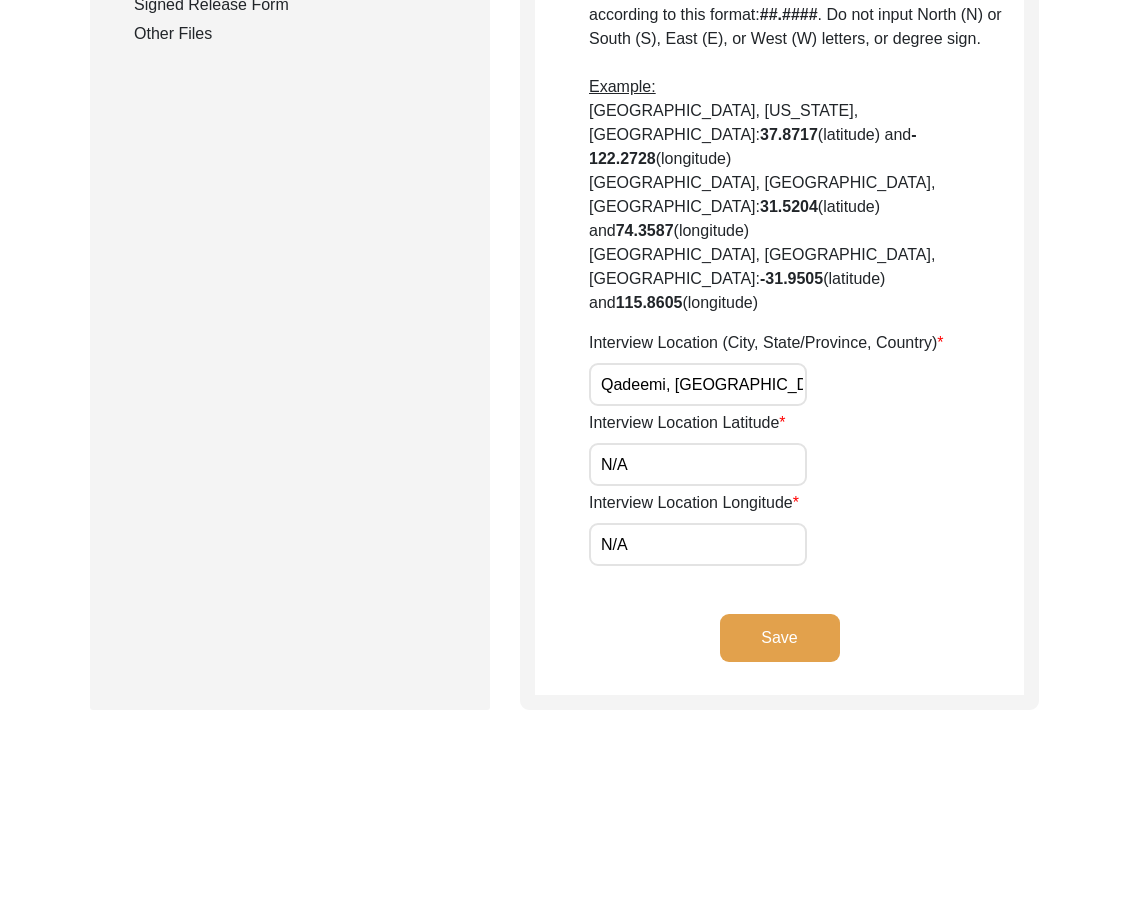 scroll, scrollTop: 1100, scrollLeft: 0, axis: vertical 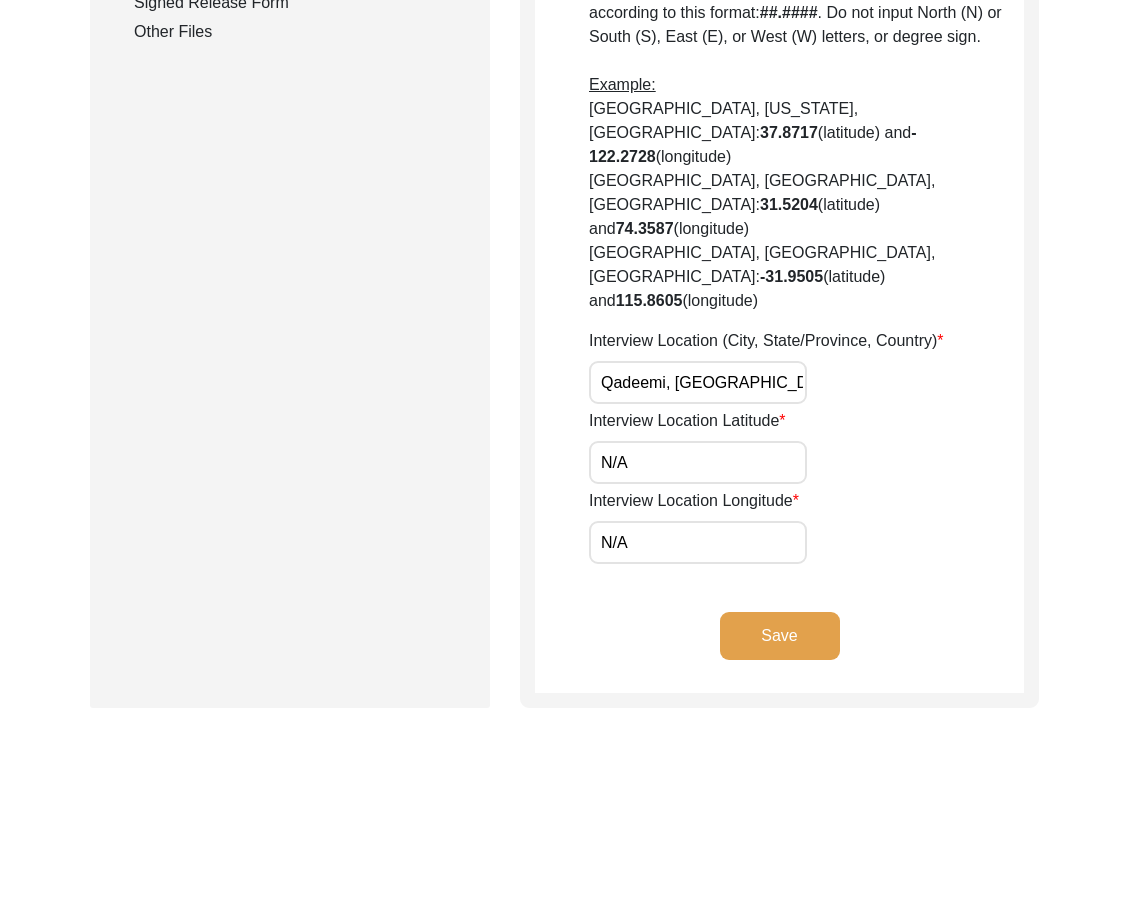 drag, startPoint x: 663, startPoint y: 316, endPoint x: 585, endPoint y: 312, distance: 78.10249 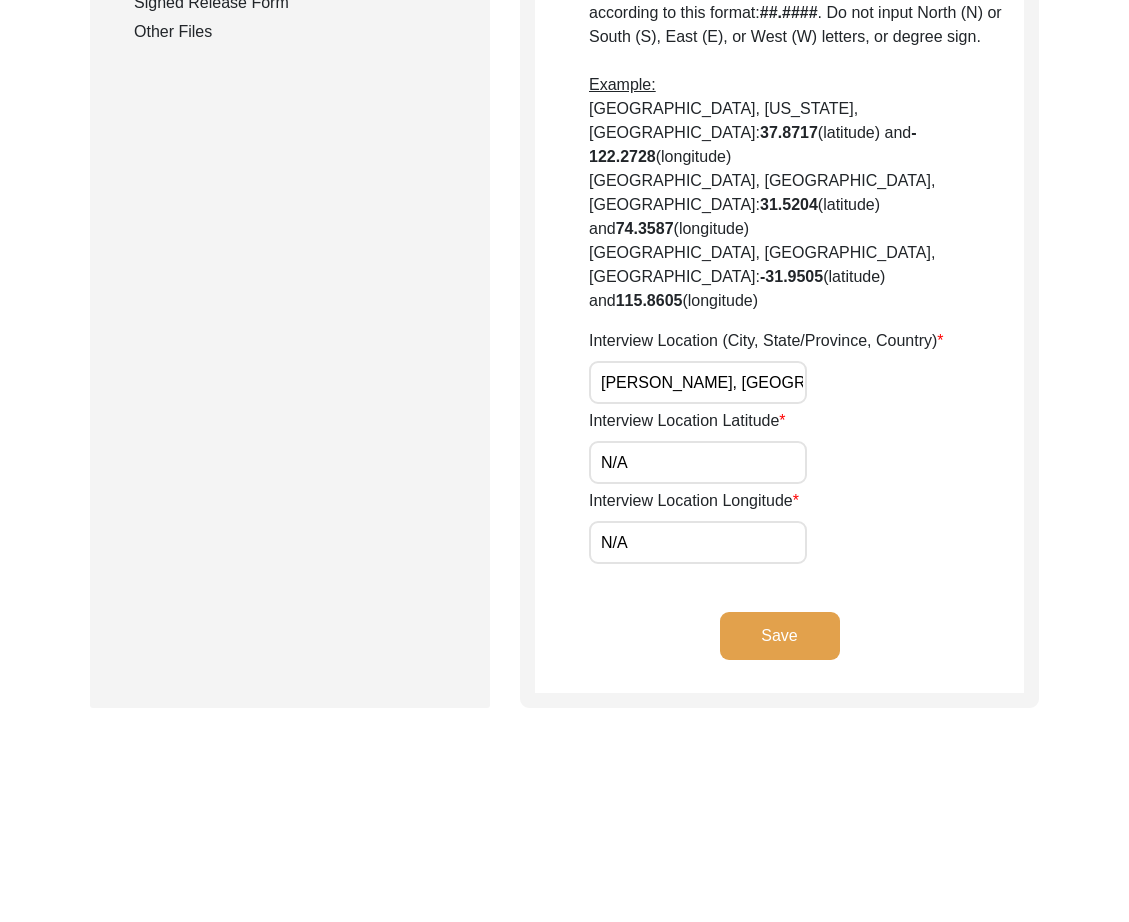 type on "Haveli Bahadur Shah, Jhang Tehsil, Jhang District, Punjab, Pakistan" 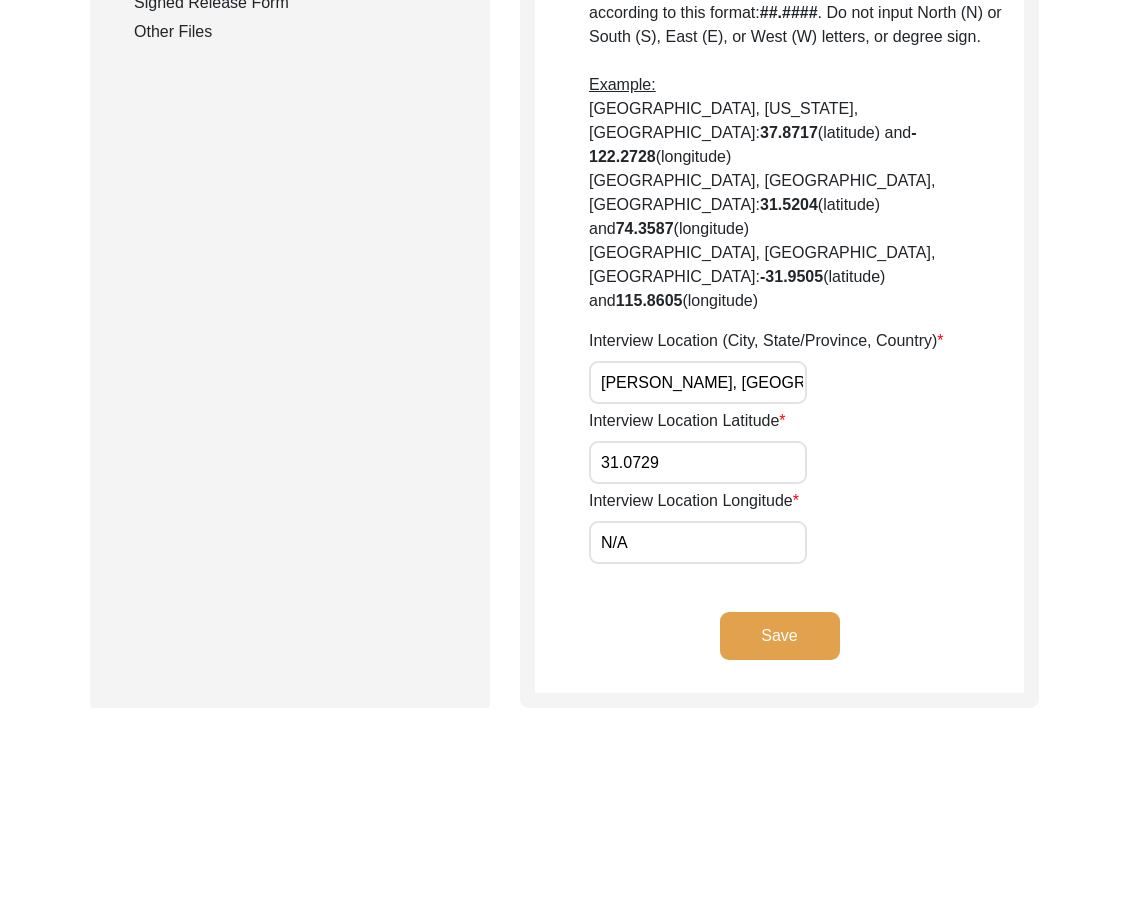 type on "31.0729" 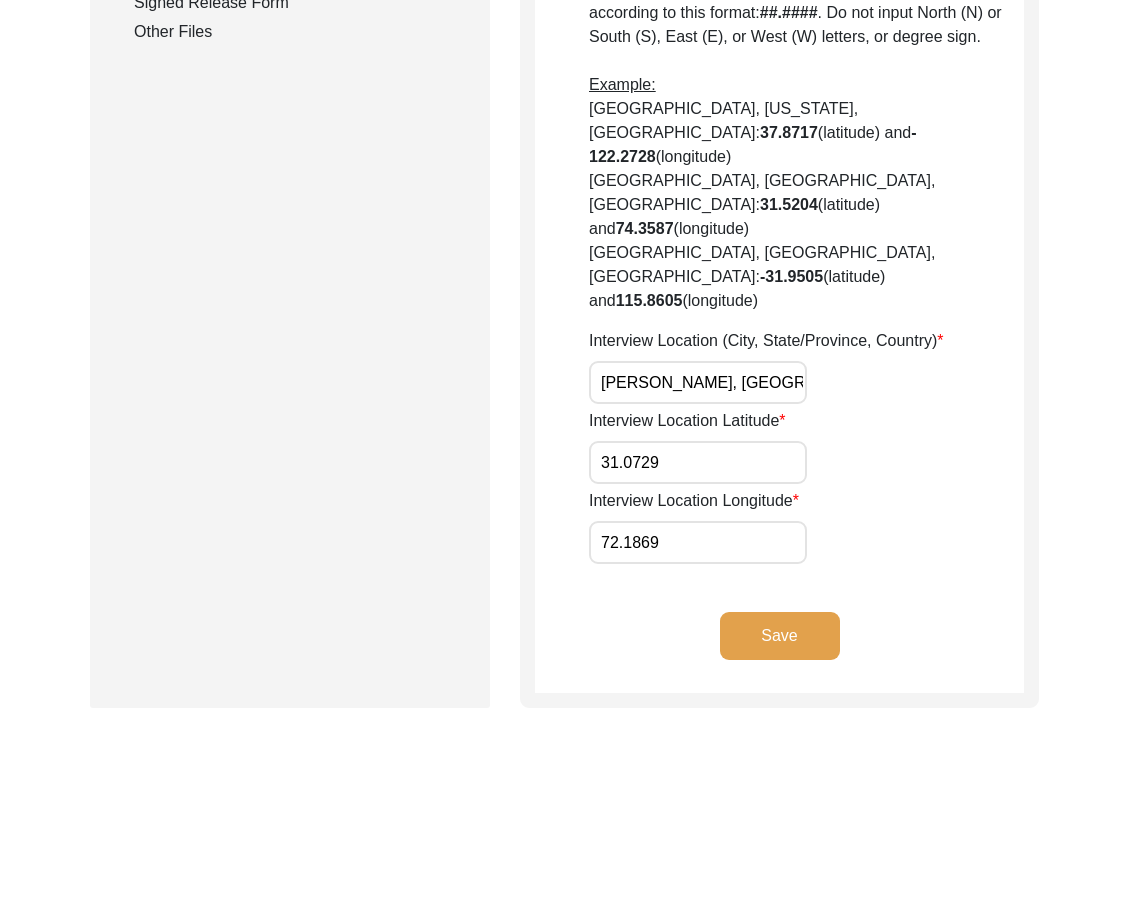 type on "72.1869" 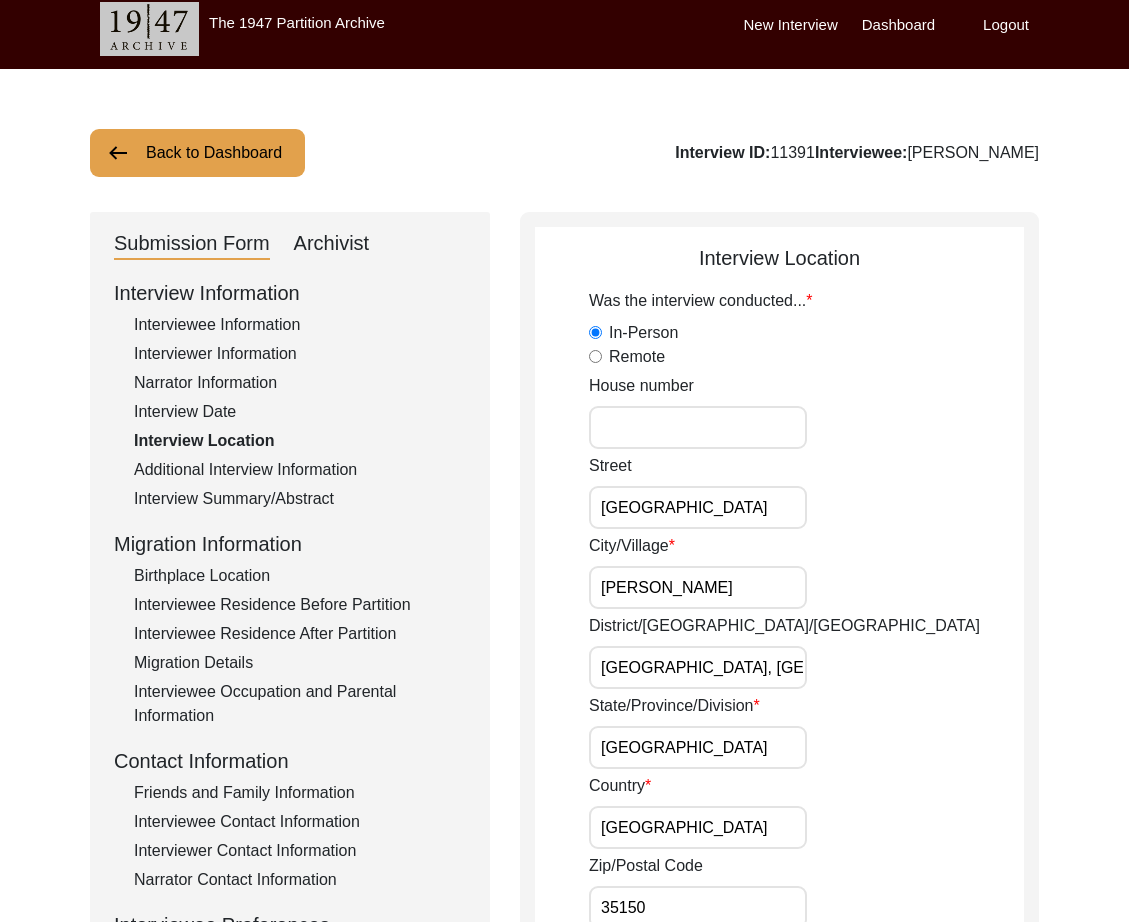 scroll, scrollTop: 0, scrollLeft: 0, axis: both 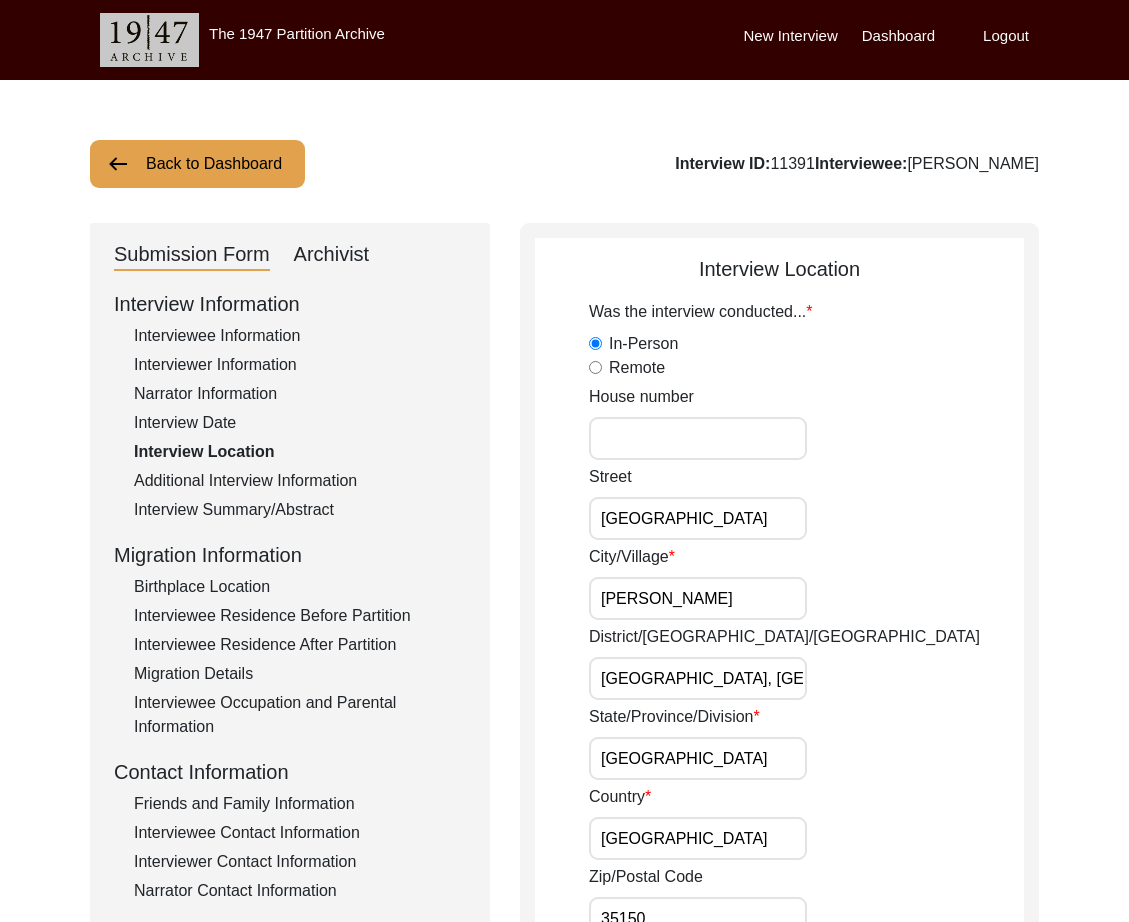 click on "Jhang Shorkot Road" at bounding box center [698, 518] 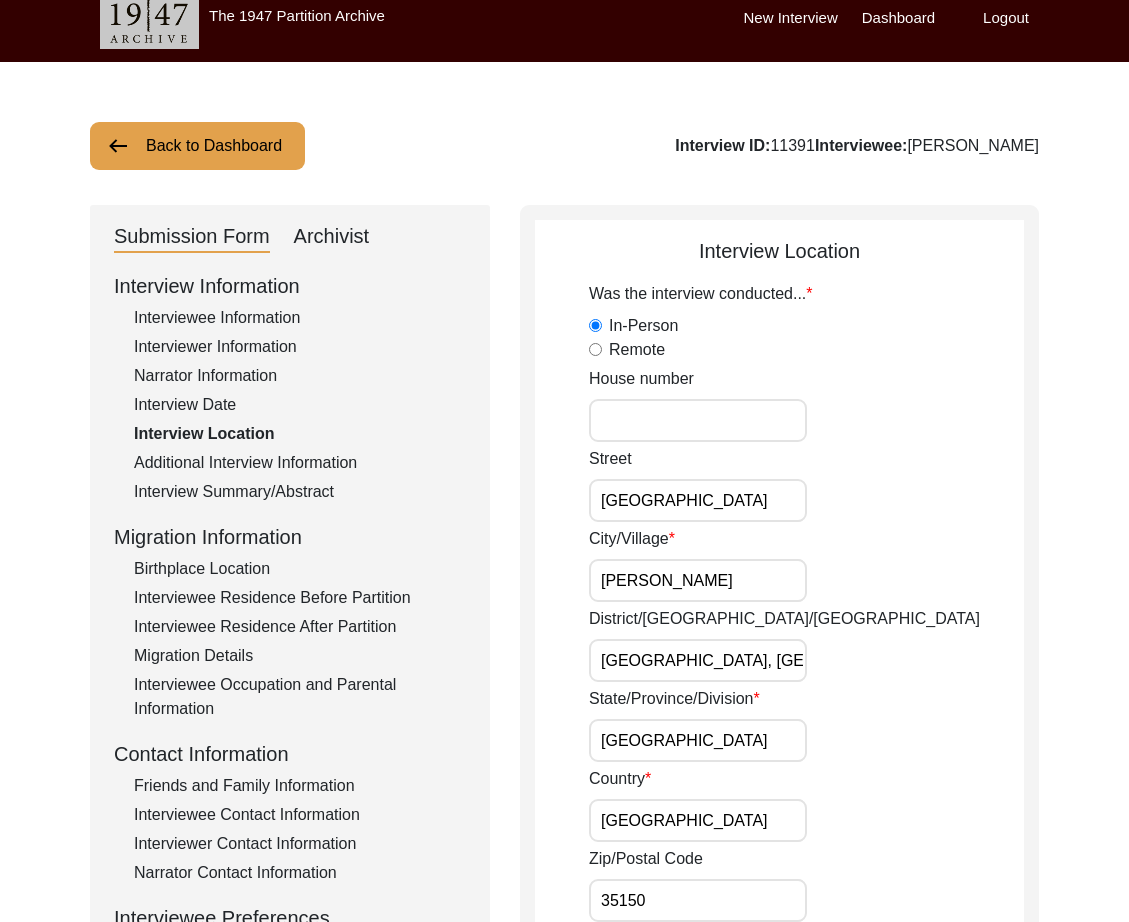 scroll, scrollTop: 561, scrollLeft: 0, axis: vertical 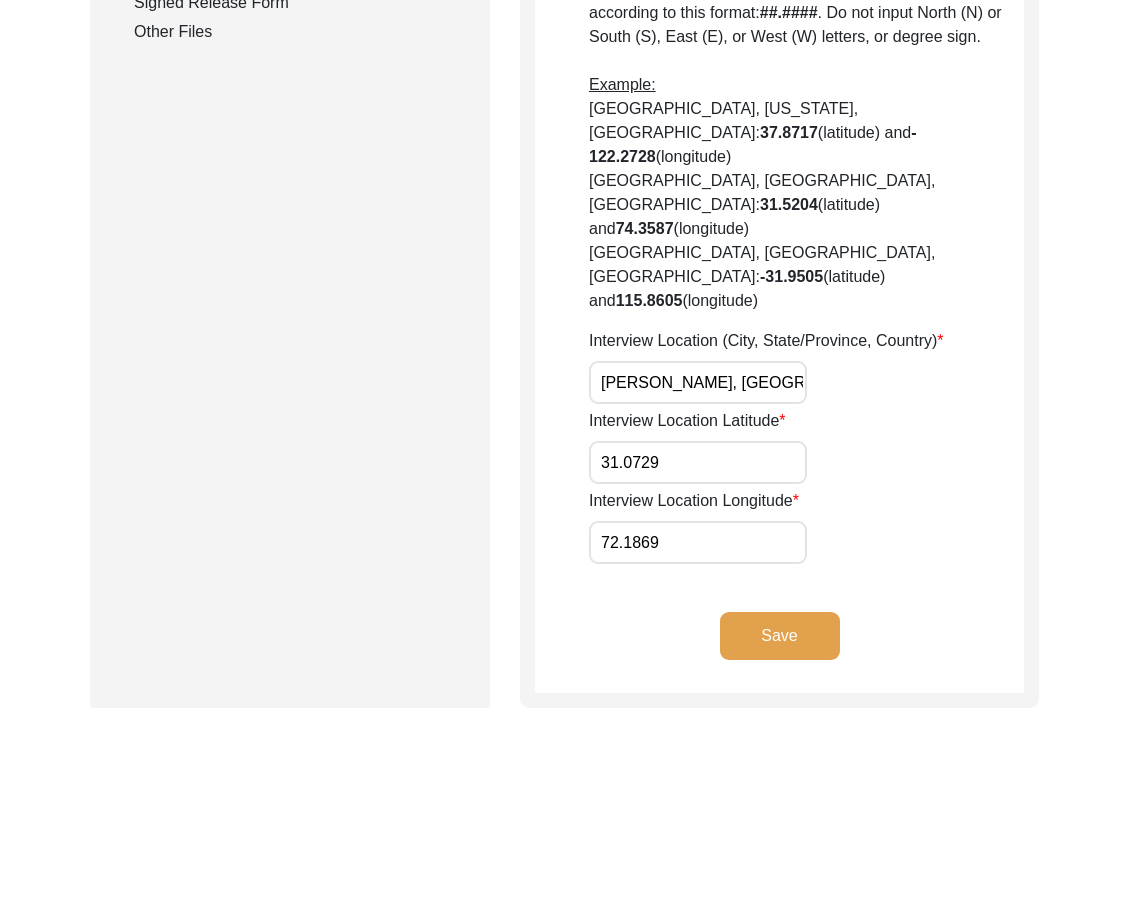 click on "Save" 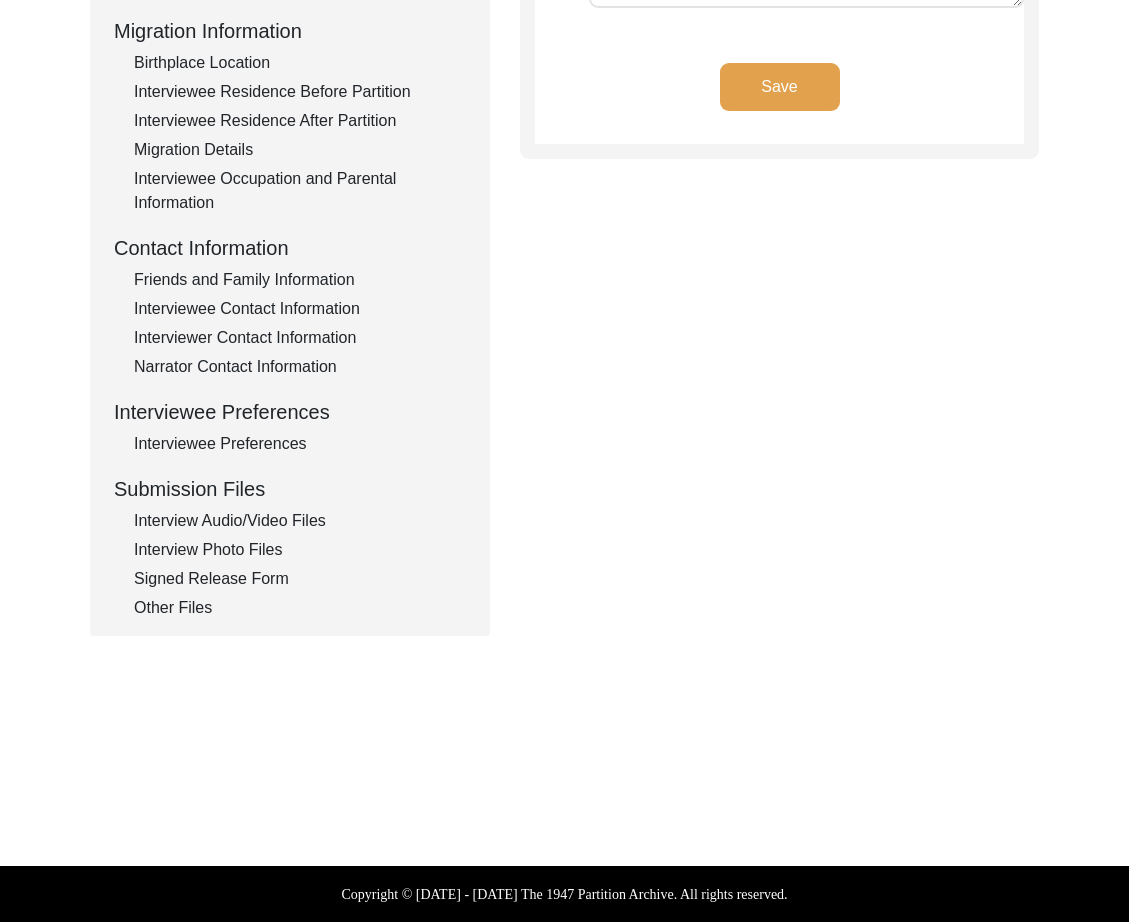 type on "Punjabi" 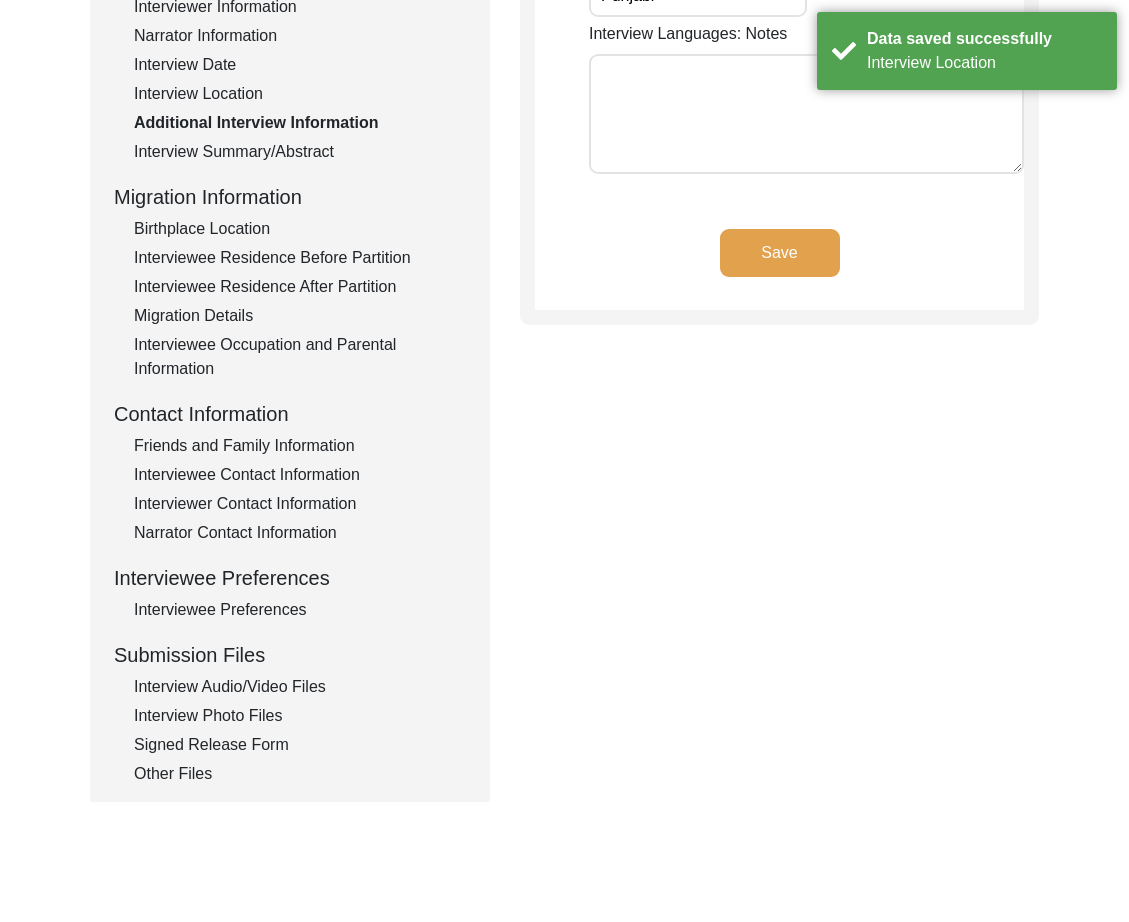 scroll, scrollTop: 0, scrollLeft: 0, axis: both 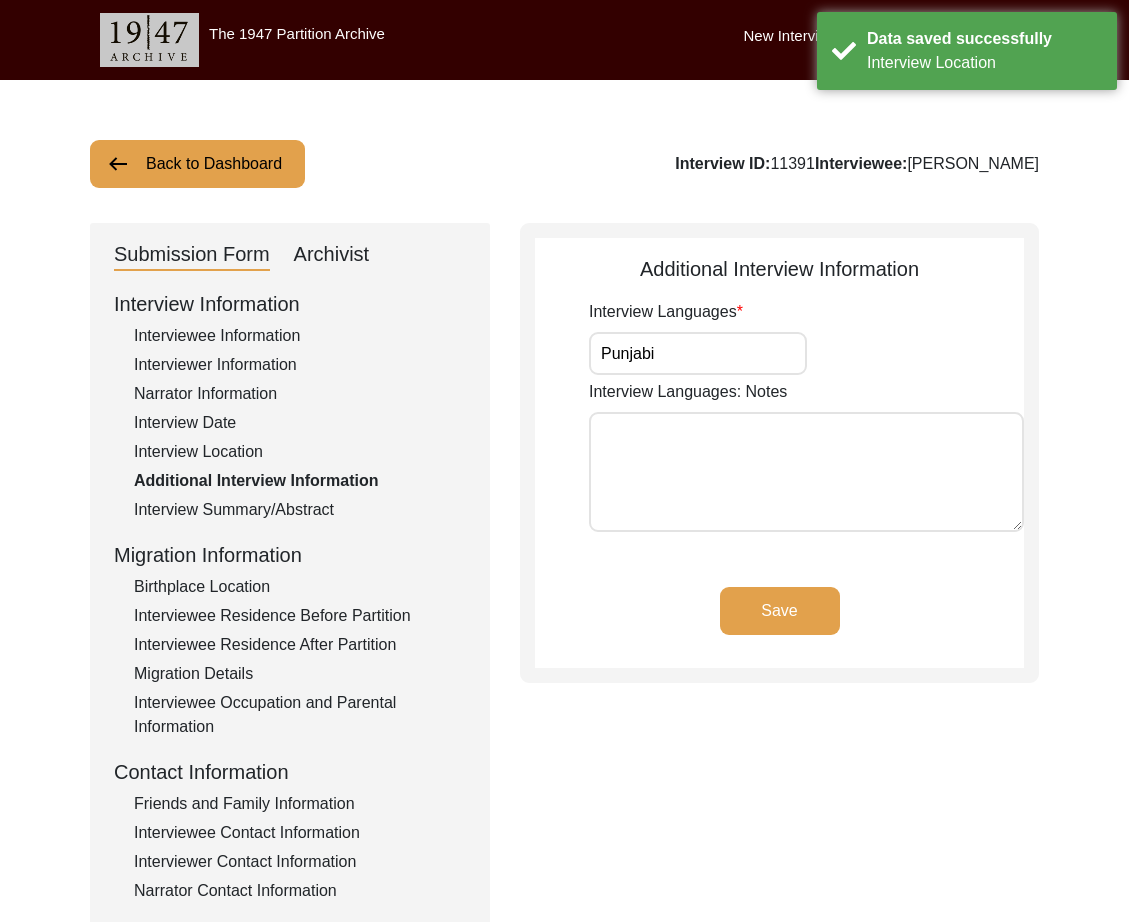 click on "Punjabi" at bounding box center (698, 353) 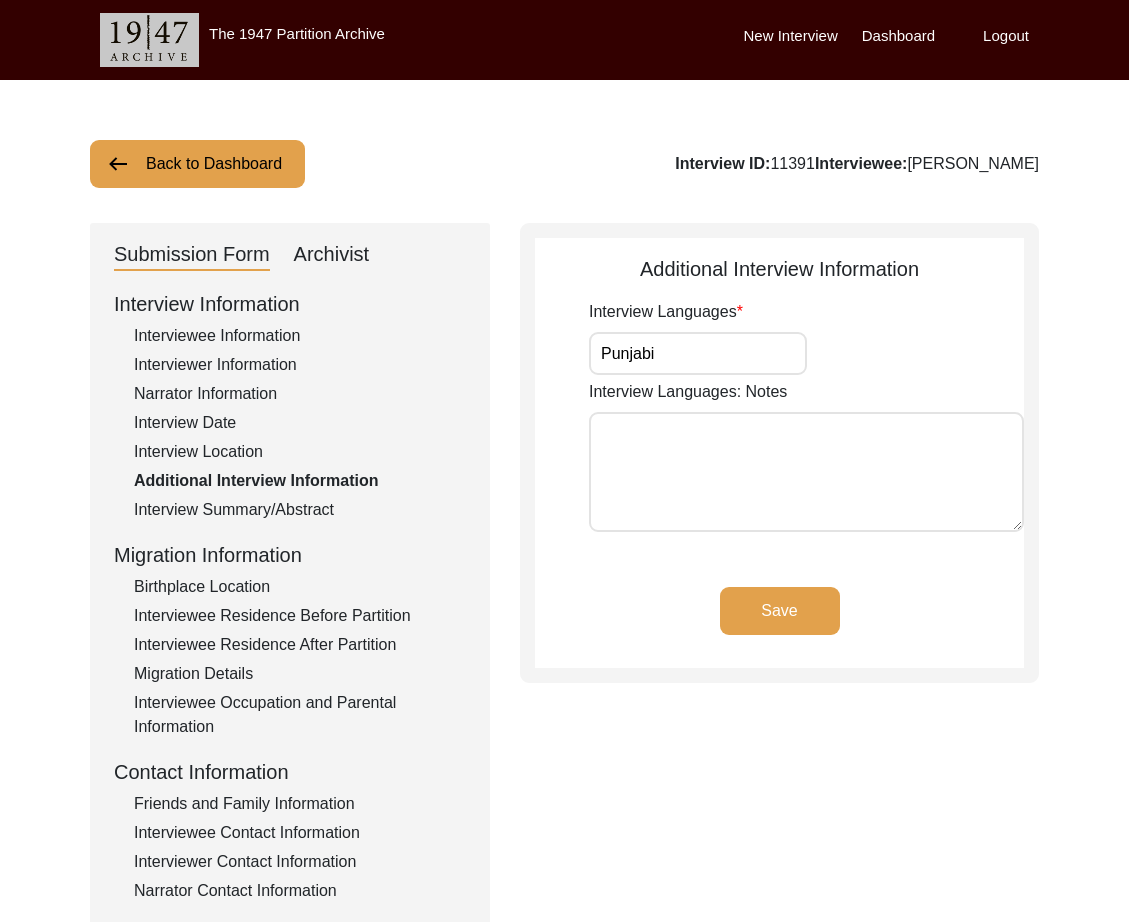 click on "Interview Summary/Abstract" 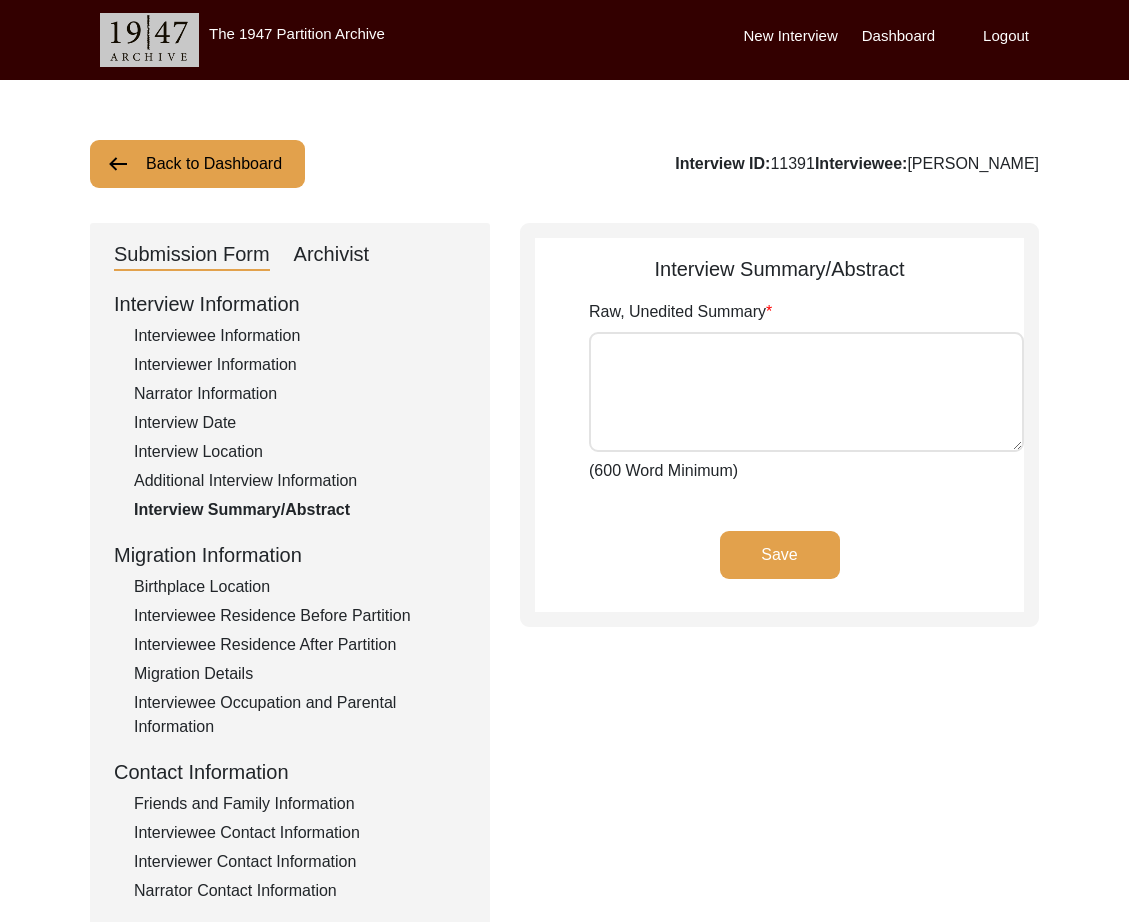type on "Muhammad Sulaiman Jut						Muhammad Sarfraz
Muhammad Sulaiman son of Pir Bakhash, Jut was born at the village, Nabipur in the state of Patiala, Punjab India and he migrated to Pakistan in 1947, and finally settled at Basti Qadeem, in the district of Jhang, now in the Punjab, Pakistan, when he was of more than ten years.
Talking about his home, he recalled, that it was a mud house, like others in the village, Neem tree was in the court yard, water hand pump was fitted in the home, and village was big one, he was used to play in the village, talking about headmen, he said one of his grandfather and other was named Bulo, women folks were used to grind wheat at home with the help of Chakki, weavers were in the village, Chammar was also in the village among others called Chuhra, he recalled that there was not water pond and school was not in the village. Most of the peoples were living in their own property and two mosques were in the village. Sick was taken to Hospital, it was not fare away. His mother was use..." 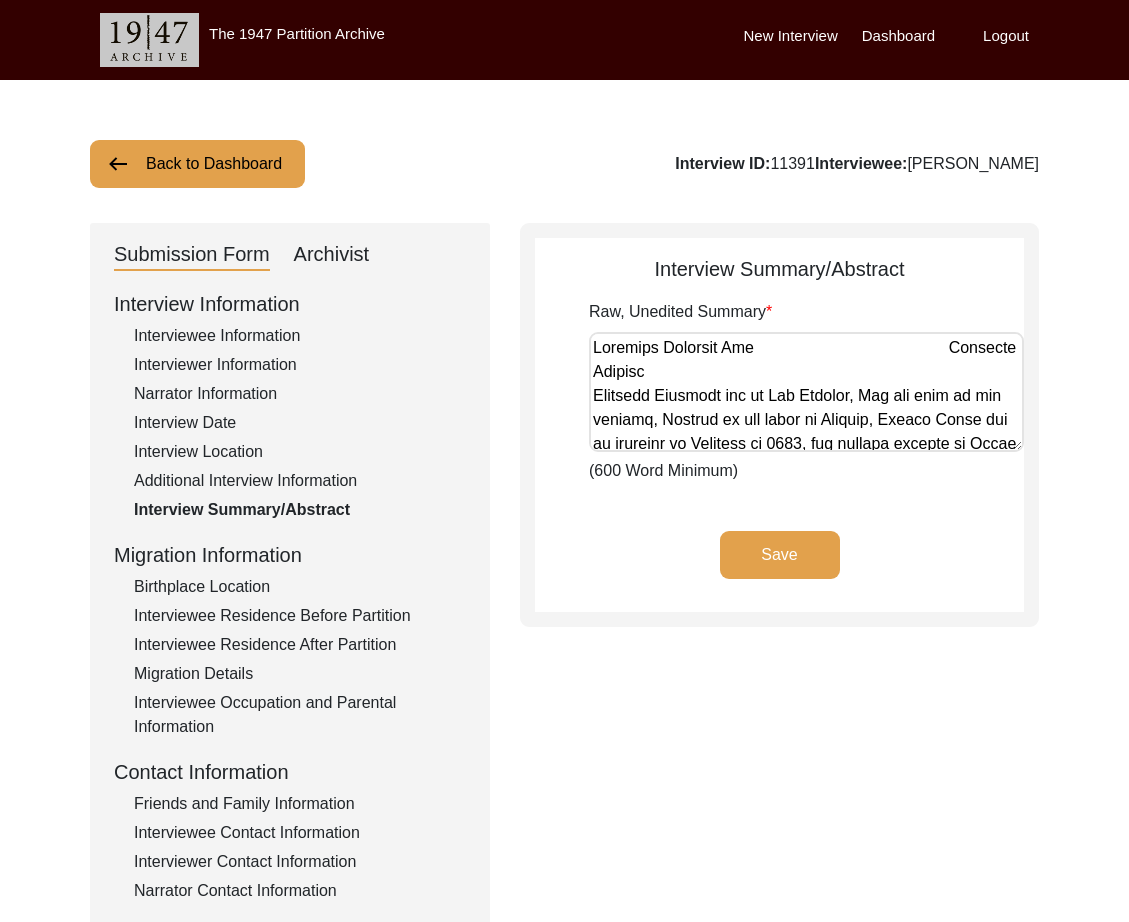 click on "Additional Interview Information" 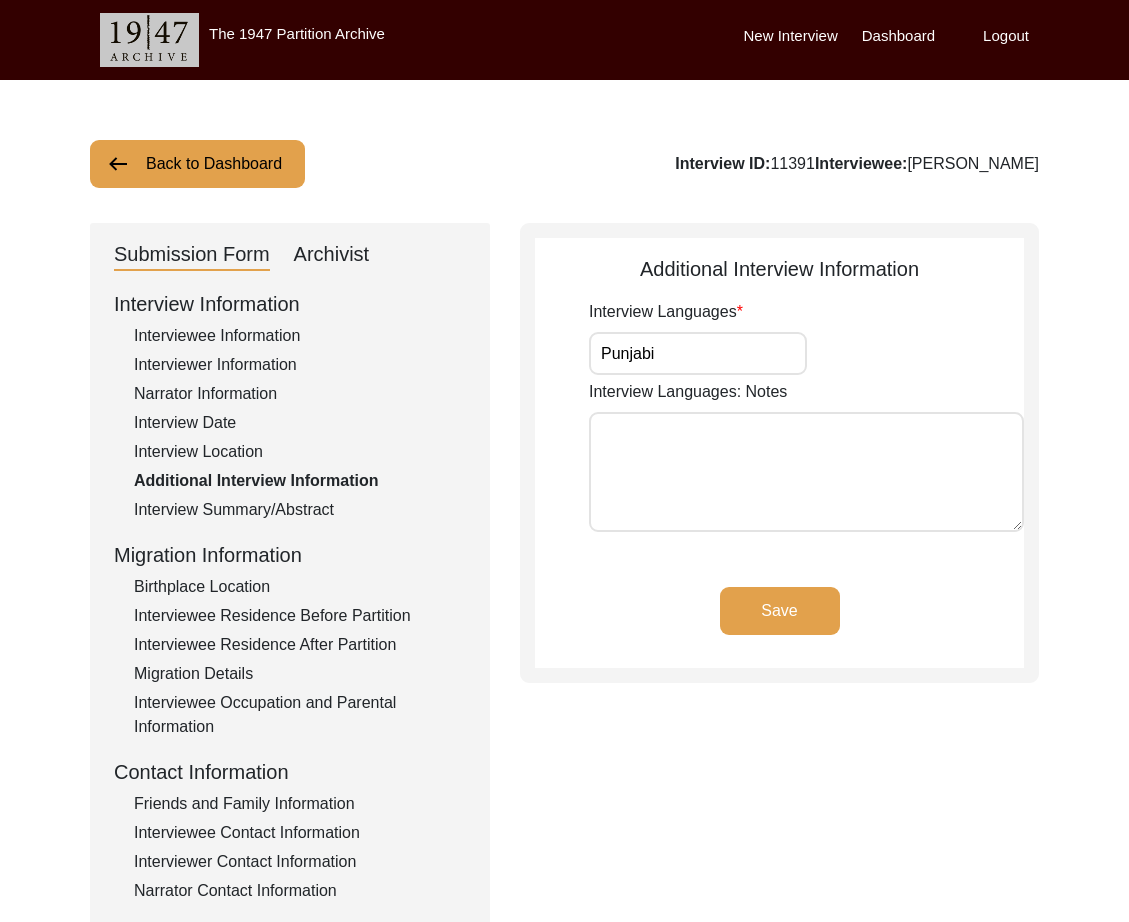 click on "Interview Location" 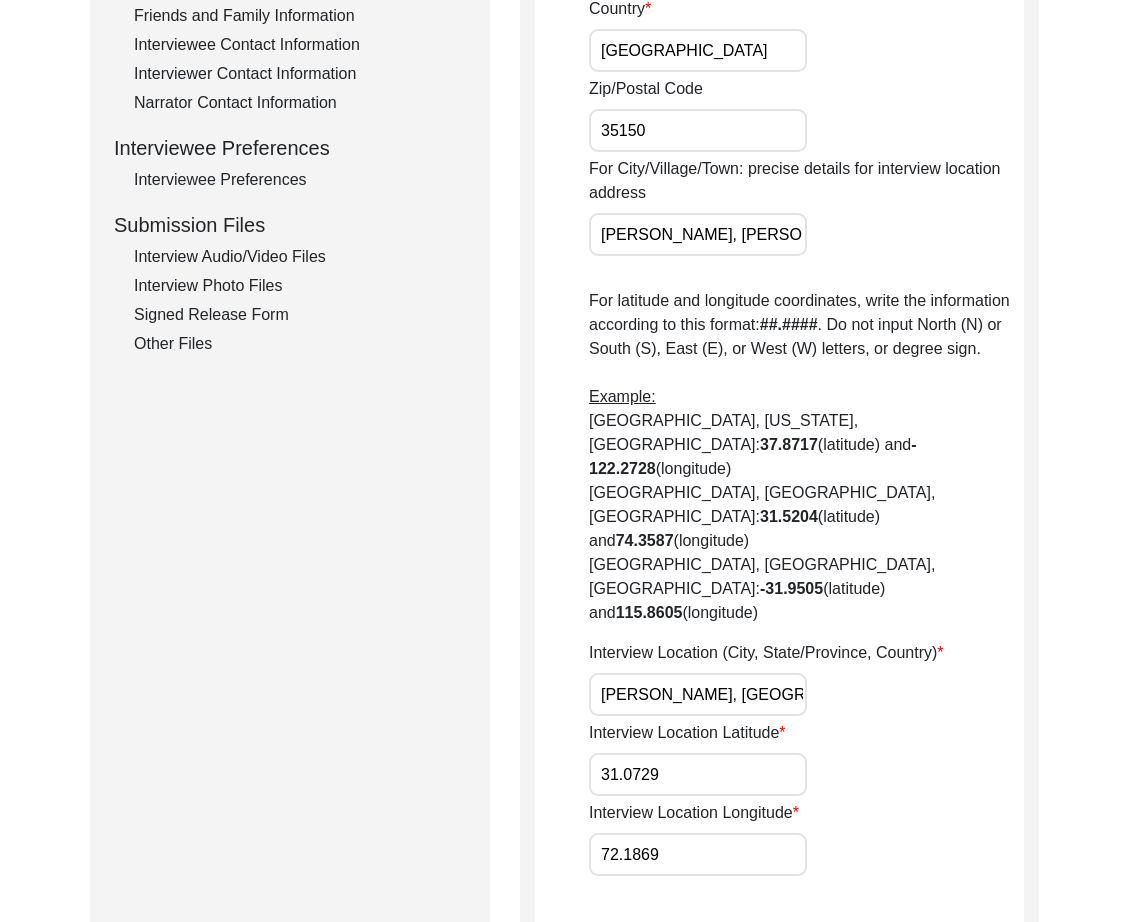scroll, scrollTop: 790, scrollLeft: 0, axis: vertical 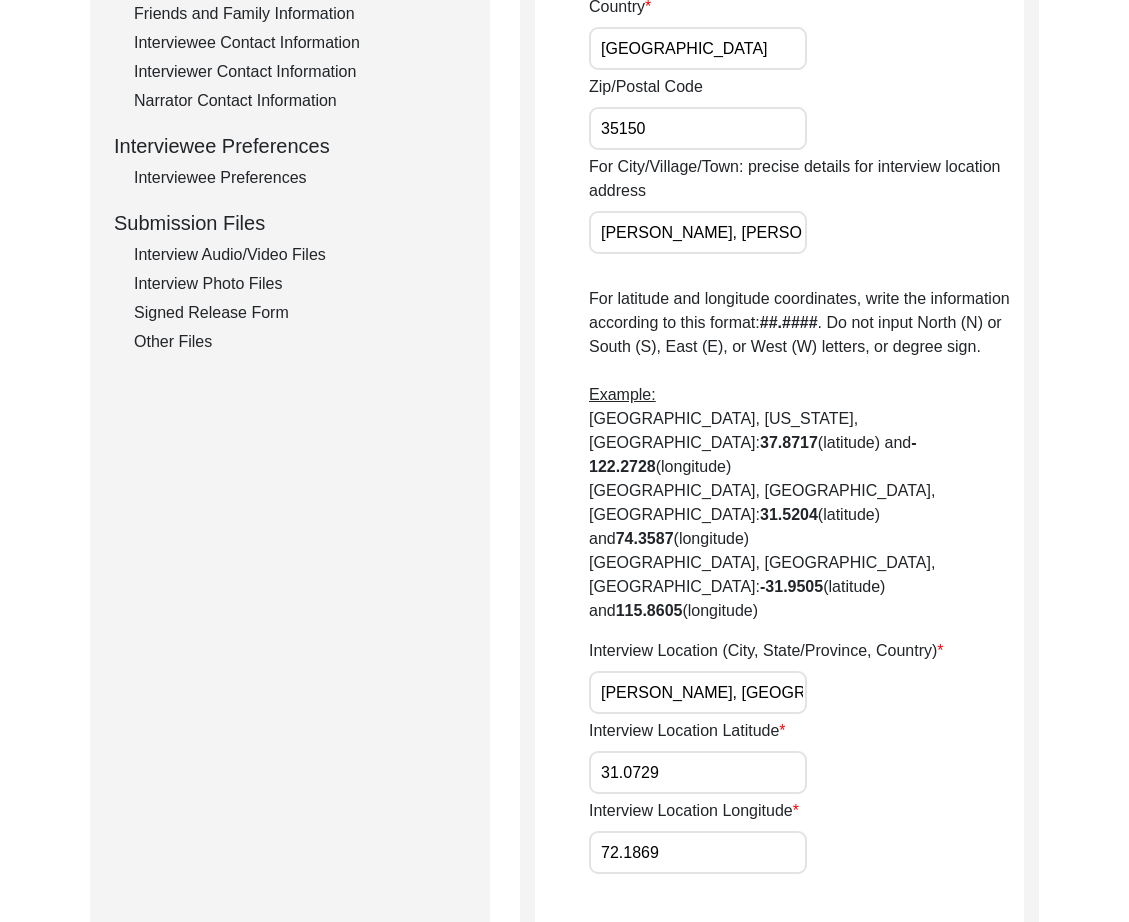 click on "Haveli Bahadur Shah, Jhang Tehsil, Jhang District, Punjab, Pakistan" at bounding box center [698, 692] 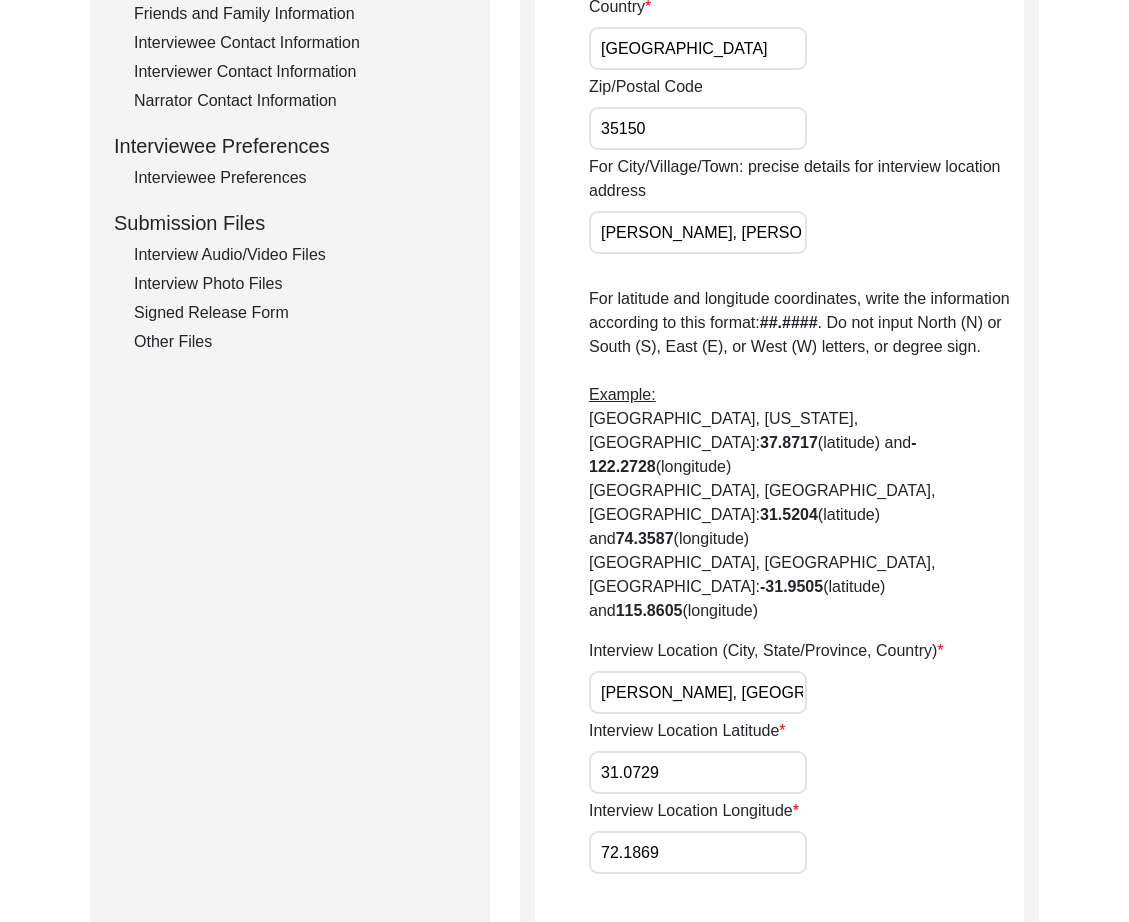 scroll, scrollTop: 0, scrollLeft: 0, axis: both 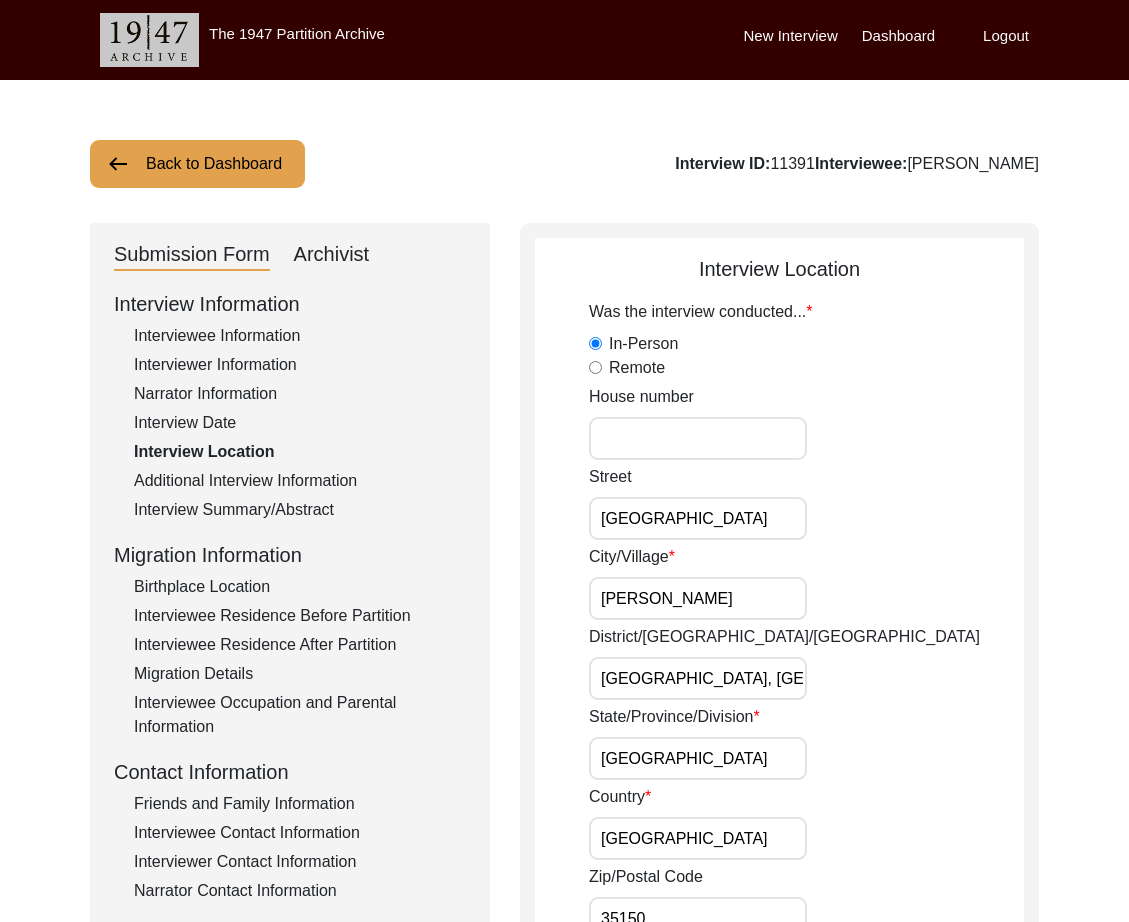 click on "Additional Interview Information" 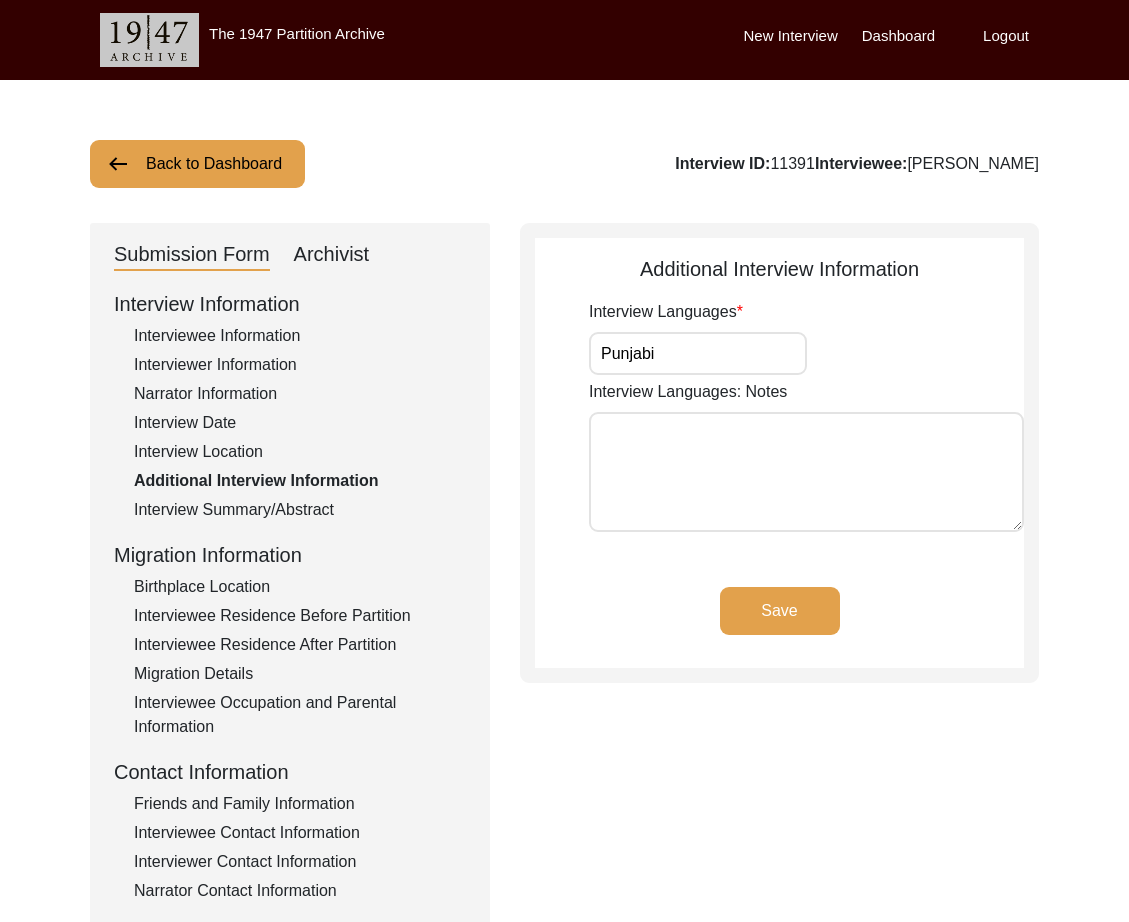 click on "Interview Summary/Abstract" 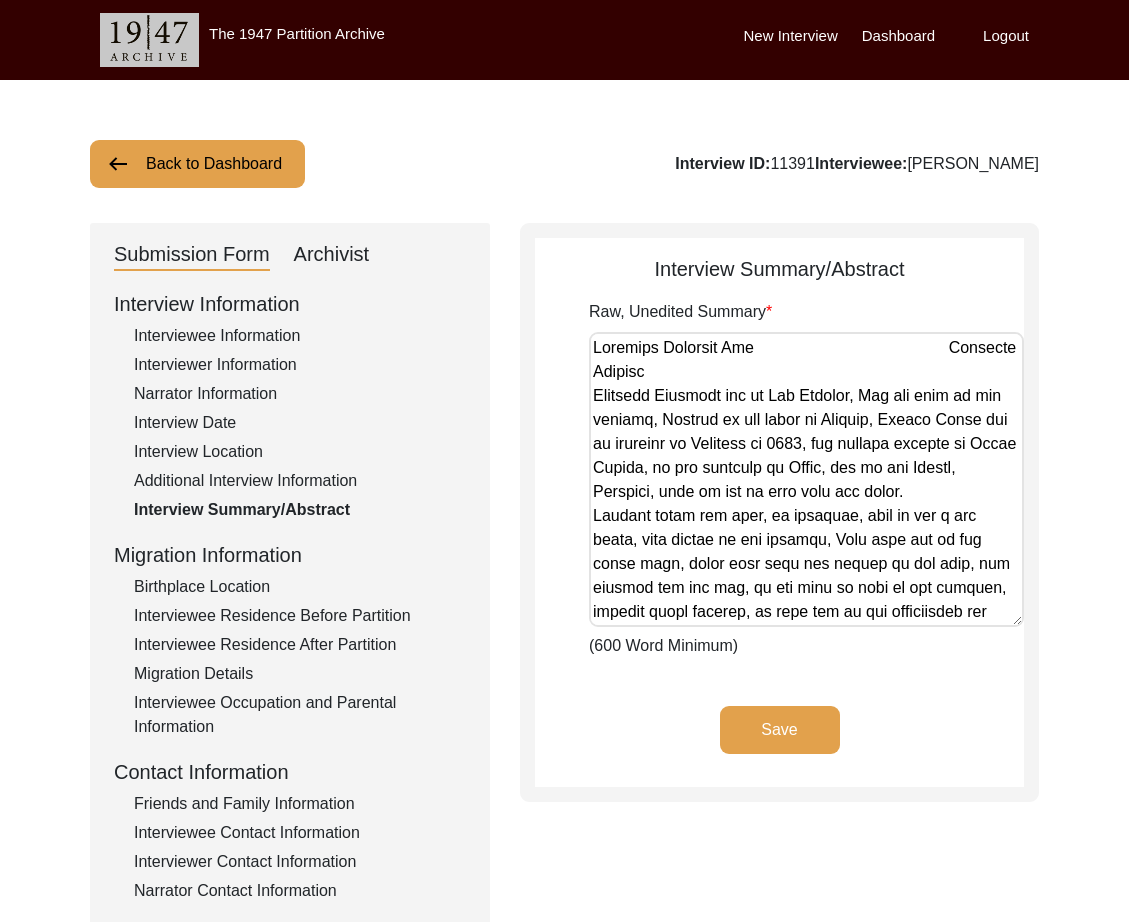 drag, startPoint x: 1016, startPoint y: 447, endPoint x: 1030, endPoint y: 622, distance: 175.55911 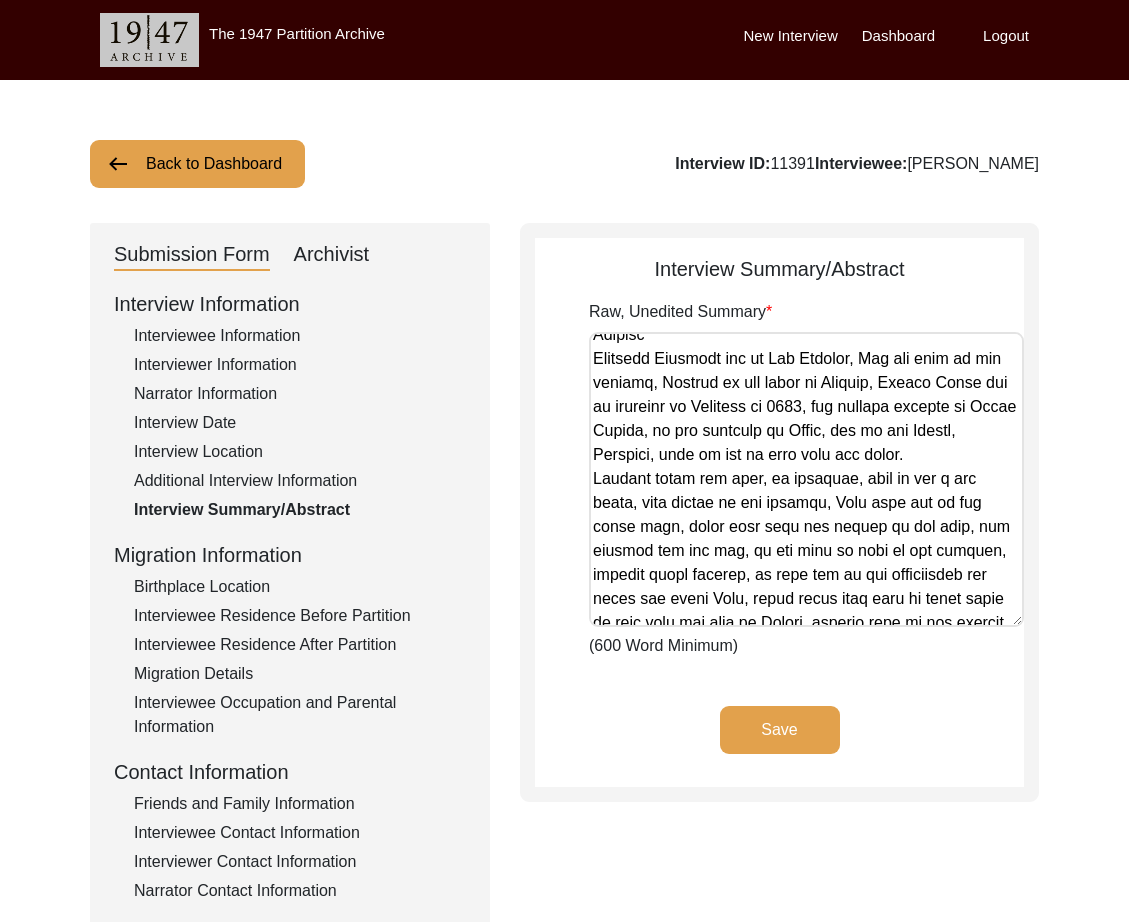 scroll, scrollTop: 40, scrollLeft: 0, axis: vertical 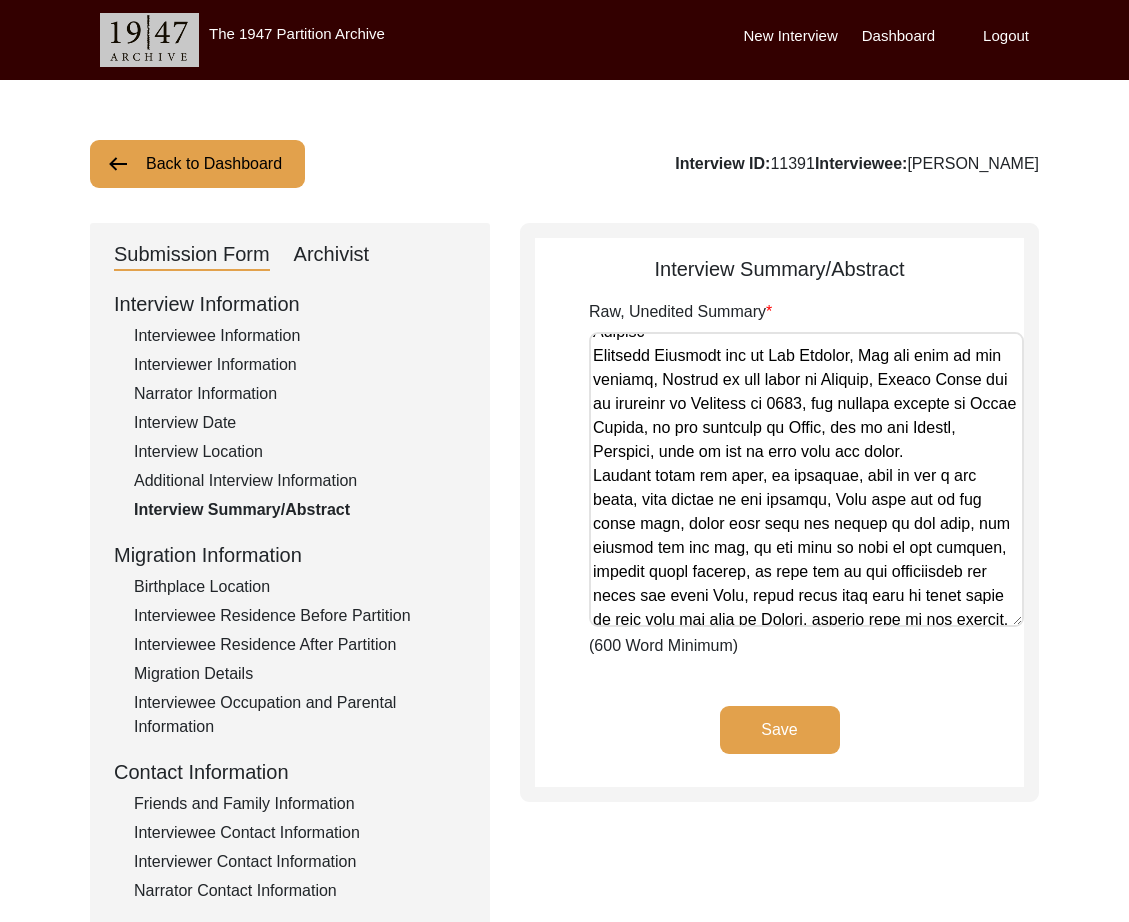 click on "Birthplace Location" 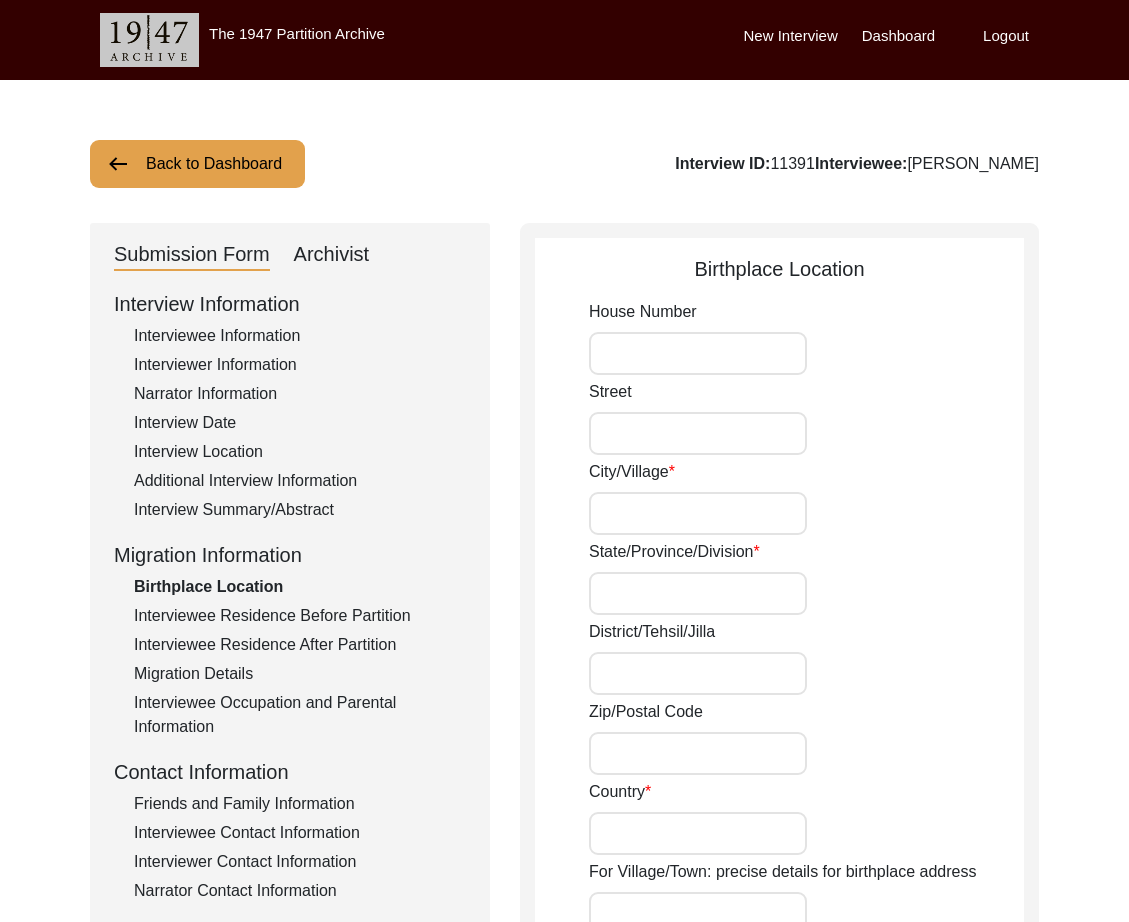 type on "Nabipur Gurthali" 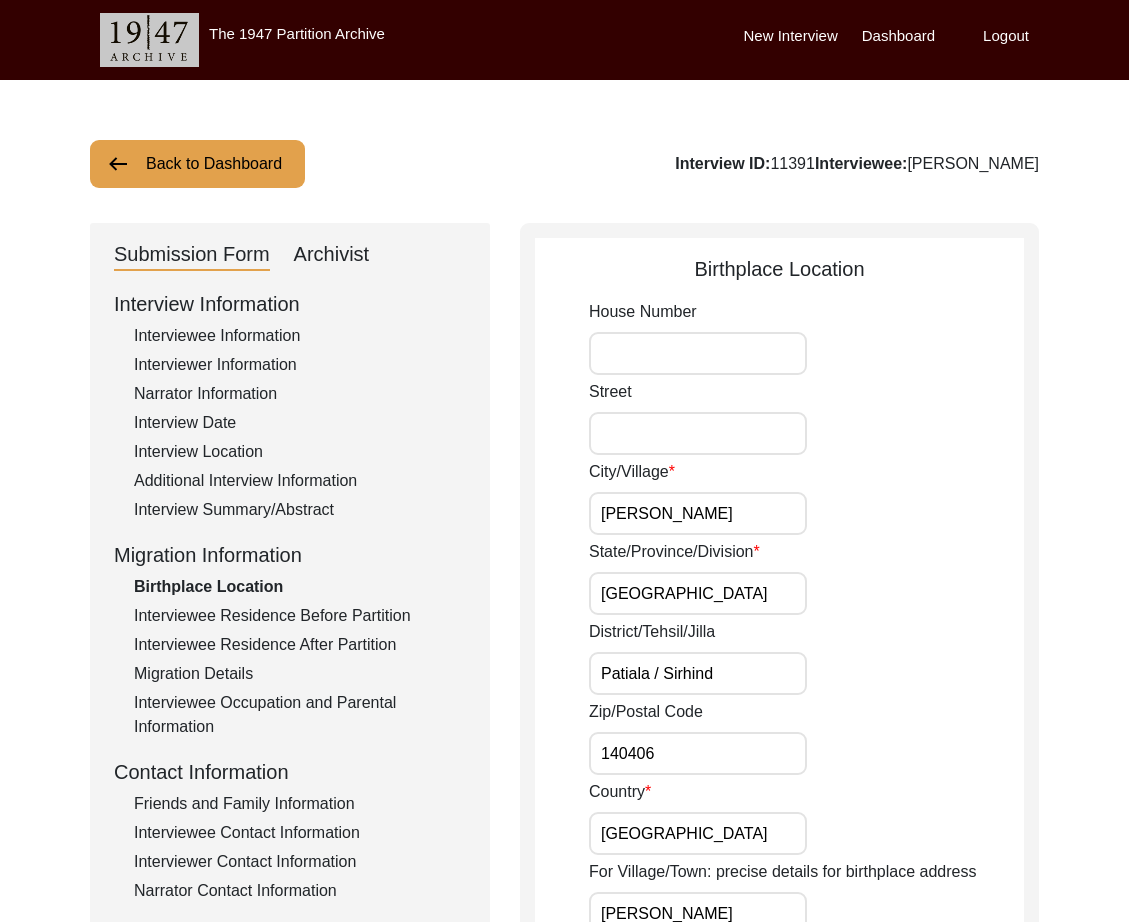 click on "Nabipur Gurthali" at bounding box center [698, 513] 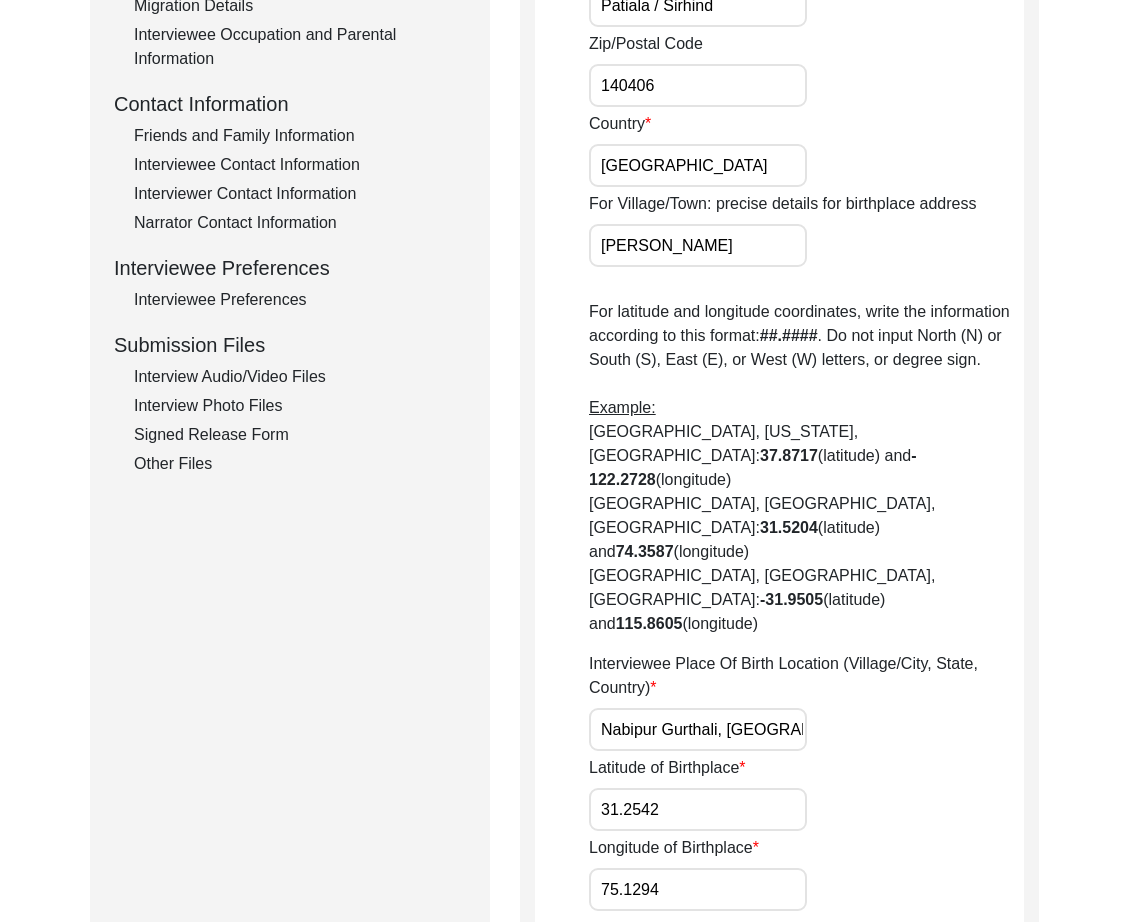 scroll, scrollTop: 669, scrollLeft: 0, axis: vertical 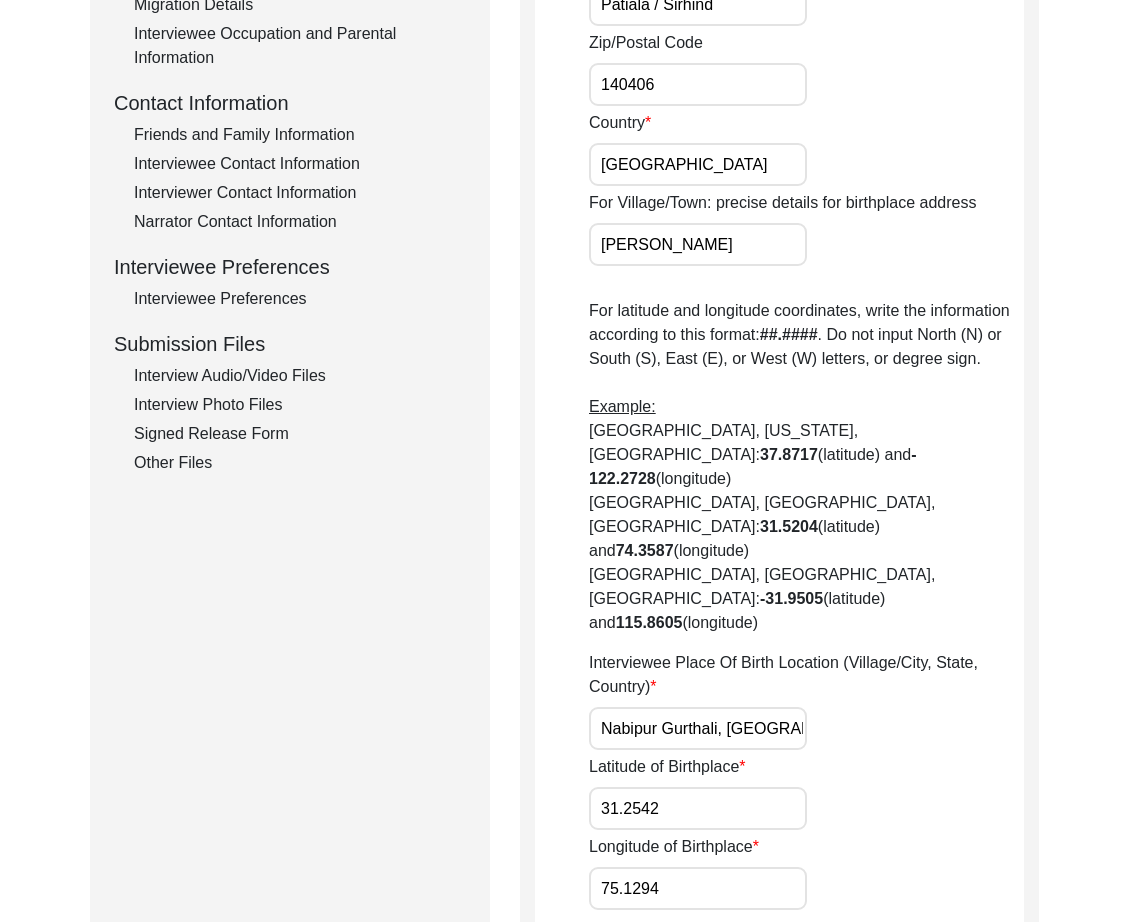 click on "Nabipur Gurthali, [GEOGRAPHIC_DATA], [GEOGRAPHIC_DATA], [GEOGRAPHIC_DATA]" at bounding box center (698, 728) 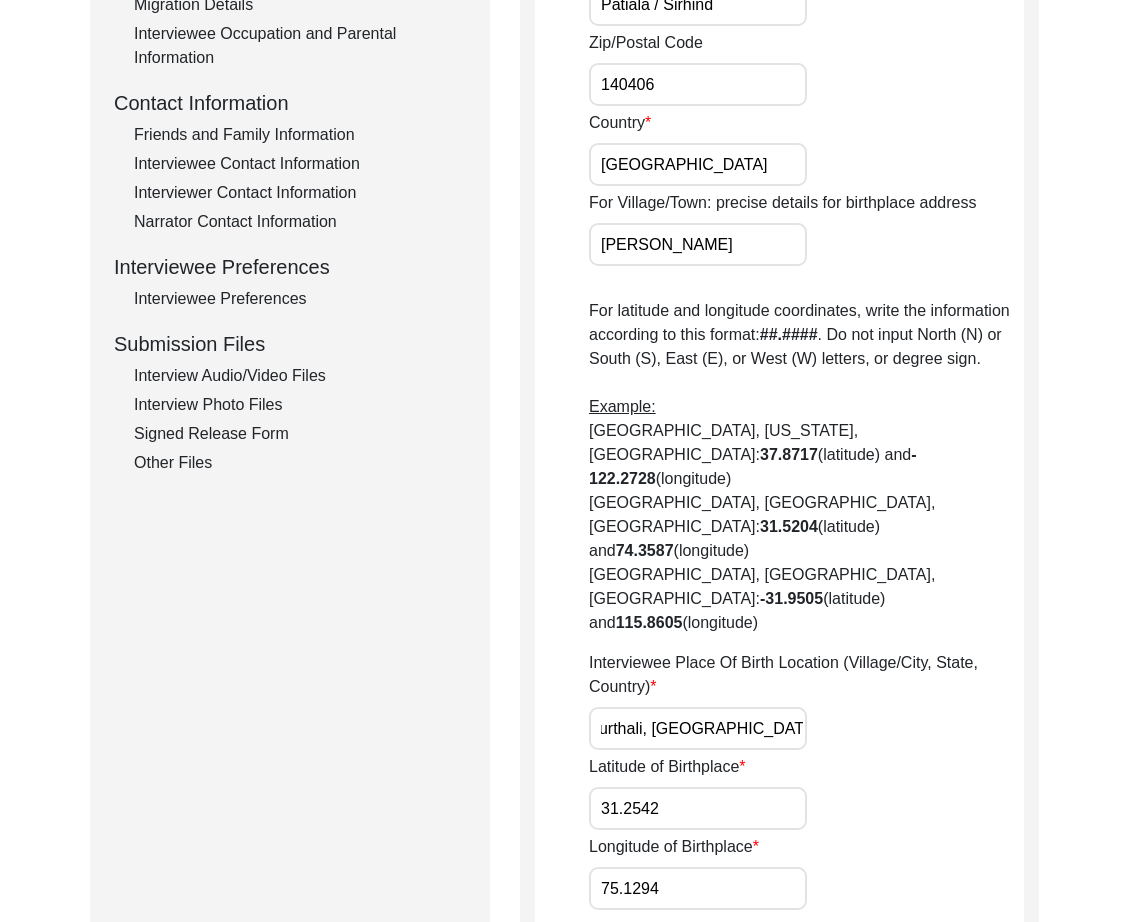 scroll, scrollTop: 0, scrollLeft: 0, axis: both 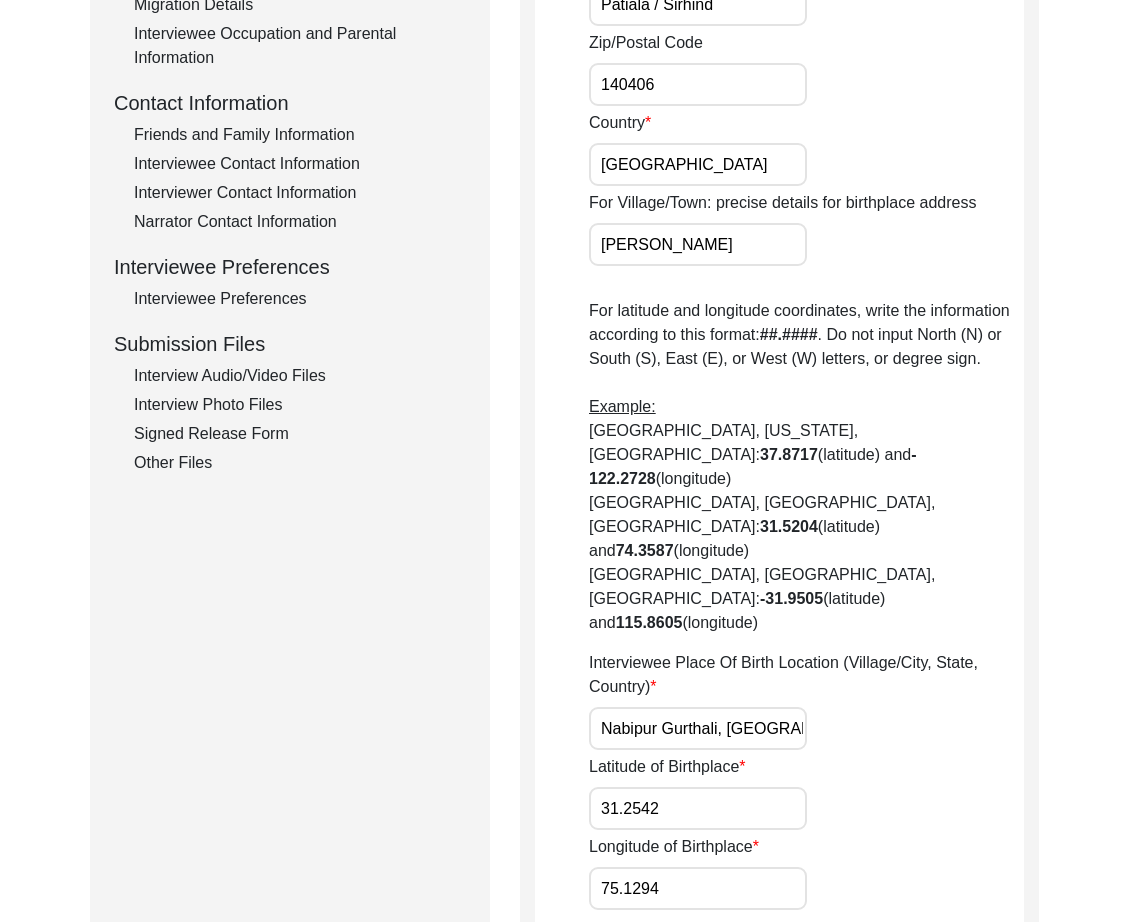 click on "31.2542" at bounding box center [698, 808] 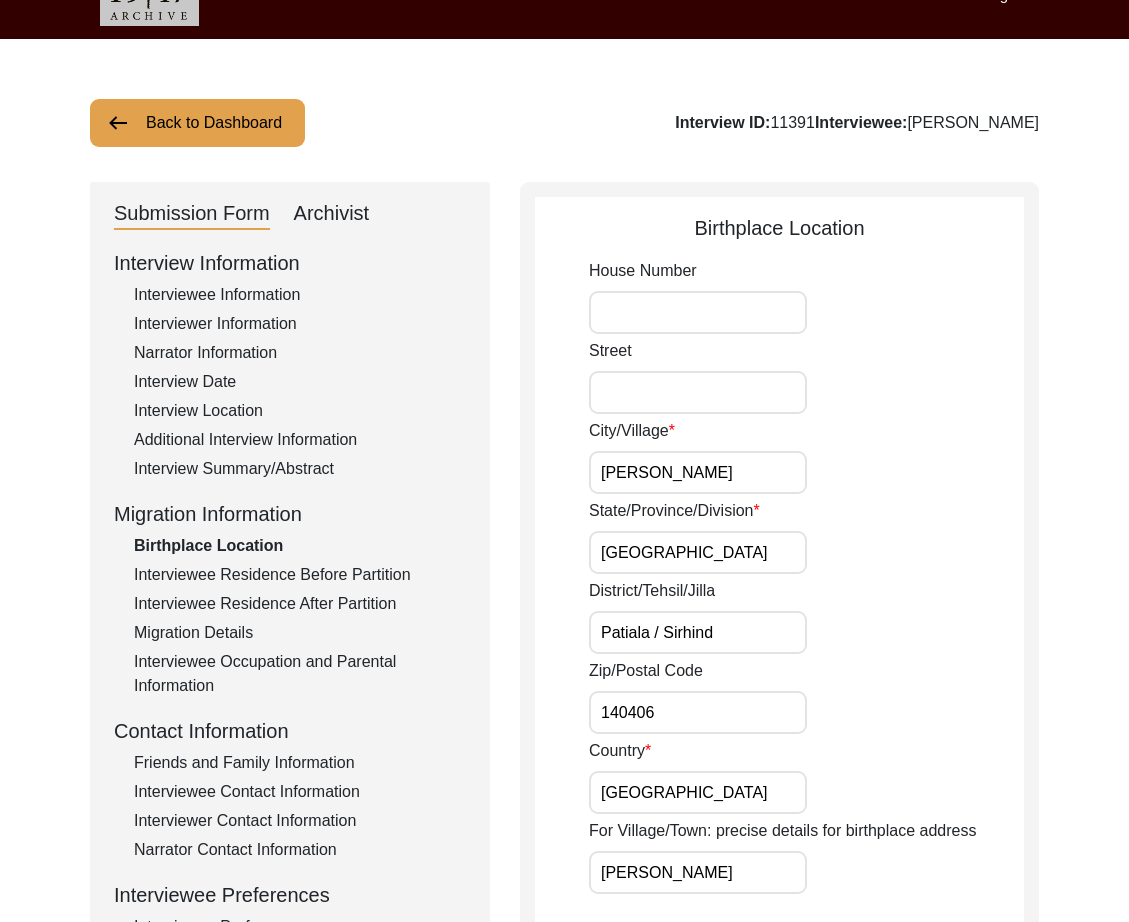 scroll, scrollTop: 0, scrollLeft: 0, axis: both 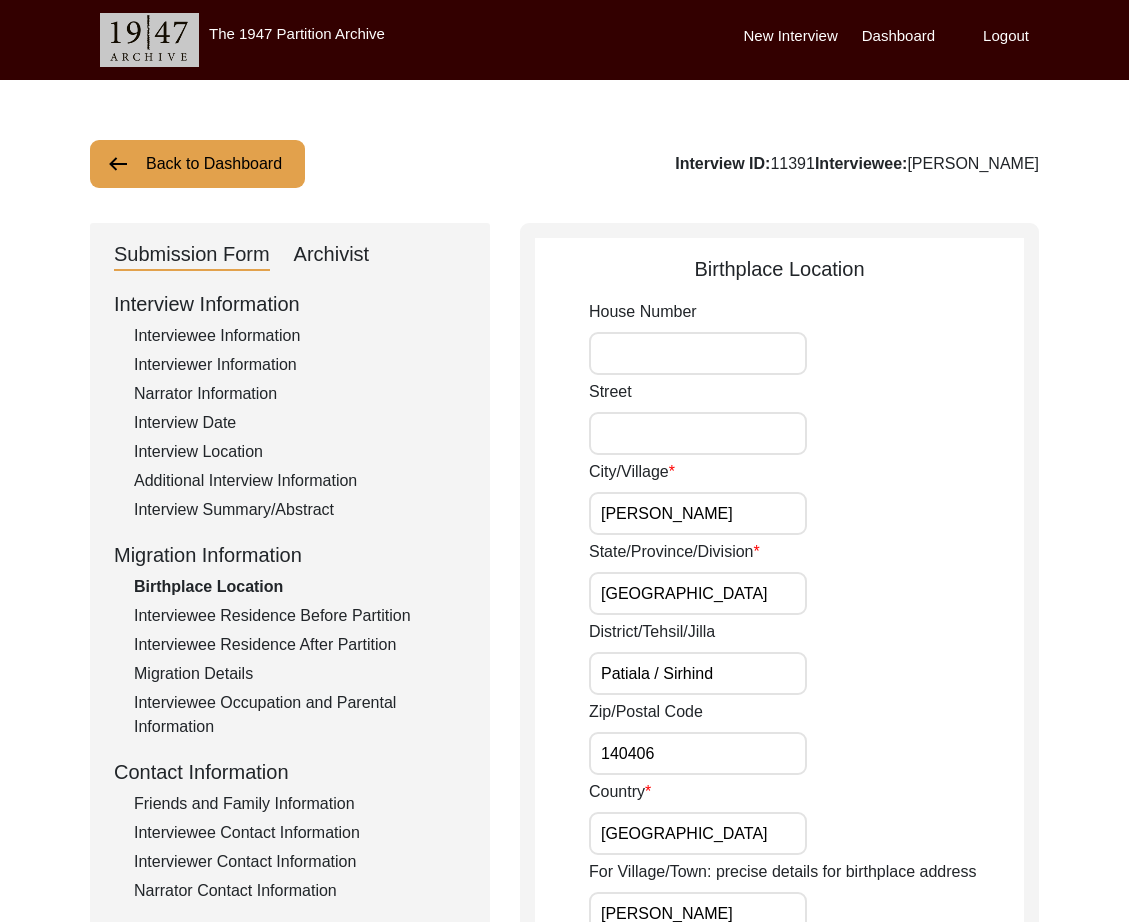 click on "Nabipur Gurthali" at bounding box center [698, 513] 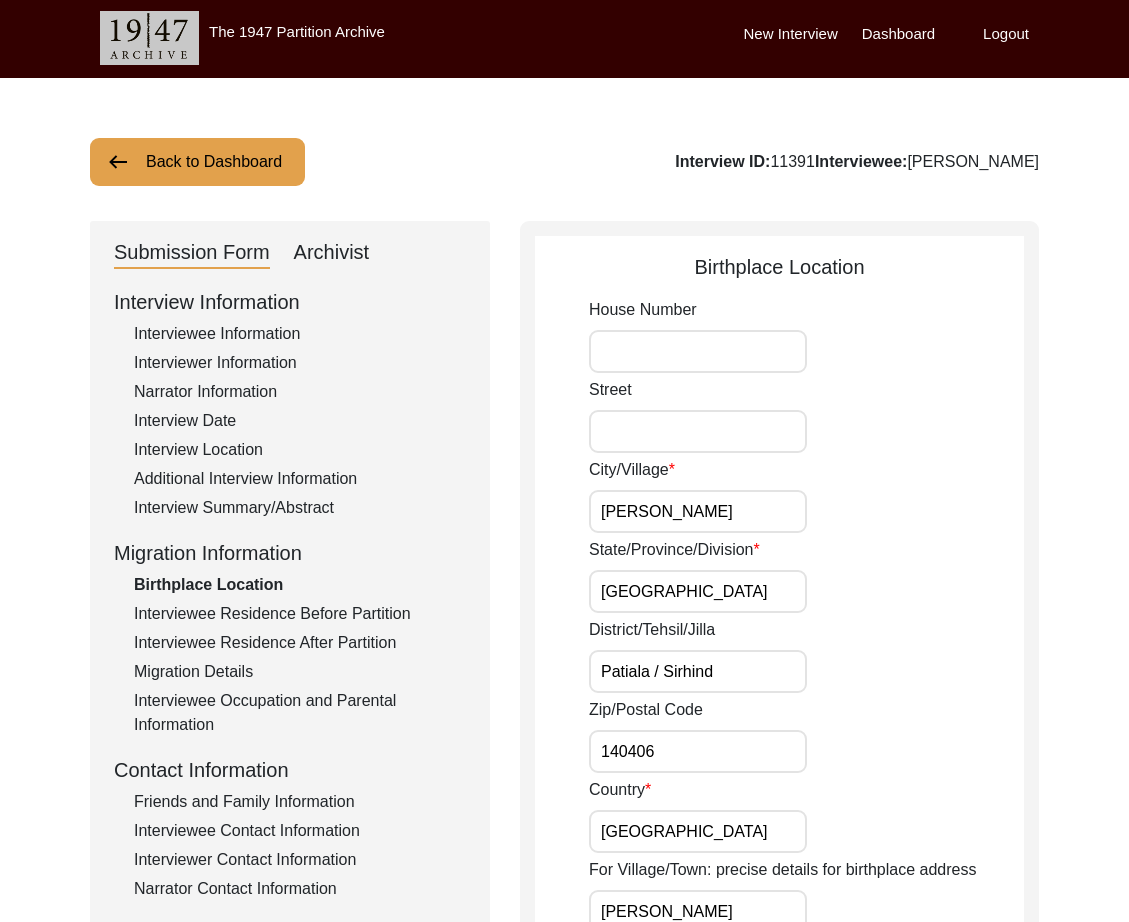 click on "Patiala / Sirhind" at bounding box center (698, 671) 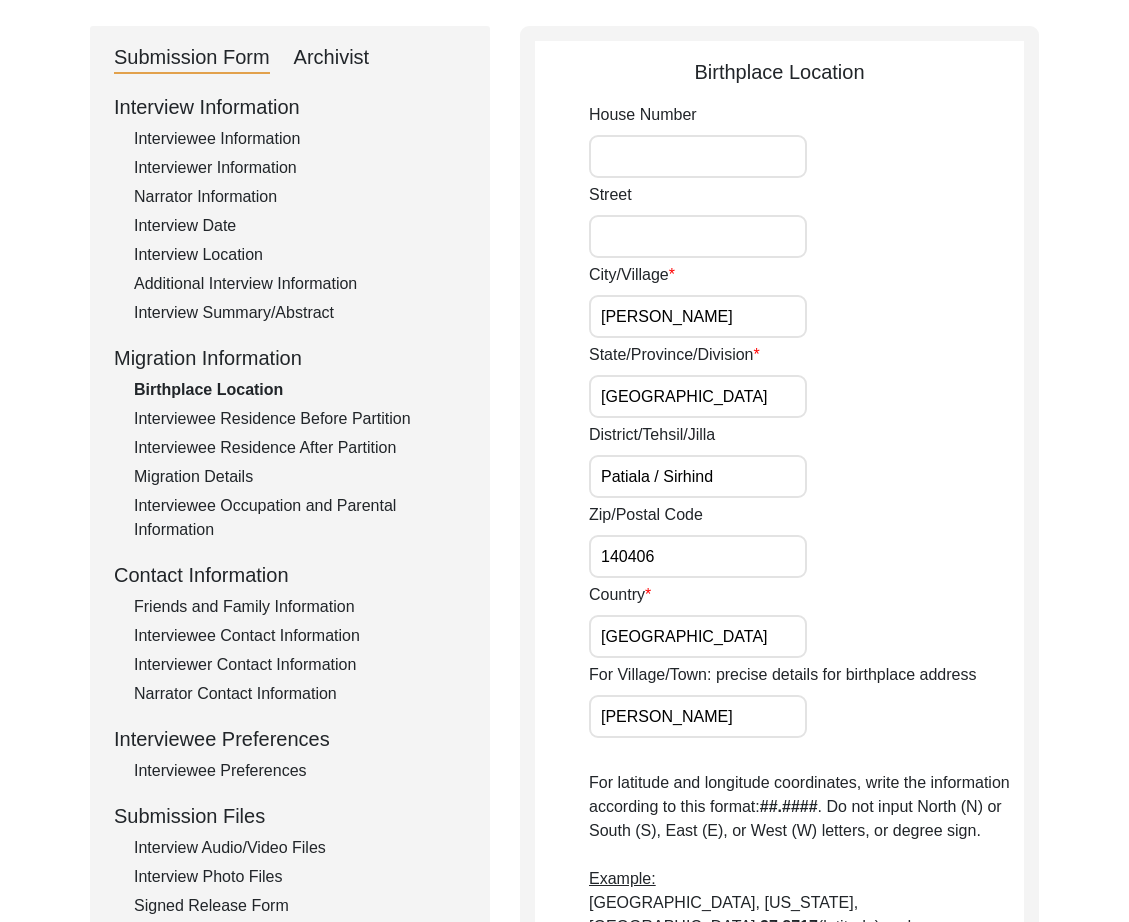 scroll, scrollTop: 336, scrollLeft: 0, axis: vertical 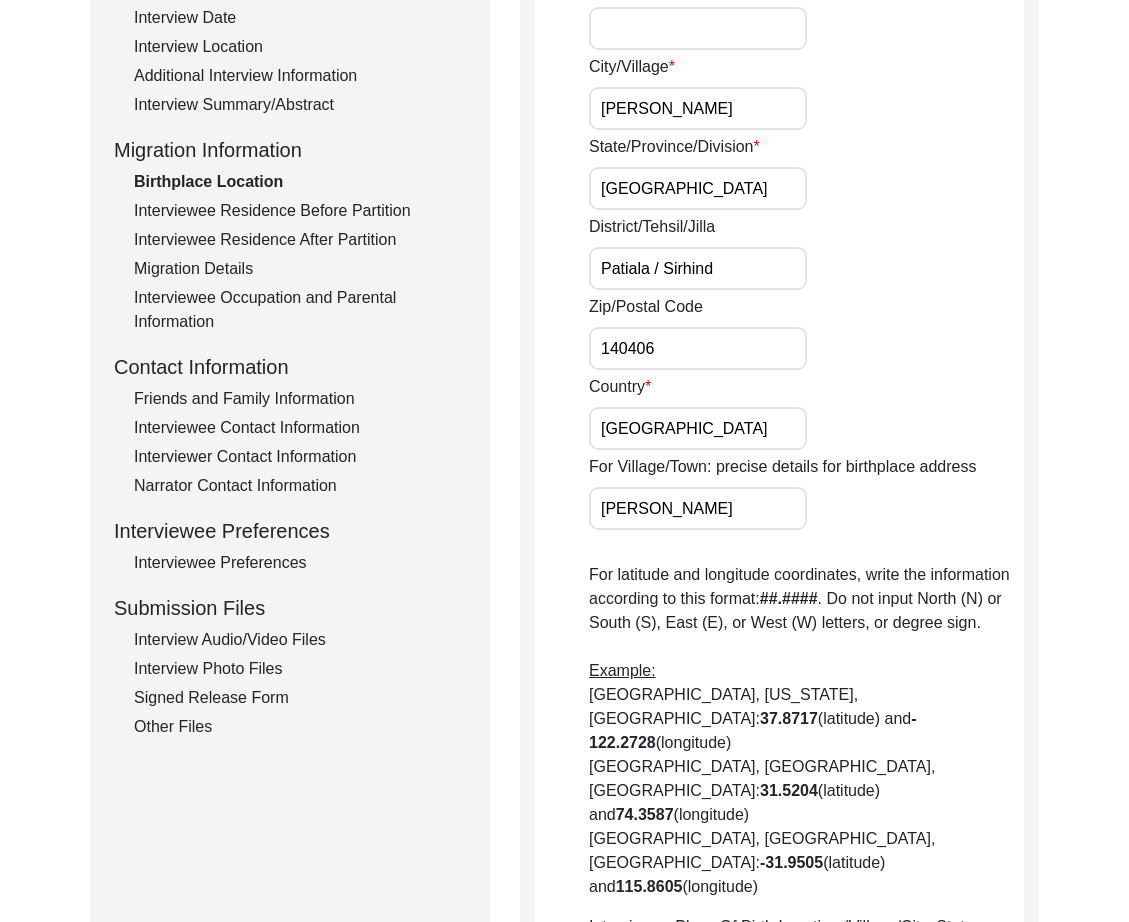 click on "Patiala / Sirhind" at bounding box center (698, 268) 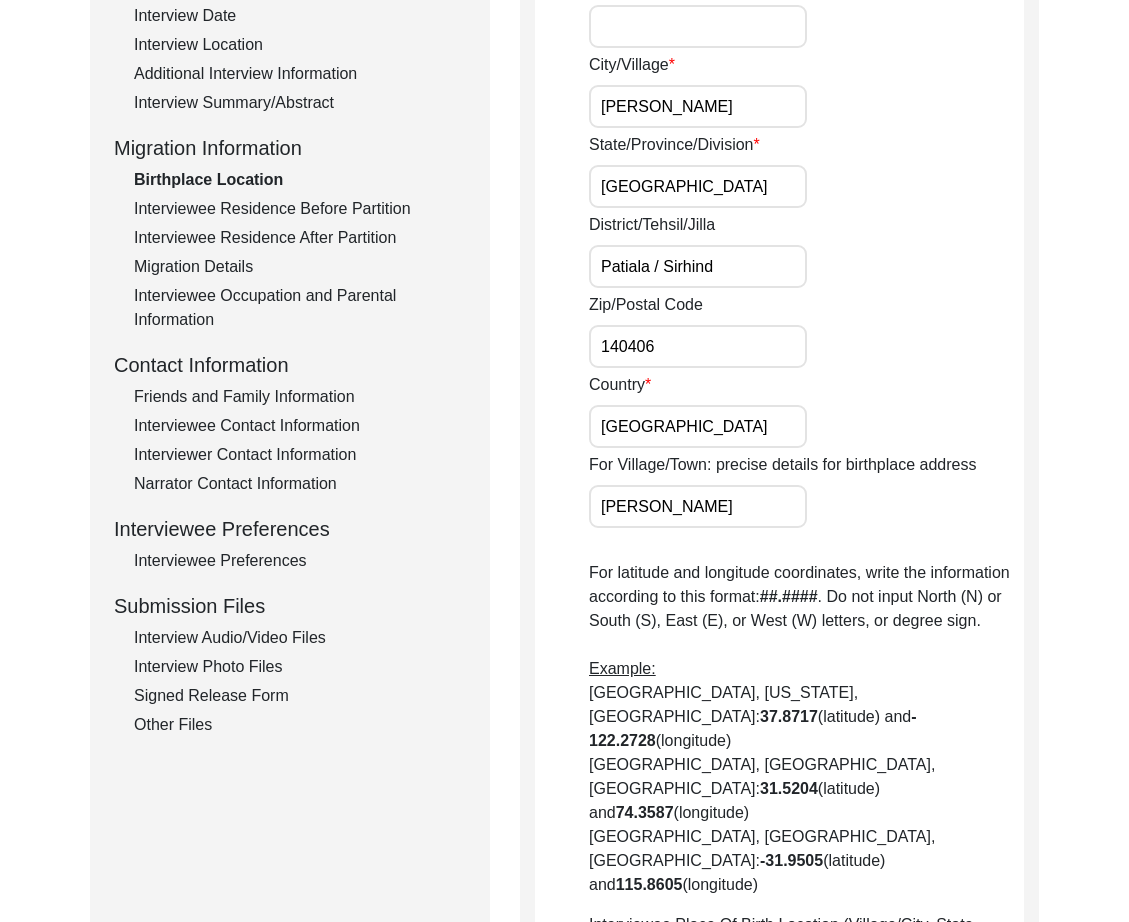 scroll, scrollTop: 404, scrollLeft: 0, axis: vertical 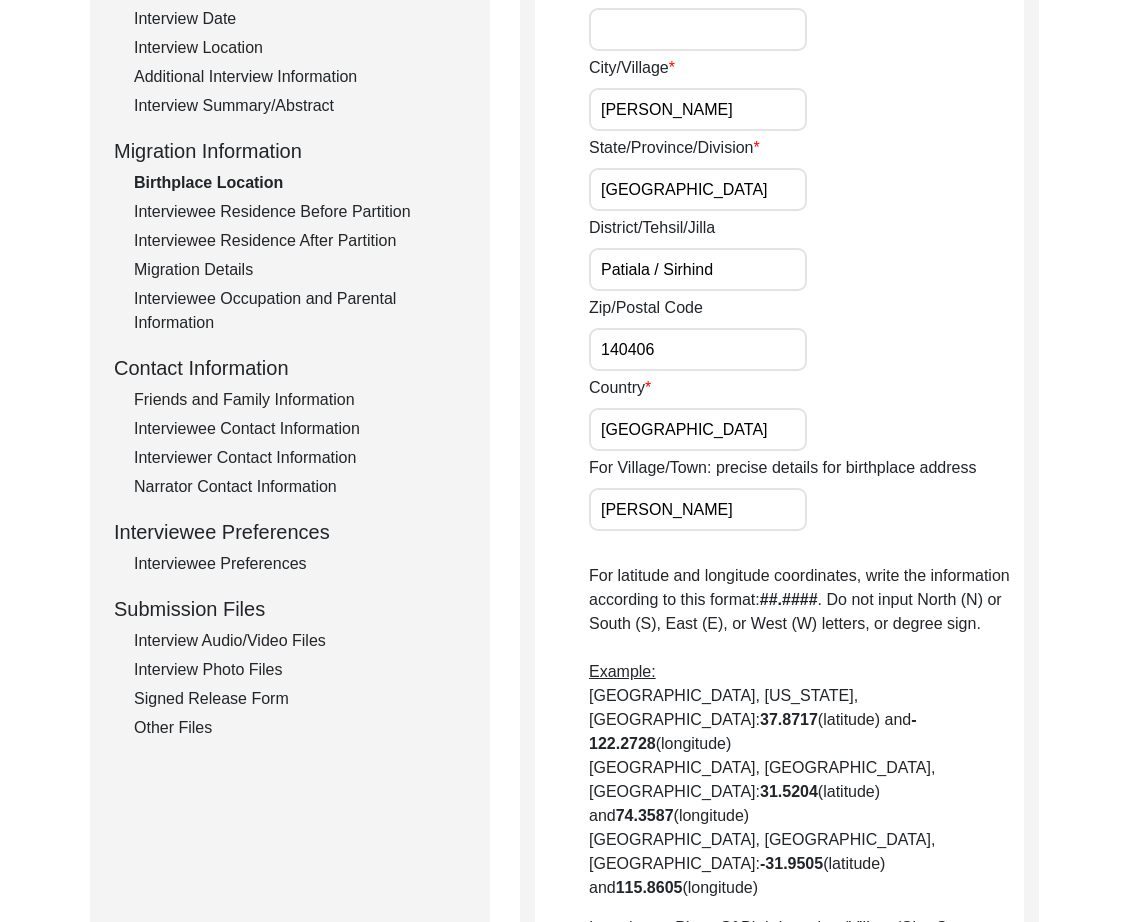 drag, startPoint x: 765, startPoint y: 266, endPoint x: 557, endPoint y: 264, distance: 208.00961 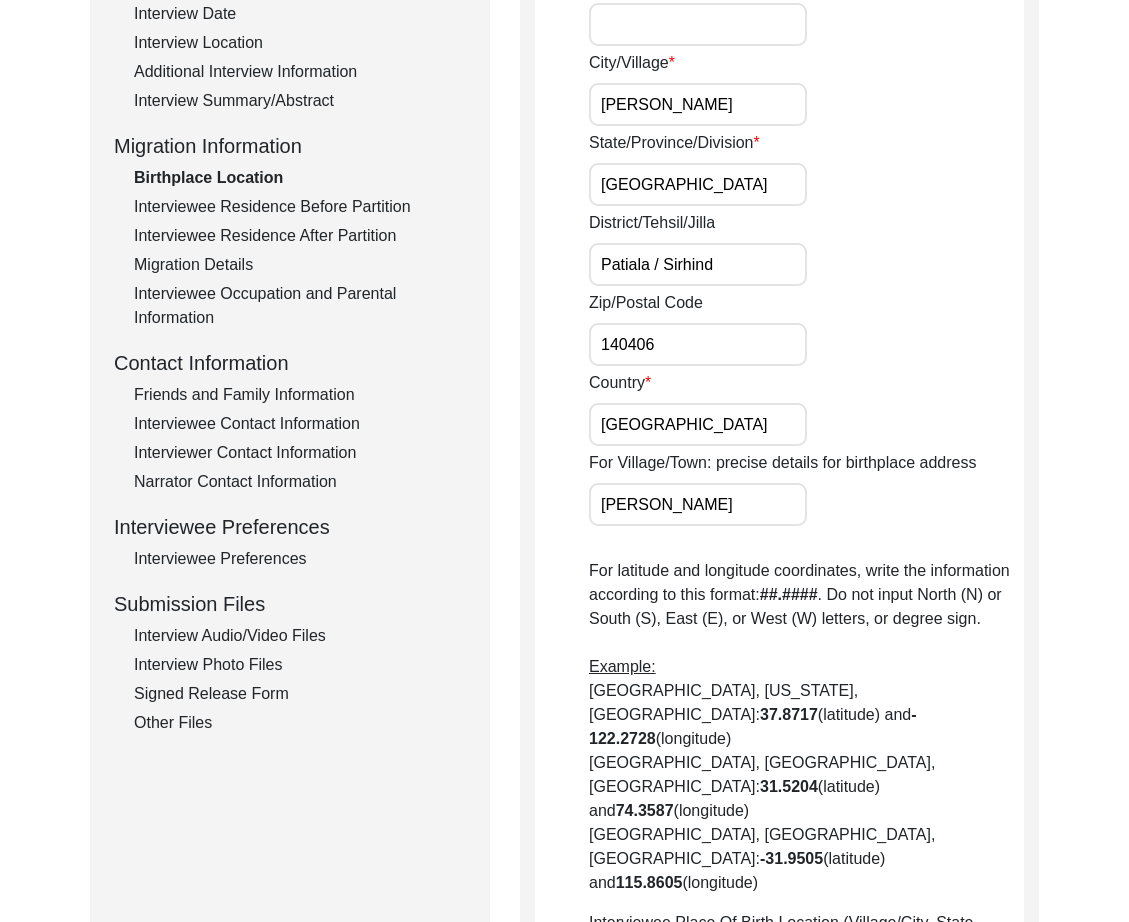 click on "Patiala / Sirhind" at bounding box center (698, 264) 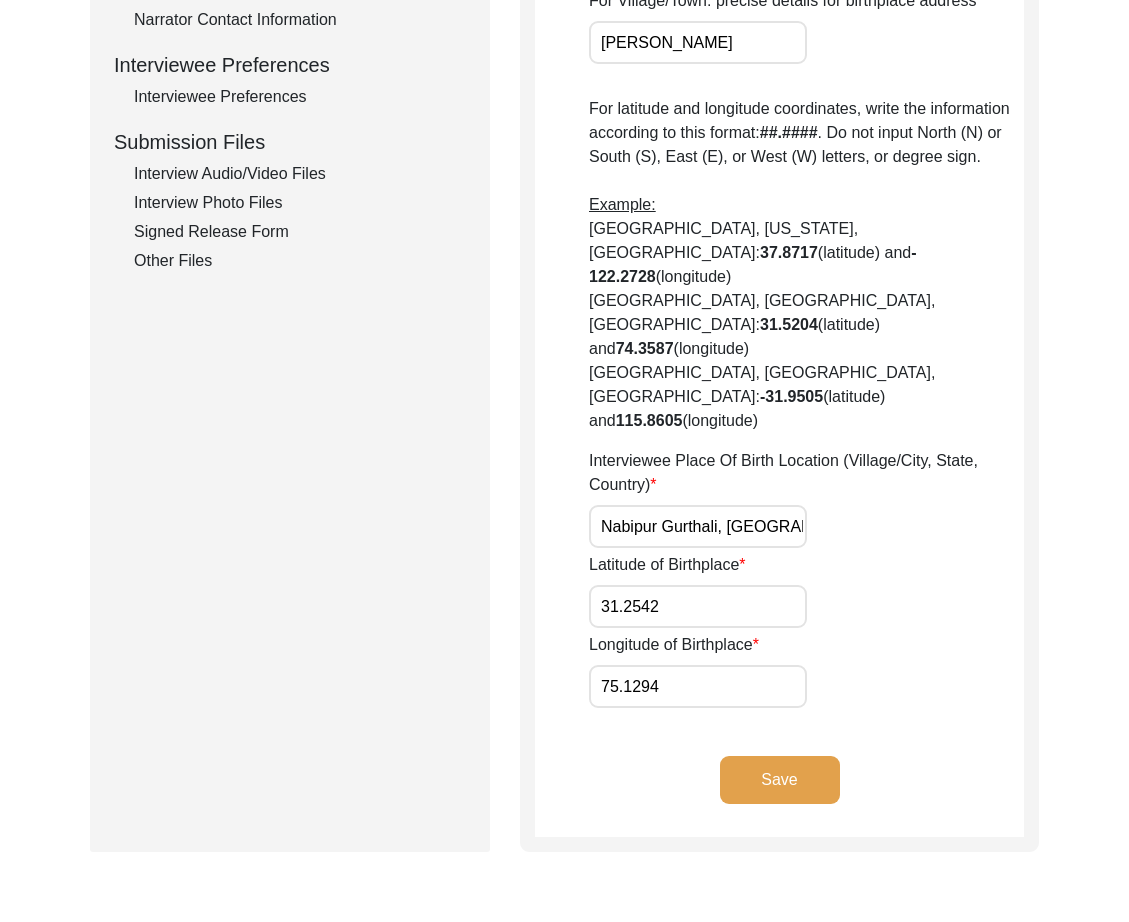 scroll, scrollTop: 982, scrollLeft: 0, axis: vertical 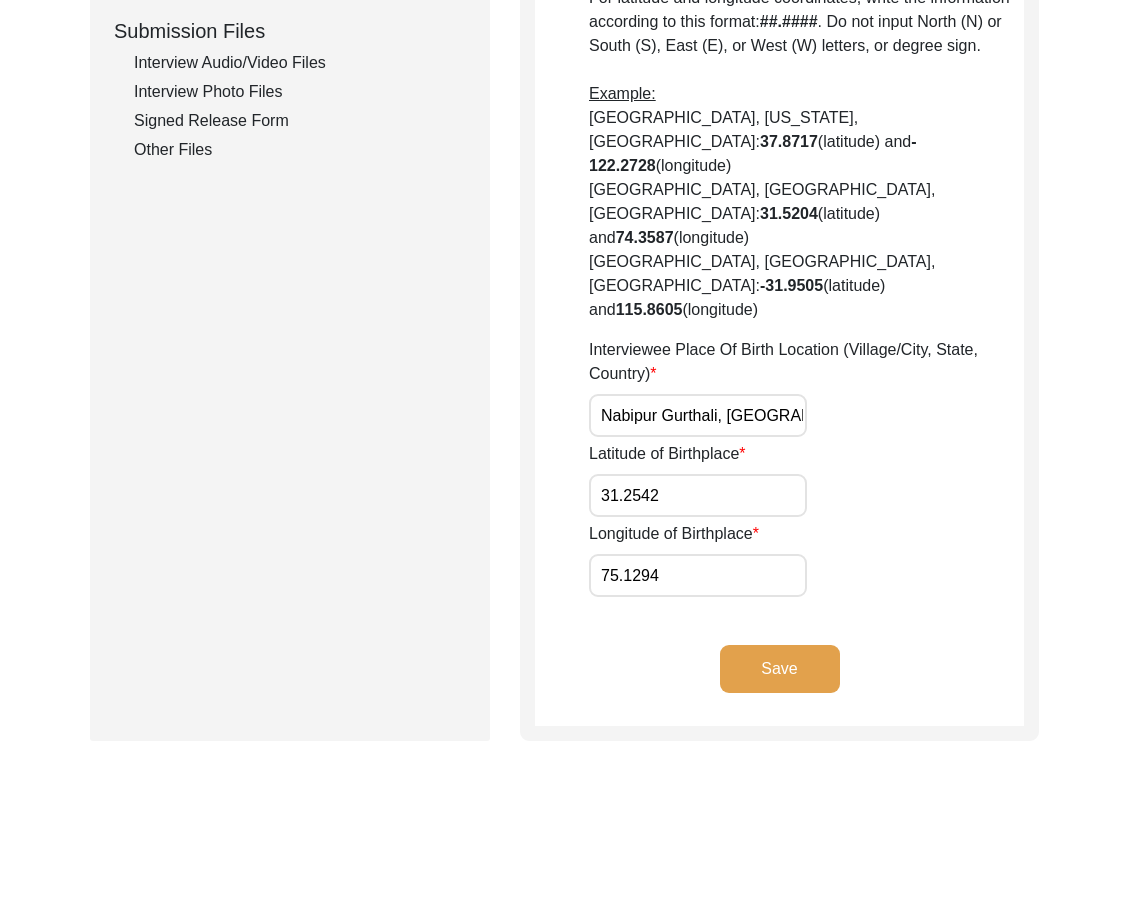 drag, startPoint x: 766, startPoint y: 405, endPoint x: 739, endPoint y: 407, distance: 27.073973 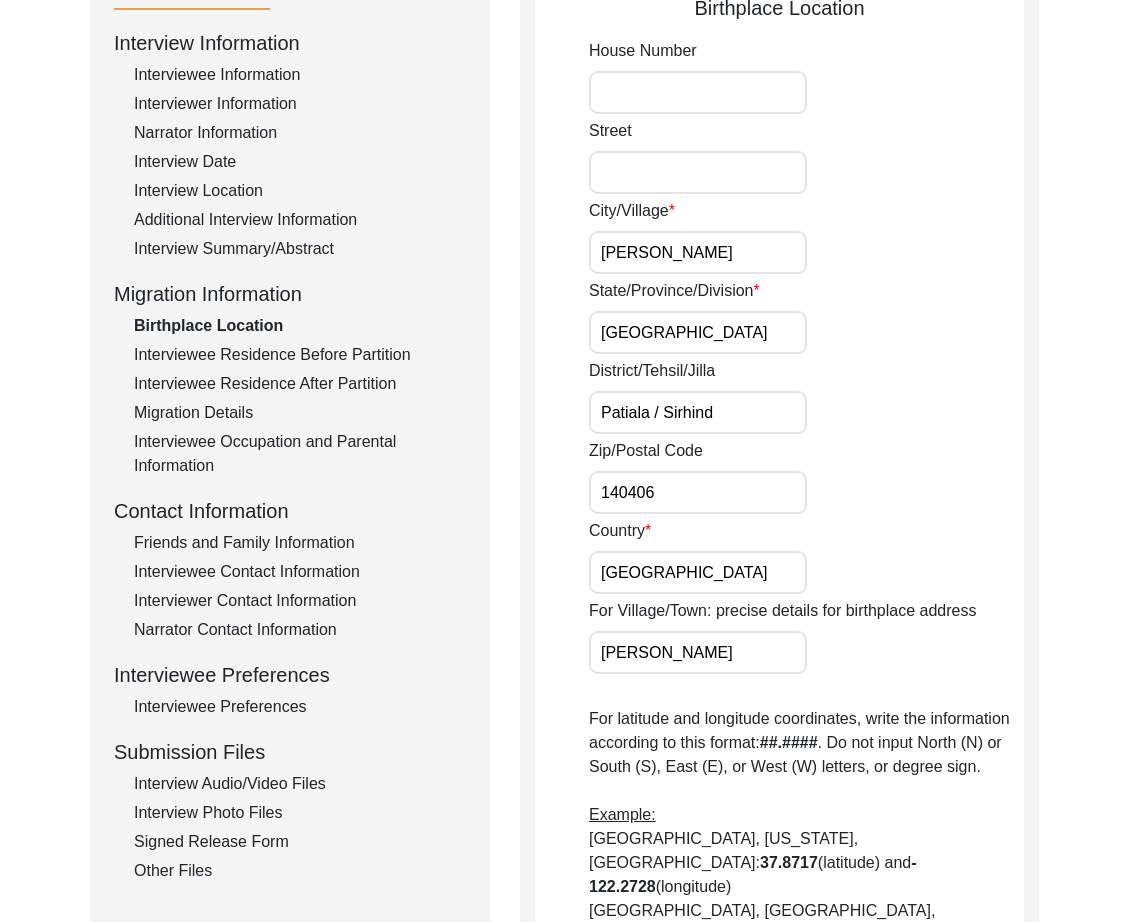 scroll, scrollTop: 262, scrollLeft: 0, axis: vertical 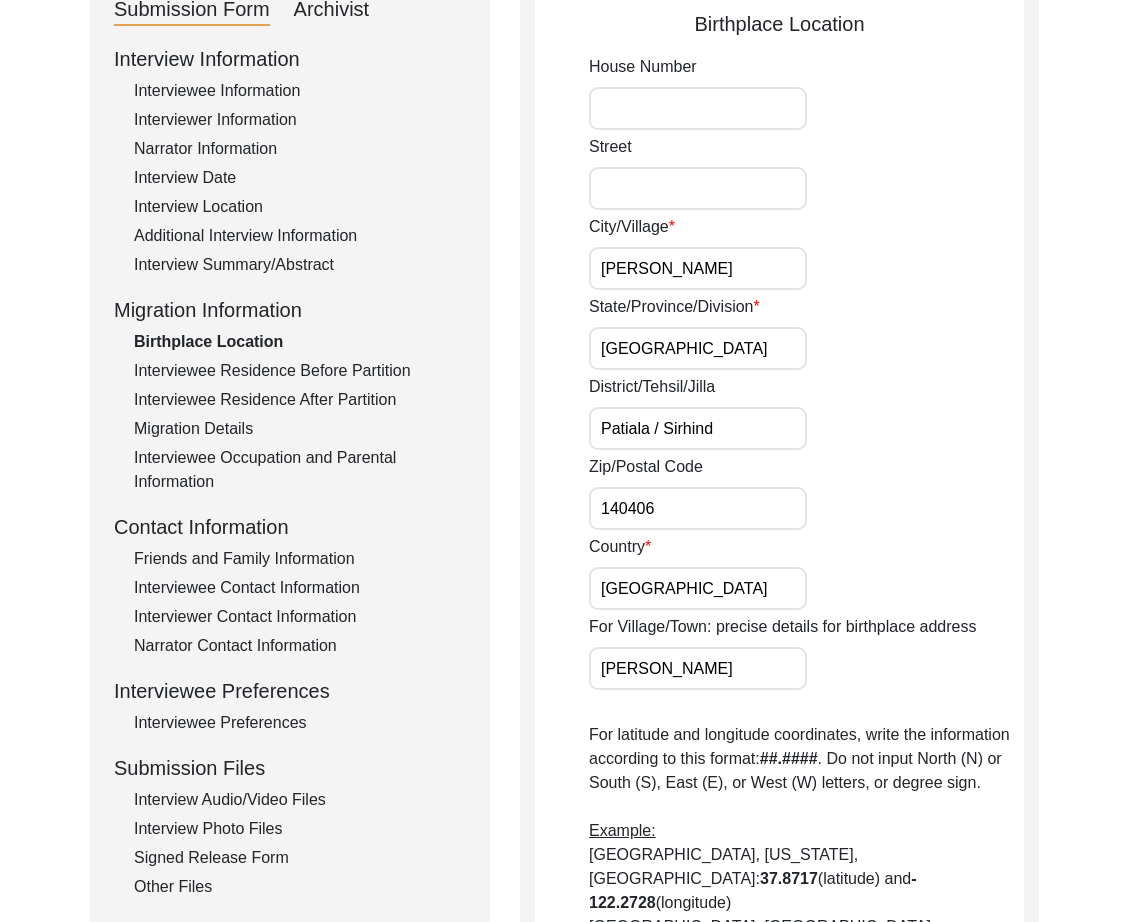 click on "Patiala / Sirhind" at bounding box center [698, 428] 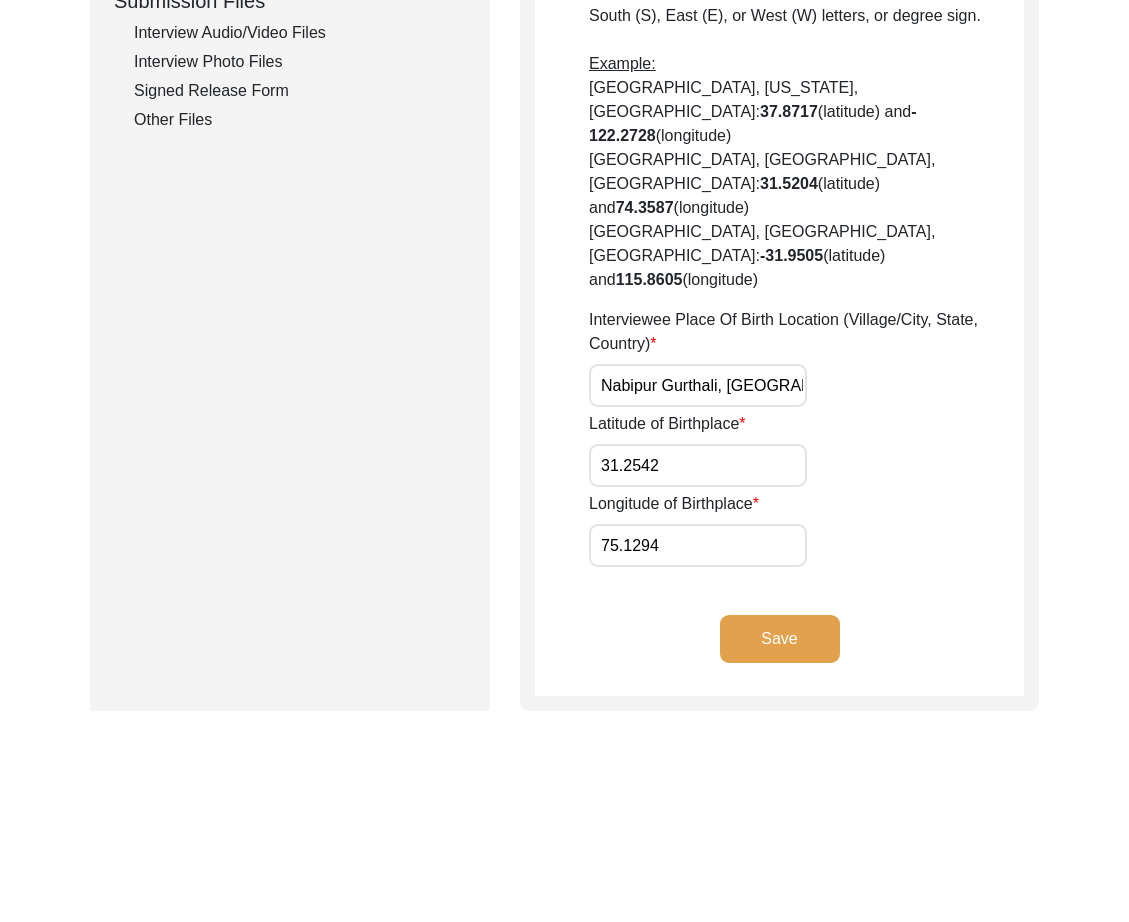 scroll, scrollTop: 1015, scrollLeft: 0, axis: vertical 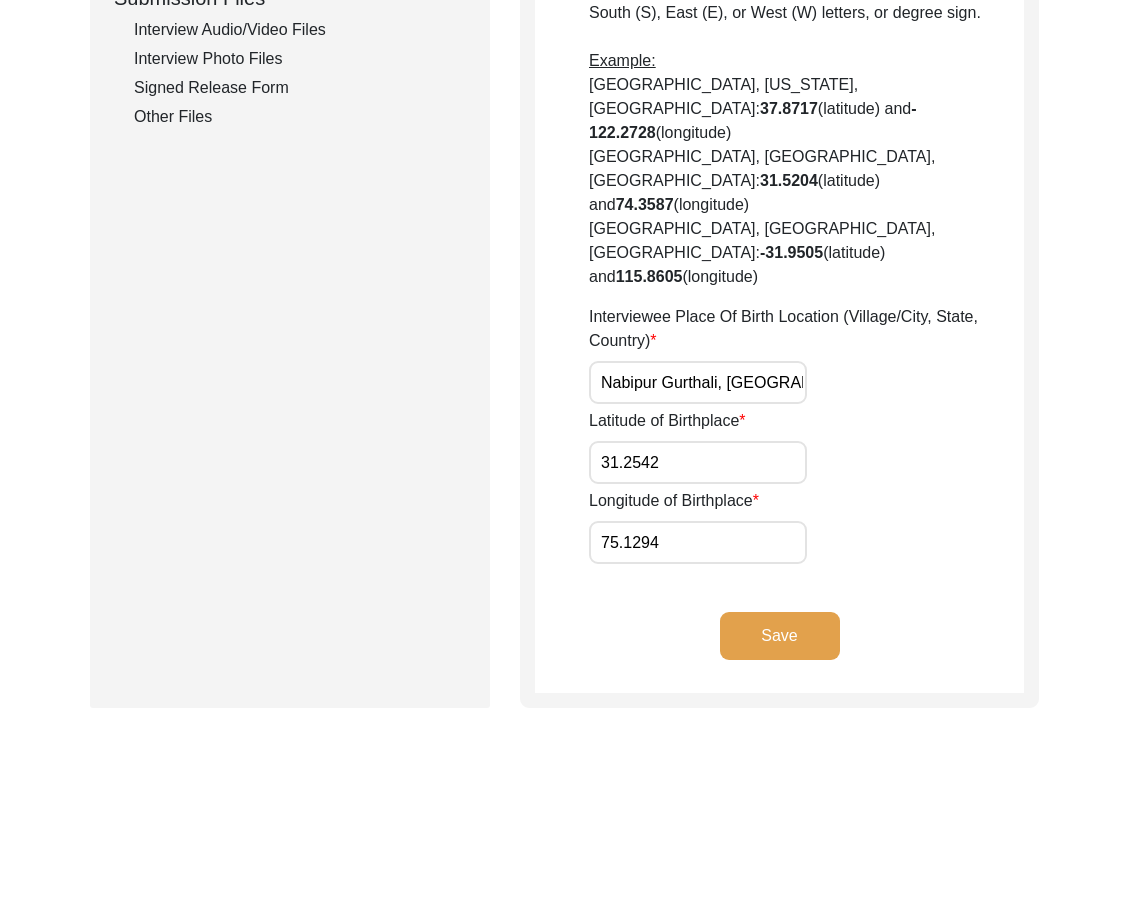 click on "Nabipur Gurthali, [GEOGRAPHIC_DATA], [GEOGRAPHIC_DATA], [GEOGRAPHIC_DATA]" at bounding box center [698, 382] 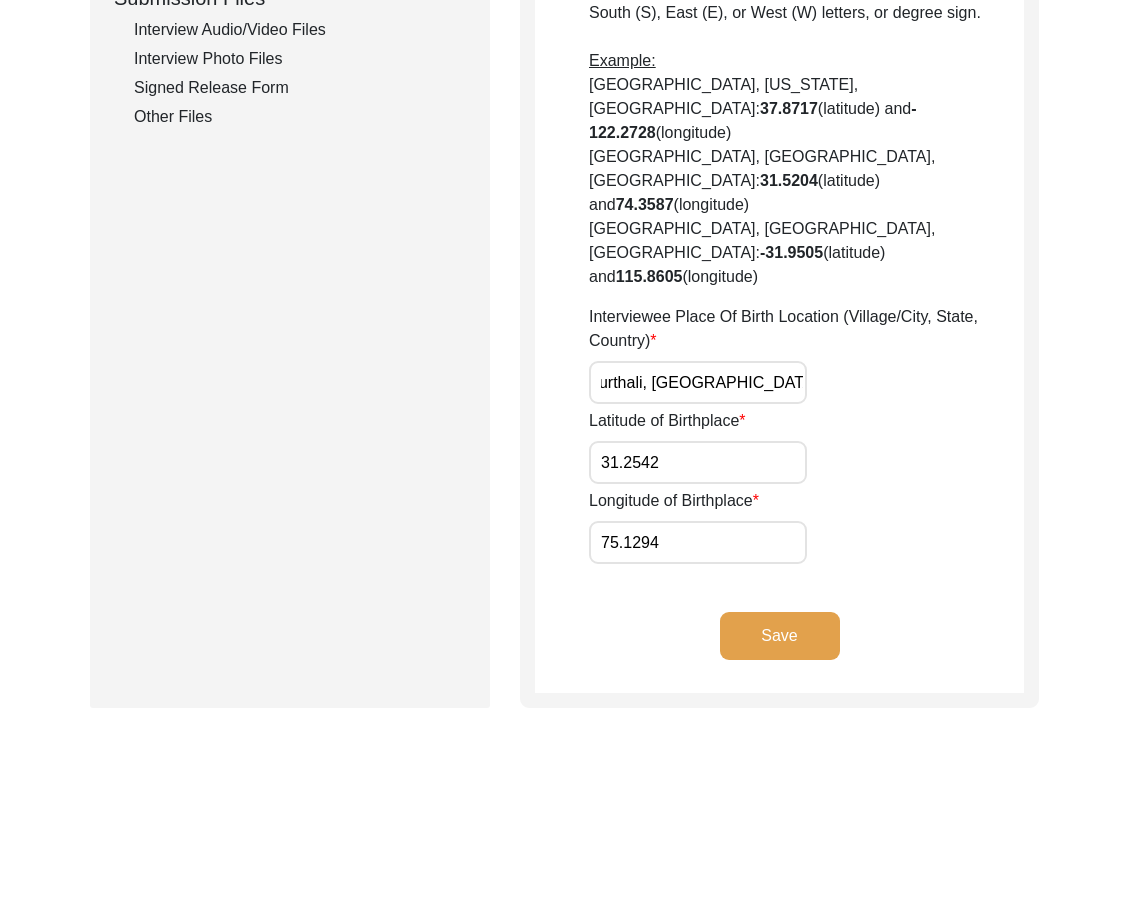 scroll, scrollTop: 0, scrollLeft: 0, axis: both 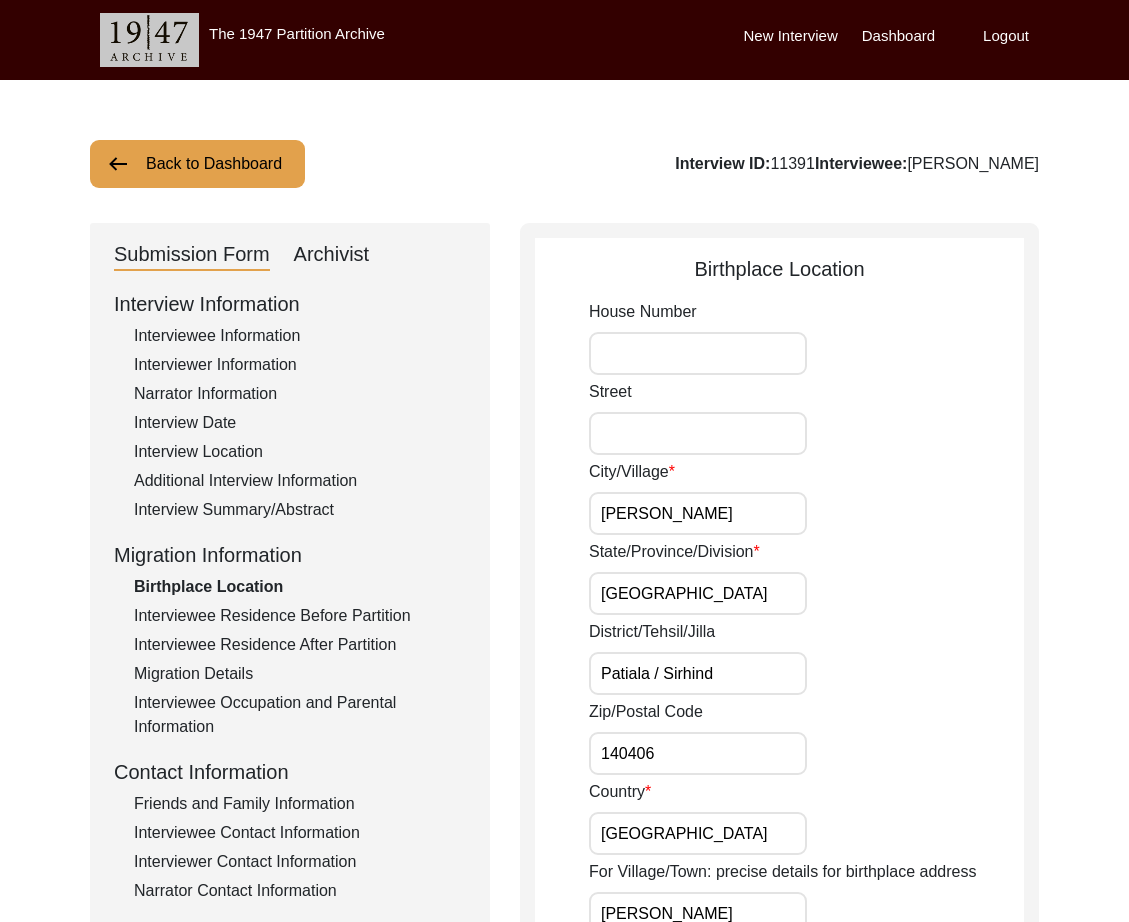 click on "House Number" 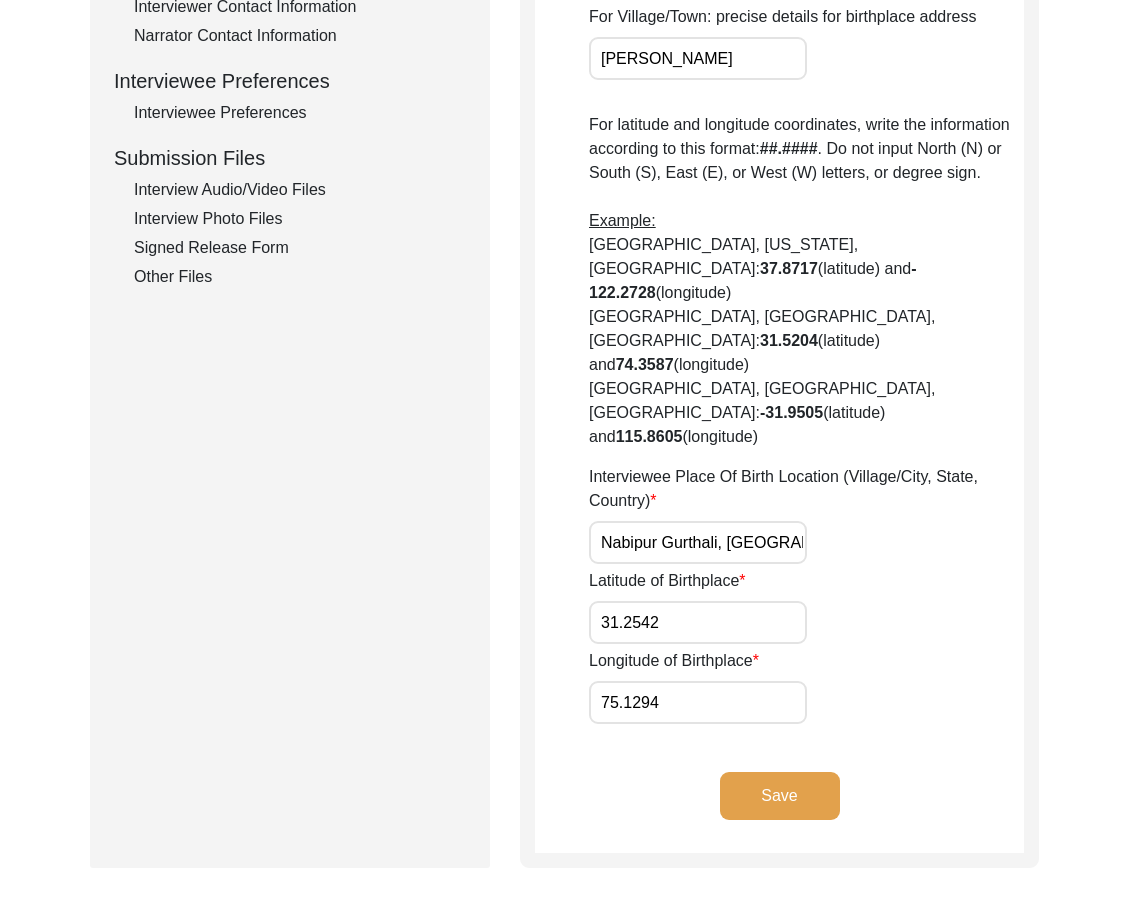 scroll, scrollTop: 915, scrollLeft: 0, axis: vertical 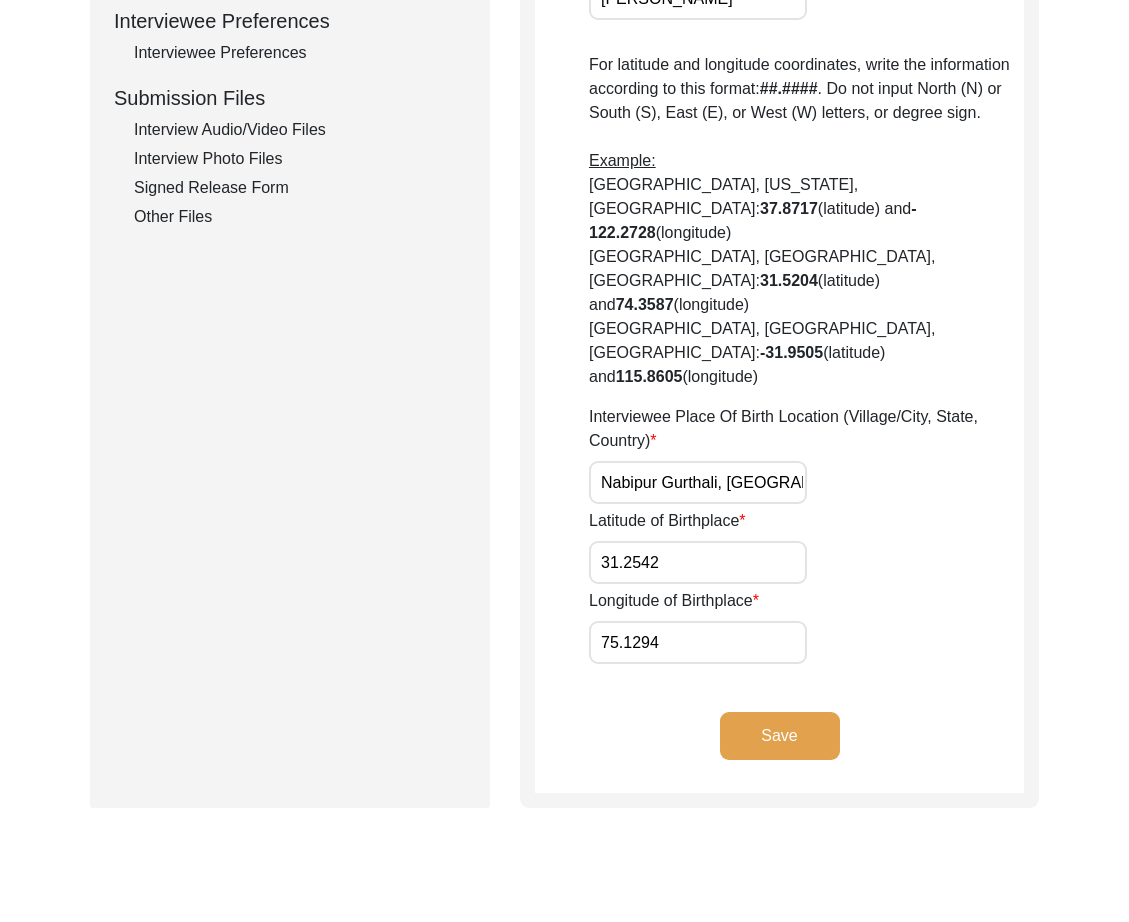 click on "Nabipur Gurthali, [GEOGRAPHIC_DATA], [GEOGRAPHIC_DATA], [GEOGRAPHIC_DATA]" at bounding box center (698, 482) 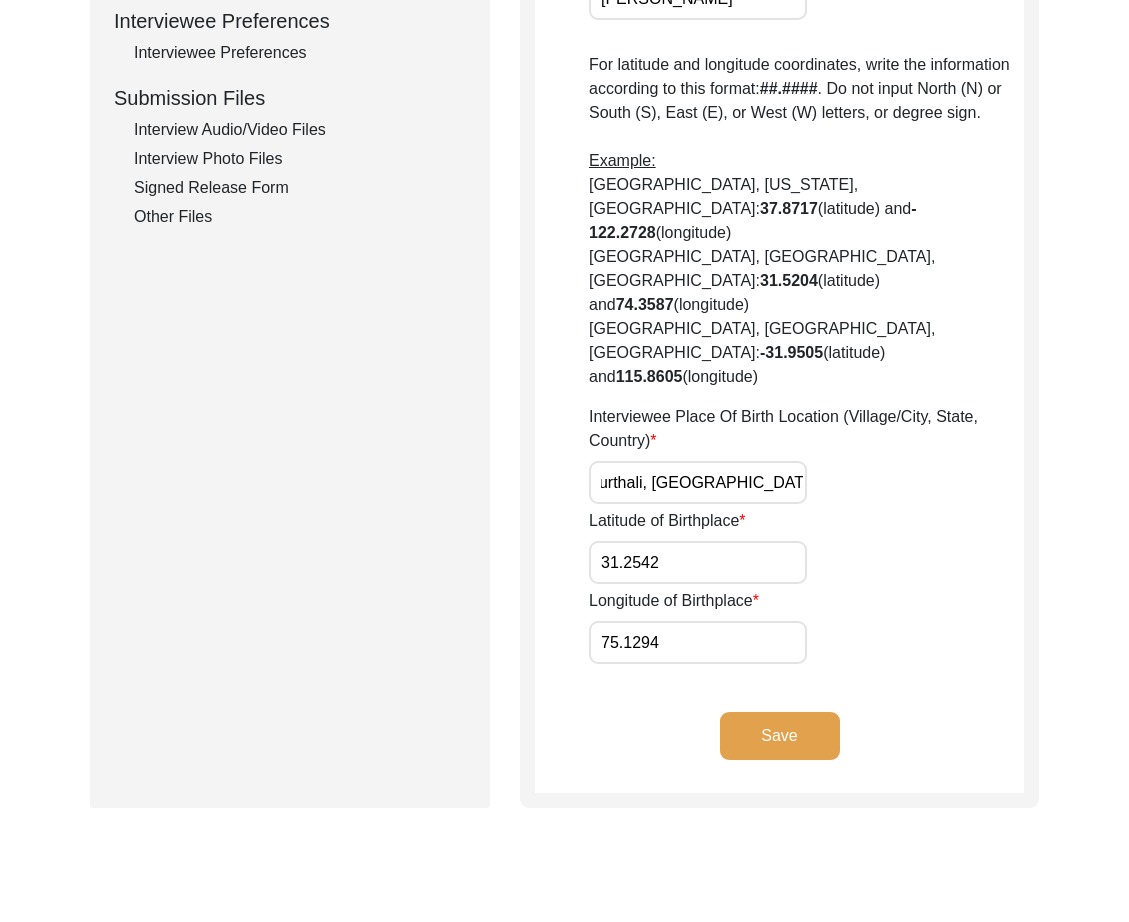 click on "Nabipur Gurthali, [GEOGRAPHIC_DATA], [GEOGRAPHIC_DATA], [GEOGRAPHIC_DATA]" at bounding box center (698, 482) 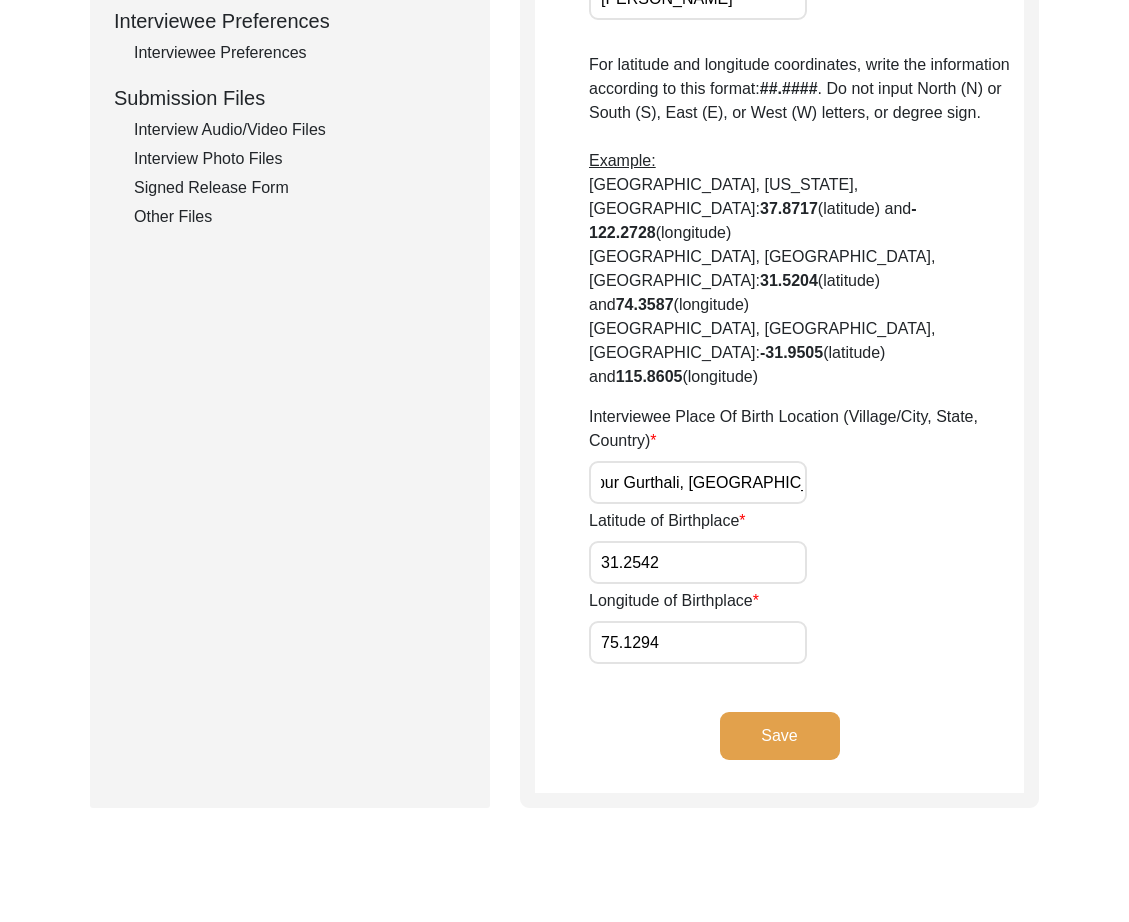 scroll, scrollTop: 0, scrollLeft: 0, axis: both 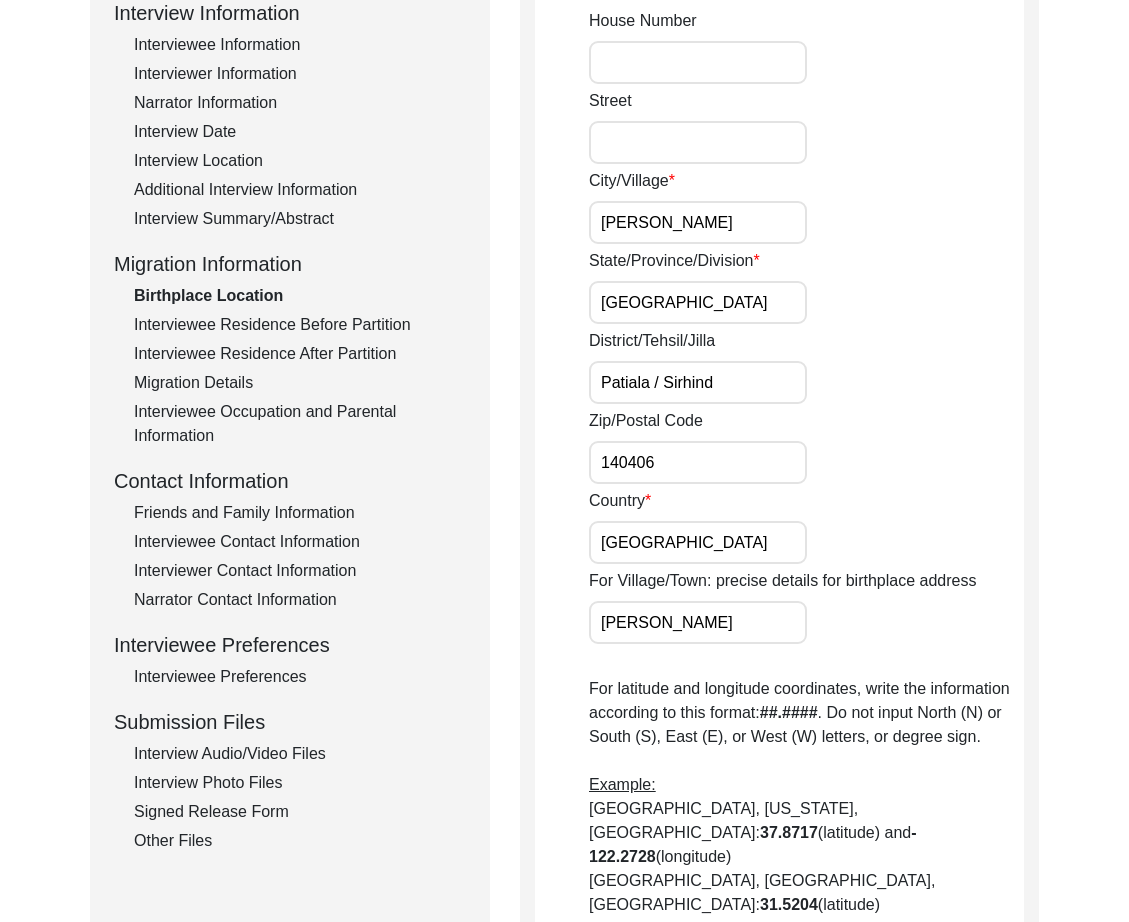 click on "Patiala / Sirhind" at bounding box center [698, 382] 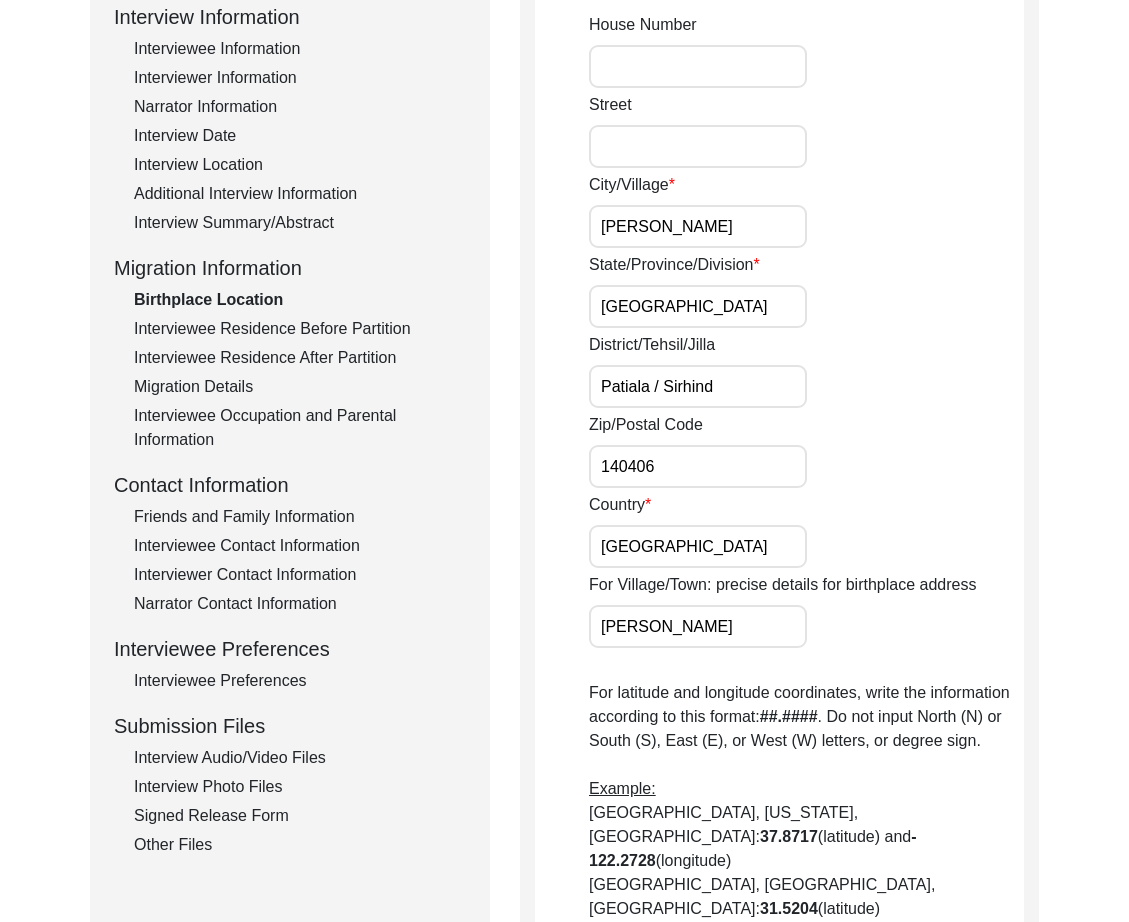 click on "Patiala / Sirhind" at bounding box center (698, 386) 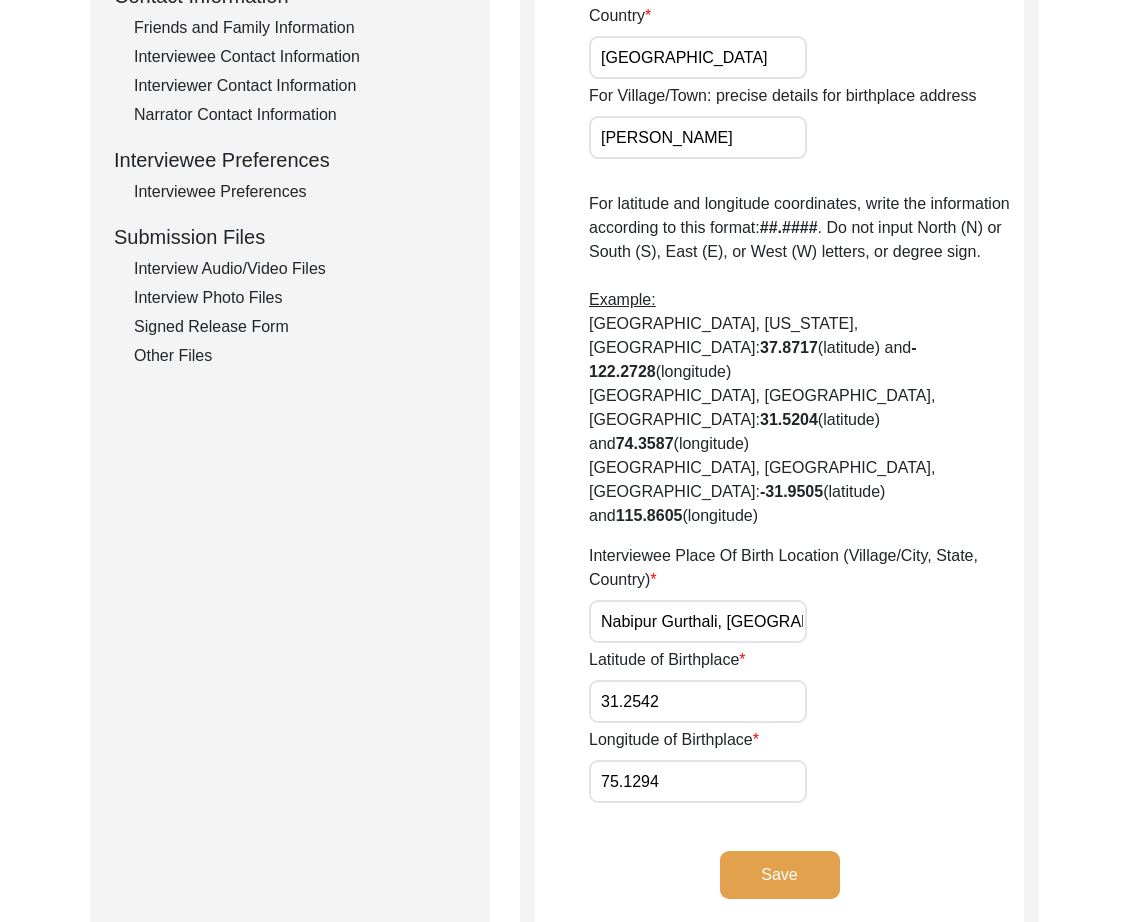 scroll, scrollTop: 781, scrollLeft: 0, axis: vertical 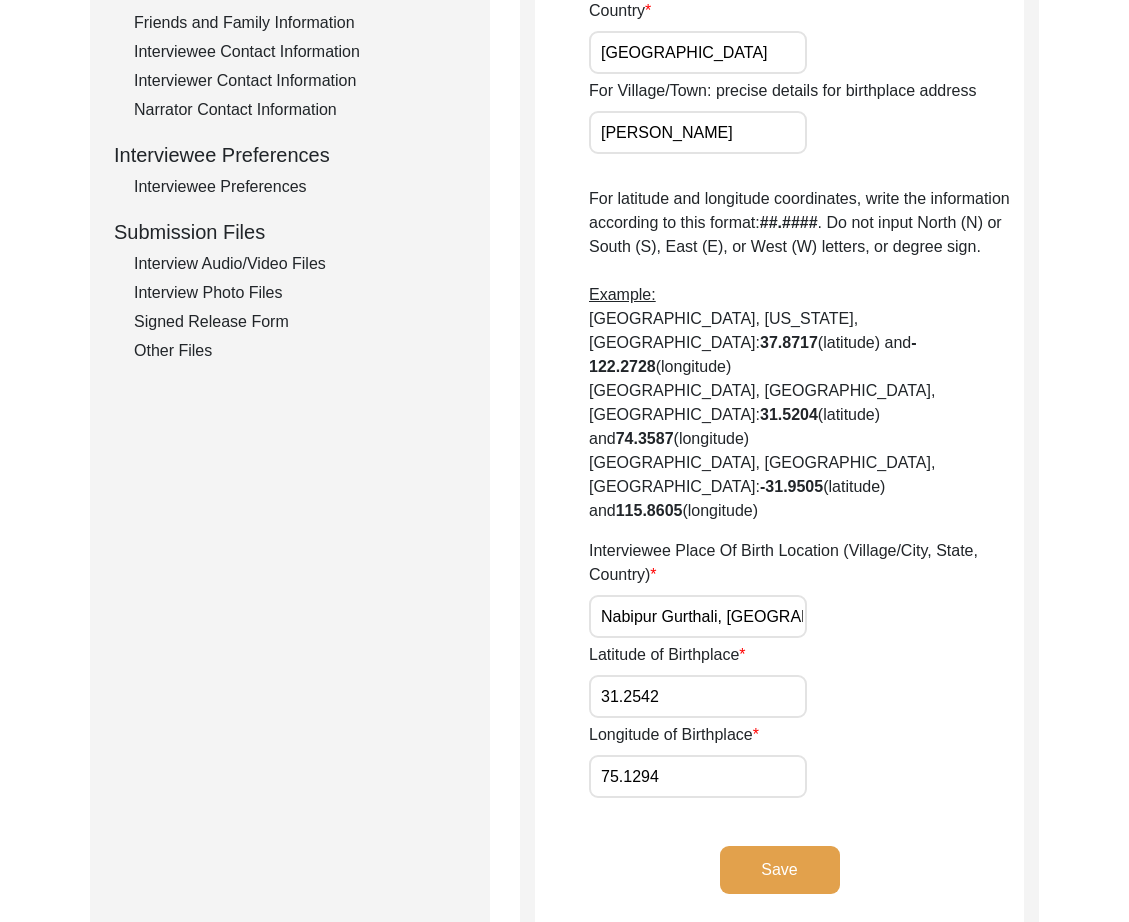 click on "Nabipur Gurthali, [GEOGRAPHIC_DATA], [GEOGRAPHIC_DATA], [GEOGRAPHIC_DATA]" at bounding box center (698, 616) 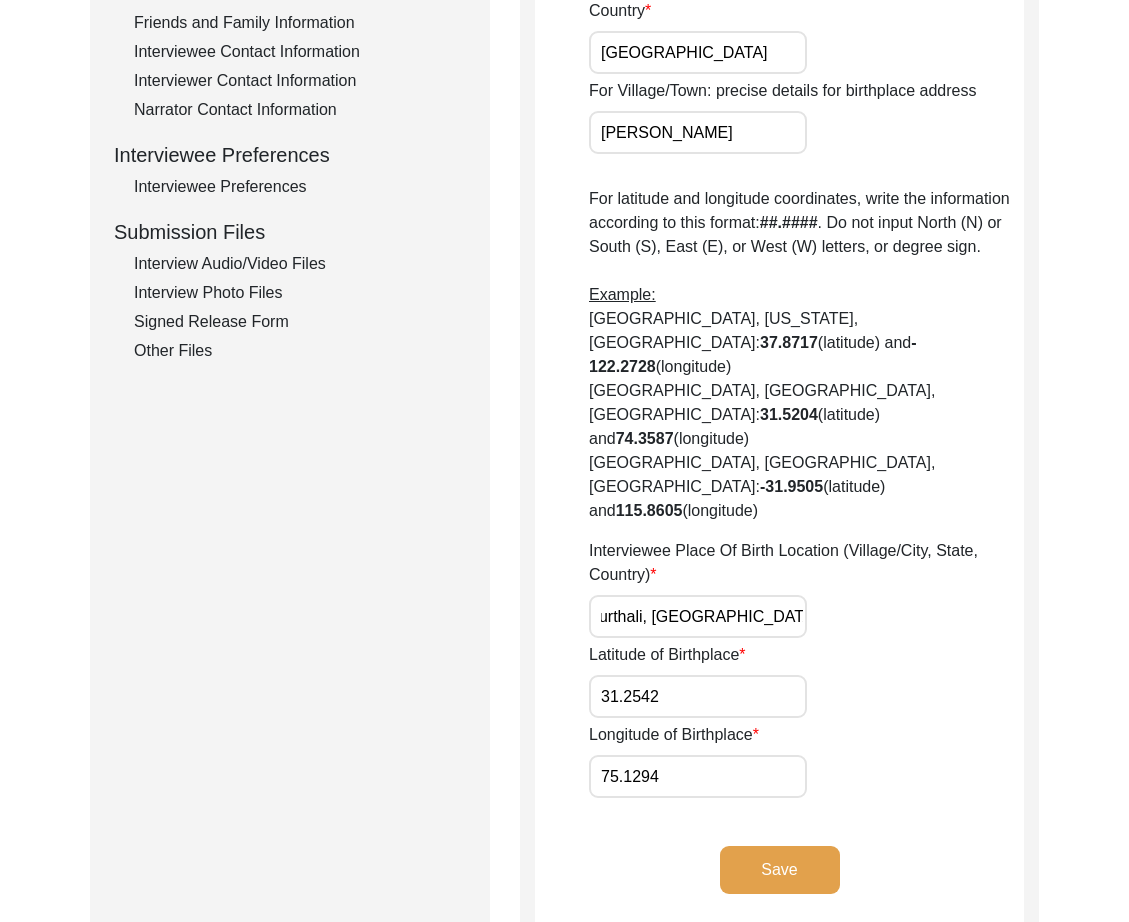 scroll, scrollTop: 0, scrollLeft: 0, axis: both 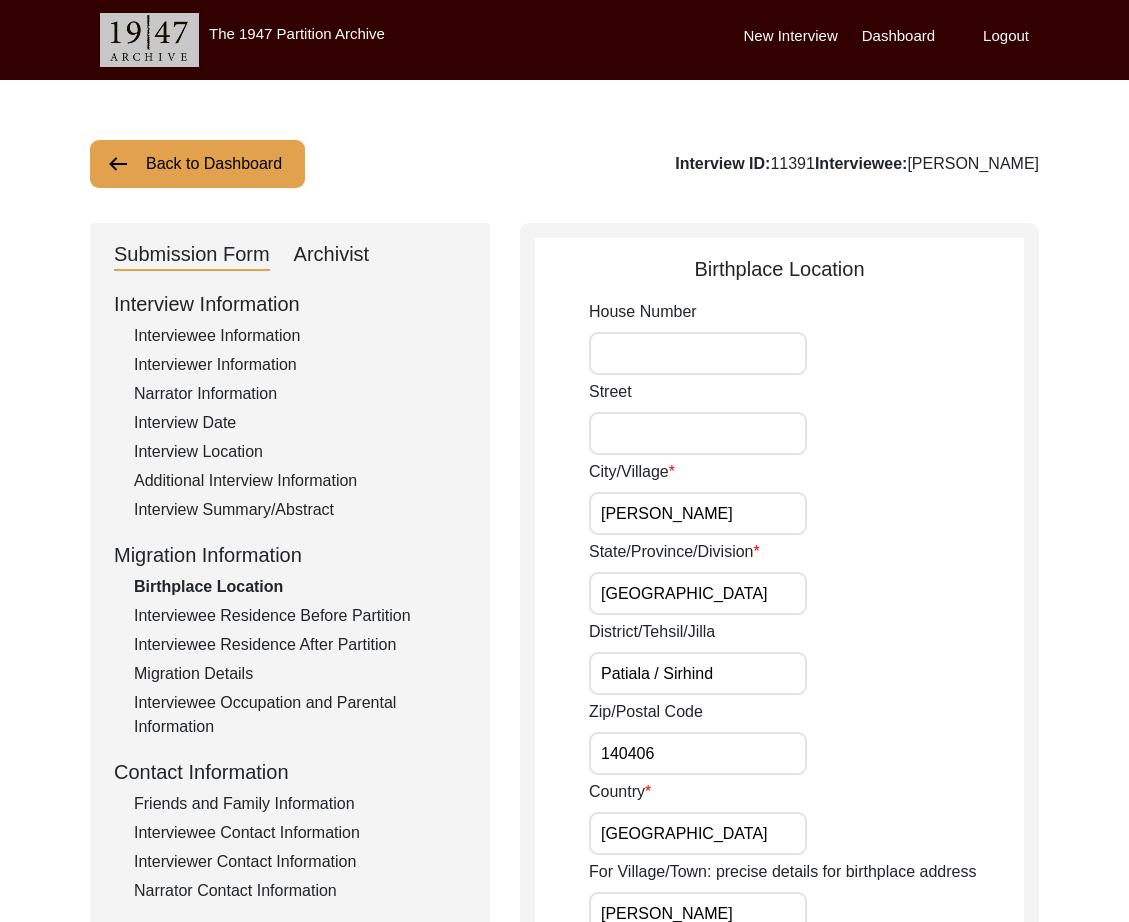 click on "Interviewee Residence Before Partition" 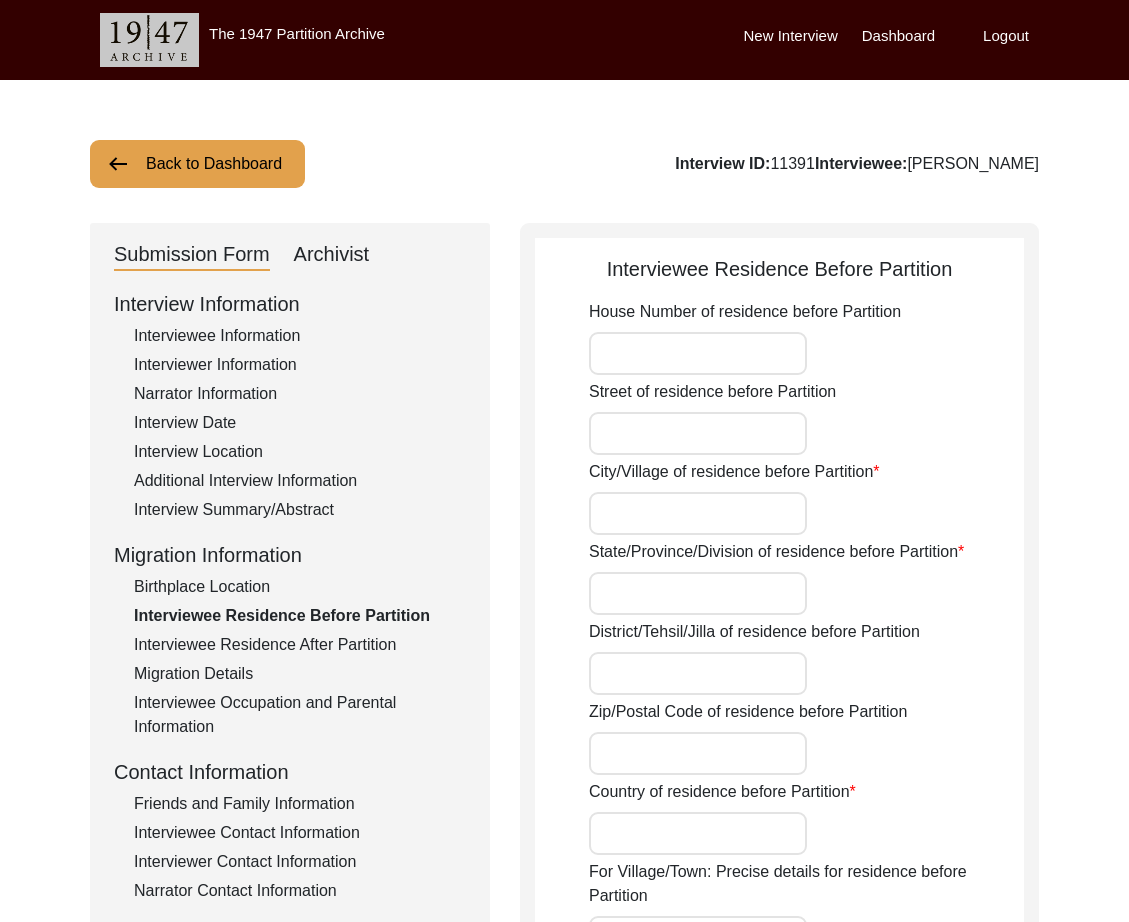 type on "Nabipur Gurthali" 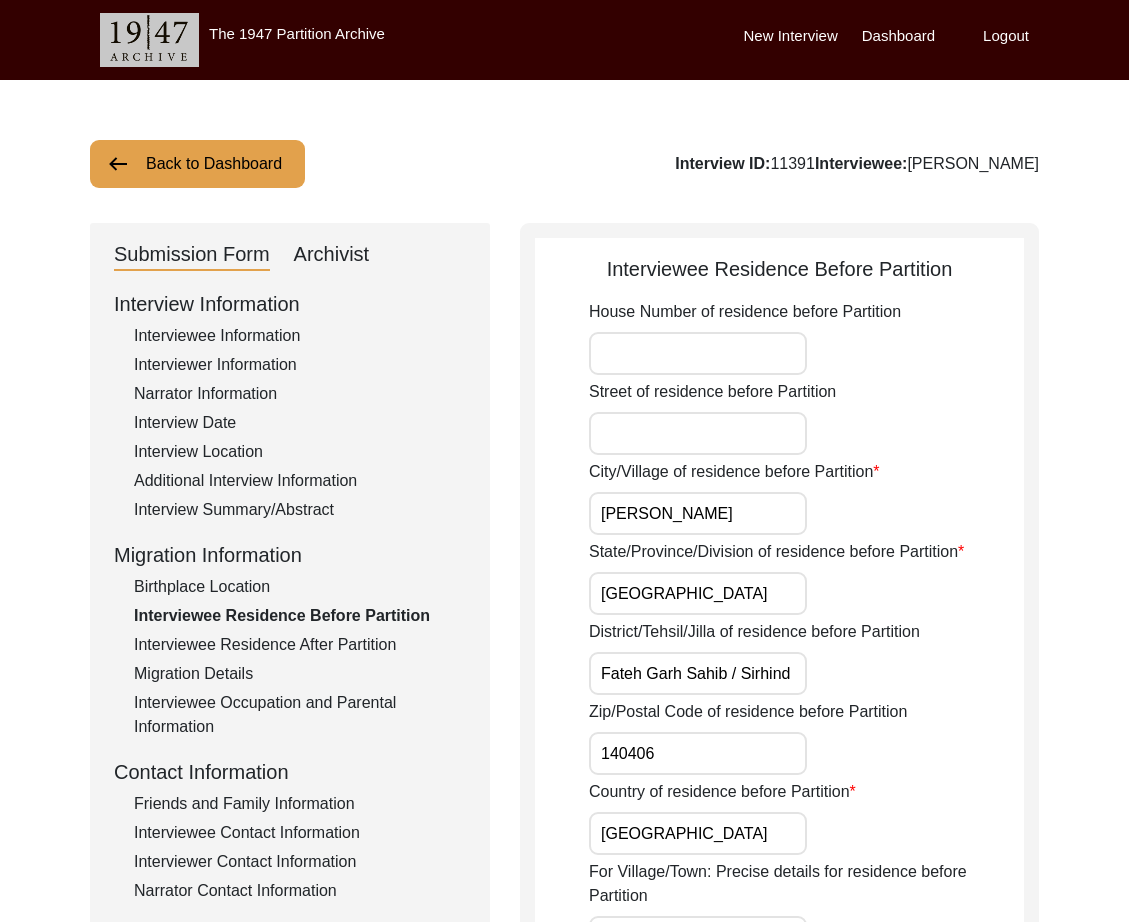 click on "Nabipur Gurthali" at bounding box center (698, 513) 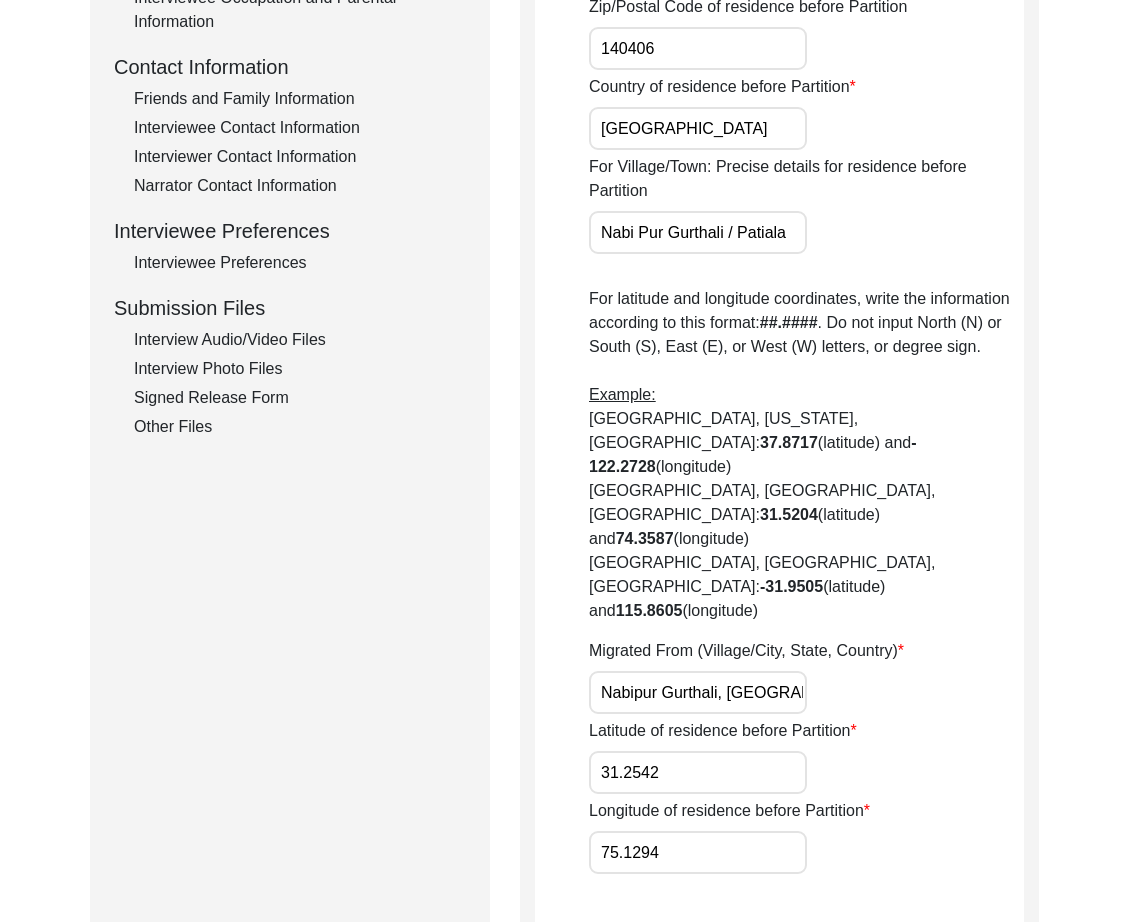 scroll, scrollTop: 713, scrollLeft: 0, axis: vertical 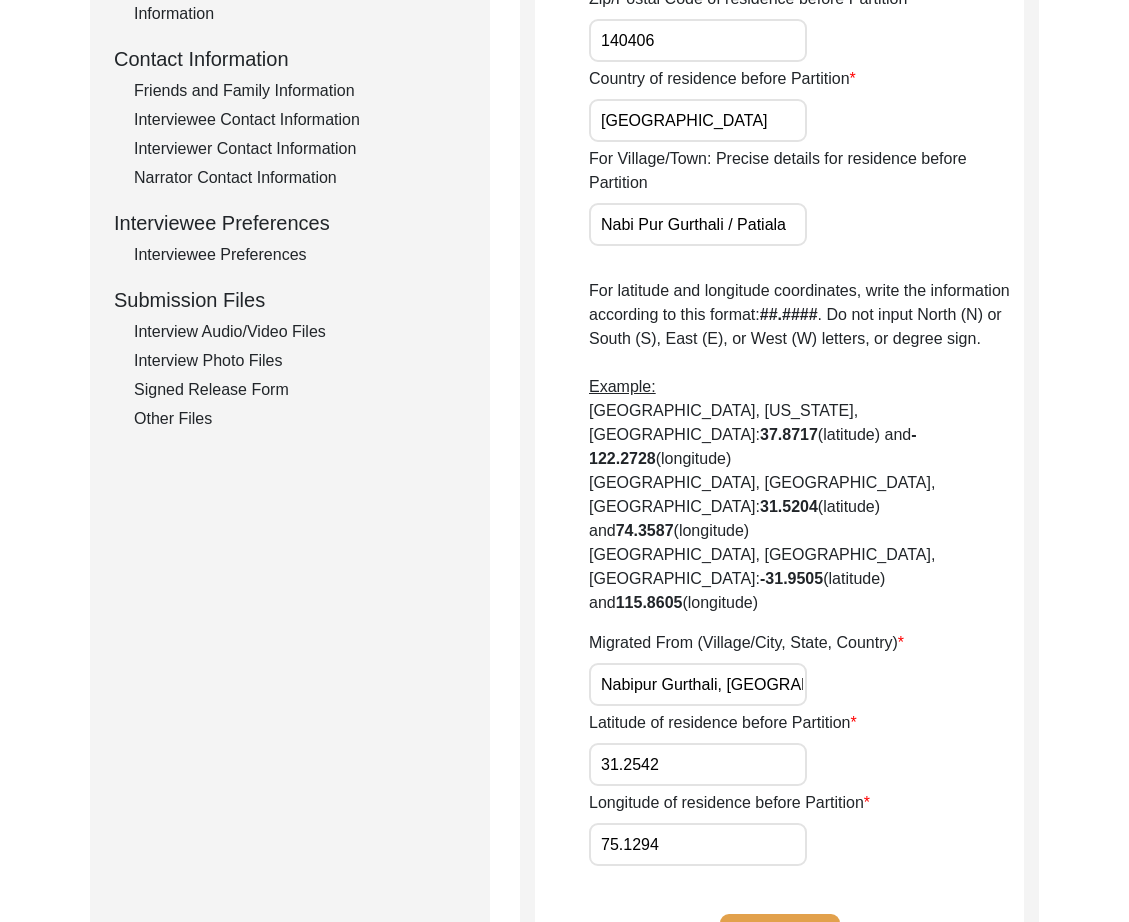 click on "Nabipur Gurthali, [GEOGRAPHIC_DATA], [GEOGRAPHIC_DATA], [GEOGRAPHIC_DATA]" at bounding box center (698, 684) 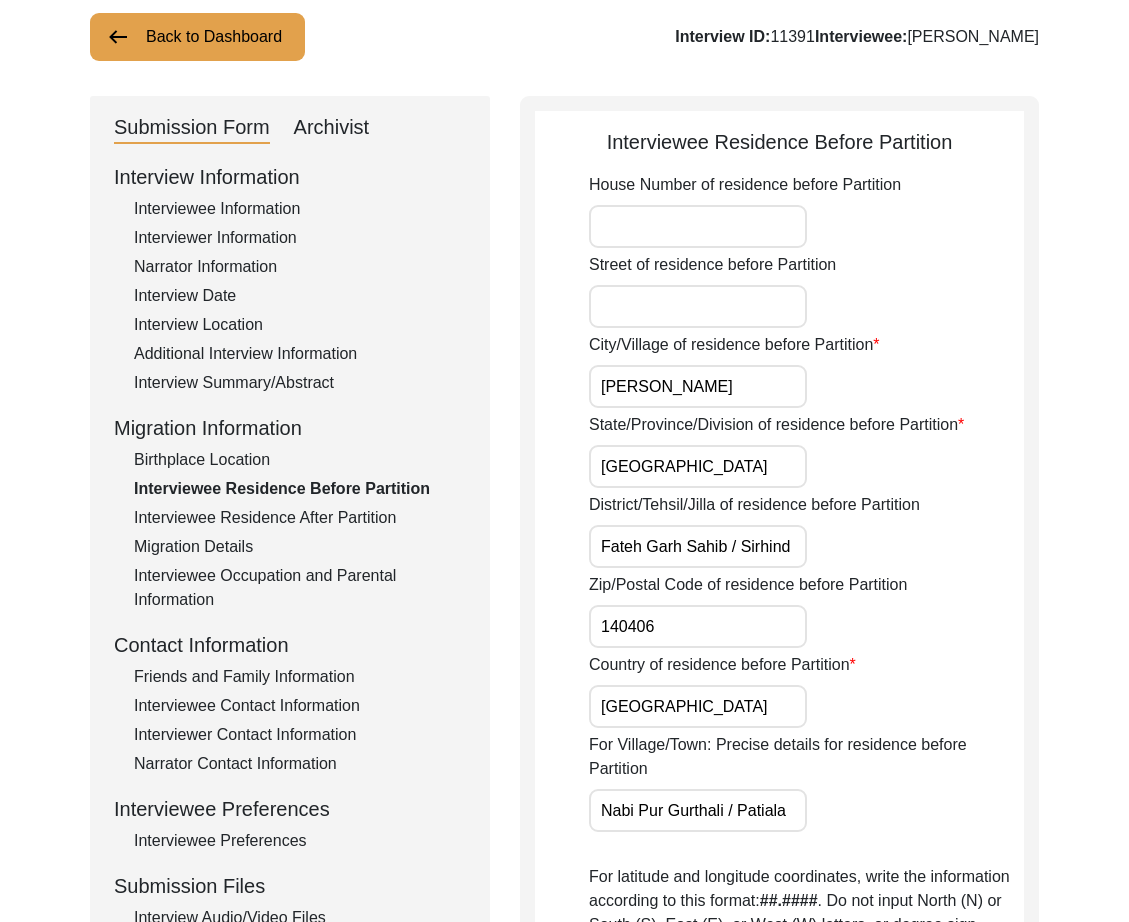 scroll, scrollTop: 0, scrollLeft: 0, axis: both 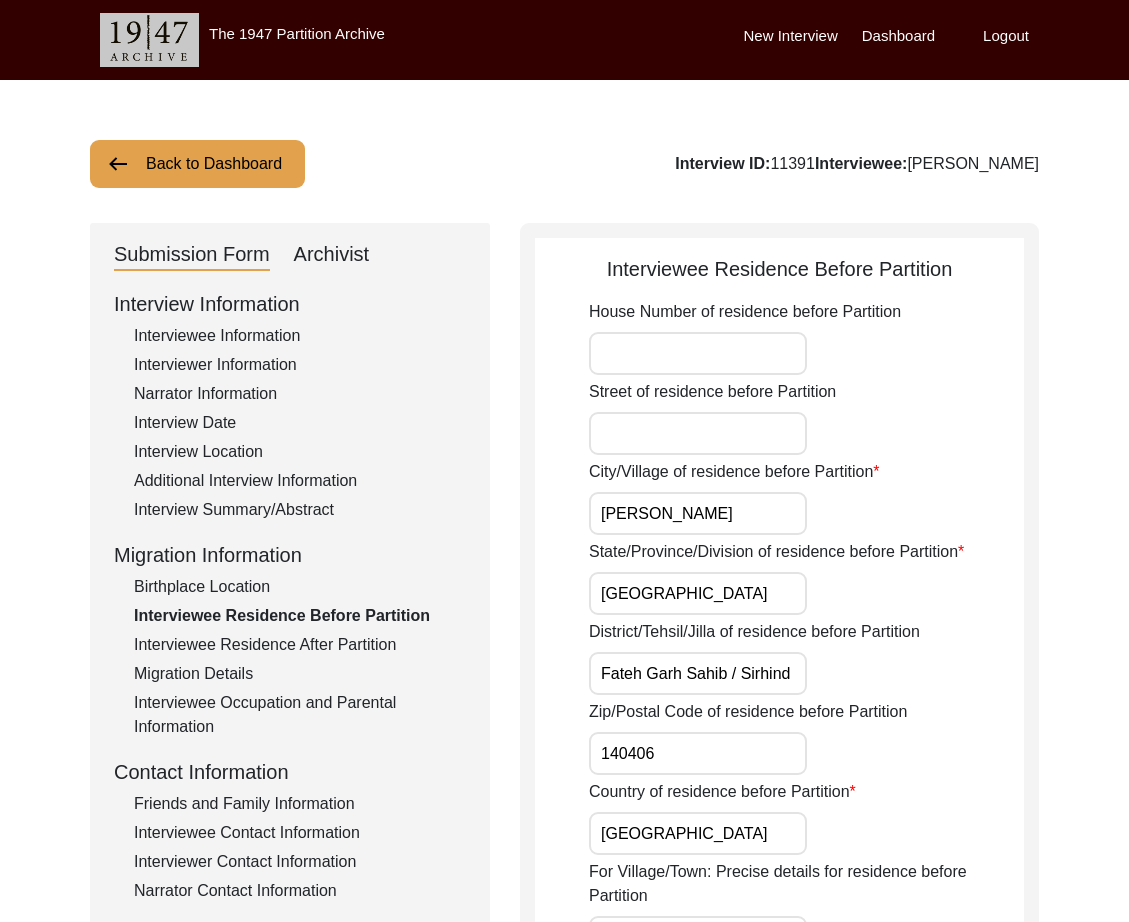 click on "Interview Summary/Abstract" 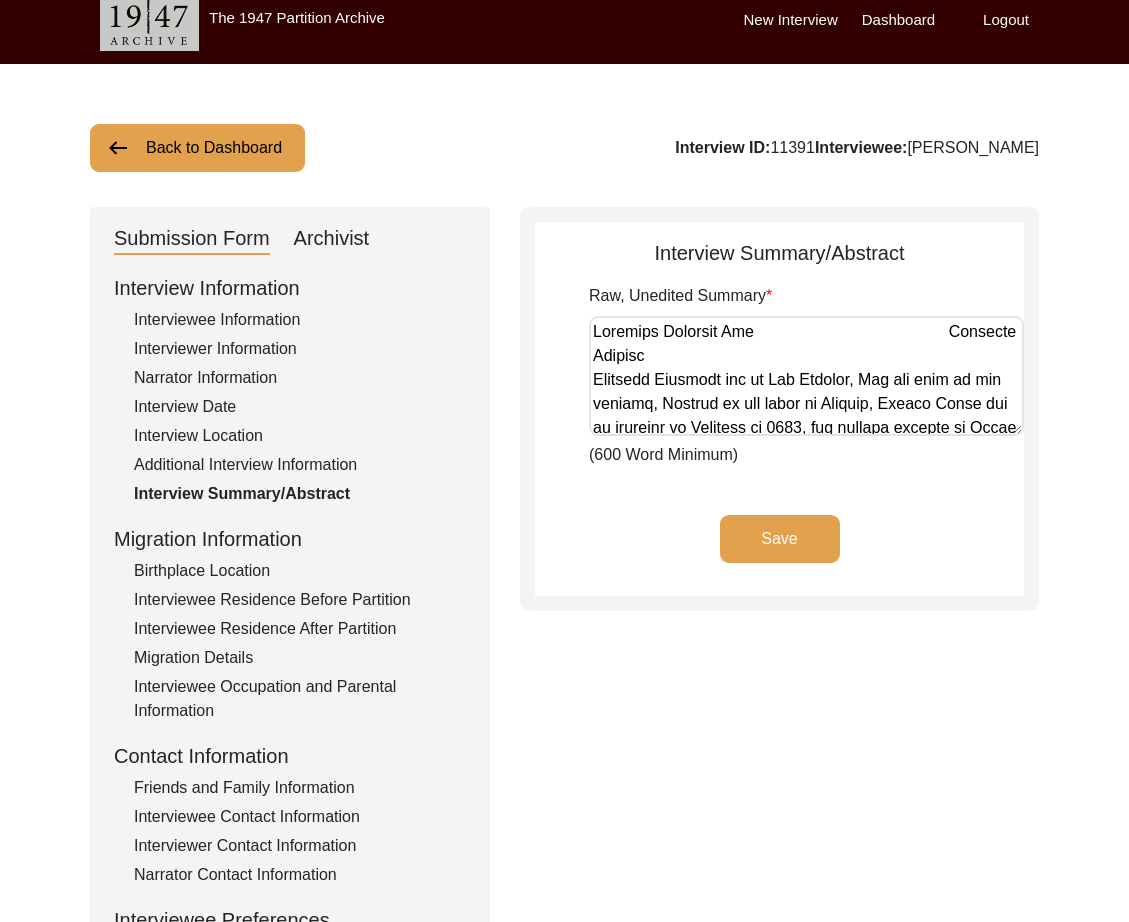 scroll, scrollTop: 21, scrollLeft: 0, axis: vertical 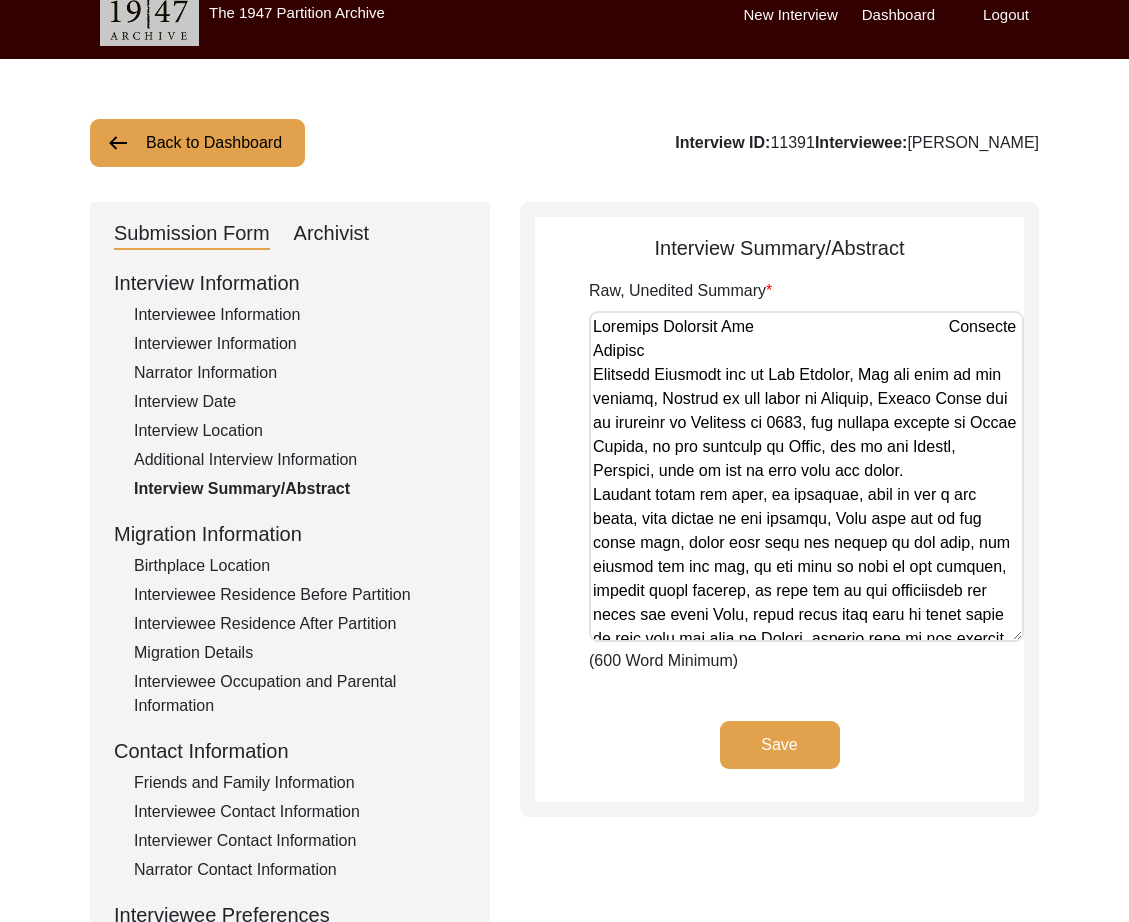 drag, startPoint x: 1016, startPoint y: 424, endPoint x: 1017, endPoint y: 636, distance: 212.00237 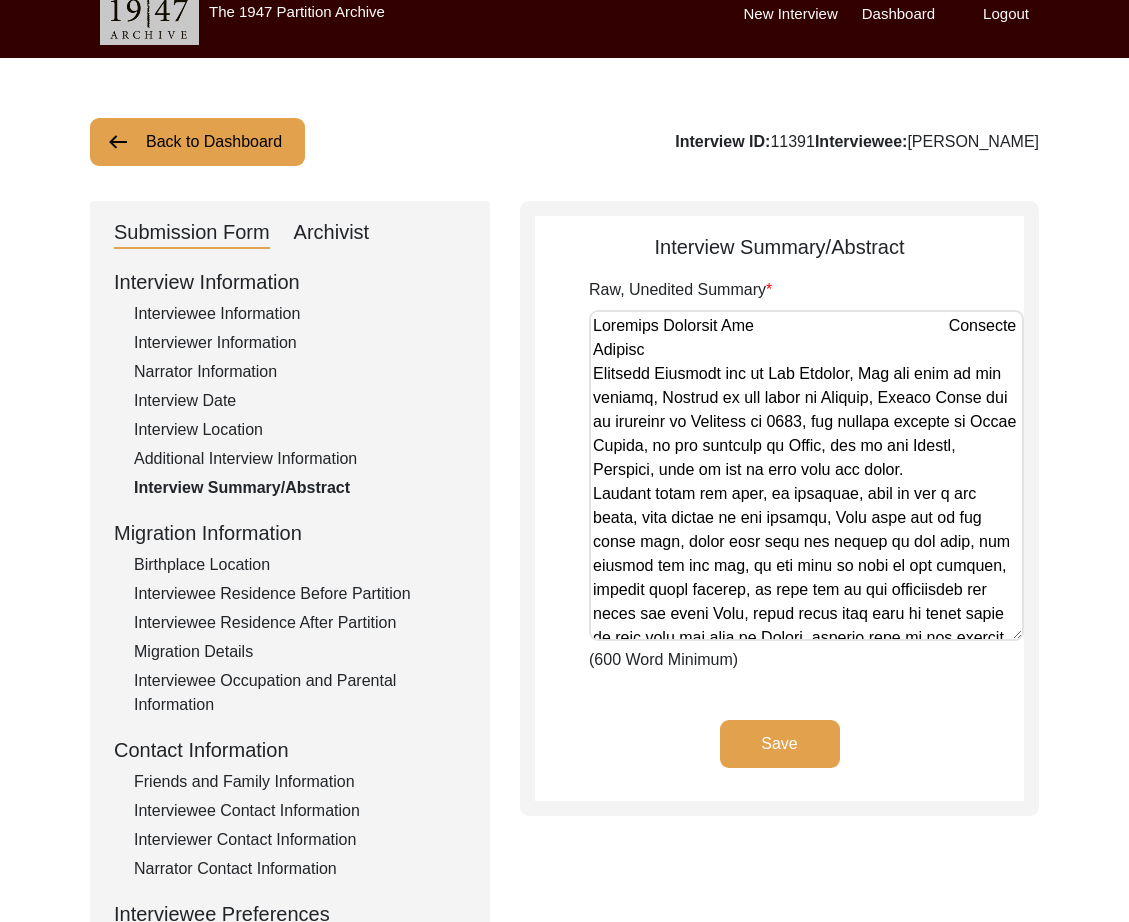 click on "Birthplace Location" 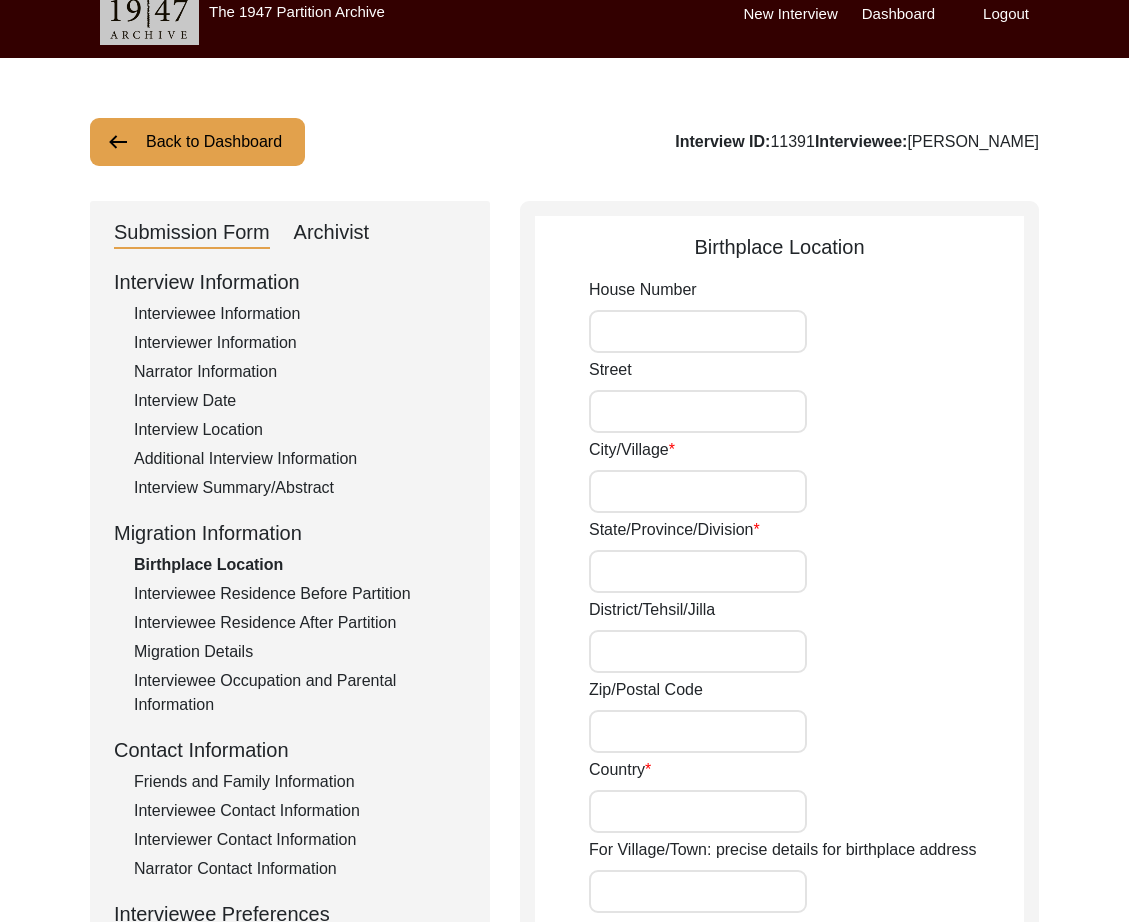 type on "Nabipur Gurthali" 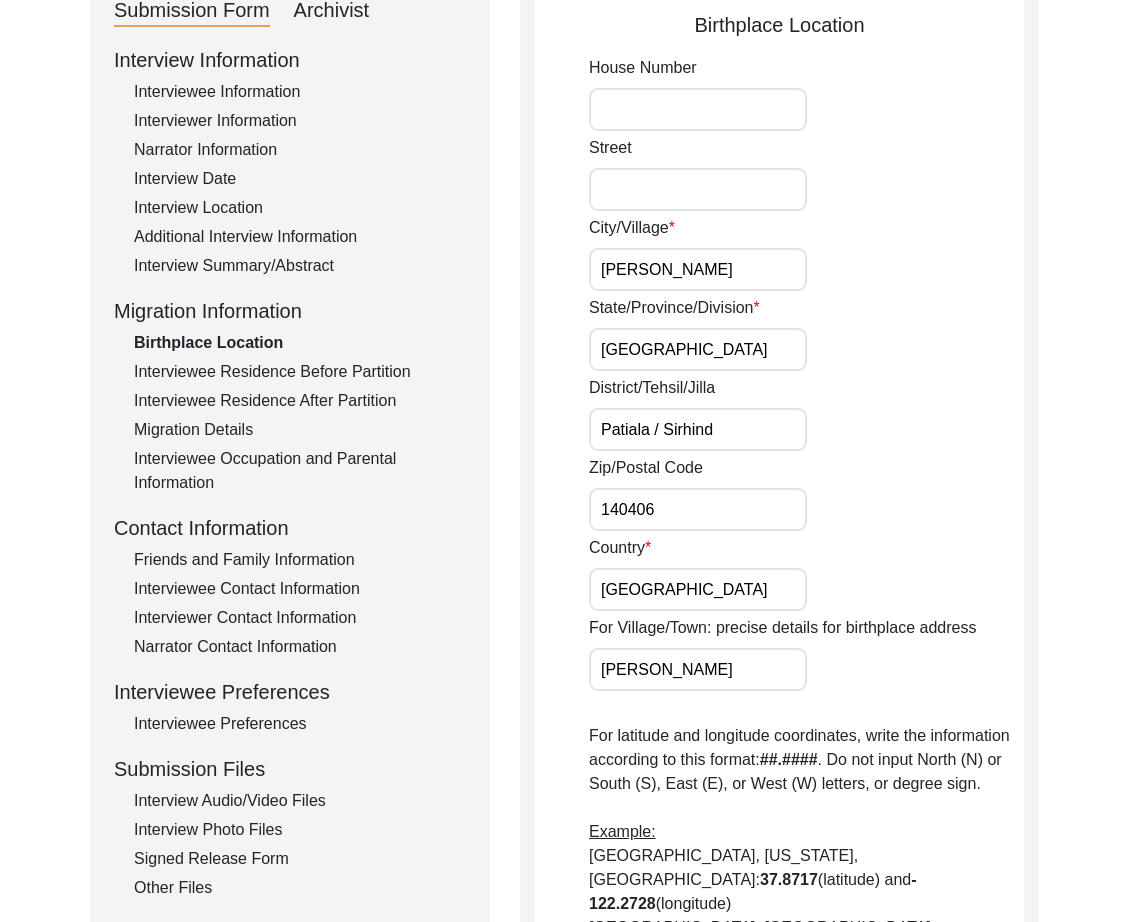 scroll, scrollTop: 248, scrollLeft: 0, axis: vertical 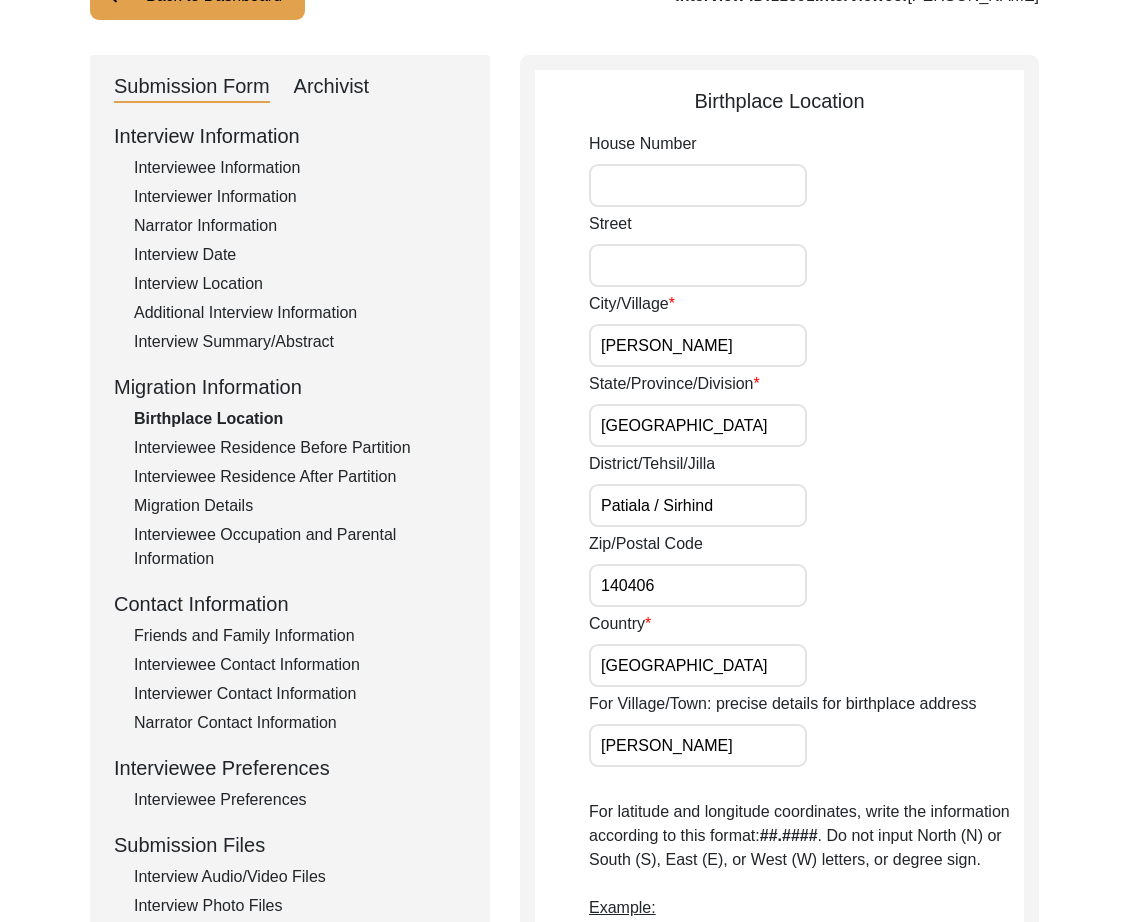 click on "Patiala / Sirhind" at bounding box center (698, 505) 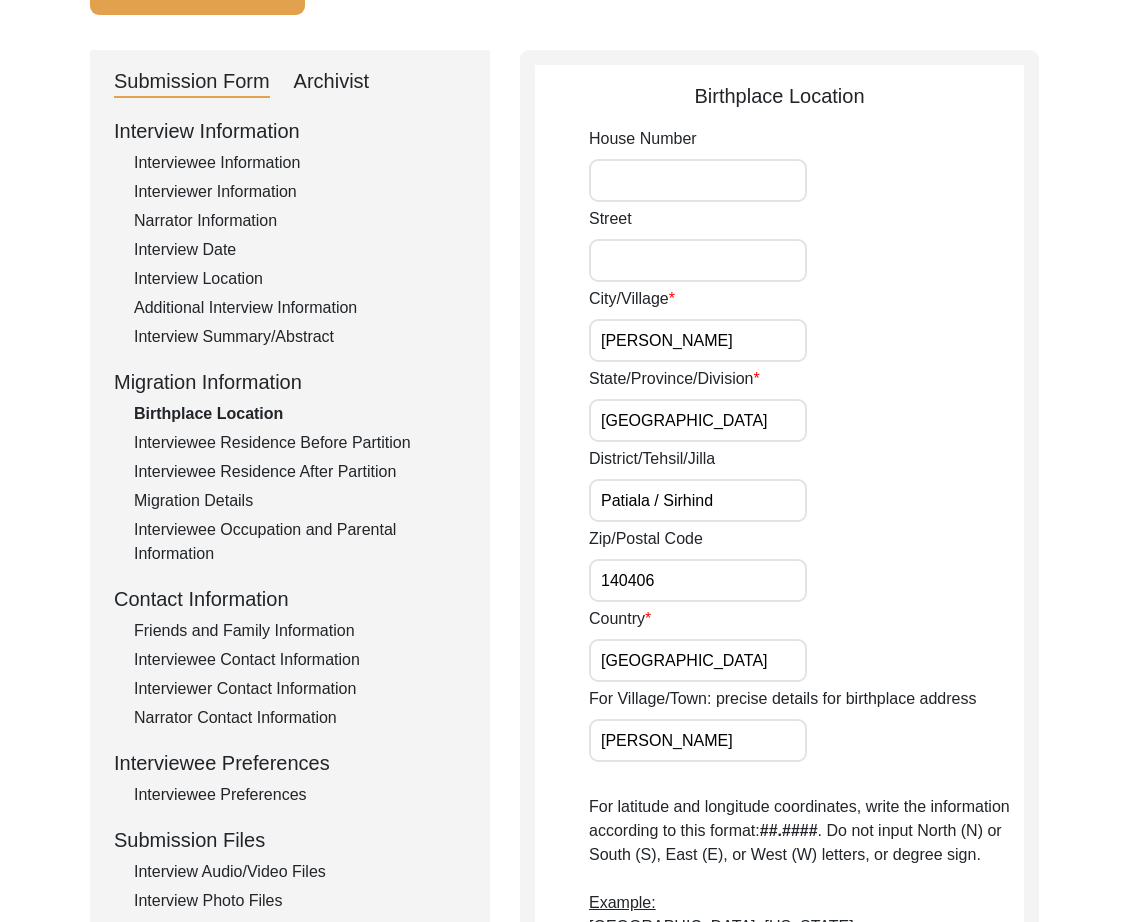 click on "Nabipur Gurthali" at bounding box center [698, 340] 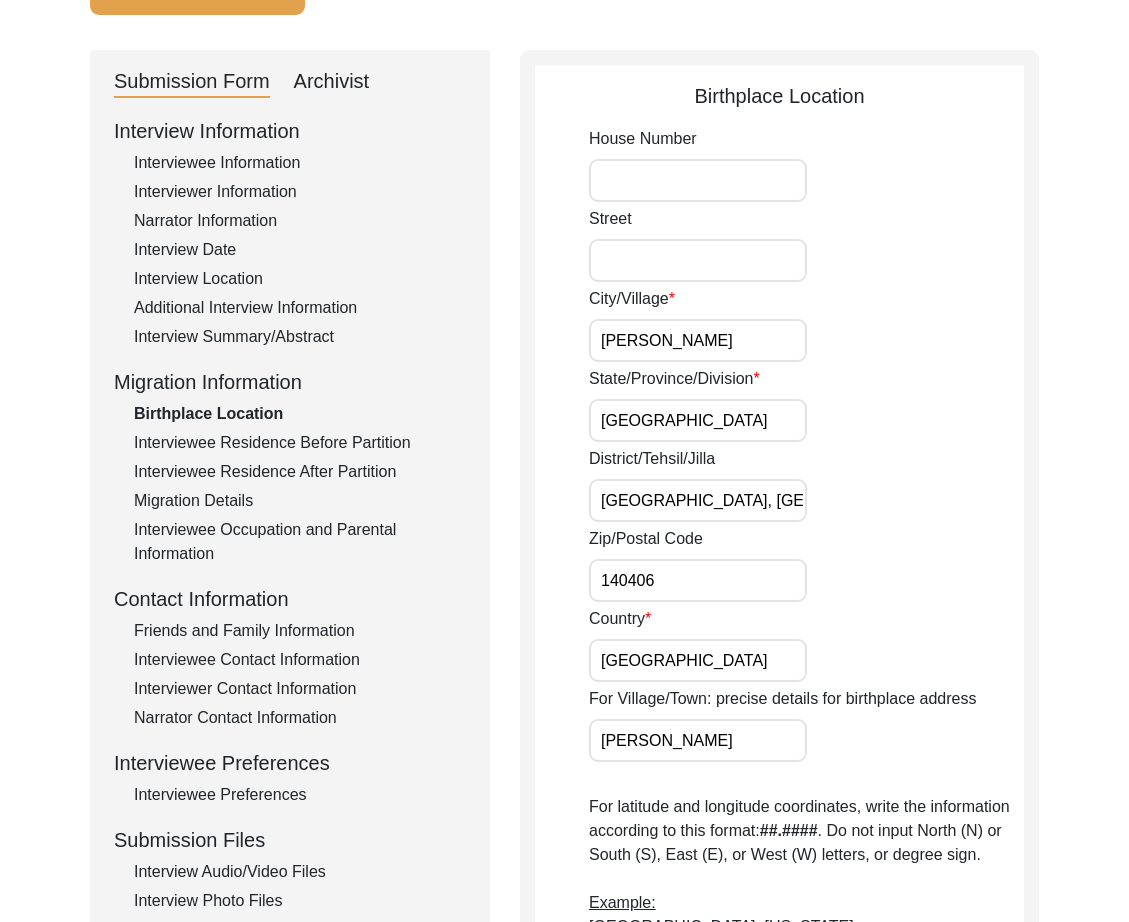 scroll, scrollTop: 0, scrollLeft: 4, axis: horizontal 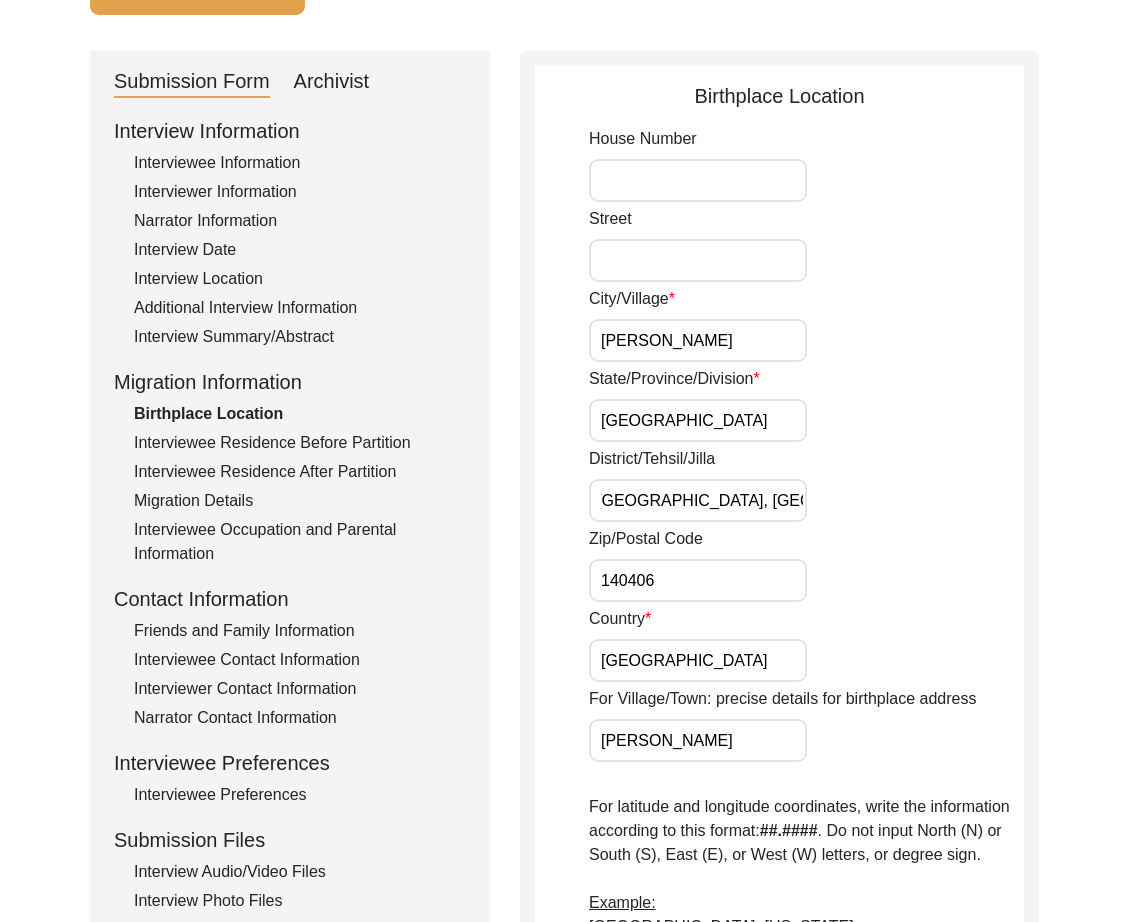 type on "Sirhind Tehsil, Patiala District" 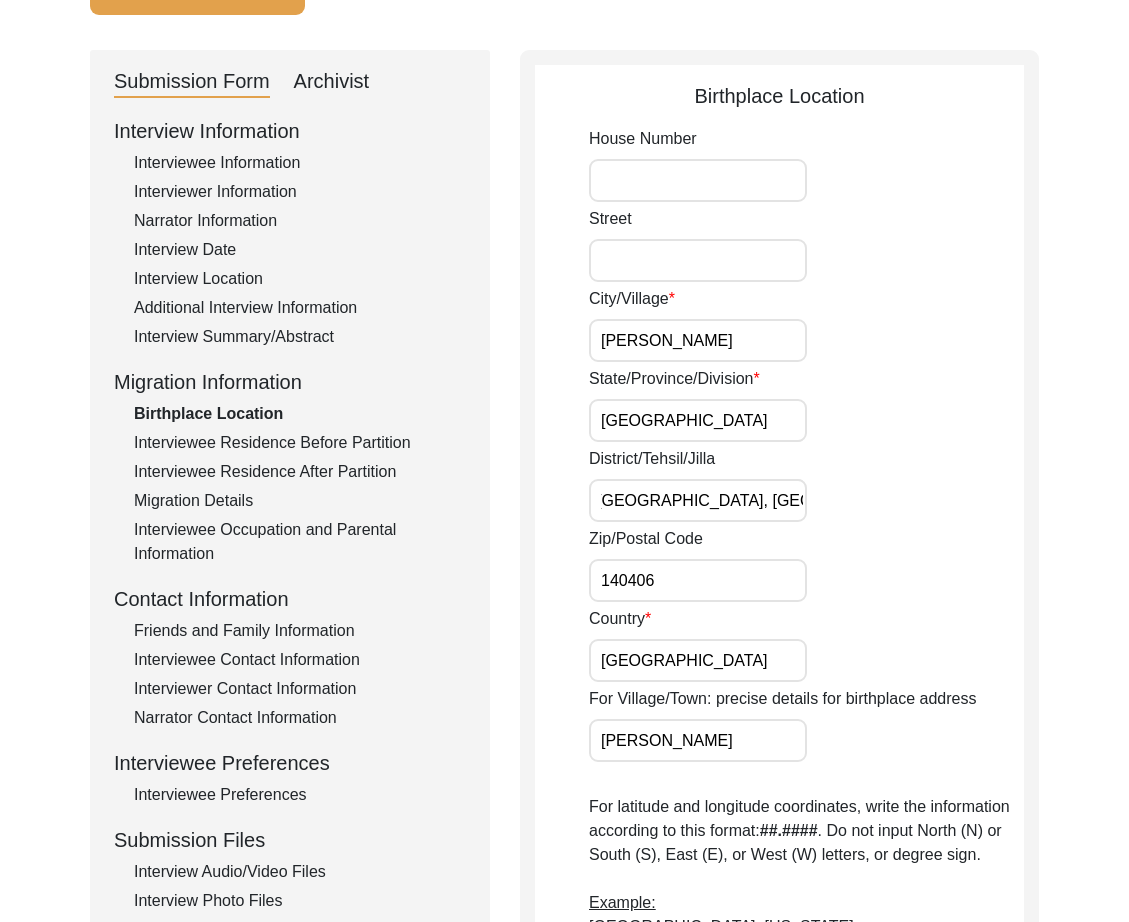 scroll, scrollTop: 0, scrollLeft: 0, axis: both 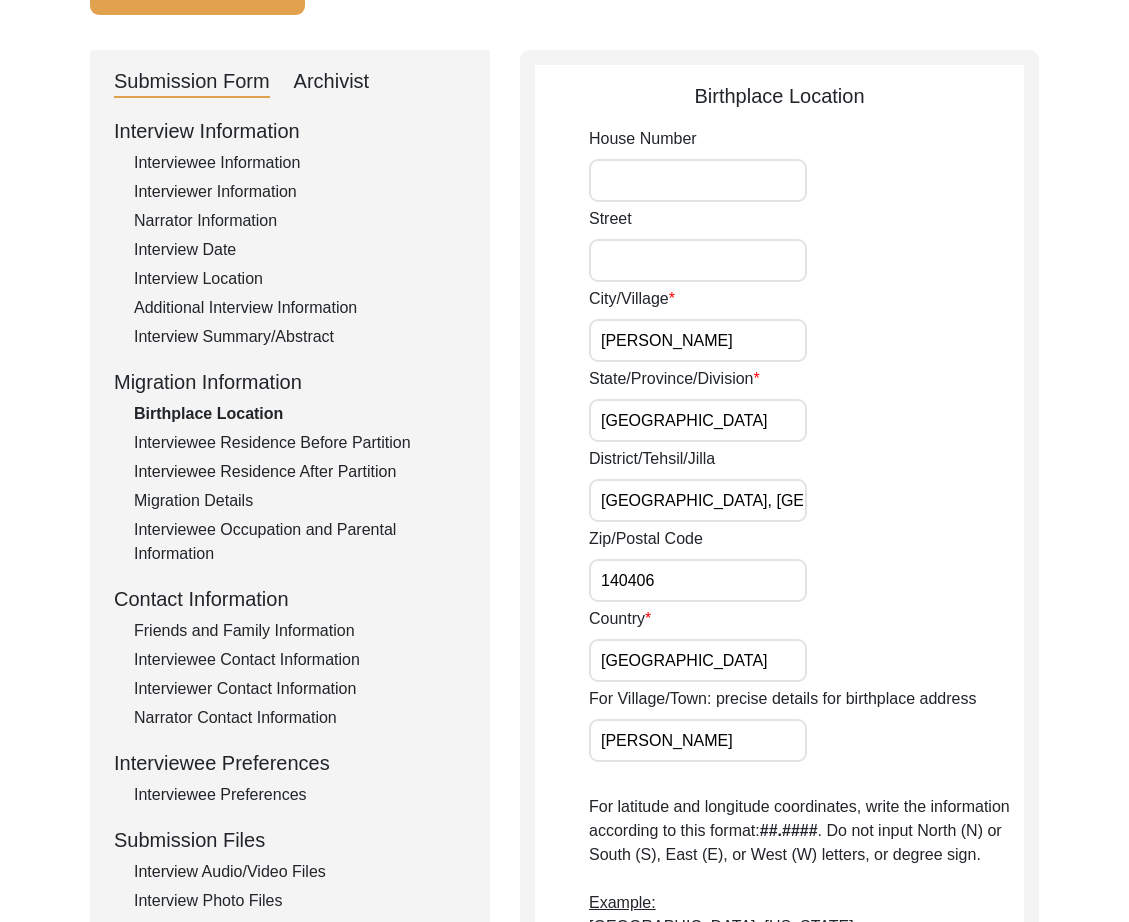 click on "Nabipur Gurthali" at bounding box center [698, 340] 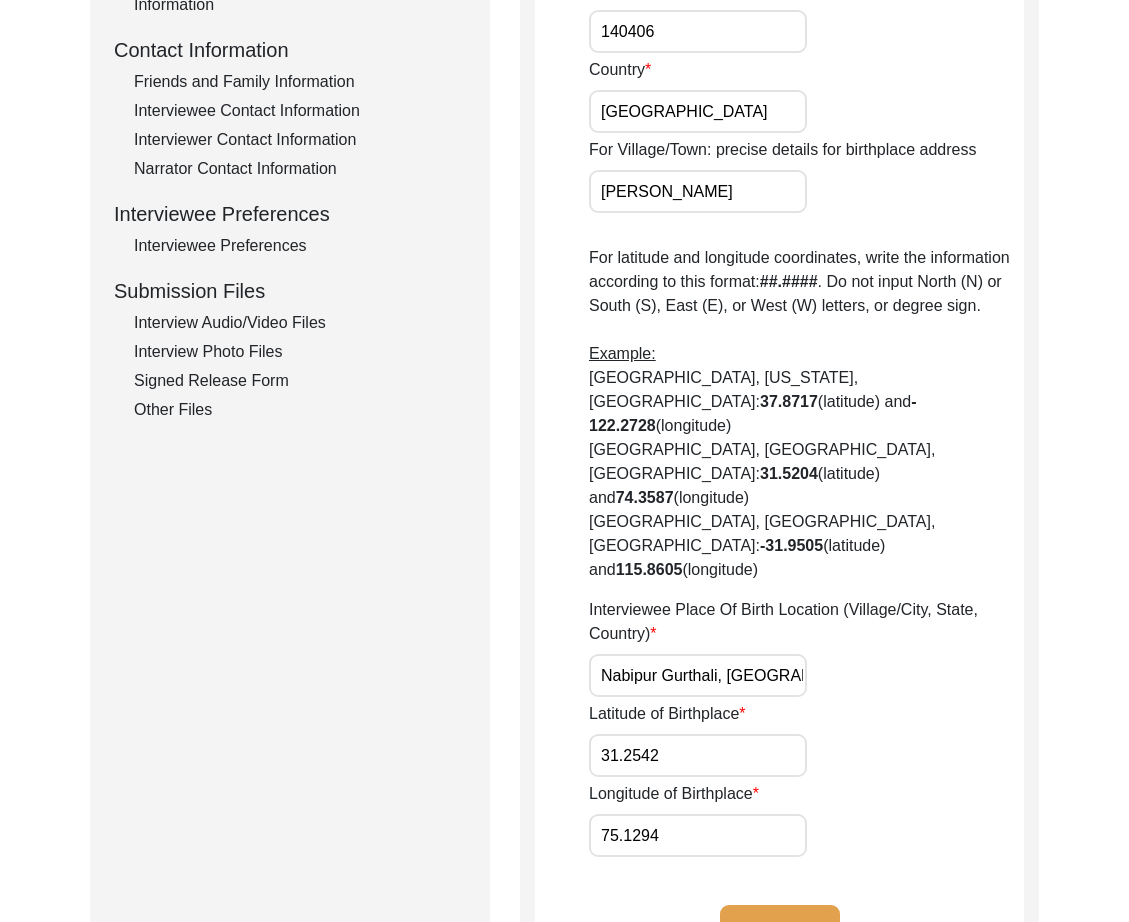 scroll, scrollTop: 724, scrollLeft: 0, axis: vertical 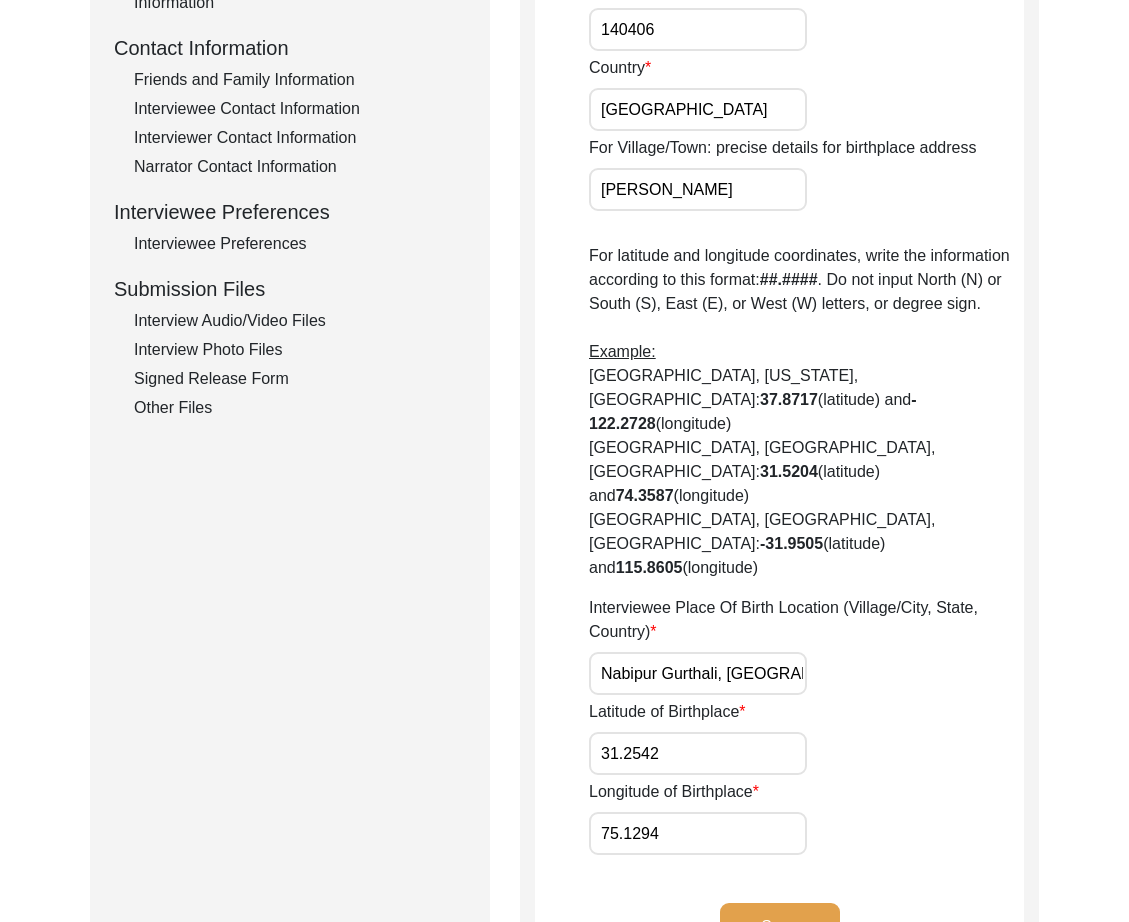 click on "31.2542" at bounding box center (698, 753) 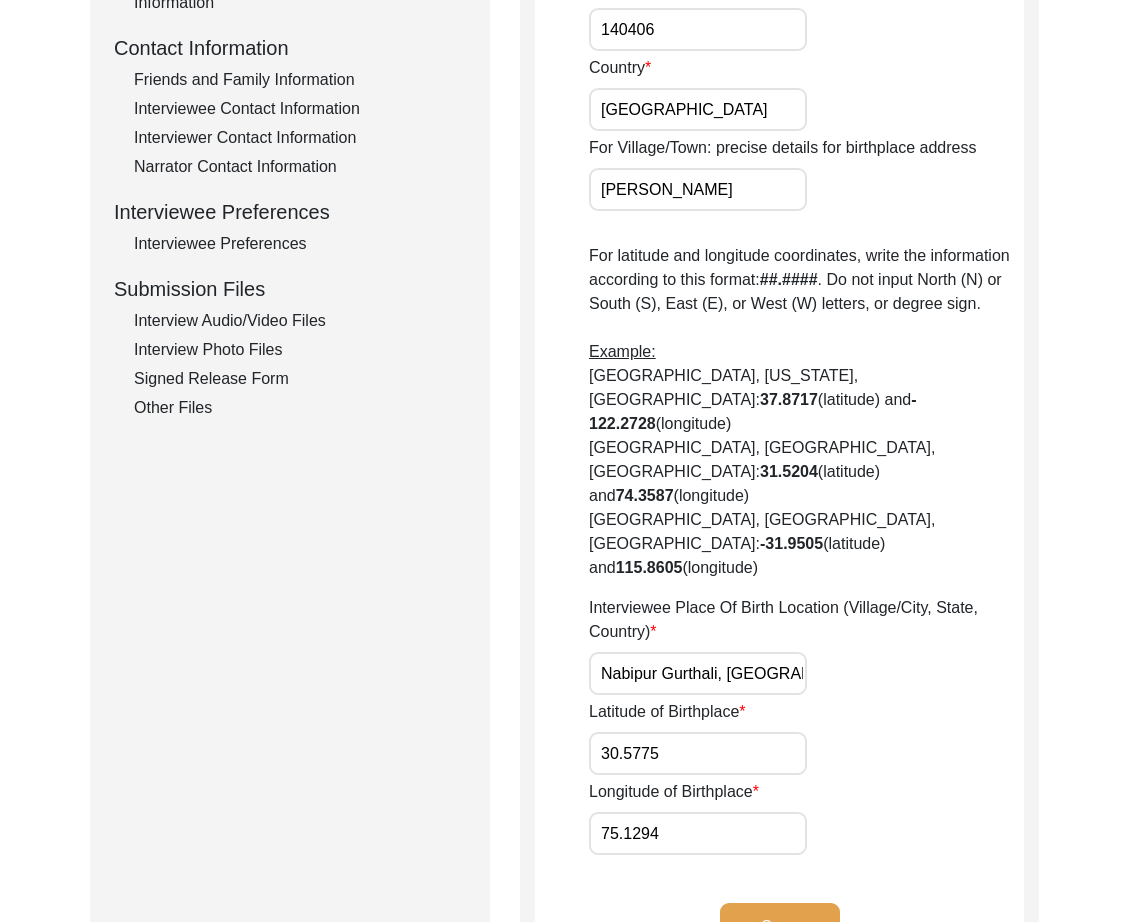 type on "30.5775" 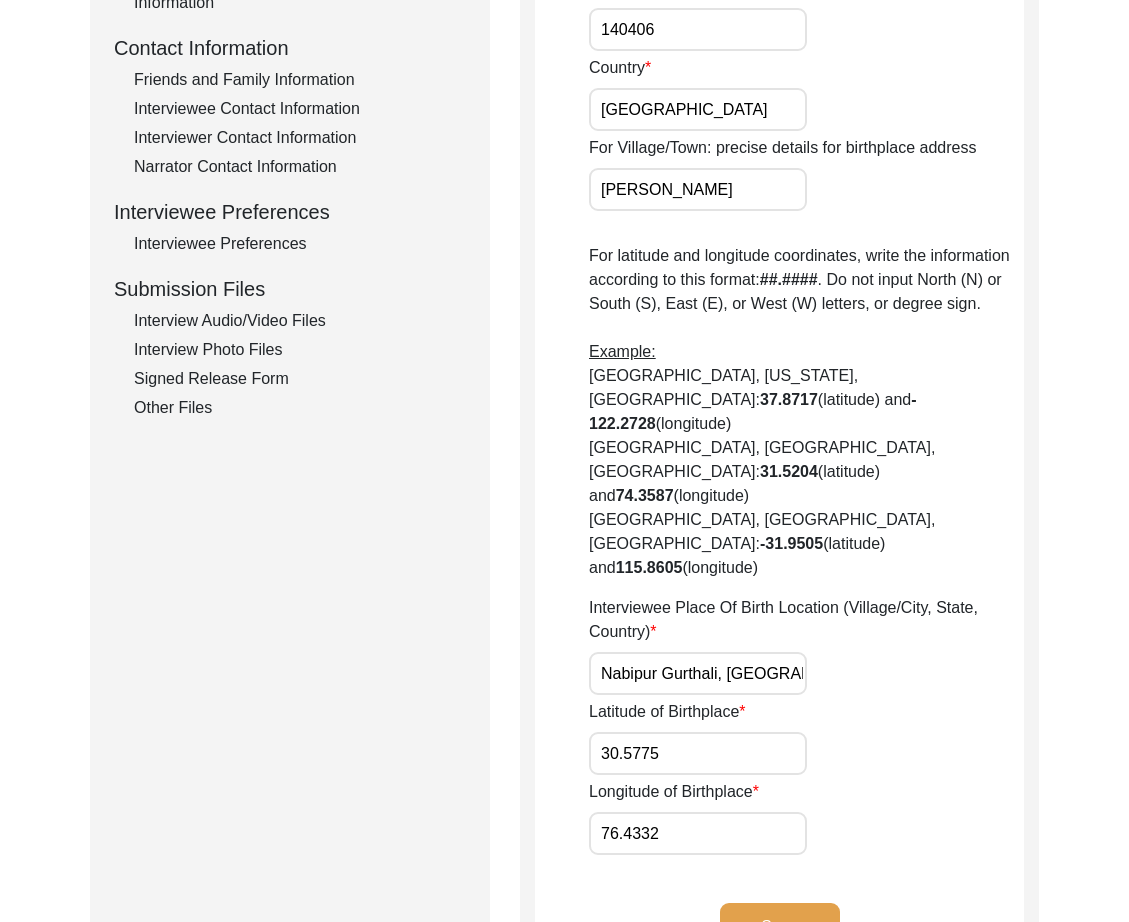 type on "76.4332" 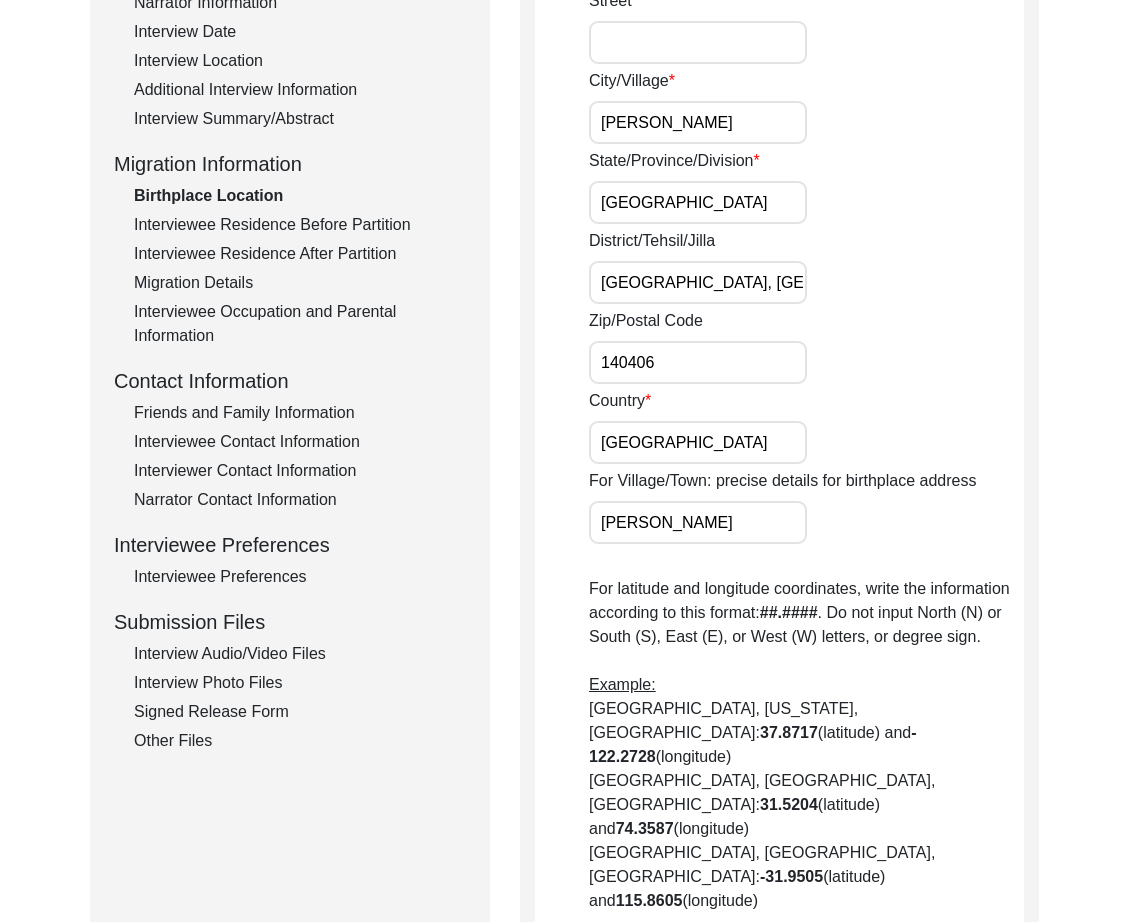scroll, scrollTop: 0, scrollLeft: 0, axis: both 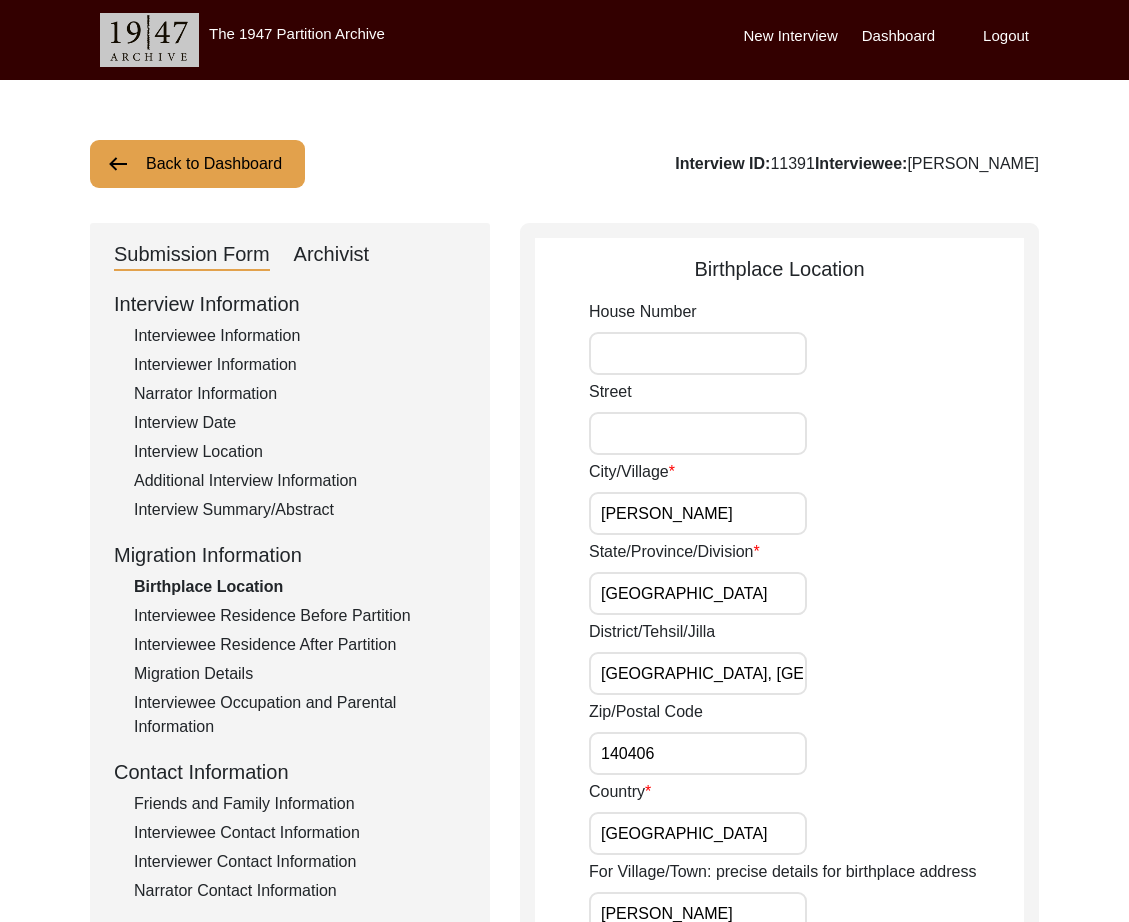drag, startPoint x: 782, startPoint y: 537, endPoint x: 780, endPoint y: 520, distance: 17.117243 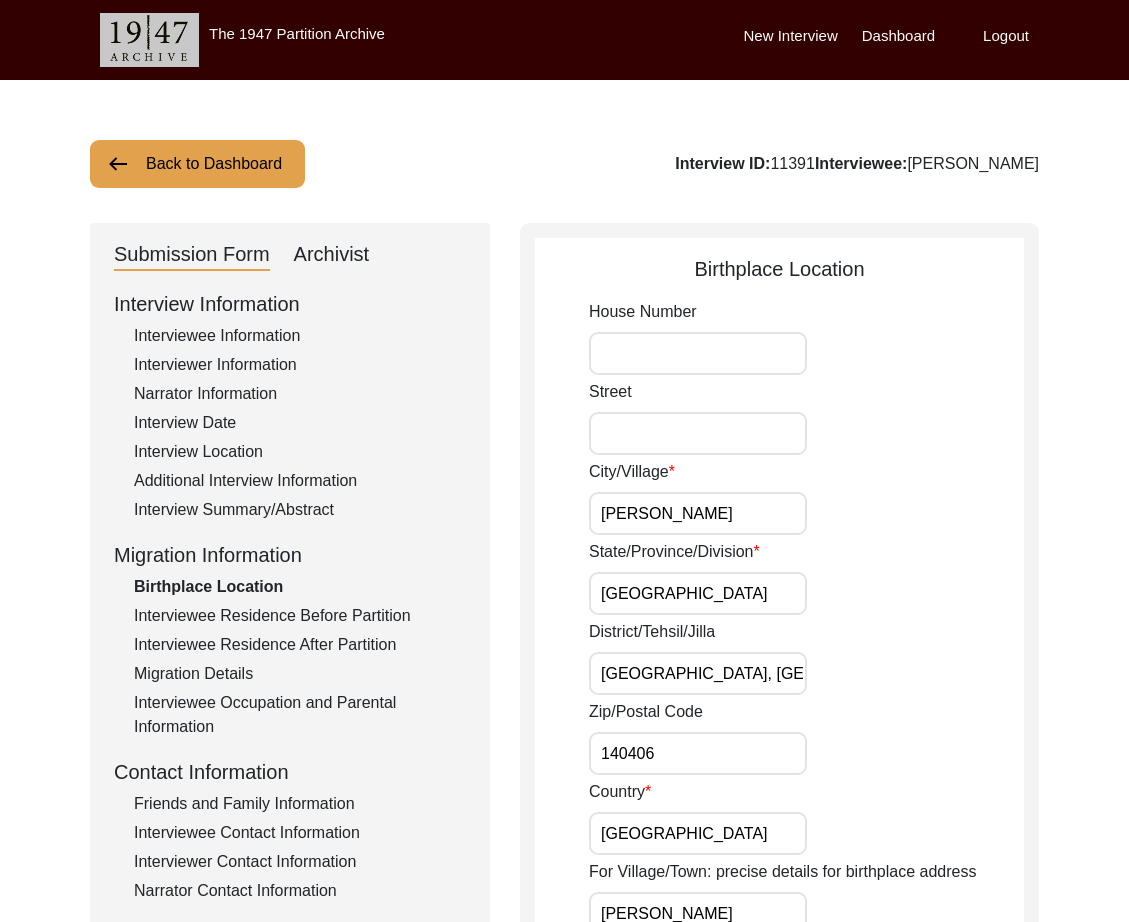 scroll, scrollTop: 0, scrollLeft: 4, axis: horizontal 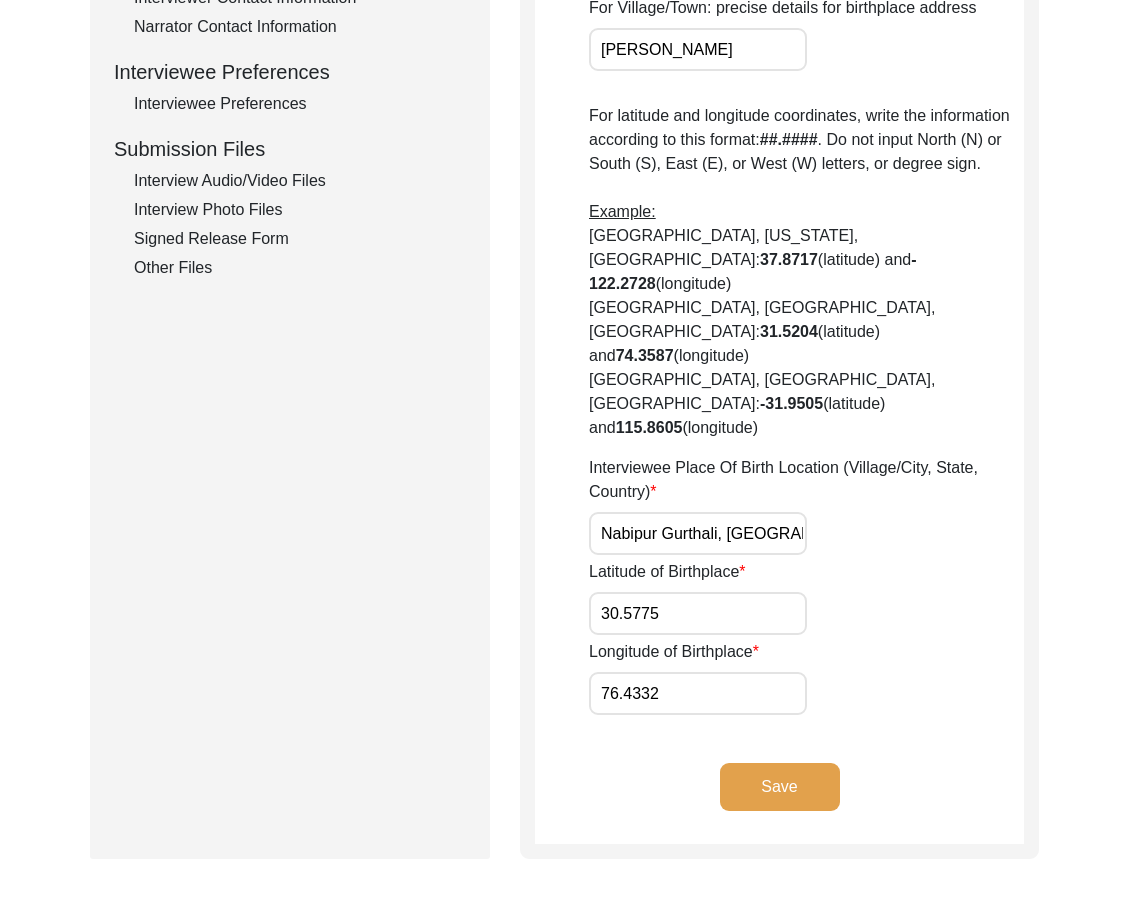 paste on ", Sirhind Tehsil, Patiala District" 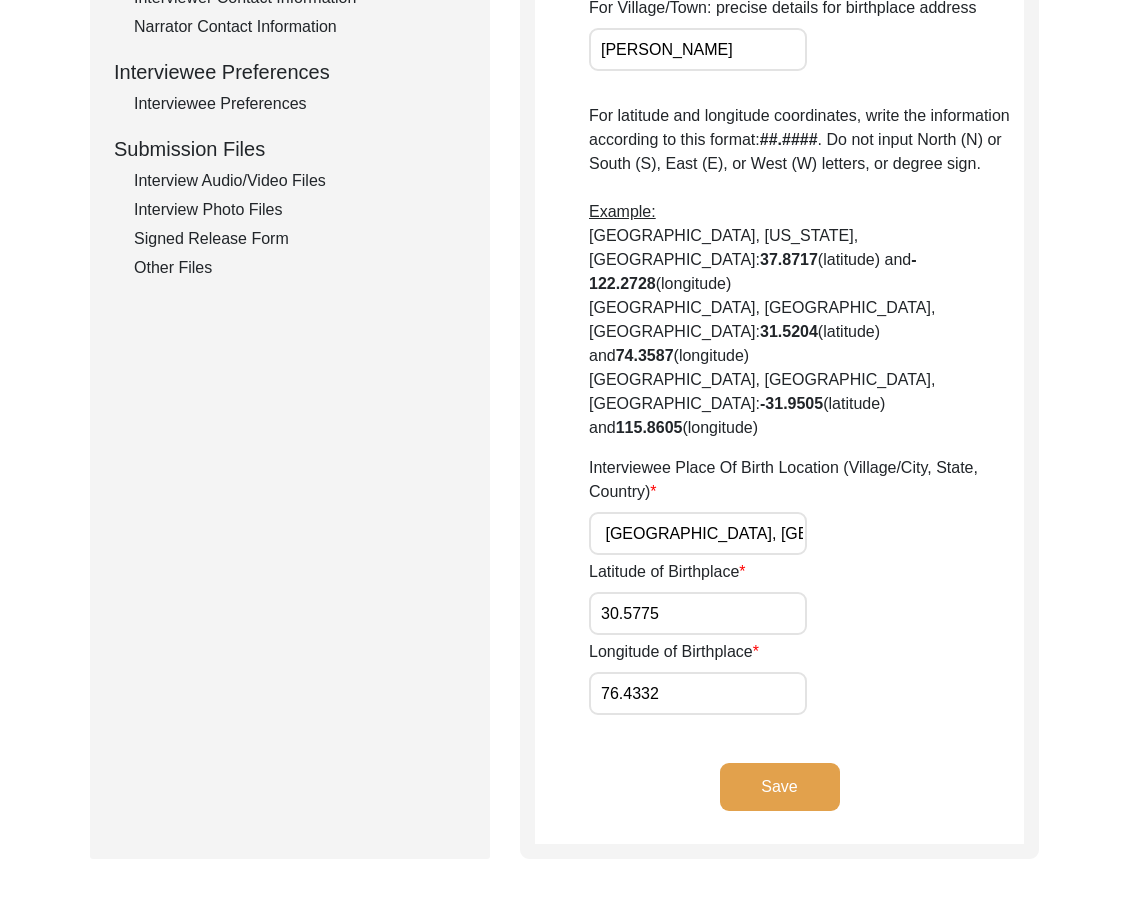 scroll, scrollTop: 0, scrollLeft: 0, axis: both 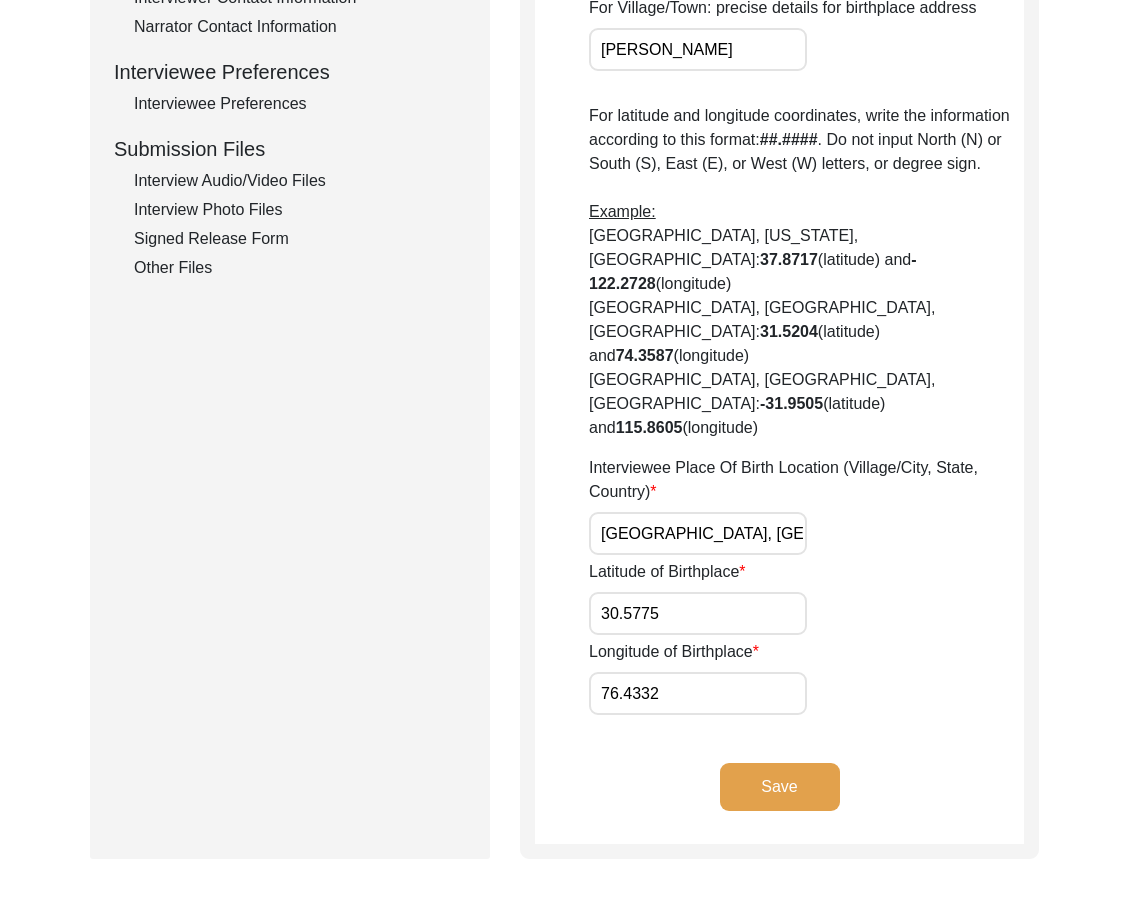 type on "Nabipur, Sirhind Tehsil, Patiala District, Punjab, India" 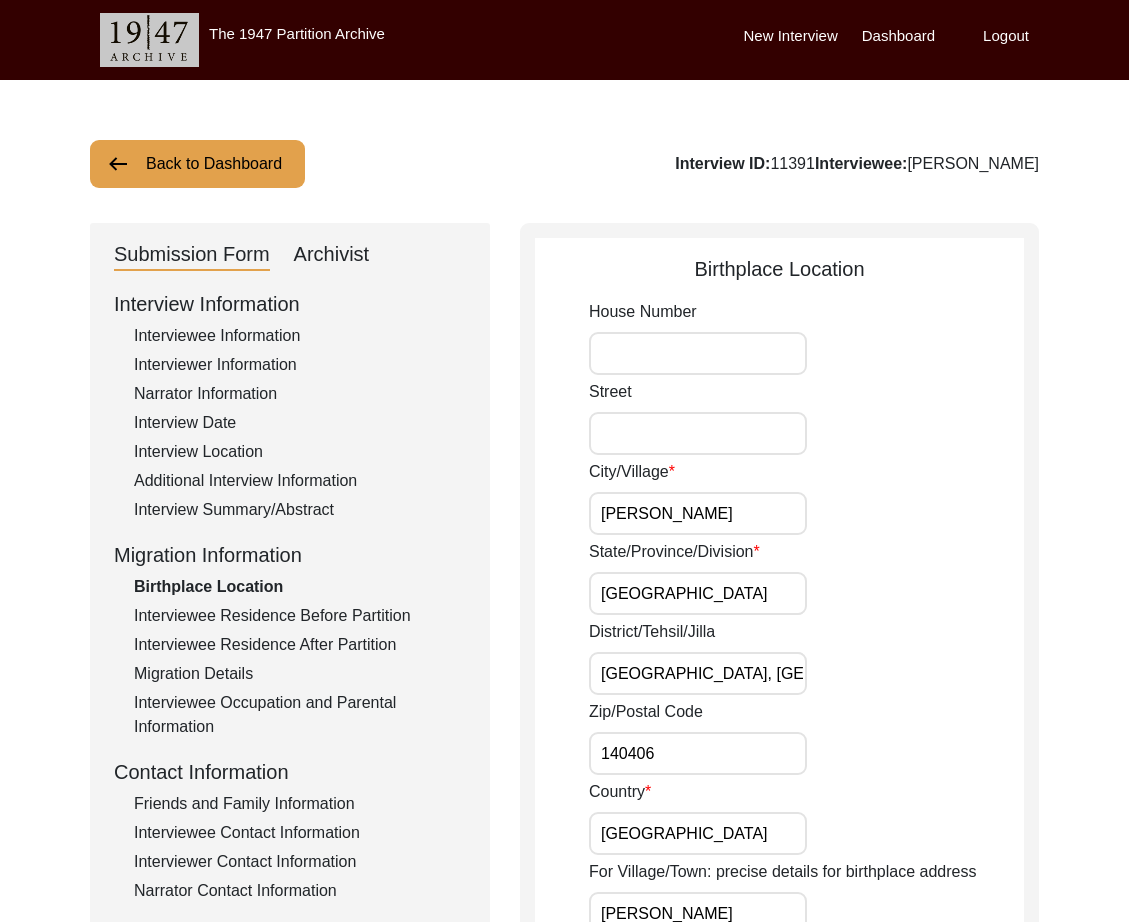 click on "Nabipur Gurthali" at bounding box center [698, 513] 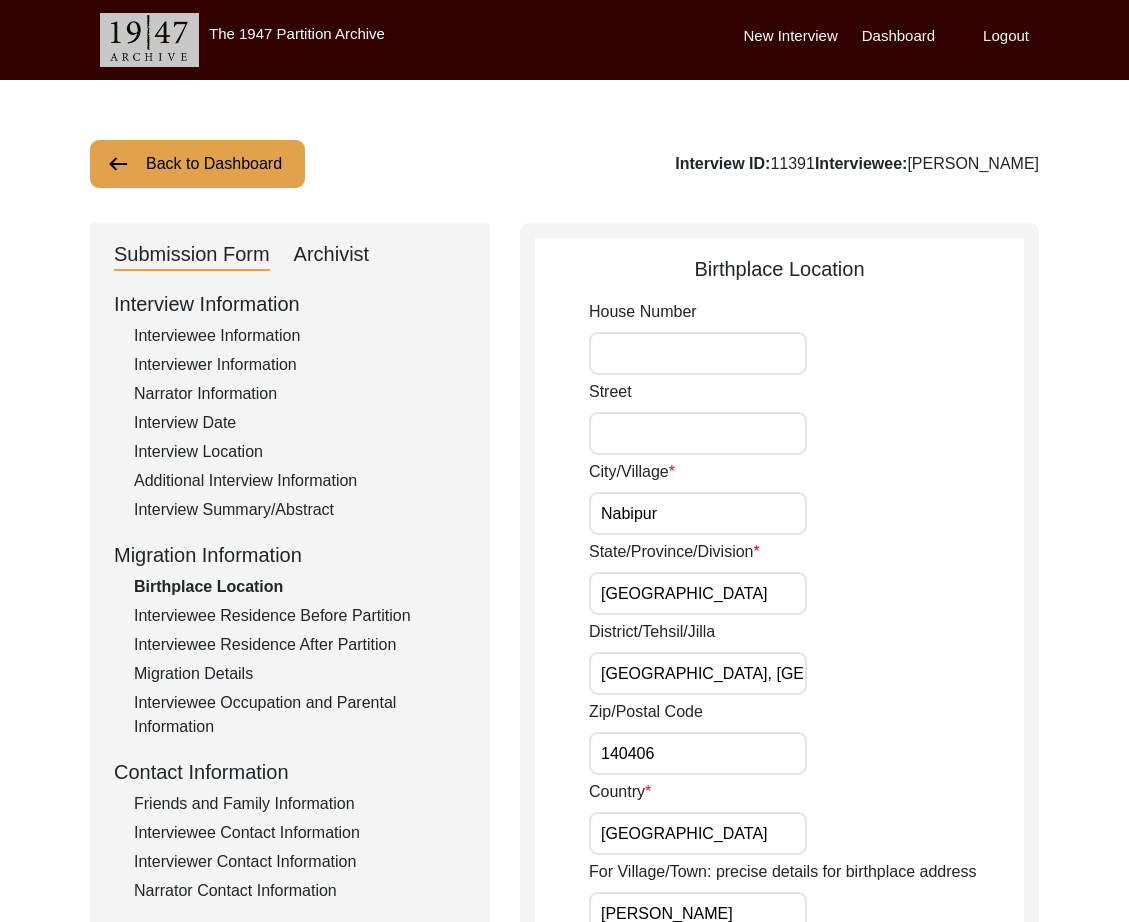 type on "Nabipur" 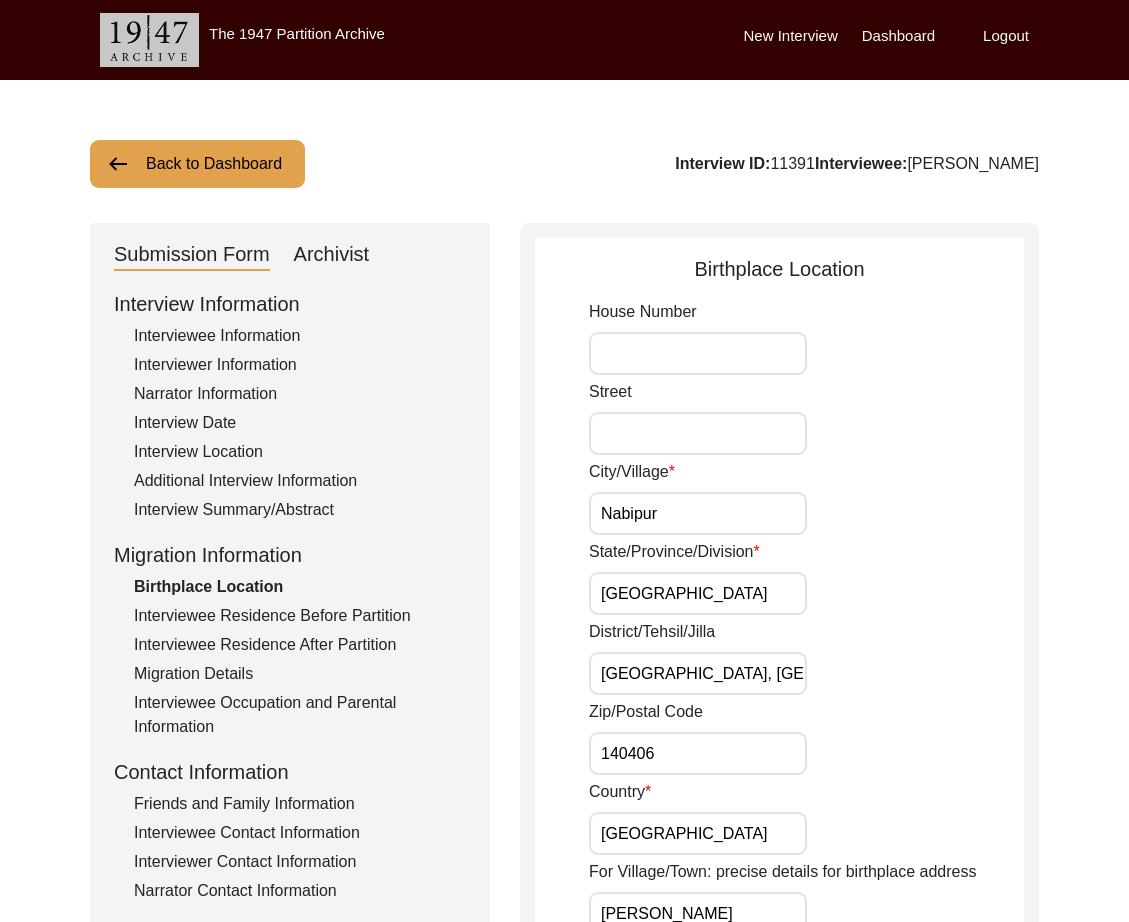 scroll, scrollTop: 0, scrollLeft: 4, axis: horizontal 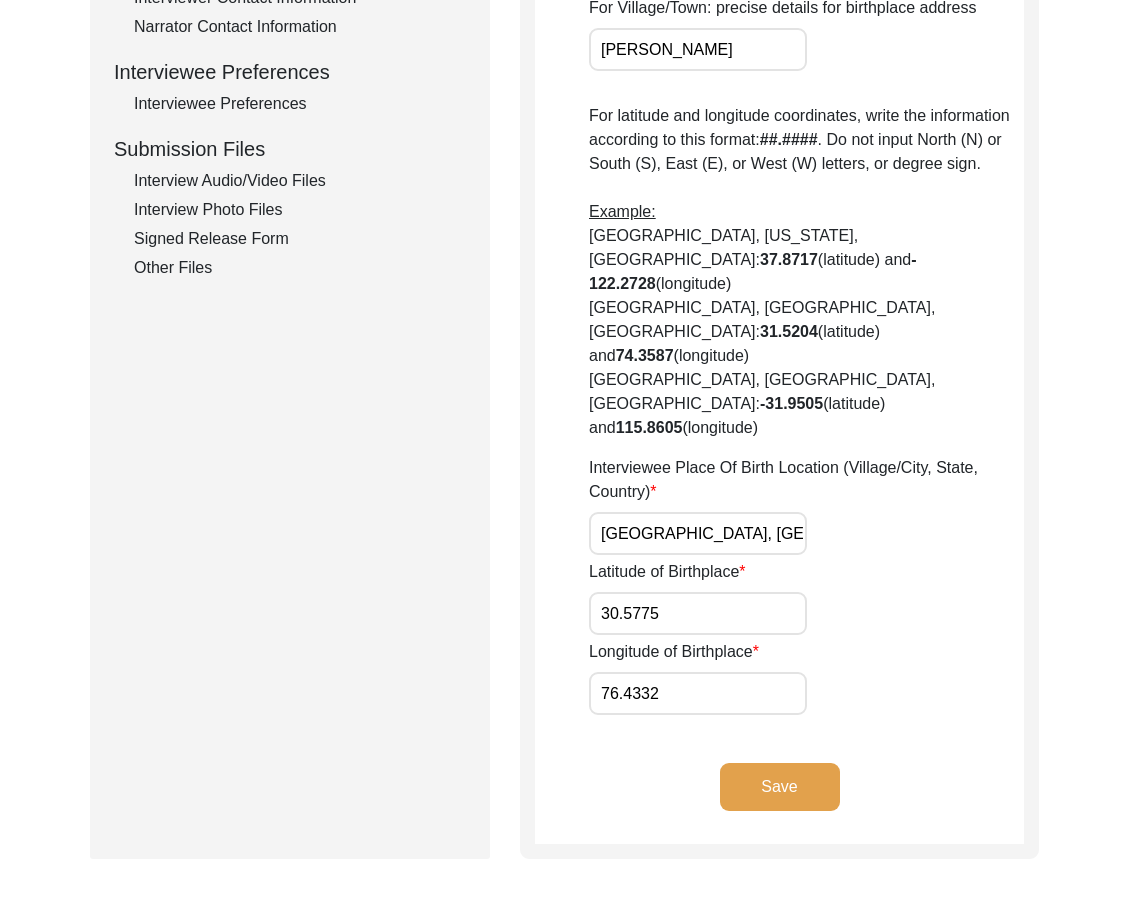 click on "Nabipur, Sirhind Tehsil, Patiala District, Punjab, India" at bounding box center (698, 533) 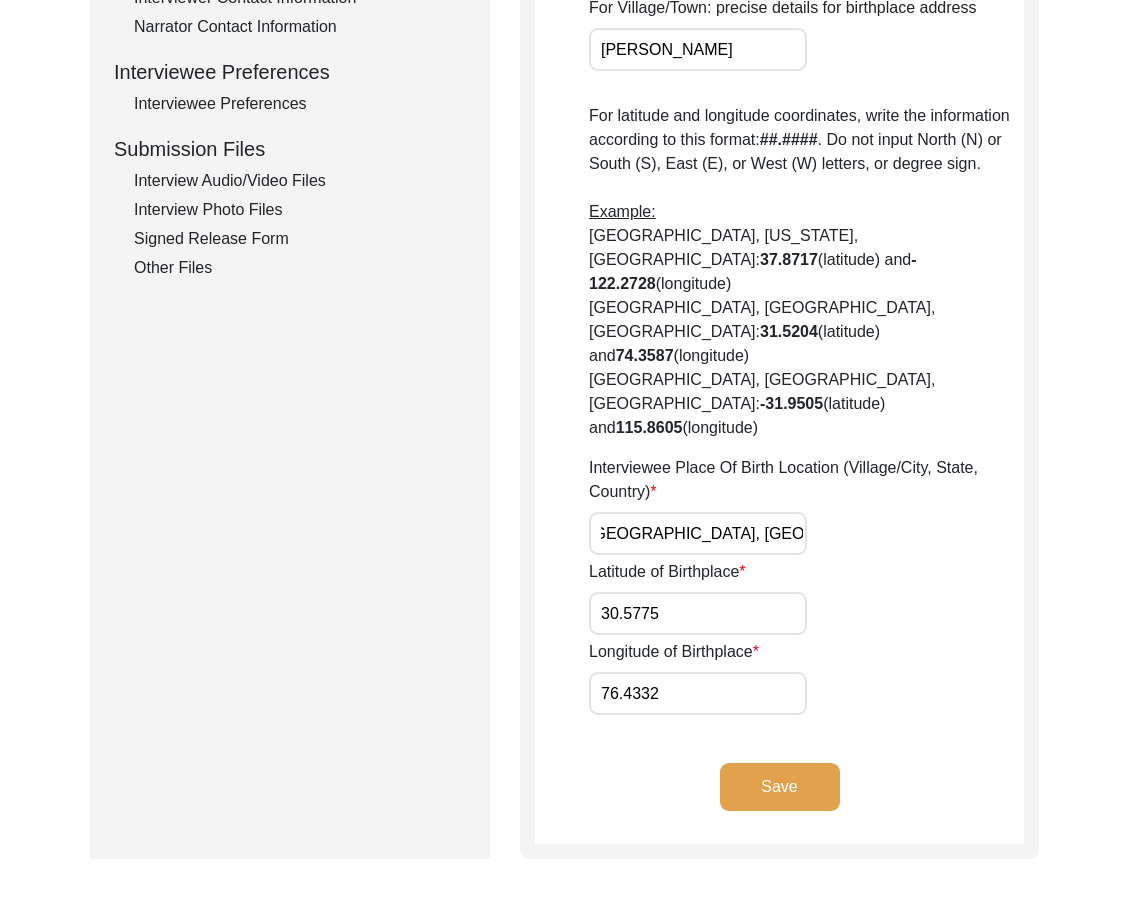 click on "Nabipur, Sirhind Tehsil, Patiala District, Punjab, India" at bounding box center (698, 533) 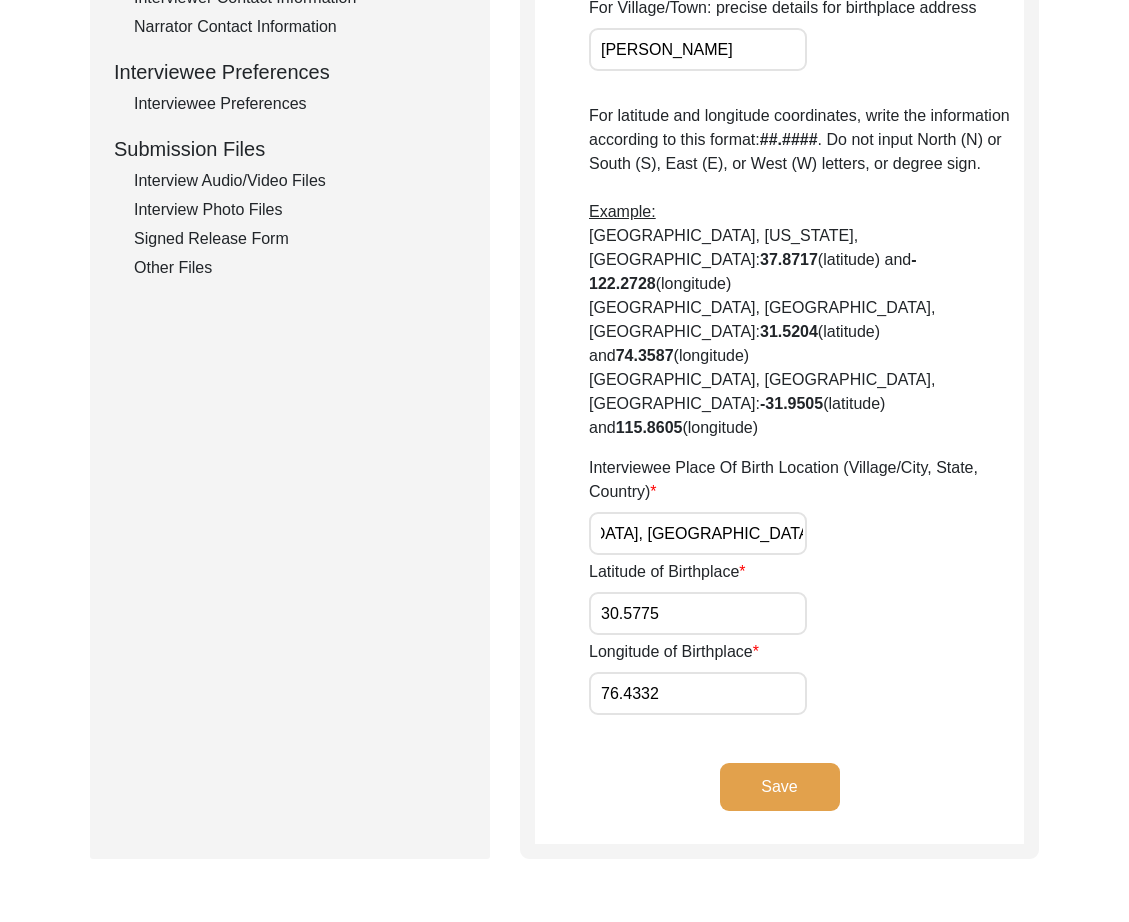 scroll, scrollTop: 0, scrollLeft: 171, axis: horizontal 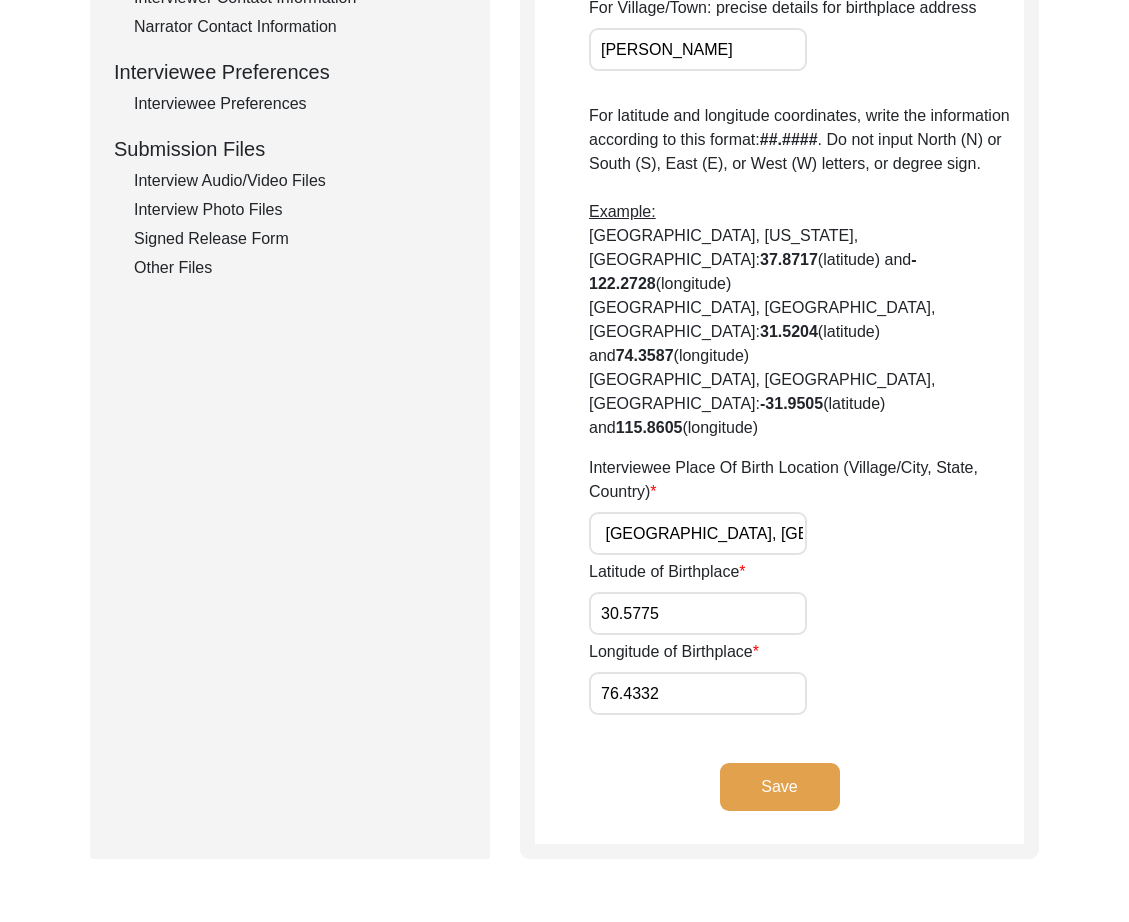 drag, startPoint x: 757, startPoint y: 541, endPoint x: 753, endPoint y: 553, distance: 12.649111 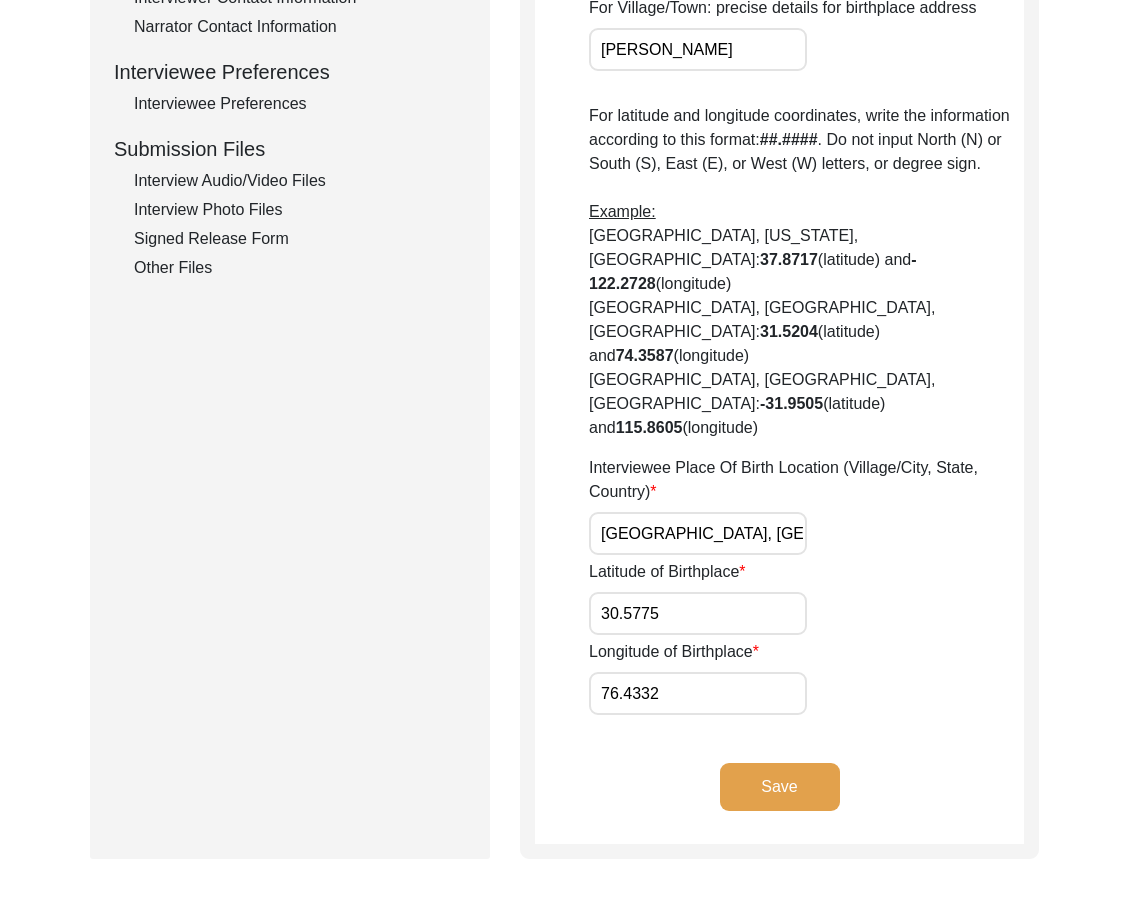 click on "76.4332" at bounding box center (698, 693) 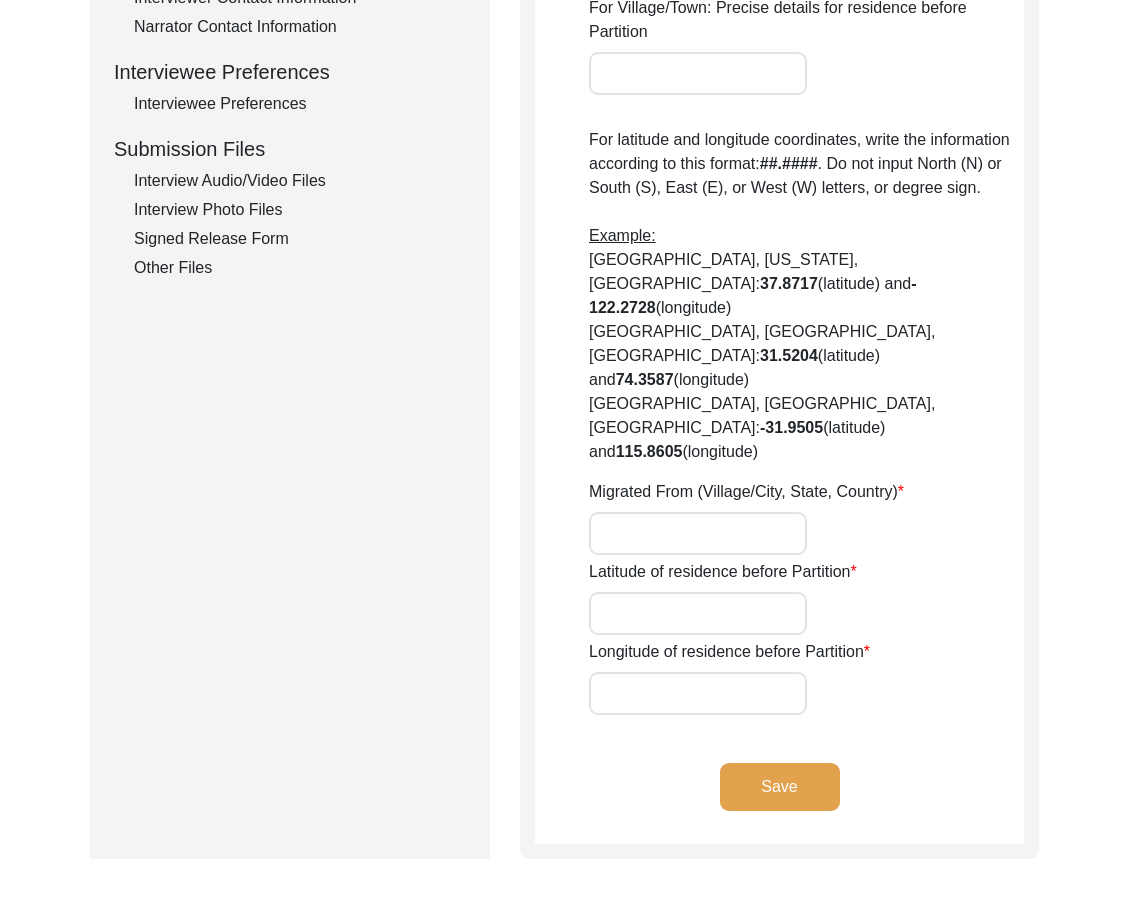 type on "Nabipur Gurthali" 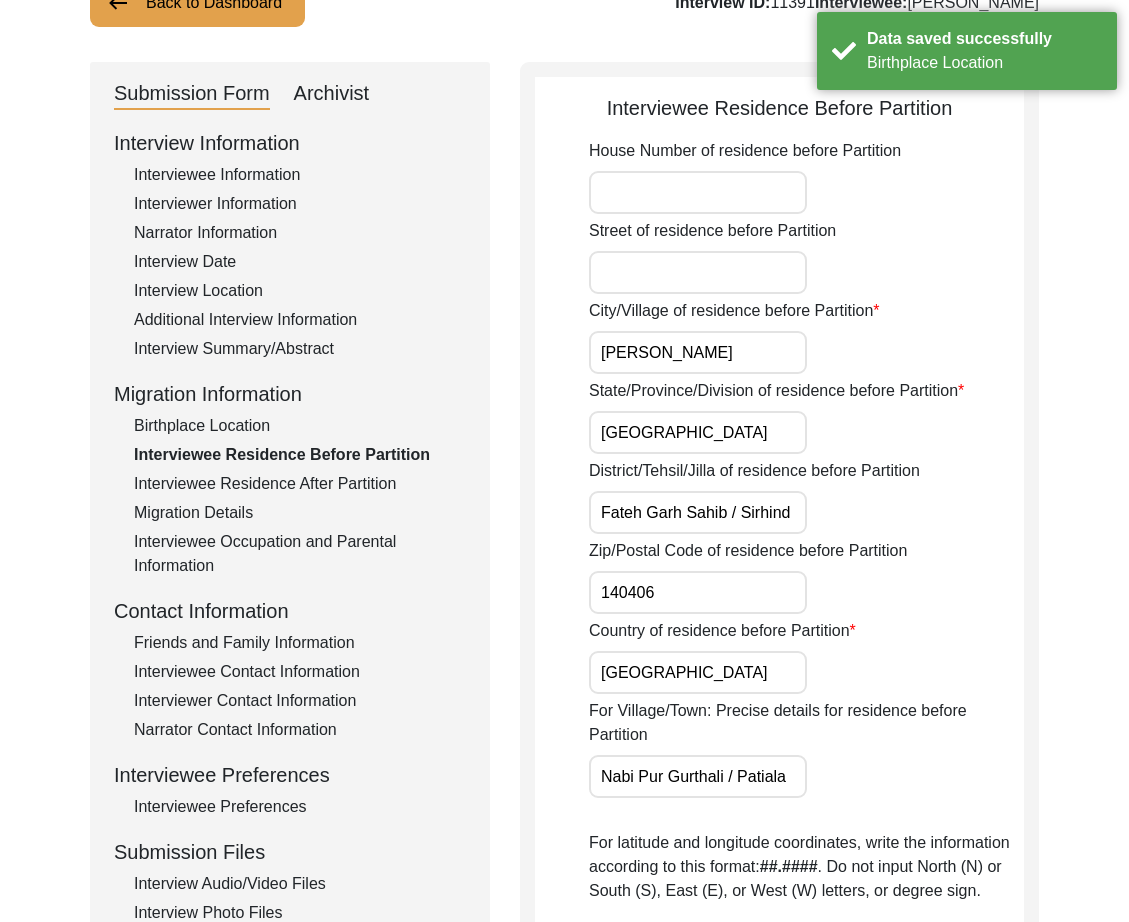 scroll, scrollTop: 0, scrollLeft: 0, axis: both 